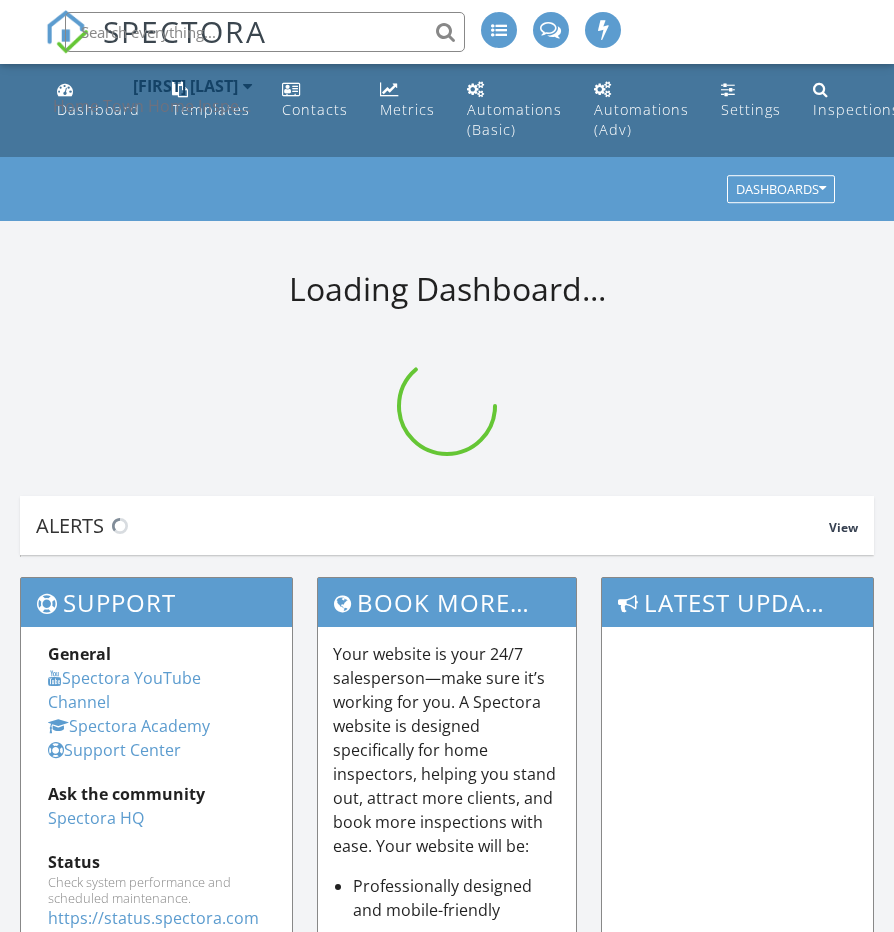 scroll, scrollTop: 0, scrollLeft: 0, axis: both 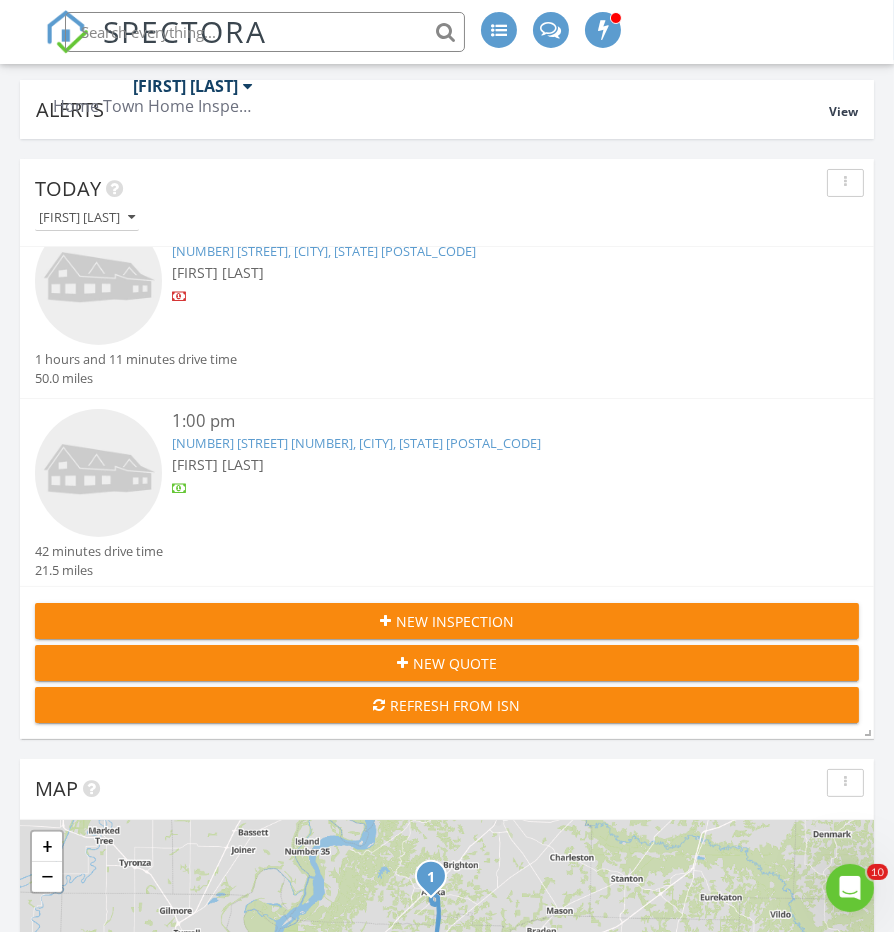 click at bounding box center (98, 472) 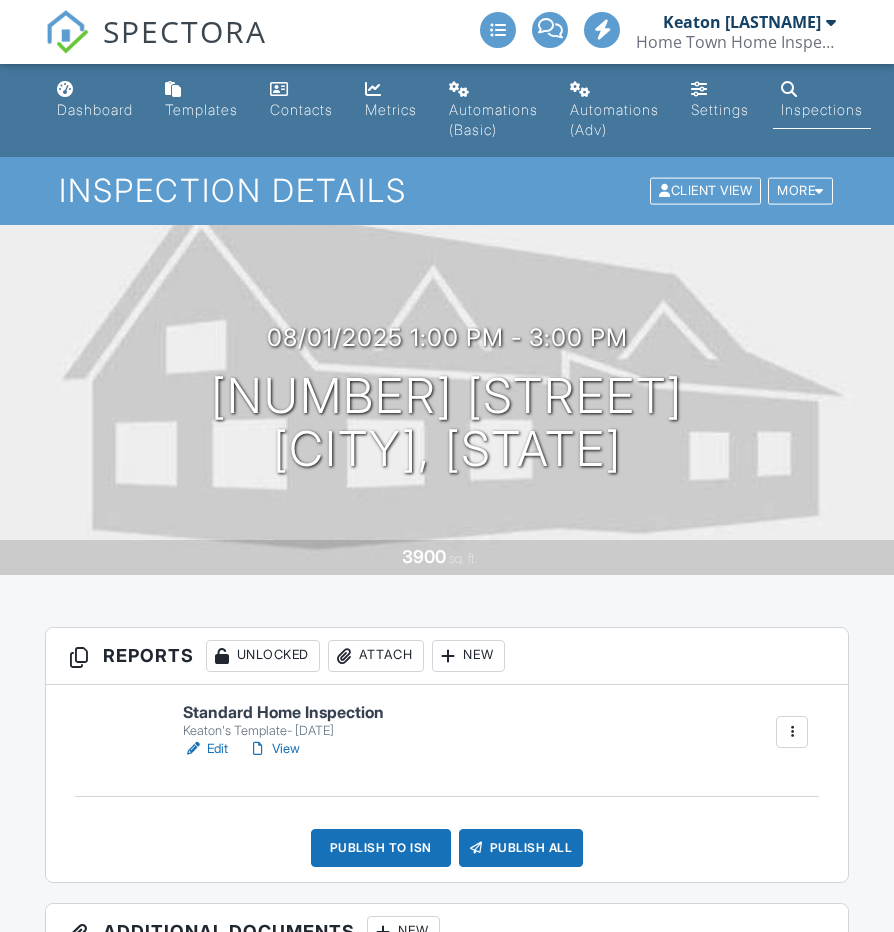 scroll, scrollTop: 0, scrollLeft: 0, axis: both 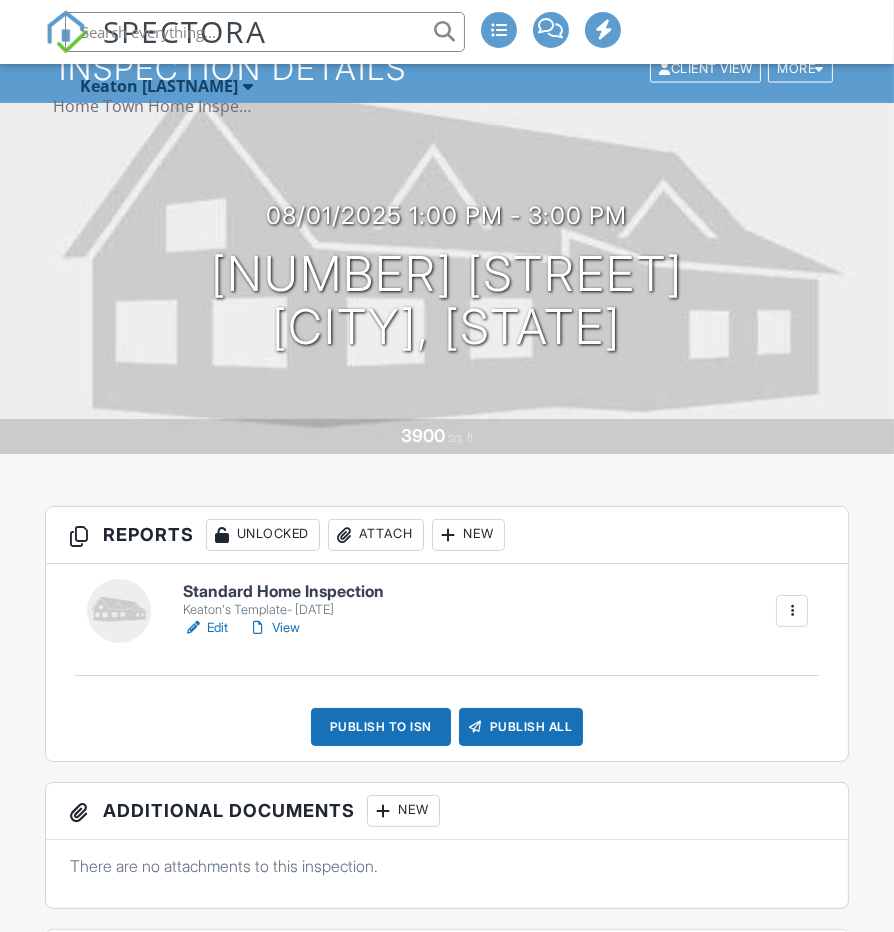 click on "Standard Home Inspection" at bounding box center (283, 592) 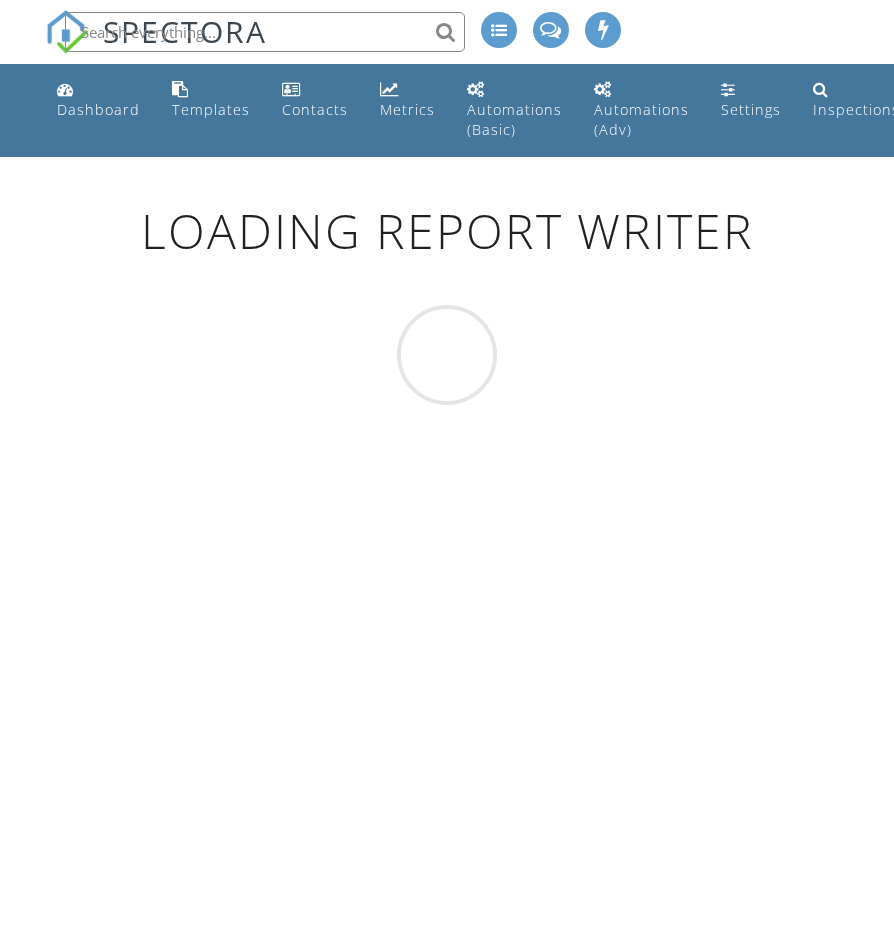 scroll, scrollTop: 0, scrollLeft: 0, axis: both 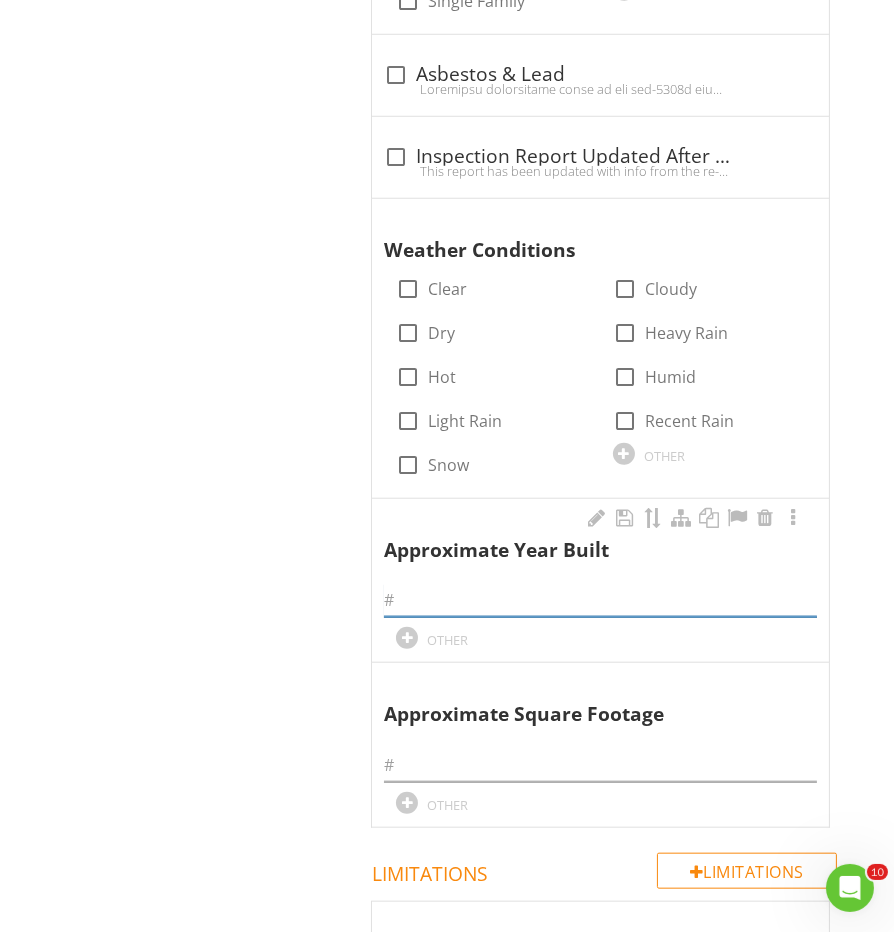 click at bounding box center (600, 600) 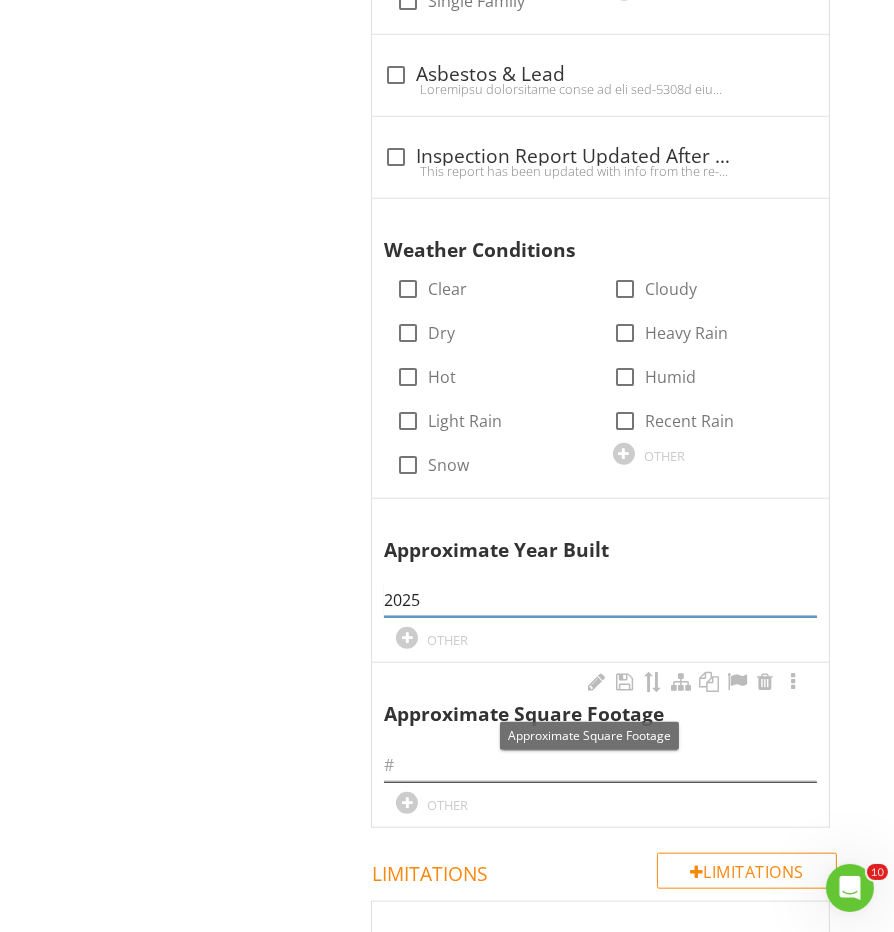 type on "2025" 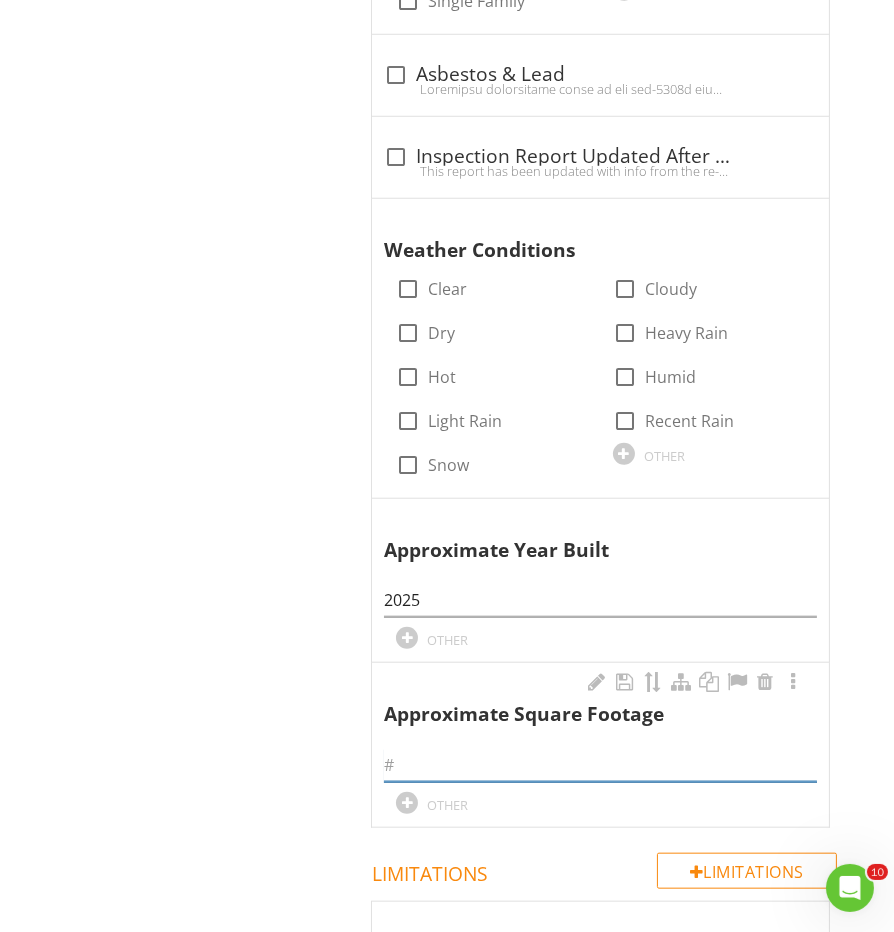 click at bounding box center (600, 765) 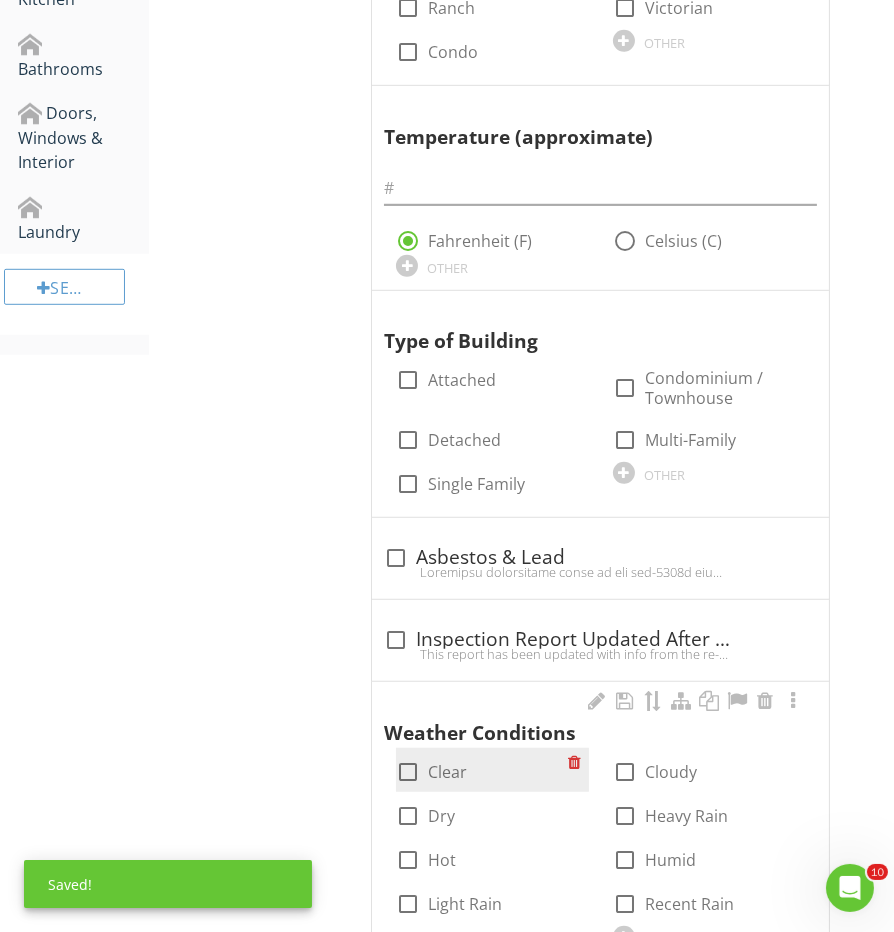 type on "3900" 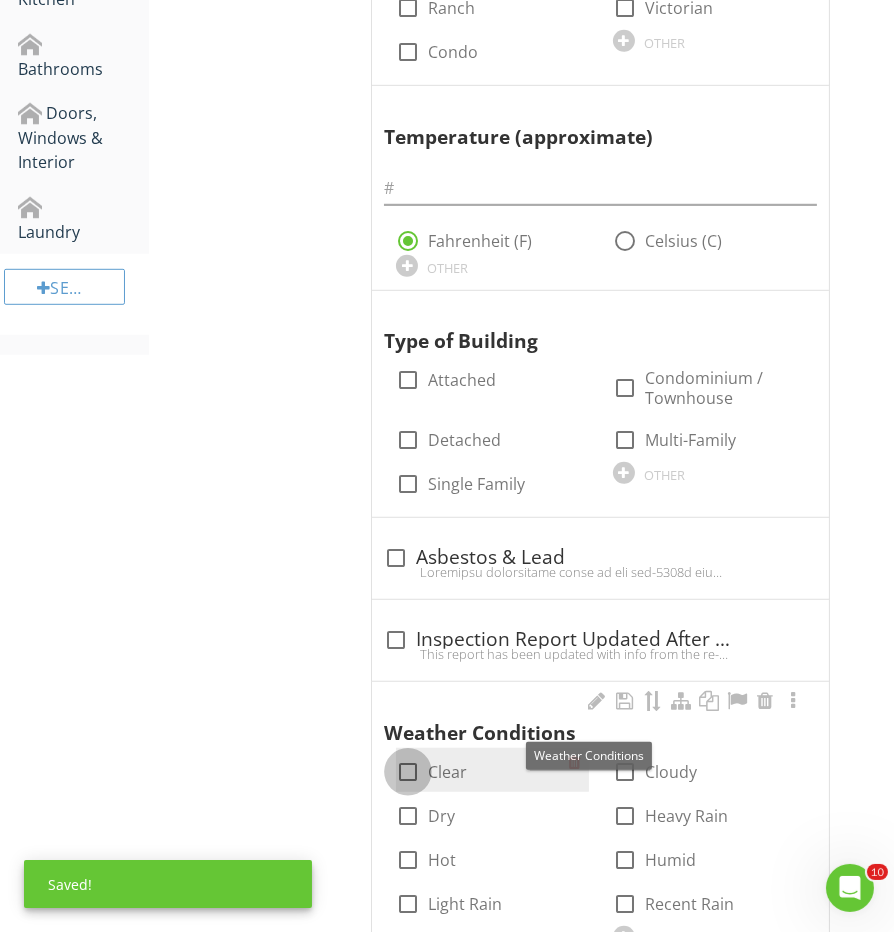 click at bounding box center [408, 772] 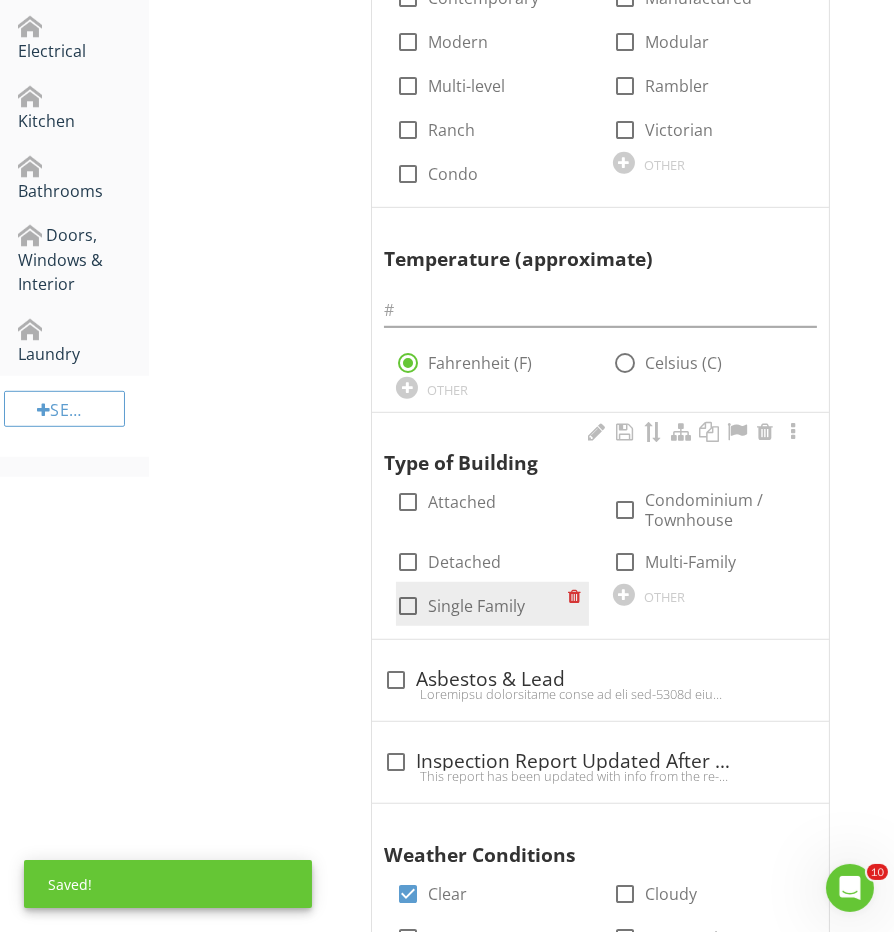 click at bounding box center [408, 606] 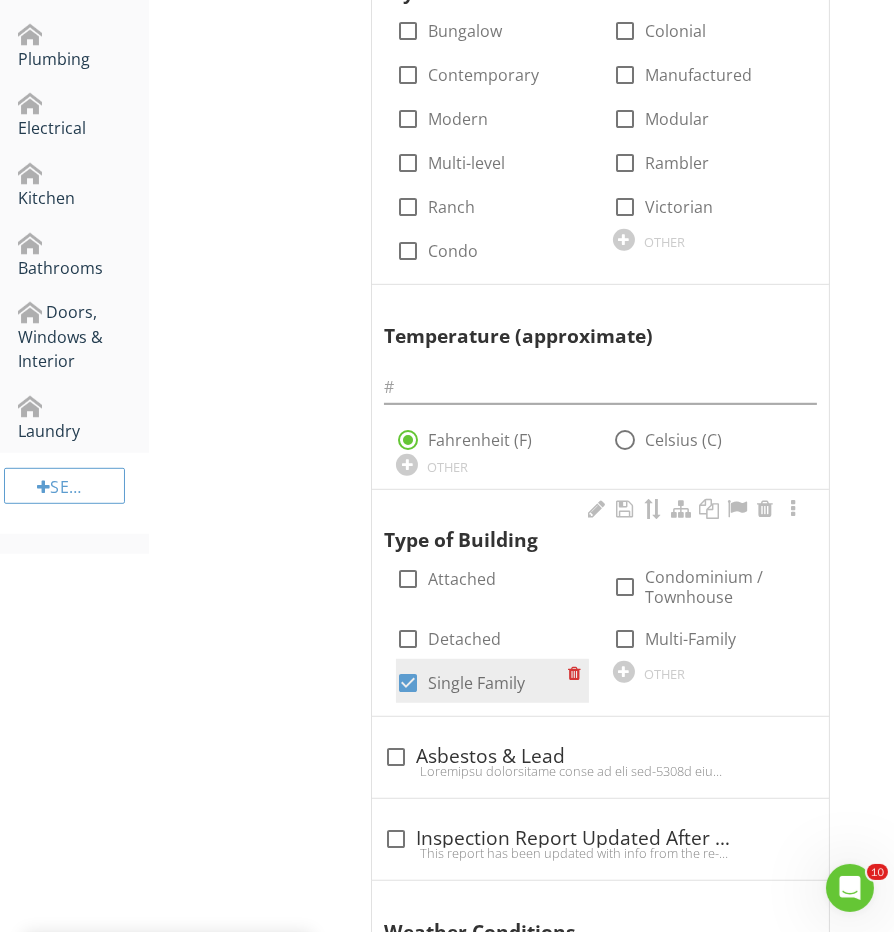 scroll, scrollTop: 1007, scrollLeft: 0, axis: vertical 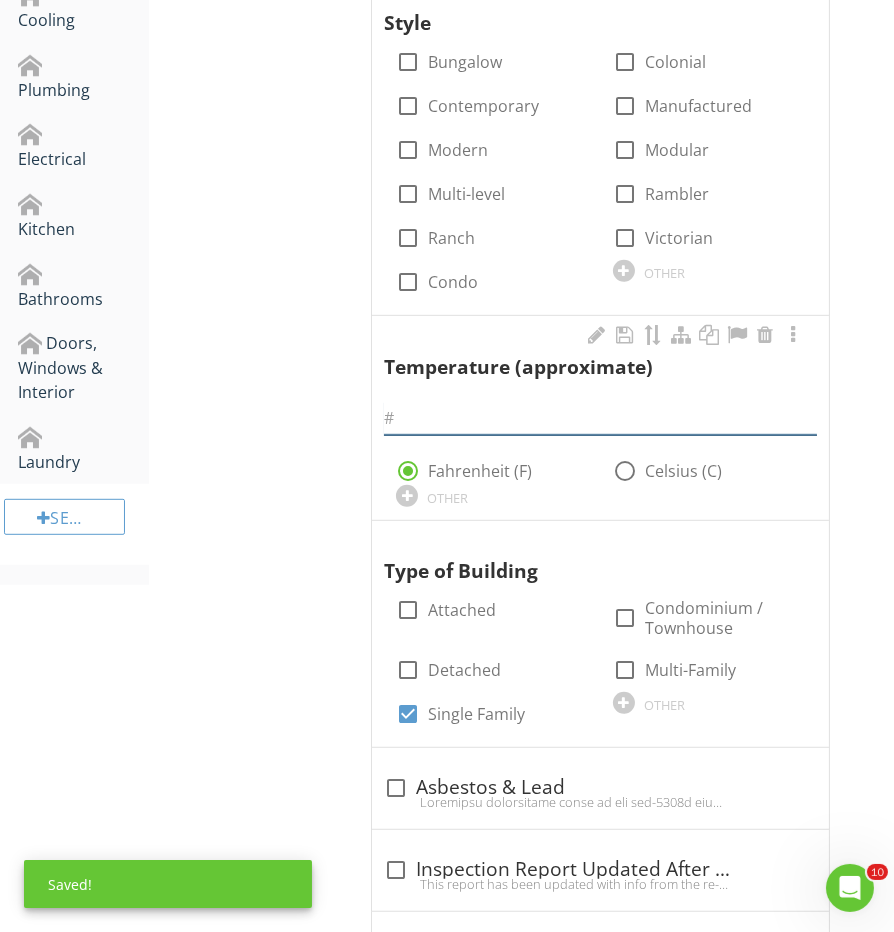 click at bounding box center [600, 418] 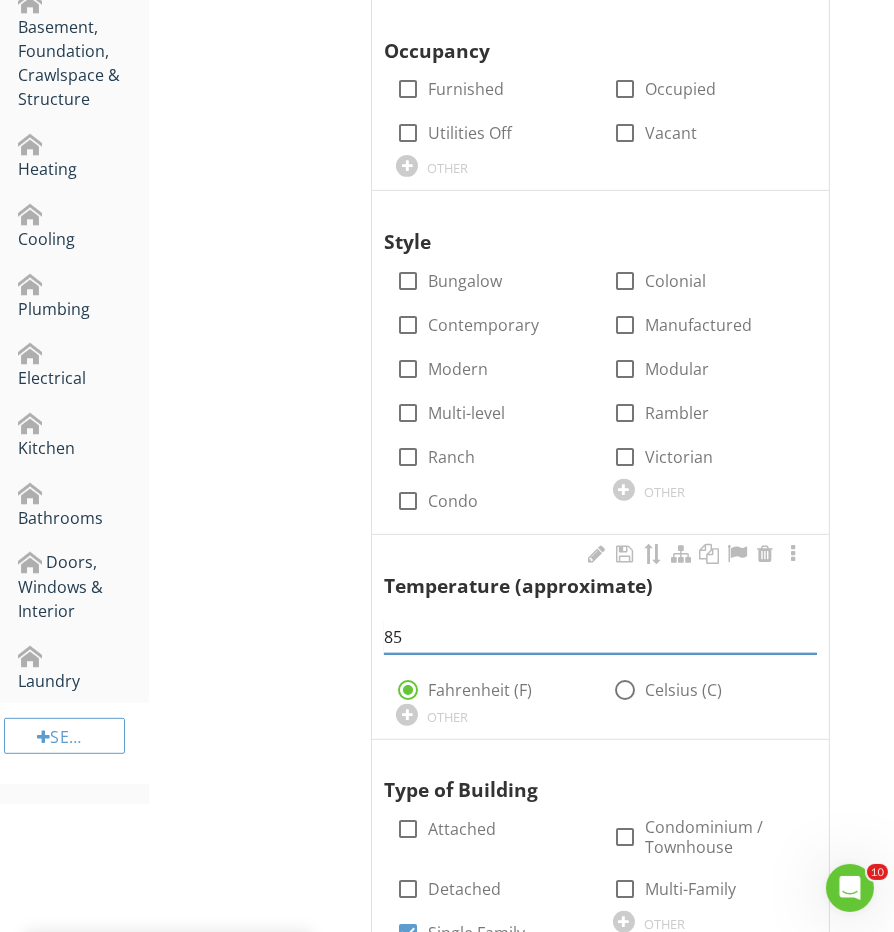 scroll, scrollTop: 528, scrollLeft: 0, axis: vertical 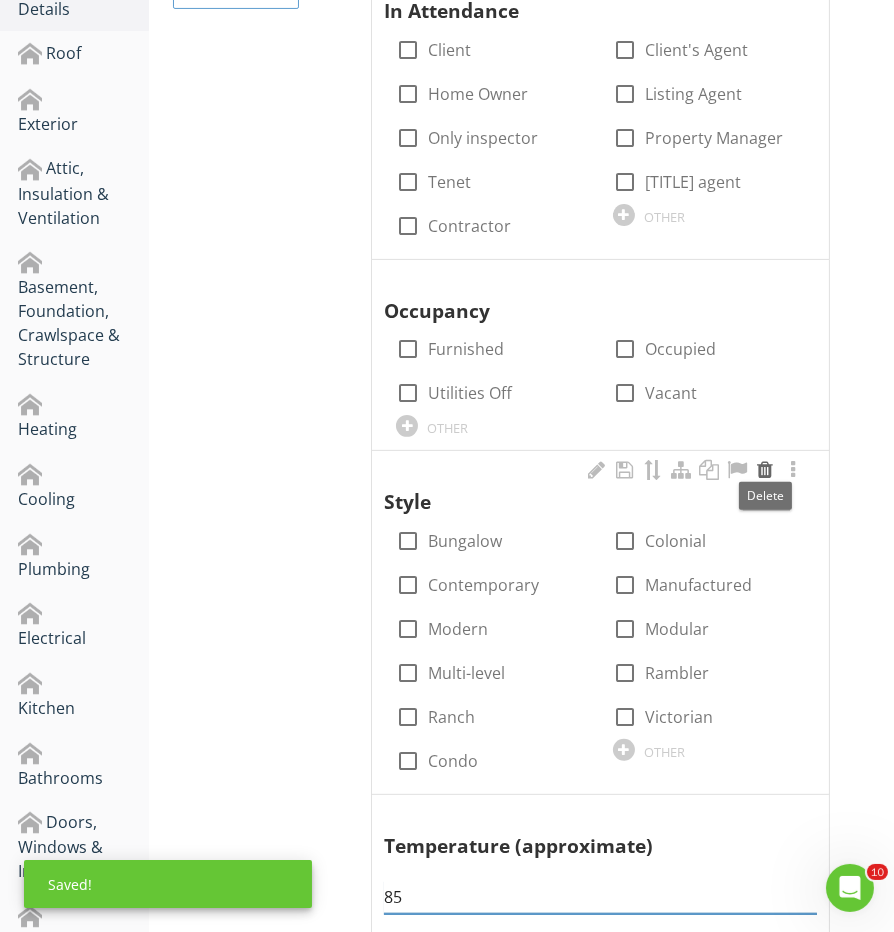 type on "85" 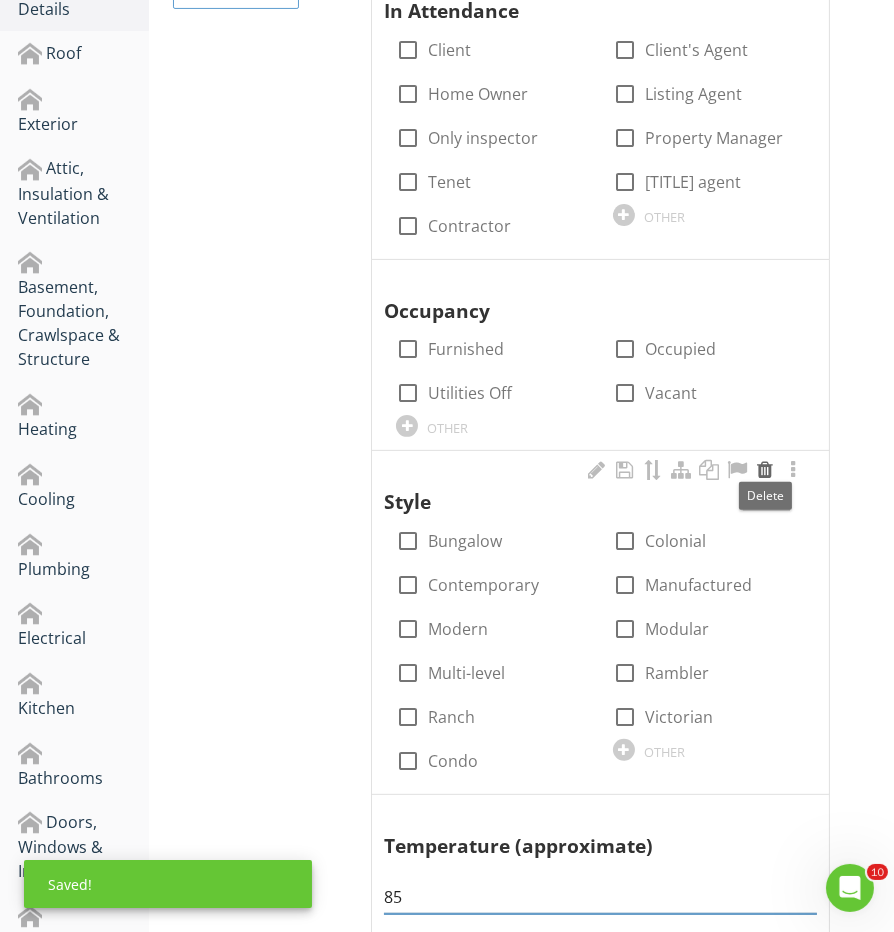 click at bounding box center (765, 470) 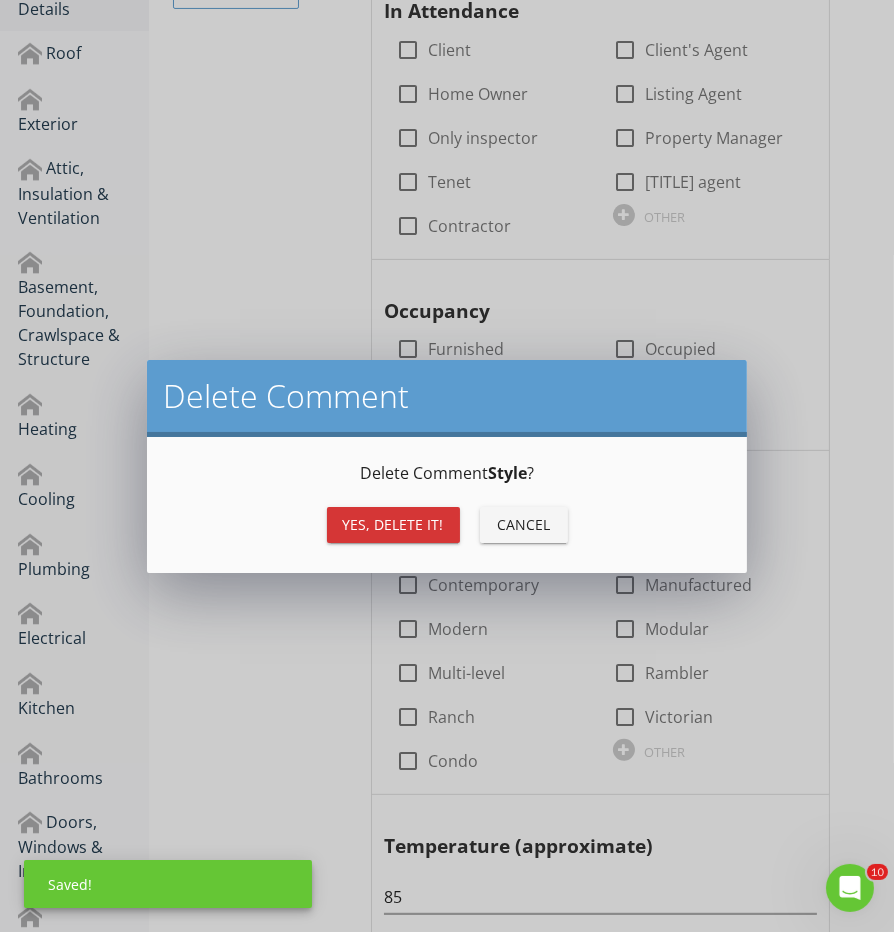 click on "Yes, Delete it!" at bounding box center [393, 524] 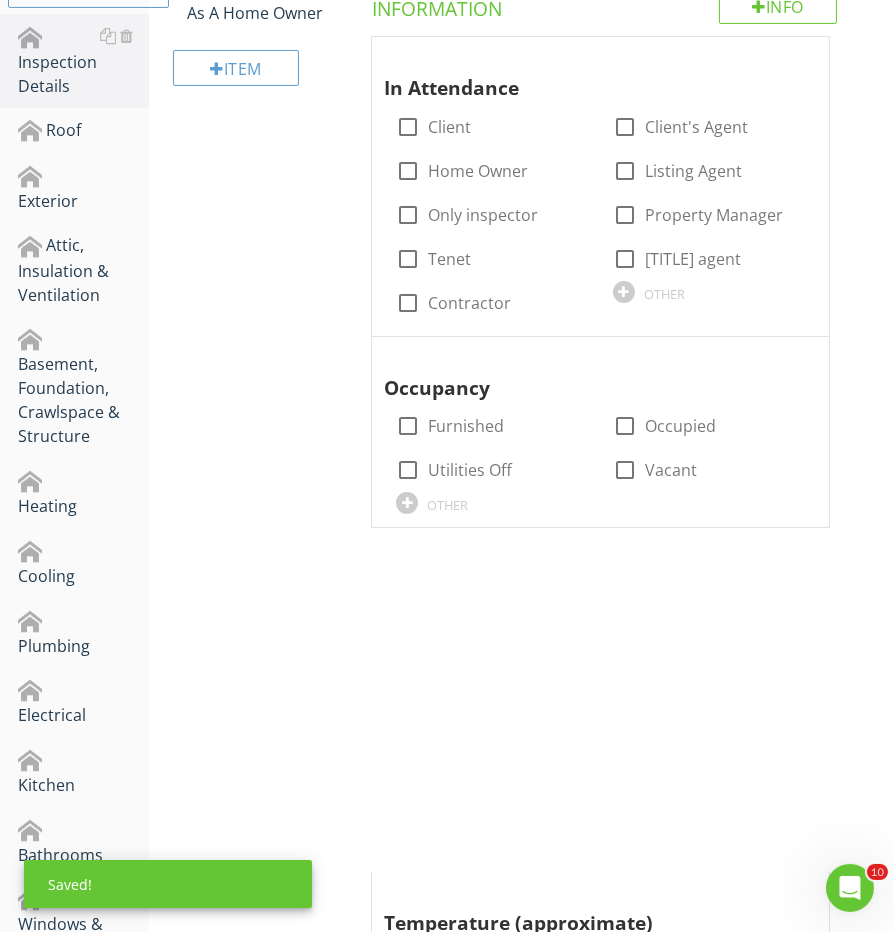 scroll, scrollTop: 430, scrollLeft: 0, axis: vertical 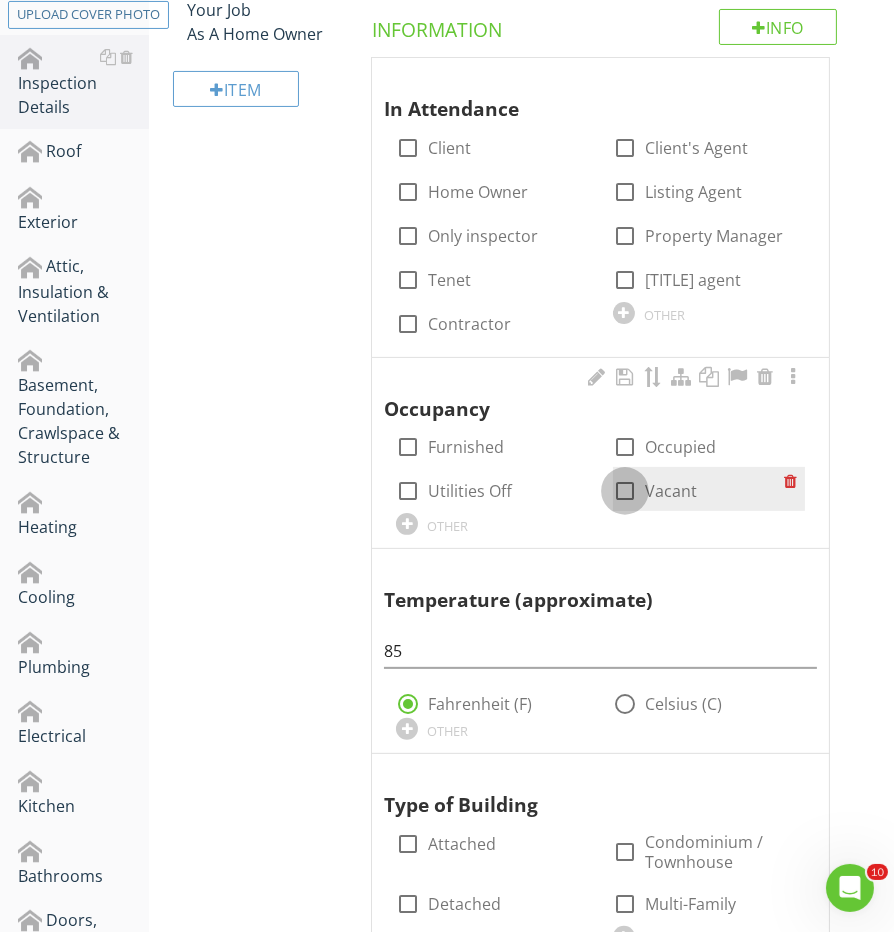 click at bounding box center [625, 491] 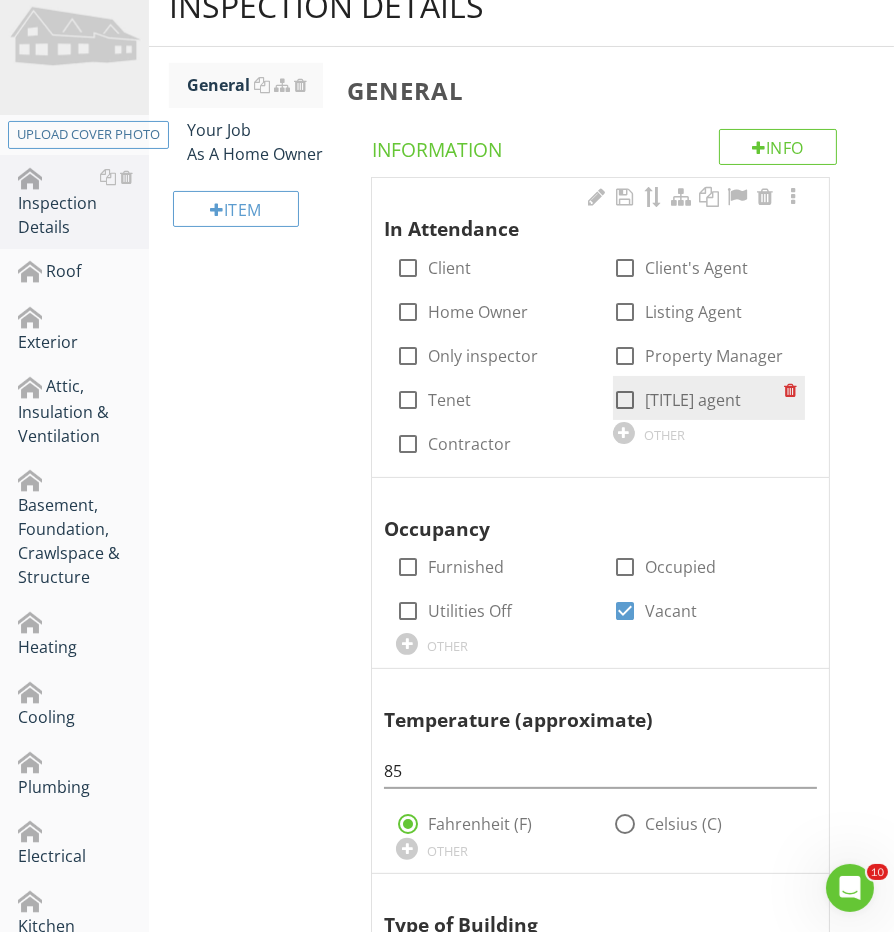 scroll, scrollTop: 228, scrollLeft: 0, axis: vertical 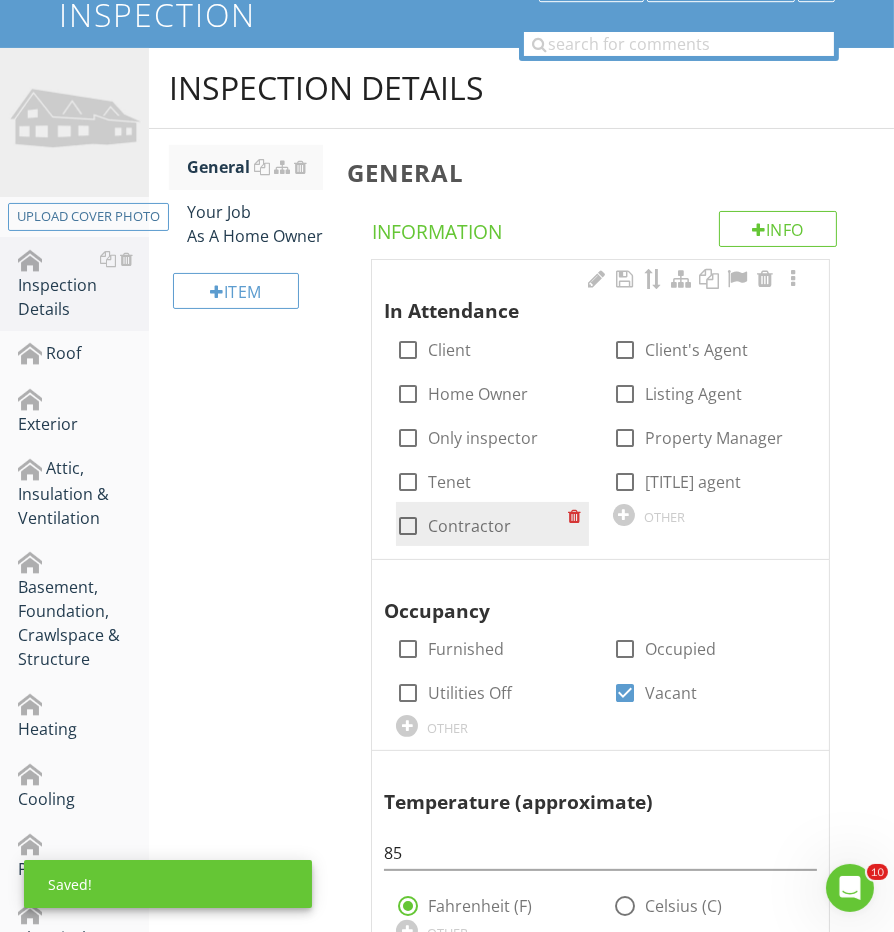 click at bounding box center (408, 526) 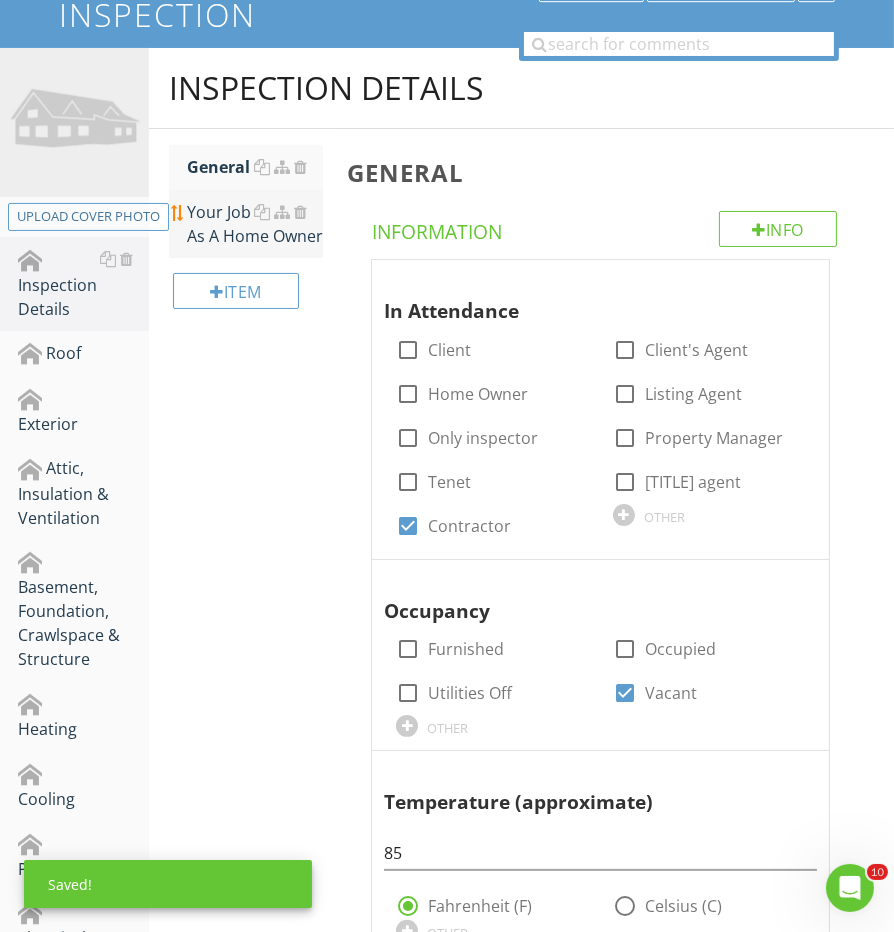 click on "Your Job As A Home Owner" at bounding box center (255, 224) 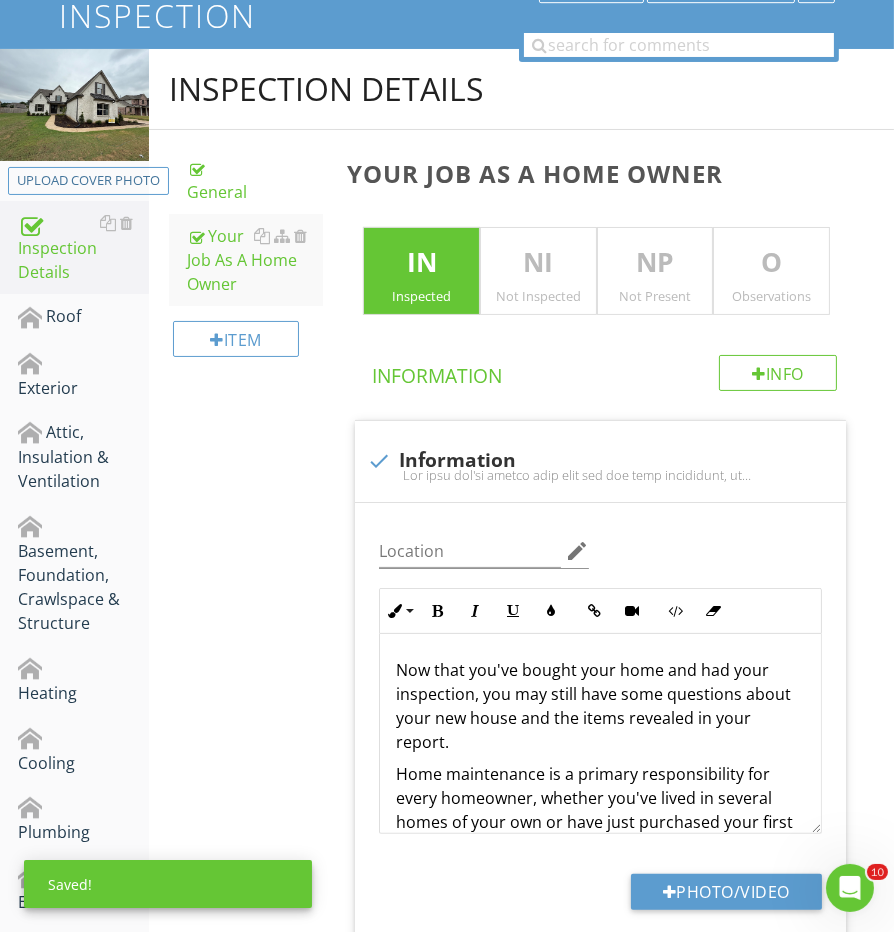 scroll, scrollTop: 300, scrollLeft: 0, axis: vertical 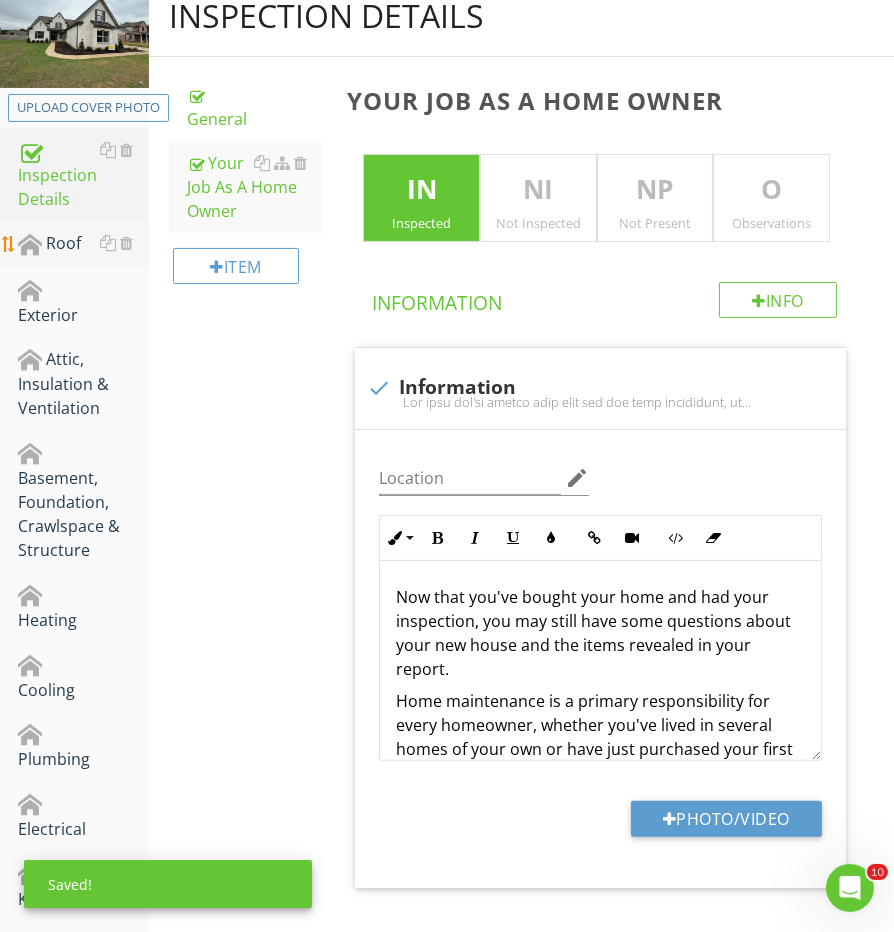 click on "Roof" at bounding box center (83, 244) 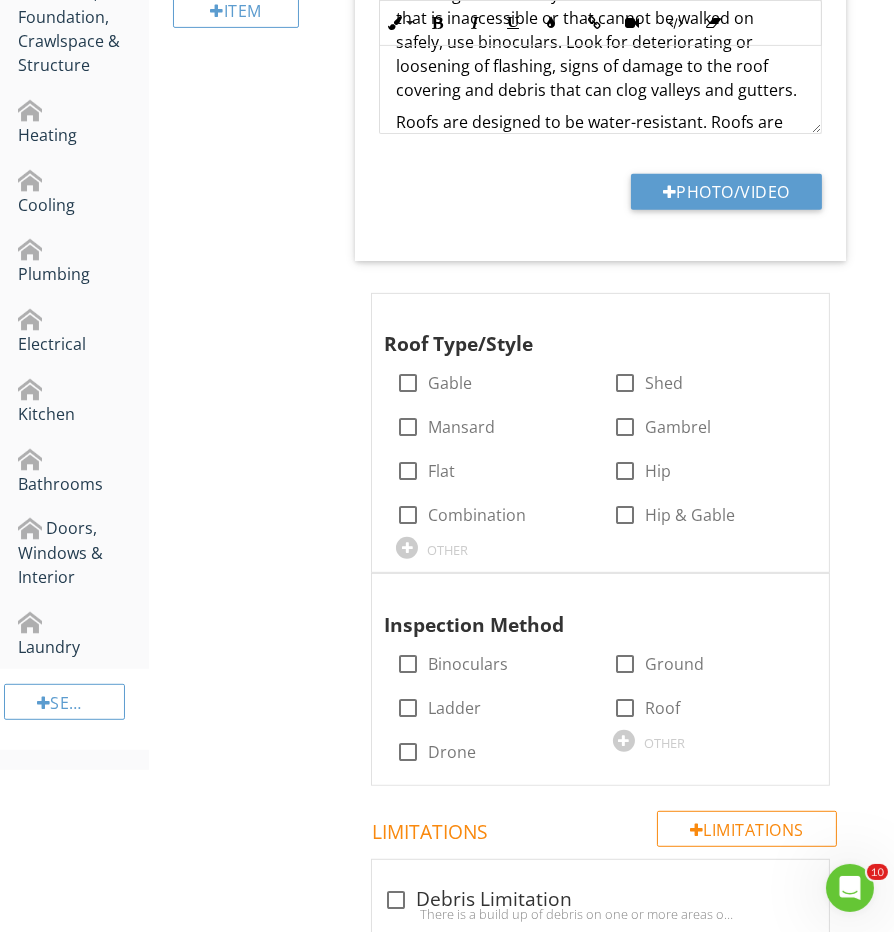 scroll, scrollTop: 807, scrollLeft: 0, axis: vertical 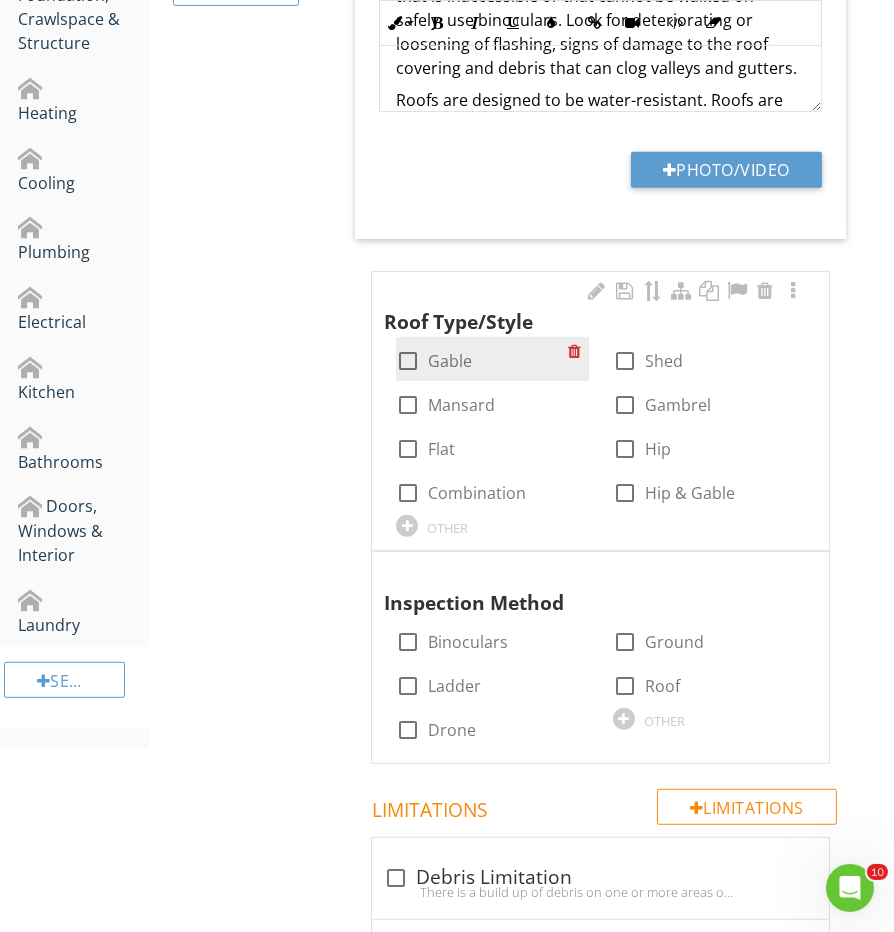 click at bounding box center [408, 361] 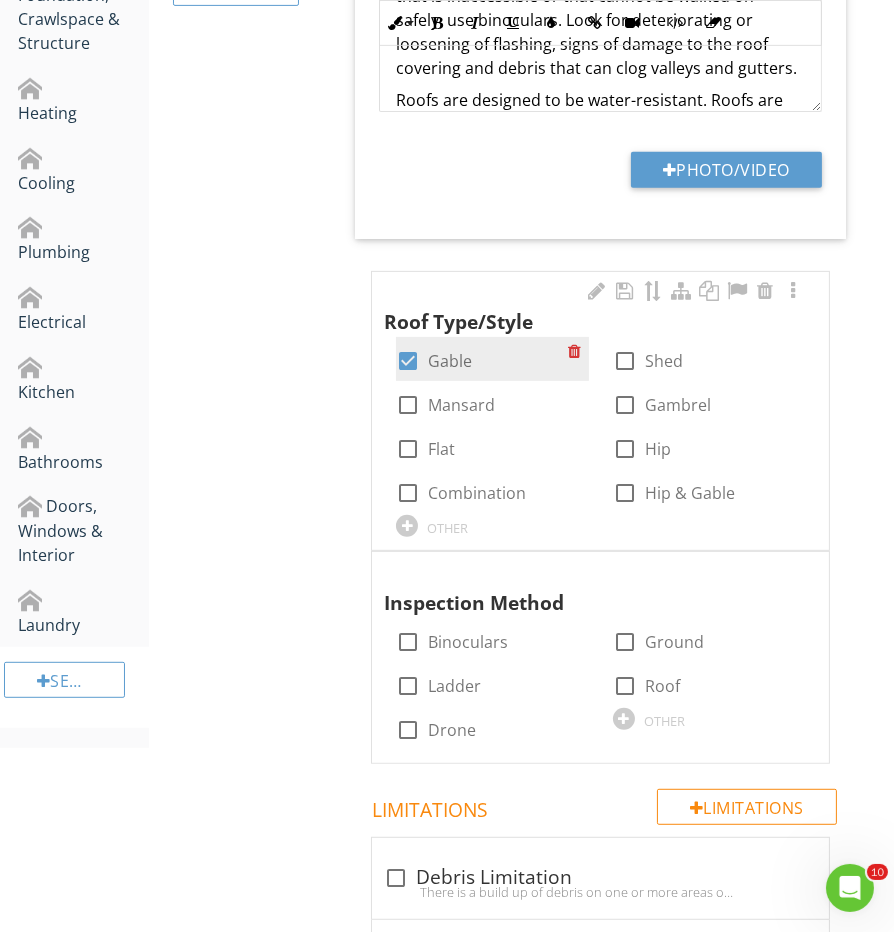 click at bounding box center (408, 361) 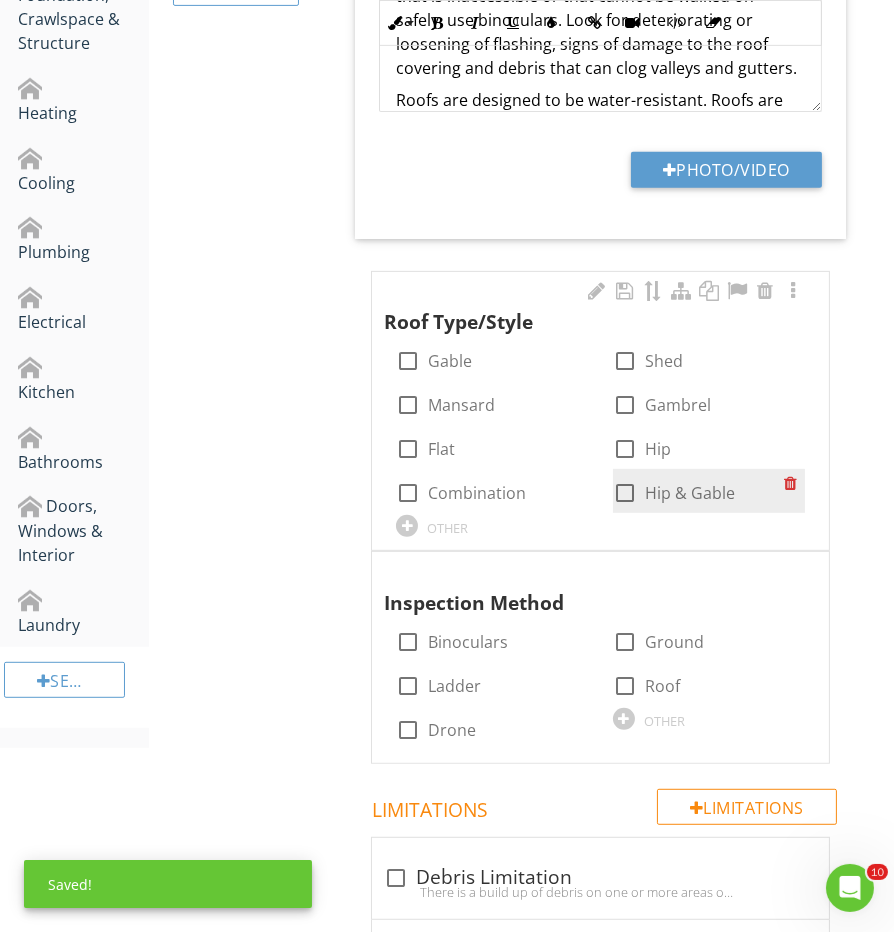 click at bounding box center [625, 493] 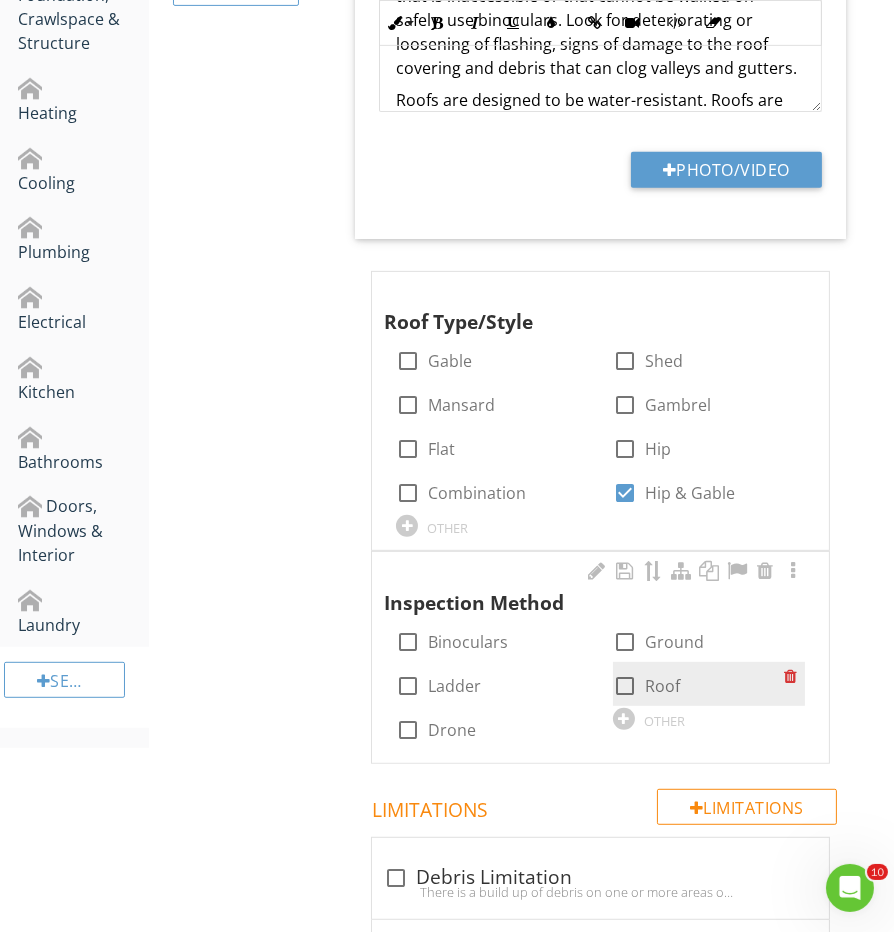 click at bounding box center (625, 686) 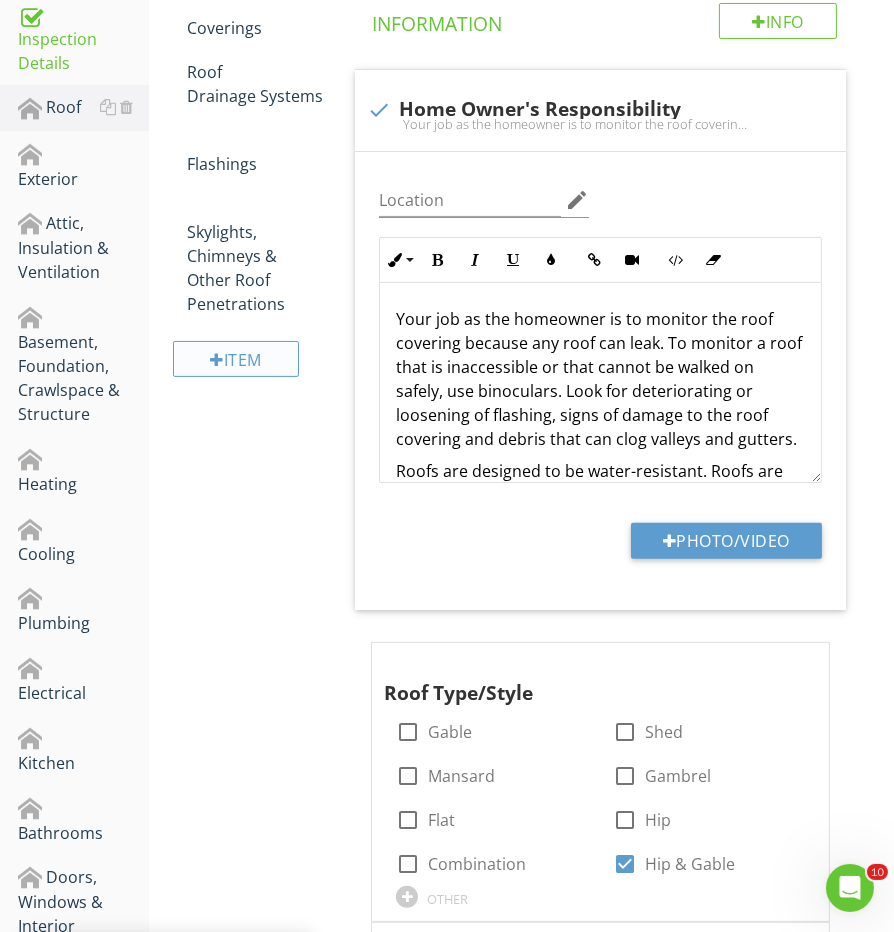 scroll, scrollTop: 401, scrollLeft: 0, axis: vertical 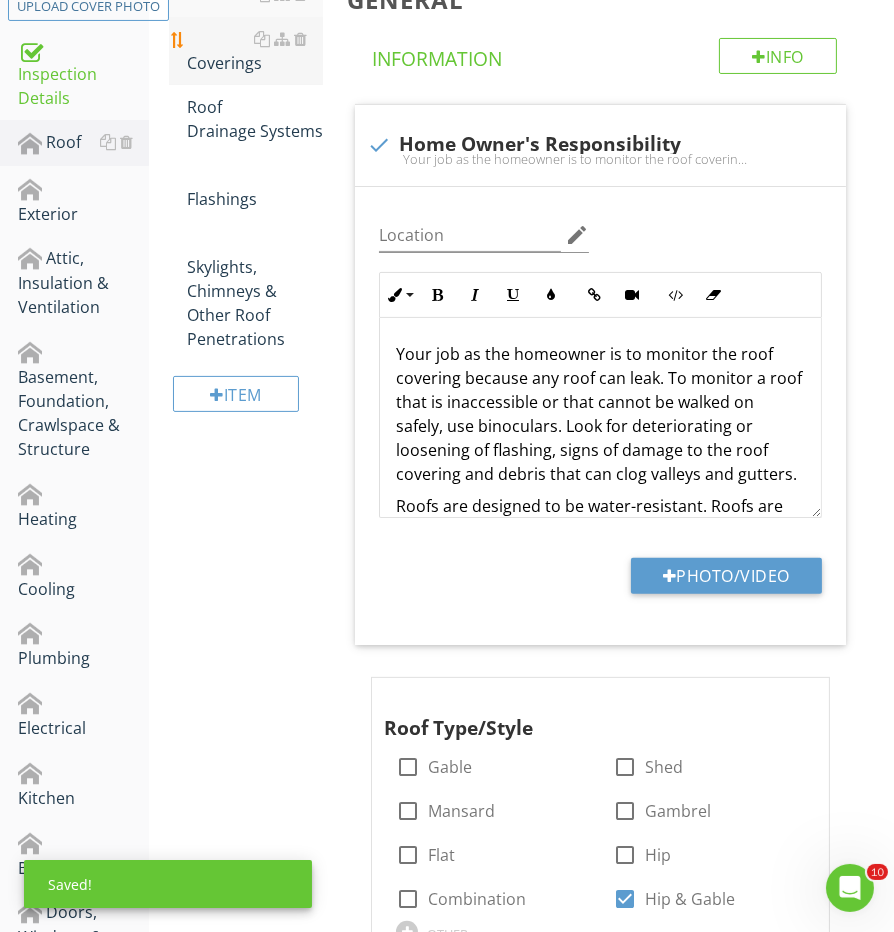 click on "Coverings" at bounding box center [255, 51] 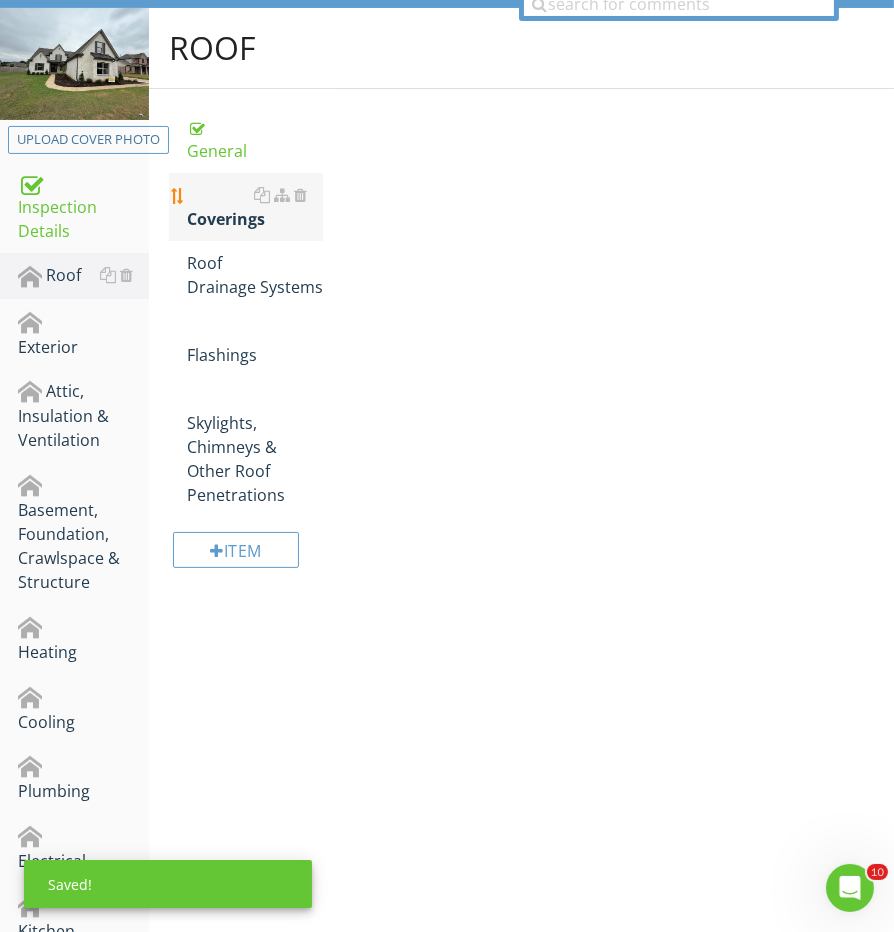 scroll, scrollTop: 241, scrollLeft: 0, axis: vertical 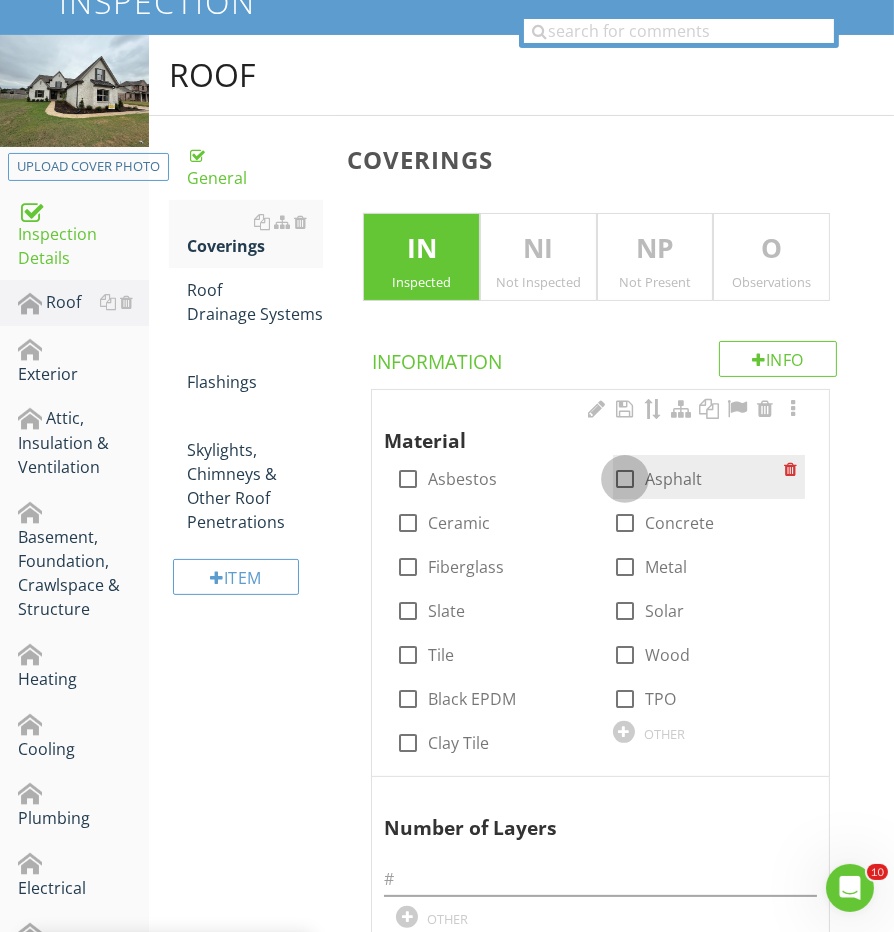 click at bounding box center (625, 479) 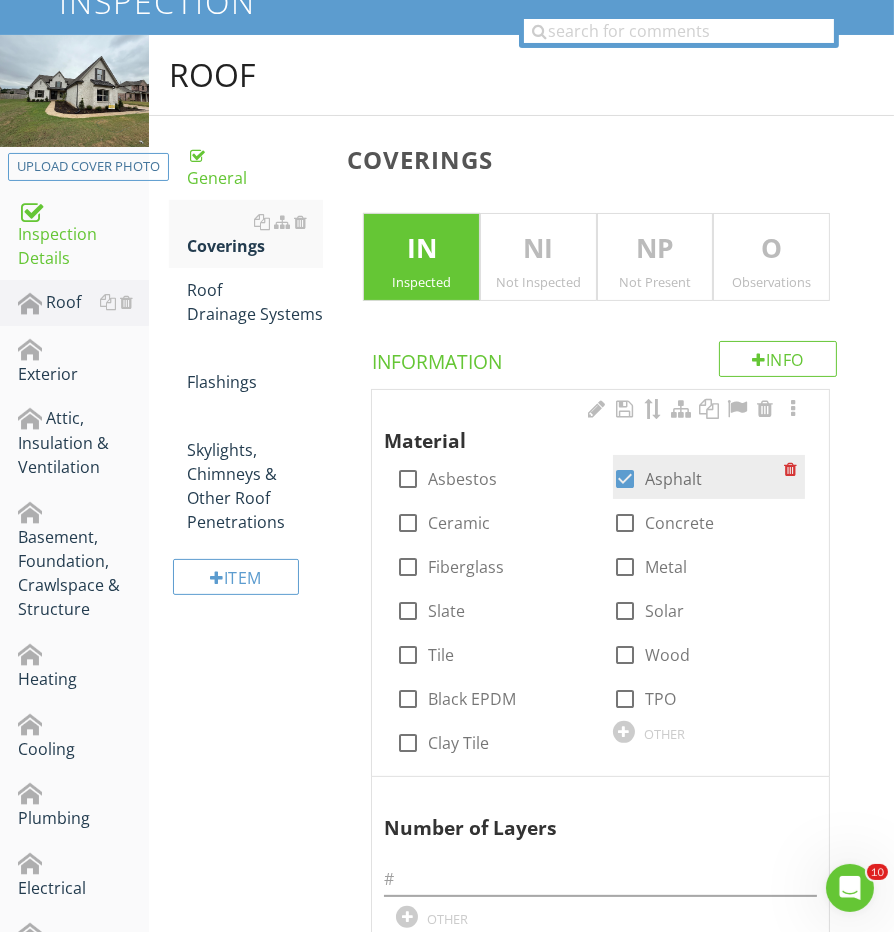 scroll, scrollTop: 454, scrollLeft: 0, axis: vertical 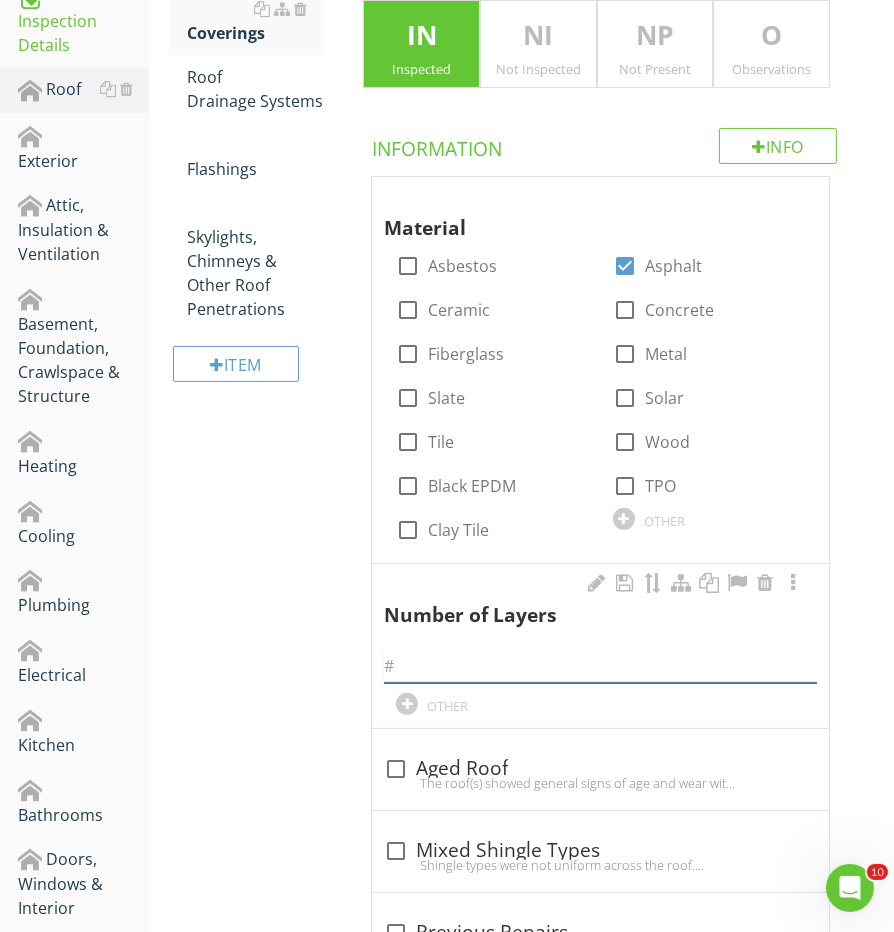 click at bounding box center [600, 666] 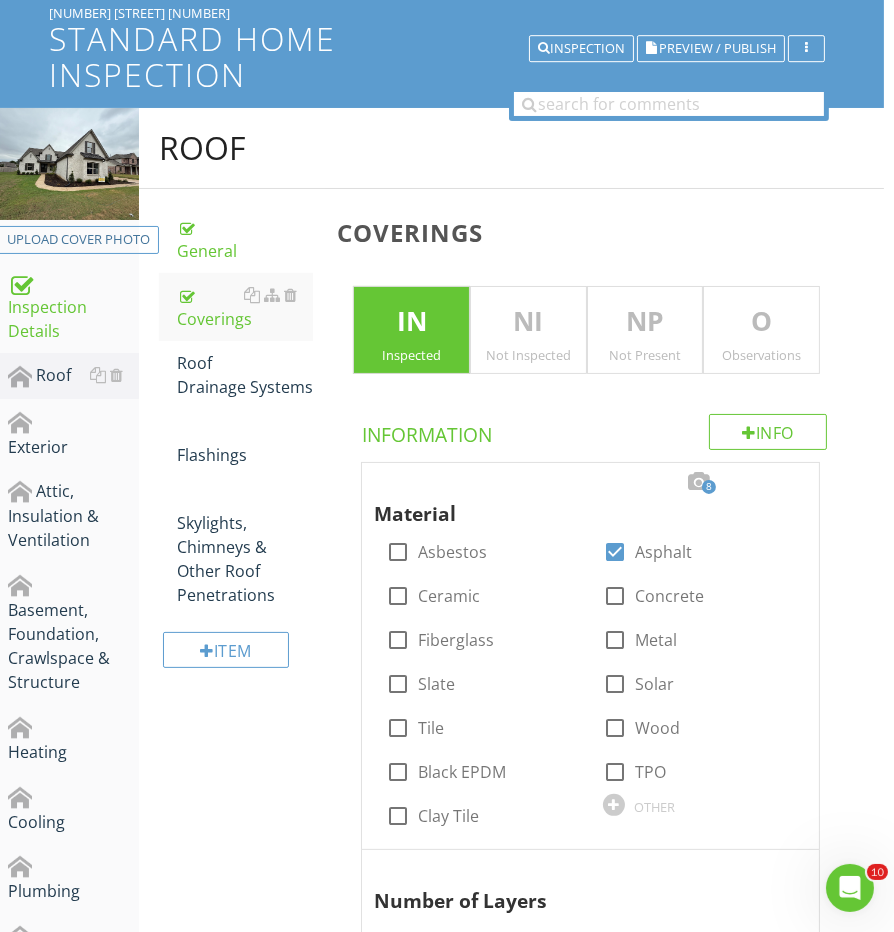scroll, scrollTop: 152, scrollLeft: 10, axis: both 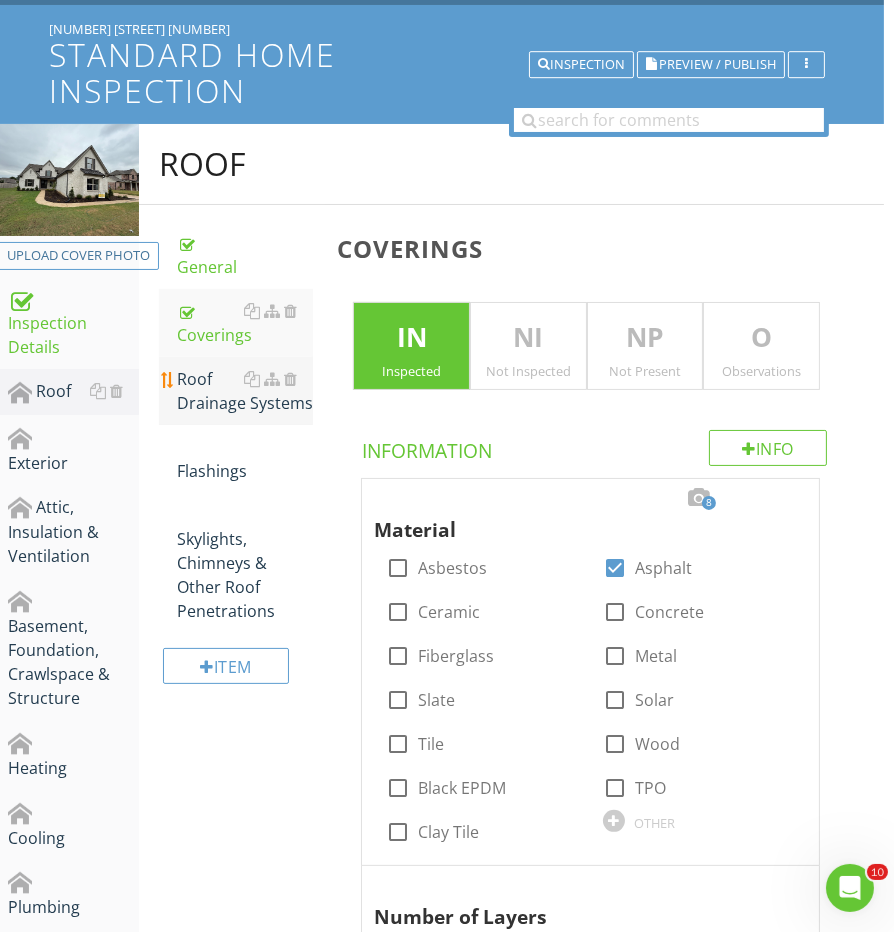 type on "1" 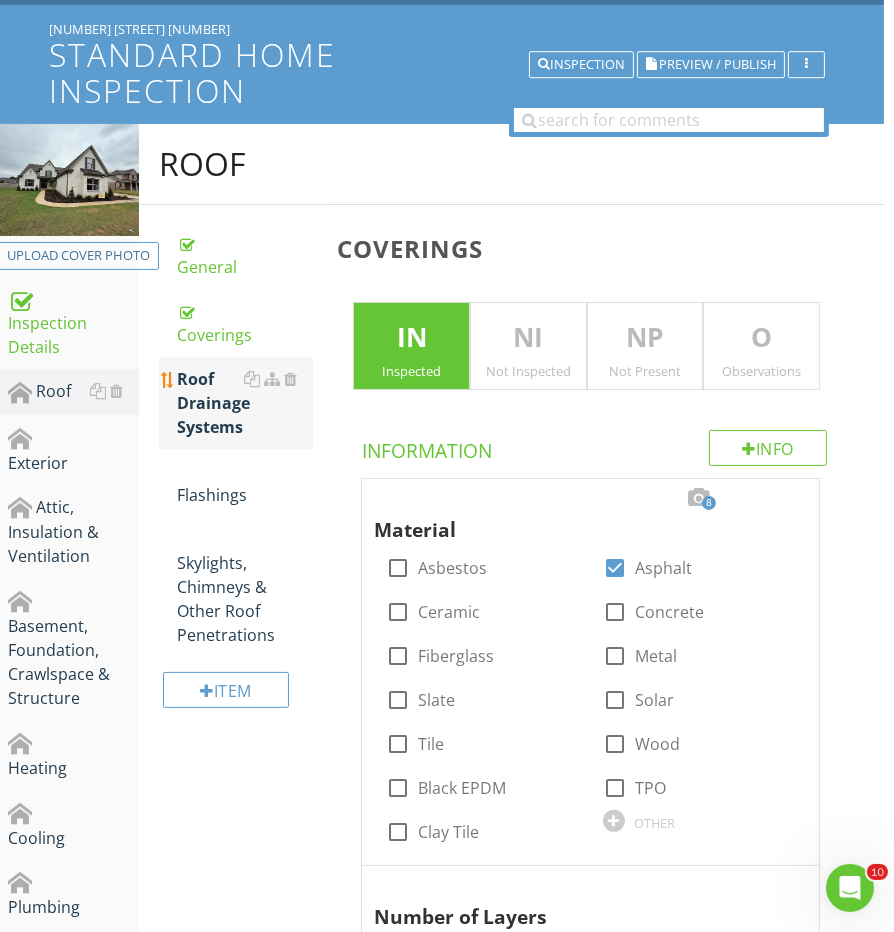 click on "Roof Drainage Systems" at bounding box center [245, 403] 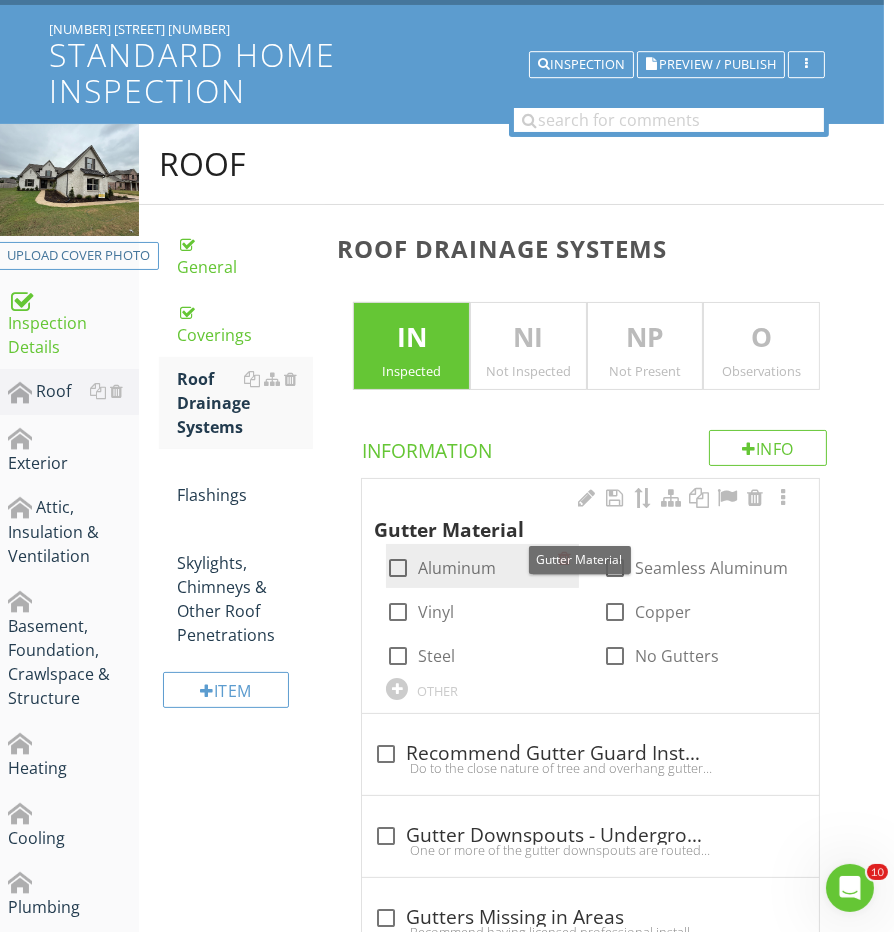 click at bounding box center (398, 568) 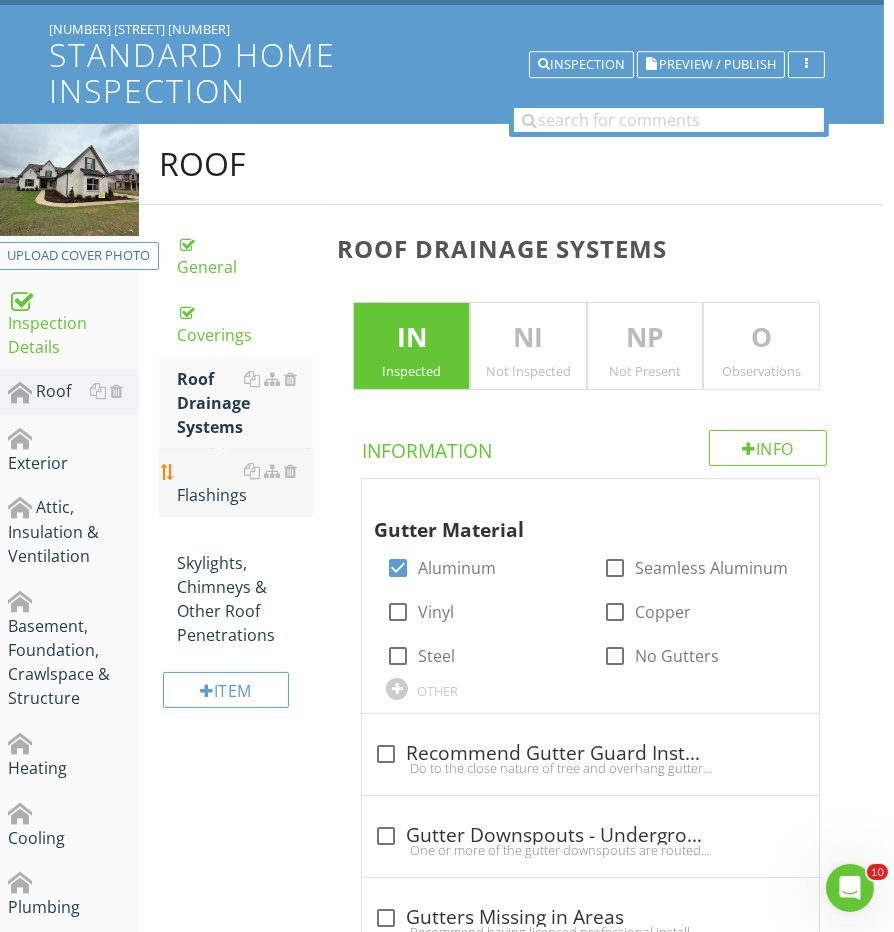 click on "Flashings" at bounding box center [245, 483] 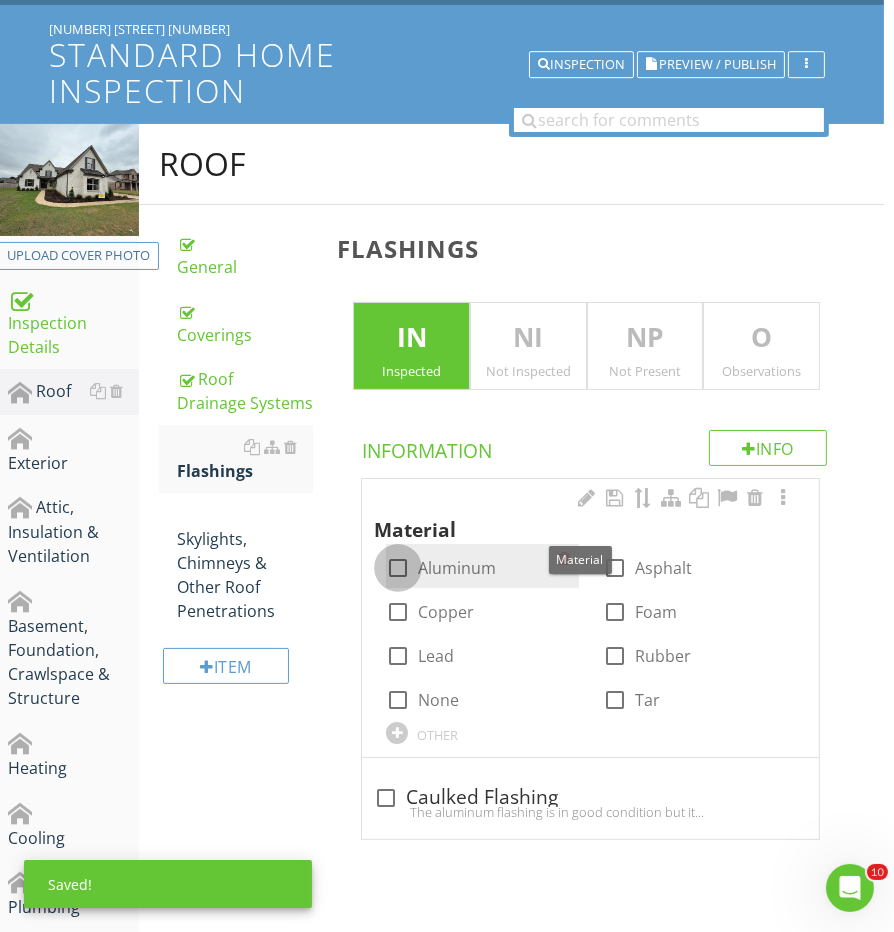 click at bounding box center (398, 568) 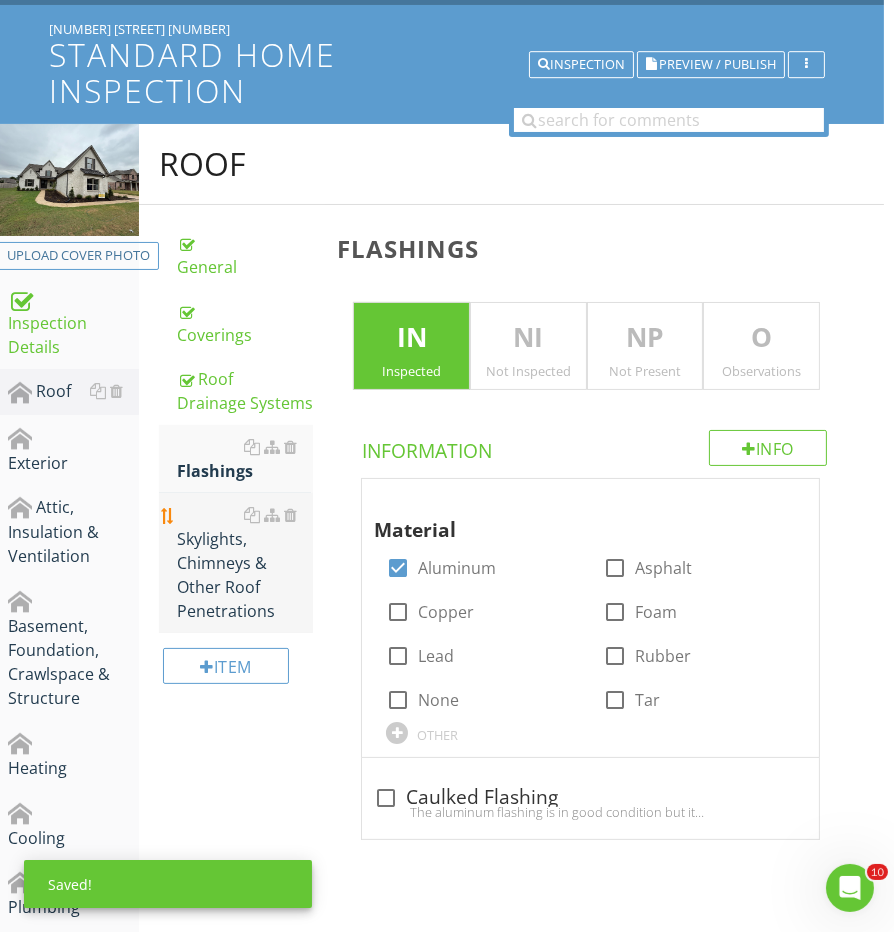 click on "Skylights, Chimneys & Other Roof Penetrations" at bounding box center [245, 563] 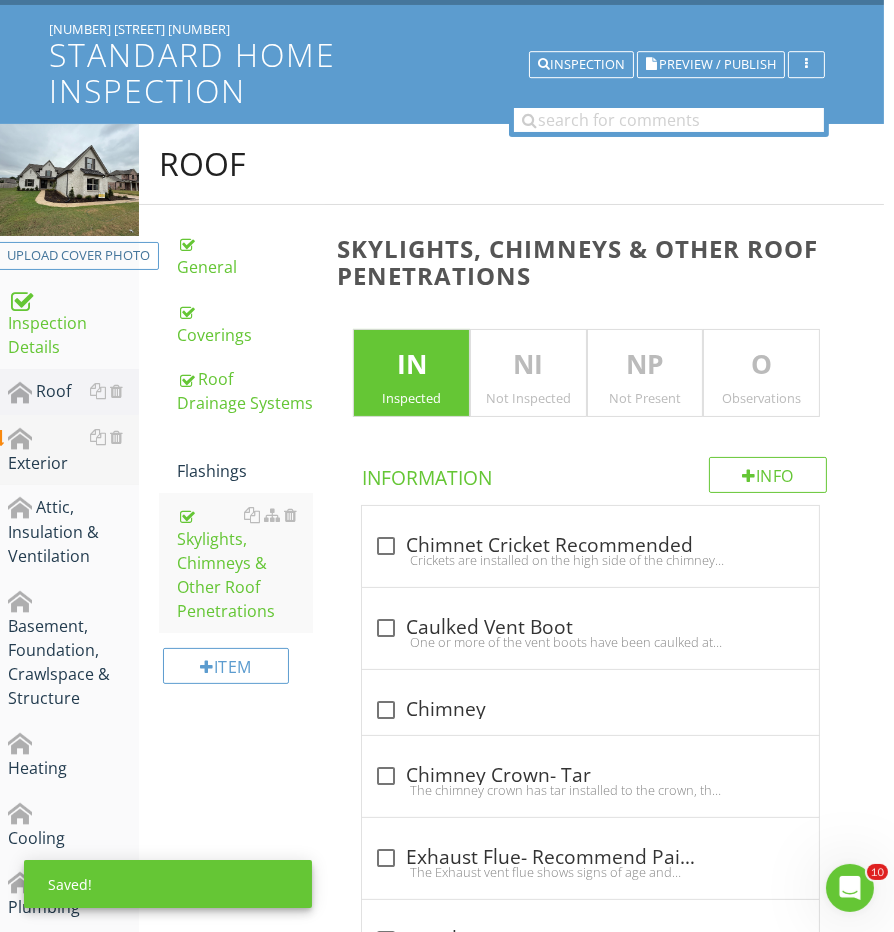 click on "Exterior" at bounding box center [73, 450] 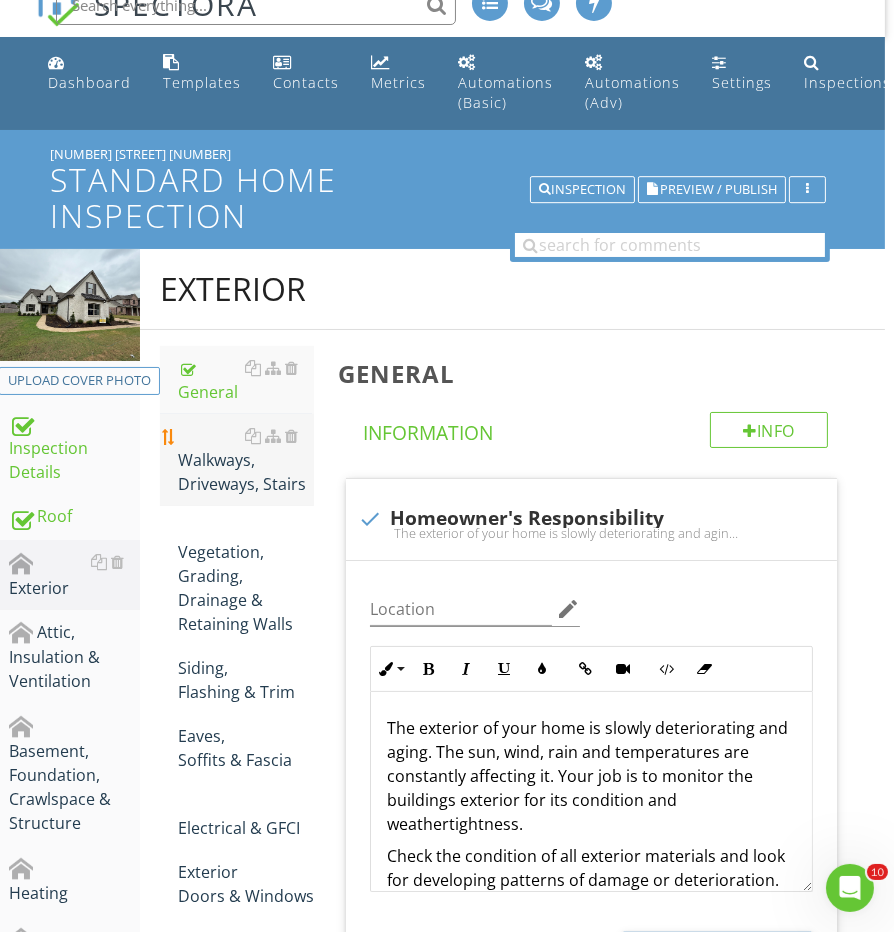 click on "Walkways, Driveways, Stairs" at bounding box center (246, 460) 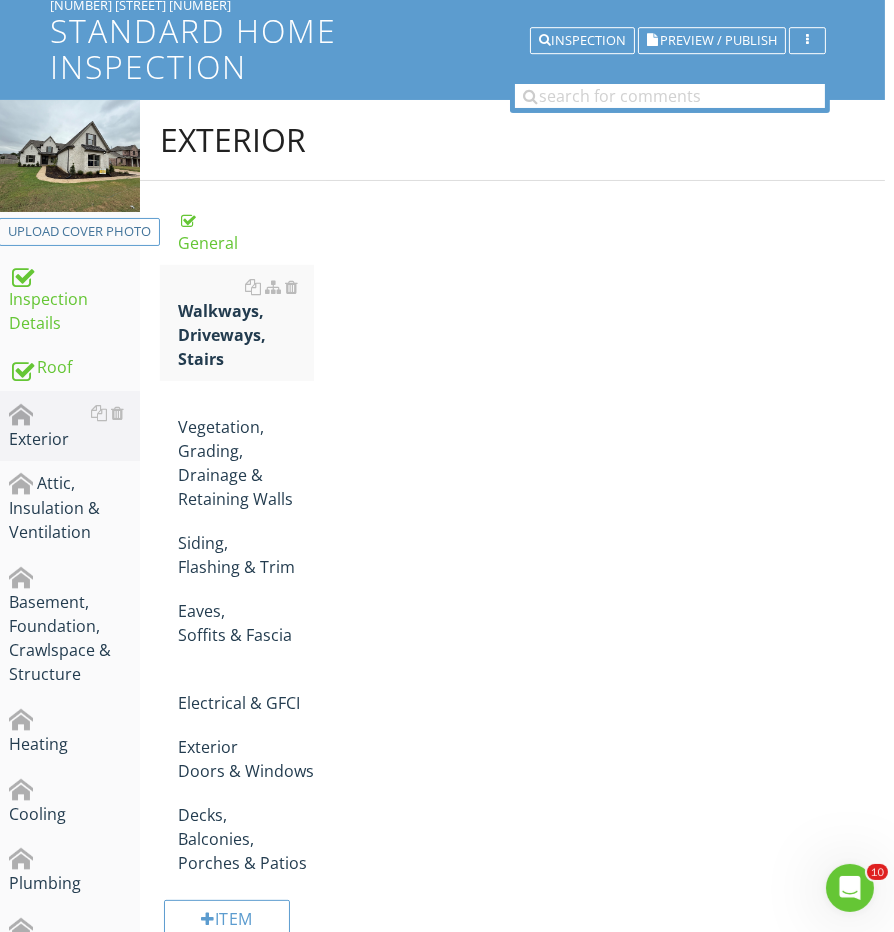 scroll, scrollTop: 195, scrollLeft: 9, axis: both 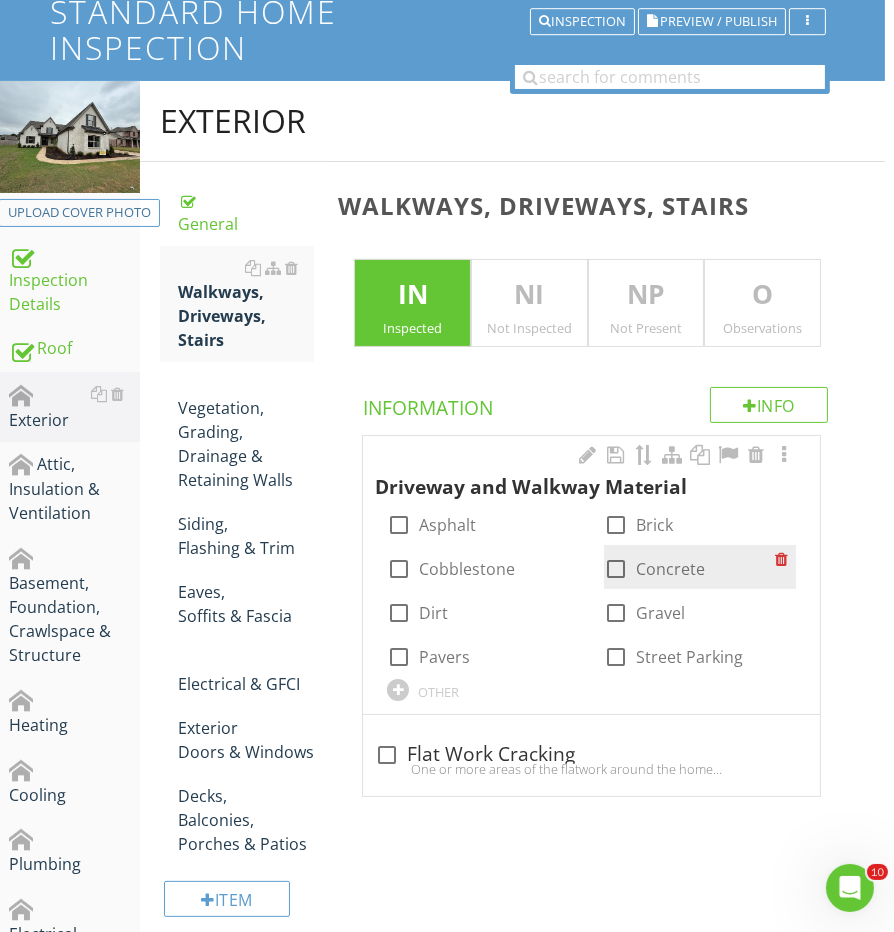 click at bounding box center (616, 569) 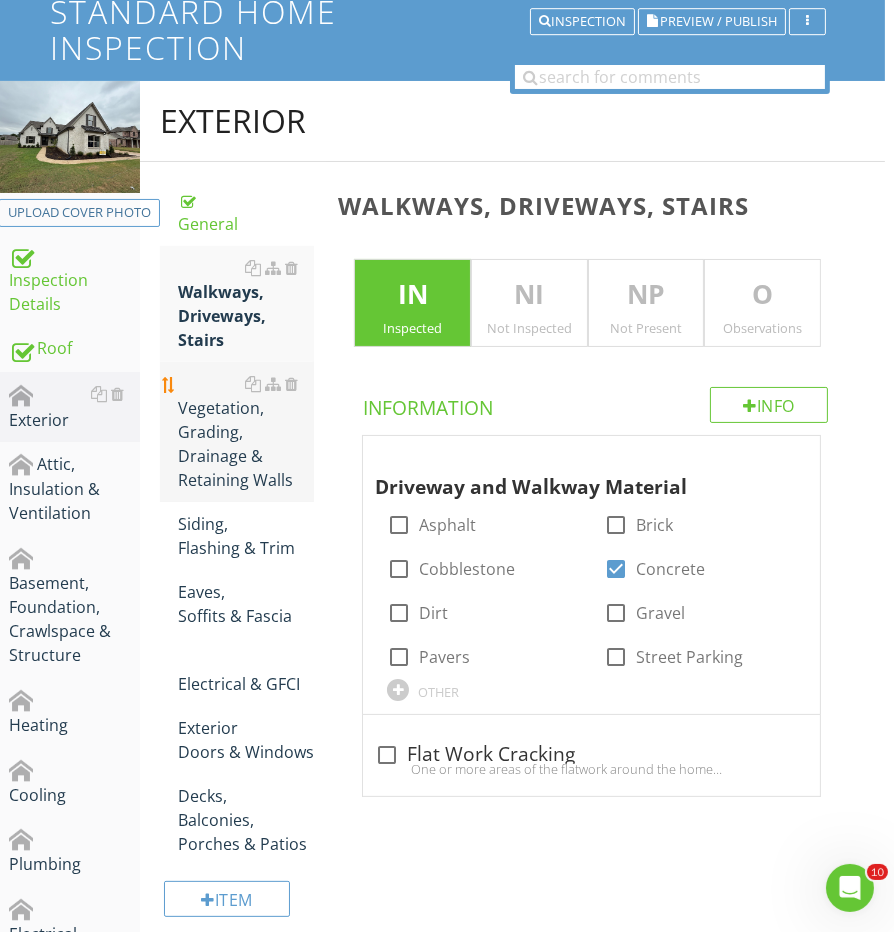 click on "Vegetation, Grading, Drainage & Retaining Walls" at bounding box center (246, 432) 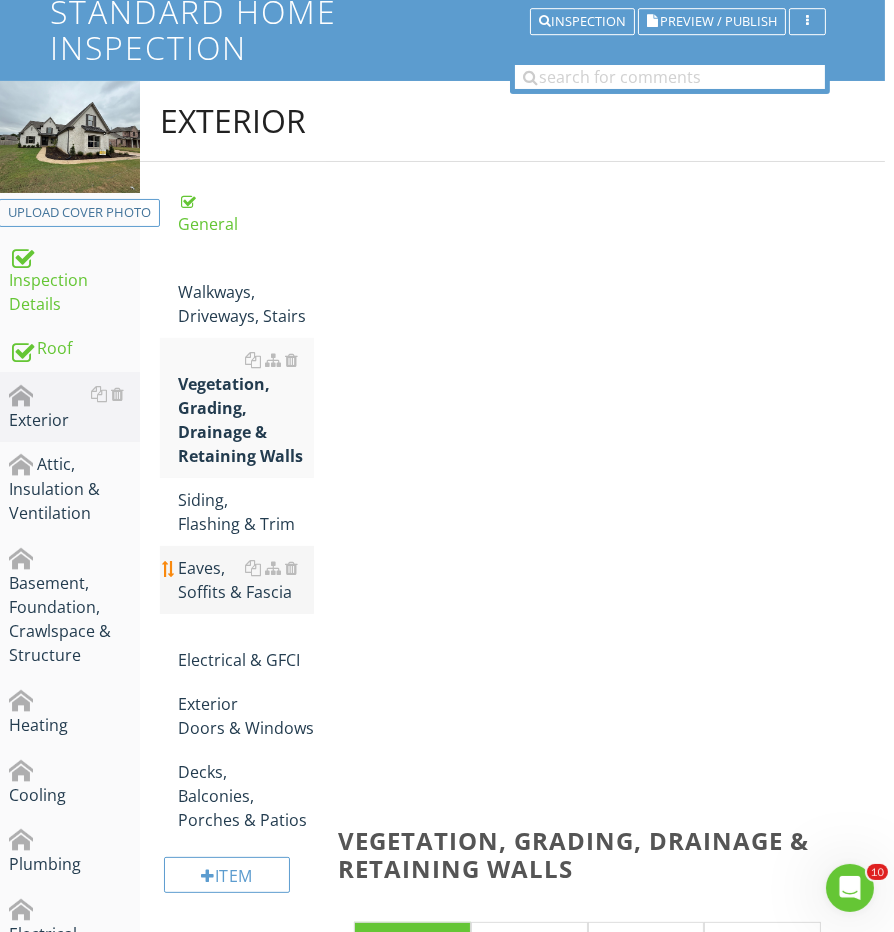 click on "Eaves, Soffits & Fascia" at bounding box center (246, 580) 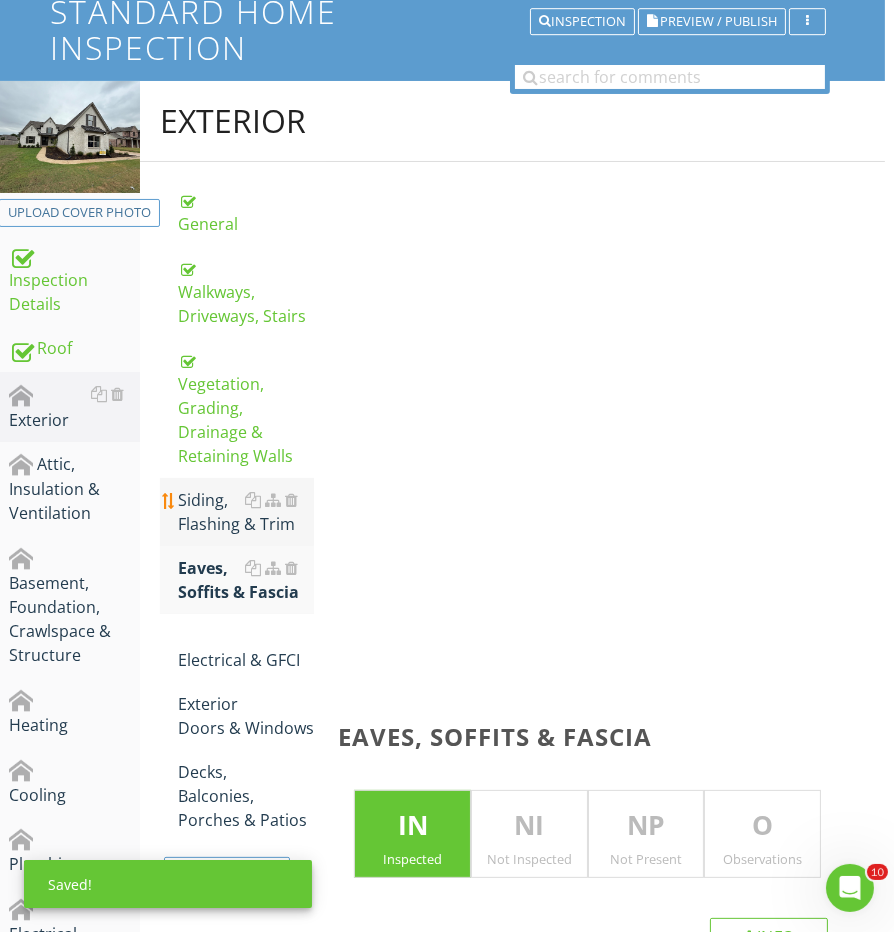 click on "Siding, Flashing & Trim" at bounding box center [246, 512] 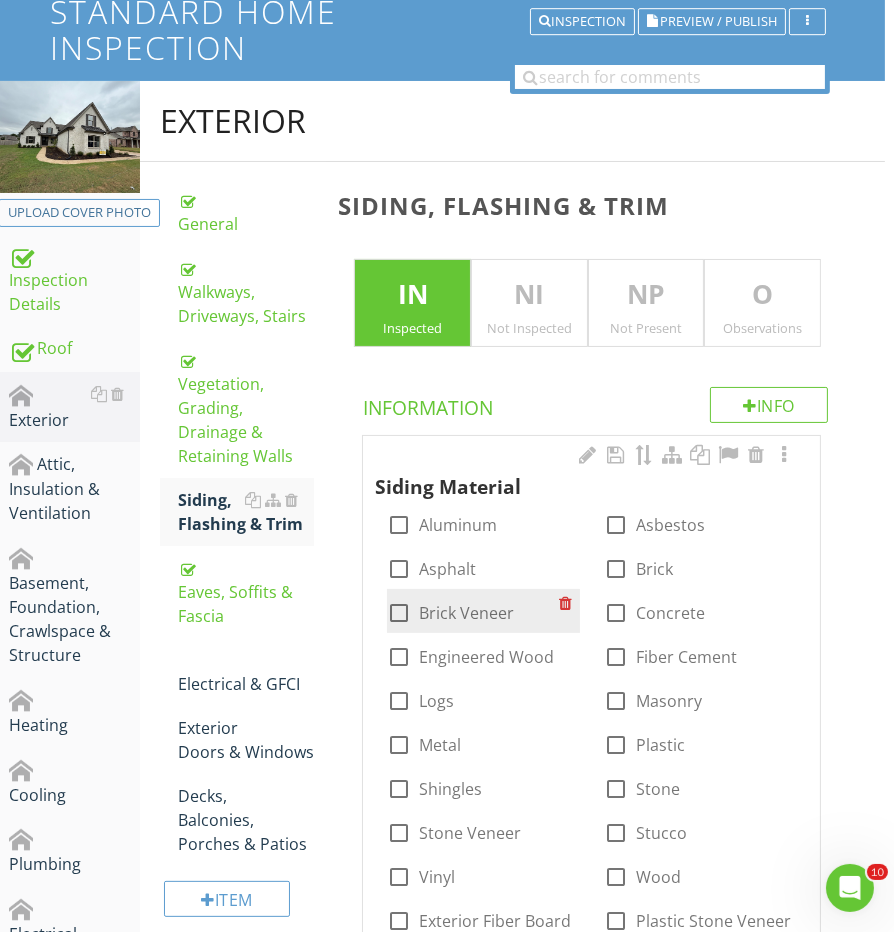 click at bounding box center (399, 613) 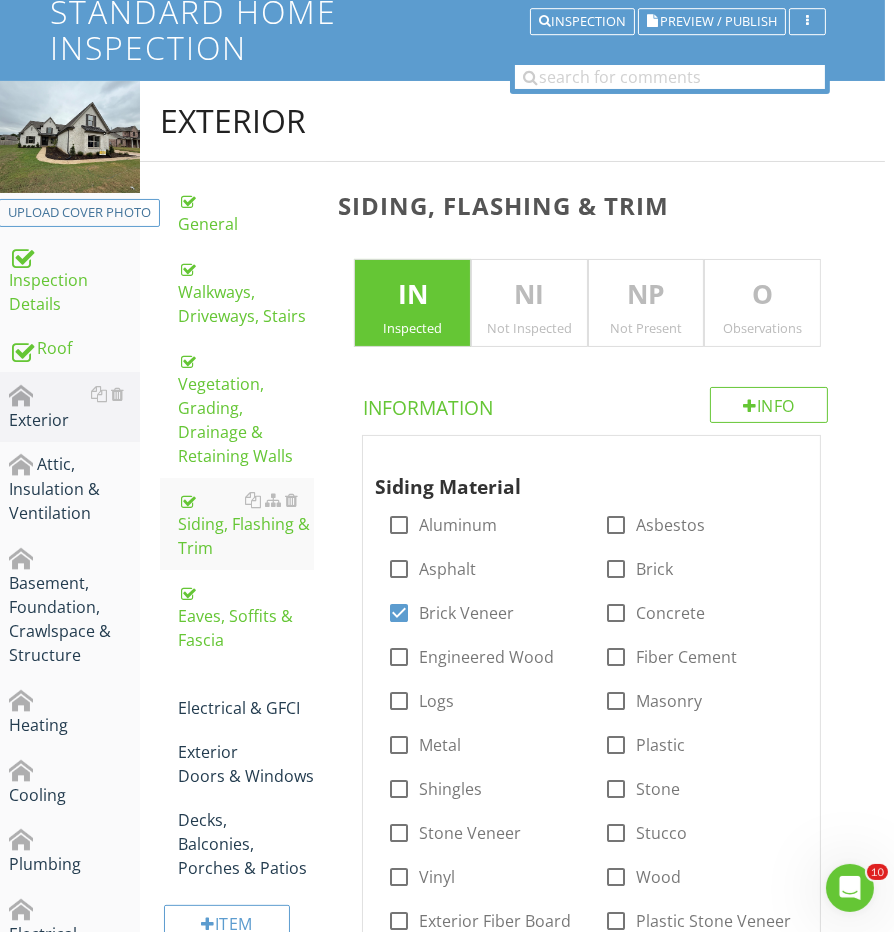 scroll, scrollTop: 261, scrollLeft: 9, axis: both 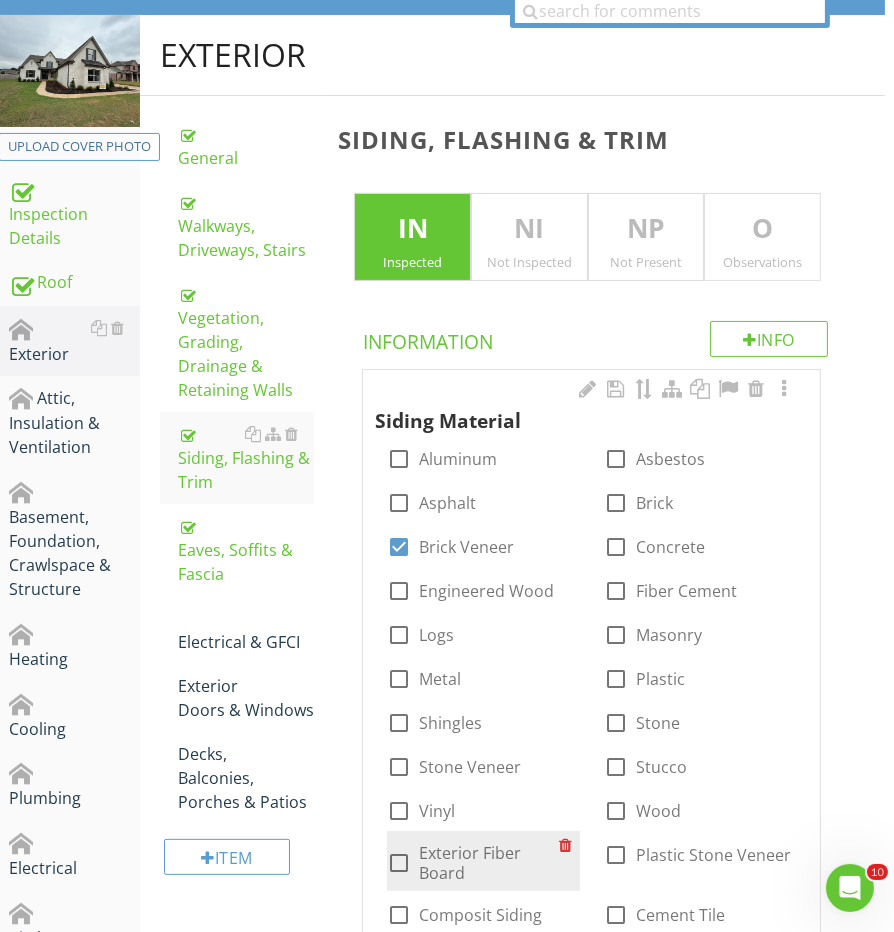 click at bounding box center [399, 863] 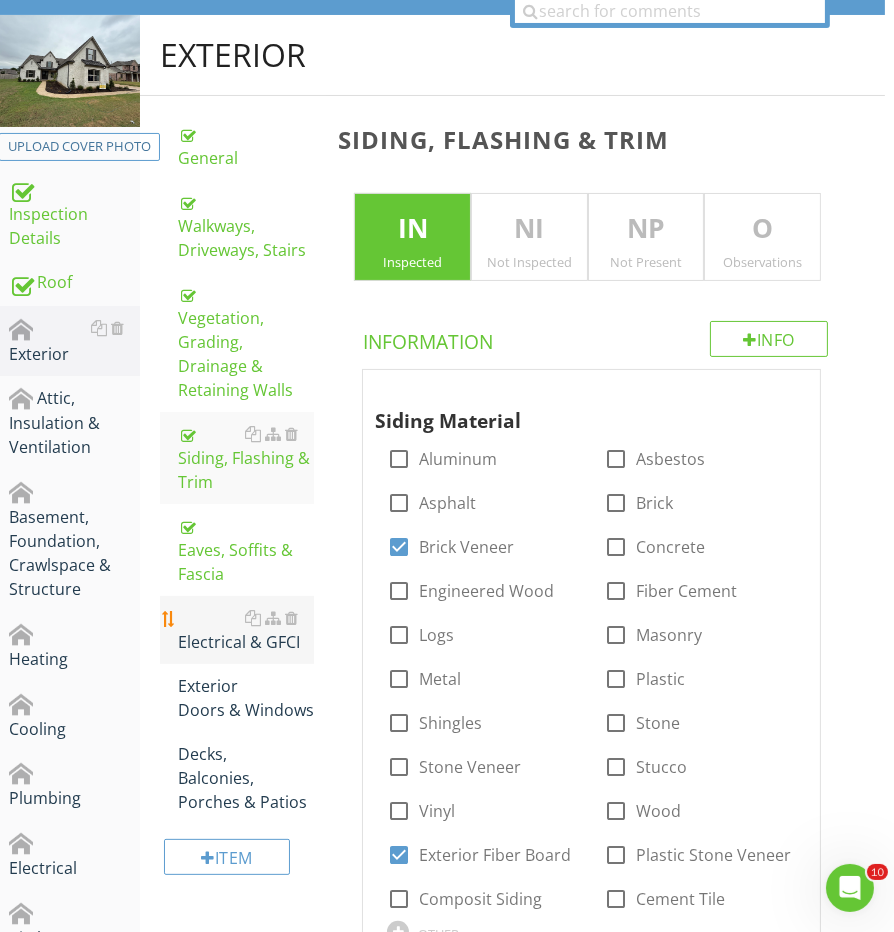 click on "Electrical & GFCI" at bounding box center [246, 630] 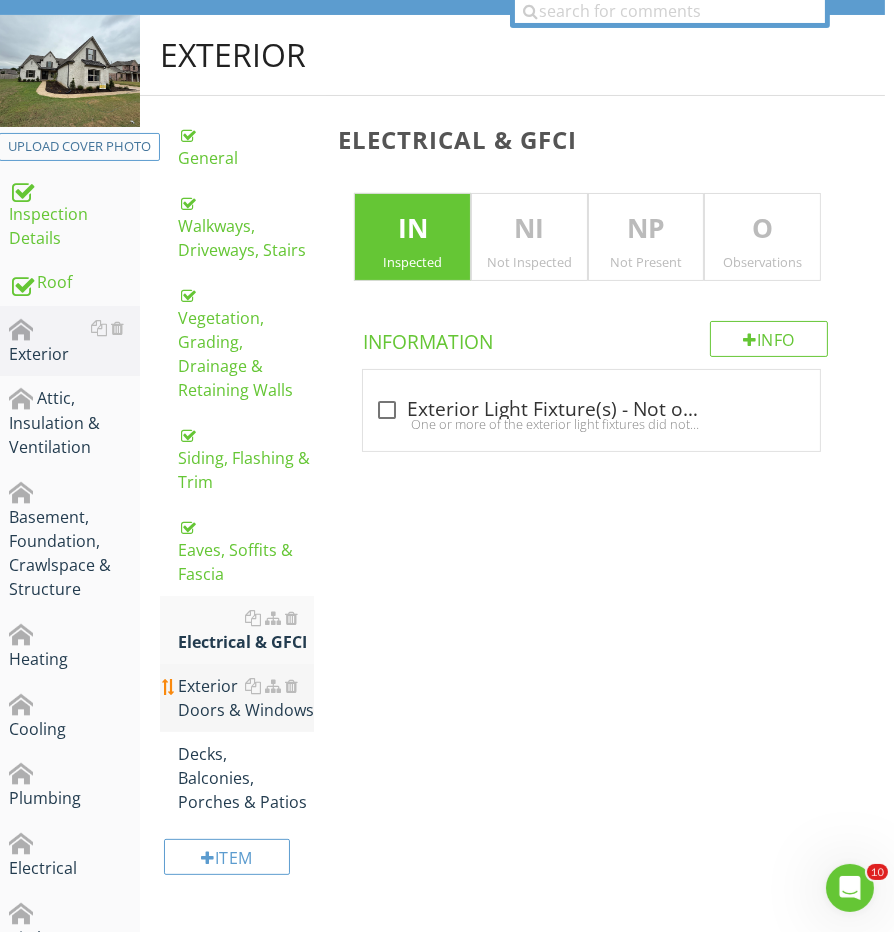 click on "Exterior Doors & Windows" at bounding box center (246, 698) 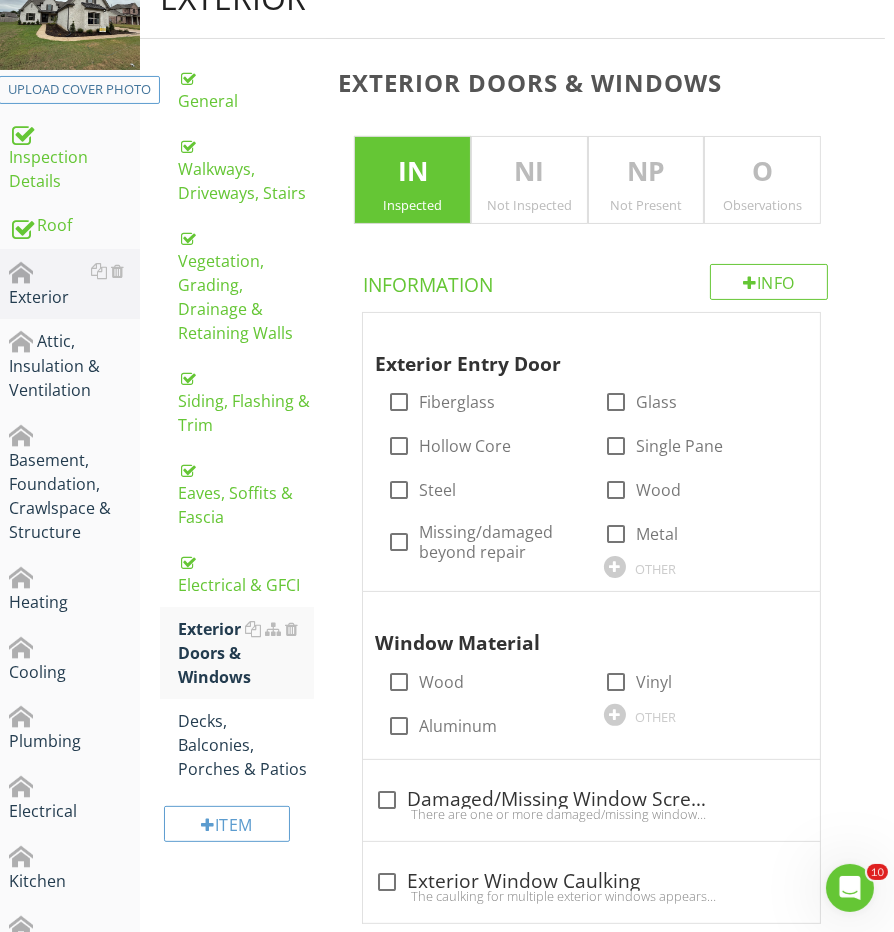 scroll, scrollTop: 377, scrollLeft: 9, axis: both 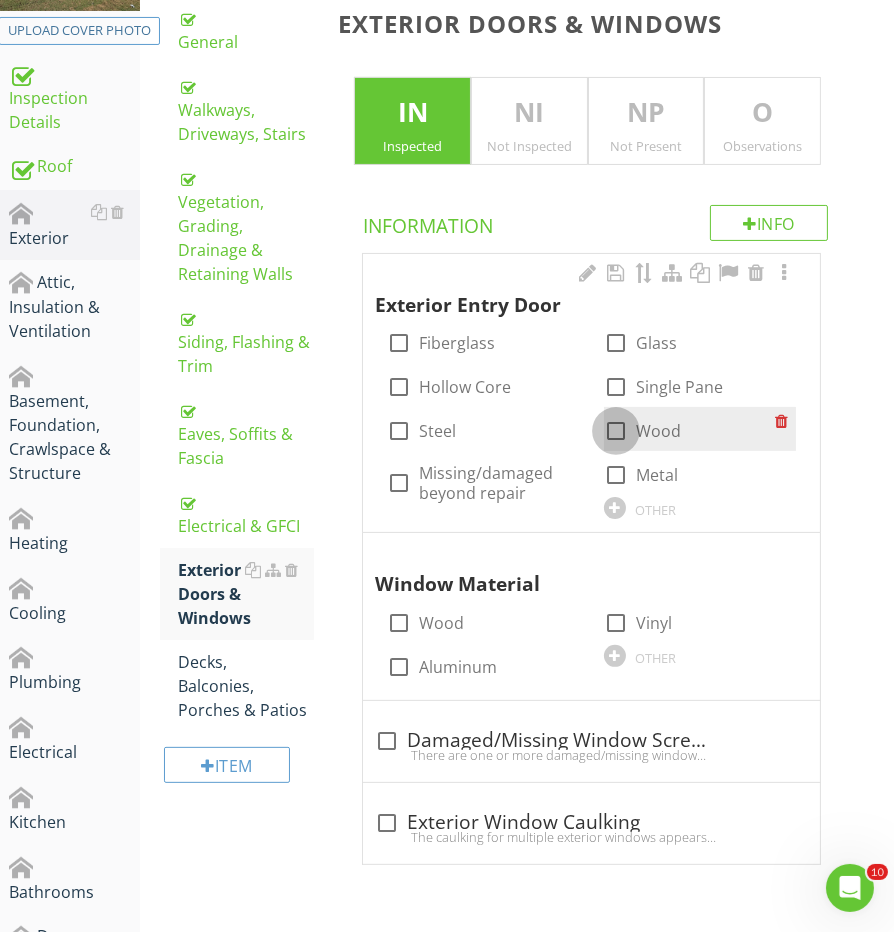 click at bounding box center [616, 431] 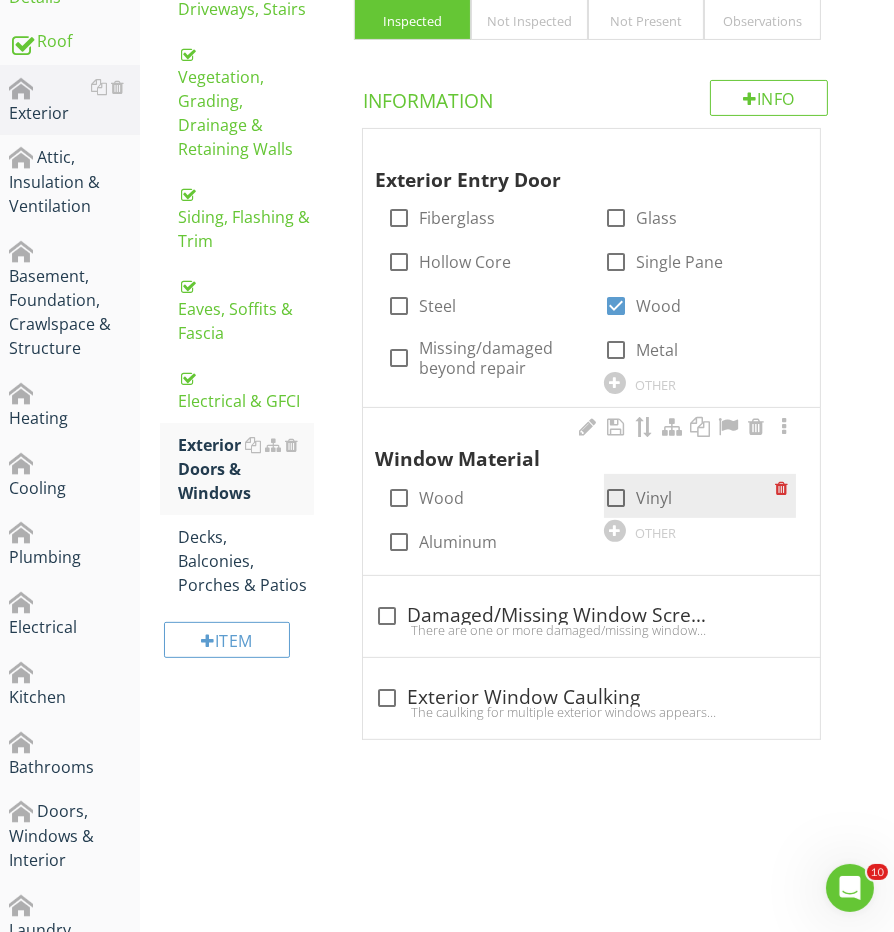 scroll, scrollTop: 508, scrollLeft: 9, axis: both 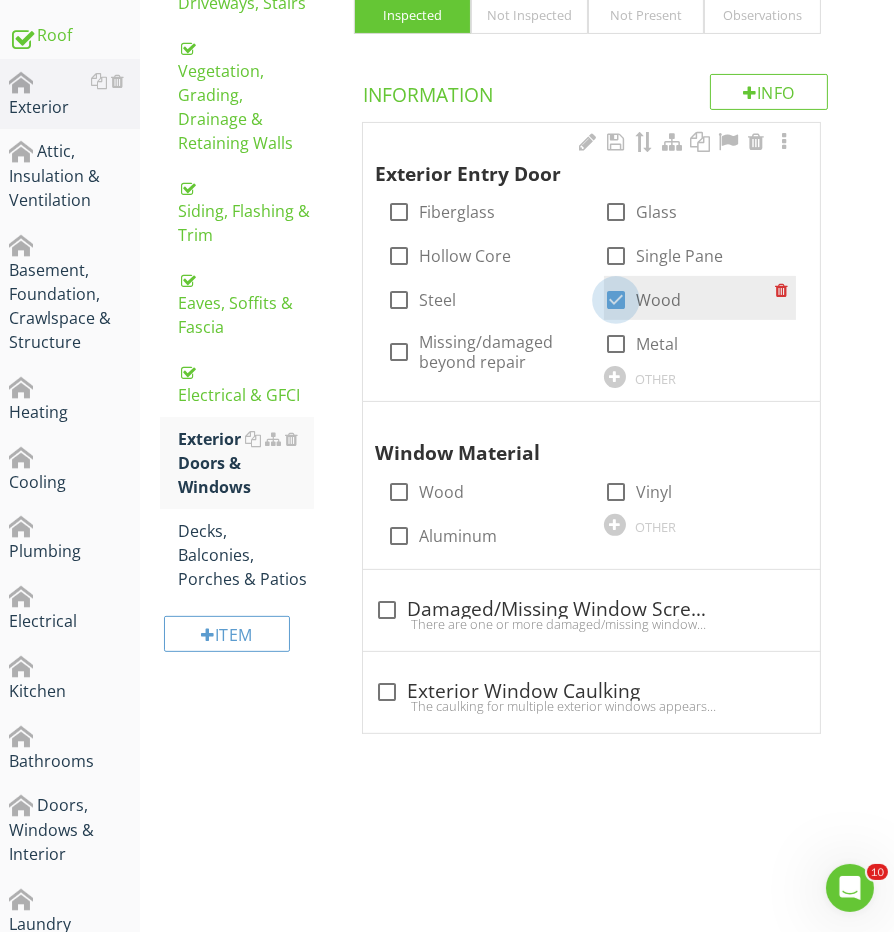 click at bounding box center [616, 300] 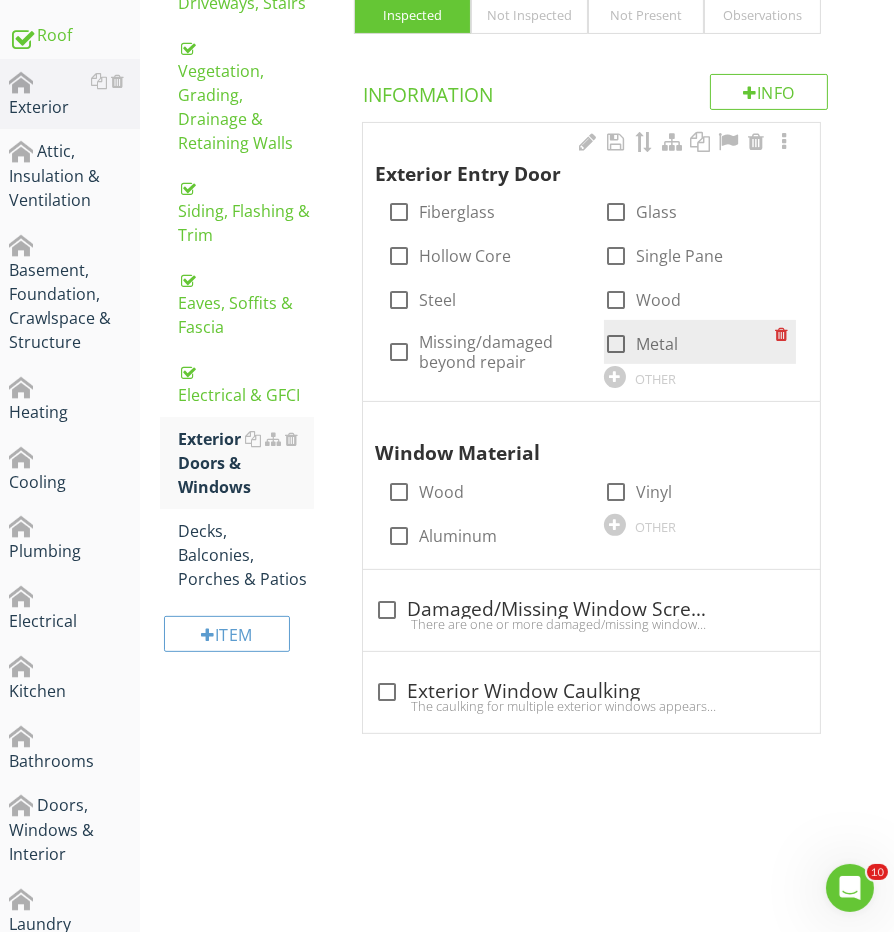 click at bounding box center (616, 344) 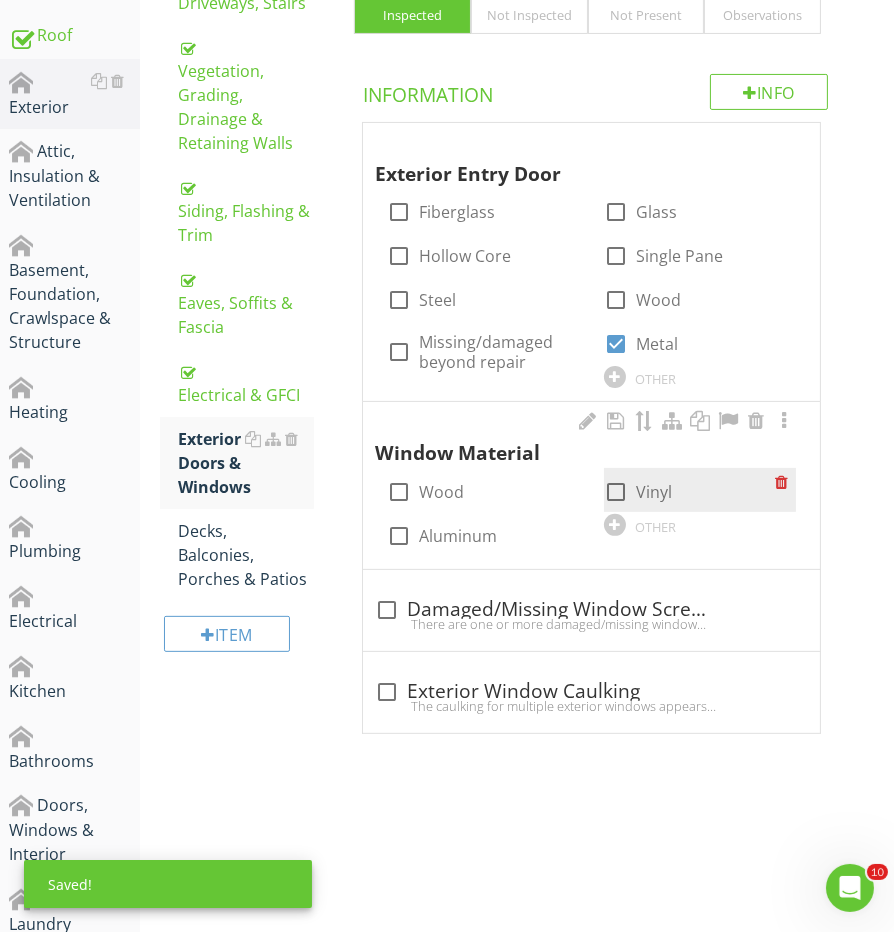 click at bounding box center [616, 492] 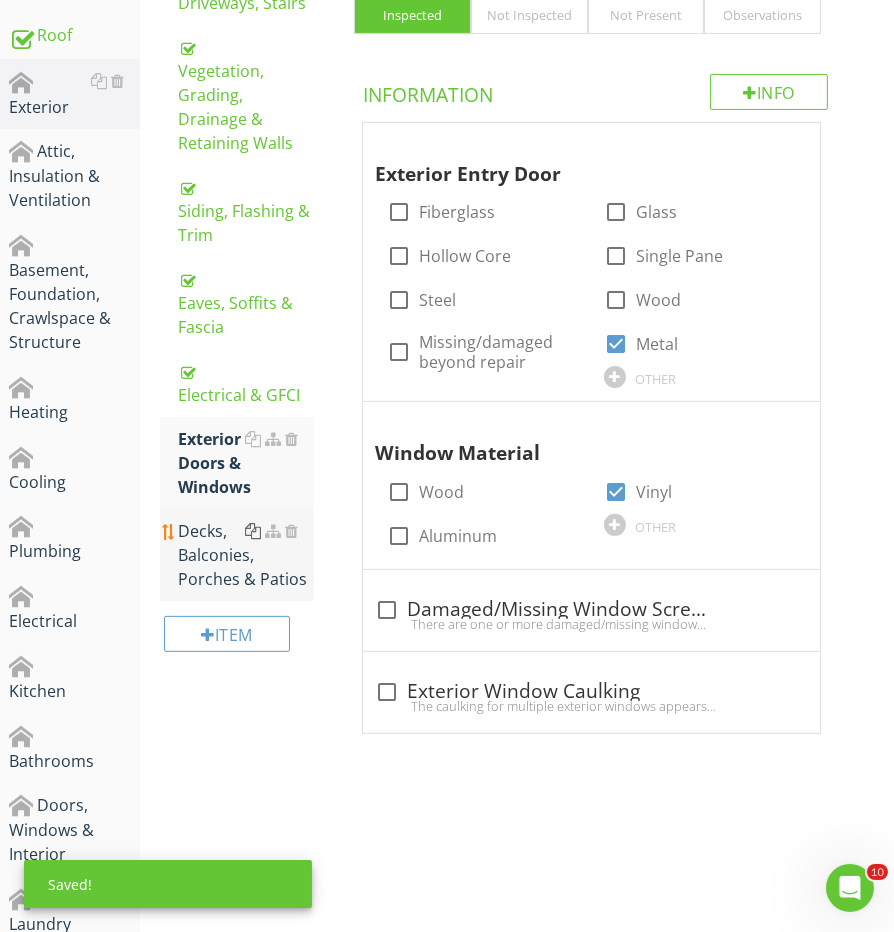 click at bounding box center (253, 531) 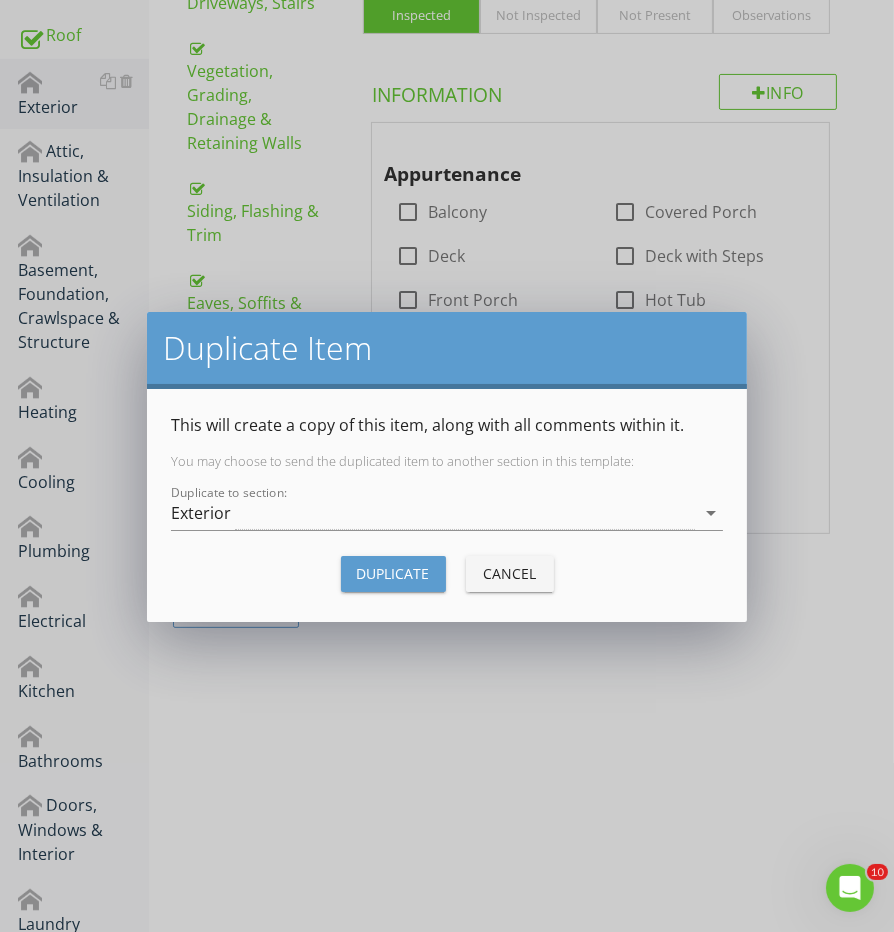 click on "Cancel" at bounding box center [510, 573] 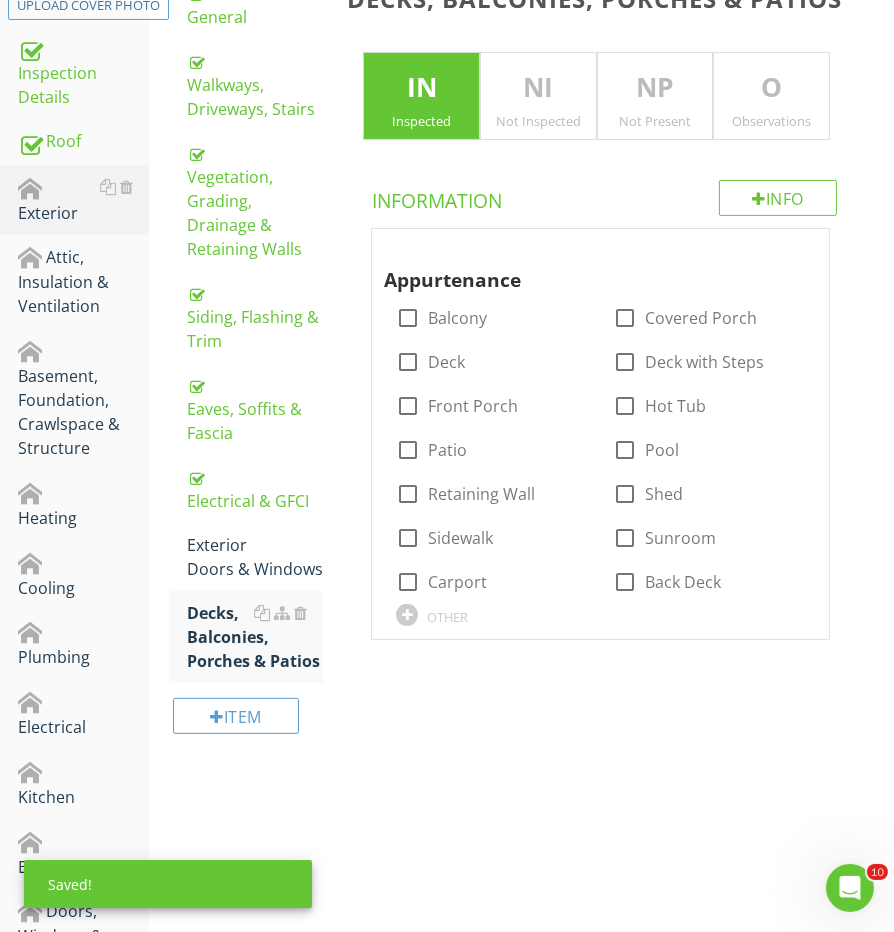 scroll, scrollTop: 360, scrollLeft: 0, axis: vertical 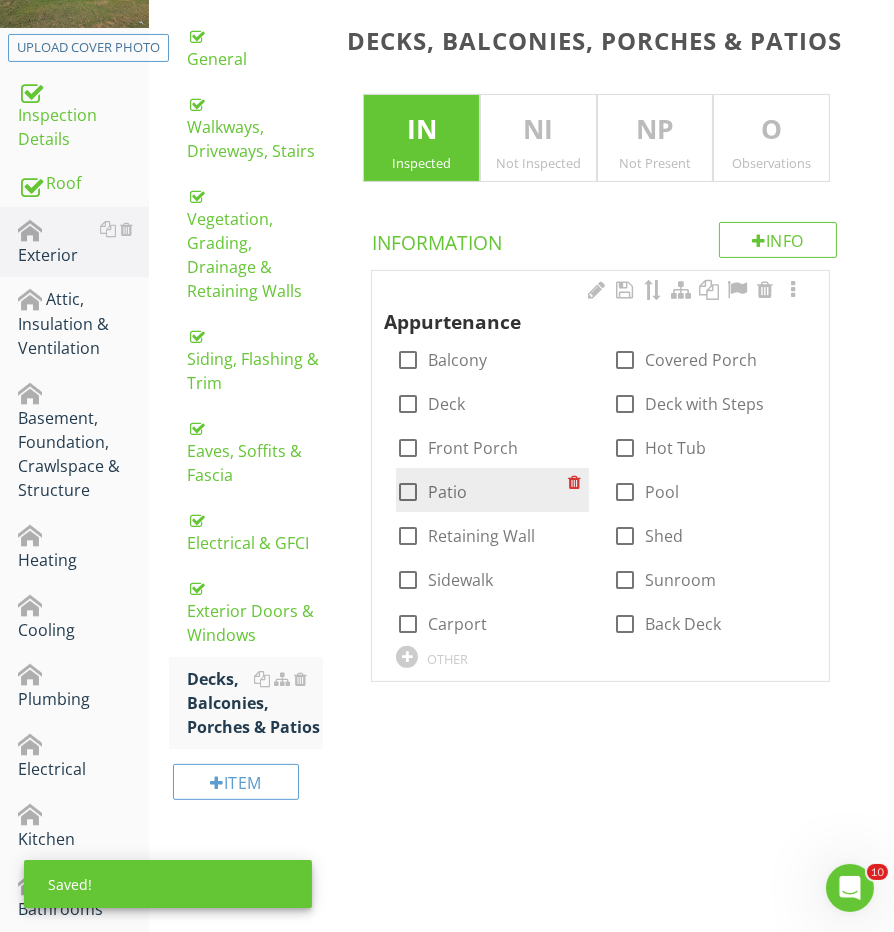 click at bounding box center [408, 492] 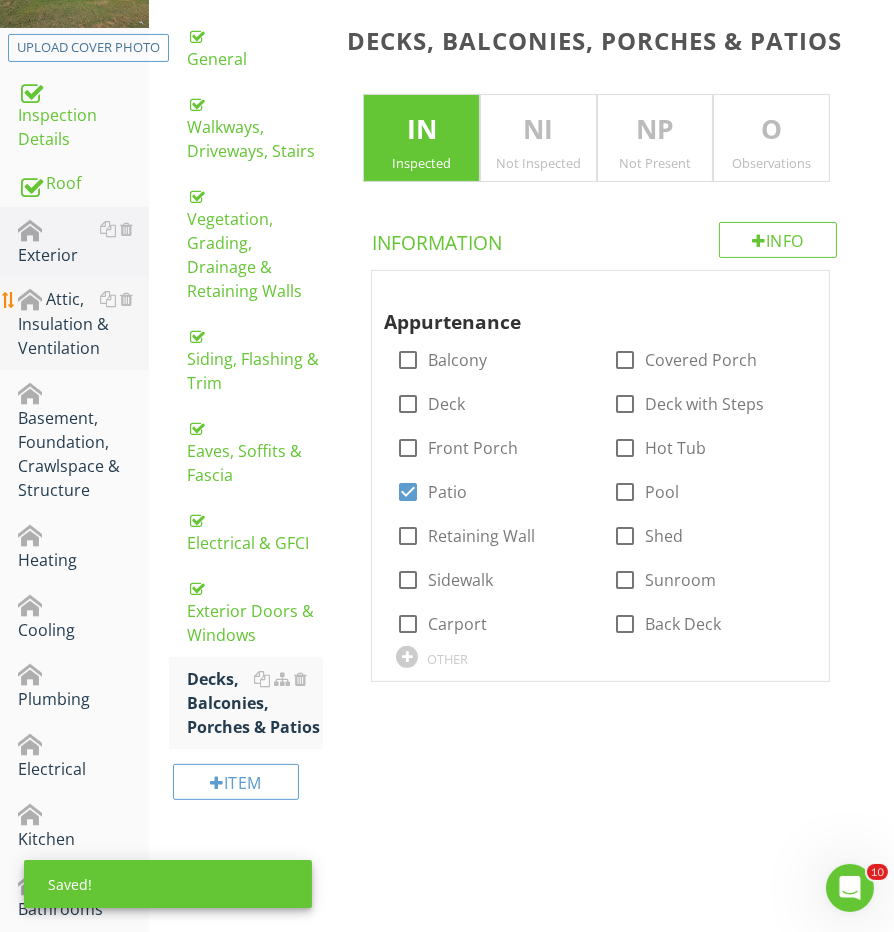 click on "Attic, Insulation & Ventilation" at bounding box center [83, 324] 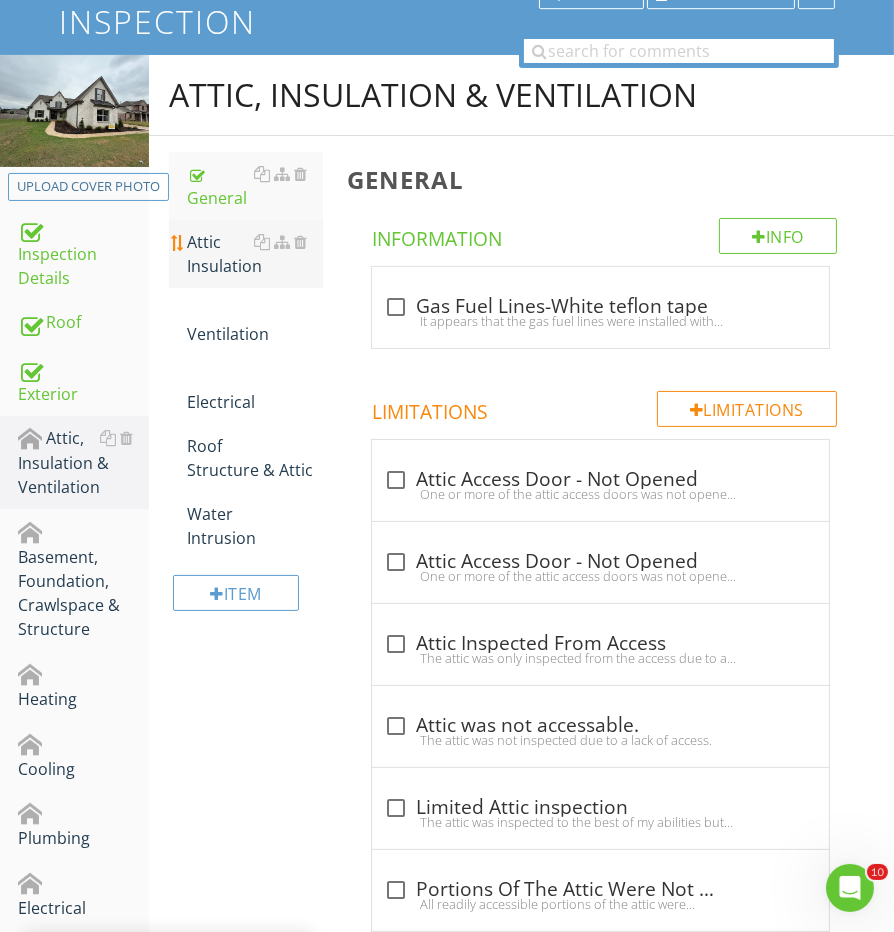 click on "Attic Insulation" at bounding box center [255, 254] 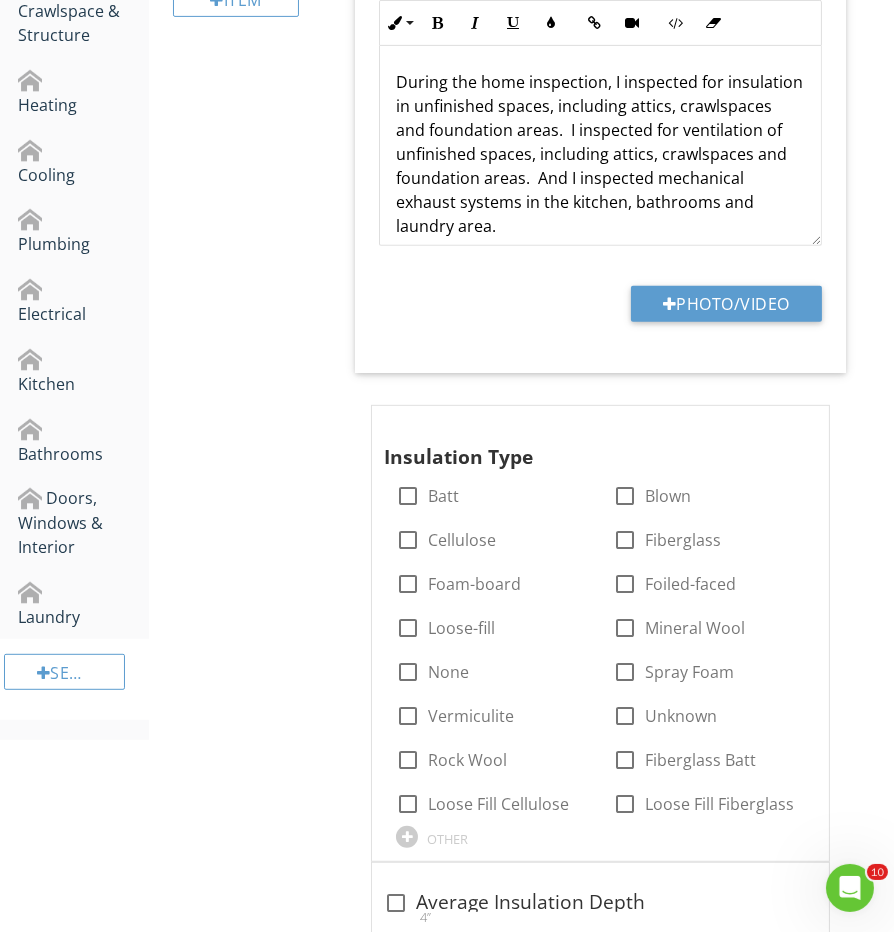 scroll, scrollTop: 855, scrollLeft: 0, axis: vertical 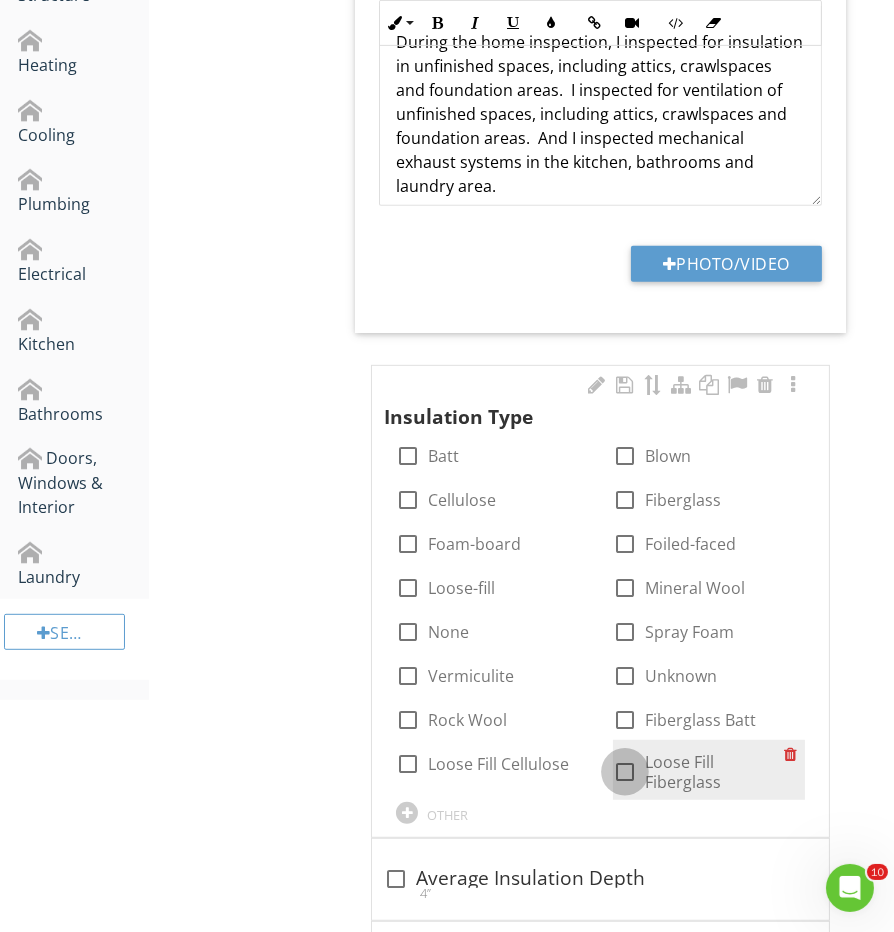 click at bounding box center [625, 772] 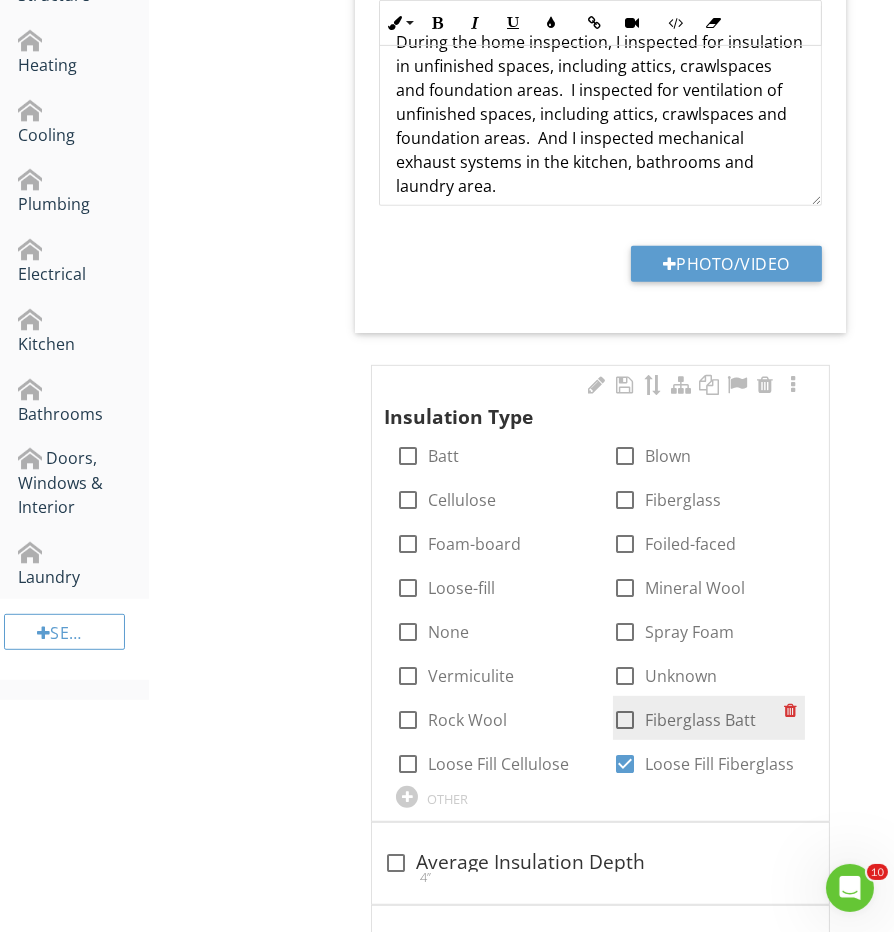 click at bounding box center [625, 720] 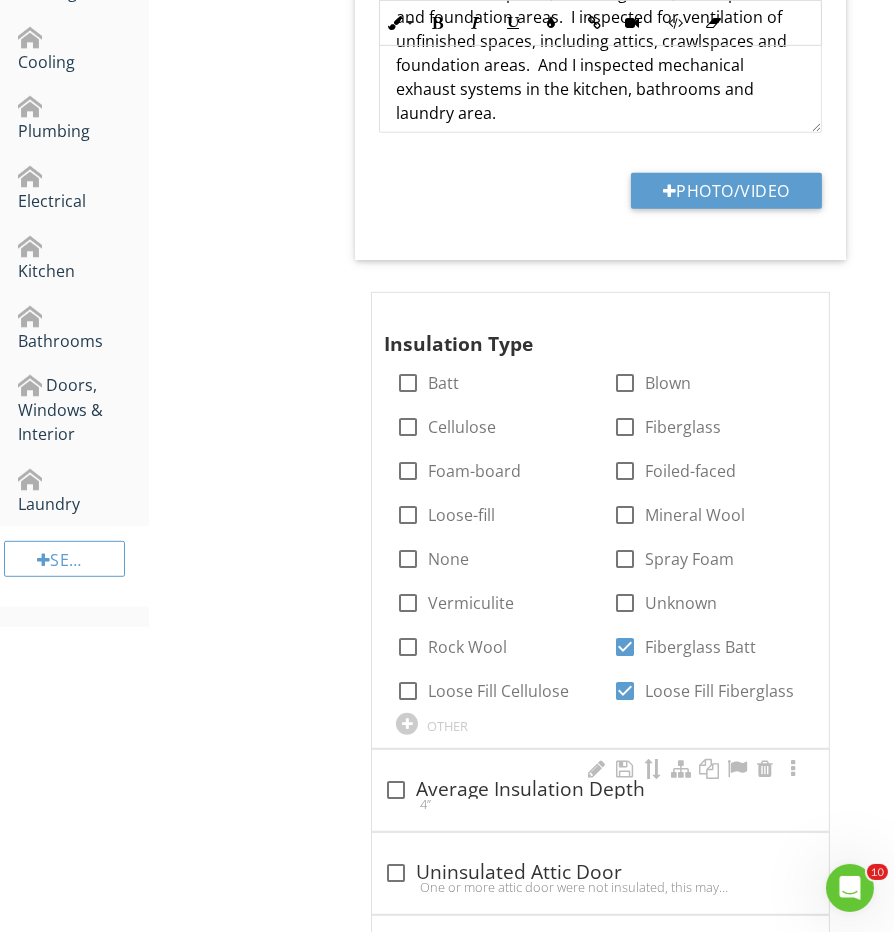 click on "check_box_outline_blank
Average Insulation Depth" at bounding box center (600, 790) 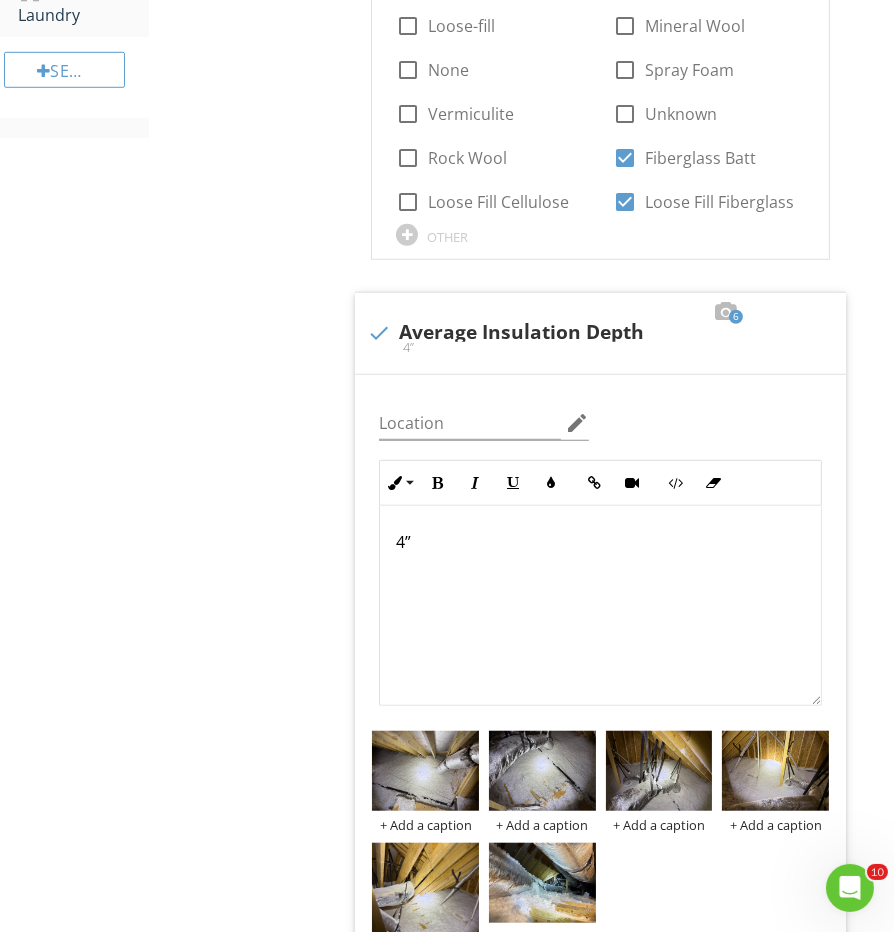 scroll, scrollTop: 1428, scrollLeft: 0, axis: vertical 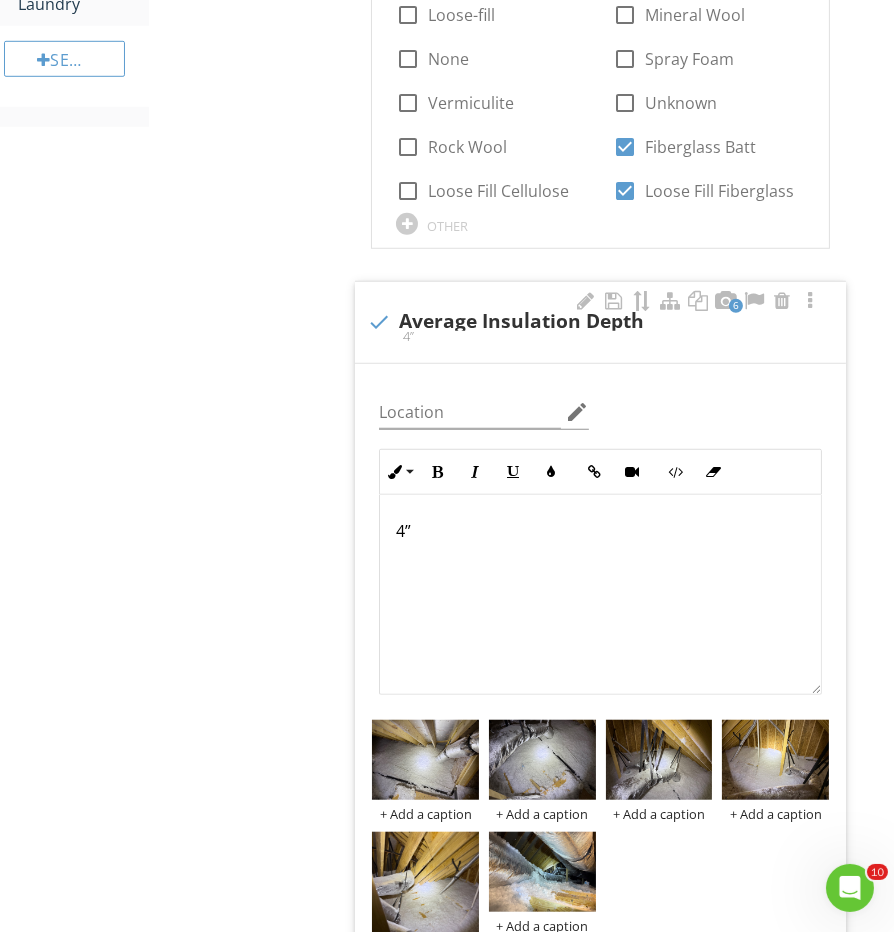 click on "4”" at bounding box center [600, 531] 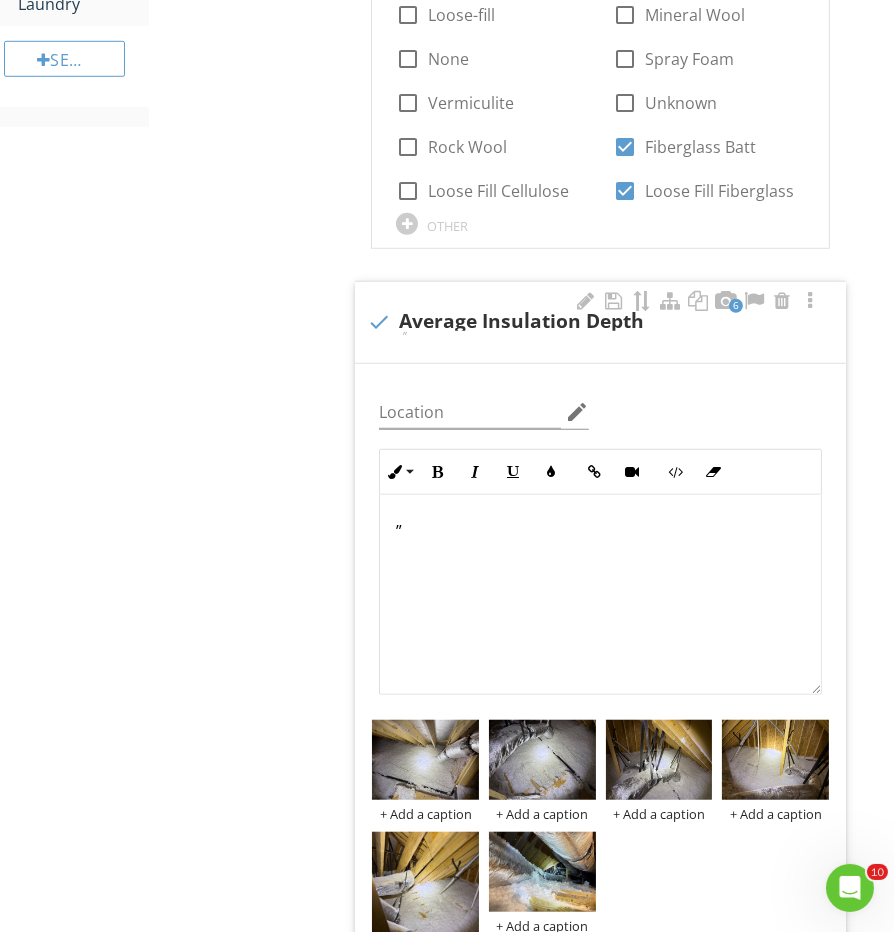 type 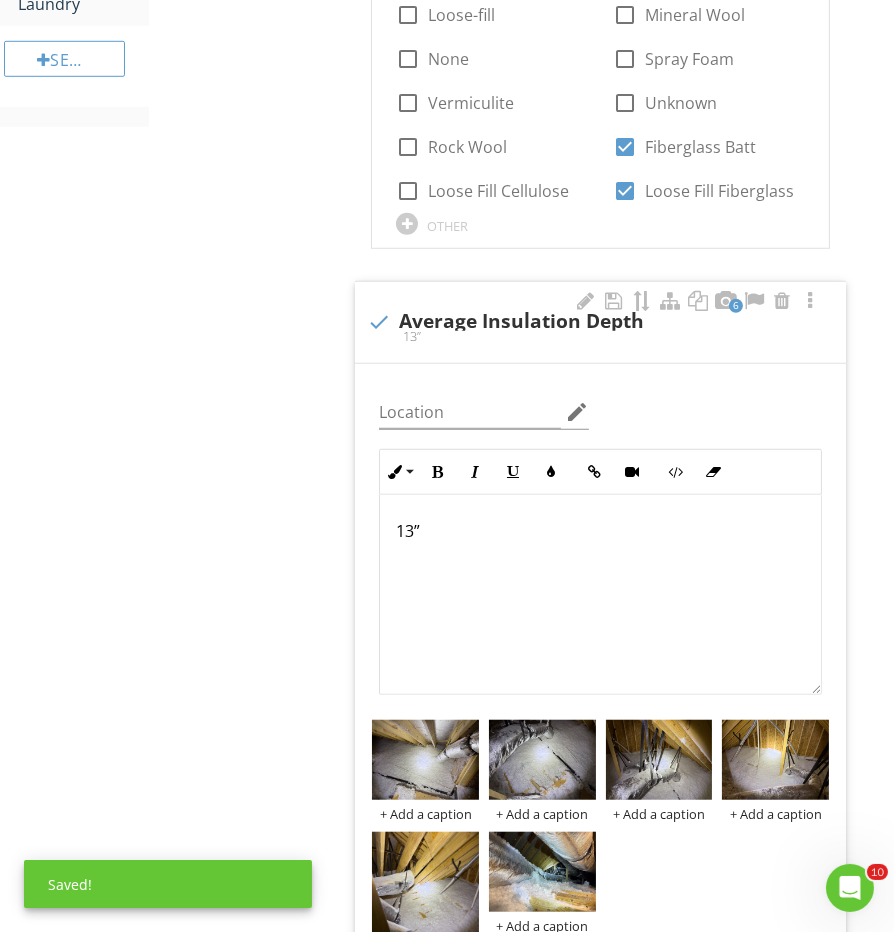 click on "13”" at bounding box center (600, 531) 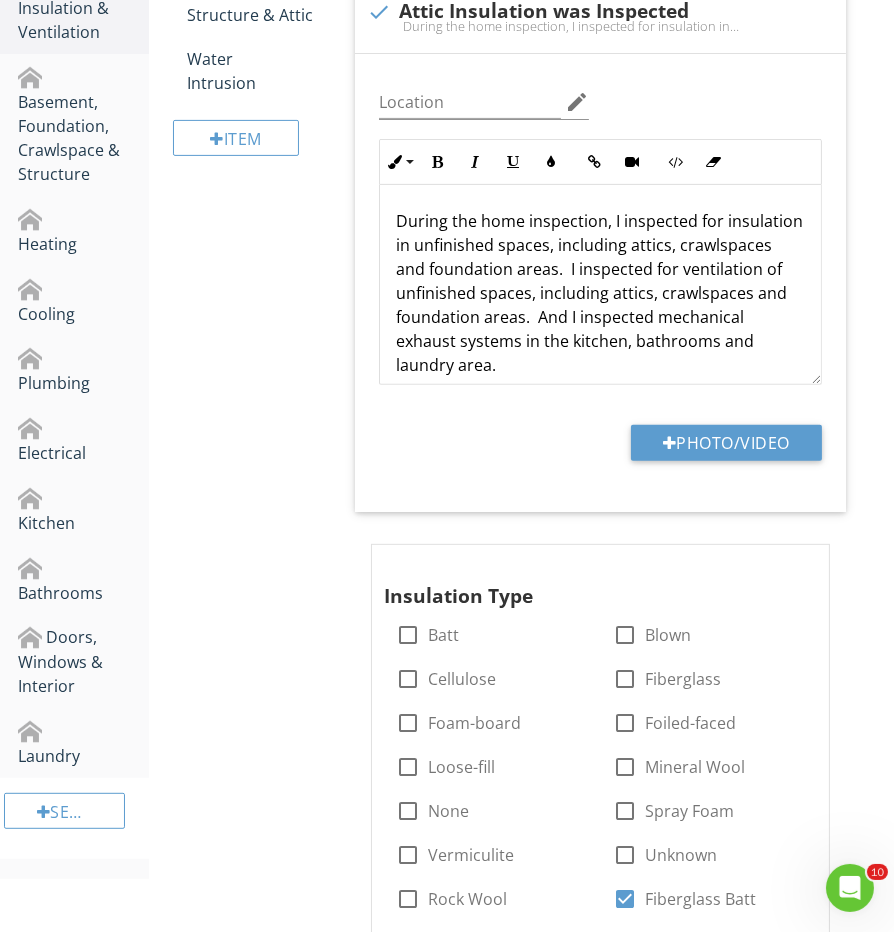 scroll, scrollTop: 390, scrollLeft: 0, axis: vertical 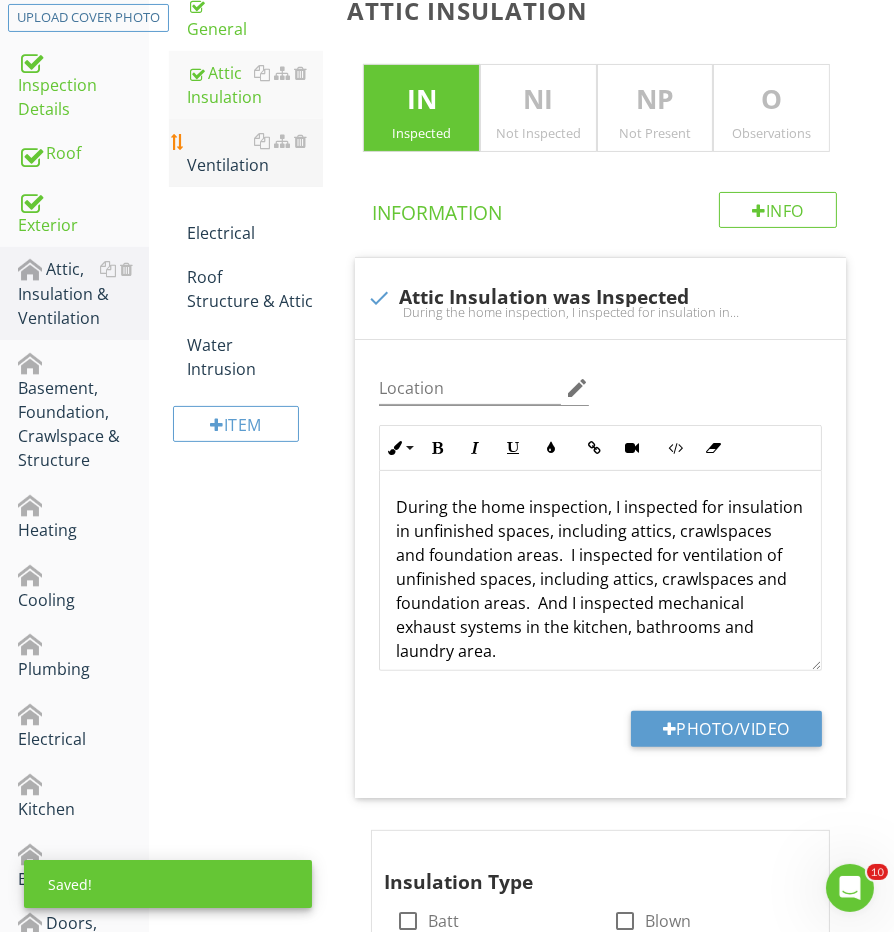 click on "Ventilation" at bounding box center (255, 153) 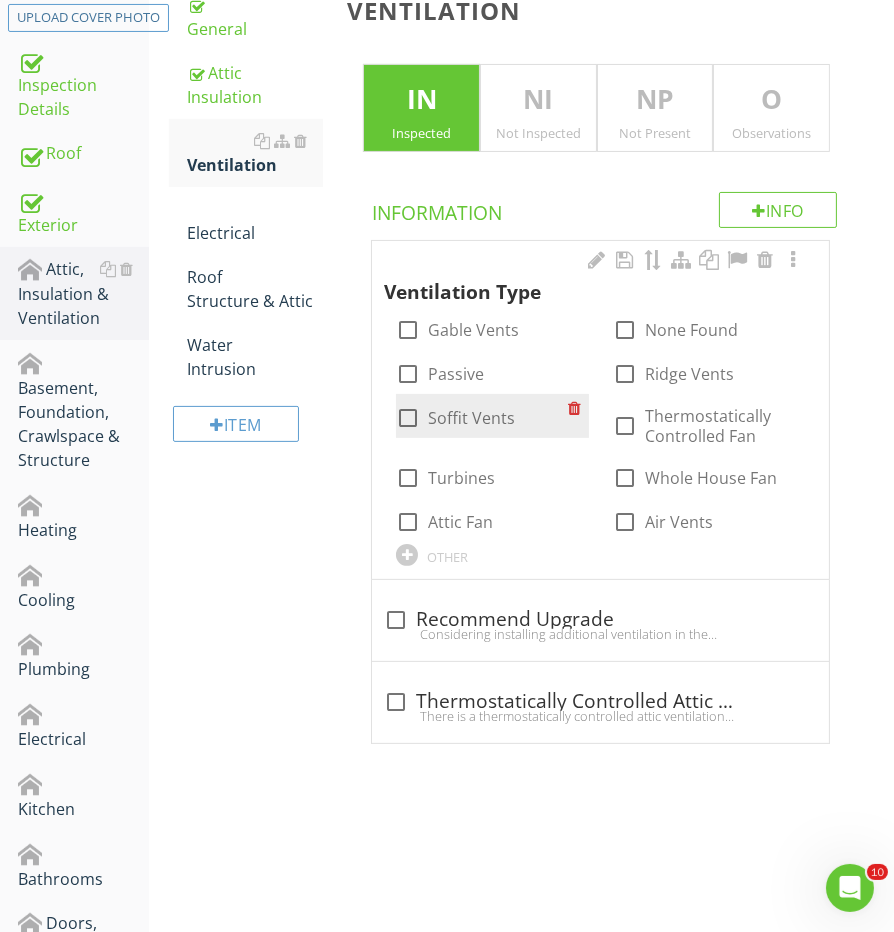 click on "Soffit Vents" at bounding box center [471, 418] 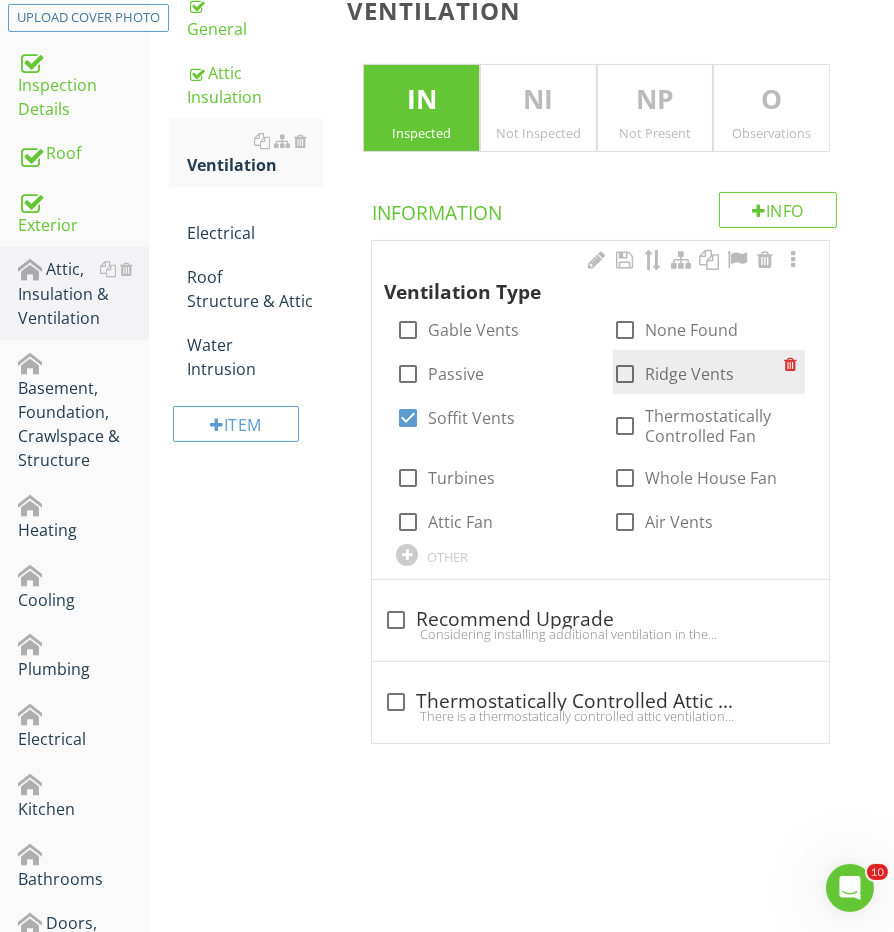 click at bounding box center [625, 374] 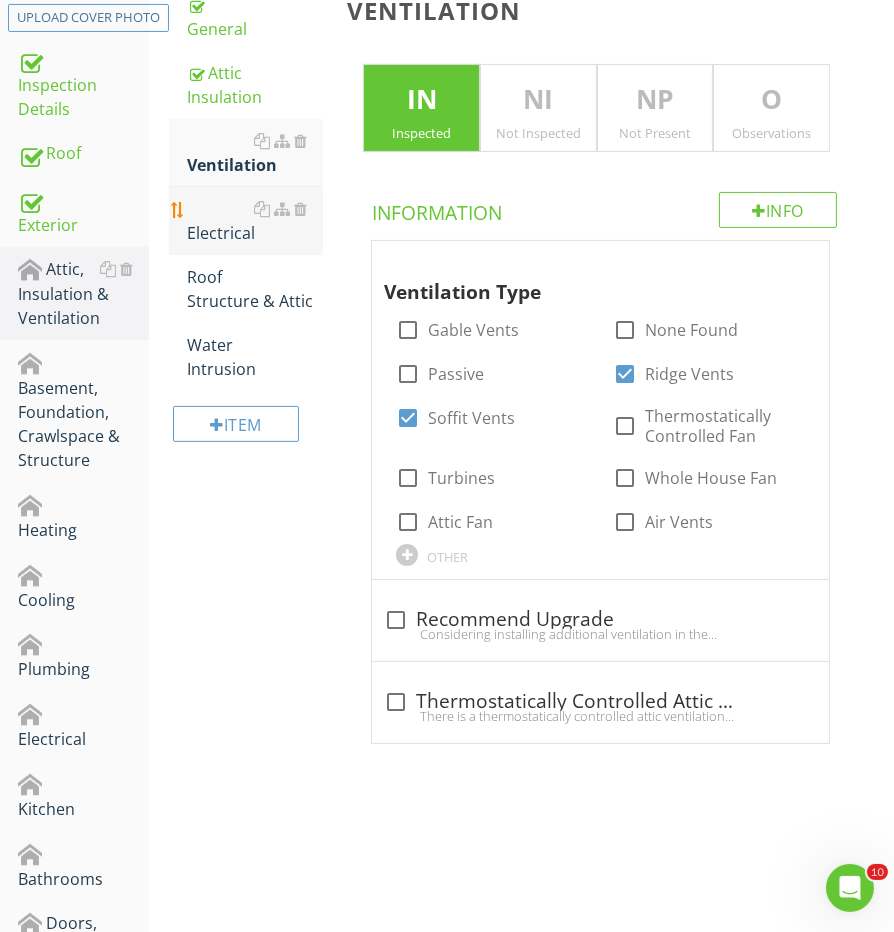 click on "Electrical" at bounding box center (255, 221) 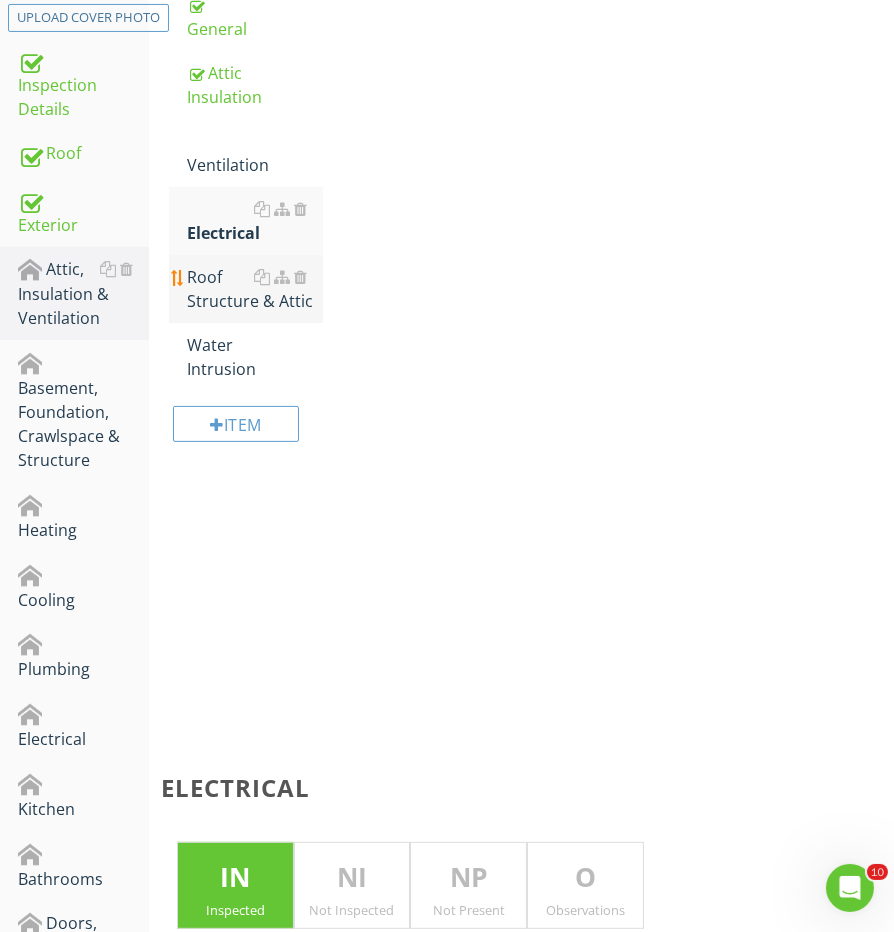 click on "Roof Structure & Attic" at bounding box center (255, 289) 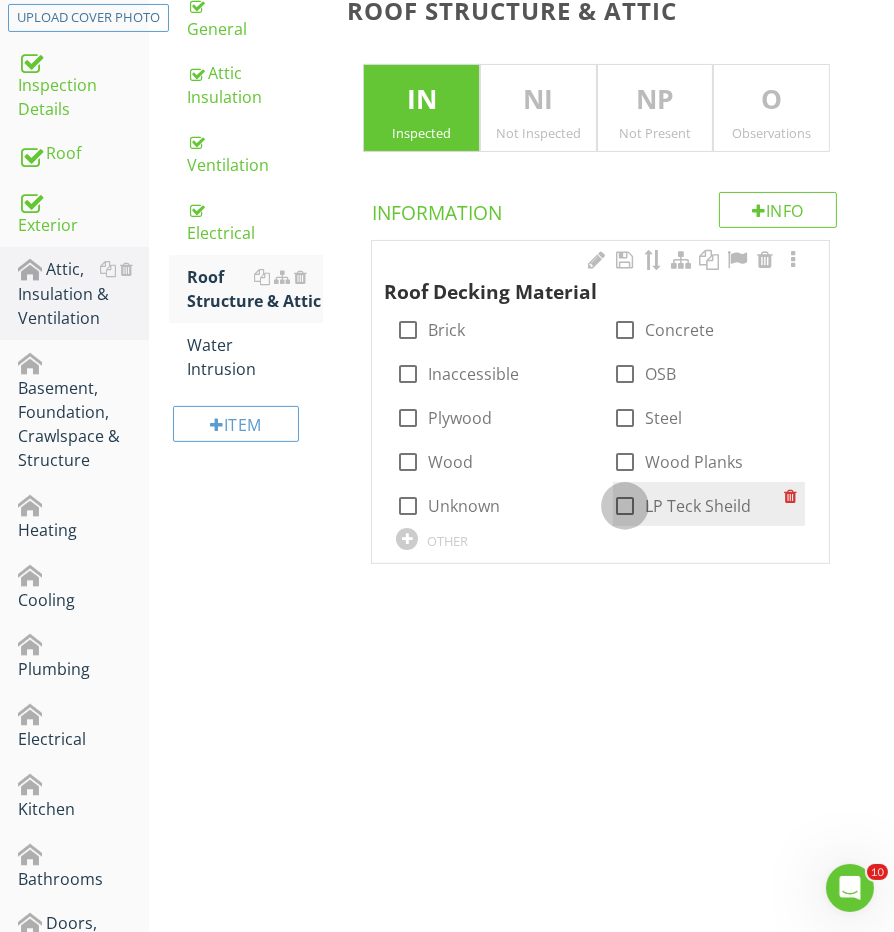 click at bounding box center (625, 506) 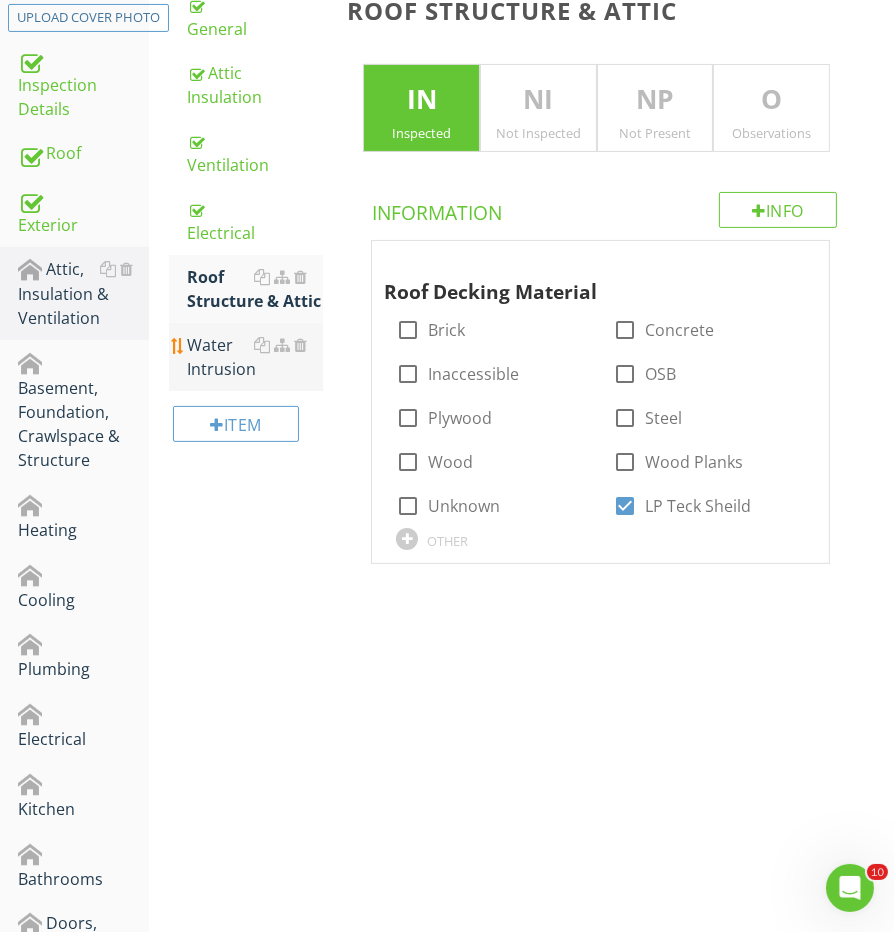 click on "Water Intrusion" at bounding box center (255, 357) 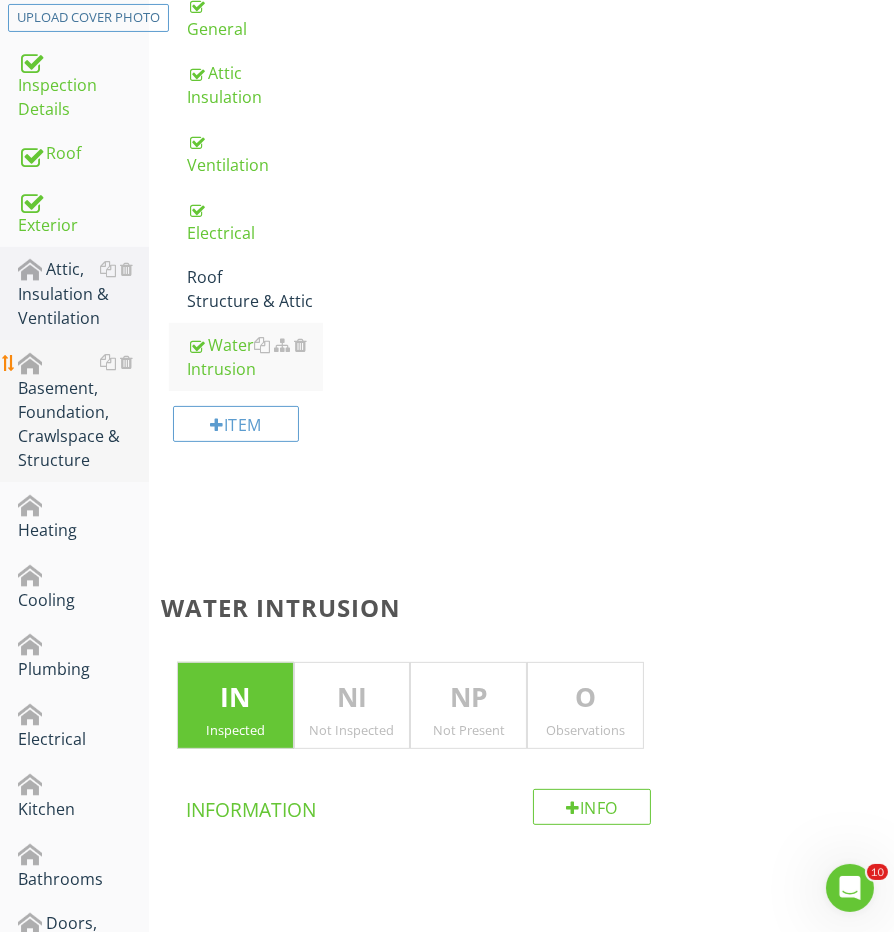 click on "Basement, Foundation, Crawlspace & Structure" at bounding box center [83, 411] 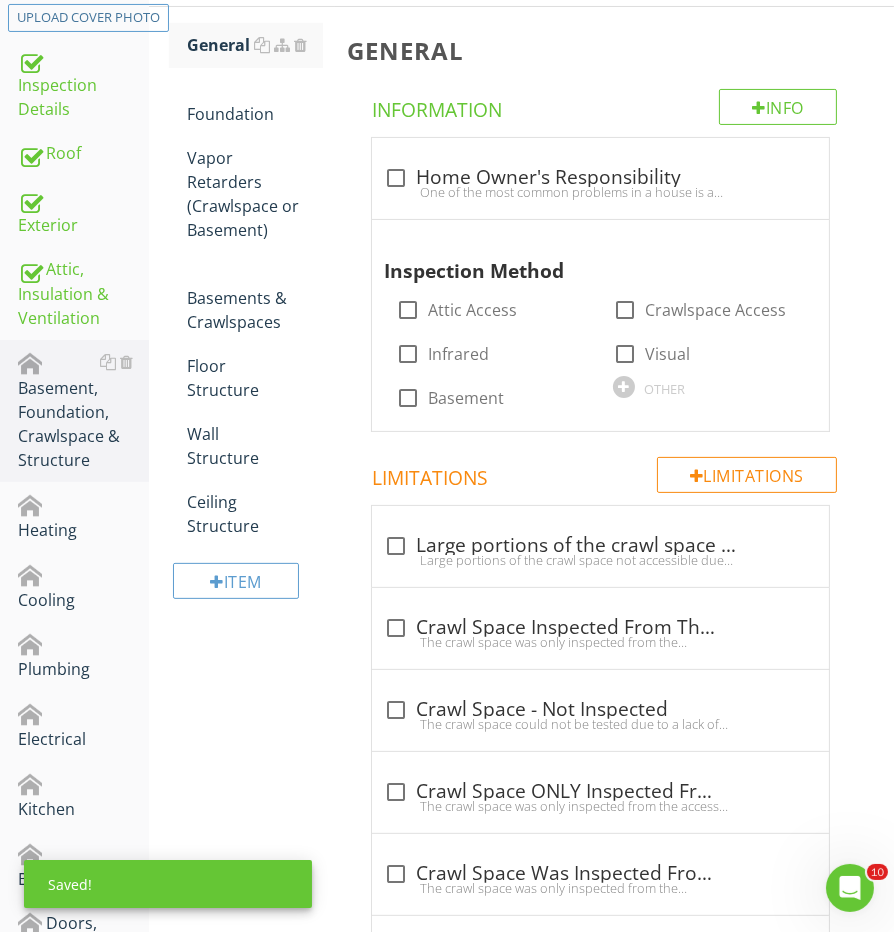 scroll, scrollTop: 270, scrollLeft: 0, axis: vertical 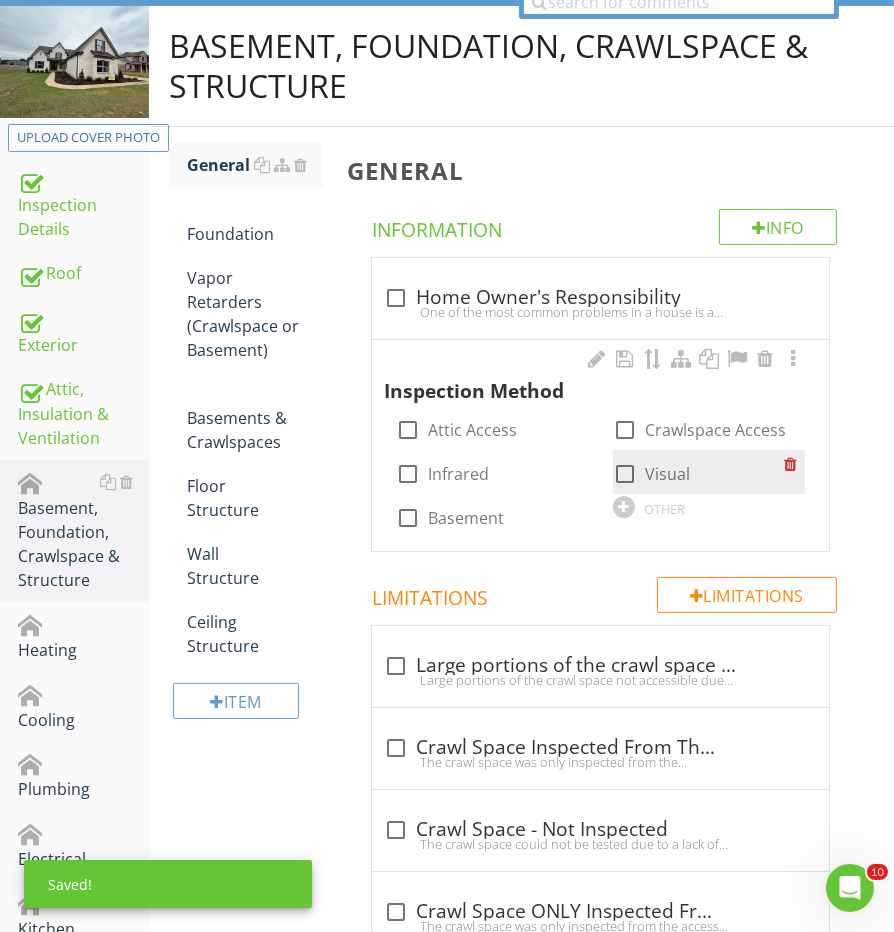 click at bounding box center [625, 474] 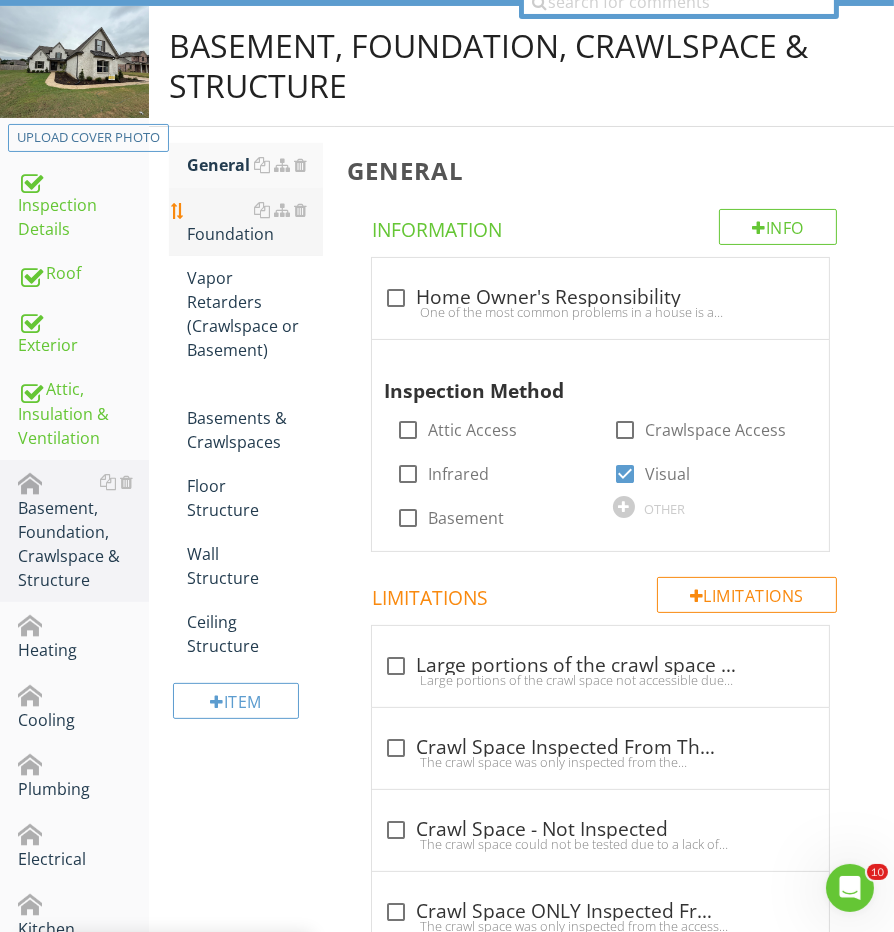 click on "Foundation" at bounding box center [255, 222] 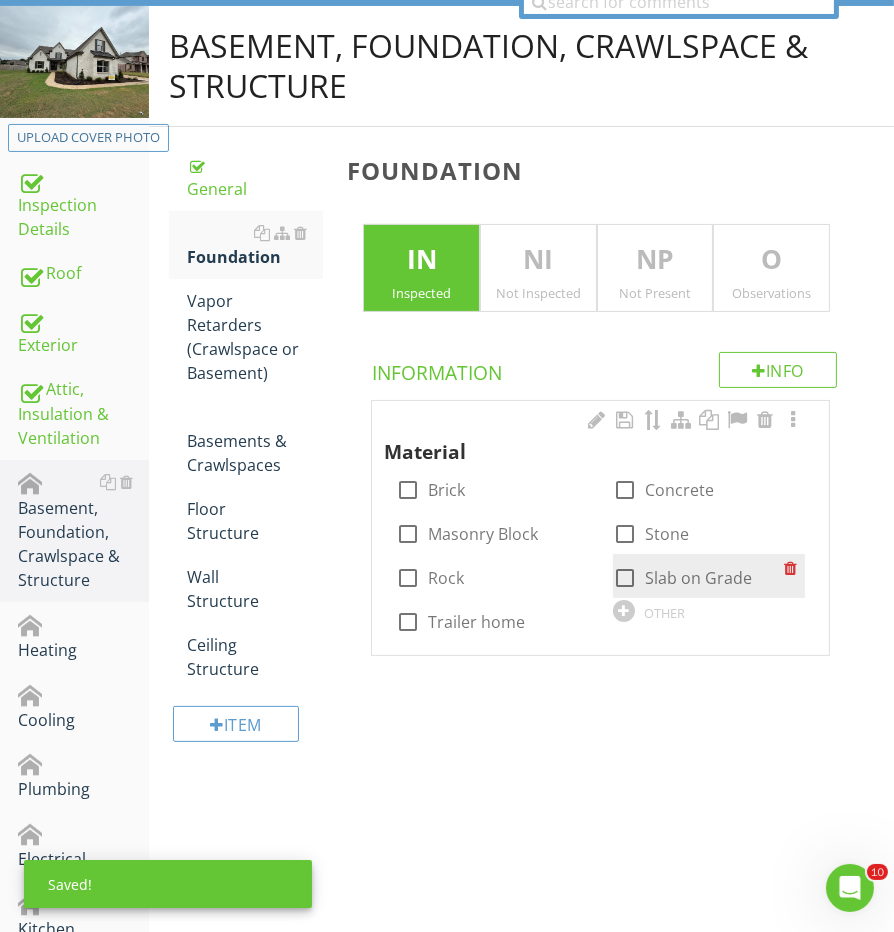click at bounding box center (625, 578) 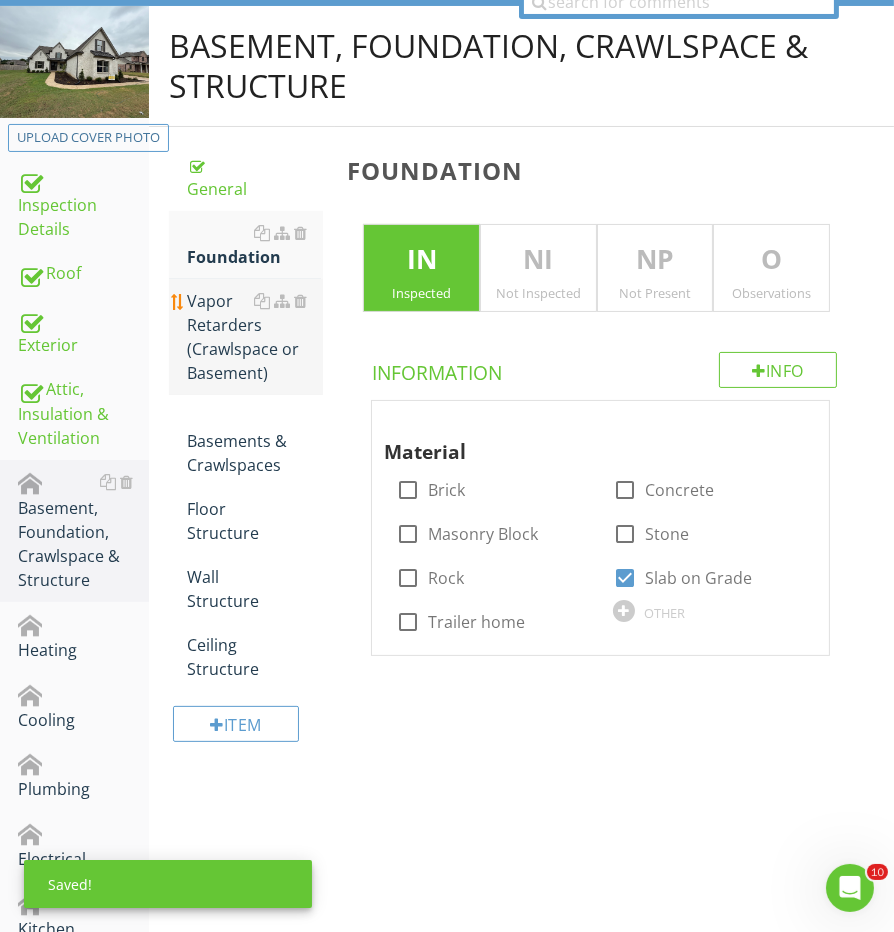click on "Vapor Retarders (Crawlspace or Basement)" at bounding box center (255, 337) 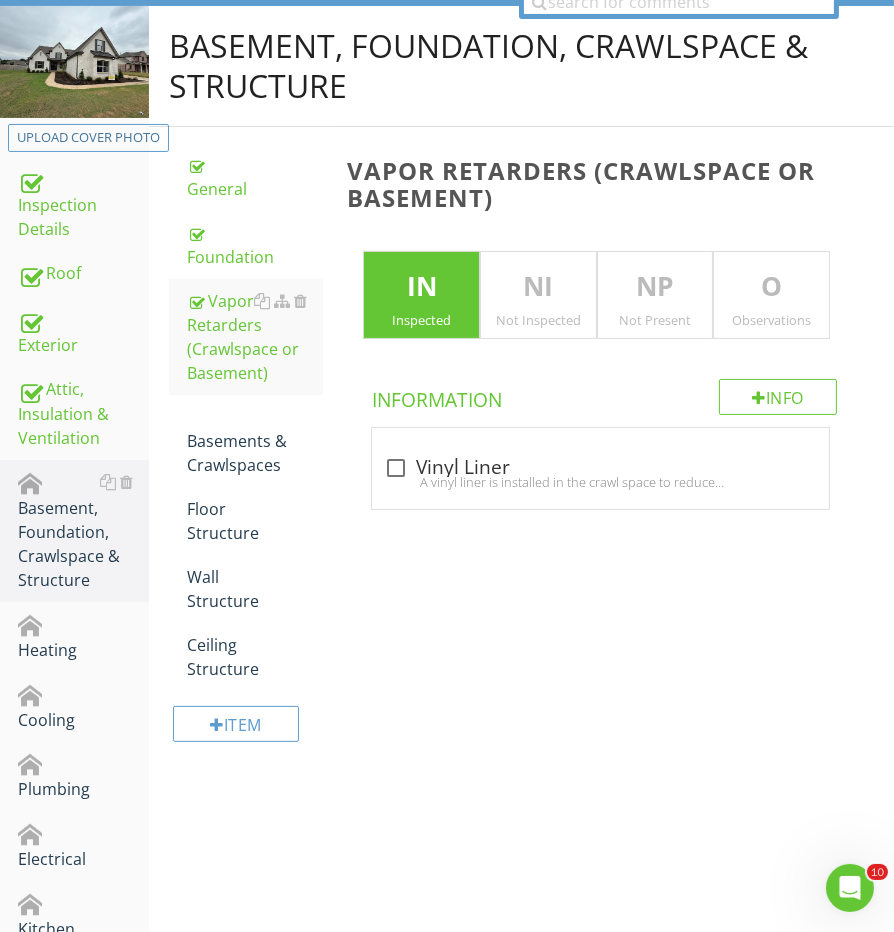 click on "NP" at bounding box center (655, 287) 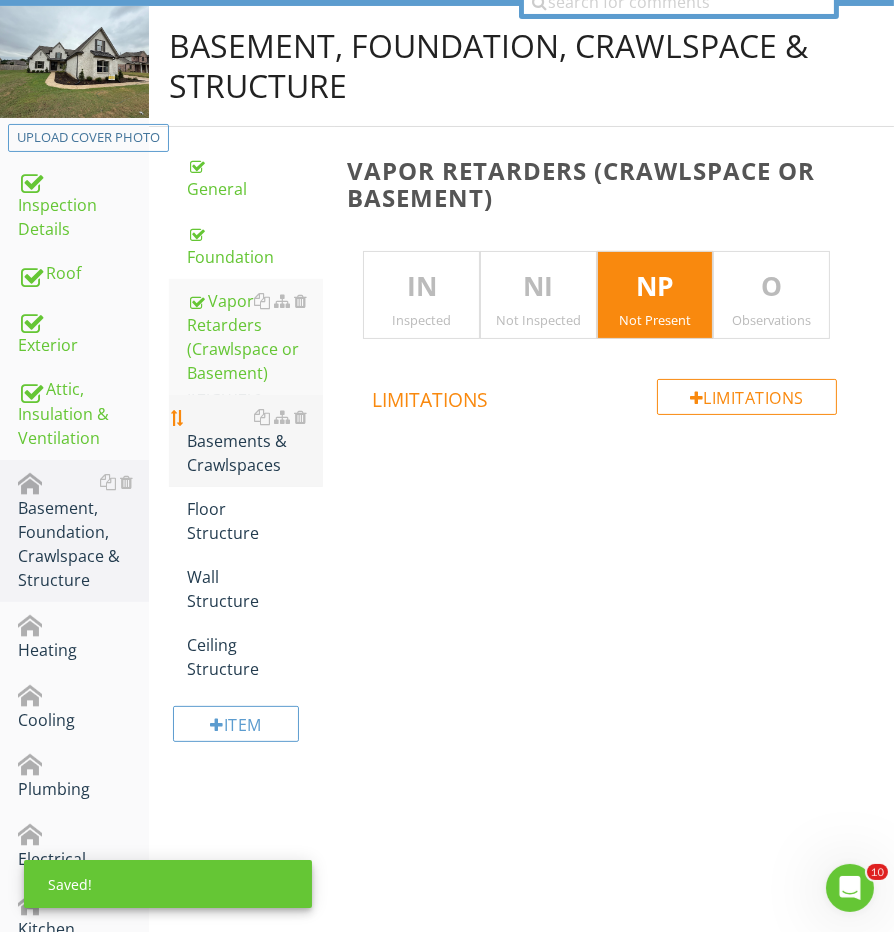 click on "Basements & Crawlspaces" at bounding box center [255, 441] 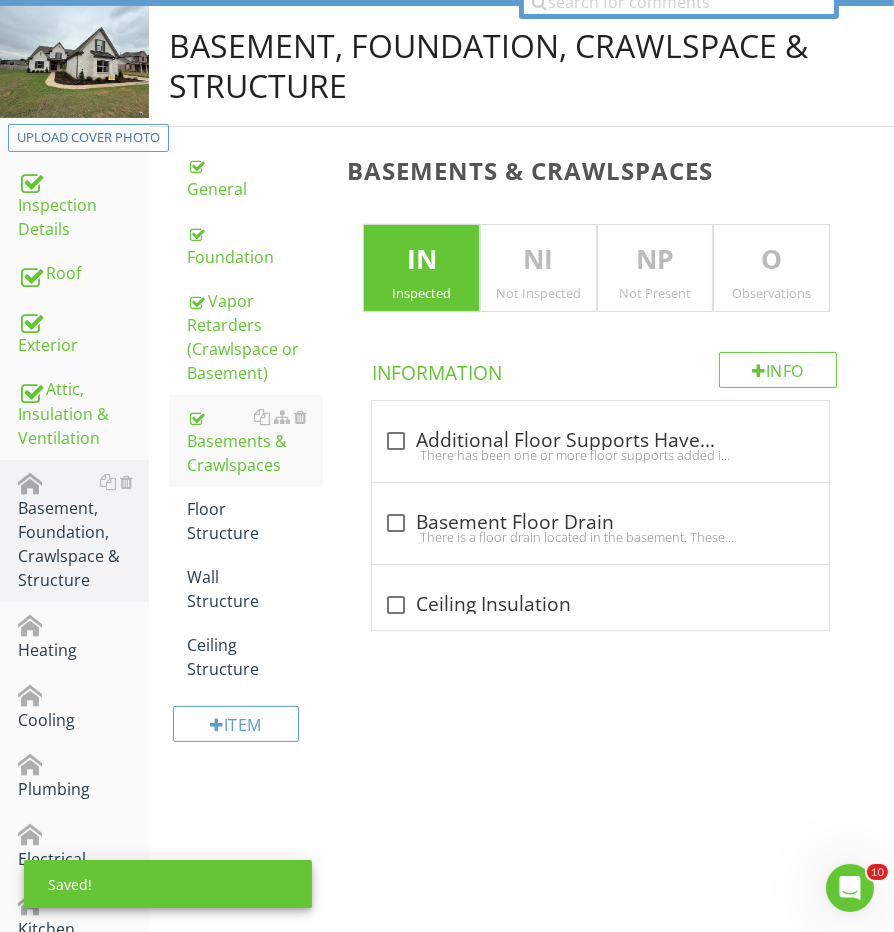 click on "Not Present" at bounding box center [655, 293] 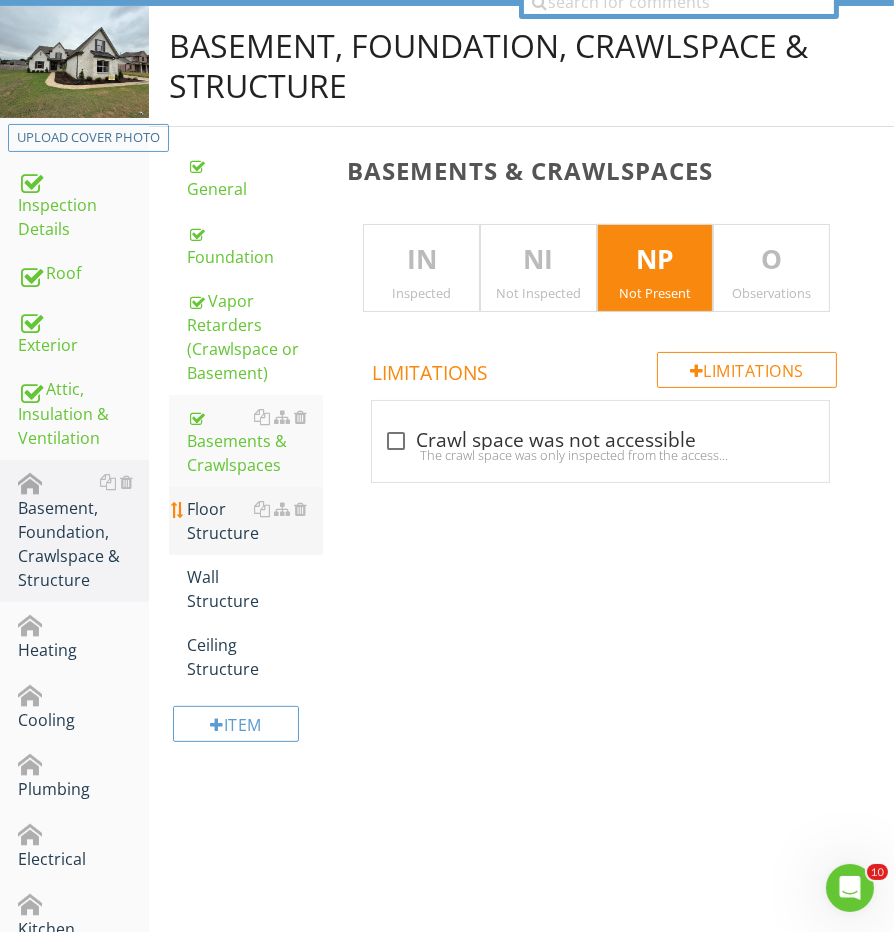 click on "Floor Structure" at bounding box center [255, 521] 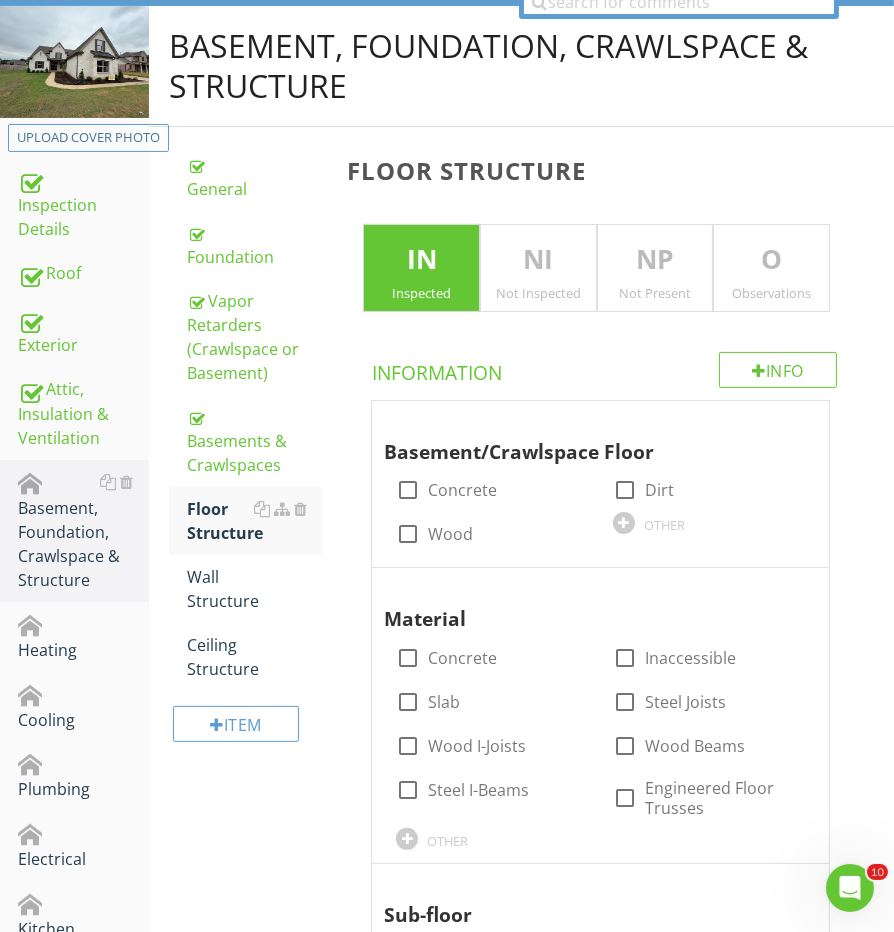 click on "NP" at bounding box center [655, 260] 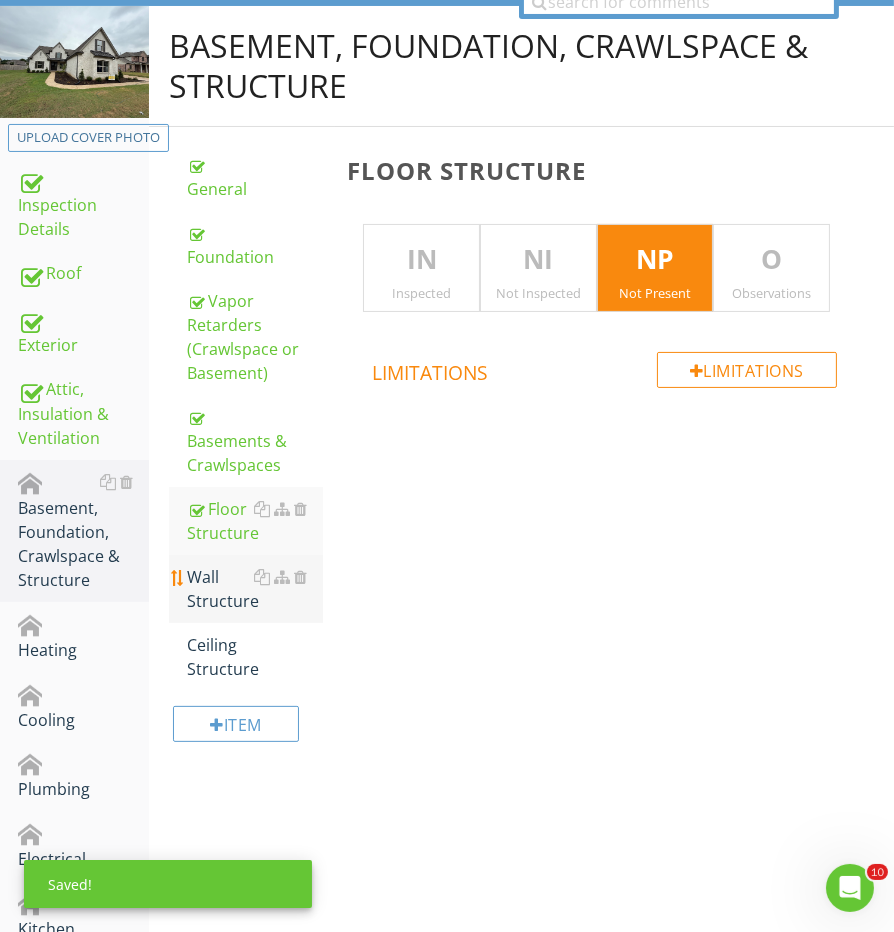 click on "Wall Structure" at bounding box center (255, 589) 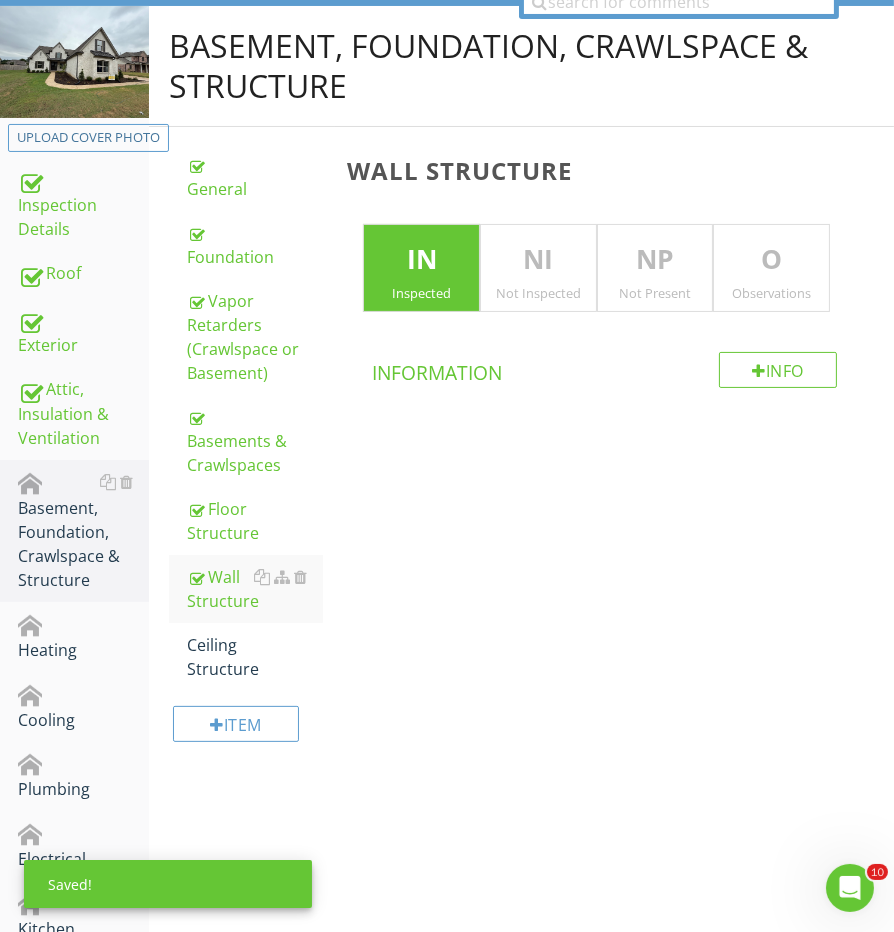 click on "NP" at bounding box center (655, 260) 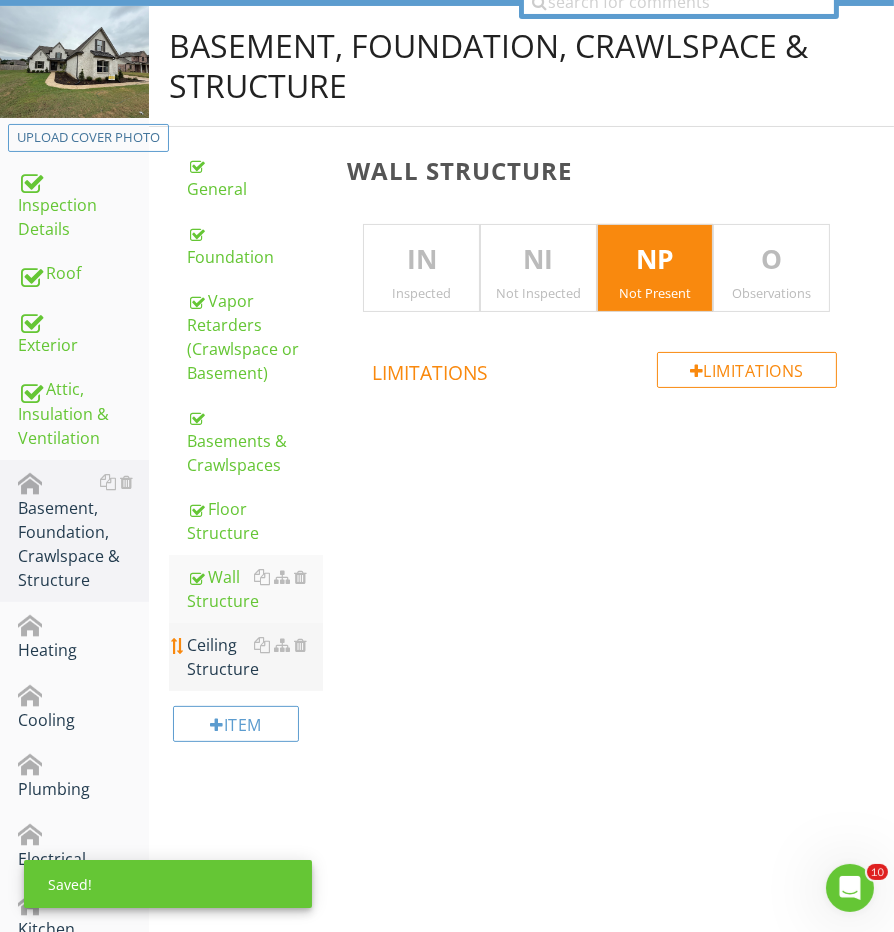 click on "Ceiling Structure" at bounding box center [255, 657] 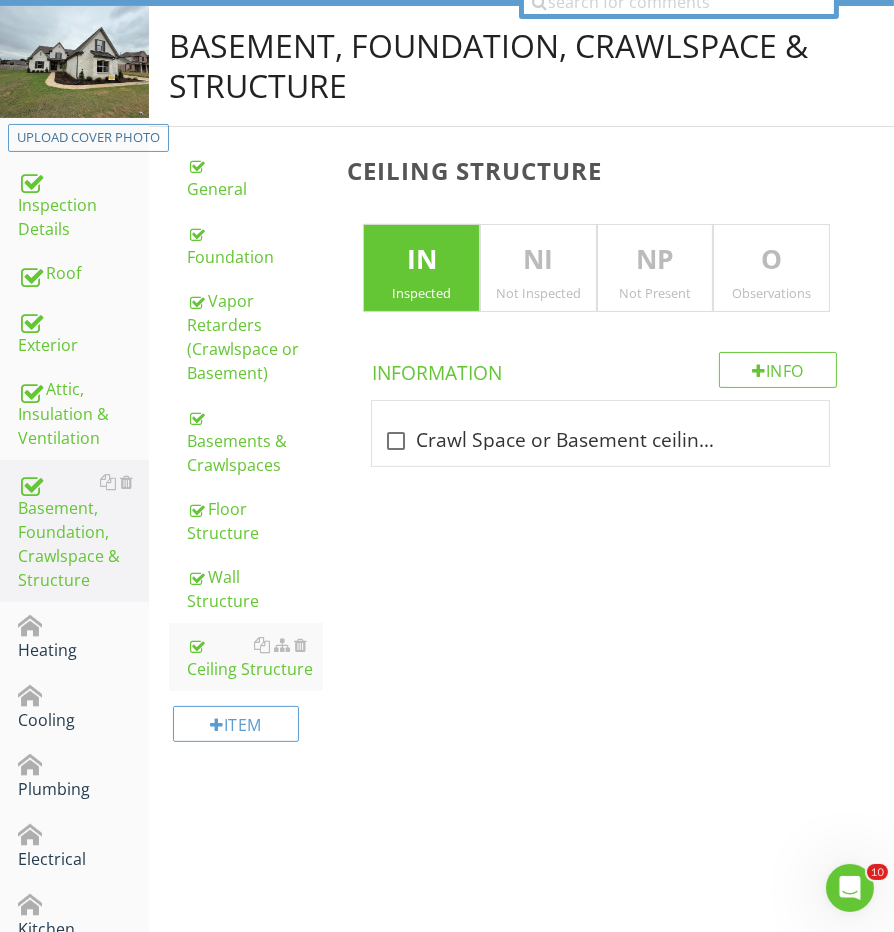 click on "NP" at bounding box center (655, 260) 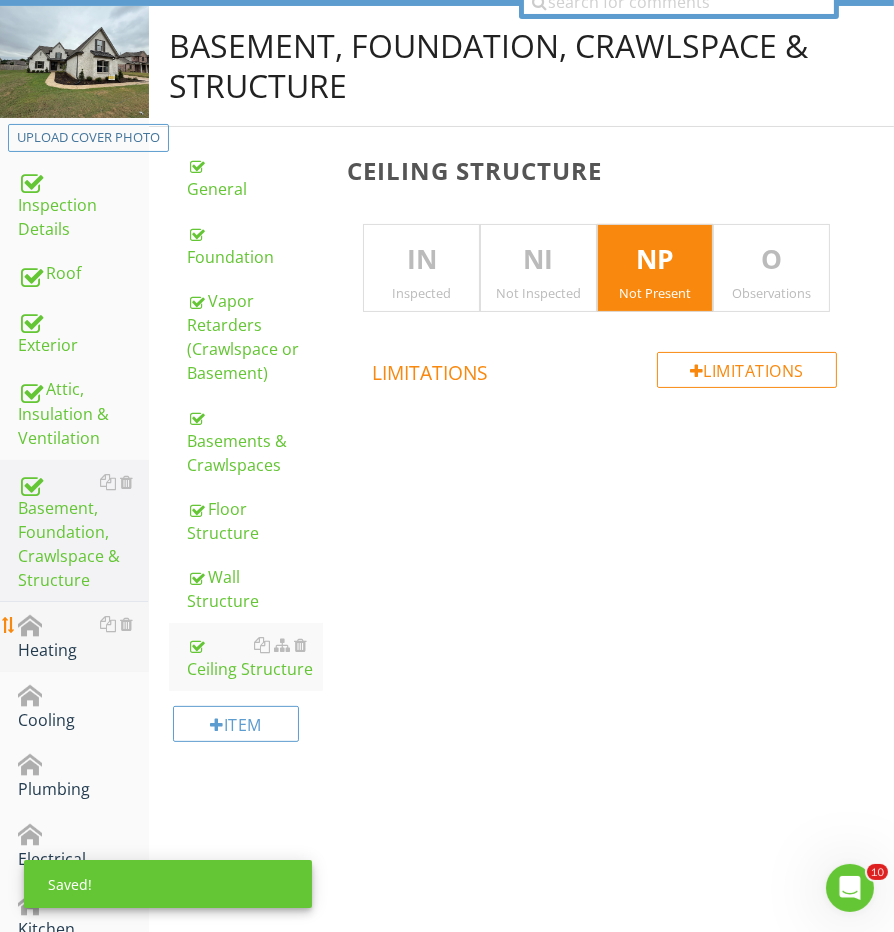 click at bounding box center [30, 626] 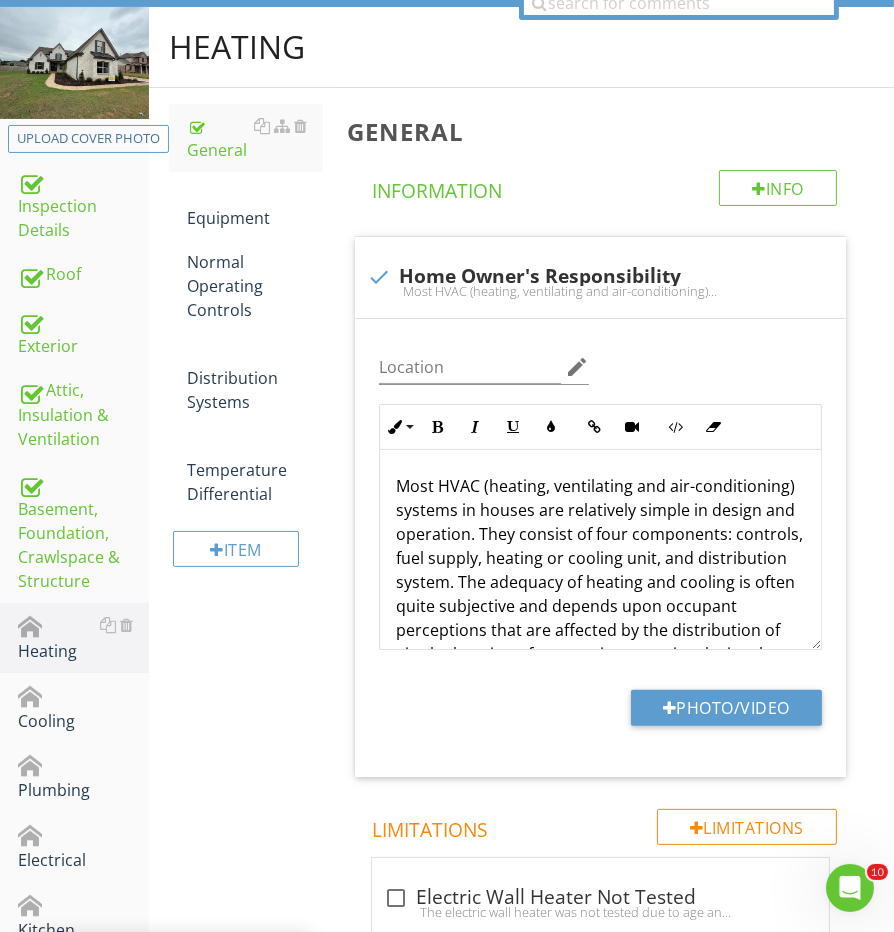scroll, scrollTop: 129, scrollLeft: 0, axis: vertical 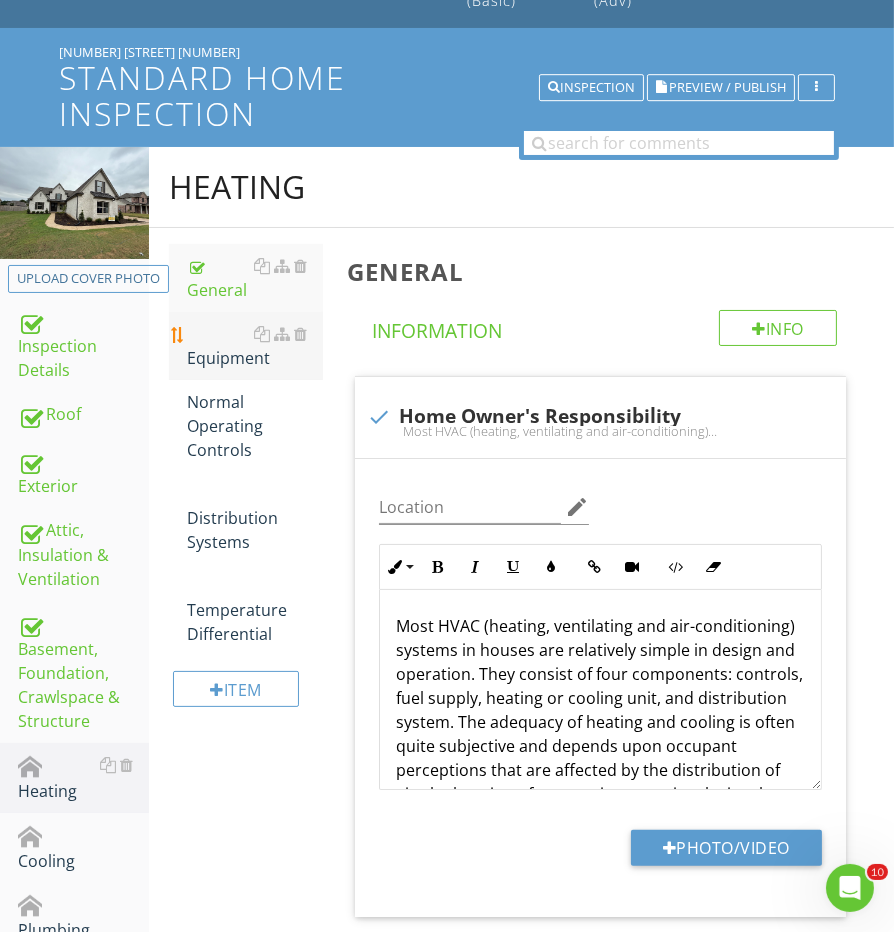 click on "Equipment" at bounding box center [255, 346] 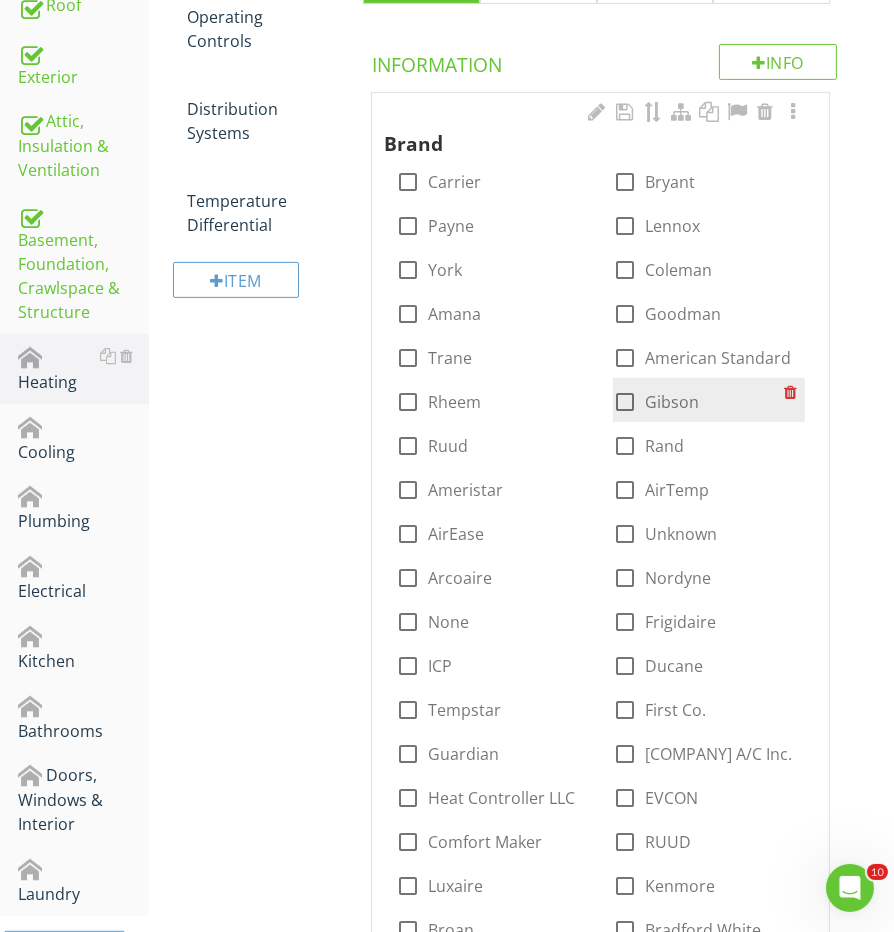 scroll, scrollTop: 540, scrollLeft: 0, axis: vertical 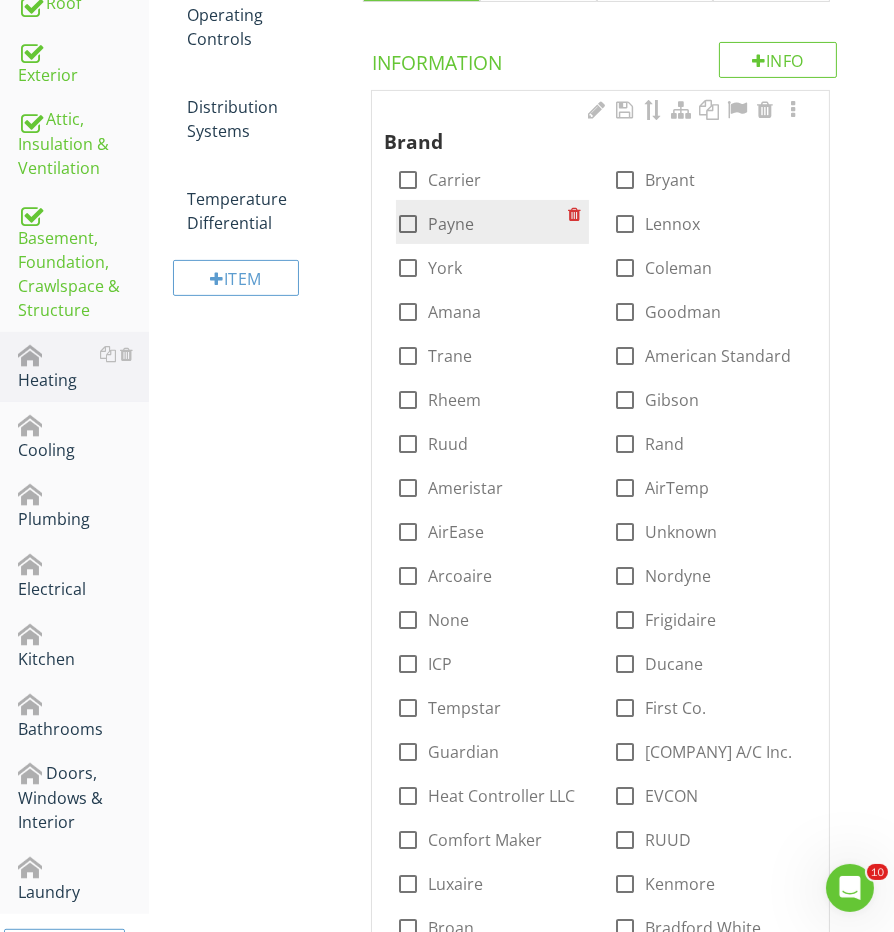 click at bounding box center [408, 180] 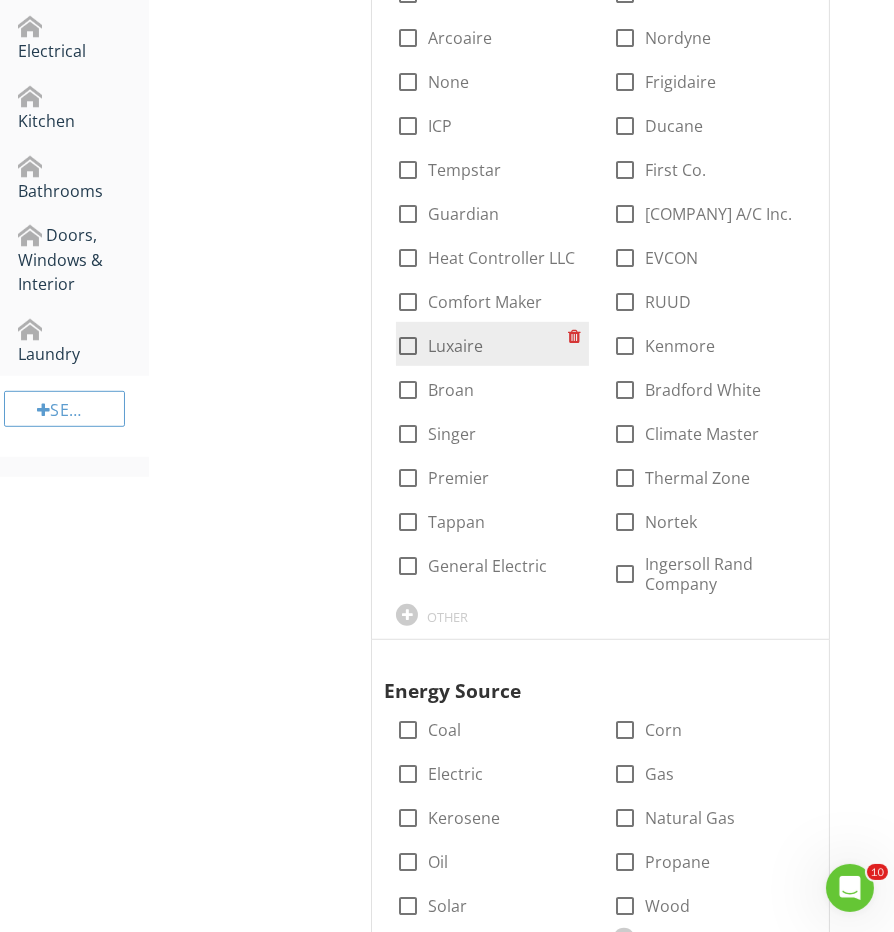 scroll, scrollTop: 1143, scrollLeft: 0, axis: vertical 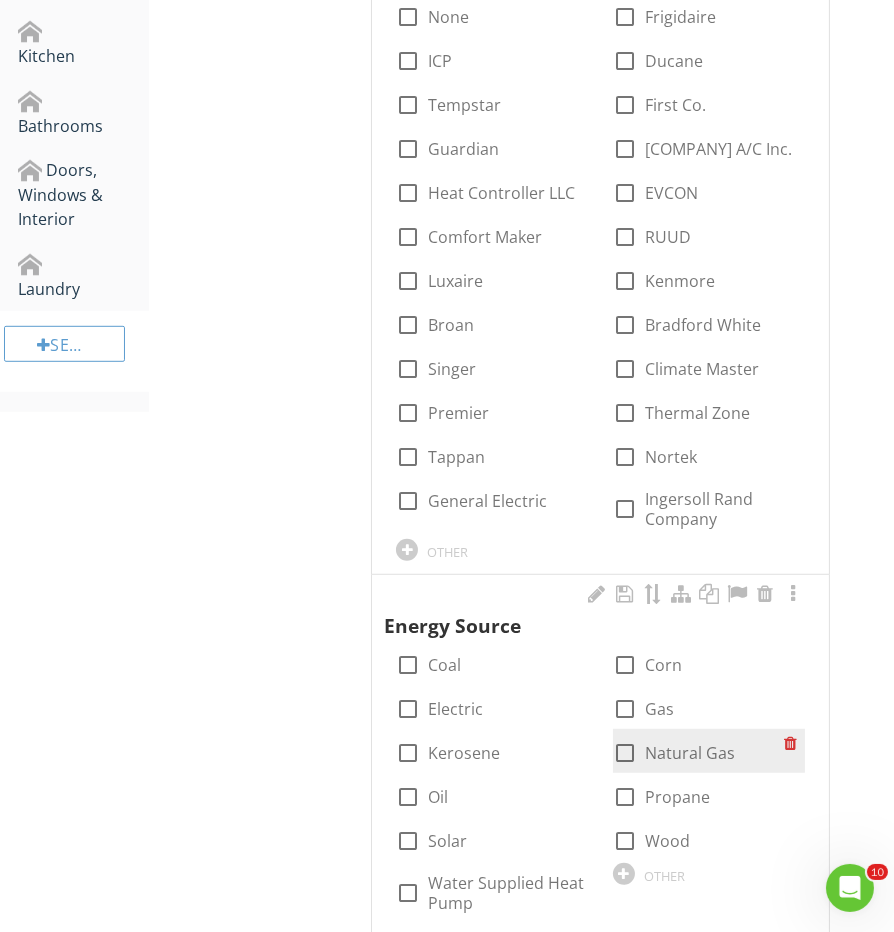click on "check_box_outline_blank Natural Gas" at bounding box center (674, 753) 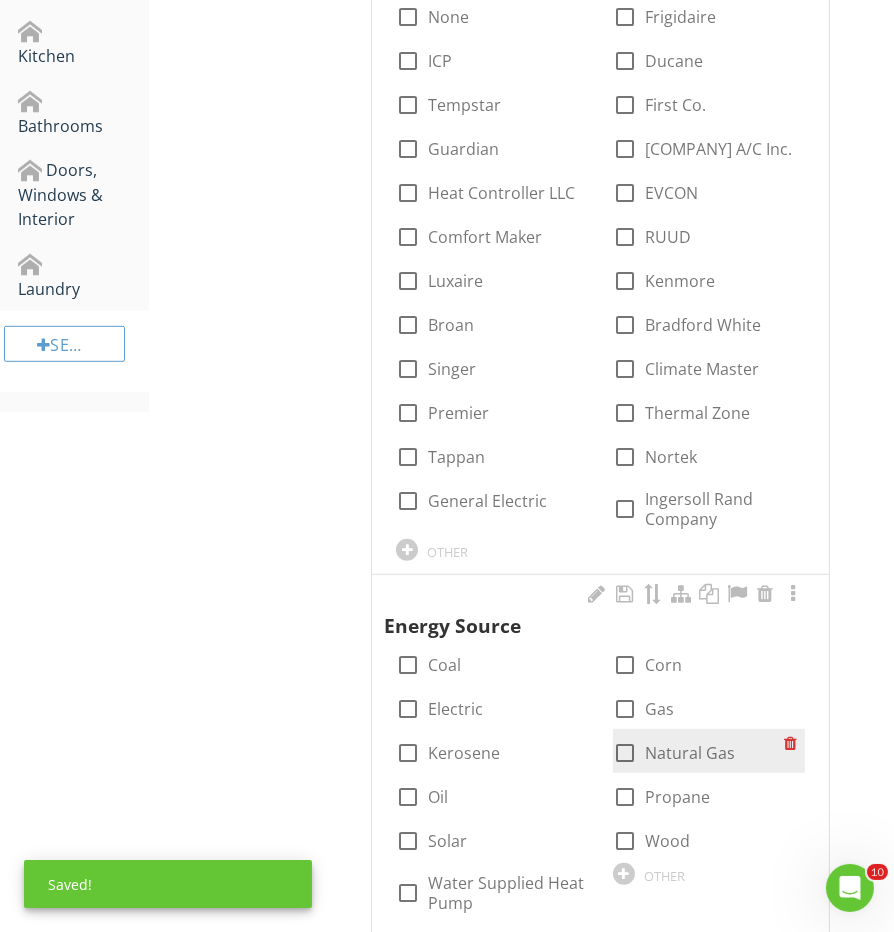 click at bounding box center [625, 753] 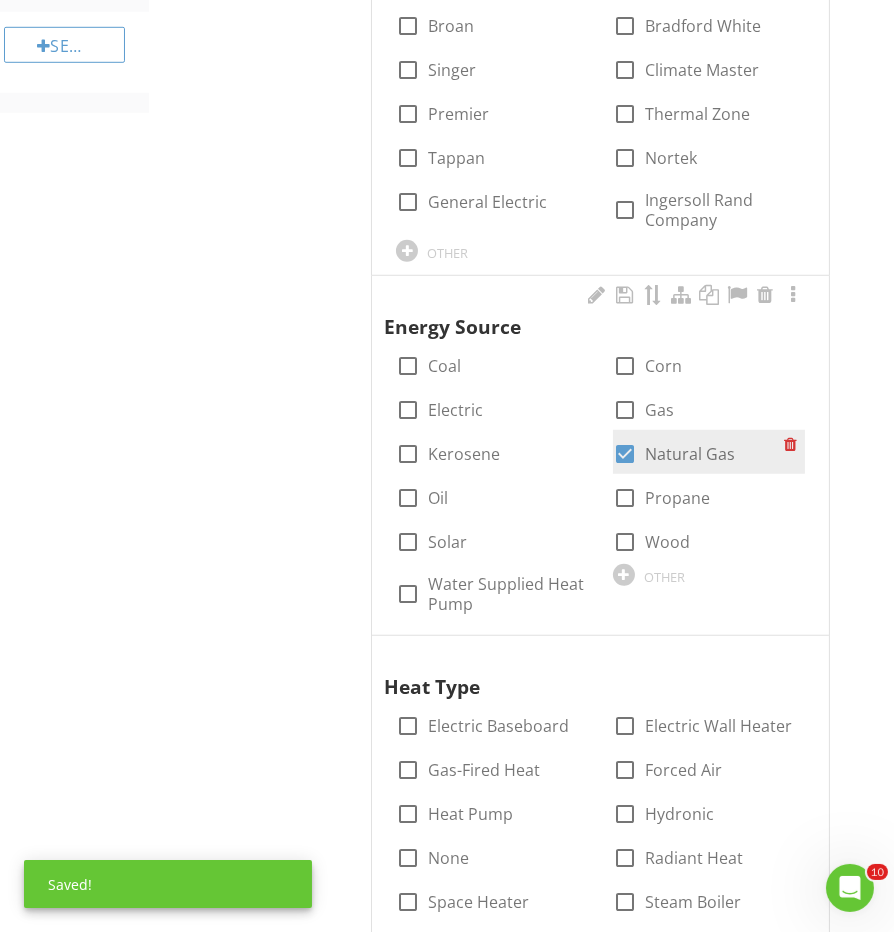 scroll, scrollTop: 1512, scrollLeft: 0, axis: vertical 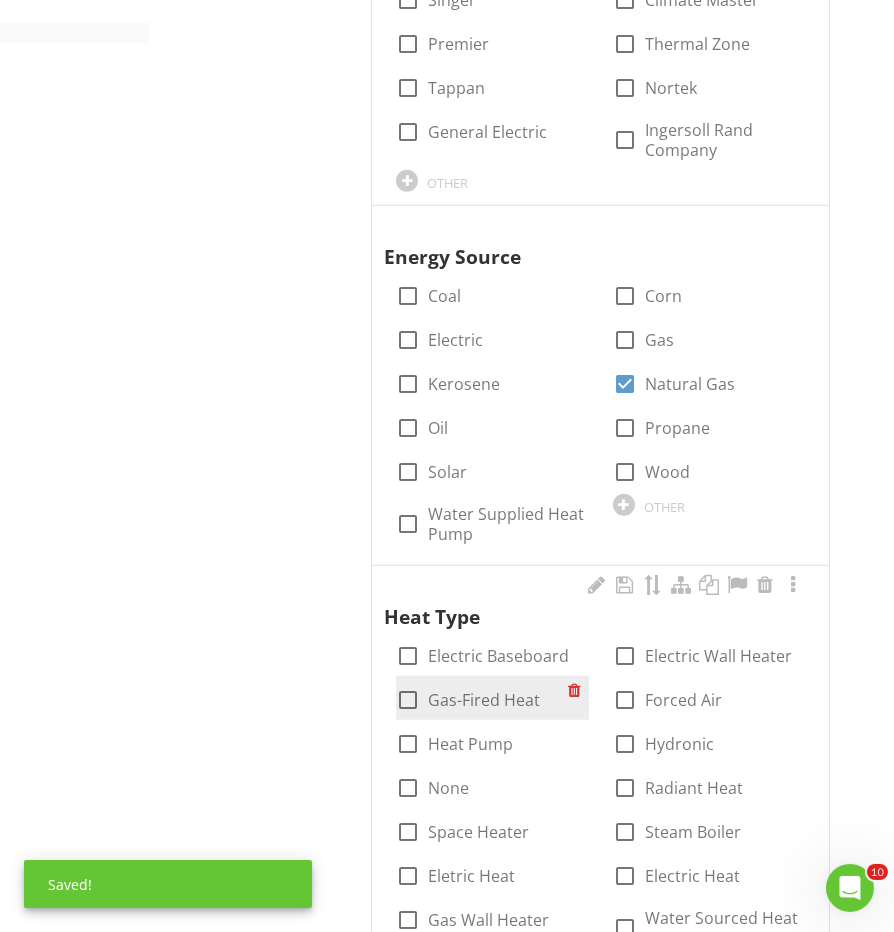 click at bounding box center [408, 700] 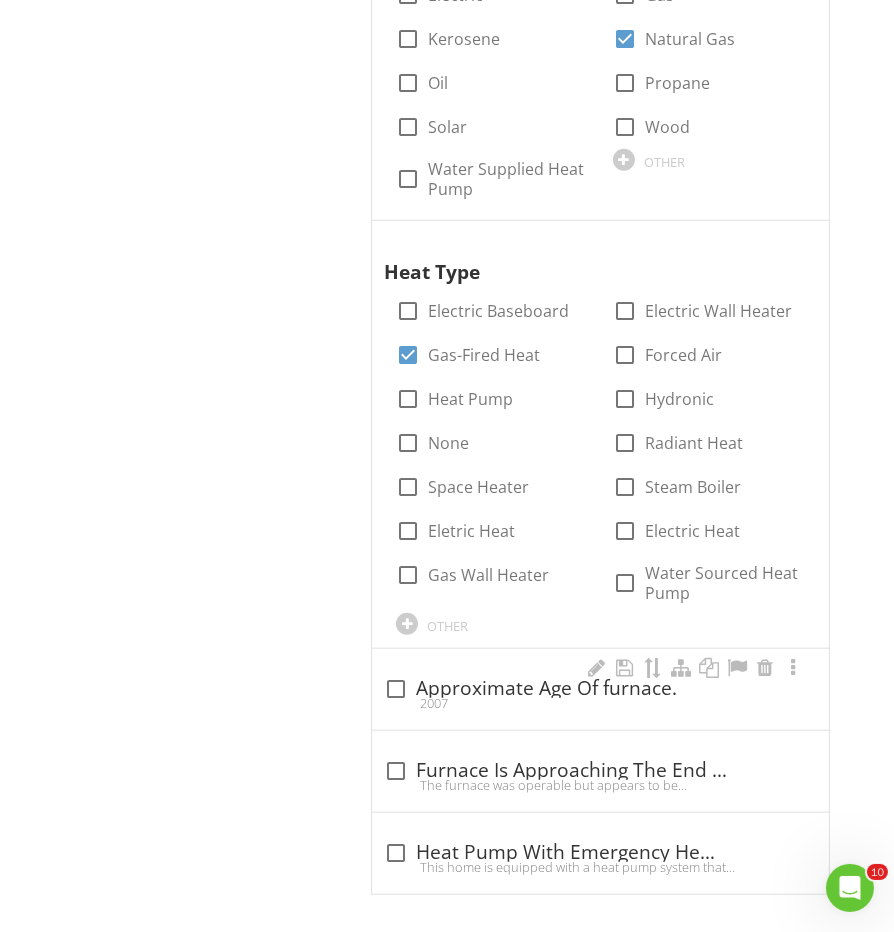 click at bounding box center (396, 689) 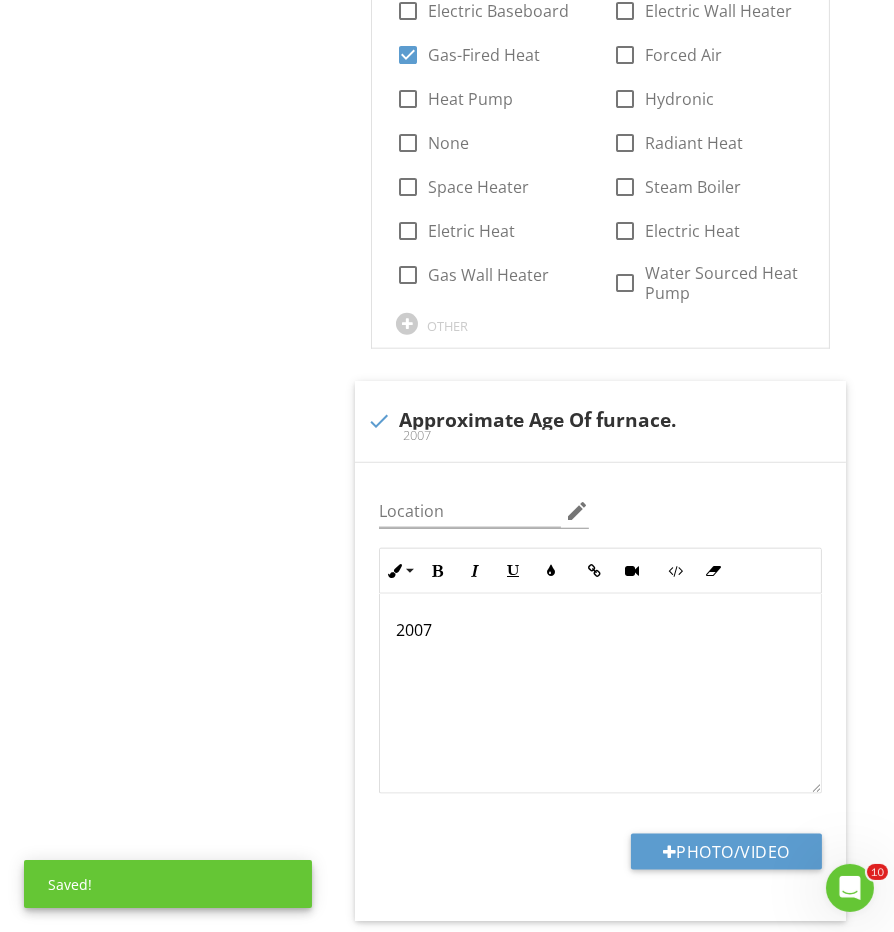 scroll, scrollTop: 2281, scrollLeft: 0, axis: vertical 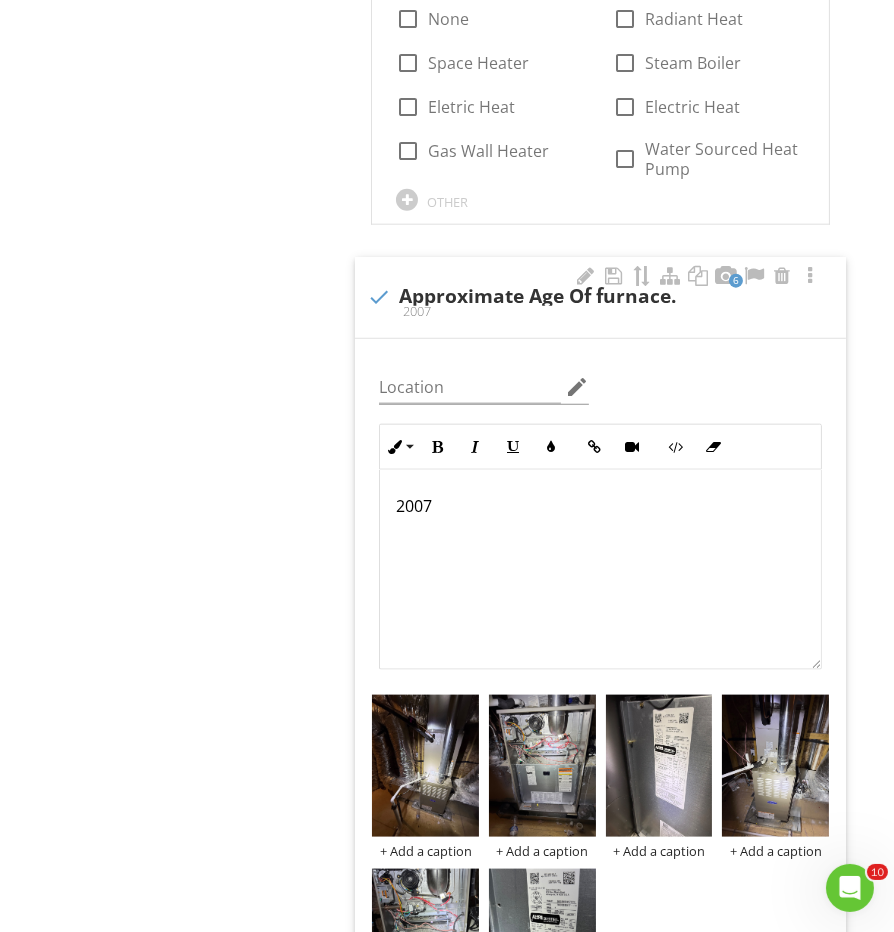 click on "2007" at bounding box center (600, 570) 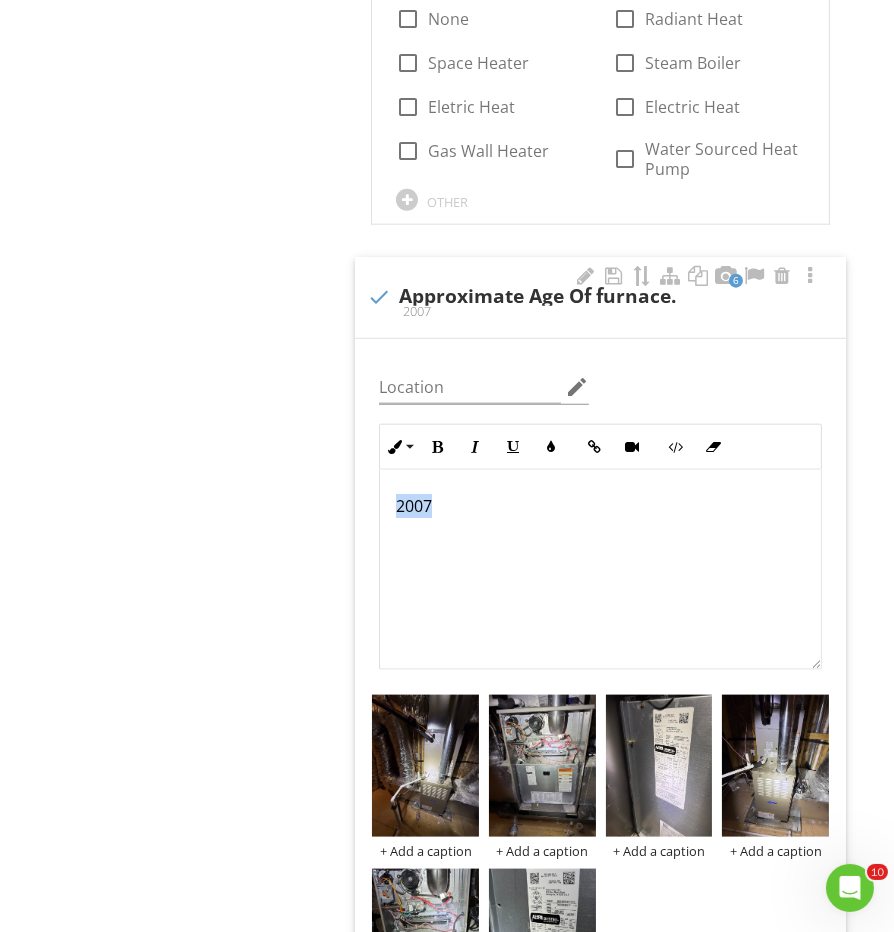 drag, startPoint x: 552, startPoint y: 512, endPoint x: 372, endPoint y: 502, distance: 180.27756 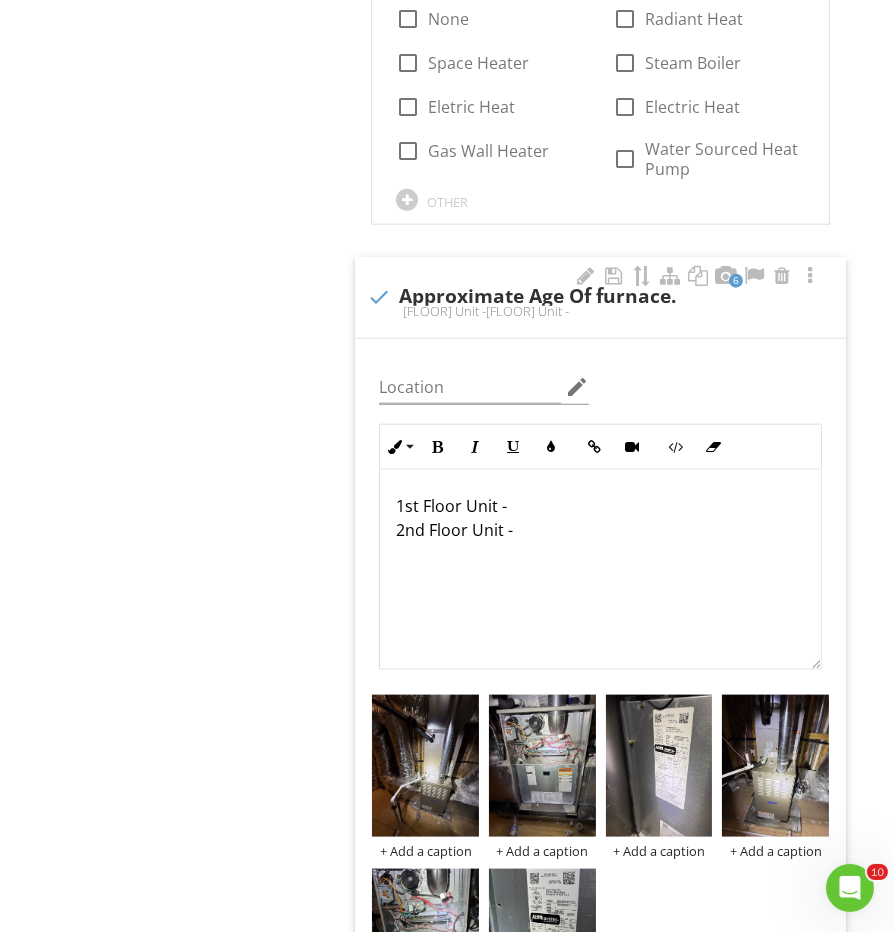 click on "1st Floor Unit - 2nd Floor Unit -" at bounding box center [600, 518] 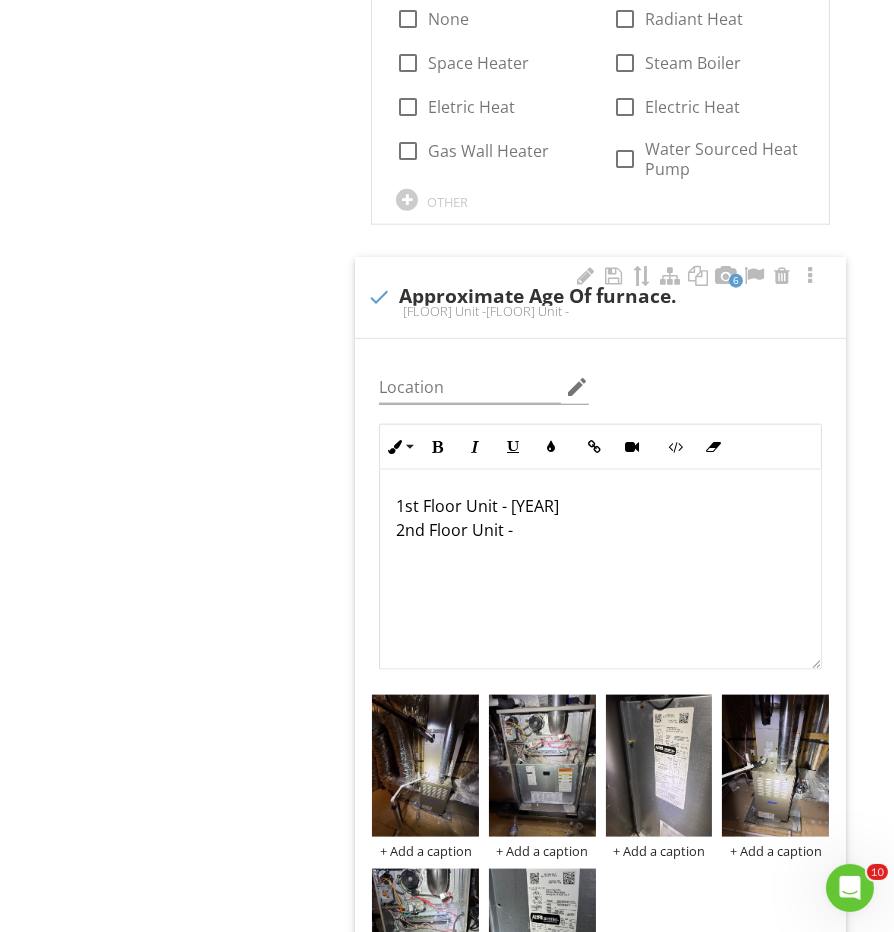 click on "1st Floor Unit - 2025 2nd Floor Unit -" at bounding box center [600, 518] 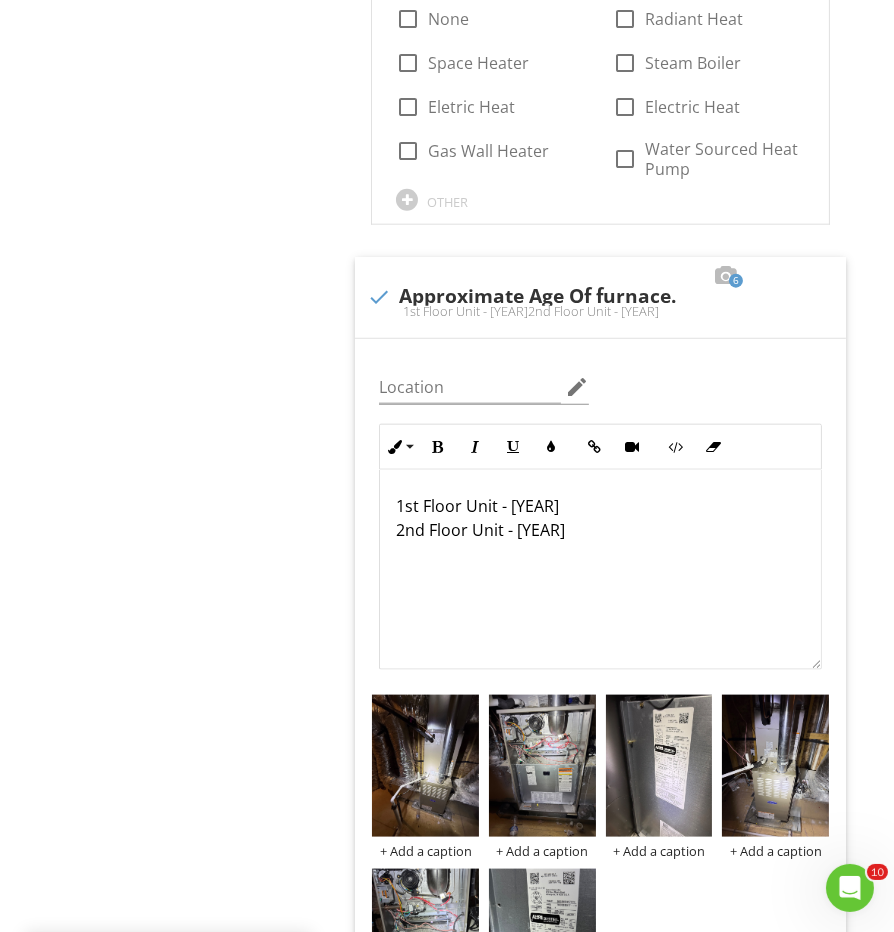 click on "Heating
General
Equipment
Normal Operating Controls
Distribution Systems
Temperature Differential
Item
Equipment
IN   Inspected NI   Not Inspected NP   Not Present O   Observations
Info
Information
Brand
check_box Carrier   check_box_outline_blank Bryant   check_box_outline_blank Payne   check_box_outline_blank Lennox   check_box_outline_blank York   check_box_outline_blank Coleman   check_box_outline_blank Amana   check_box_outline_blank Goodman   check_box_outline_blank Trane   check_box_outline_blank American Standard   check_box_outline_blank Rheem   check_box_outline_blank Gibson   check_box_outline_blank Ruud   check_box_outline_blank Rand   Ameristar" at bounding box center [521, -306] 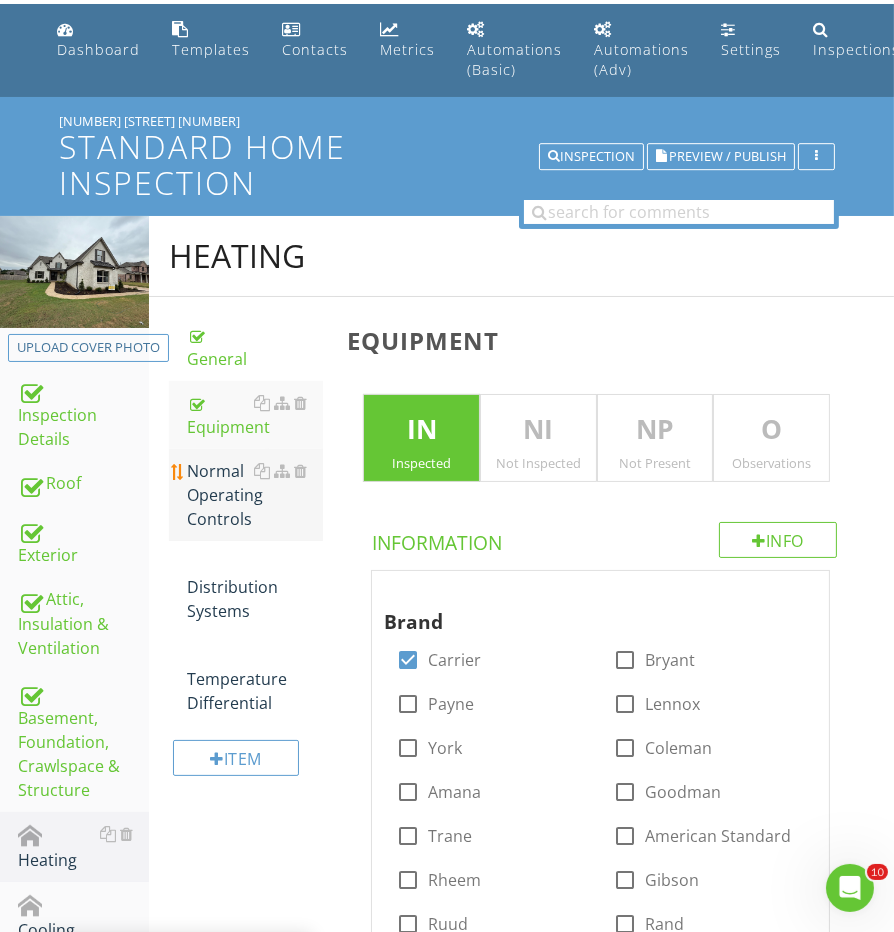 click on "Normal Operating Controls" at bounding box center [255, 495] 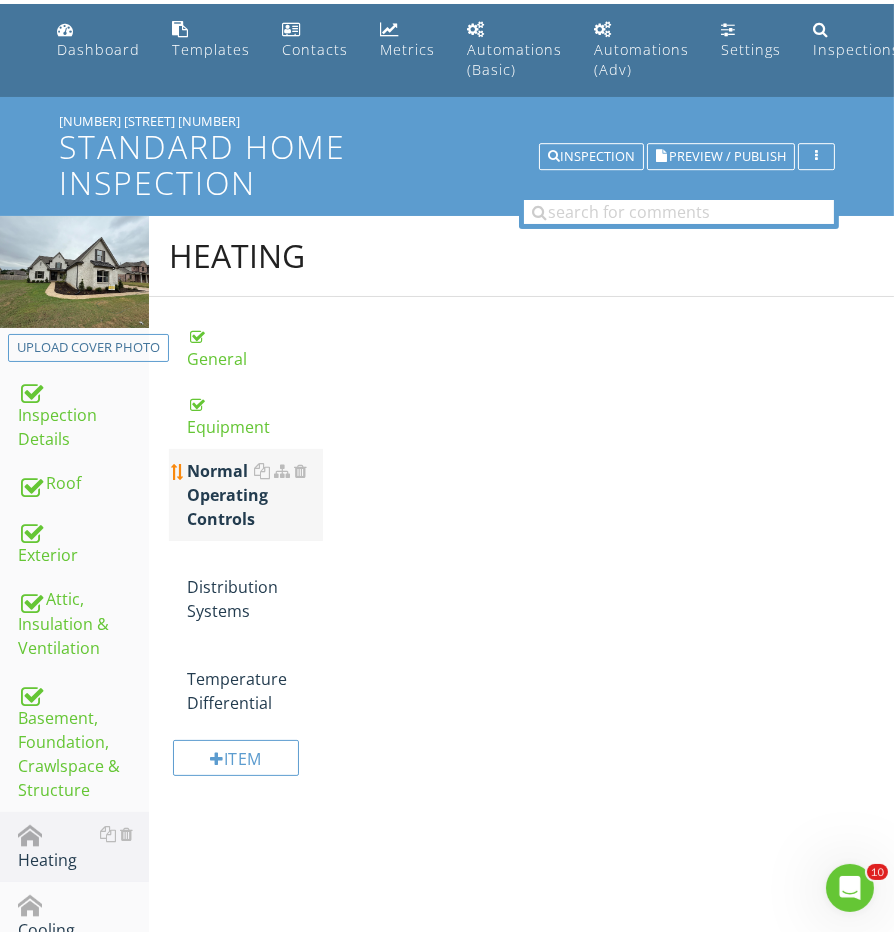 scroll, scrollTop: 107, scrollLeft: 0, axis: vertical 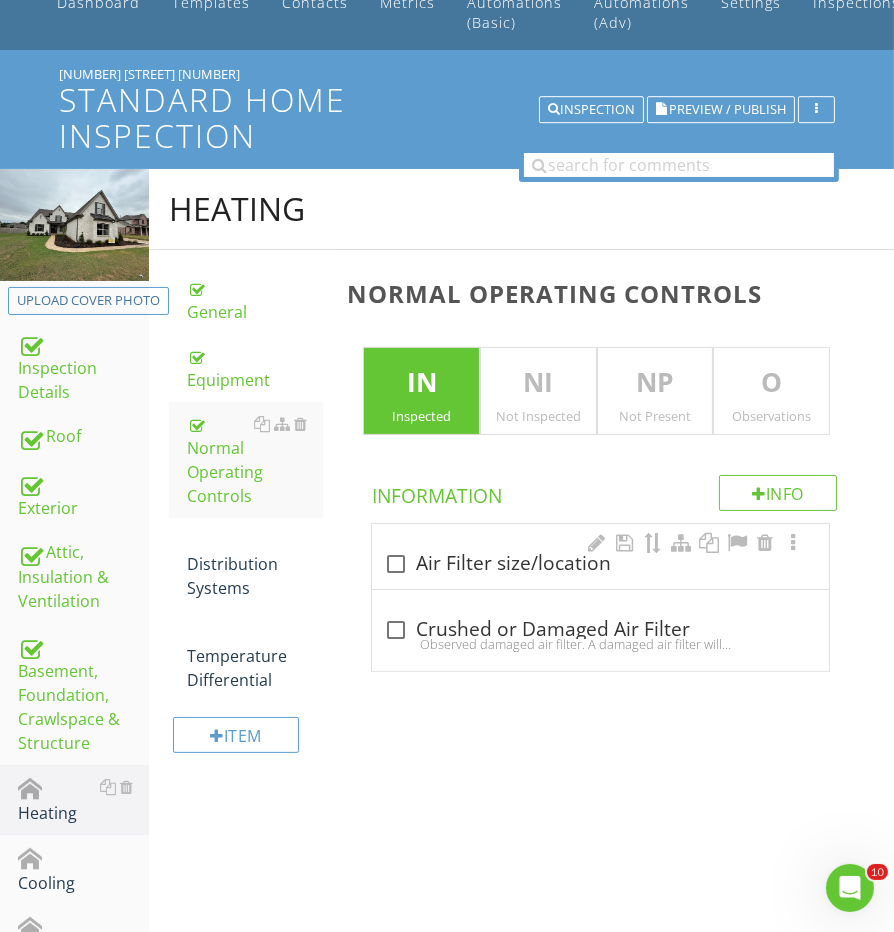 click at bounding box center (396, 564) 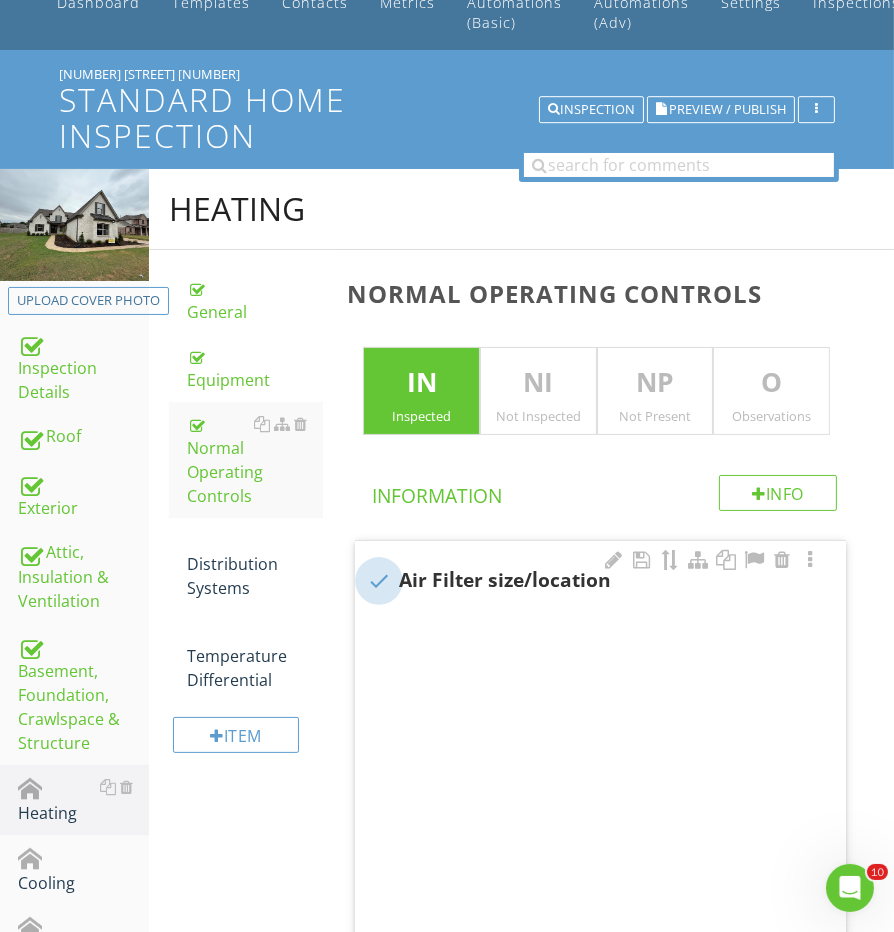 scroll, scrollTop: 105, scrollLeft: 0, axis: vertical 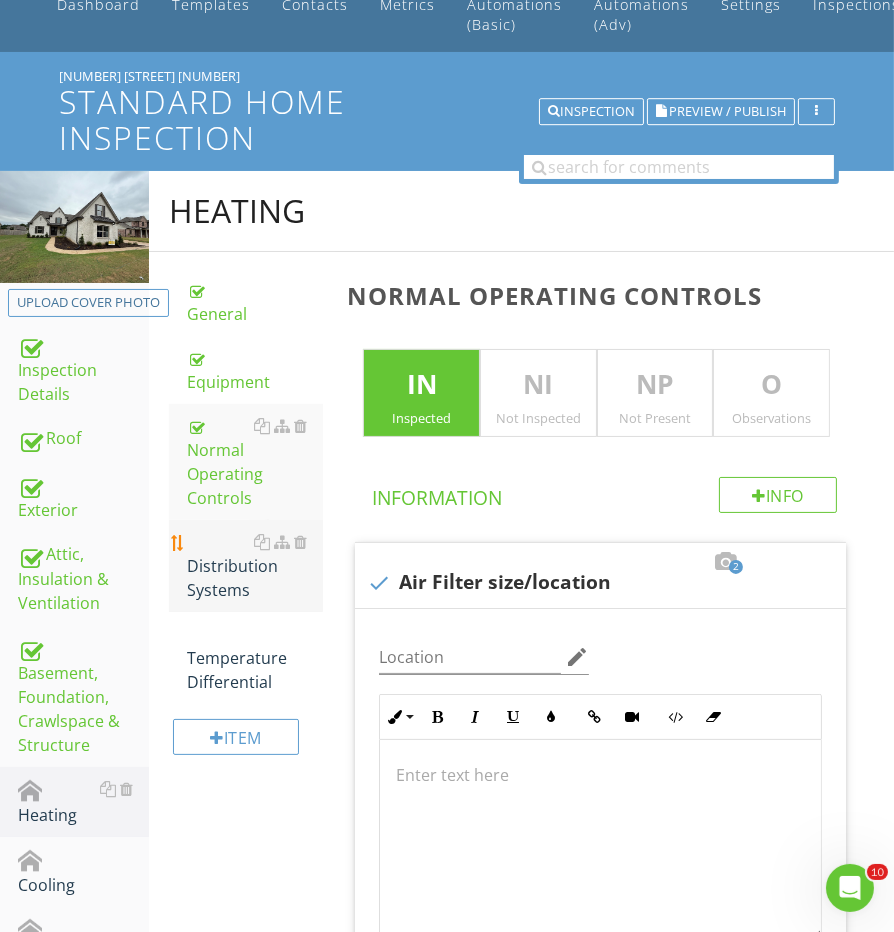 click on "Distribution Systems" at bounding box center (255, 566) 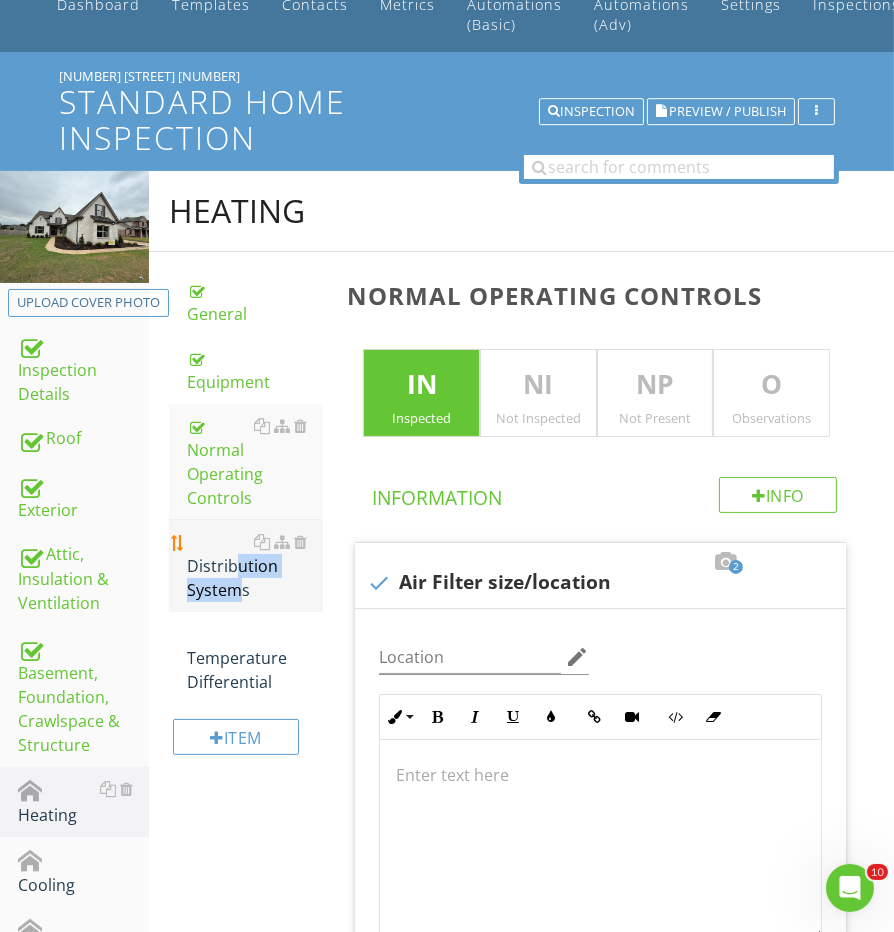 click on "Distribution Systems" at bounding box center (255, 566) 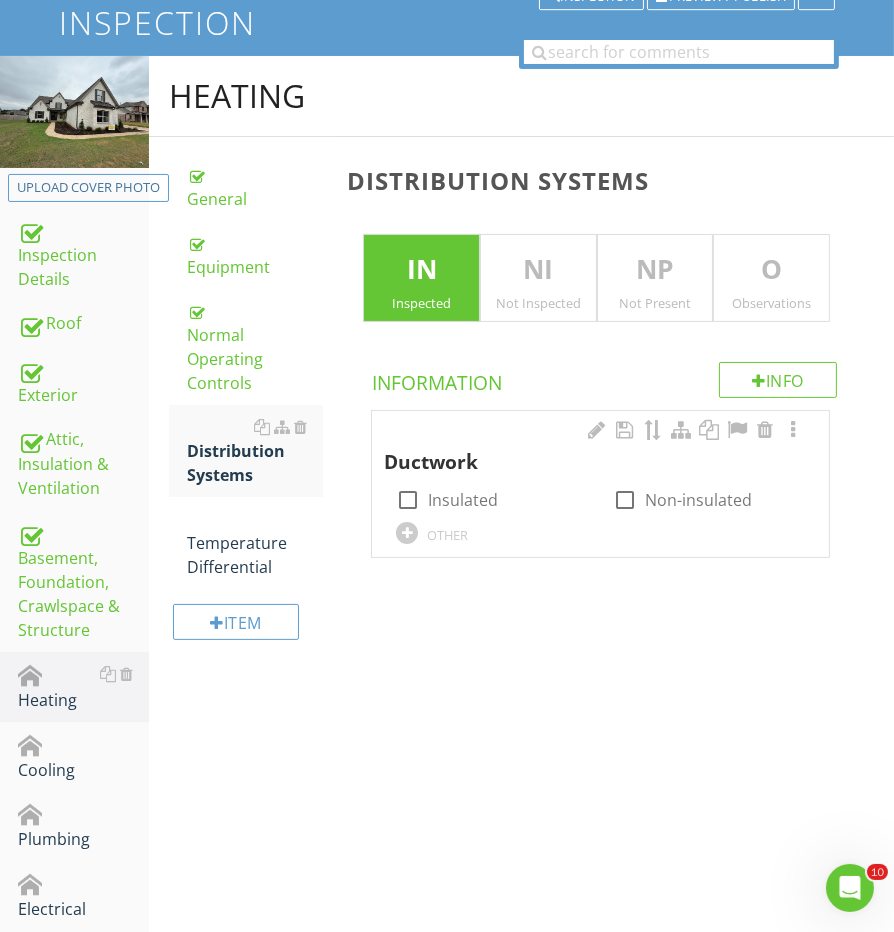 scroll, scrollTop: 234, scrollLeft: 0, axis: vertical 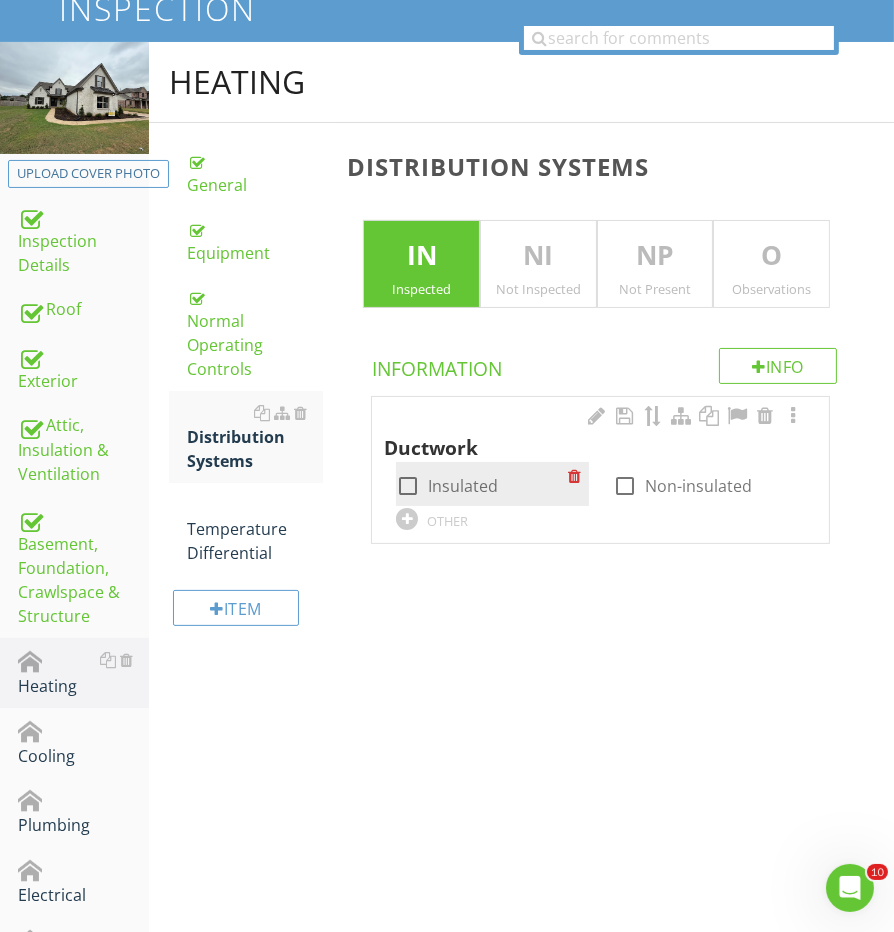 click at bounding box center [408, 486] 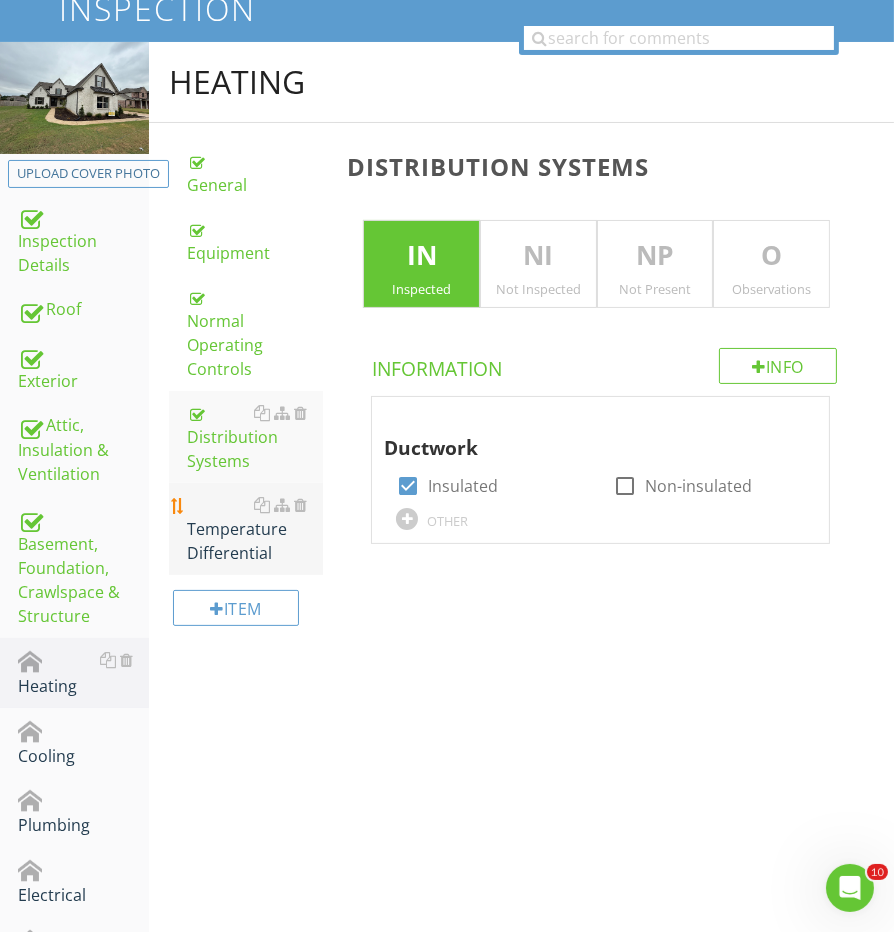 click on "Temperature Differential" at bounding box center [255, 529] 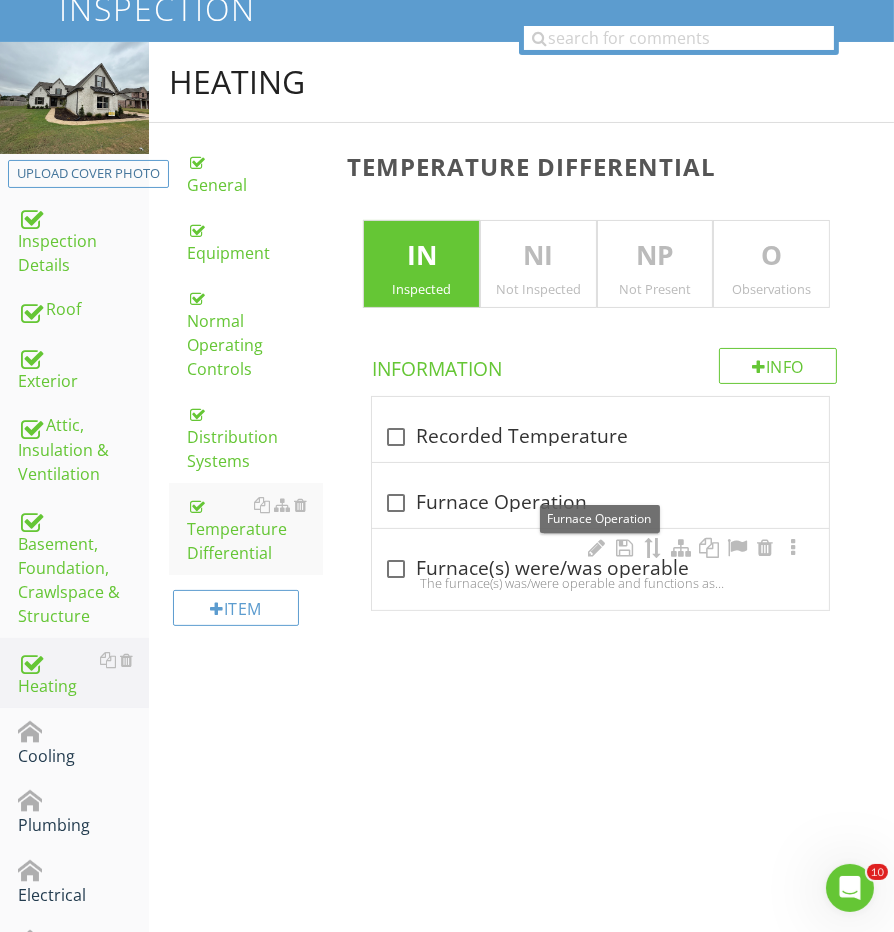 click at bounding box center [396, 569] 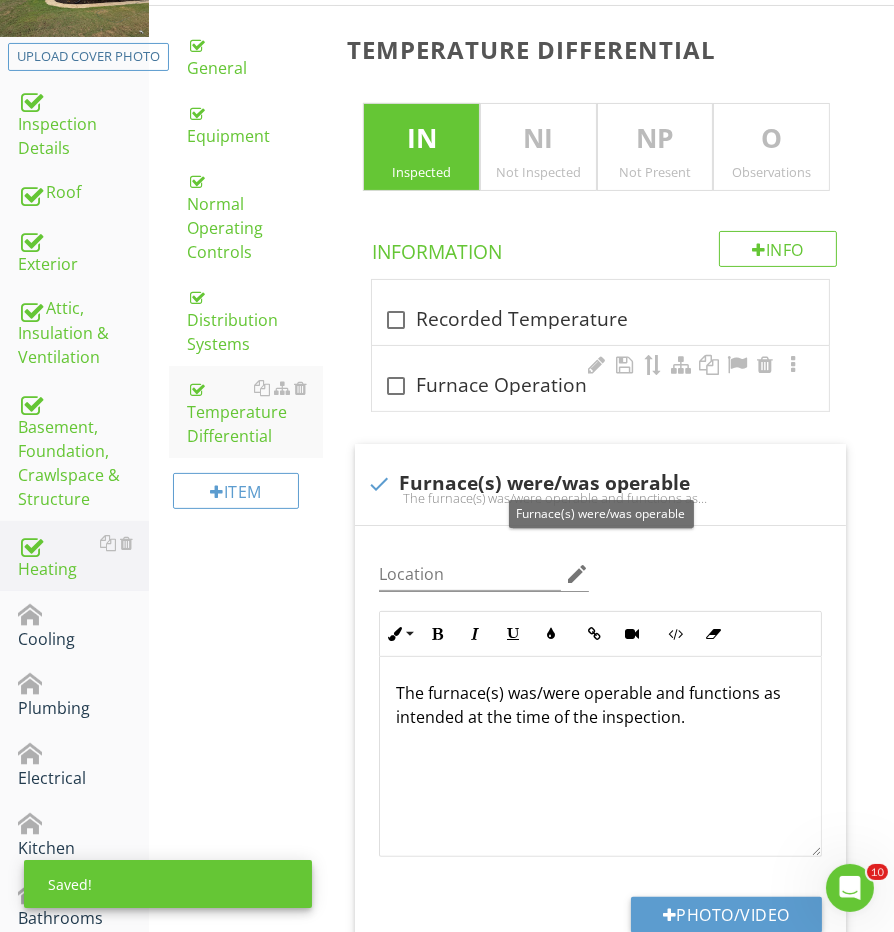 scroll, scrollTop: 355, scrollLeft: 0, axis: vertical 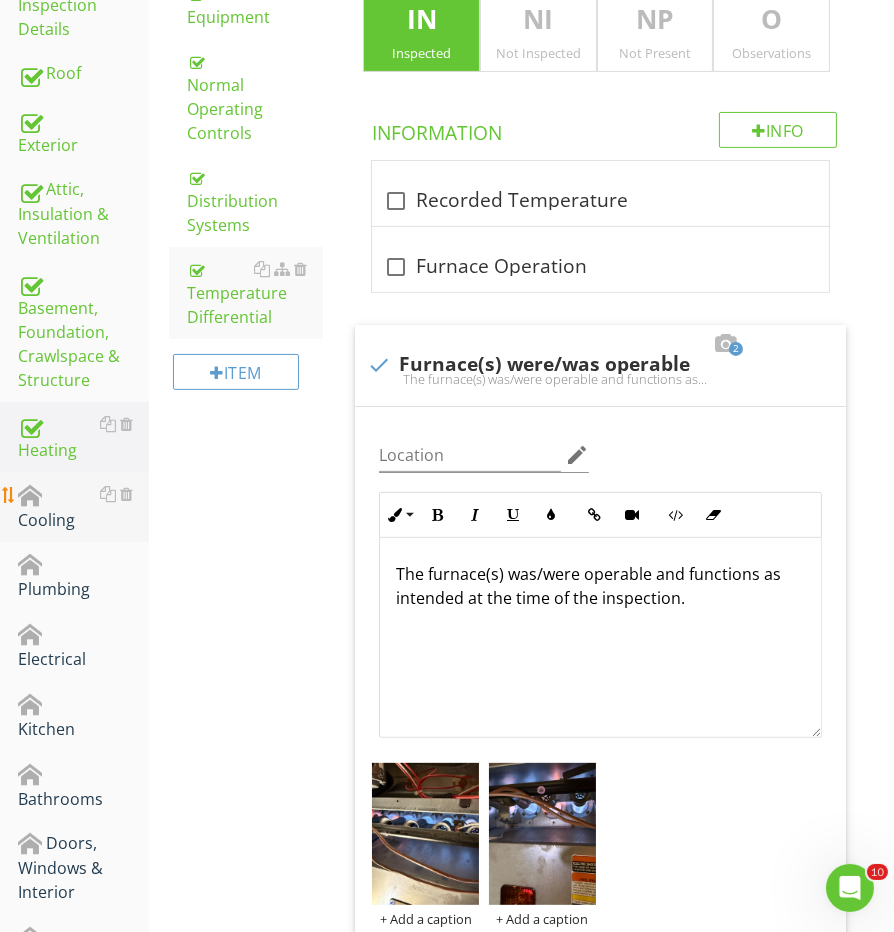 click on "Cooling" at bounding box center [83, 507] 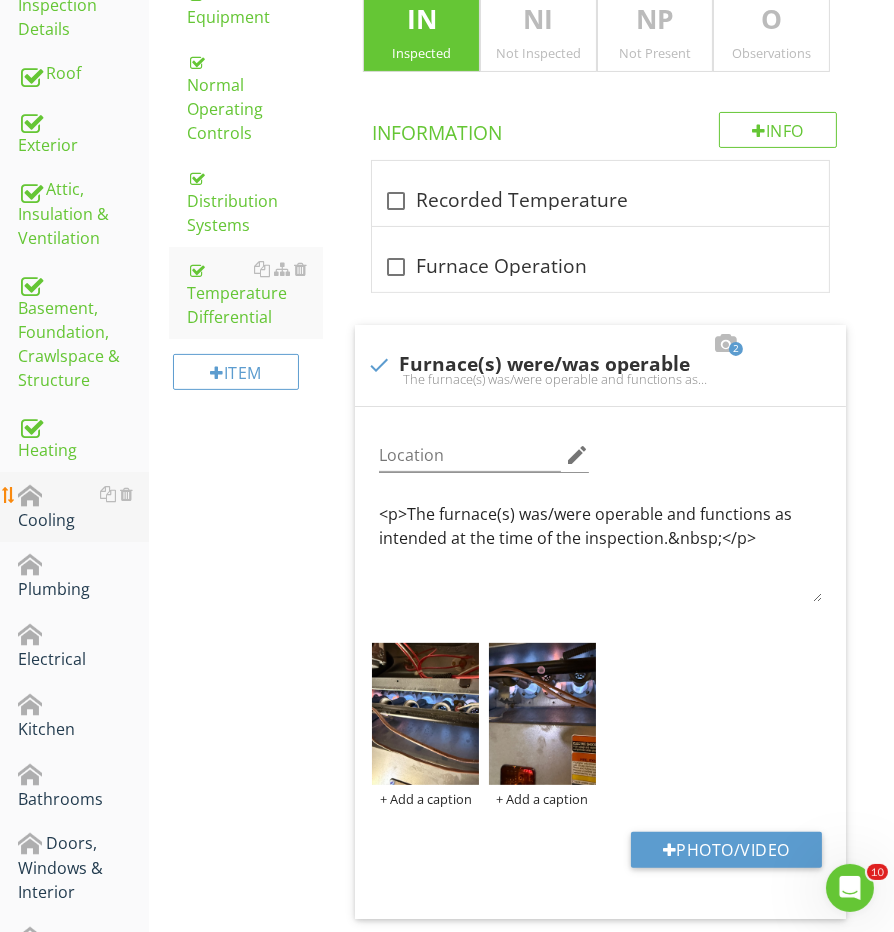 click on "Cooling" at bounding box center (83, 507) 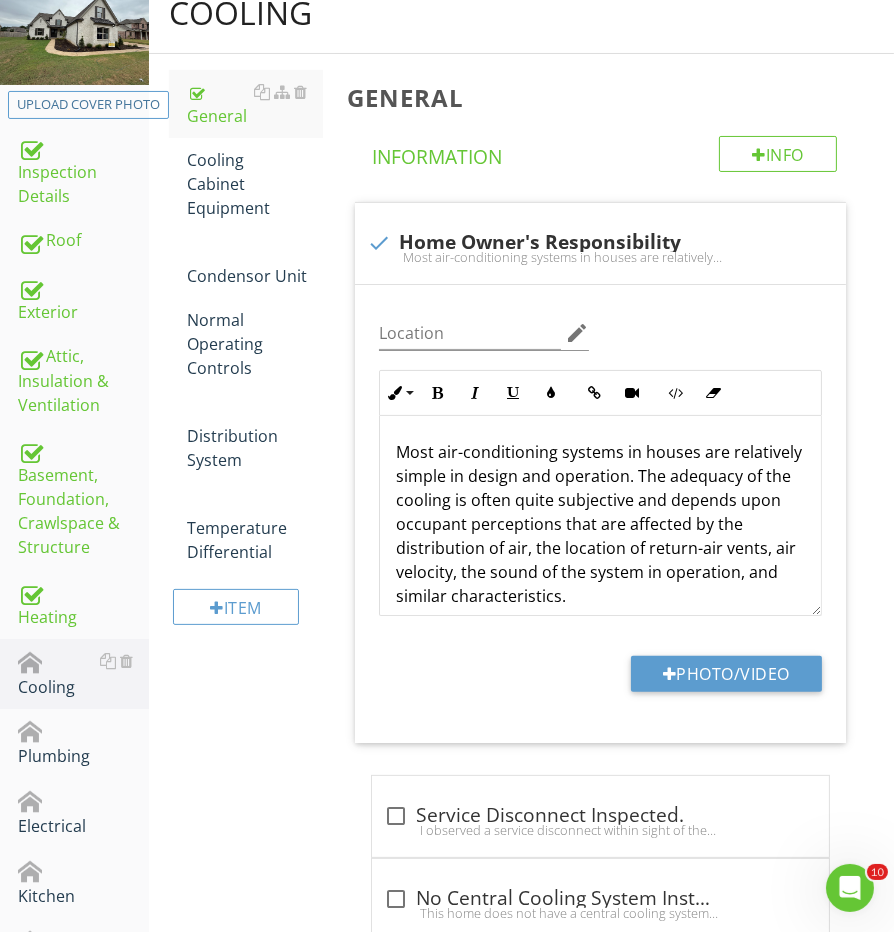 scroll, scrollTop: 121, scrollLeft: 0, axis: vertical 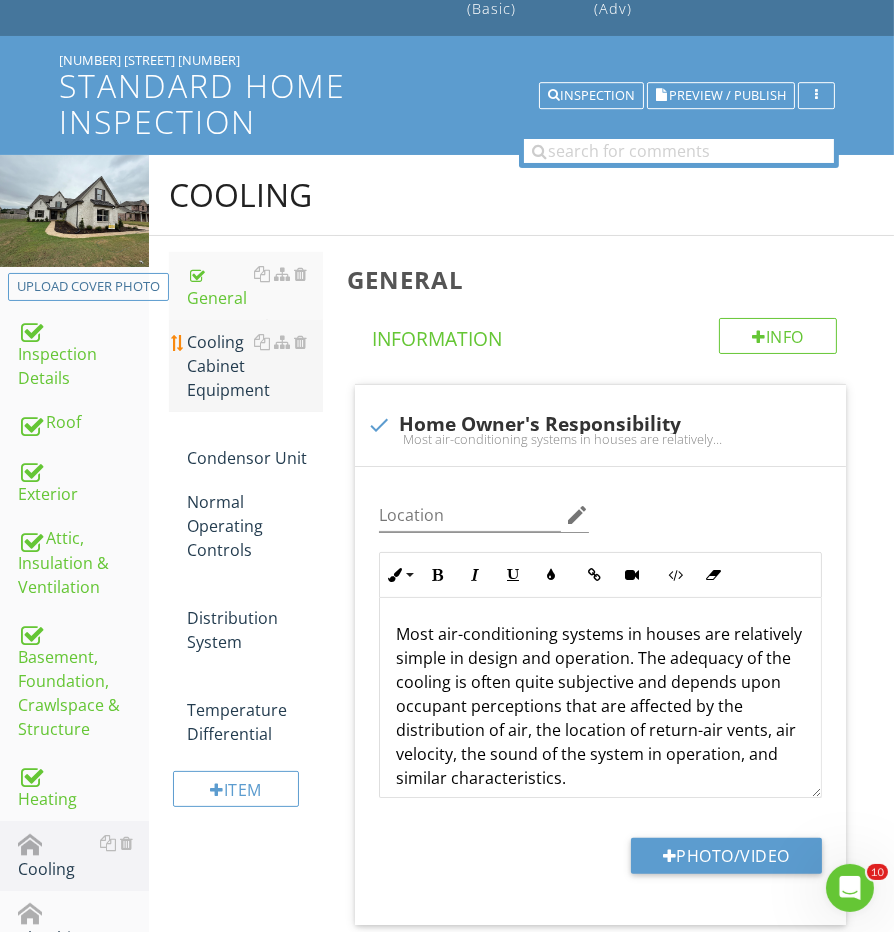 click on "Cooling Cabinet Equipment" at bounding box center [255, 366] 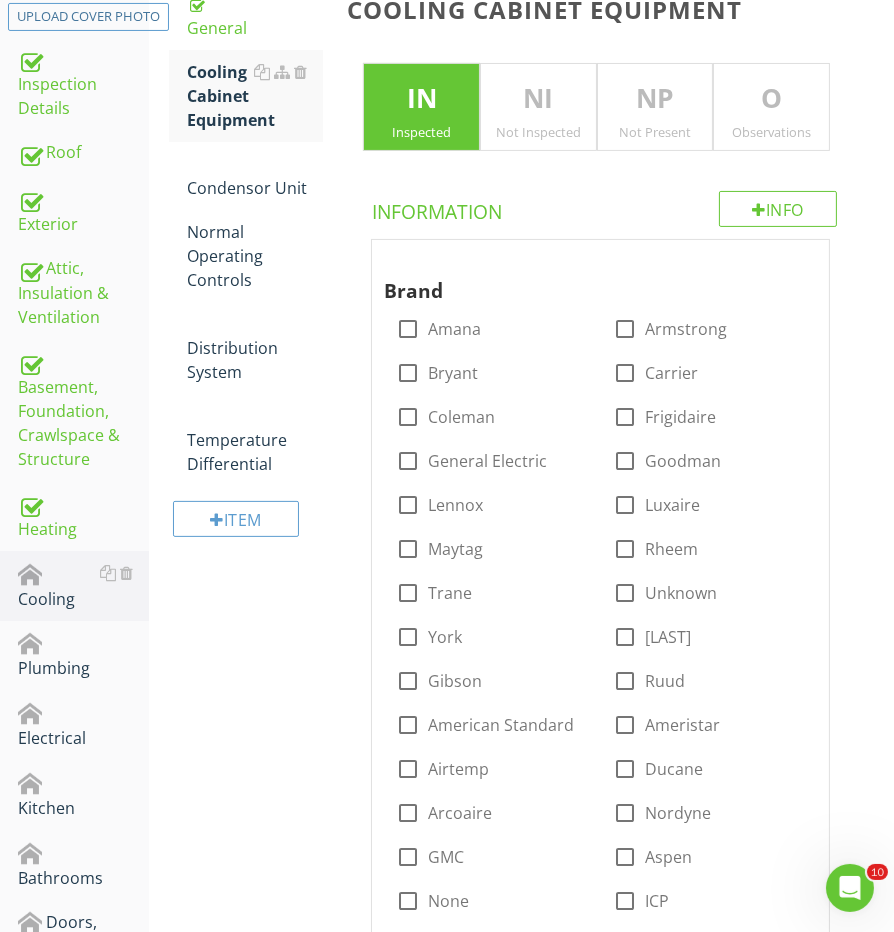 scroll, scrollTop: 392, scrollLeft: 0, axis: vertical 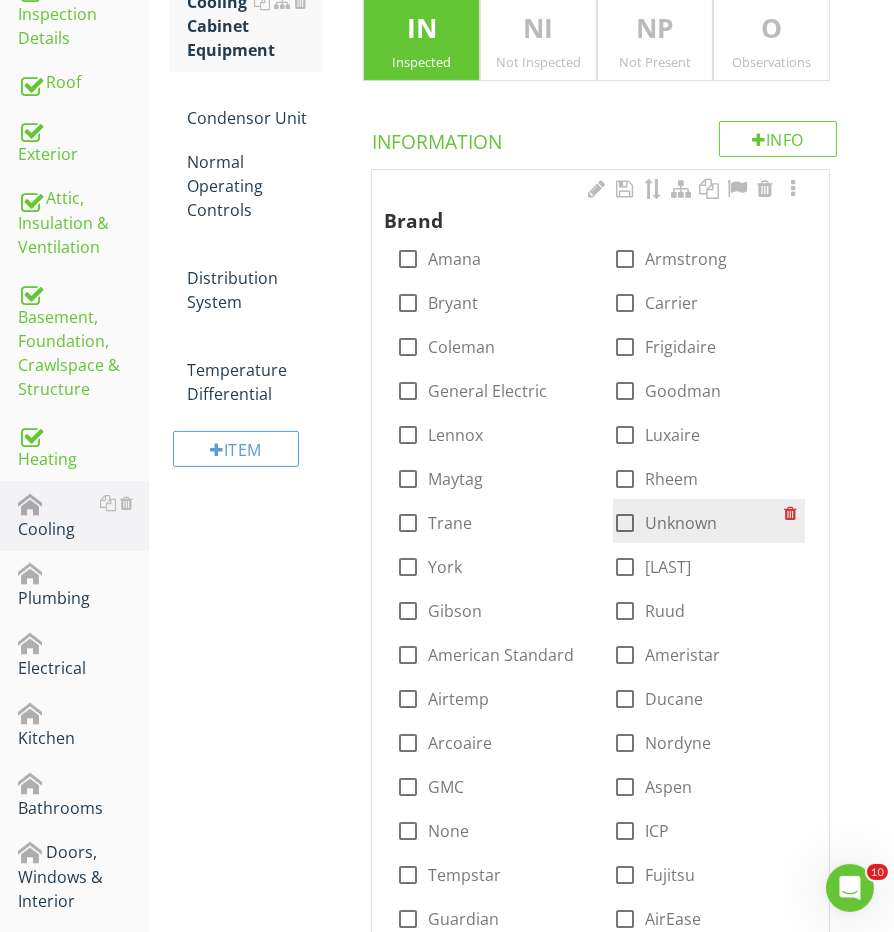 click at bounding box center [625, 523] 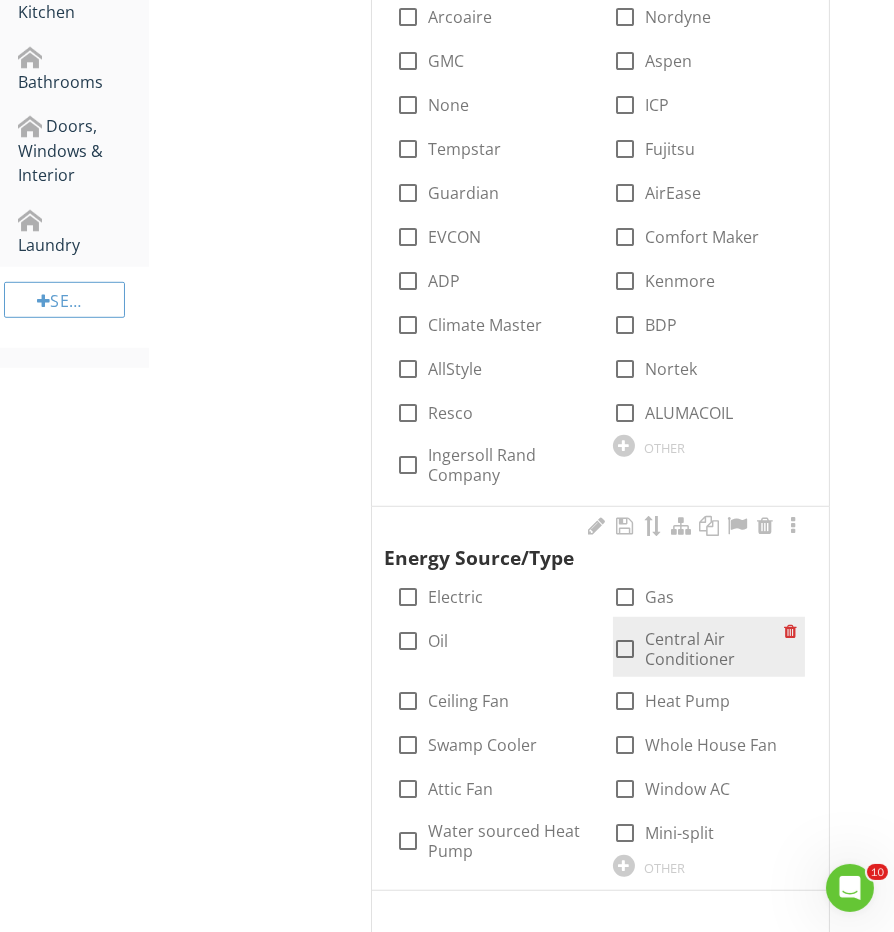 click at bounding box center [625, 649] 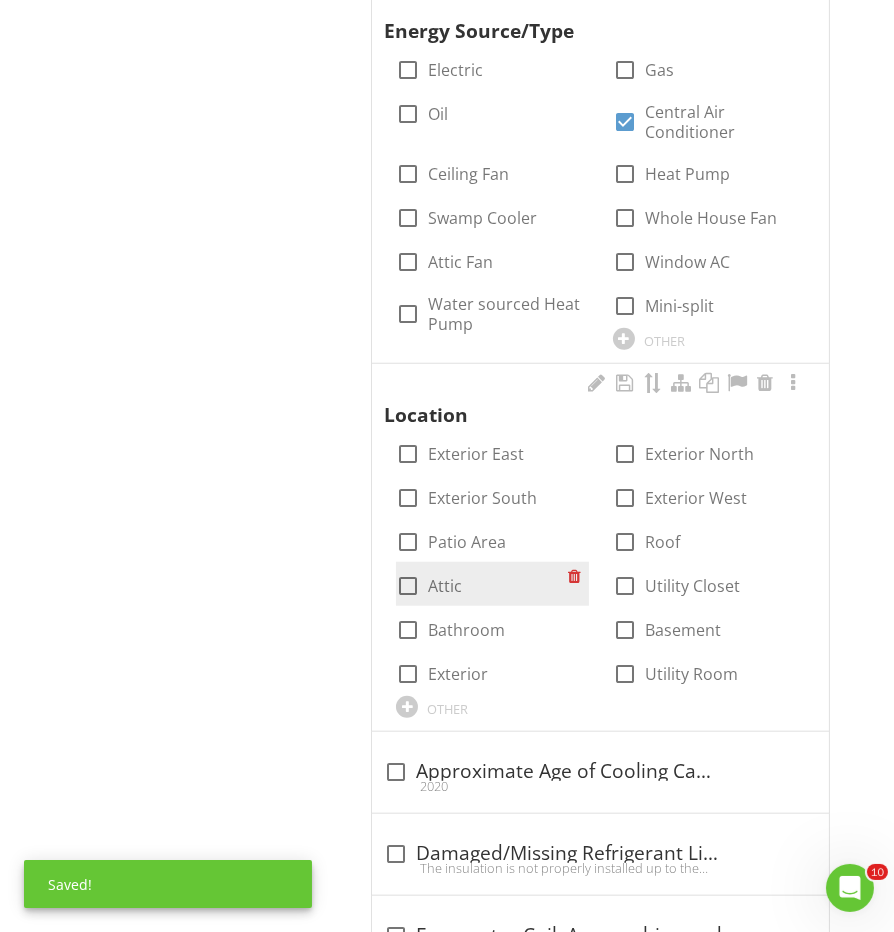 click at bounding box center (408, 586) 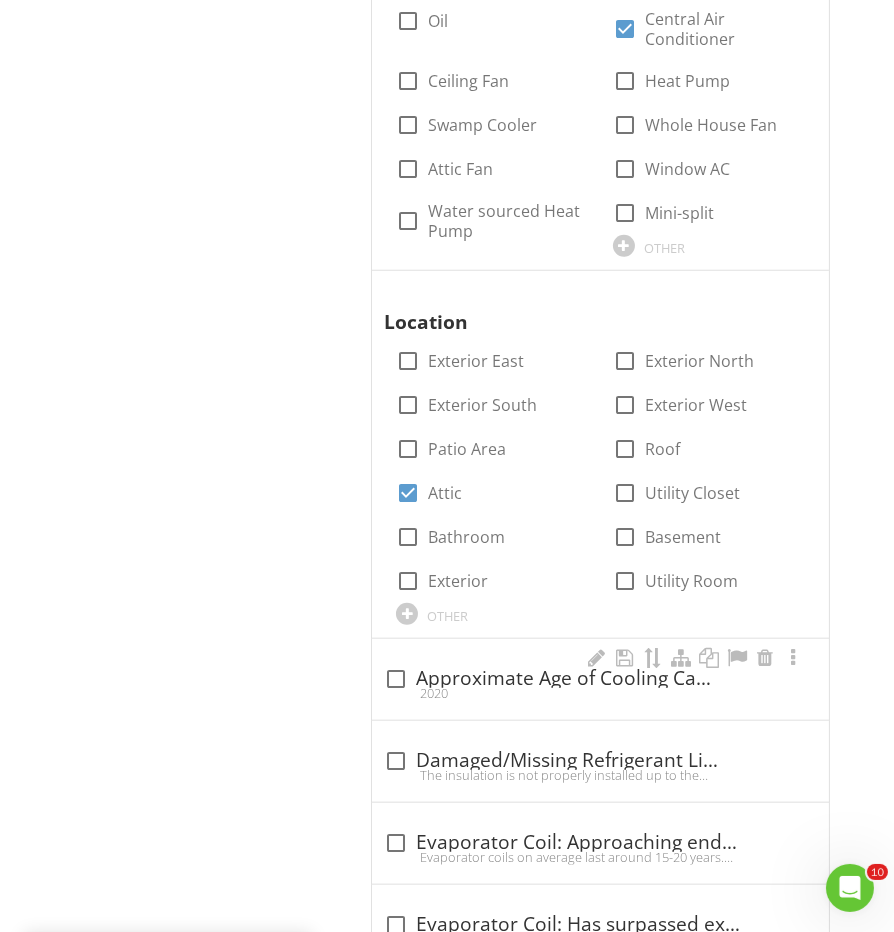 click on "2020" at bounding box center (600, 693) 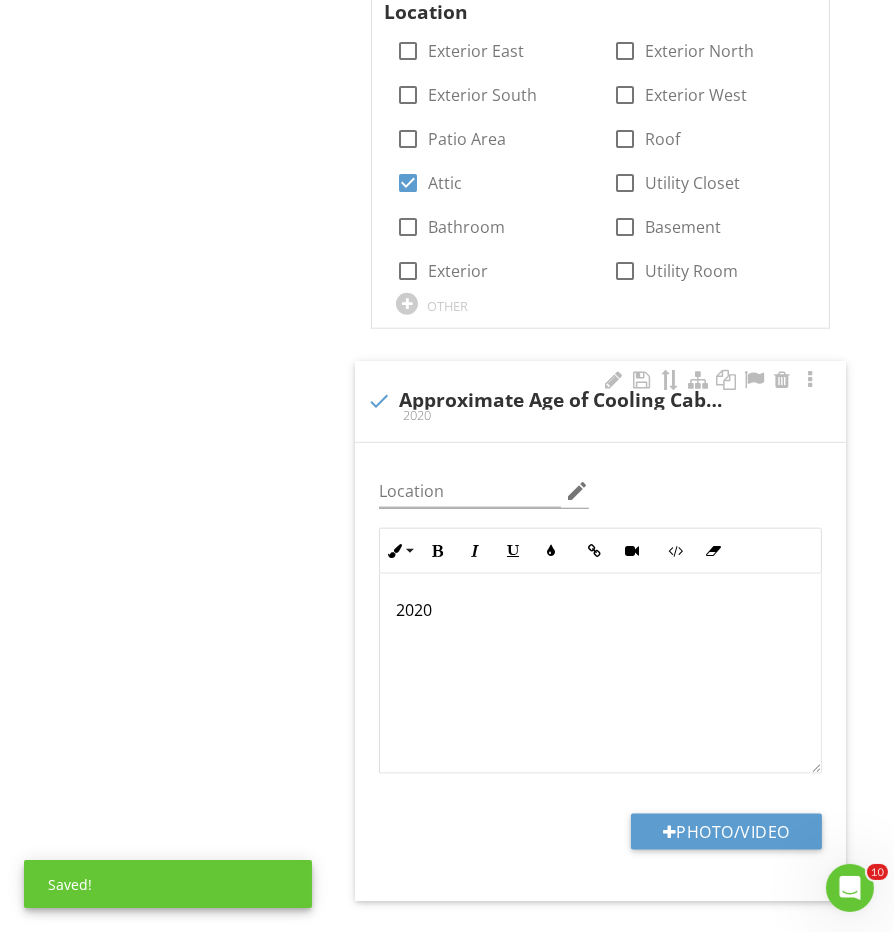 scroll, scrollTop: 2148, scrollLeft: 0, axis: vertical 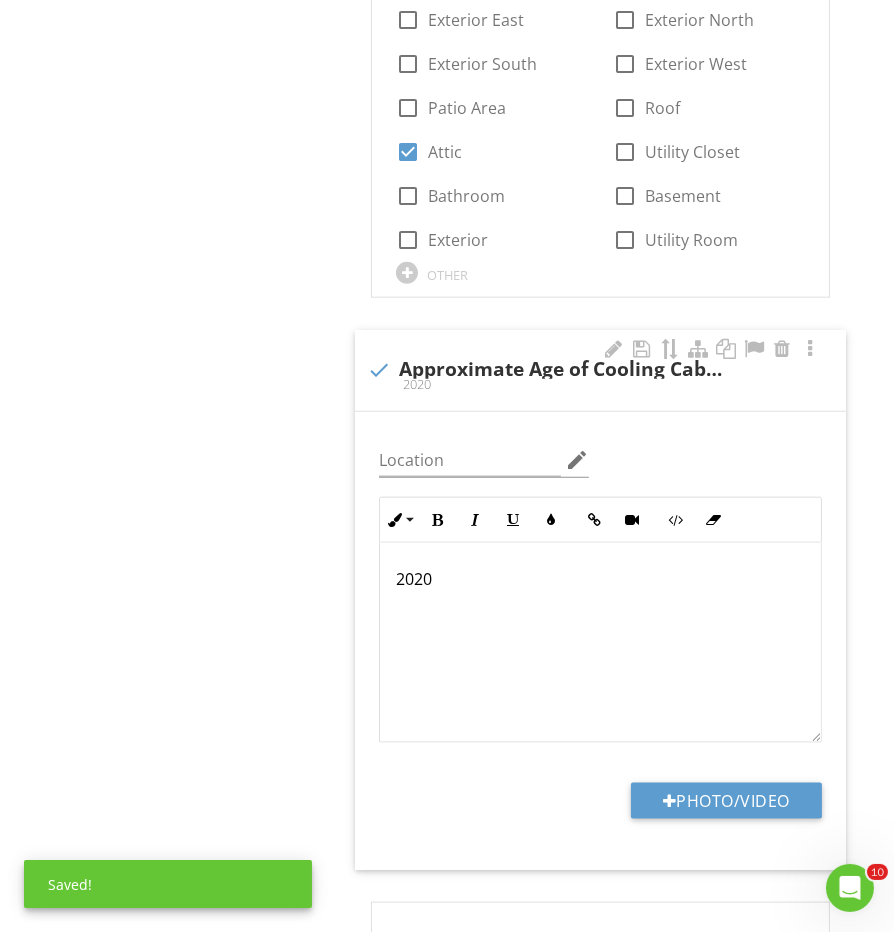 click on "2020" at bounding box center [600, 643] 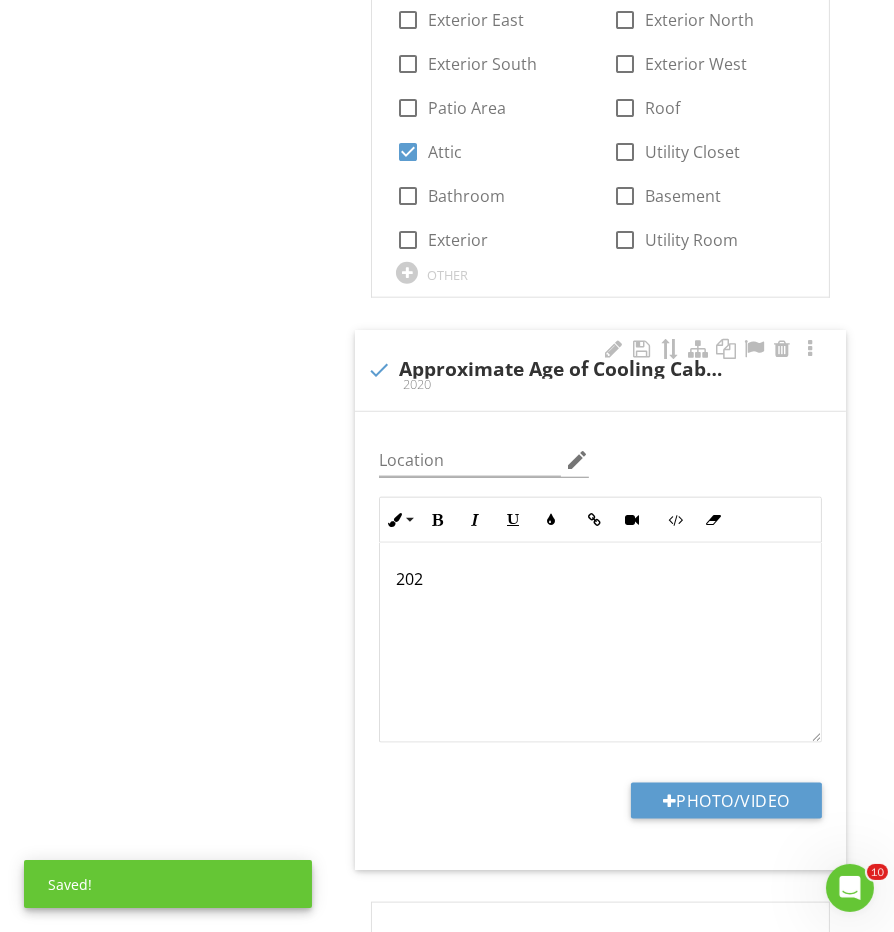 type 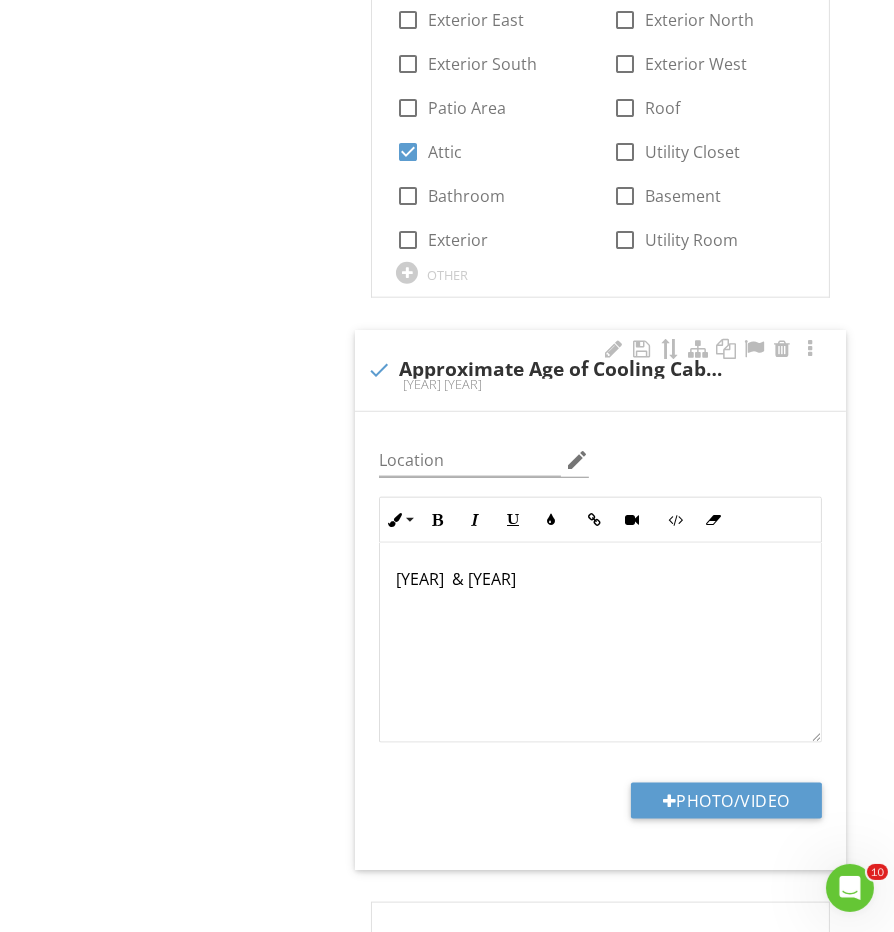 click on "2024  & 2025" at bounding box center (600, 579) 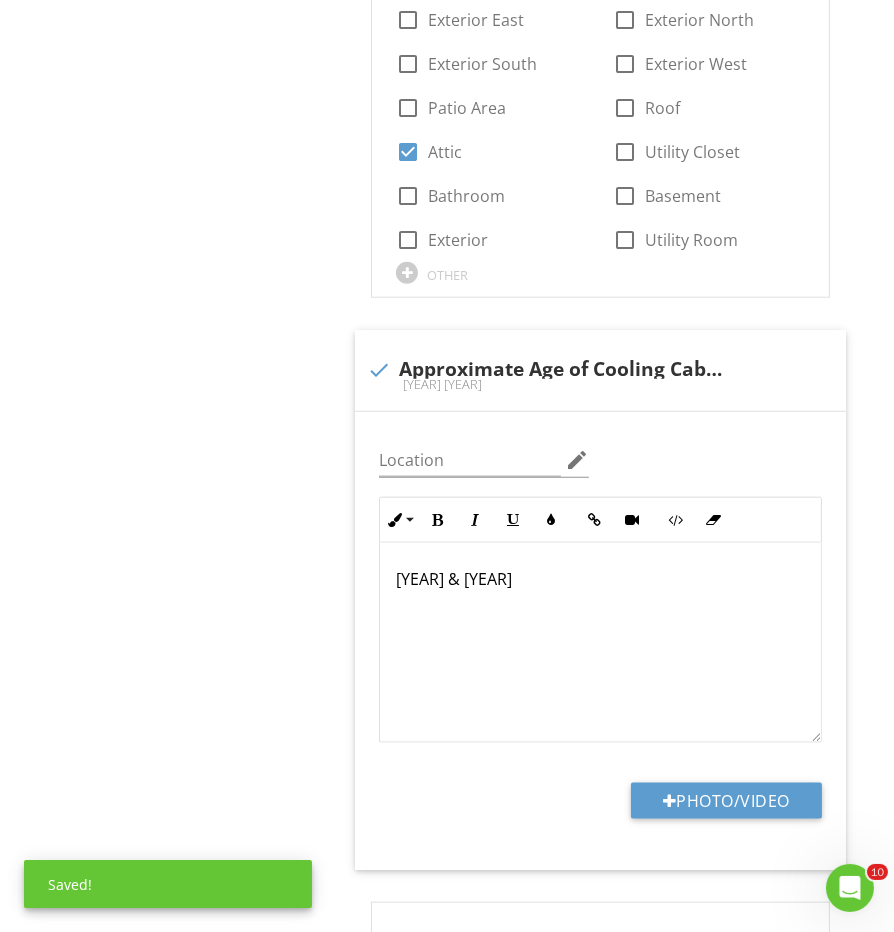 click on "Cooling
General
Cooling Cabinet Equipment
Condensor Unit
Normal Operating Controls
Distribution System
Temperature Differential
Item
Cooling Cabinet Equipment
IN   Inspected NI   Not Inspected NP   Not Present O   Observations
Info
Information
Brand
check_box_outline_blank Amana   check_box_outline_blank Armstrong   check_box_outline_blank Bryant   check_box_outline_blank Carrier   check_box_outline_blank Coleman   check_box_outline_blank Frigidaire   check_box_outline_blank General Electric   check_box_outline_blank Goodman   check_box_outline_blank Lennox   check_box_outline_blank Luxaire   check_box_outline_blank Maytag   Rheem" at bounding box center (521, -294) 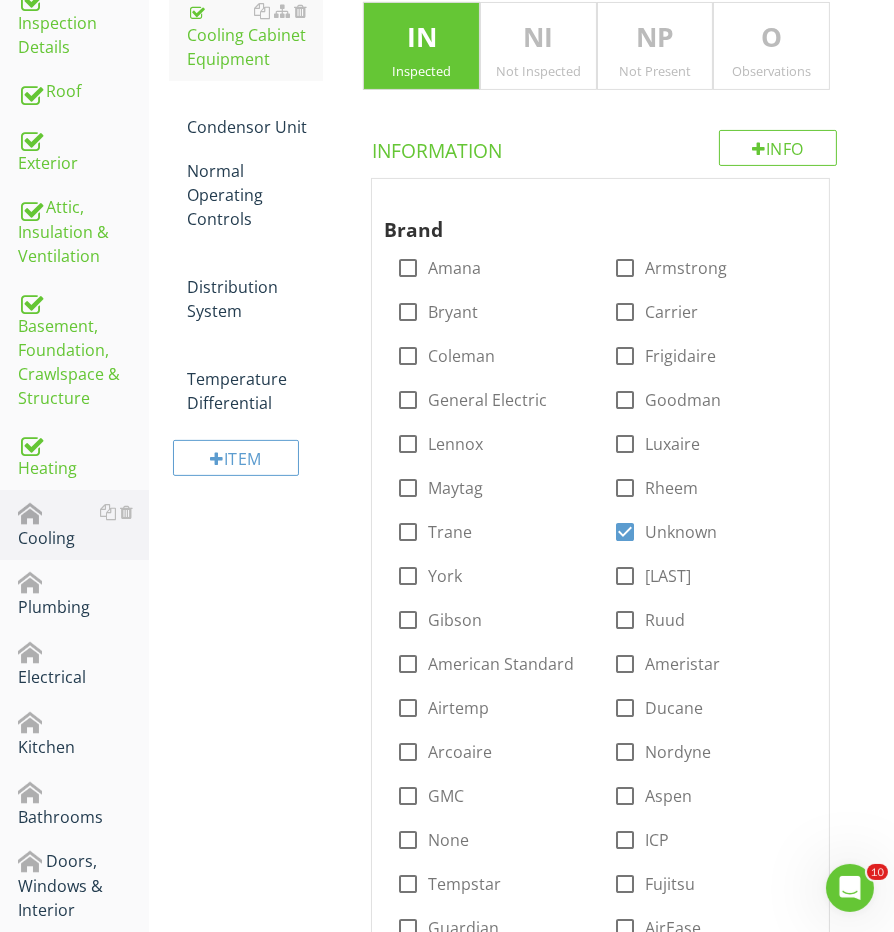 scroll, scrollTop: 358, scrollLeft: 0, axis: vertical 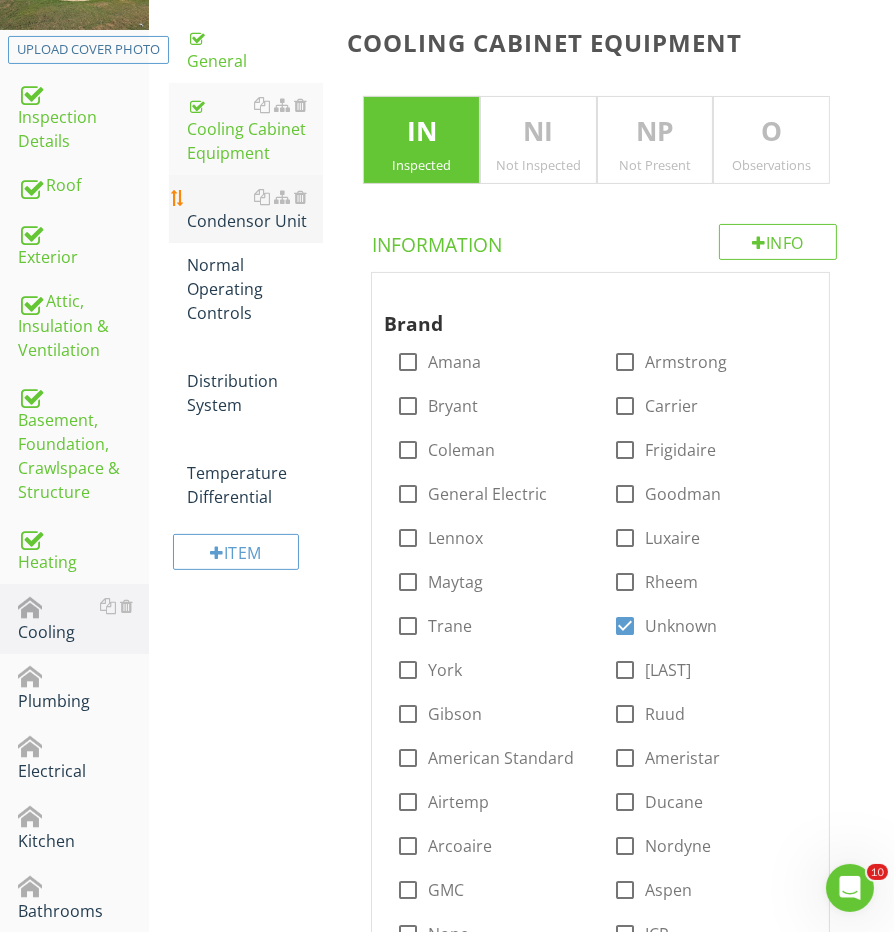 click on "Condensor Unit" at bounding box center [255, 209] 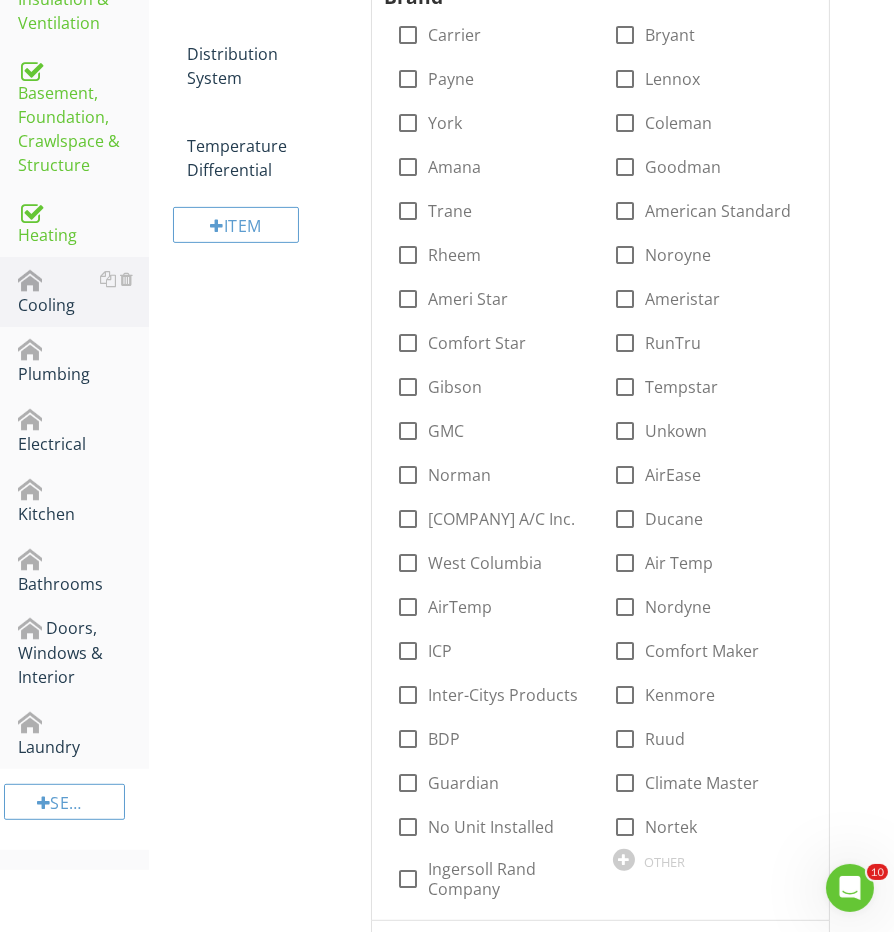 scroll, scrollTop: 694, scrollLeft: 0, axis: vertical 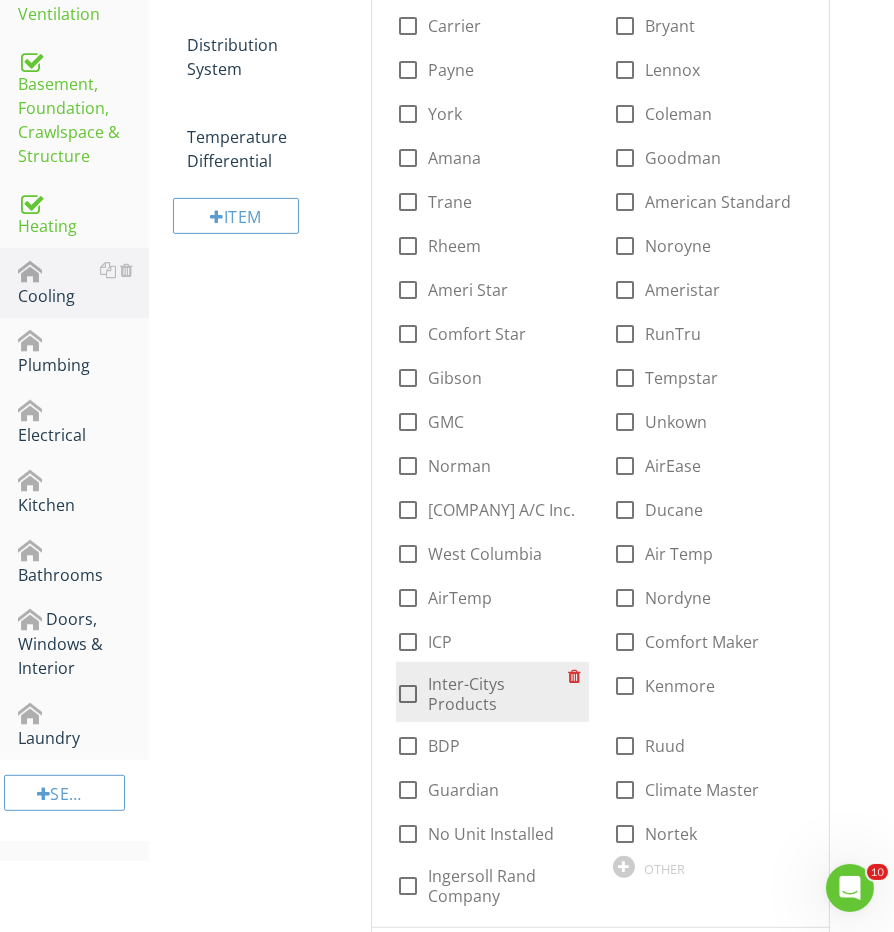 click at bounding box center (408, 702) 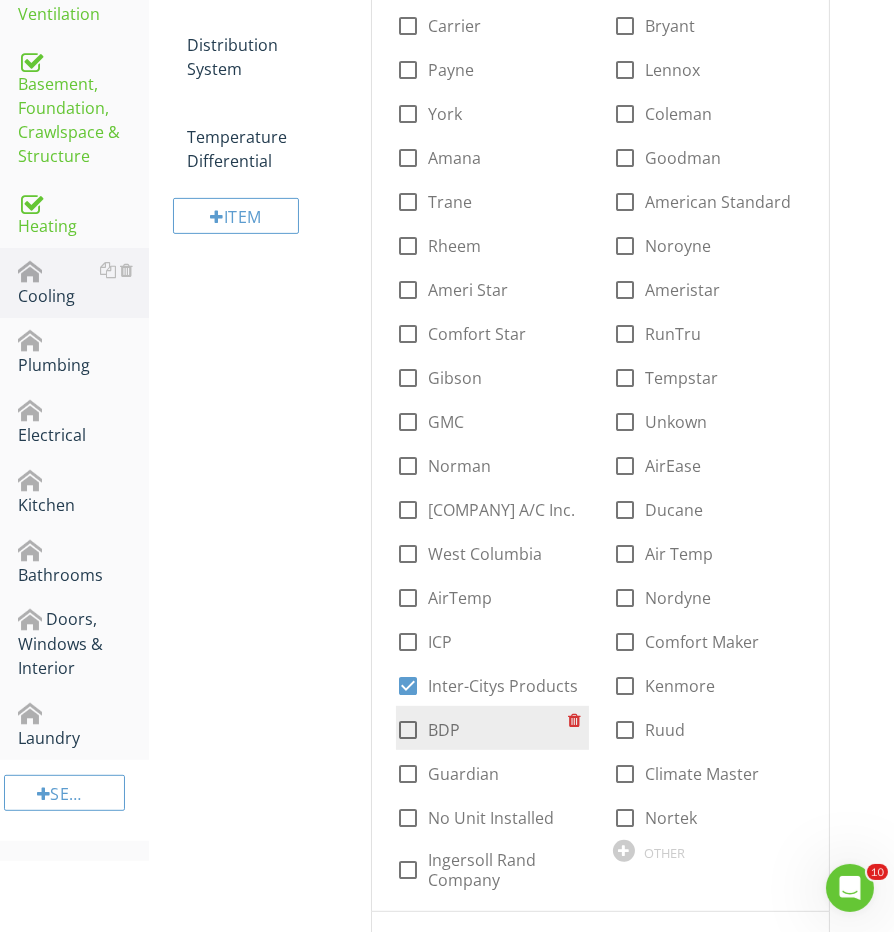 click at bounding box center [408, 730] 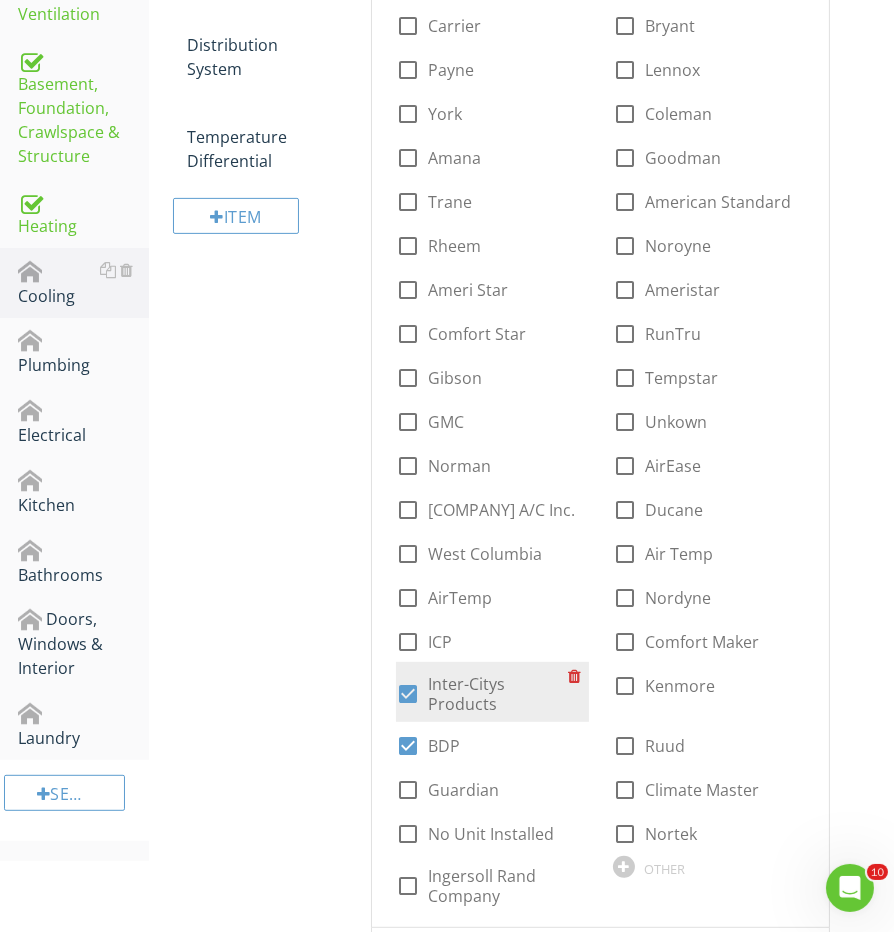click at bounding box center (408, 694) 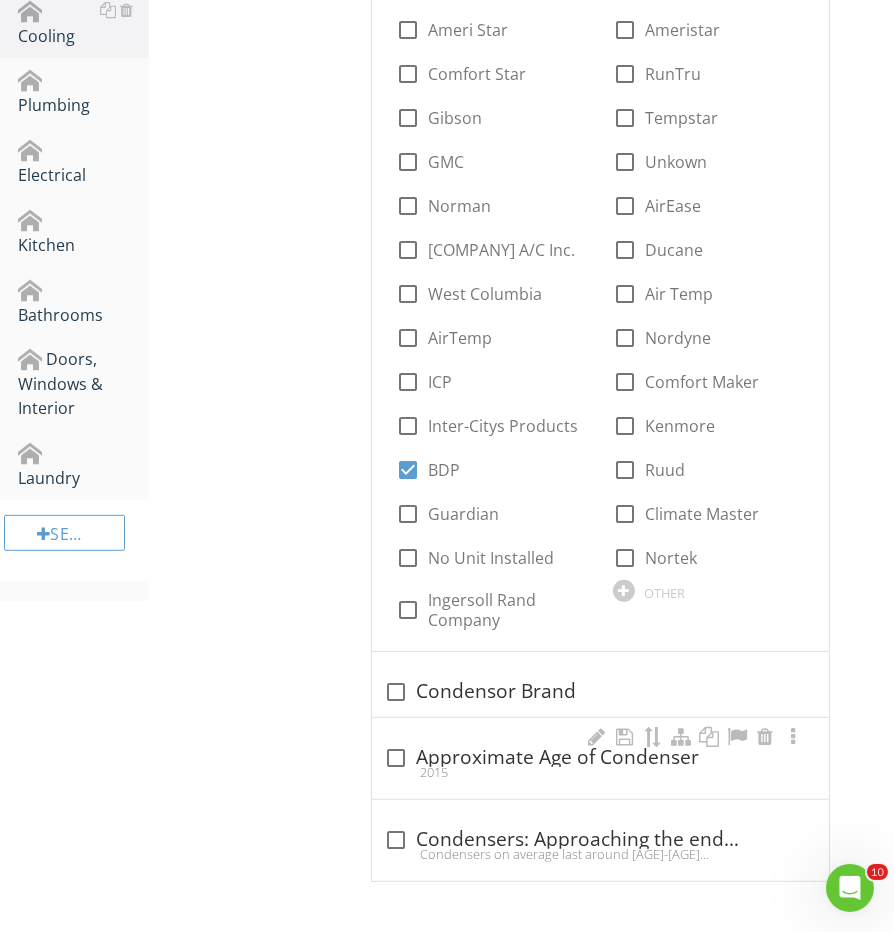 click on "check_box_outline_blank
Approximate Age of Condenser" at bounding box center (600, 758) 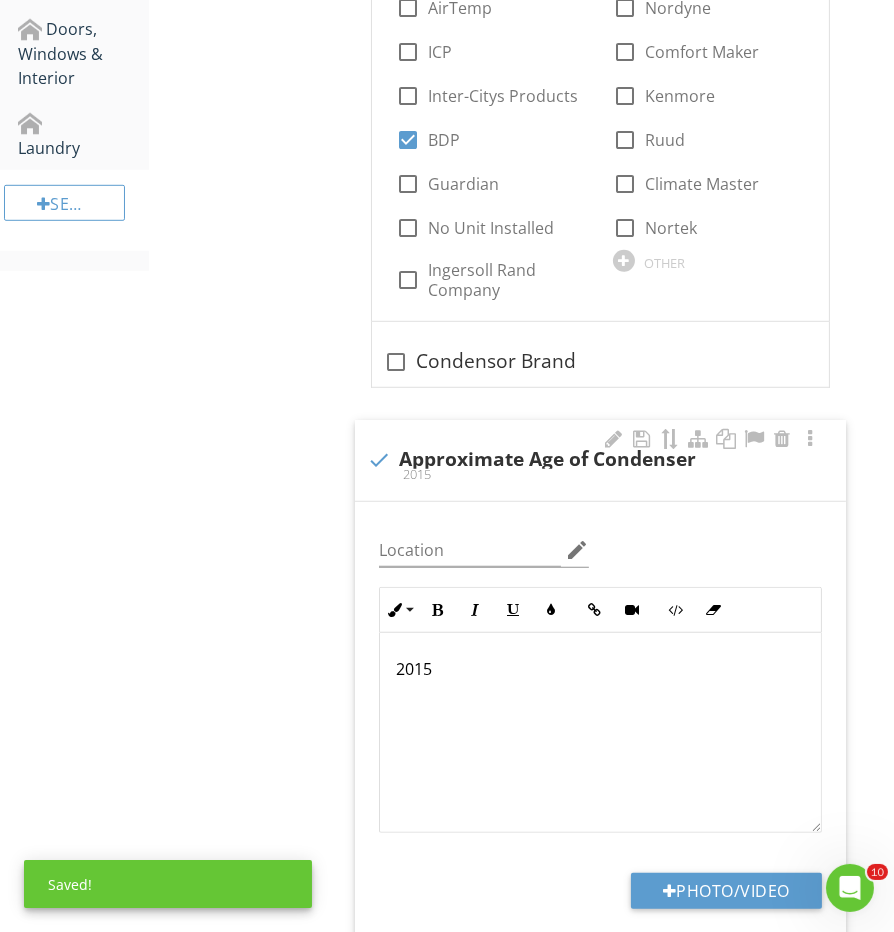 scroll, scrollTop: 1325, scrollLeft: 0, axis: vertical 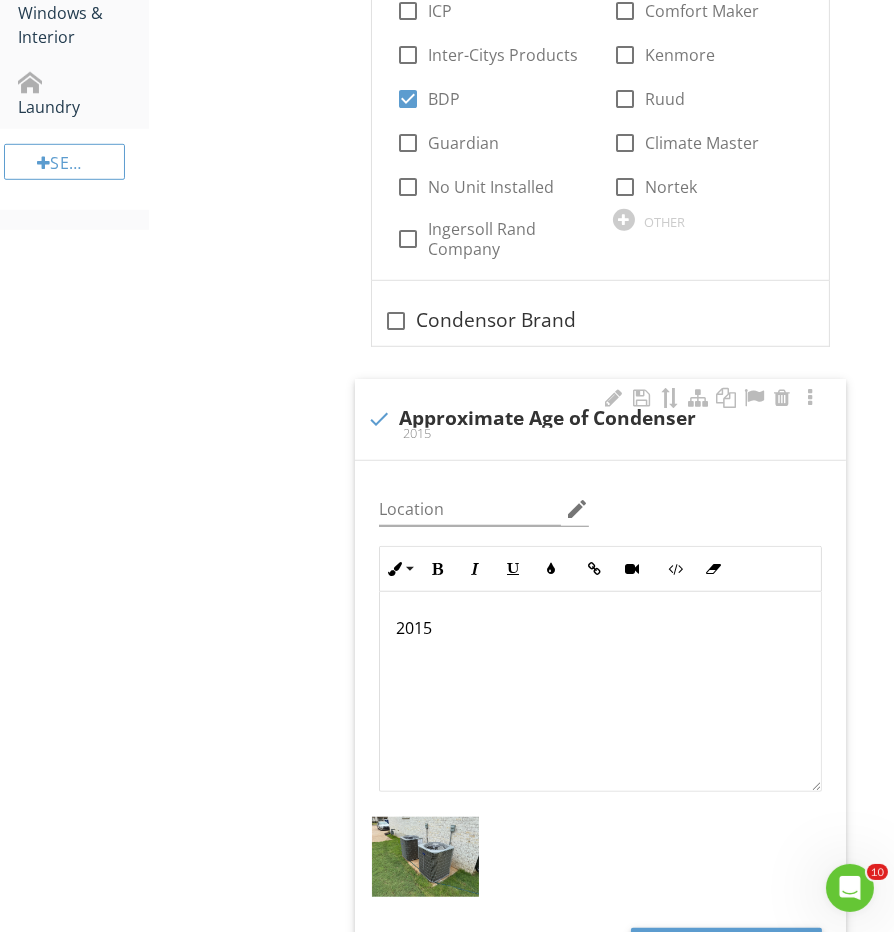 click on "2015" at bounding box center (600, 628) 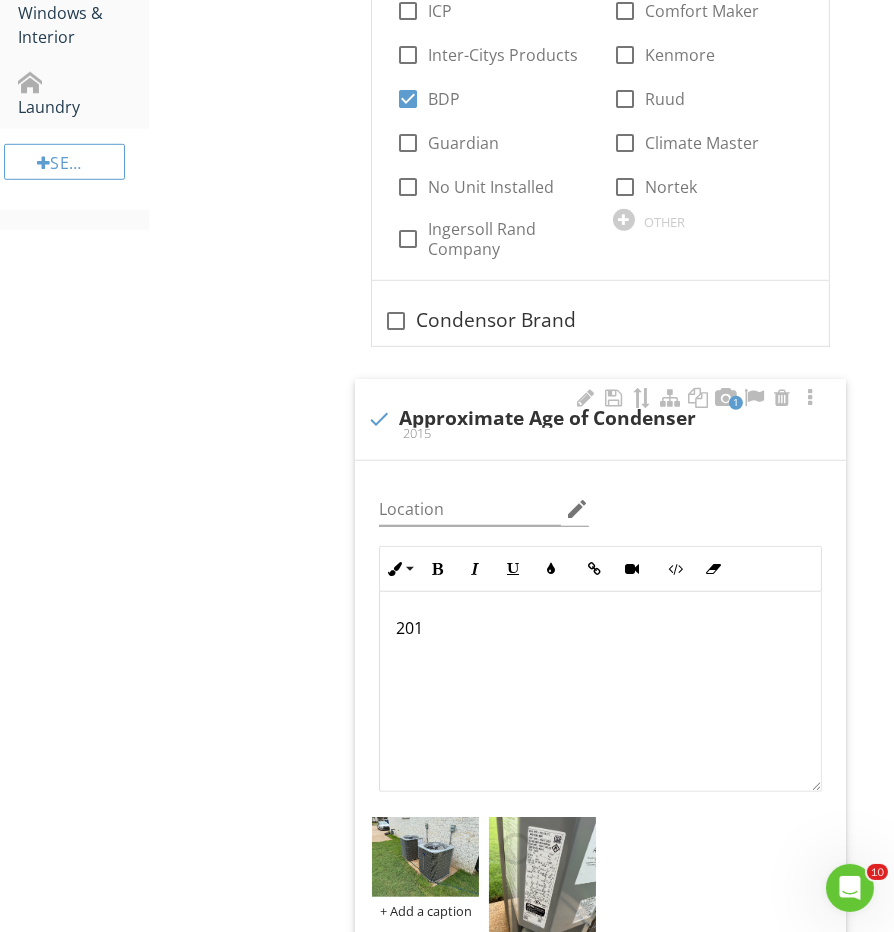type 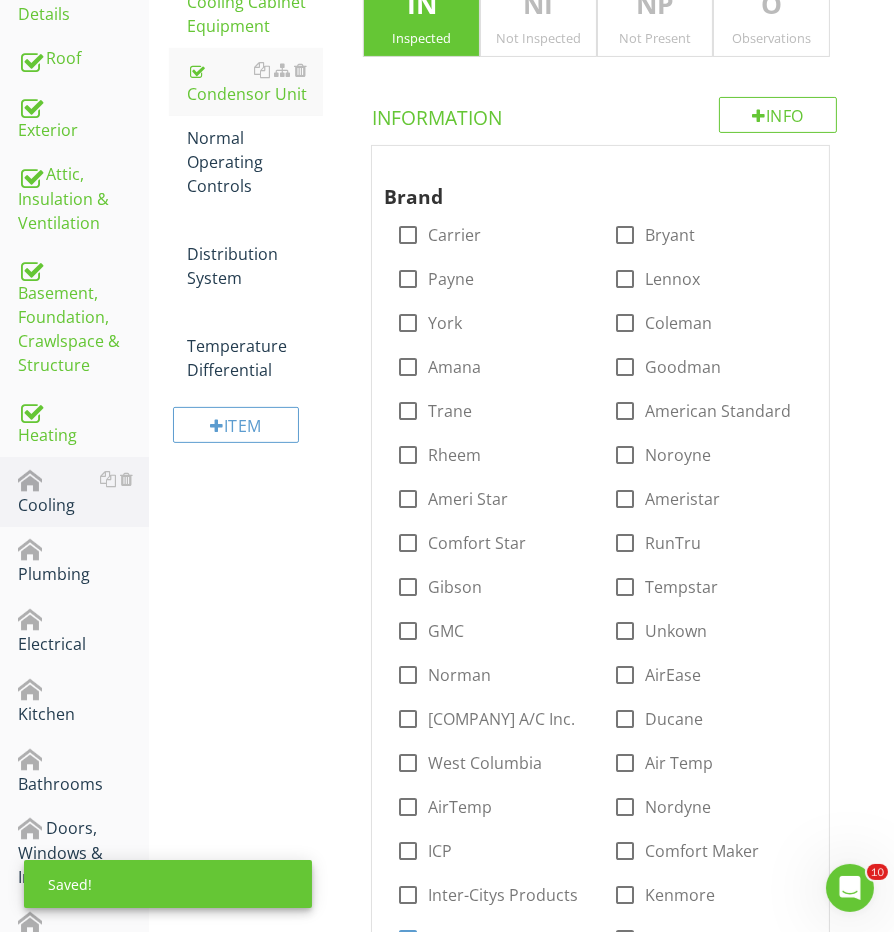 scroll, scrollTop: 351, scrollLeft: 0, axis: vertical 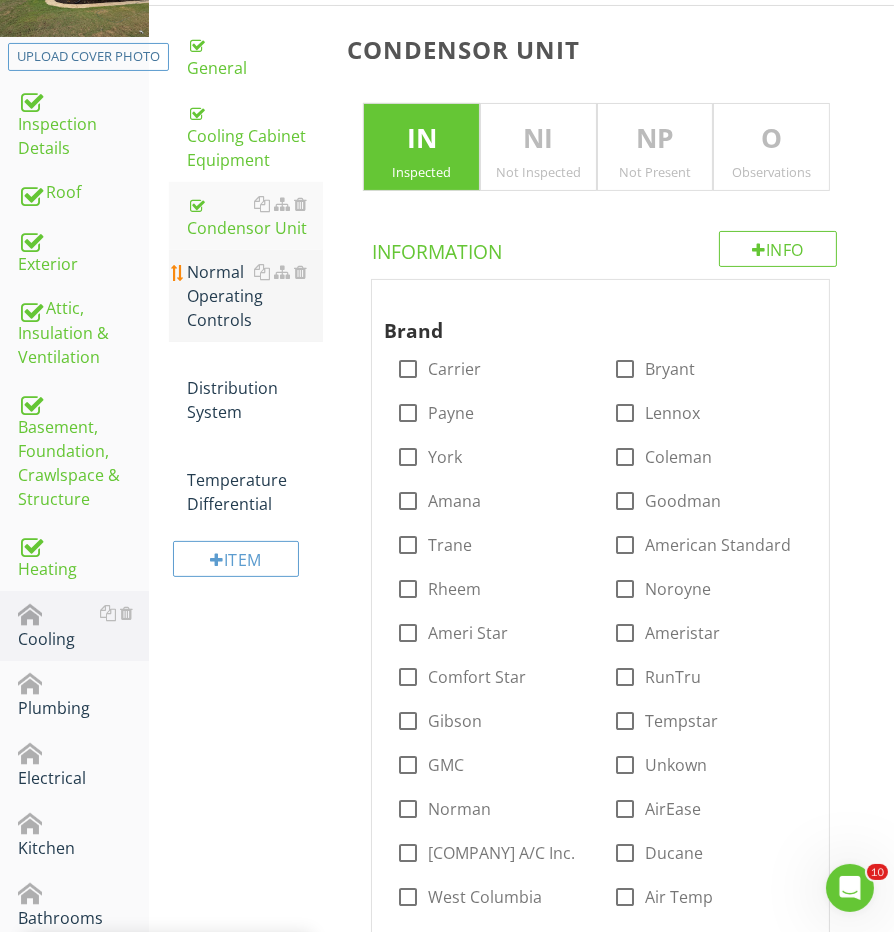click on "Normal Operating Controls" at bounding box center (255, 296) 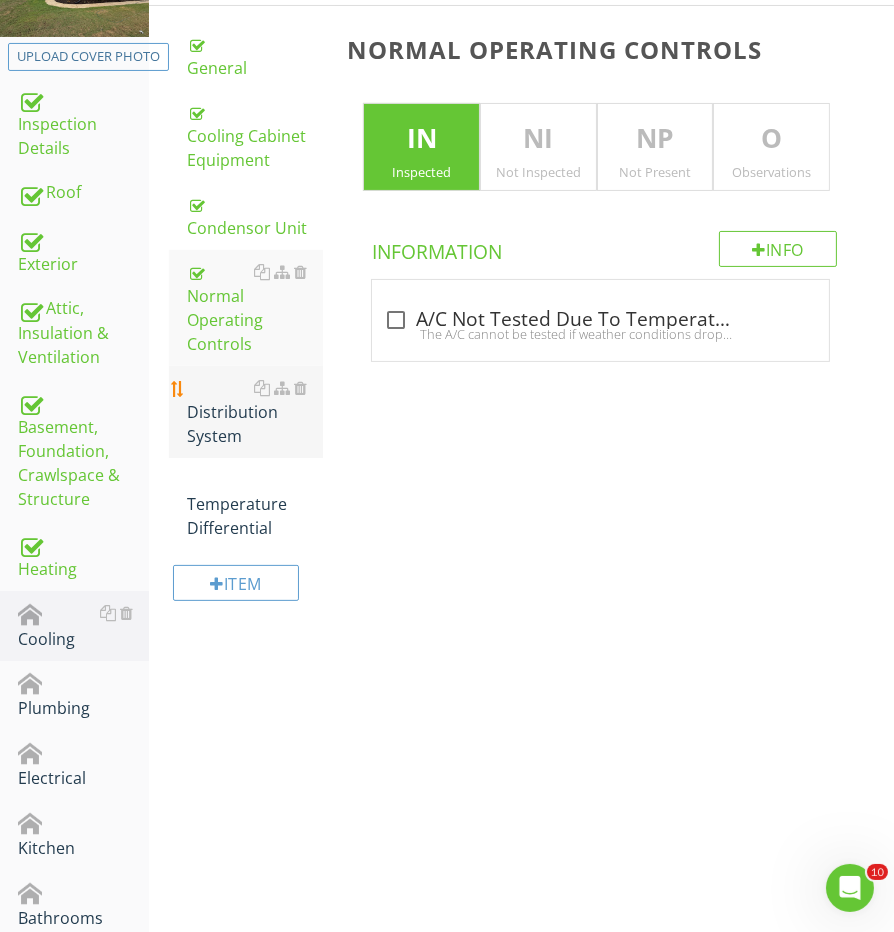 click on "Distribution System" at bounding box center [255, 412] 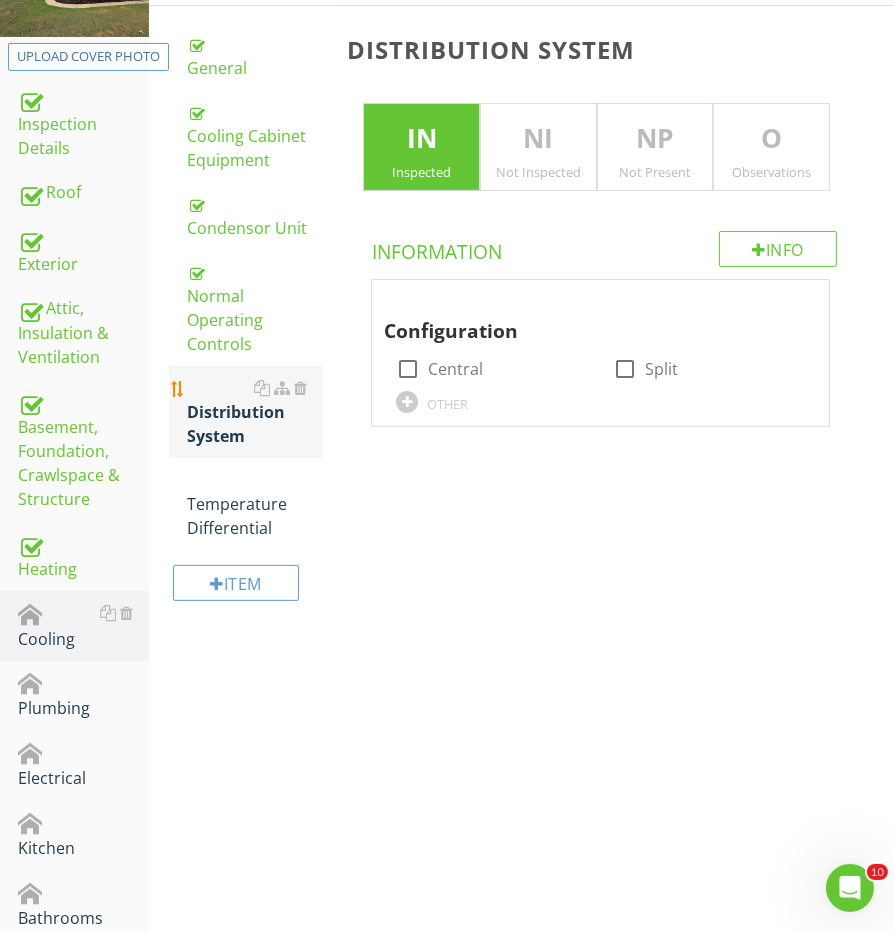 scroll, scrollTop: 443, scrollLeft: 0, axis: vertical 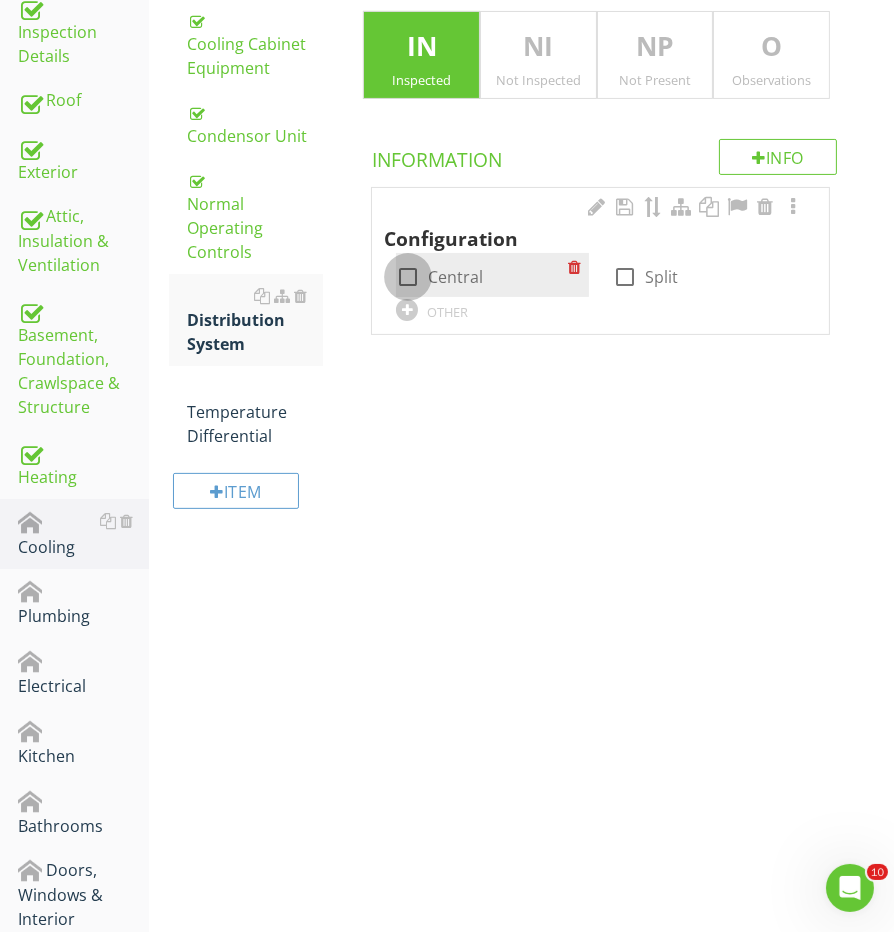 click at bounding box center (408, 277) 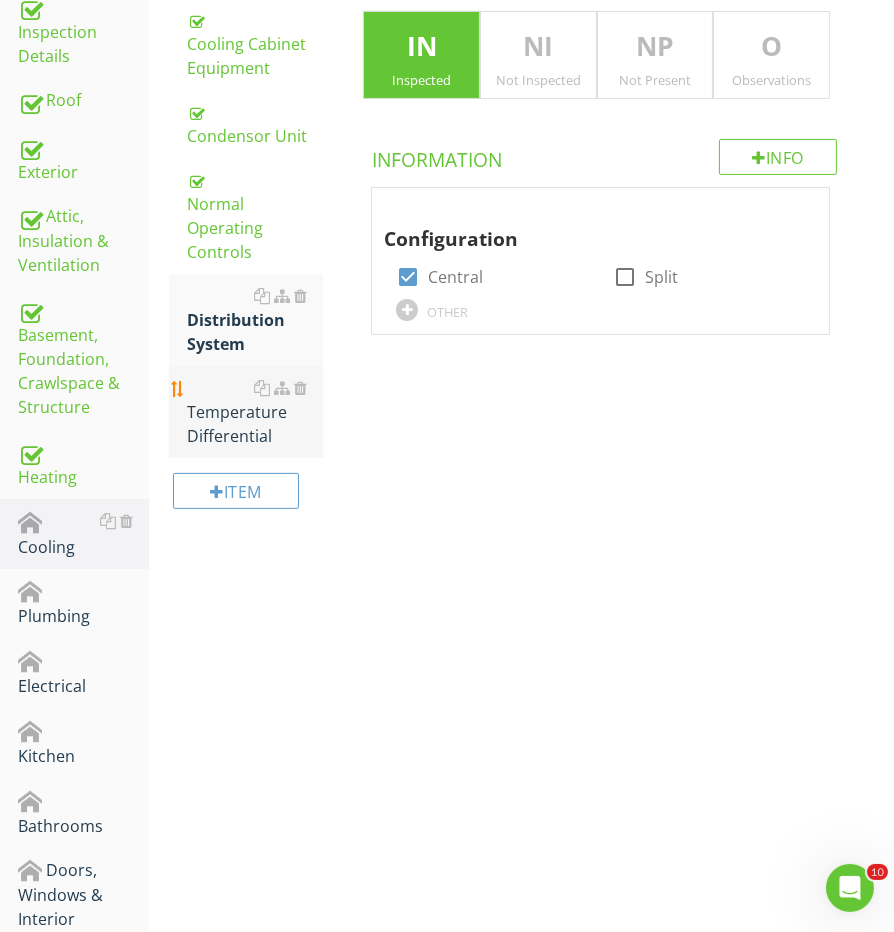 click on "Temperature Differential" at bounding box center [255, 412] 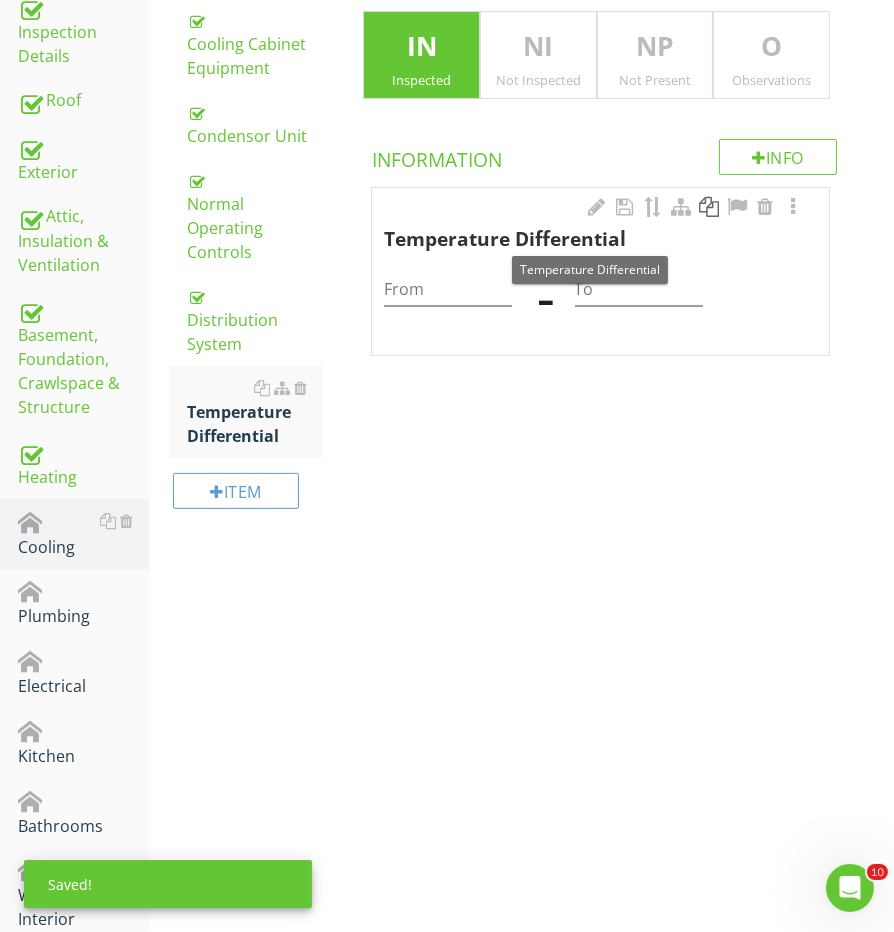 click at bounding box center (709, 207) 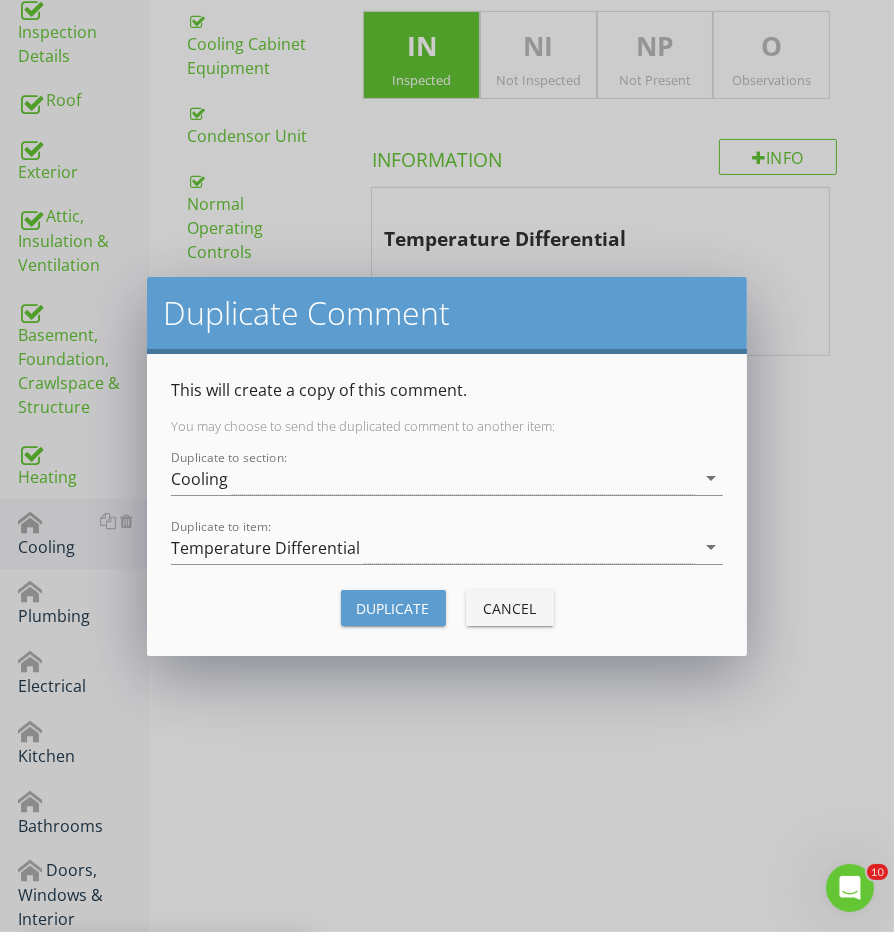 click on "Duplicate" at bounding box center [393, 608] 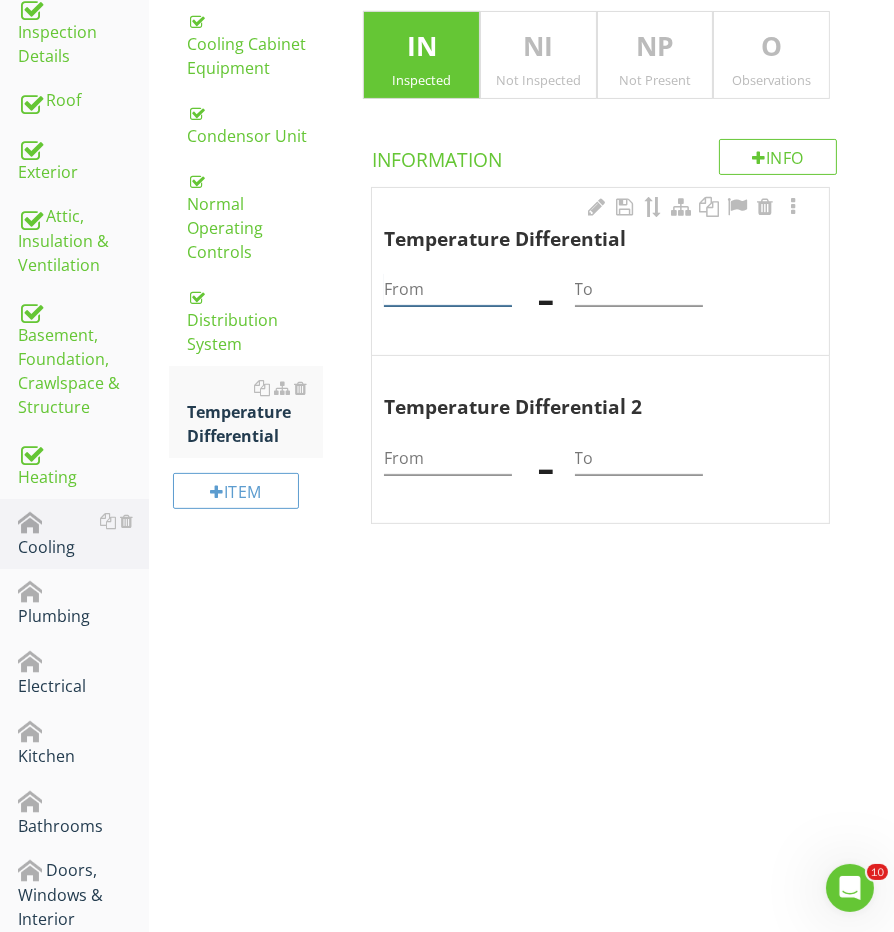 click at bounding box center (448, 289) 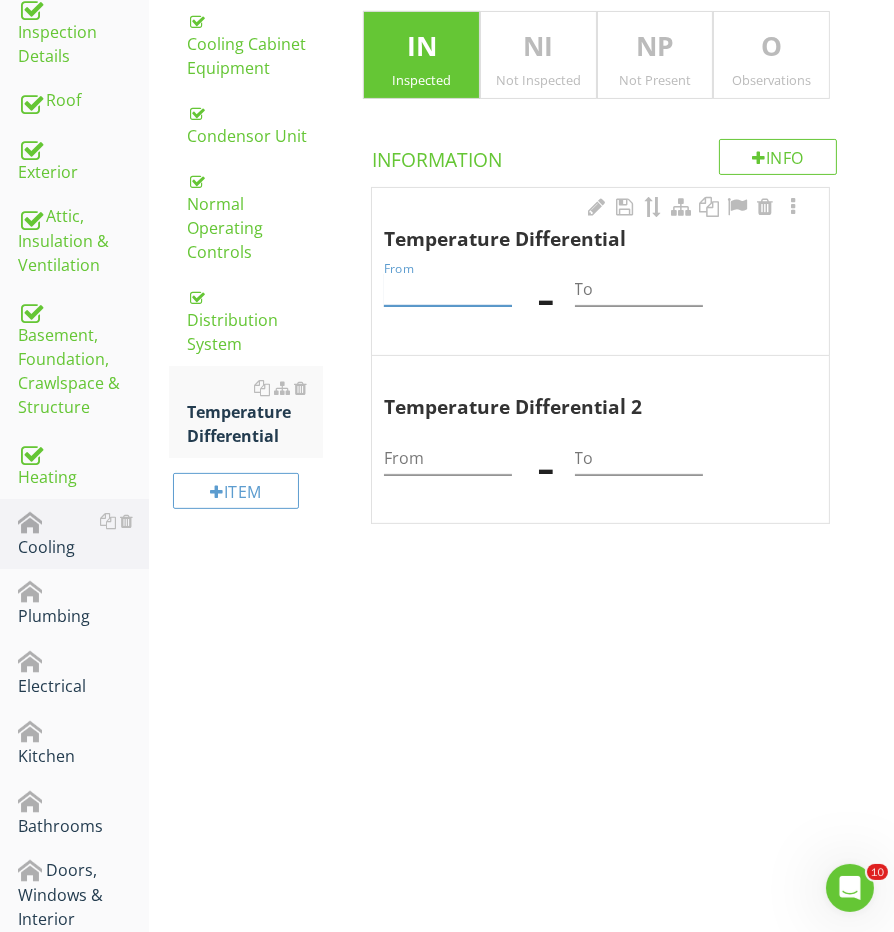 click at bounding box center (448, 289) 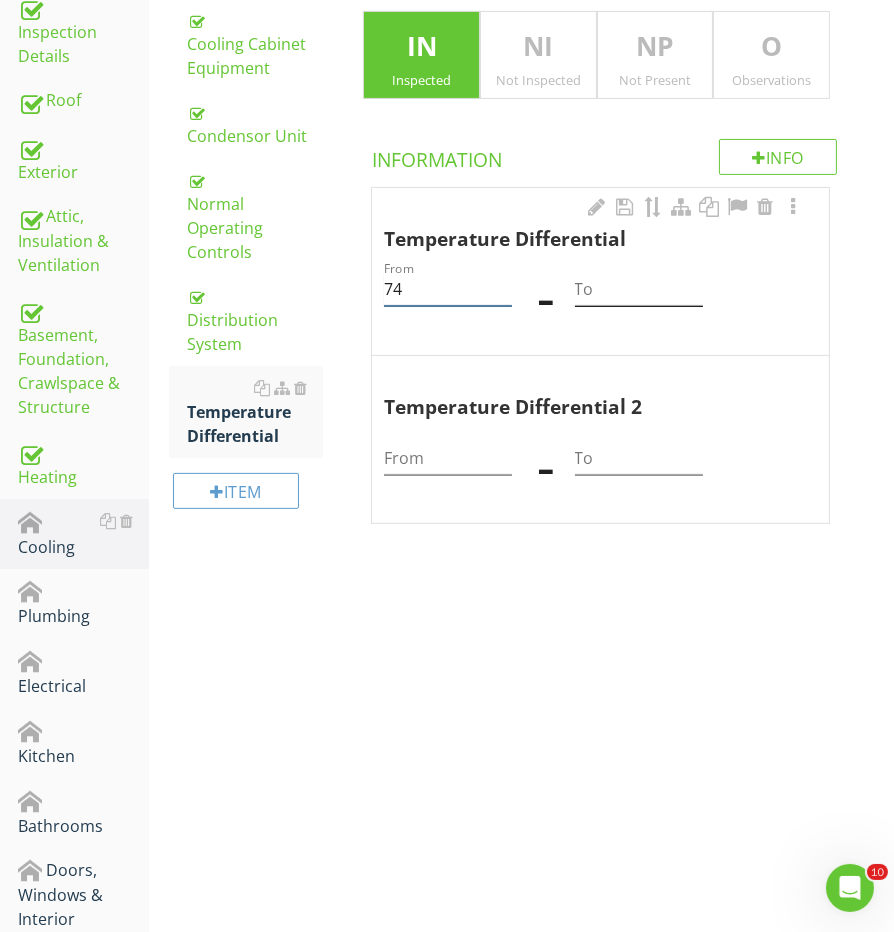type on "74" 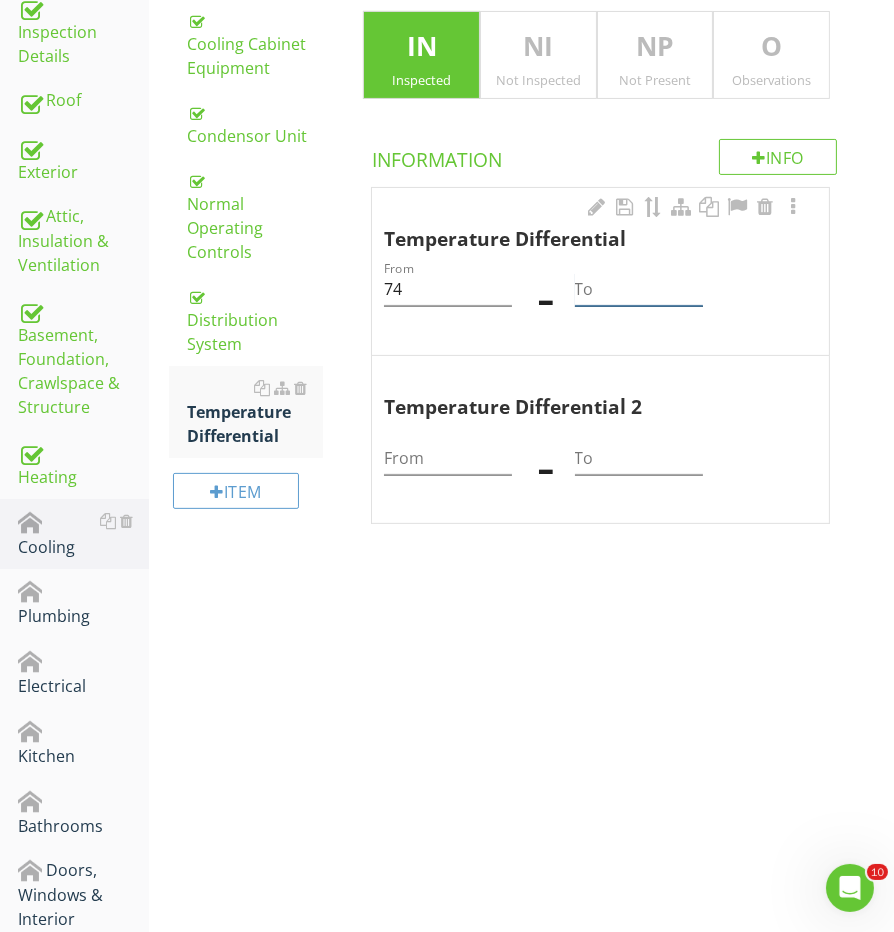 click at bounding box center [639, 289] 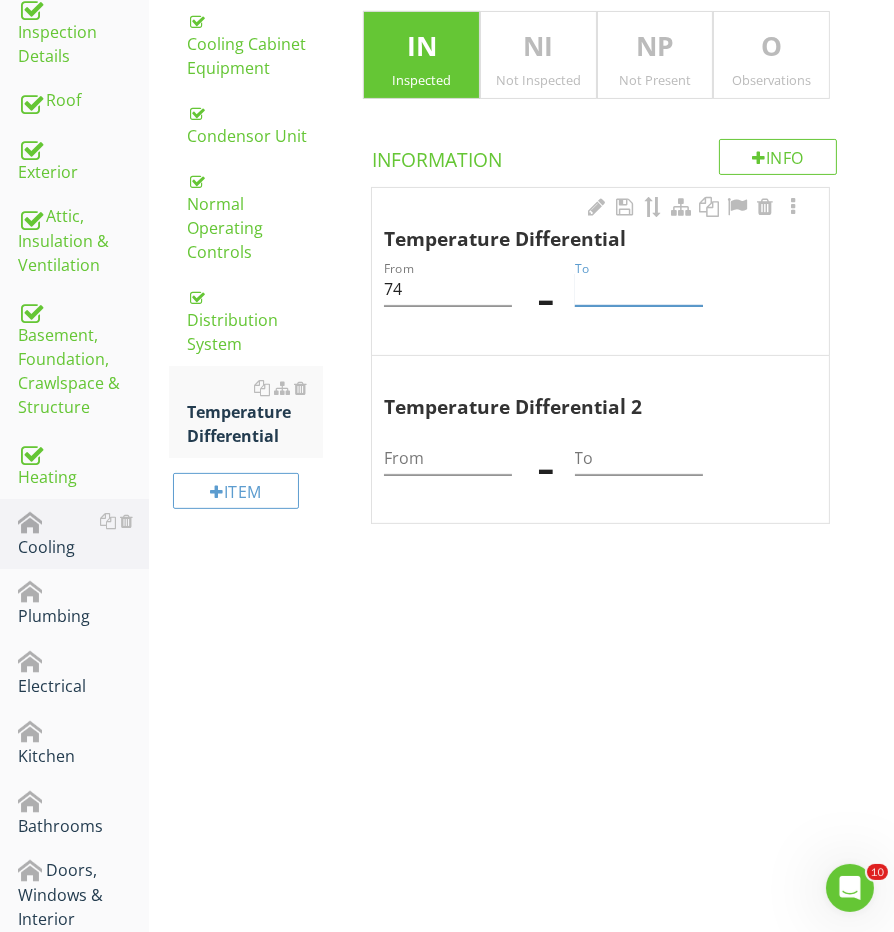 click at bounding box center (639, 289) 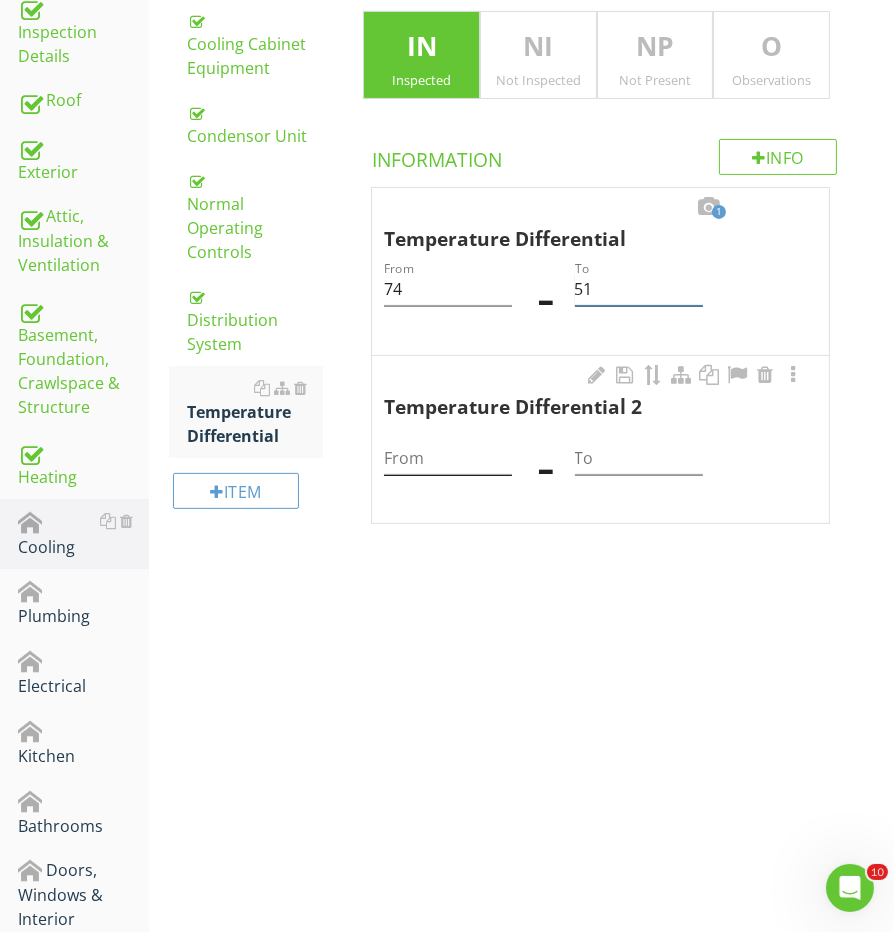 type on "51" 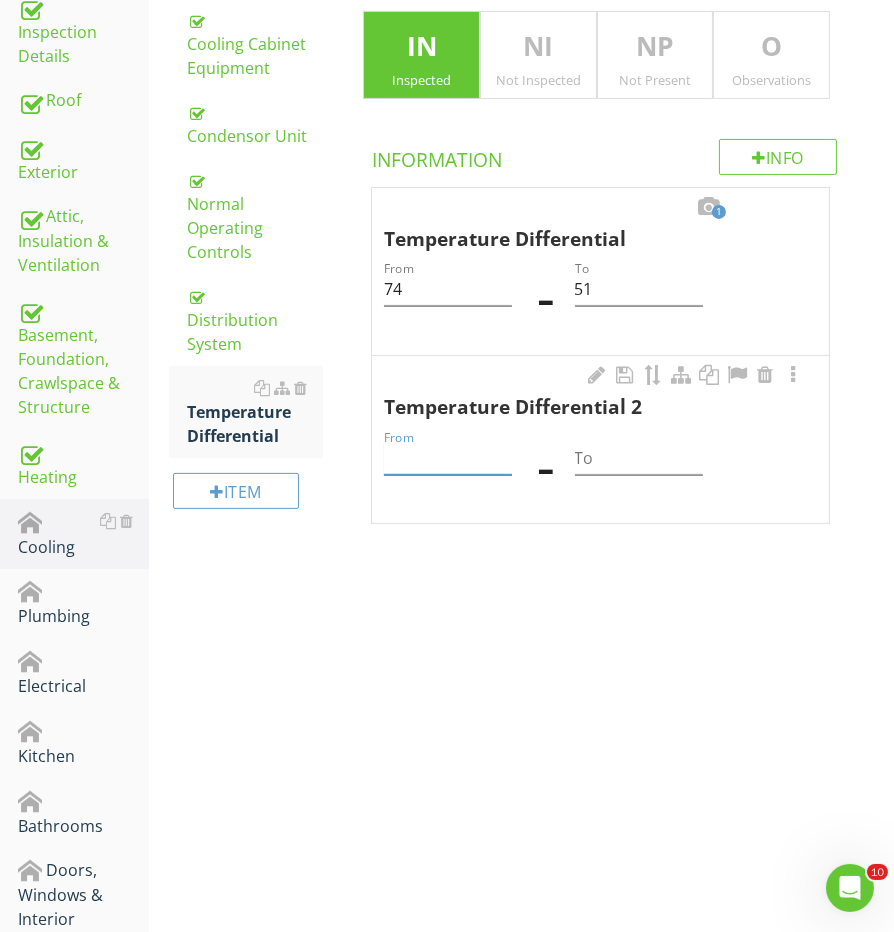 click at bounding box center (448, 458) 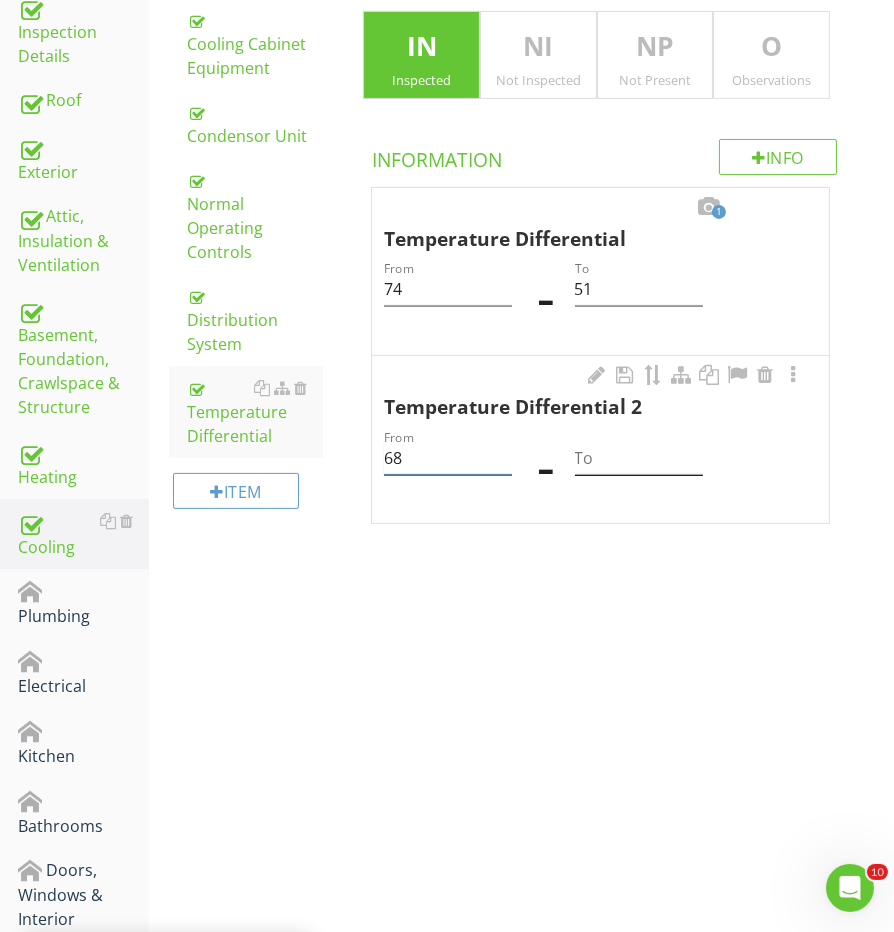 type on "68" 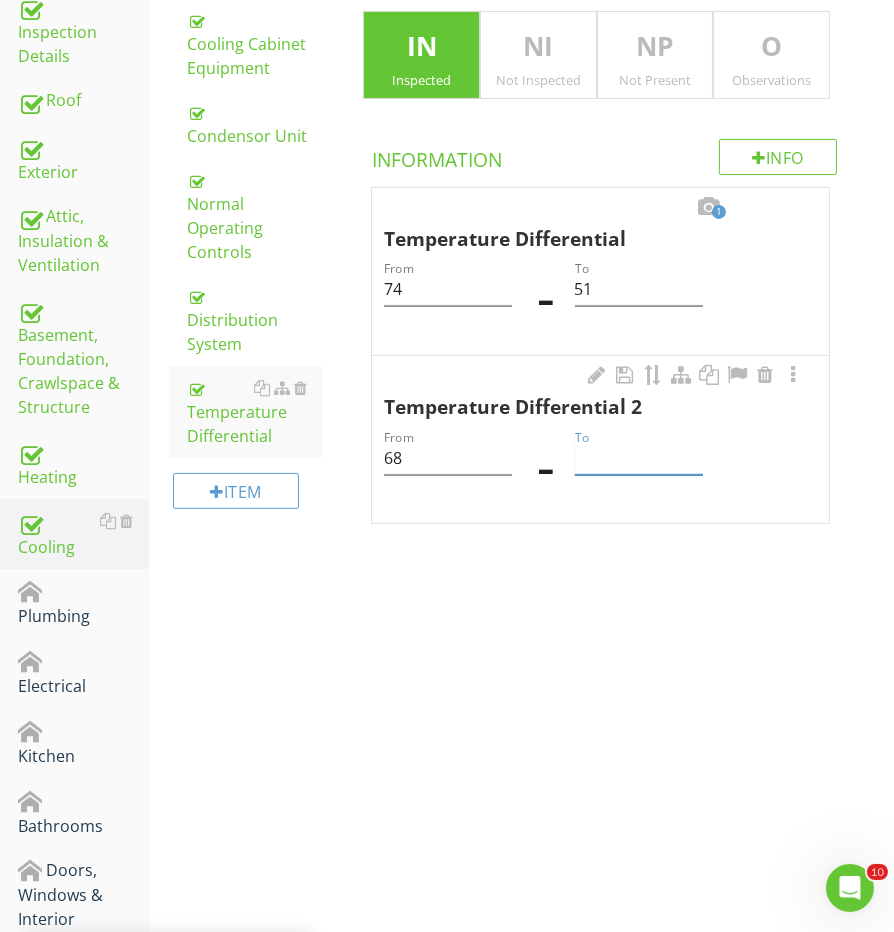click at bounding box center (639, 458) 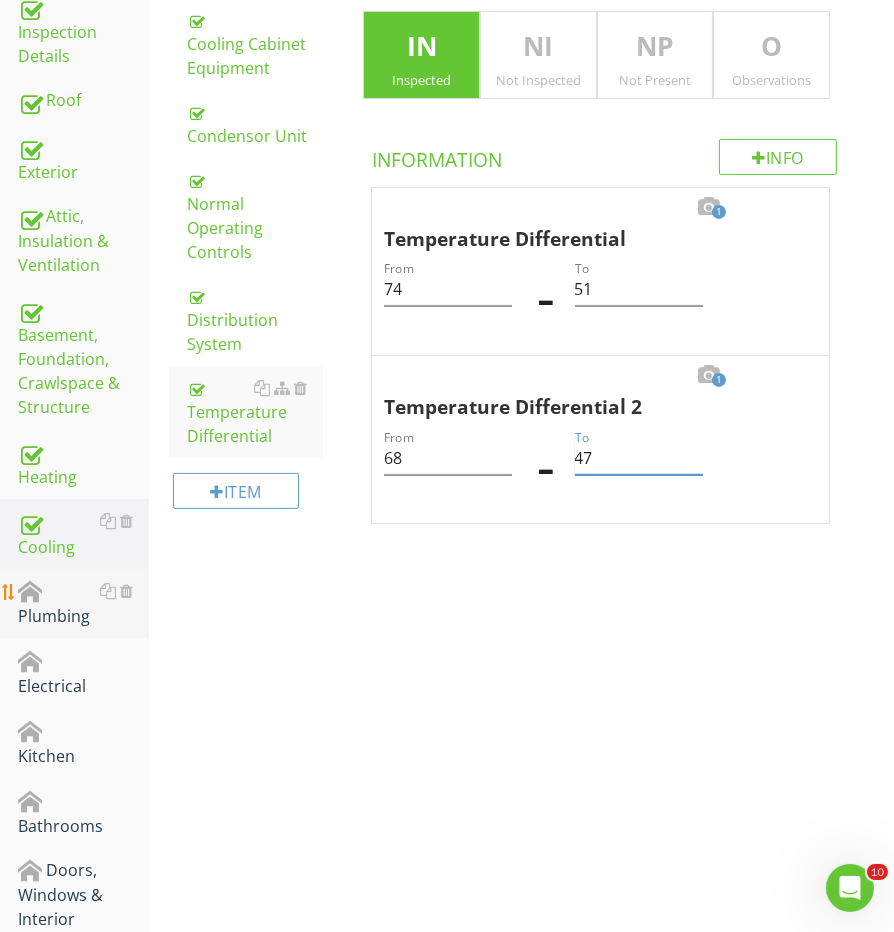 type on "47" 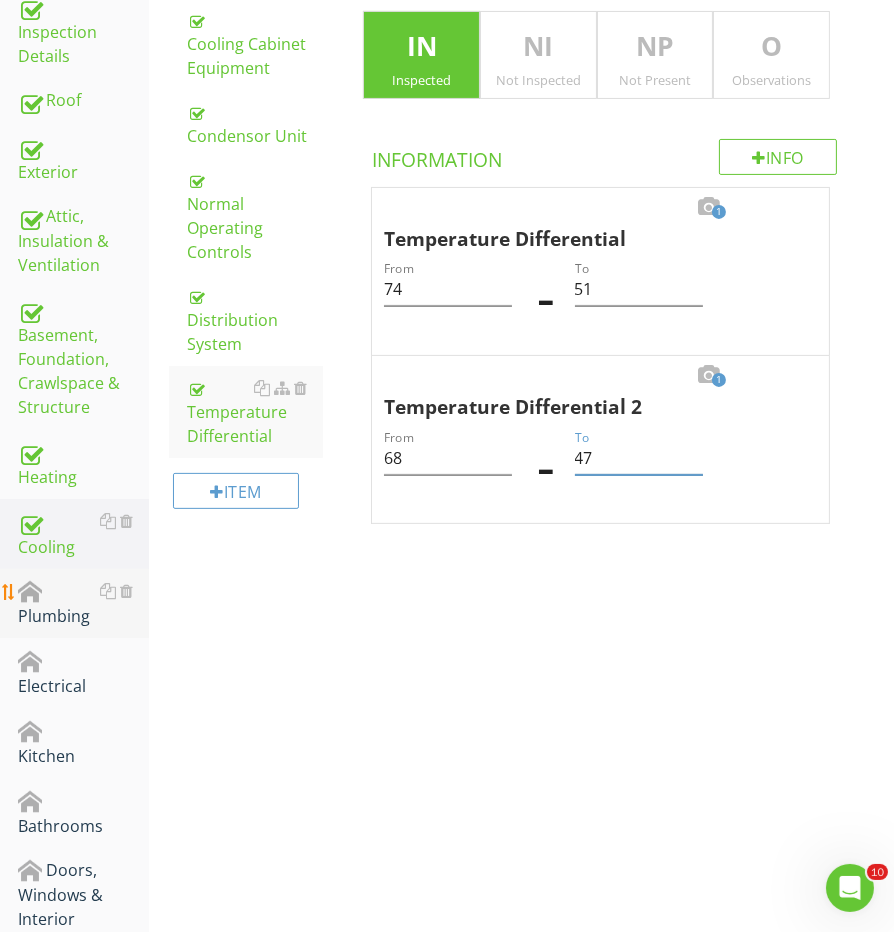 click on "Plumbing" at bounding box center [83, 604] 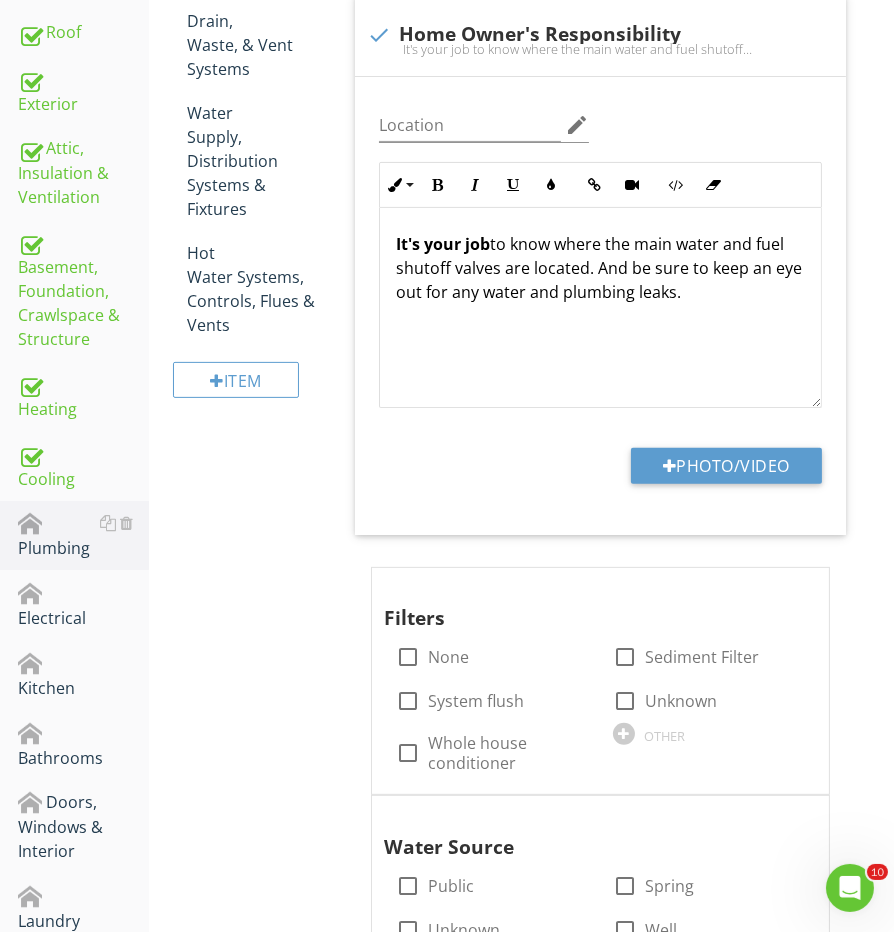 scroll, scrollTop: 574, scrollLeft: 0, axis: vertical 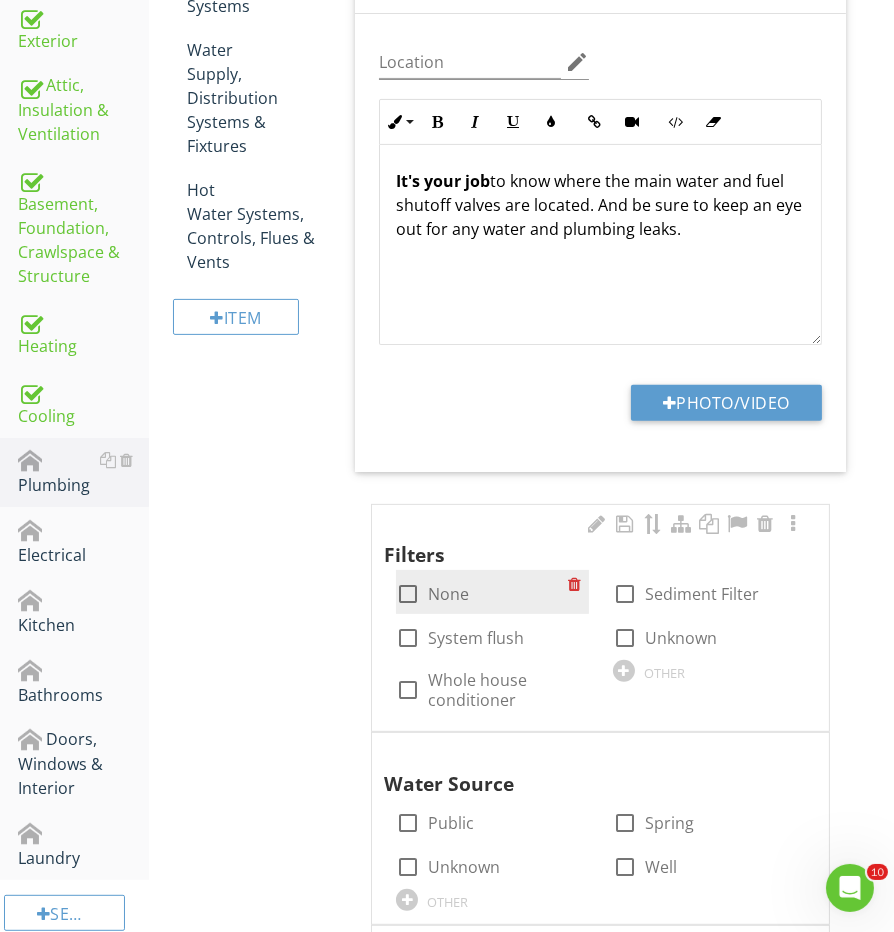 click at bounding box center (408, 594) 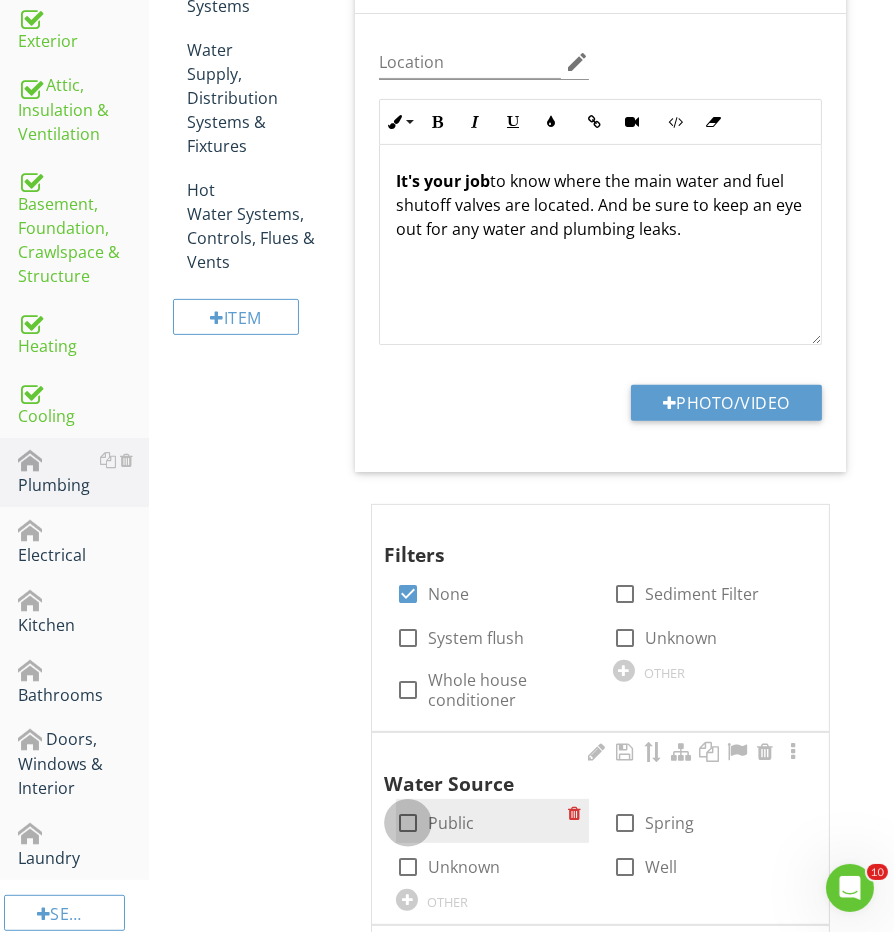 click at bounding box center (408, 823) 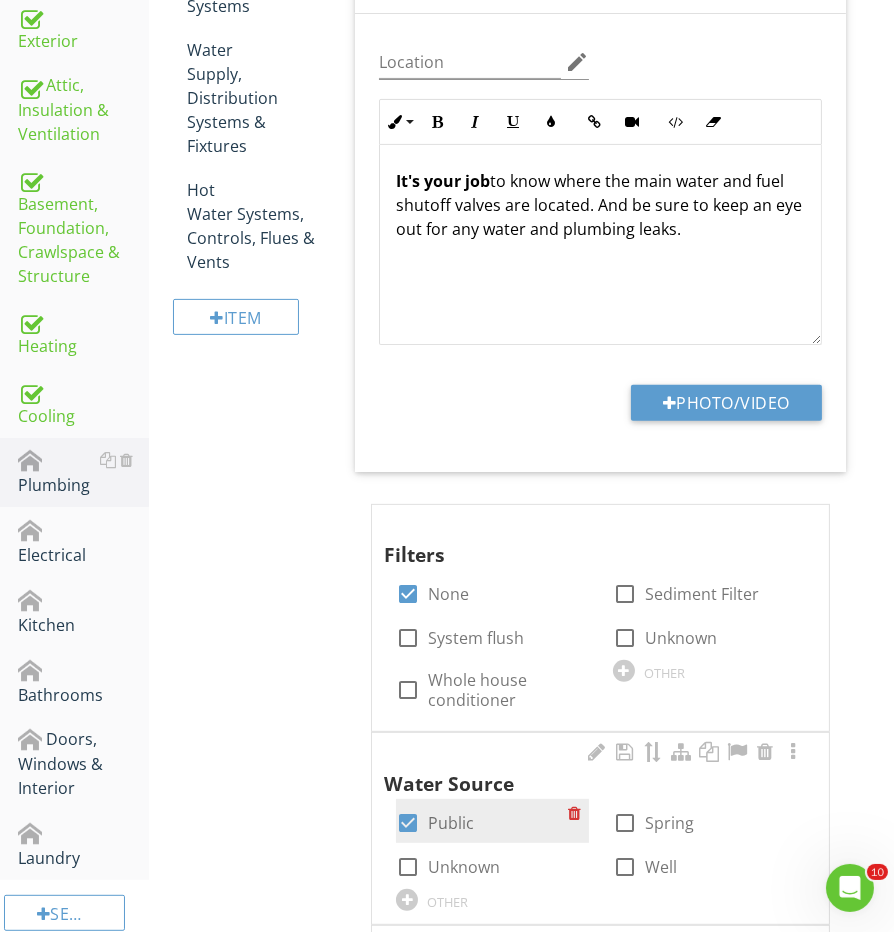 scroll, scrollTop: 47, scrollLeft: 0, axis: vertical 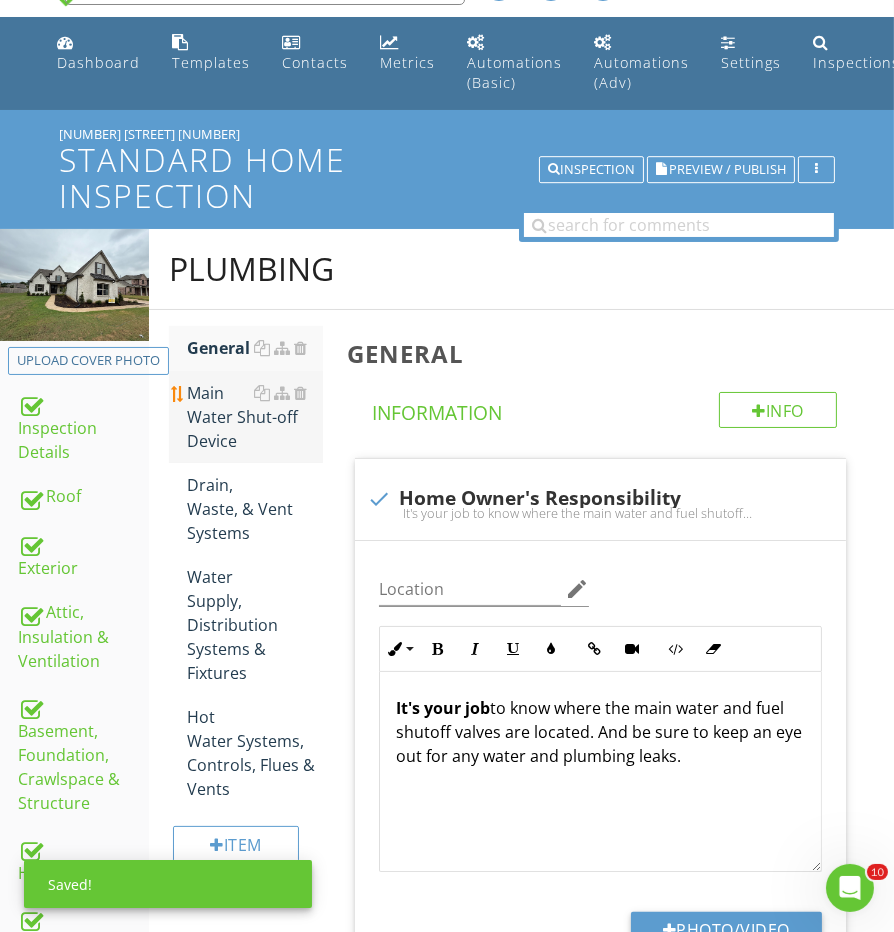 click on "Main Water Shut-off Device" at bounding box center [255, 417] 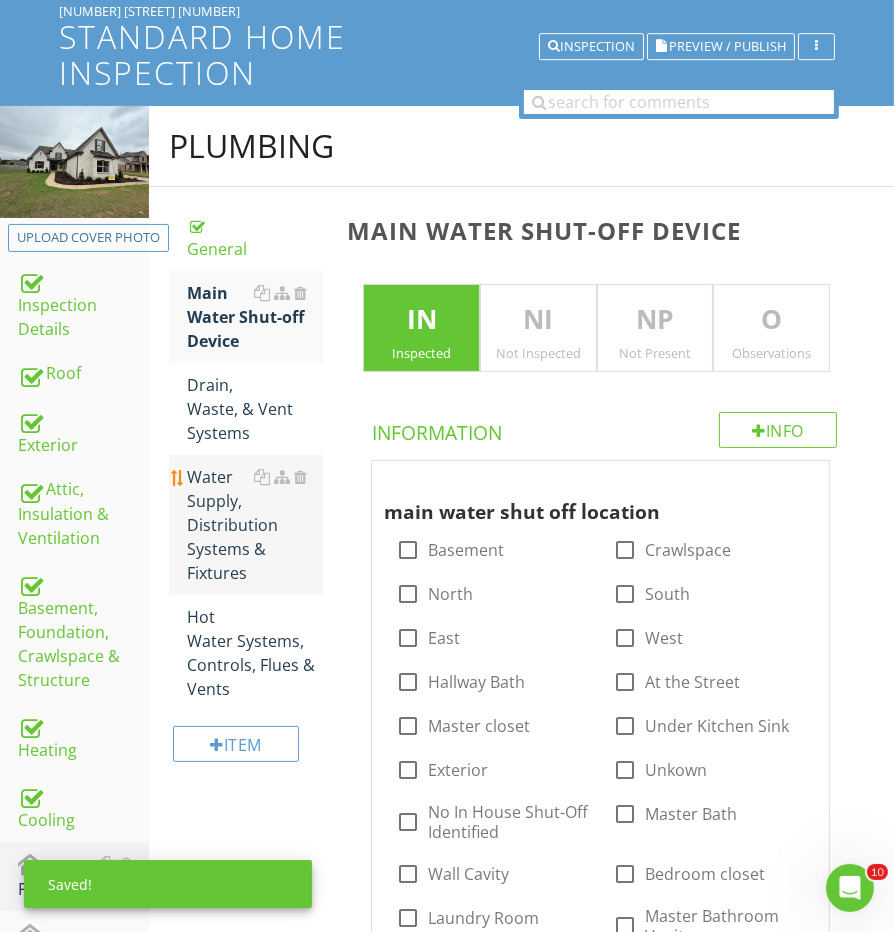 scroll, scrollTop: 172, scrollLeft: 0, axis: vertical 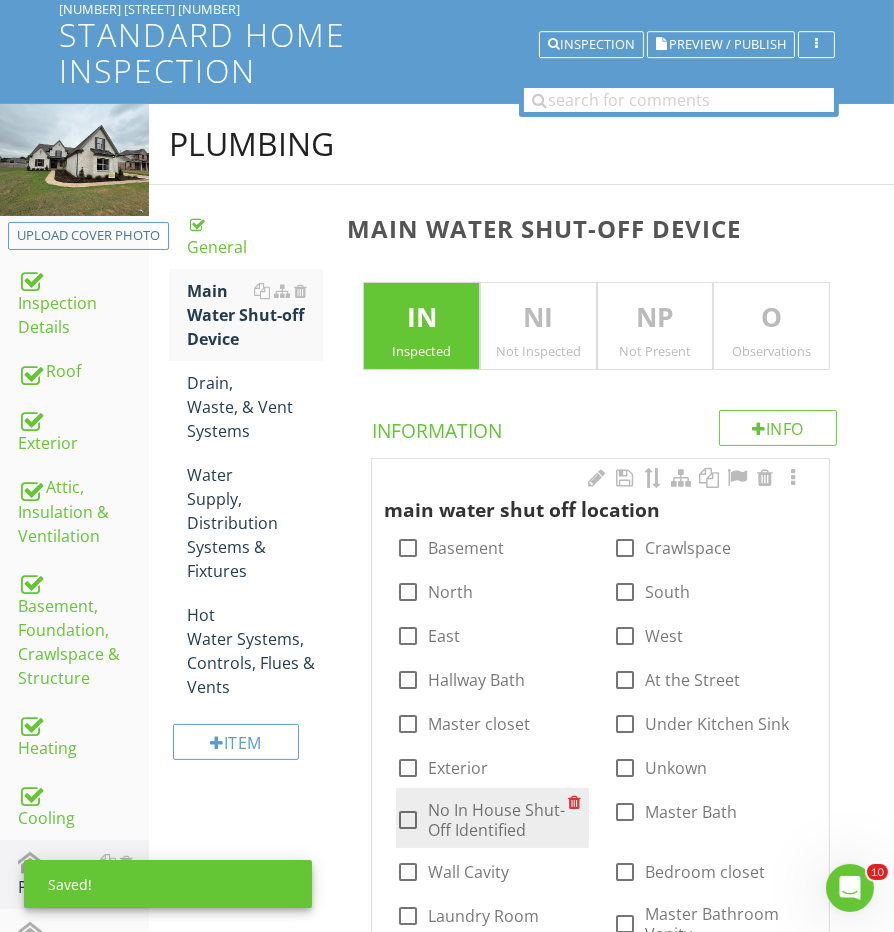 click on "check_box_outline_blank No In House Shut-Off Identified" at bounding box center (492, 818) 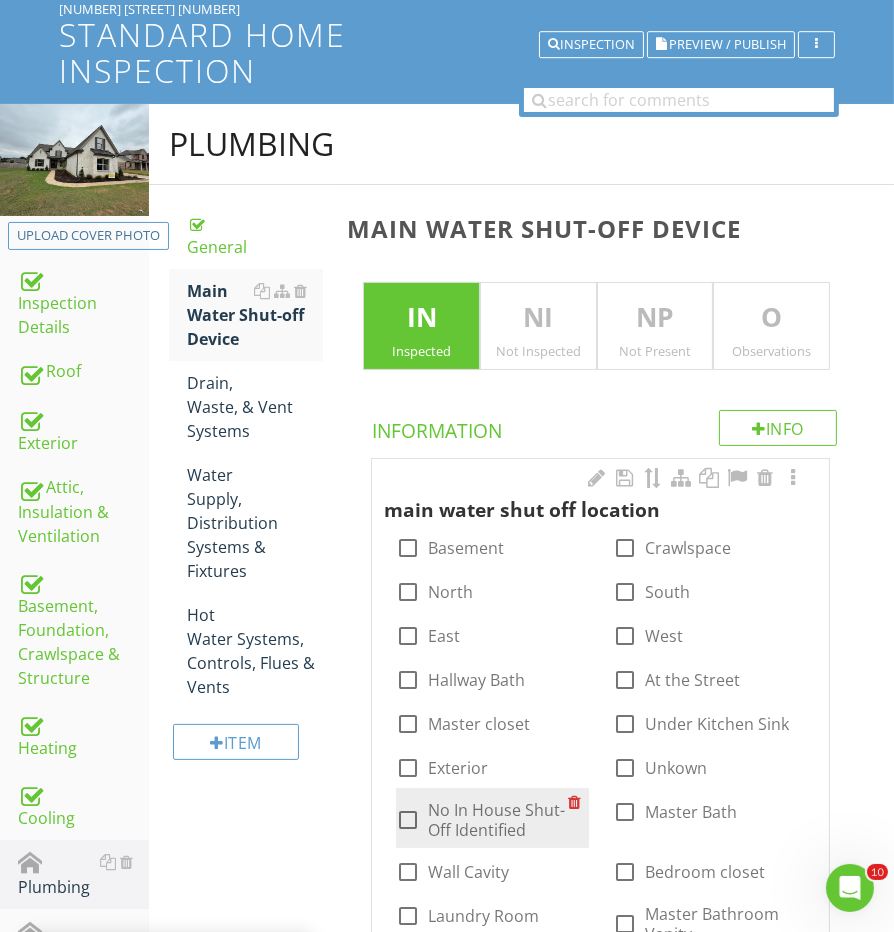 click on "check_box_outline_blank No In House Shut-Off Identified" at bounding box center (492, 818) 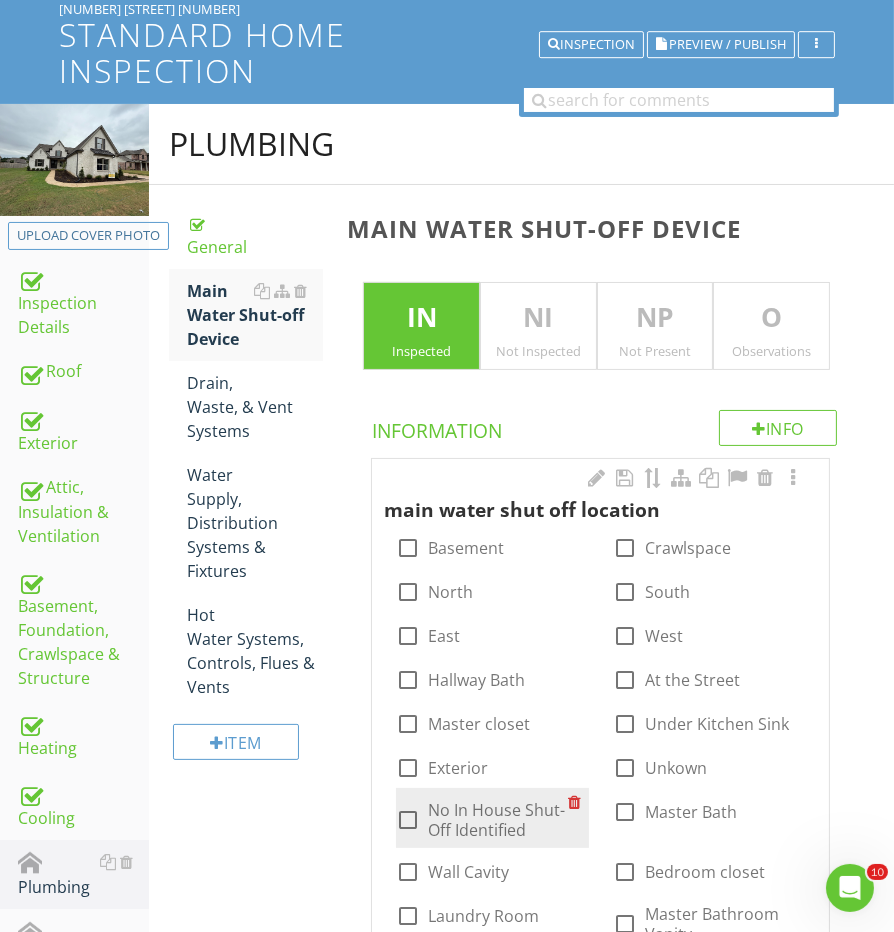 click at bounding box center [408, 820] 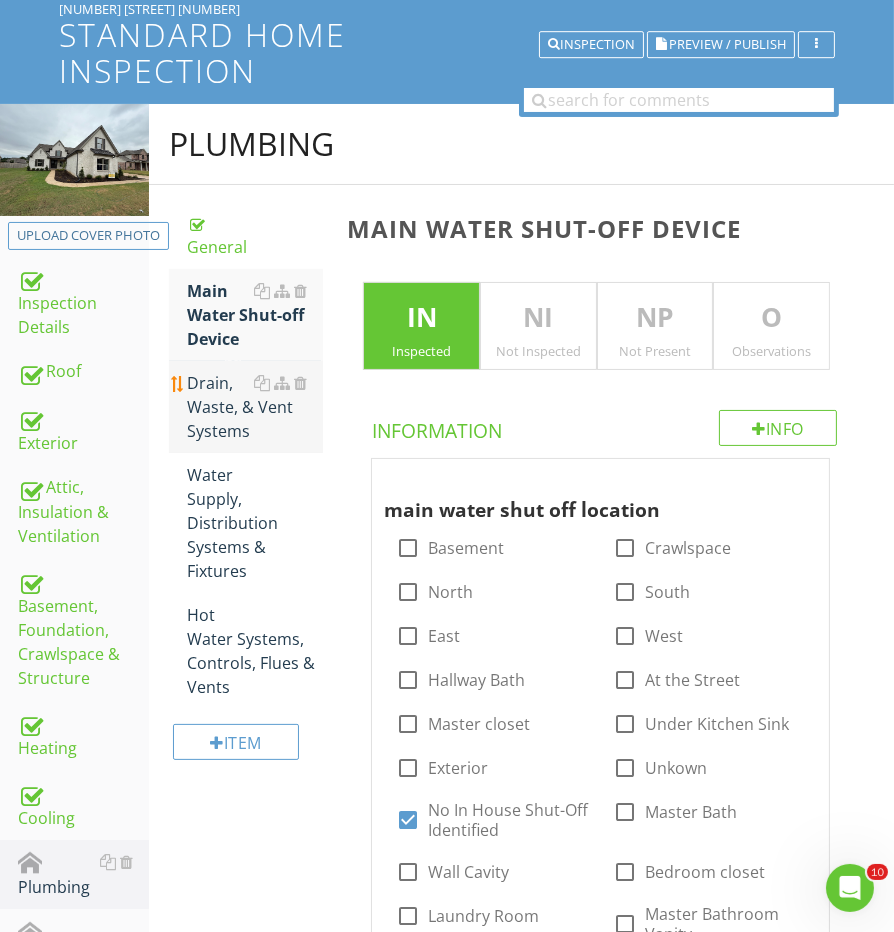 click on "Drain, Waste, & Vent Systems" at bounding box center (255, 407) 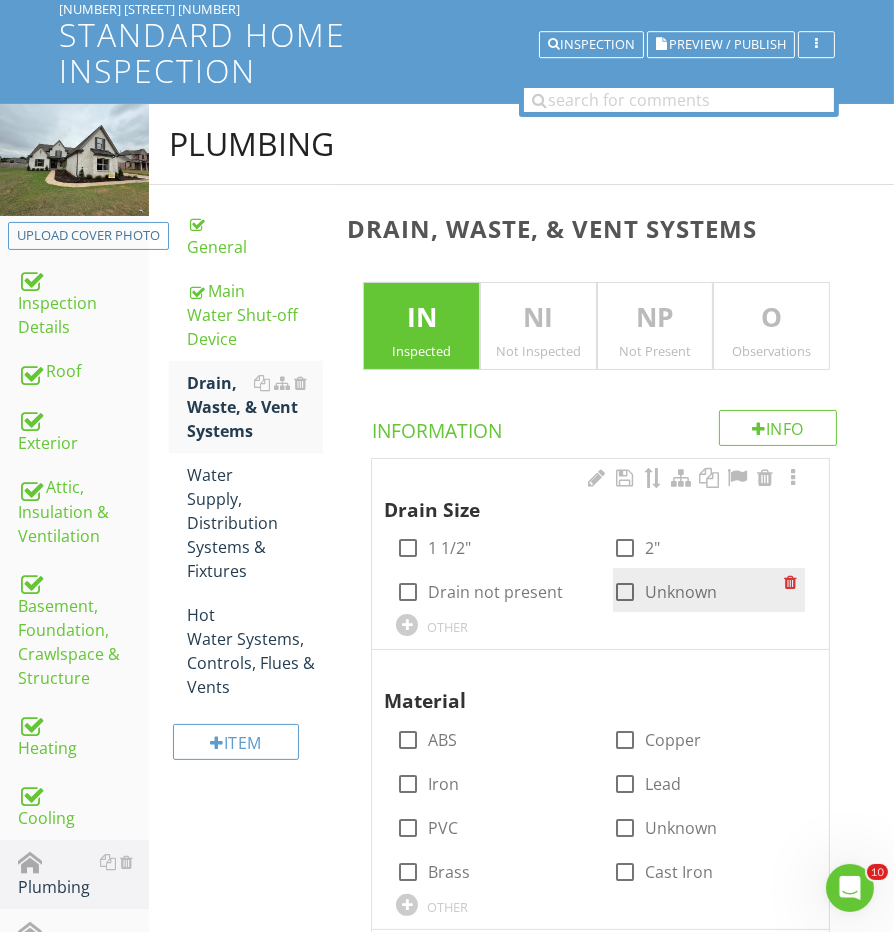 click at bounding box center (625, 592) 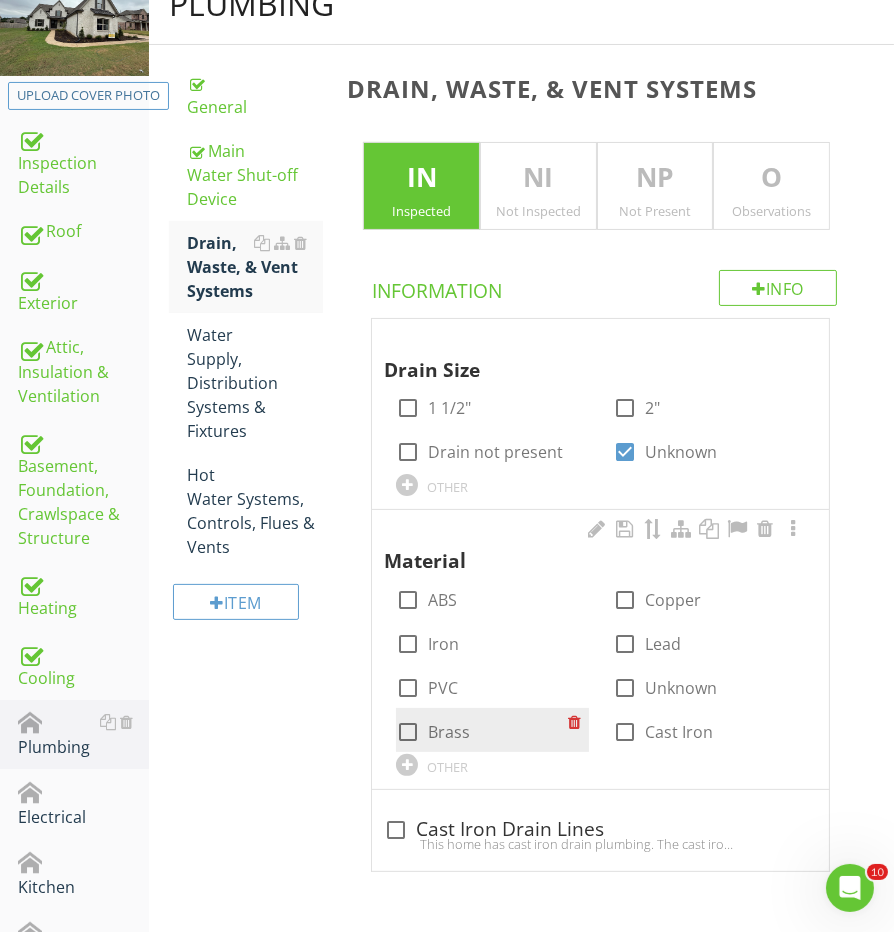 scroll, scrollTop: 416, scrollLeft: 0, axis: vertical 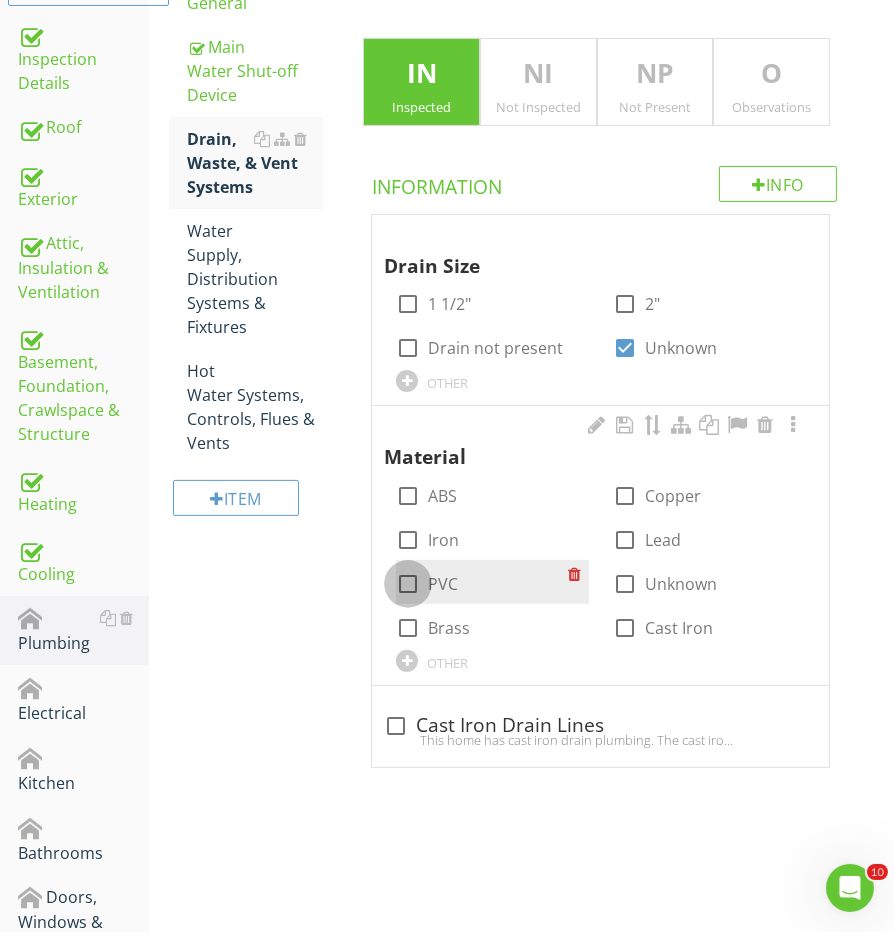 click at bounding box center [408, 584] 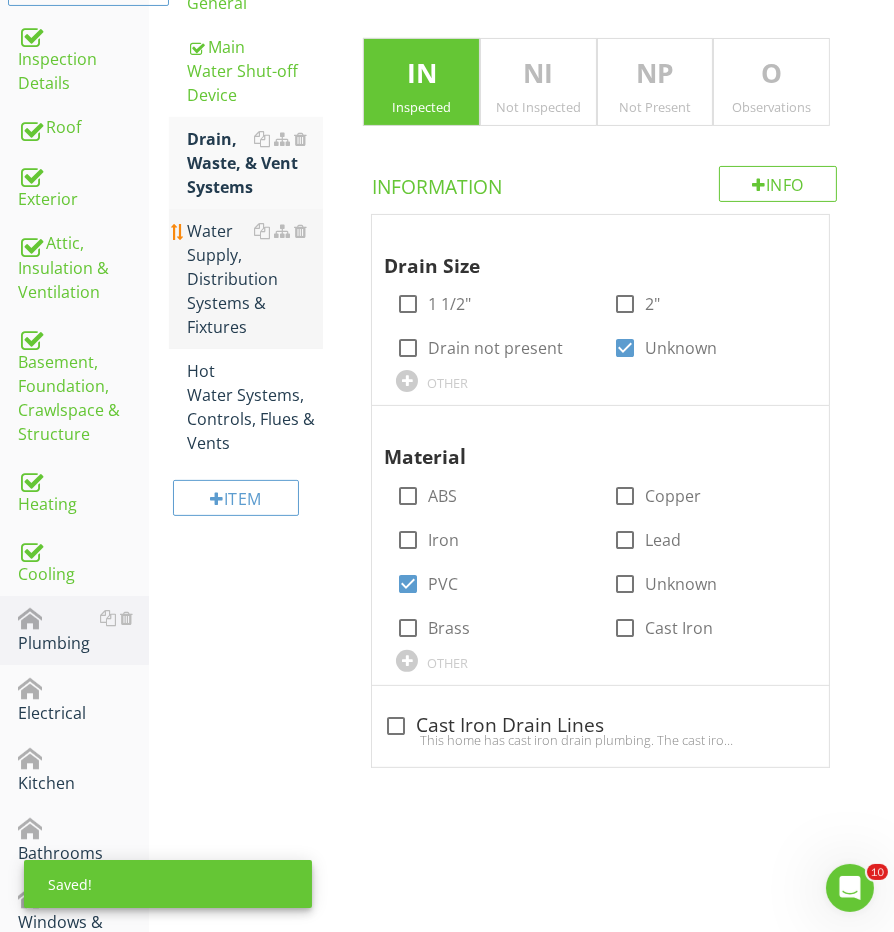 click on "Water Supply, Distribution Systems & Fixtures" at bounding box center [246, 279] 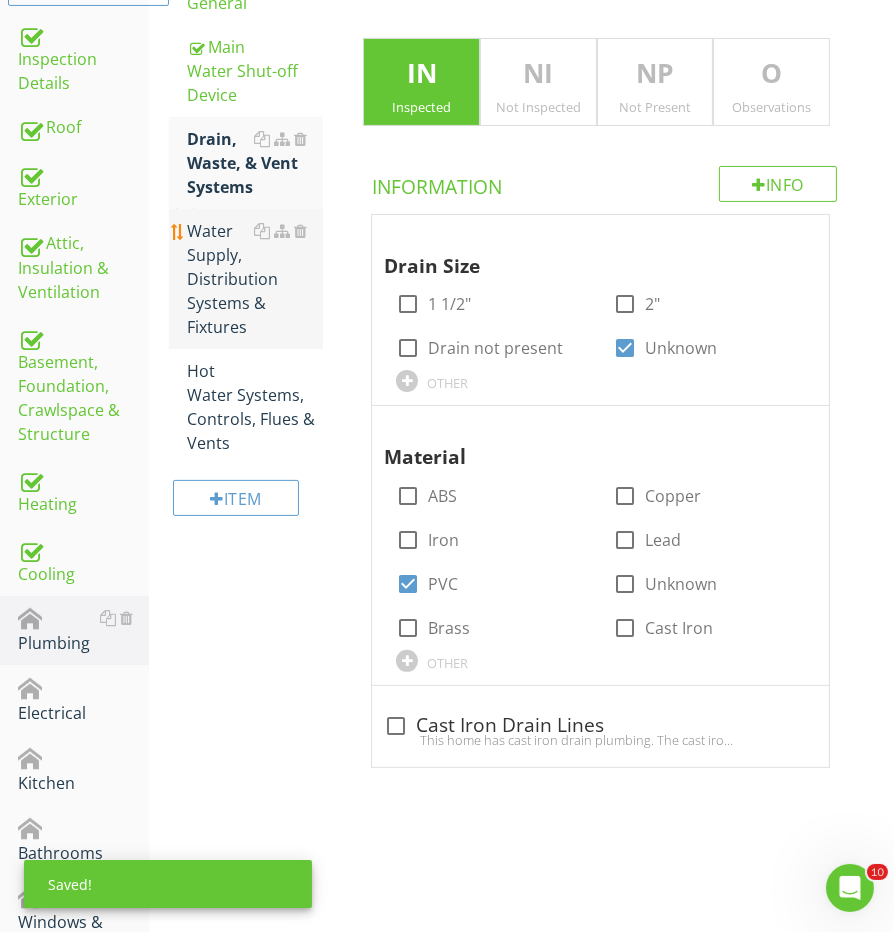 click on "Water Supply, Distribution Systems & Fixtures" at bounding box center (255, 279) 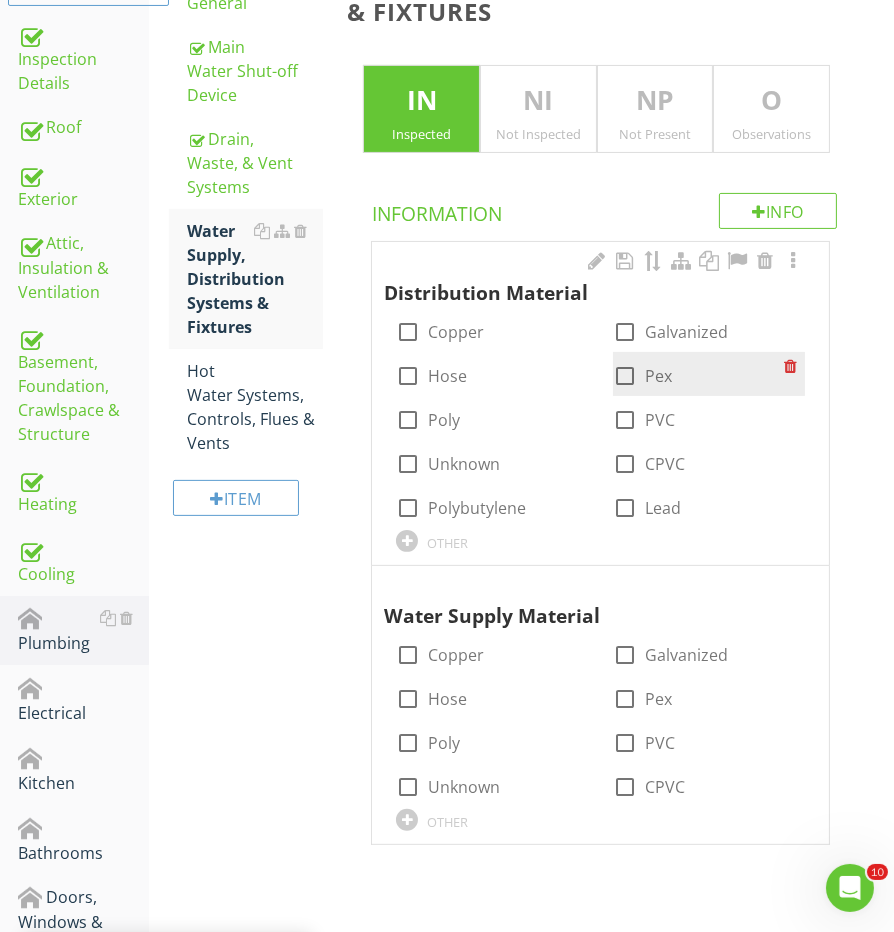 click at bounding box center [625, 376] 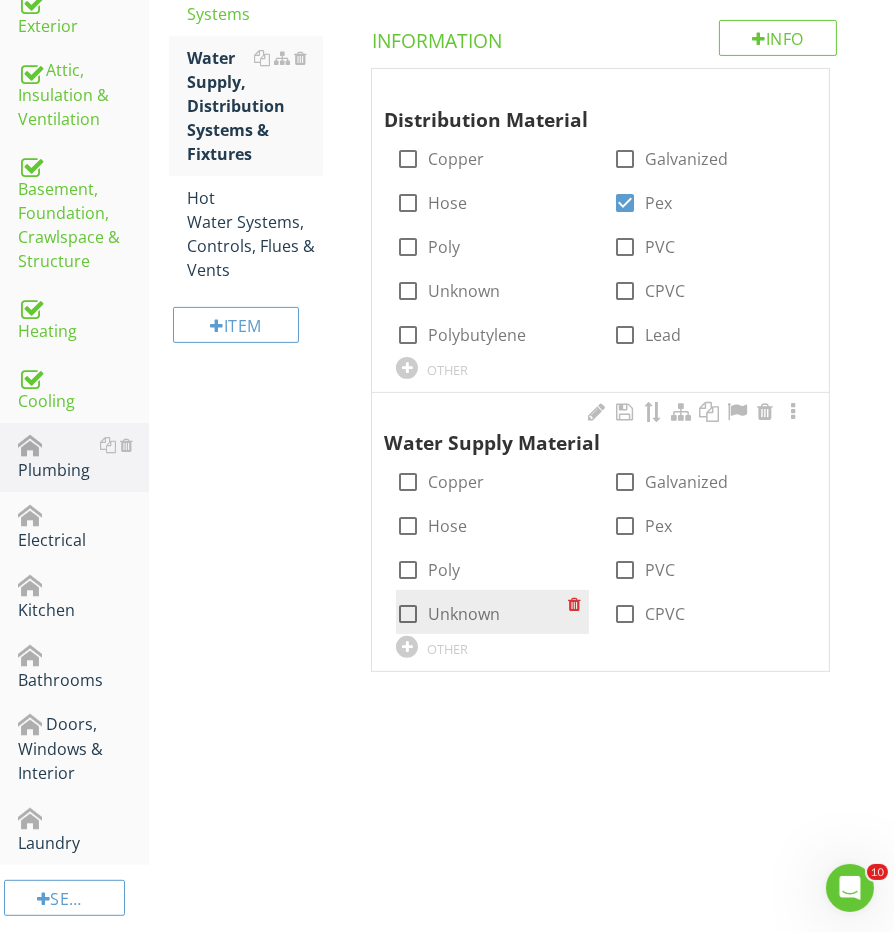 click at bounding box center [408, 614] 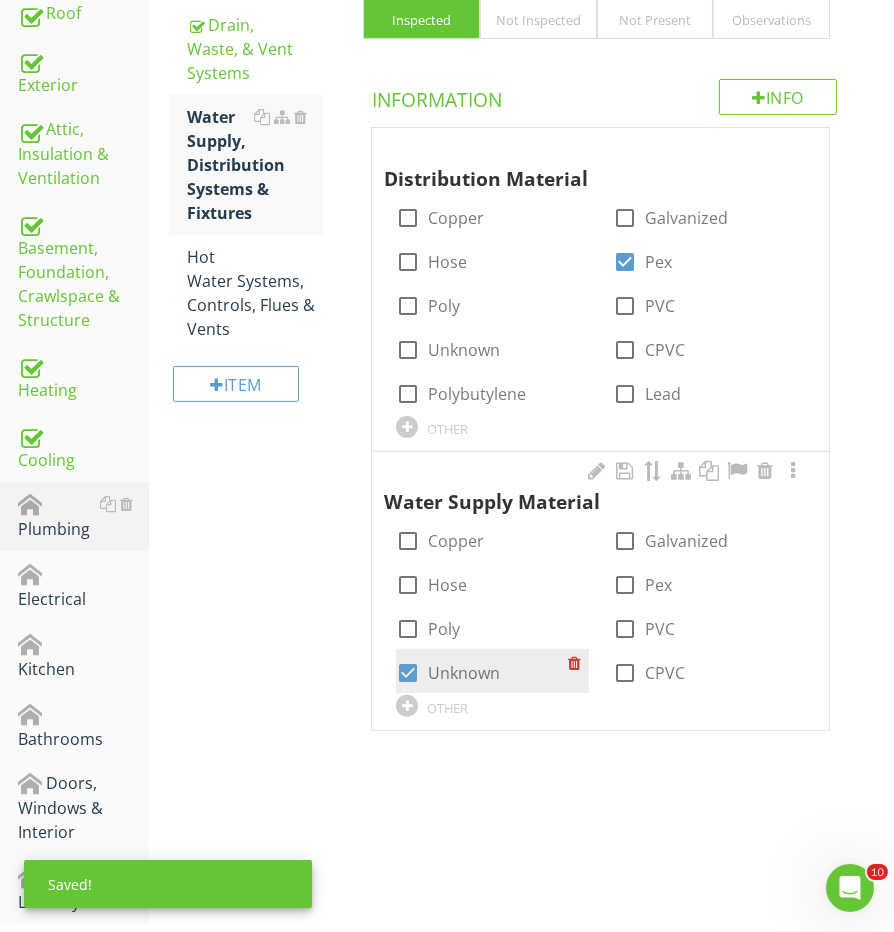 scroll, scrollTop: 488, scrollLeft: 0, axis: vertical 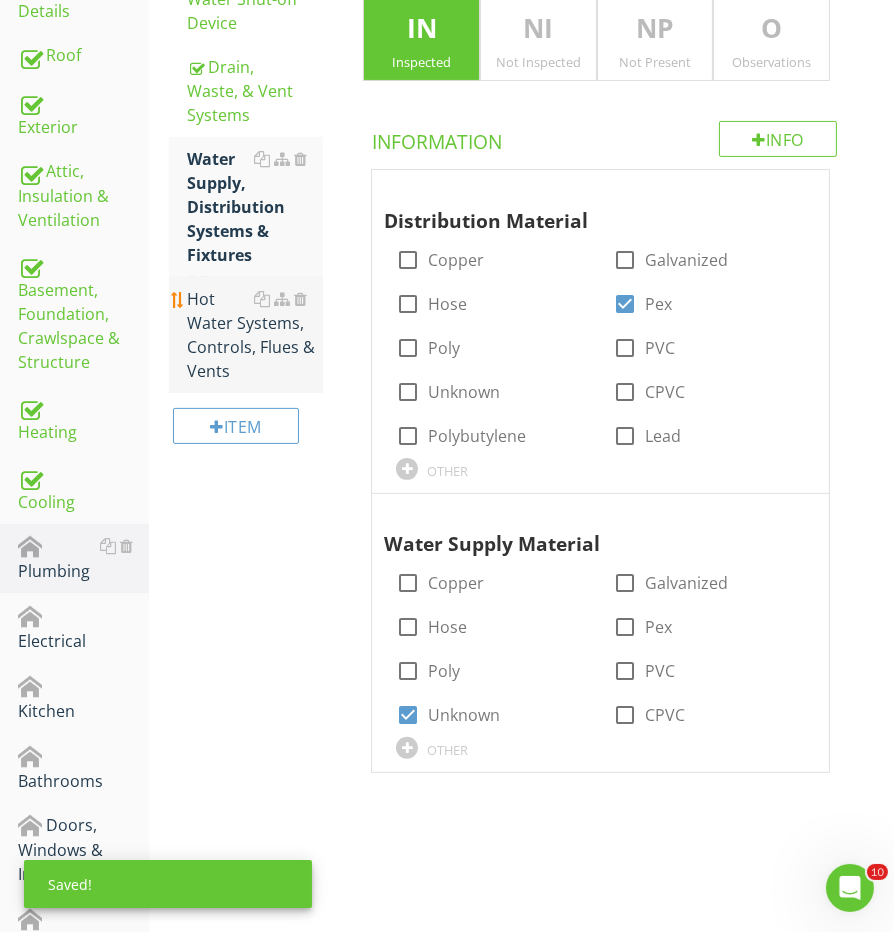 click on "Hot Water Systems, Controls, Flues & Vents" at bounding box center [255, 335] 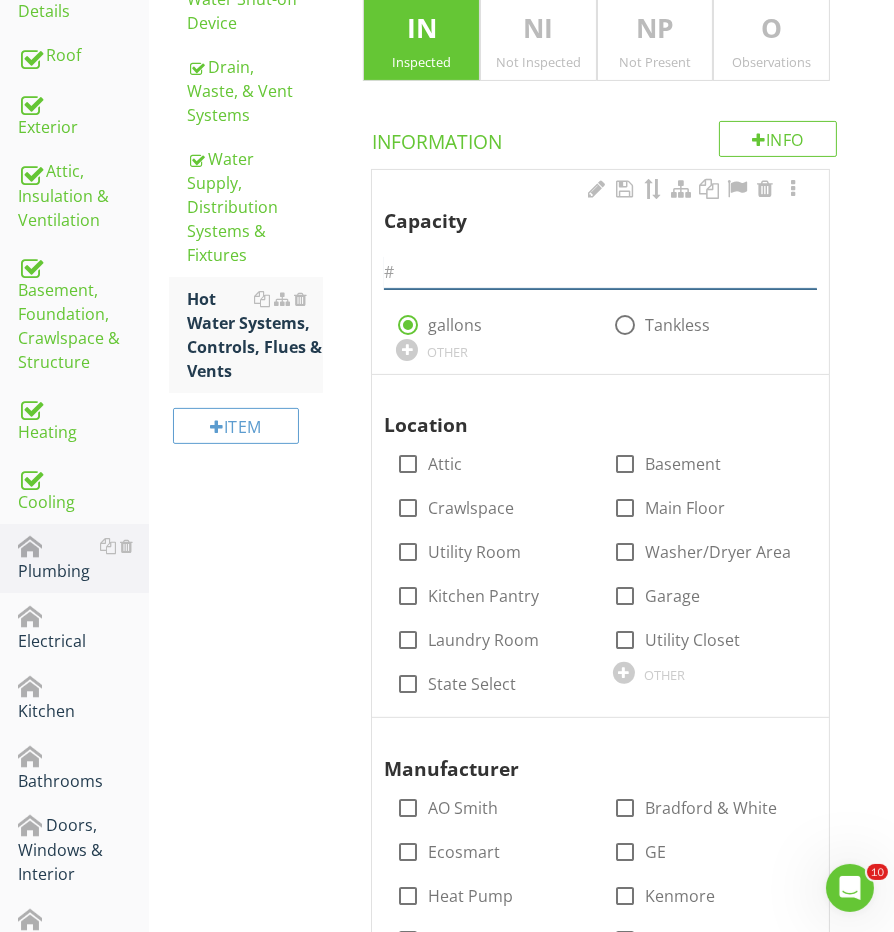 click at bounding box center [600, 272] 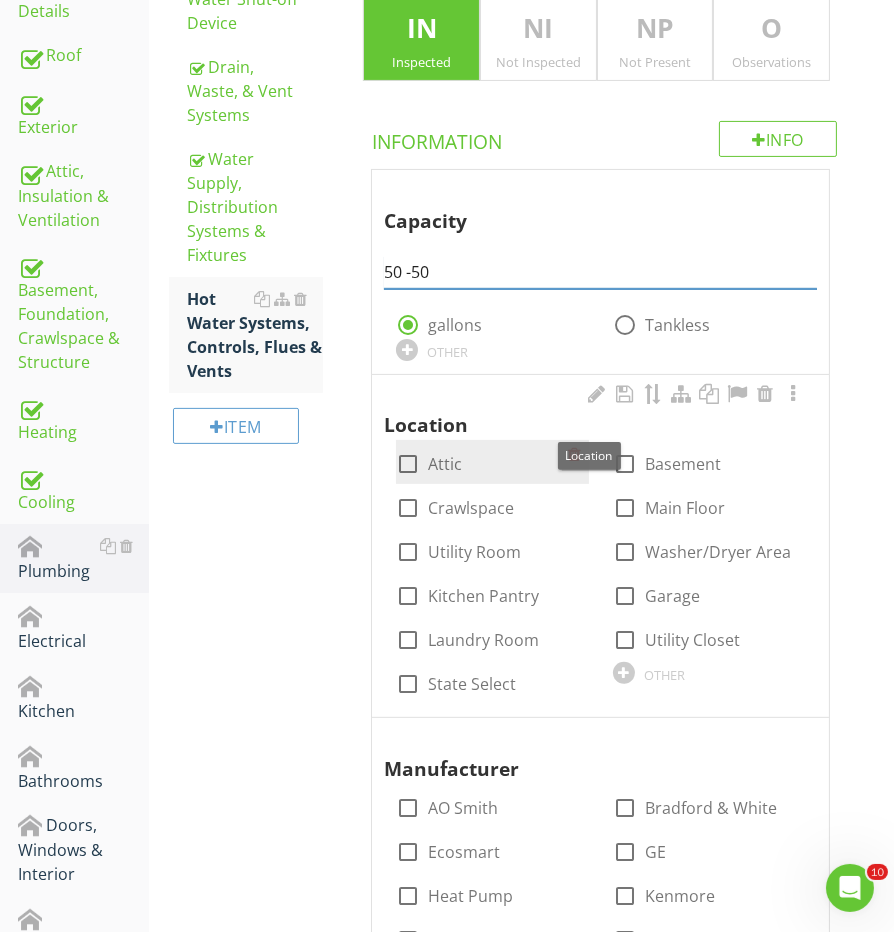 type on "50 -50" 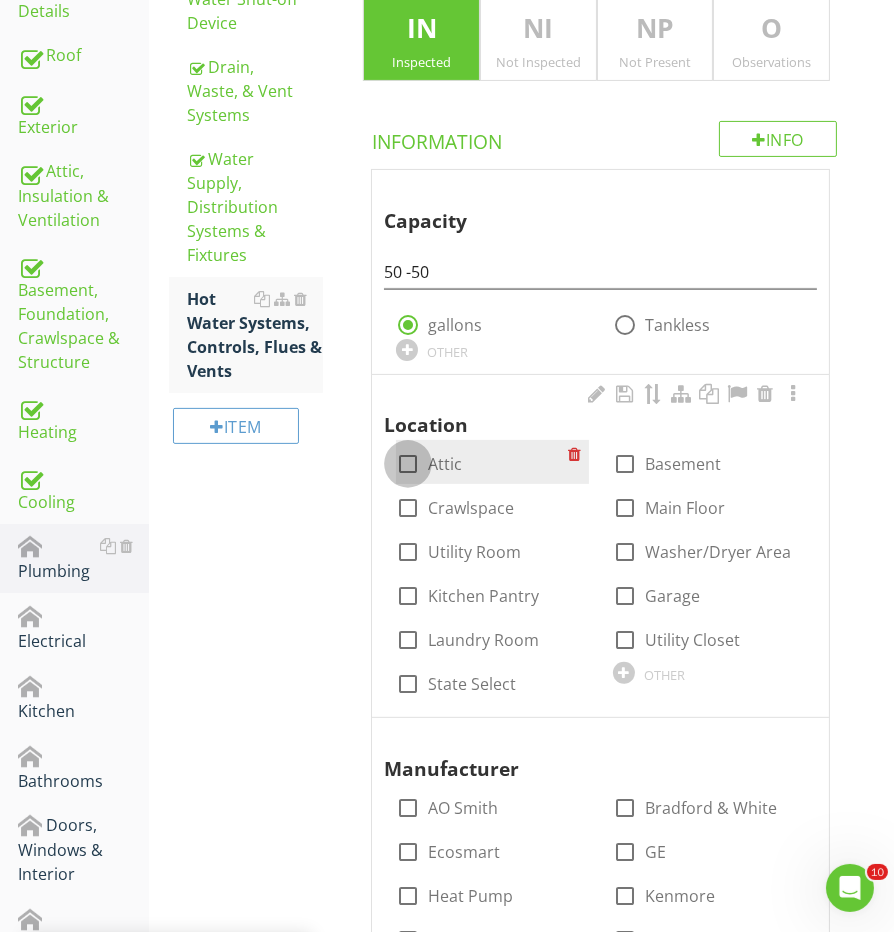 click at bounding box center (408, 464) 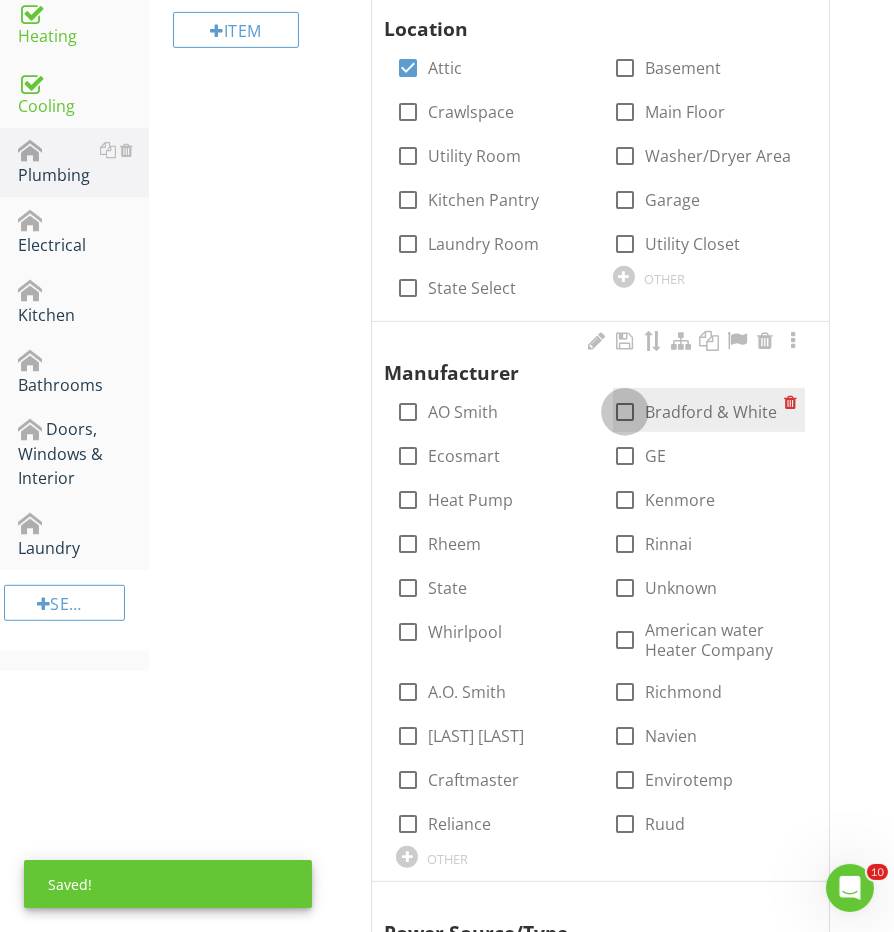 click at bounding box center [625, 412] 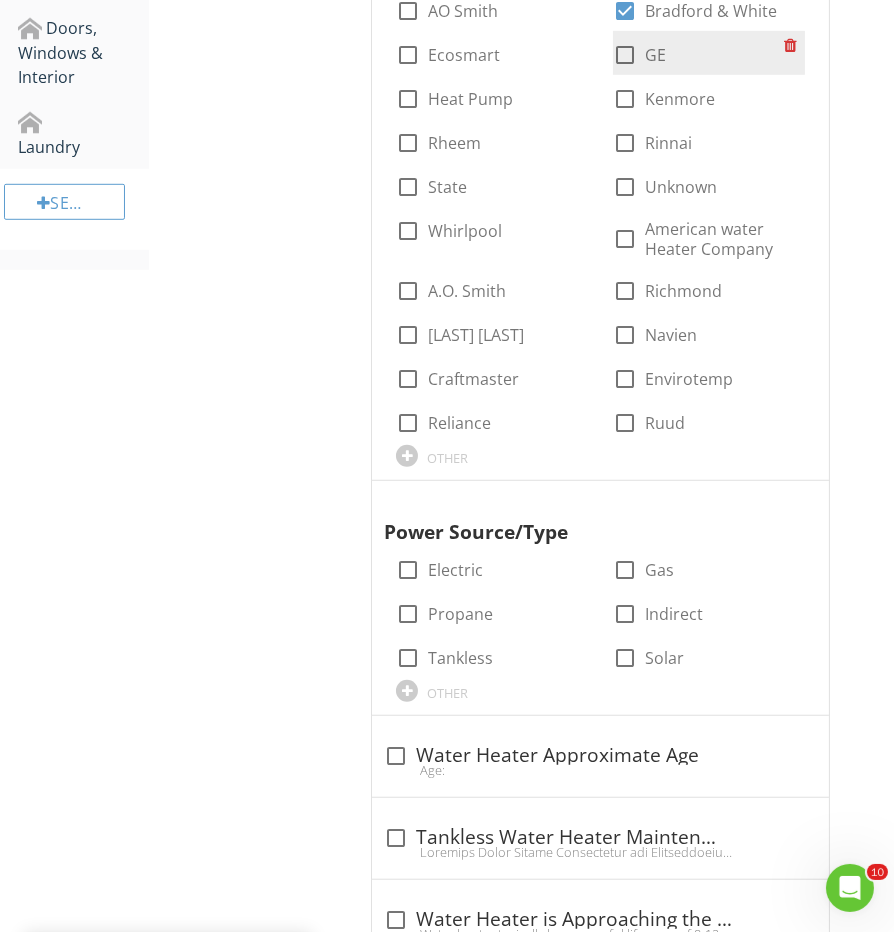 scroll, scrollTop: 1455, scrollLeft: 0, axis: vertical 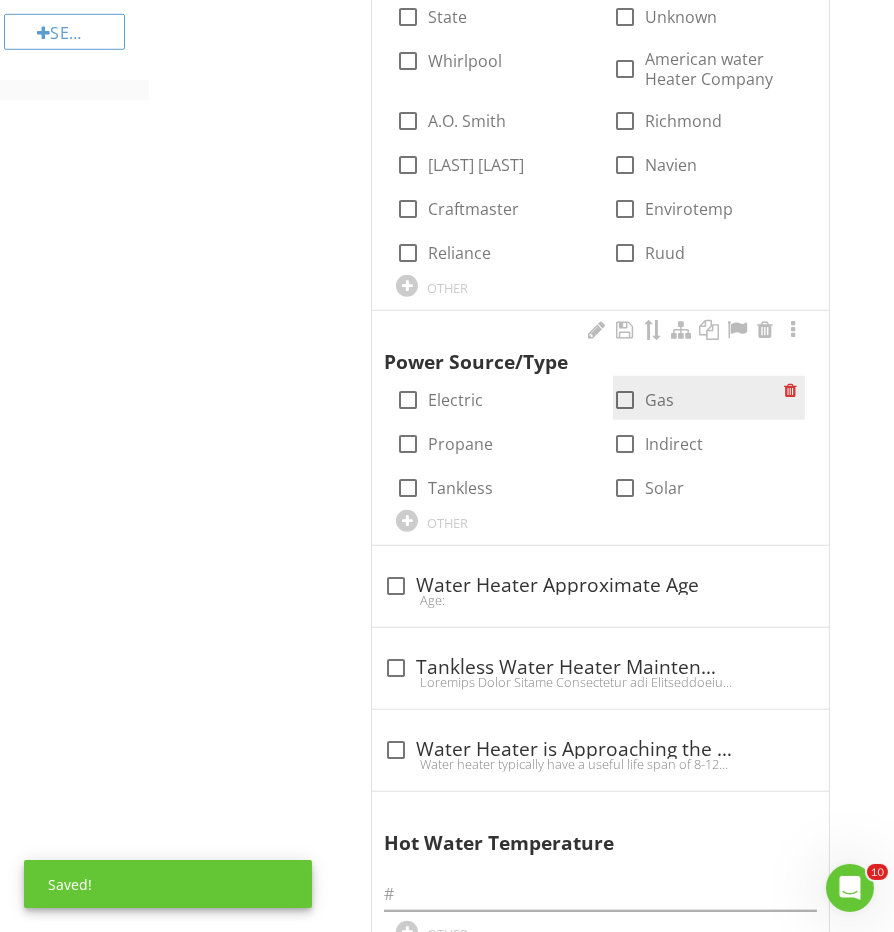 click at bounding box center (625, 400) 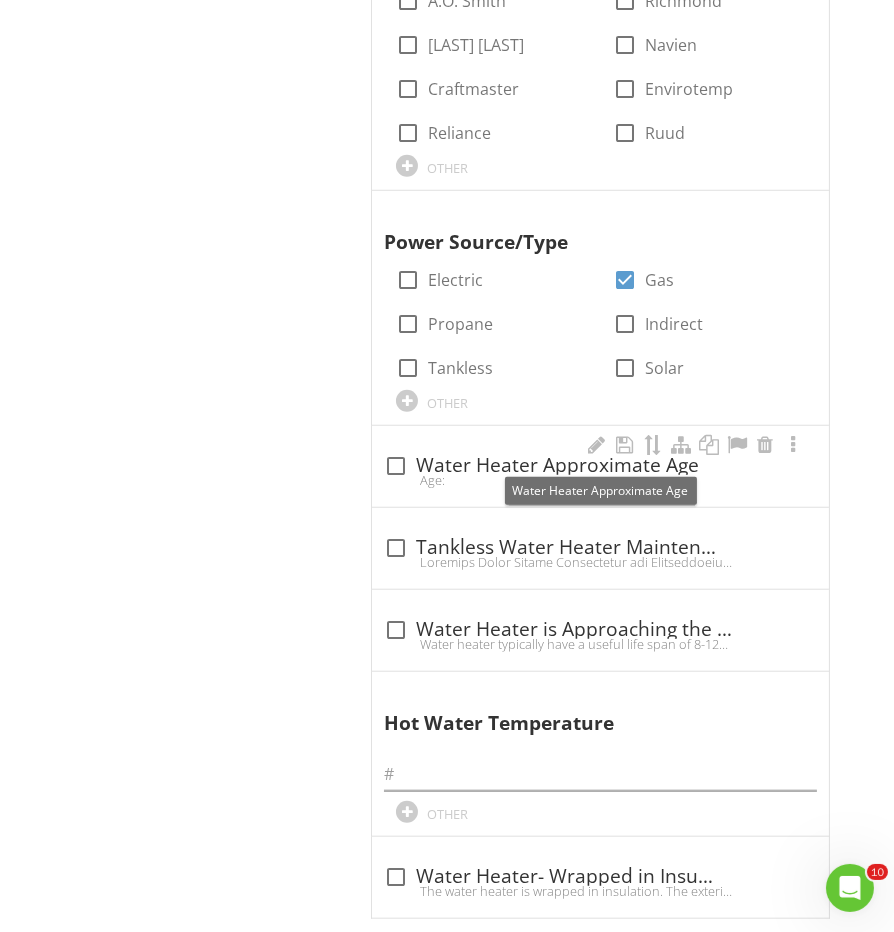 click on "Age:" at bounding box center (600, 480) 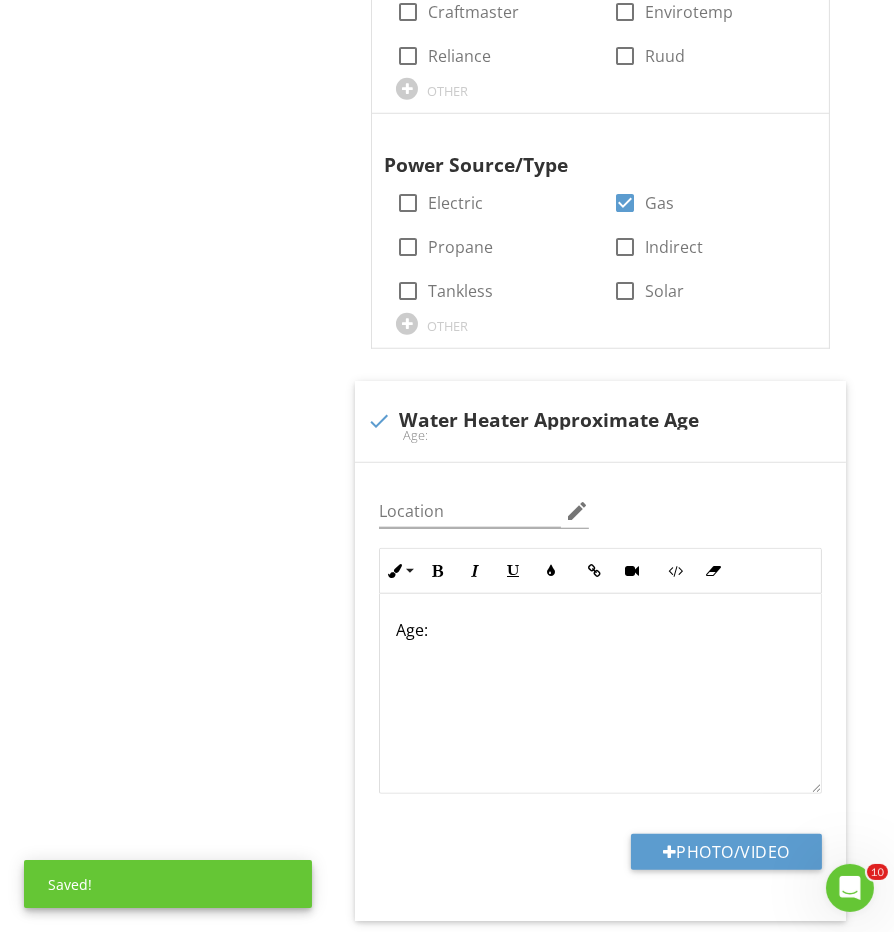 scroll, scrollTop: 1725, scrollLeft: 0, axis: vertical 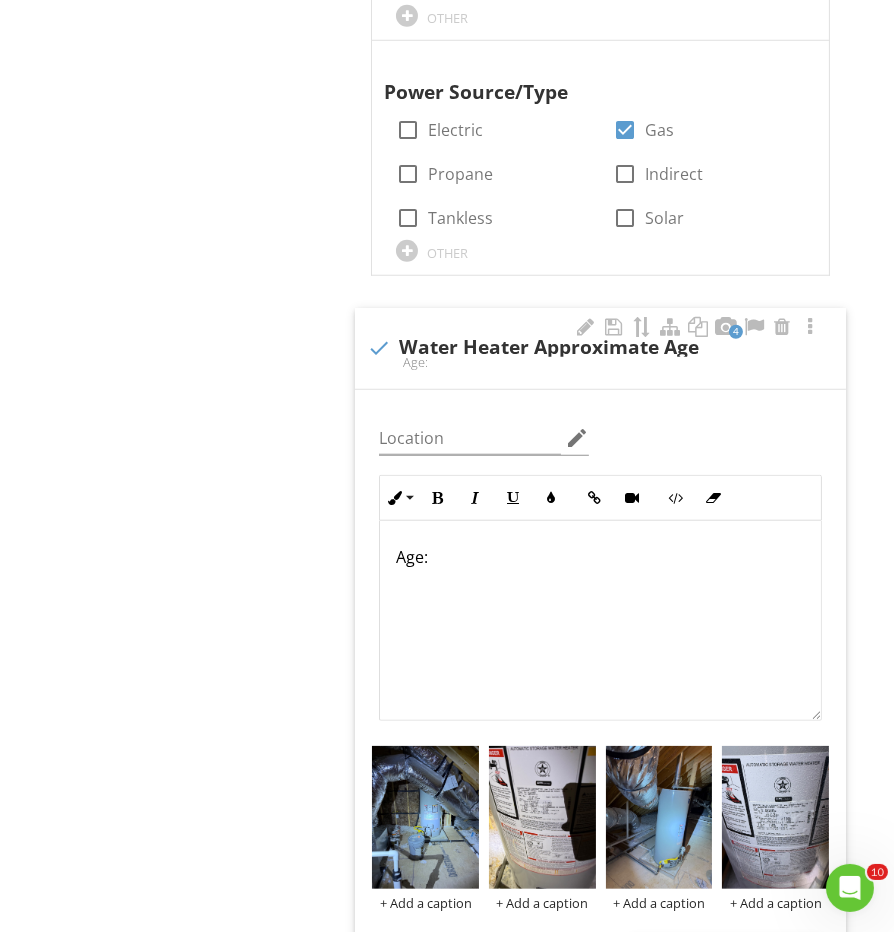 click on "Age:" at bounding box center (600, 557) 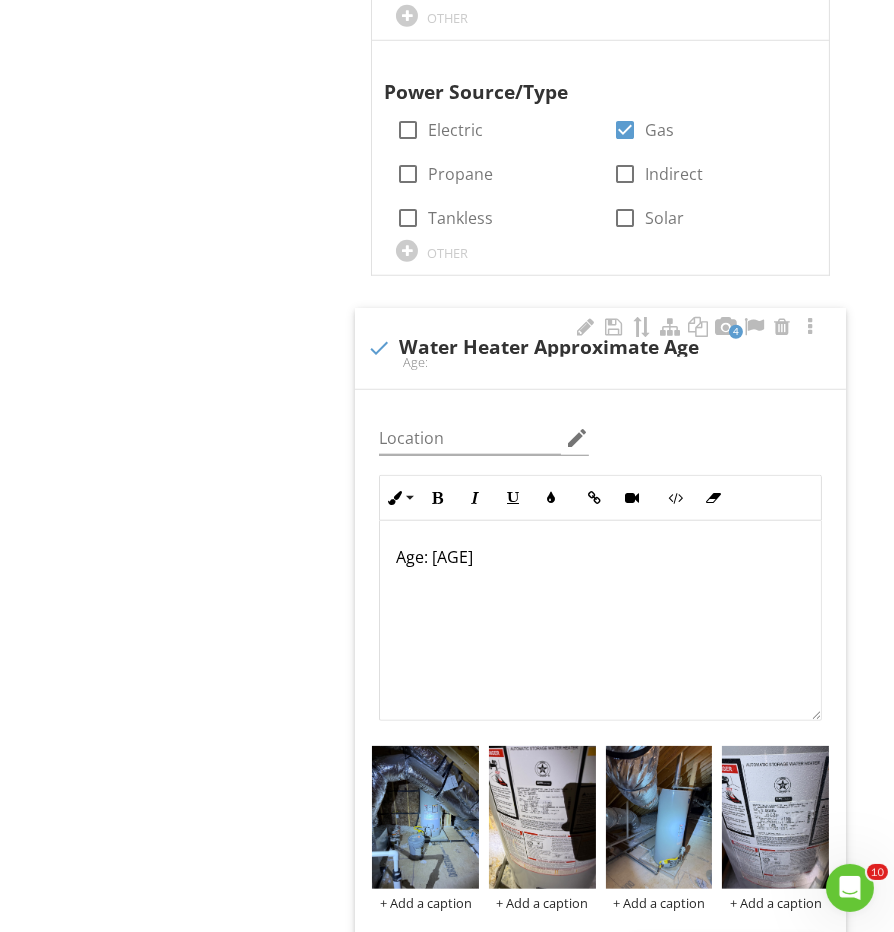 type 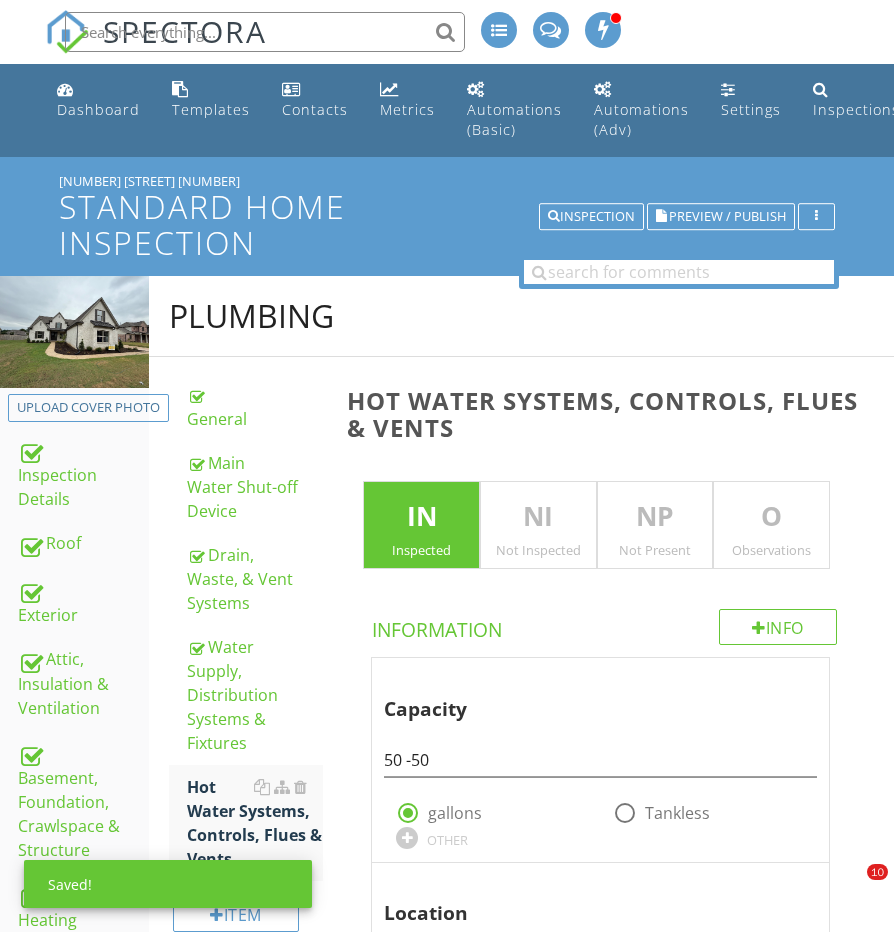 scroll, scrollTop: 1725, scrollLeft: 0, axis: vertical 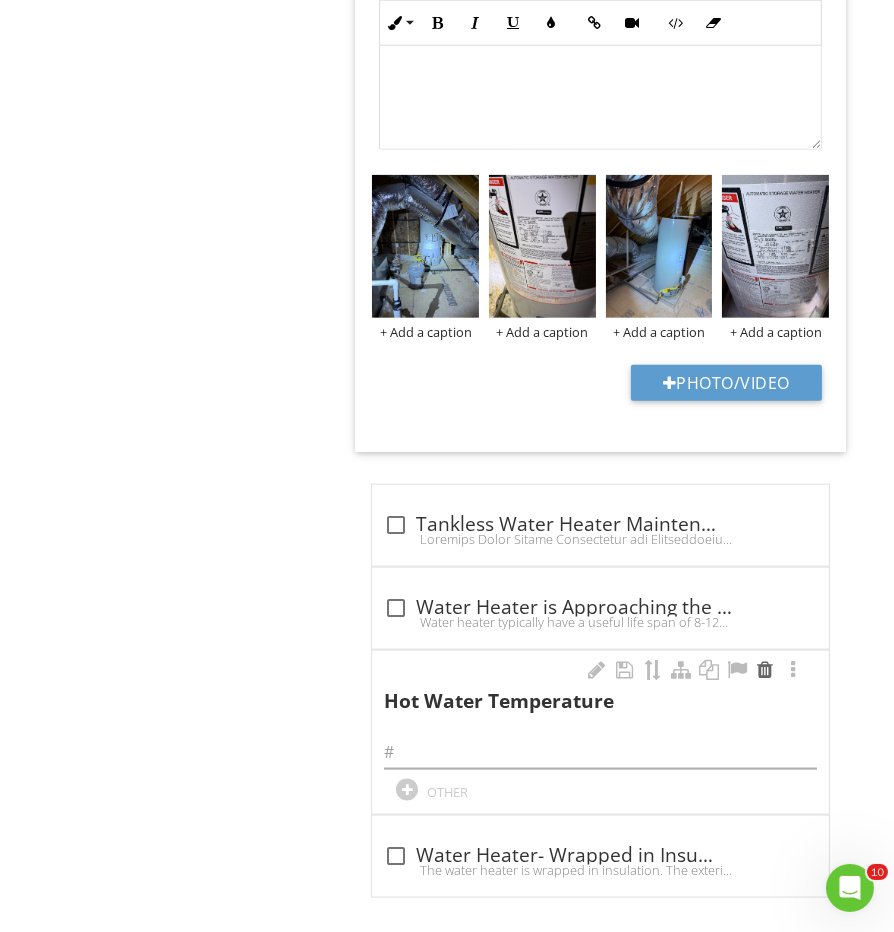 click at bounding box center (765, 670) 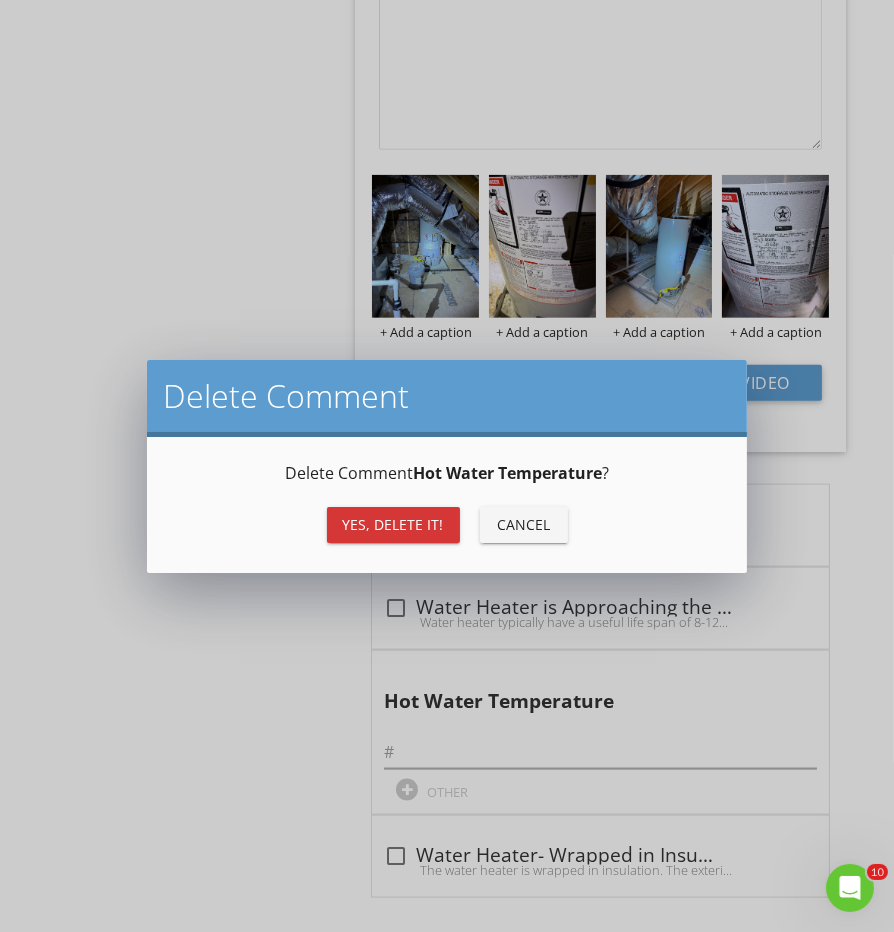 click on "Yes, Delete it!" at bounding box center [393, 525] 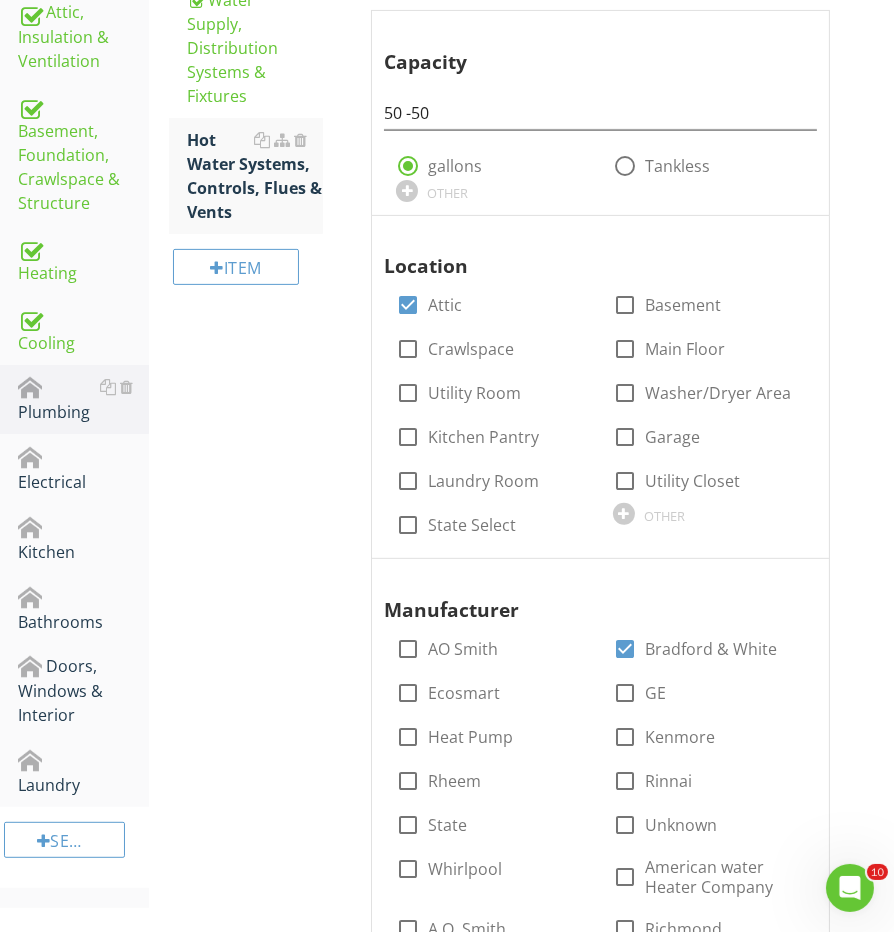 scroll, scrollTop: 596, scrollLeft: 0, axis: vertical 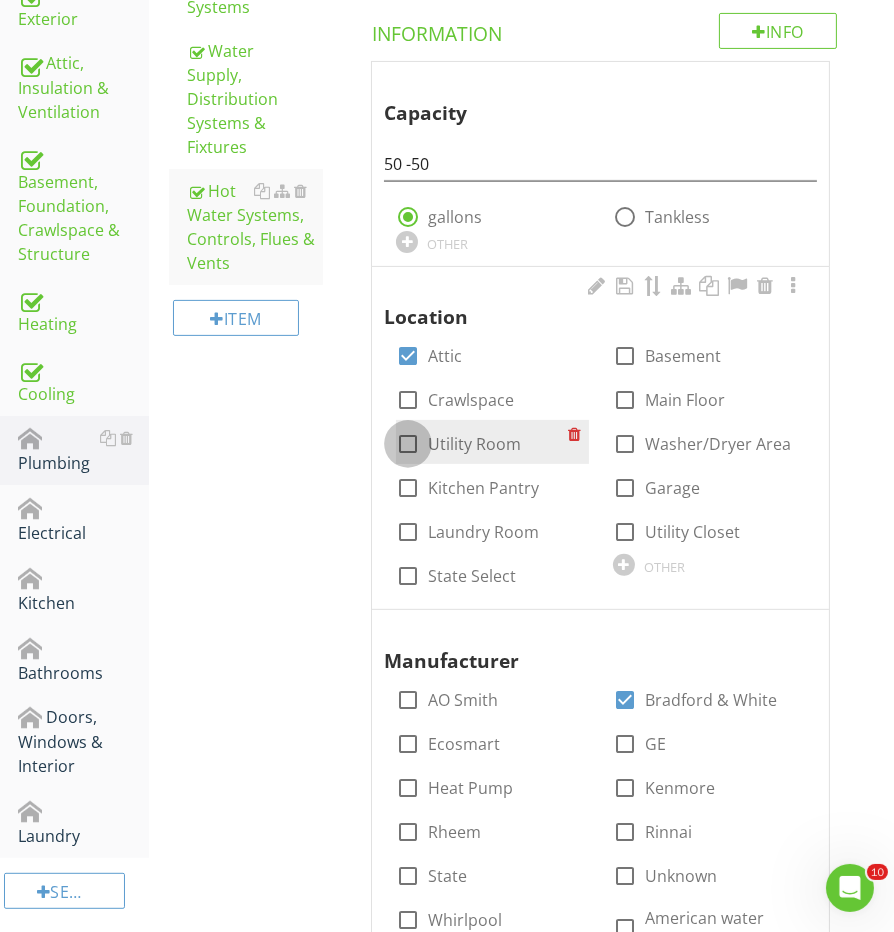 click at bounding box center (408, 444) 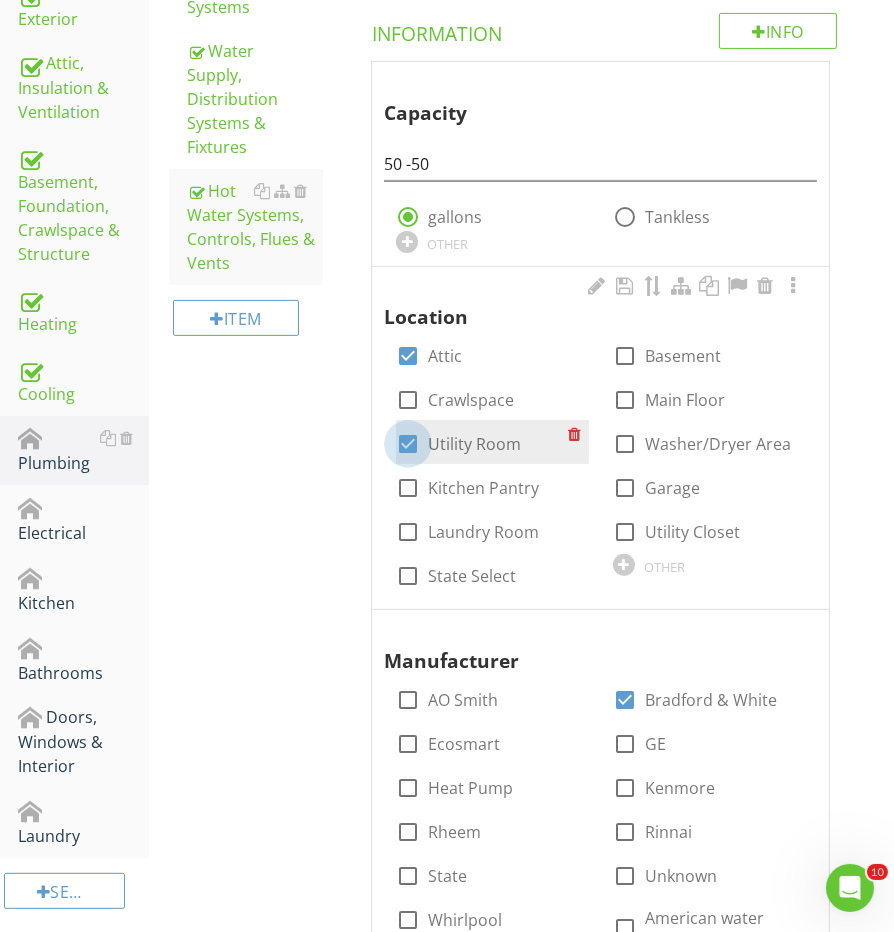 click at bounding box center [408, 444] 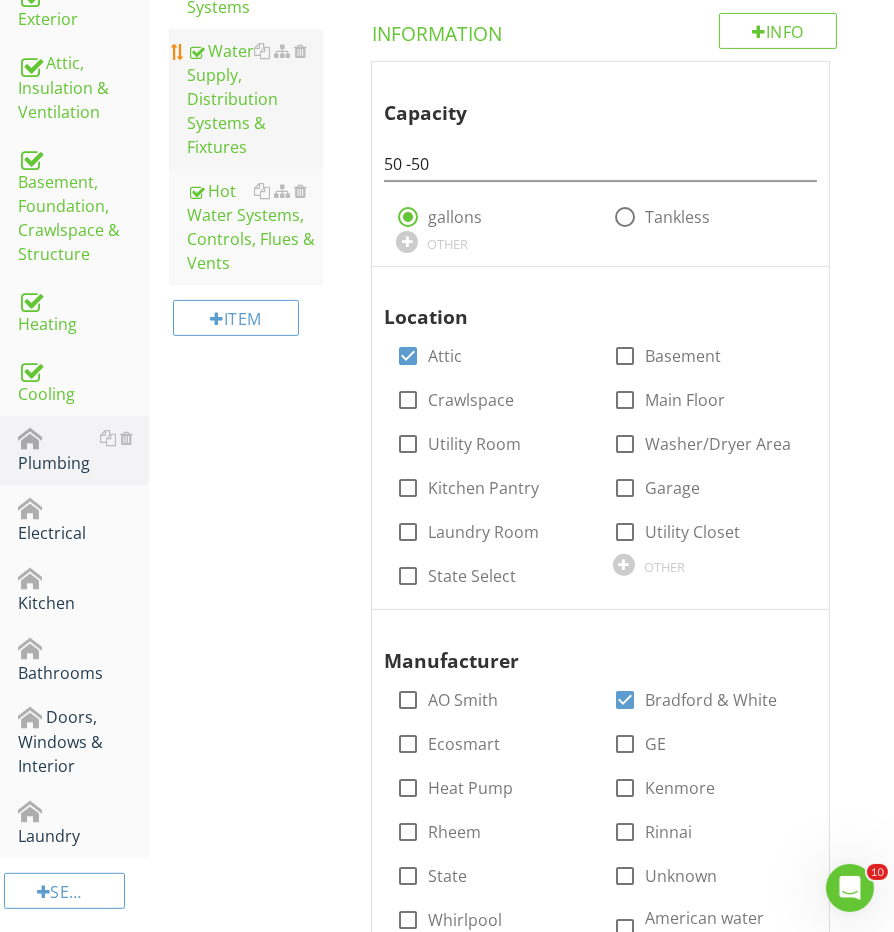 click on "Water Supply, Distribution Systems & Fixtures" at bounding box center (255, 99) 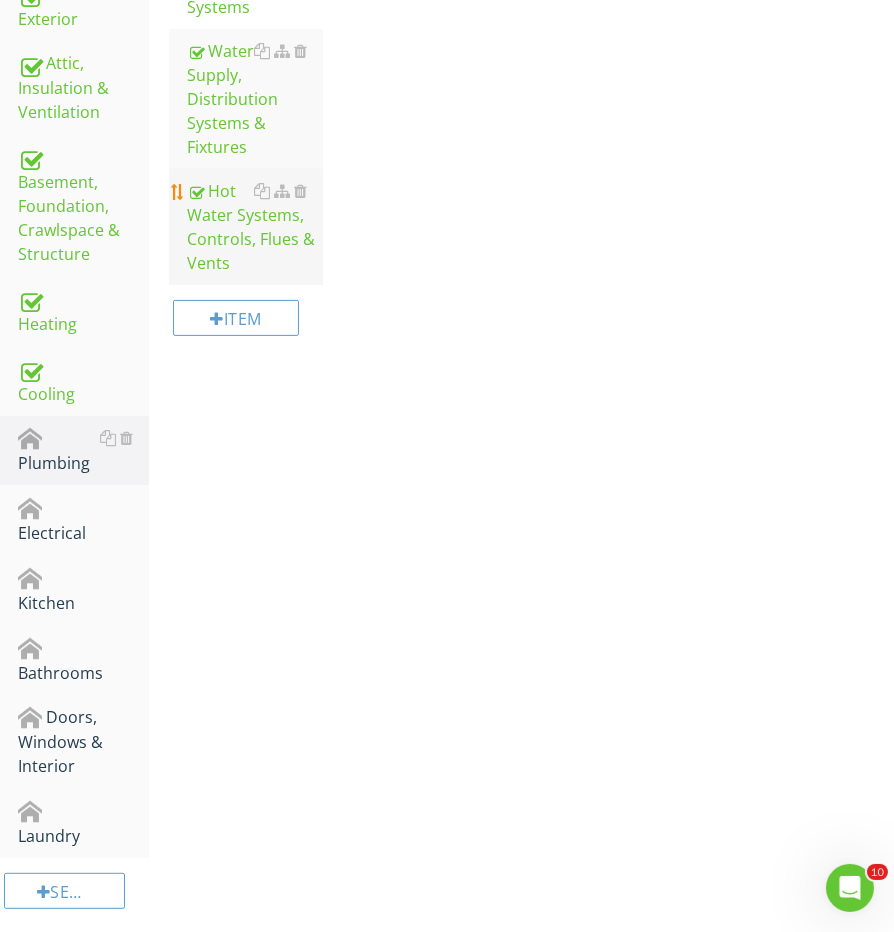click on "Hot Water Systems, Controls, Flues & Vents" at bounding box center (255, 227) 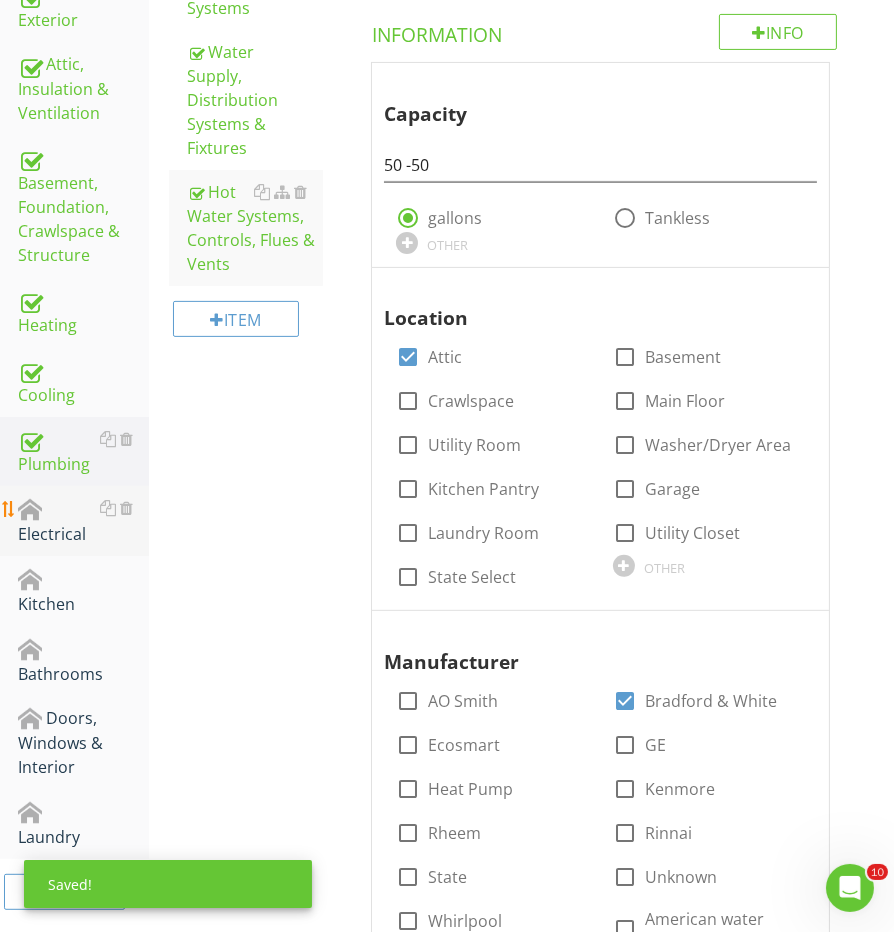 click on "Electrical" at bounding box center (83, 521) 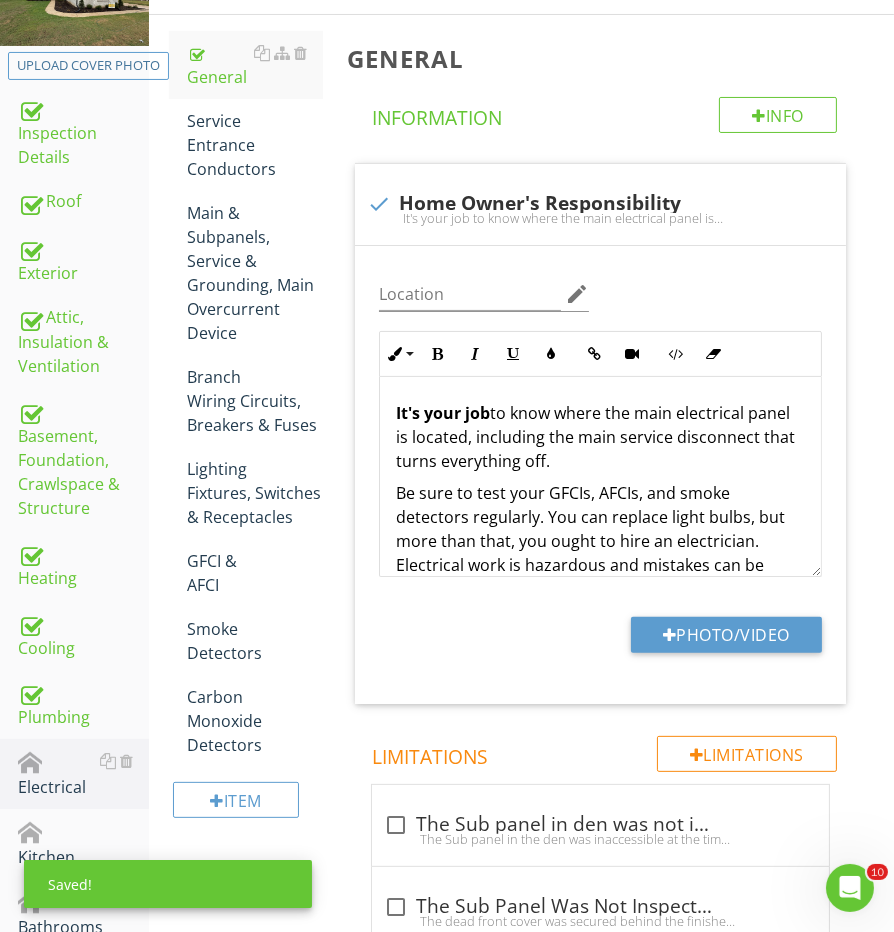 scroll, scrollTop: 202, scrollLeft: 0, axis: vertical 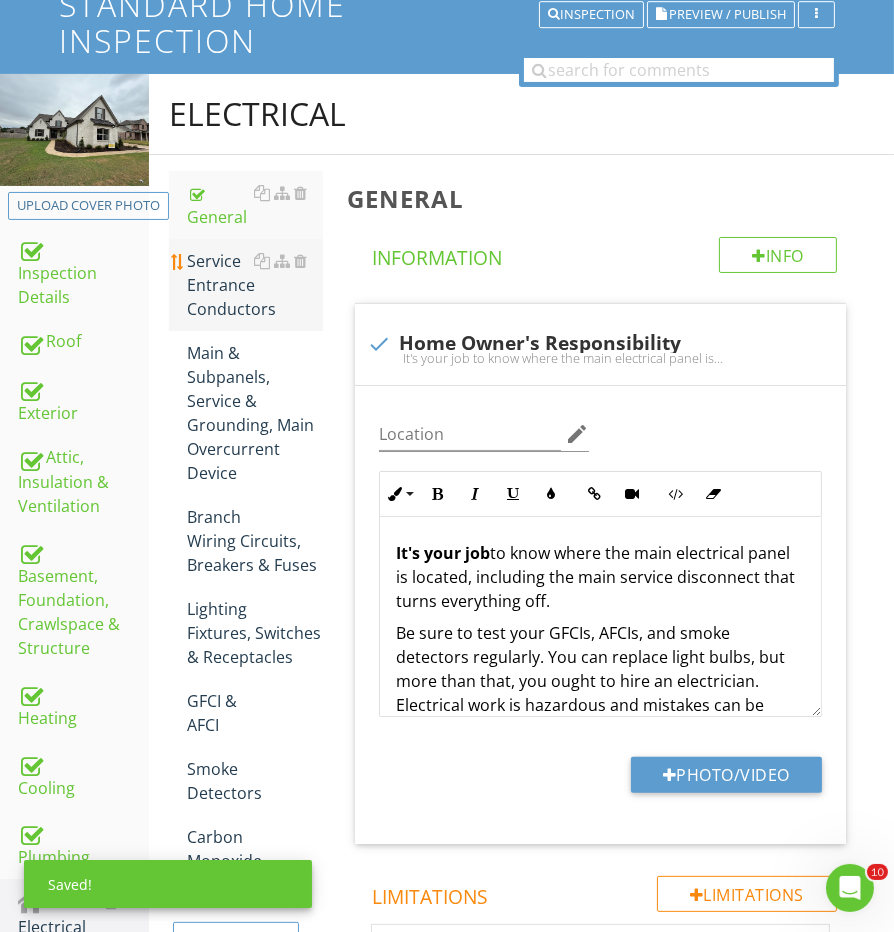 click on "Service Entrance Conductors" at bounding box center [255, 285] 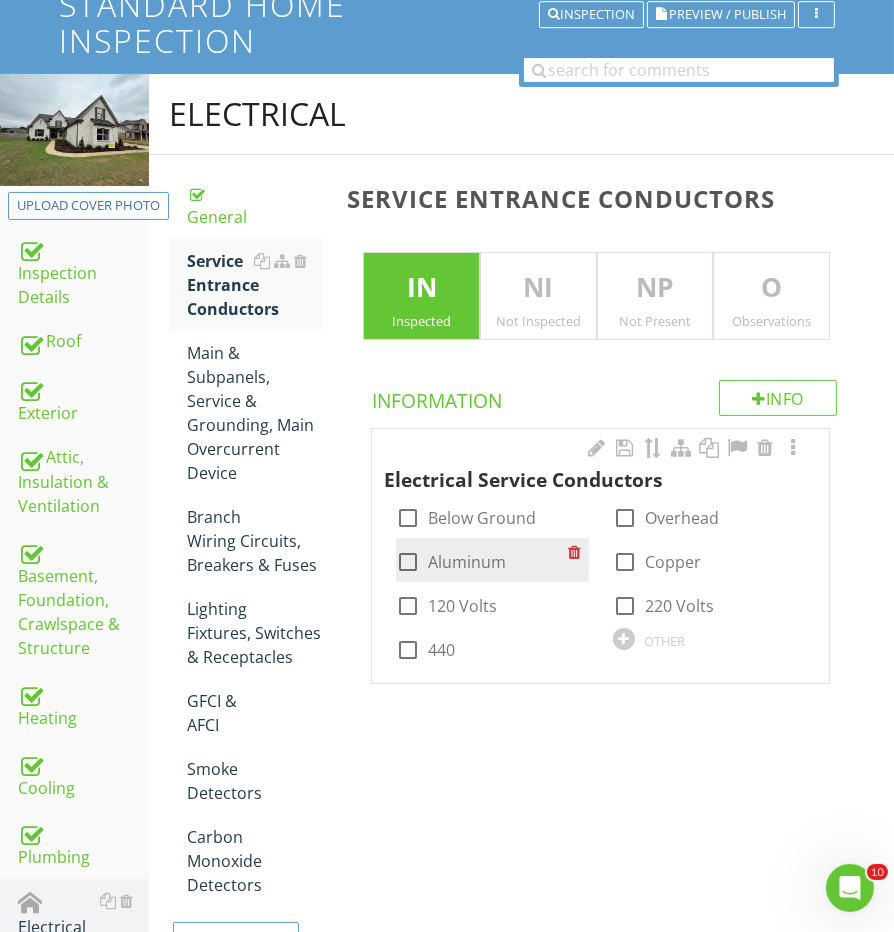 click on "check_box_outline_blank Aluminum" at bounding box center (492, 560) 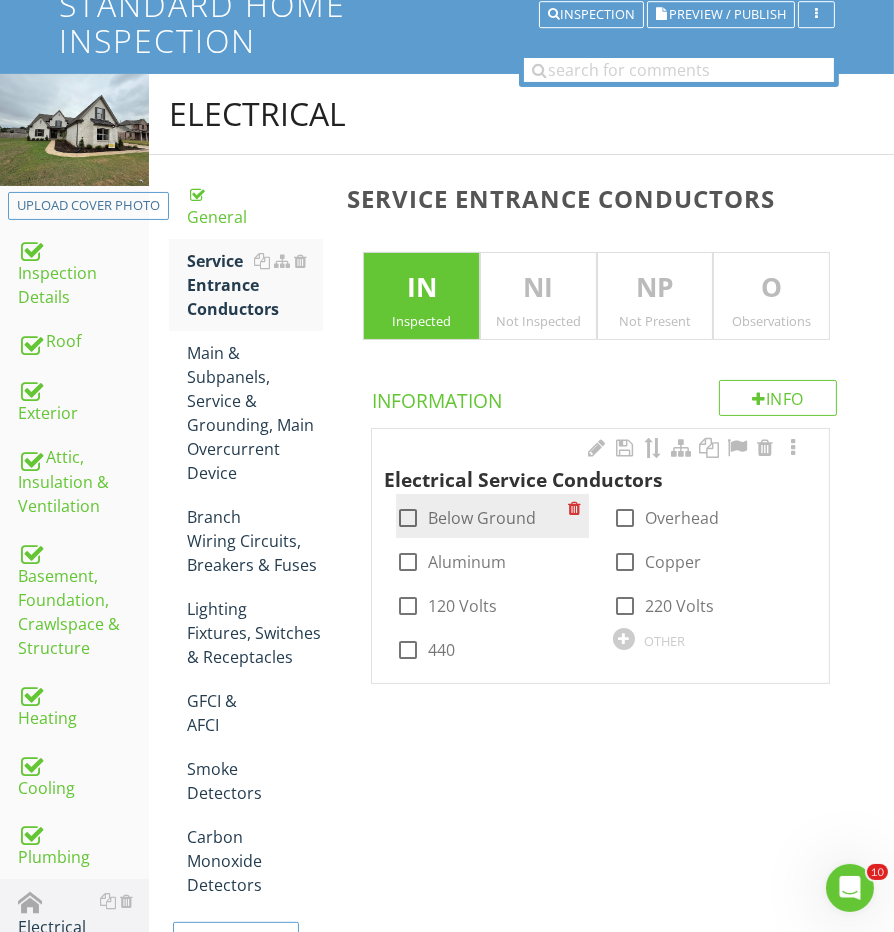 click at bounding box center (408, 518) 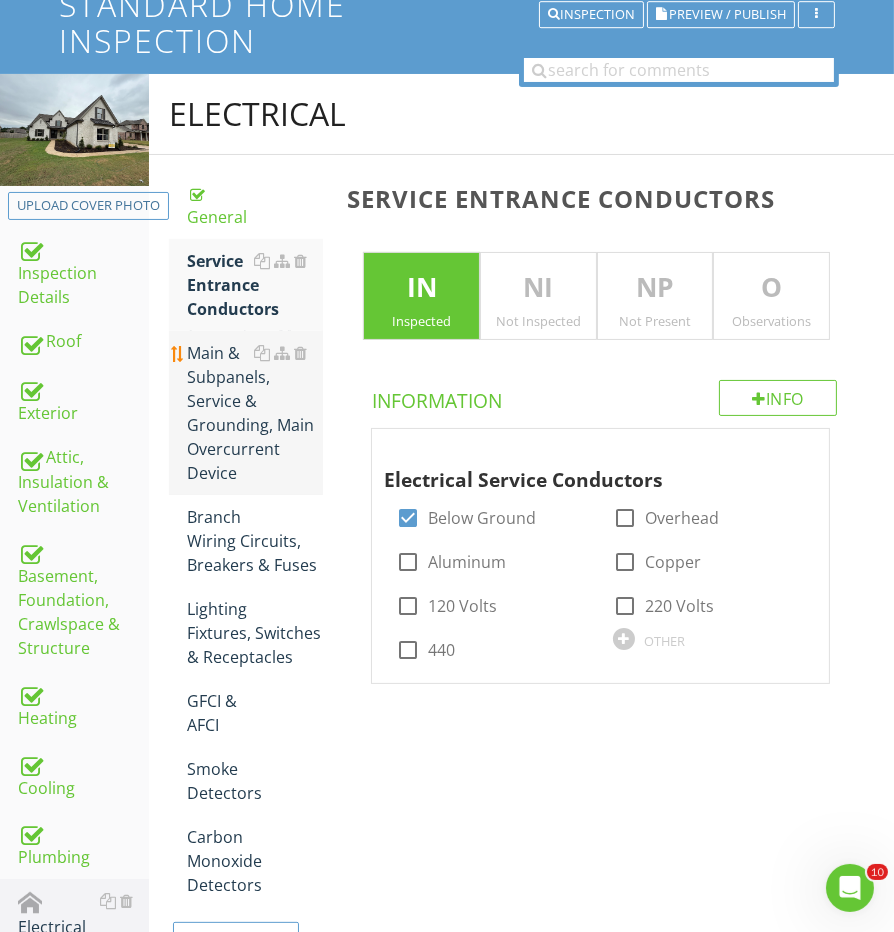 click on "Main & Subpanels, Service & Grounding, Main Overcurrent Device" at bounding box center (255, 413) 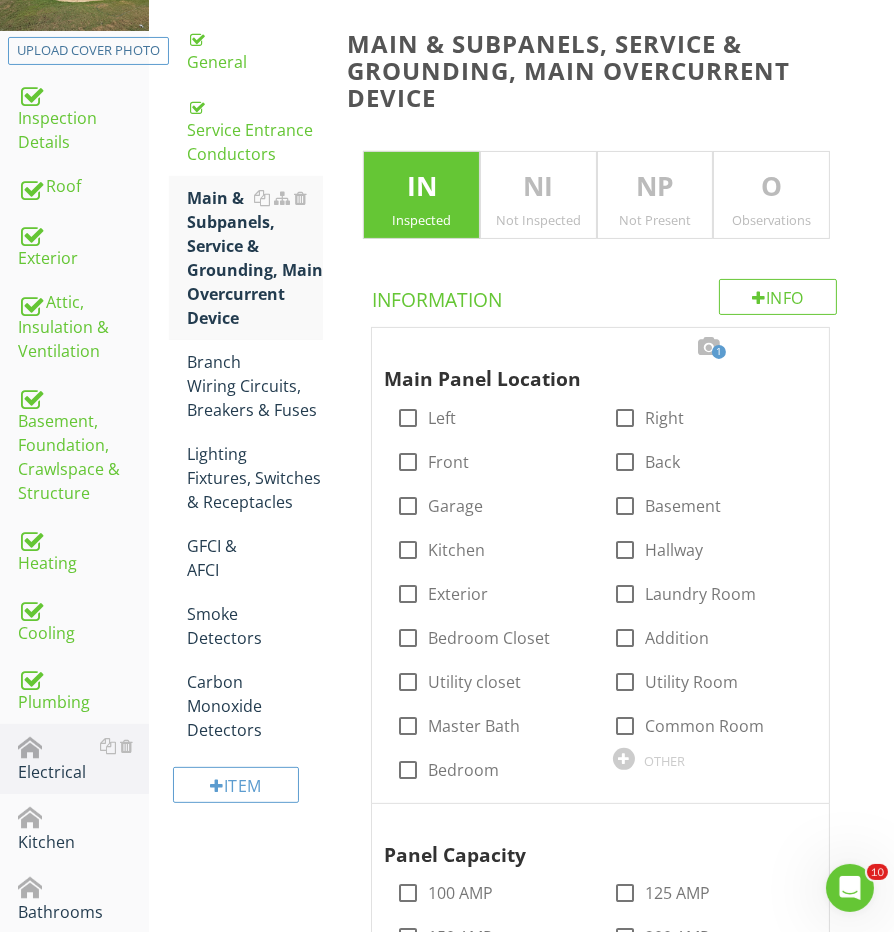scroll, scrollTop: 477, scrollLeft: 0, axis: vertical 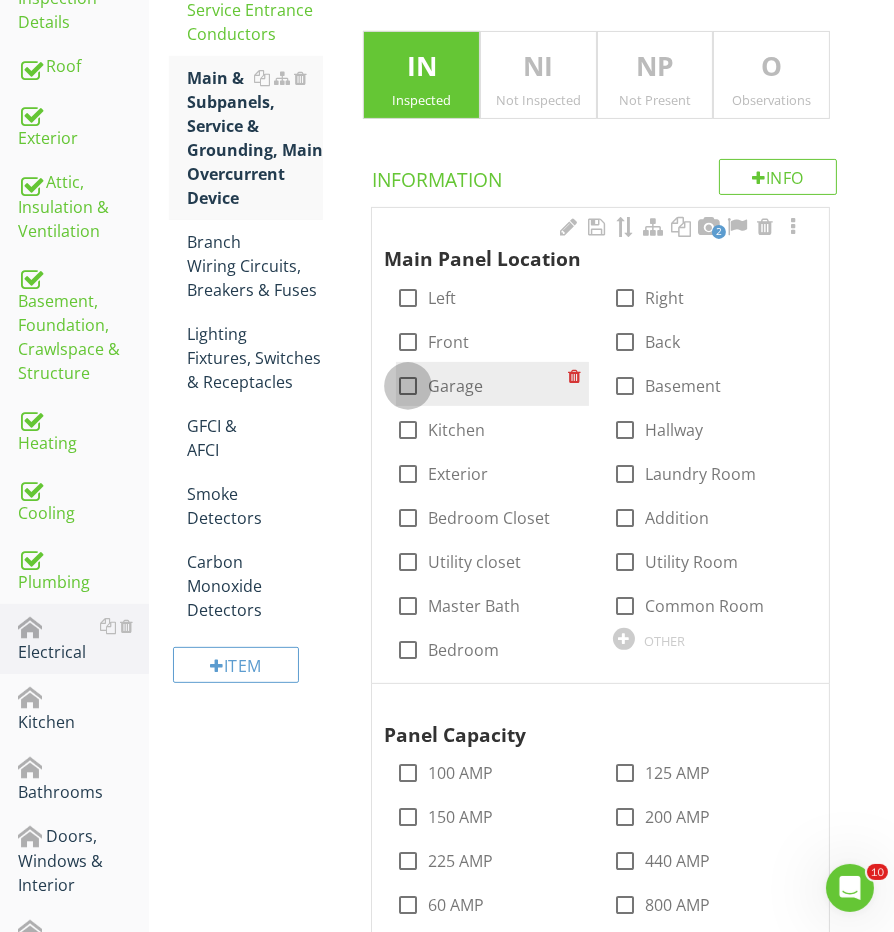 click at bounding box center (408, 386) 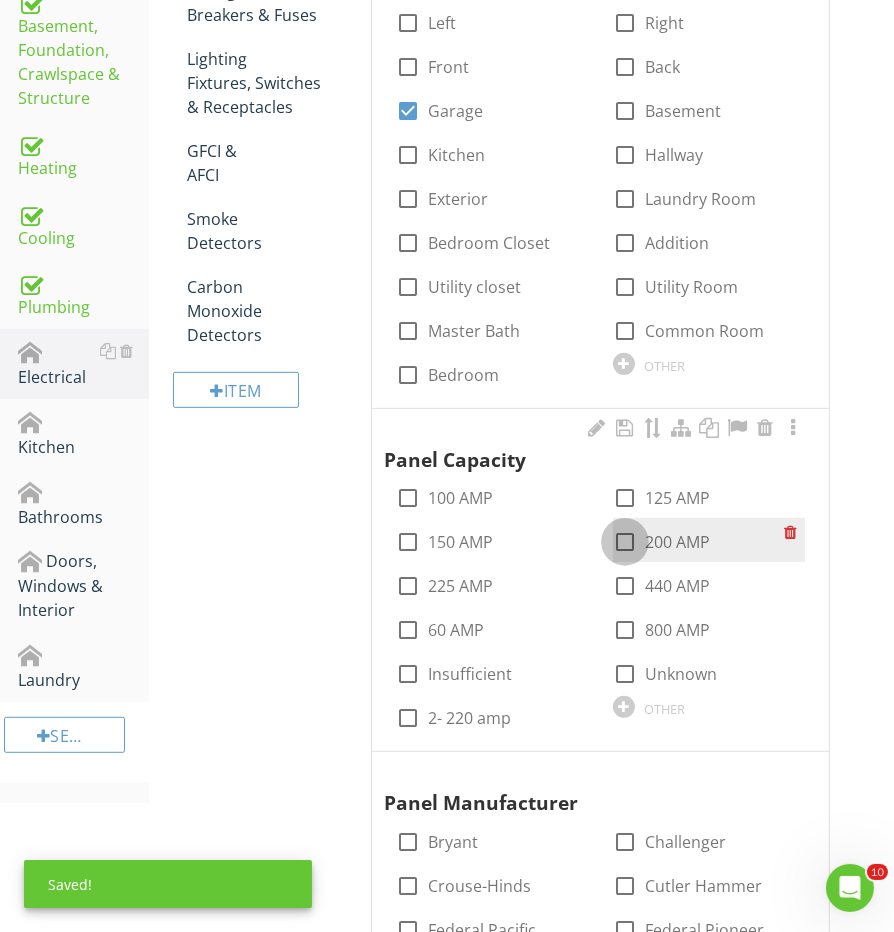click at bounding box center (625, 542) 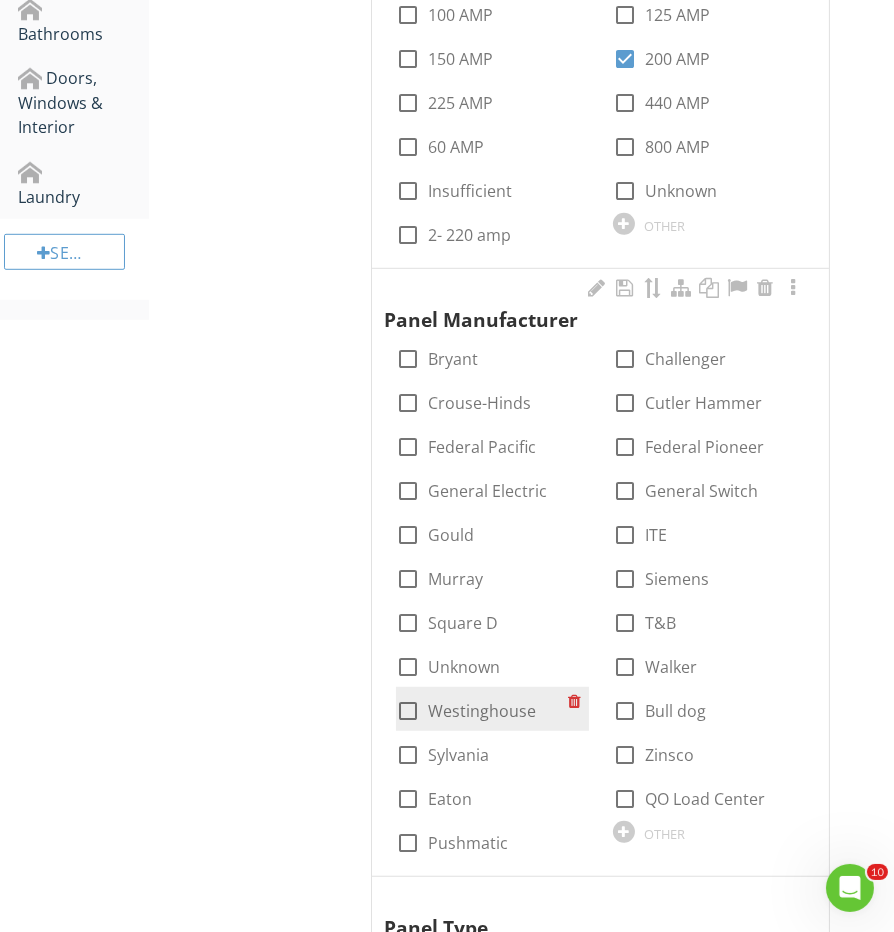 scroll, scrollTop: 1268, scrollLeft: 0, axis: vertical 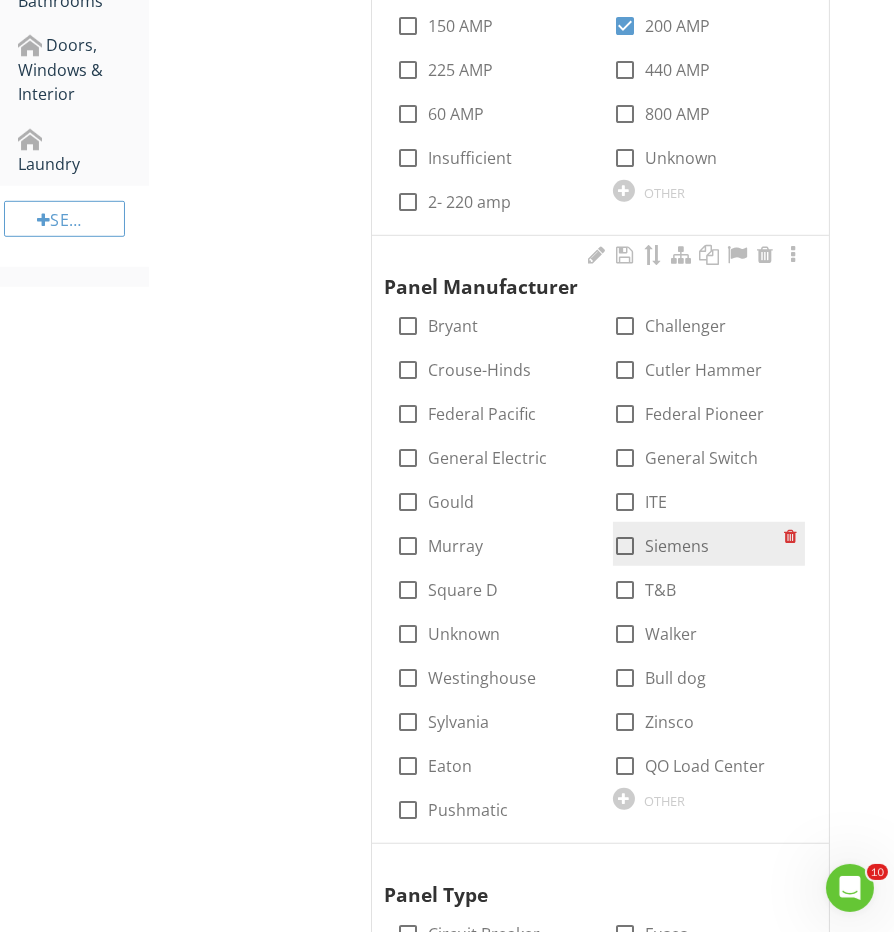 click at bounding box center [625, 546] 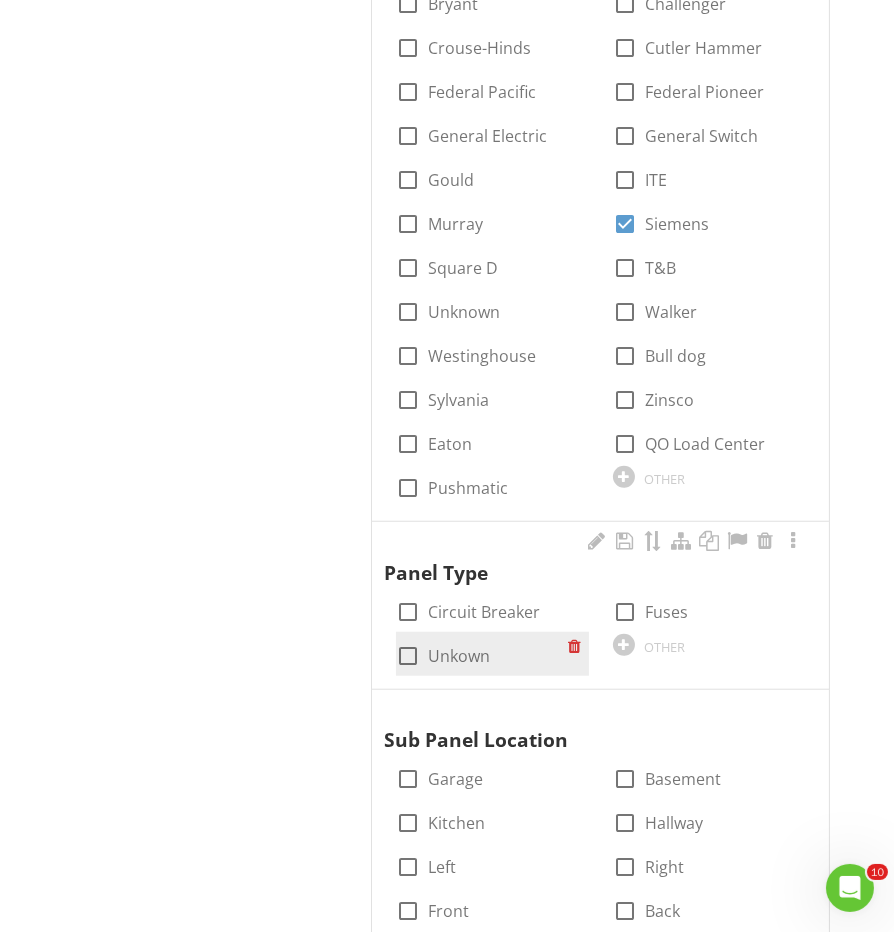 scroll, scrollTop: 1607, scrollLeft: 0, axis: vertical 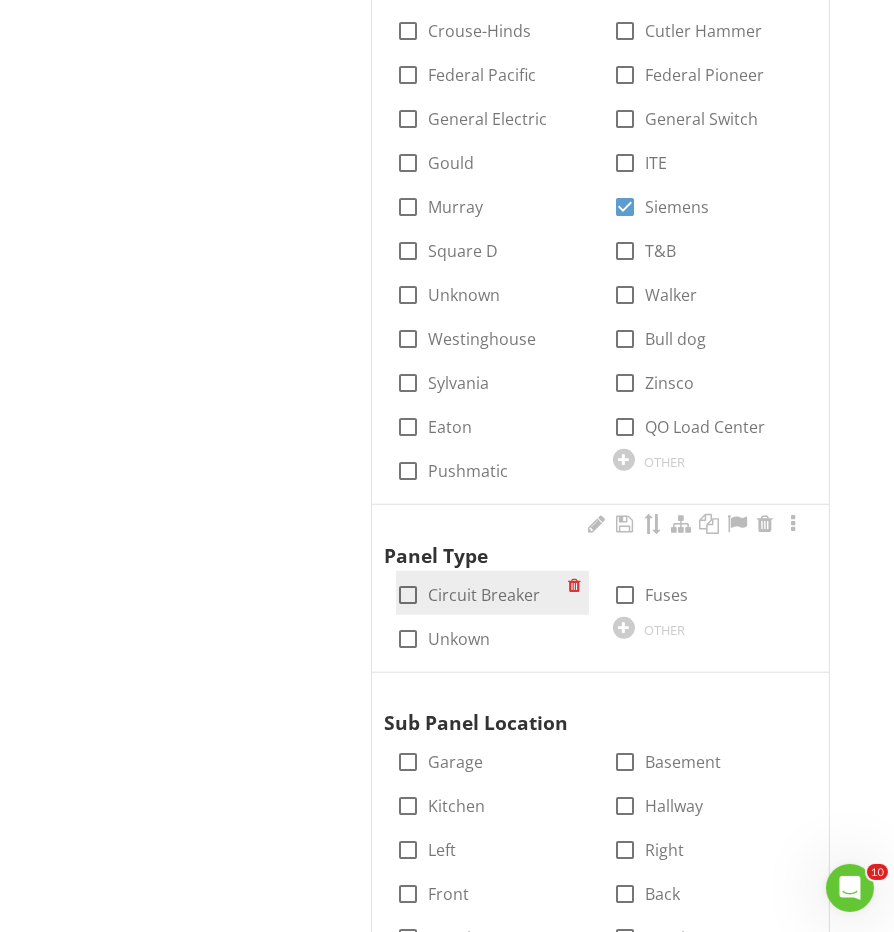 click on "check_box_outline_blank Circuit Breaker" at bounding box center (492, 593) 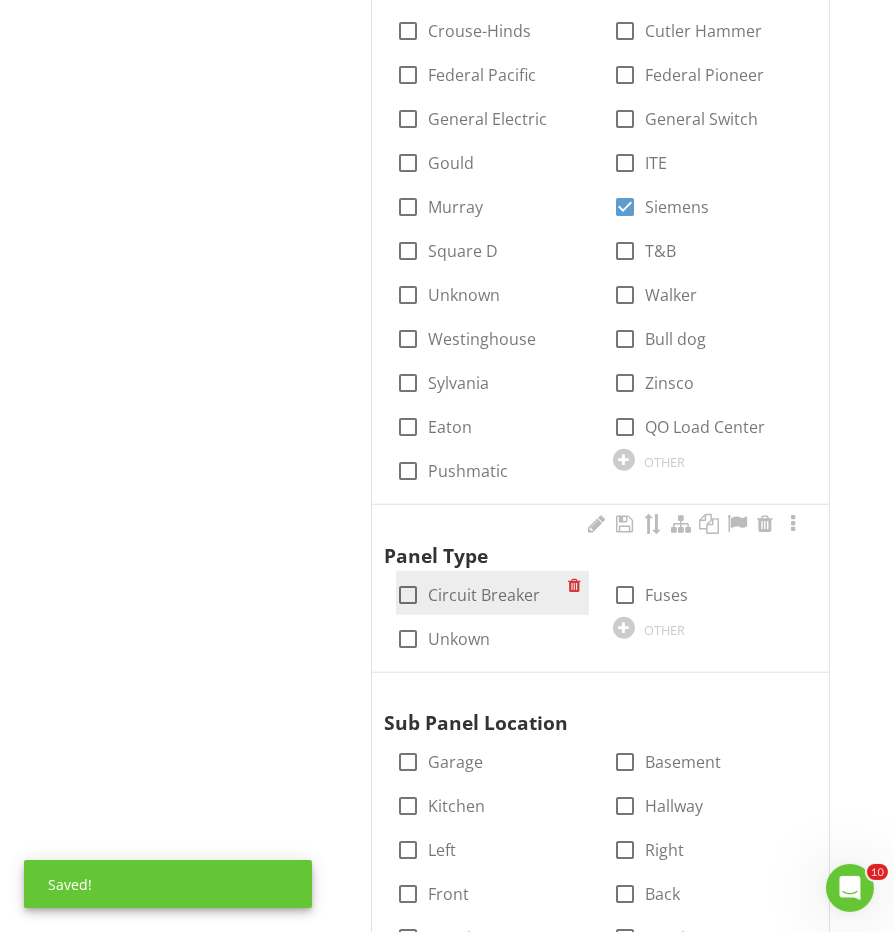 click at bounding box center (408, 595) 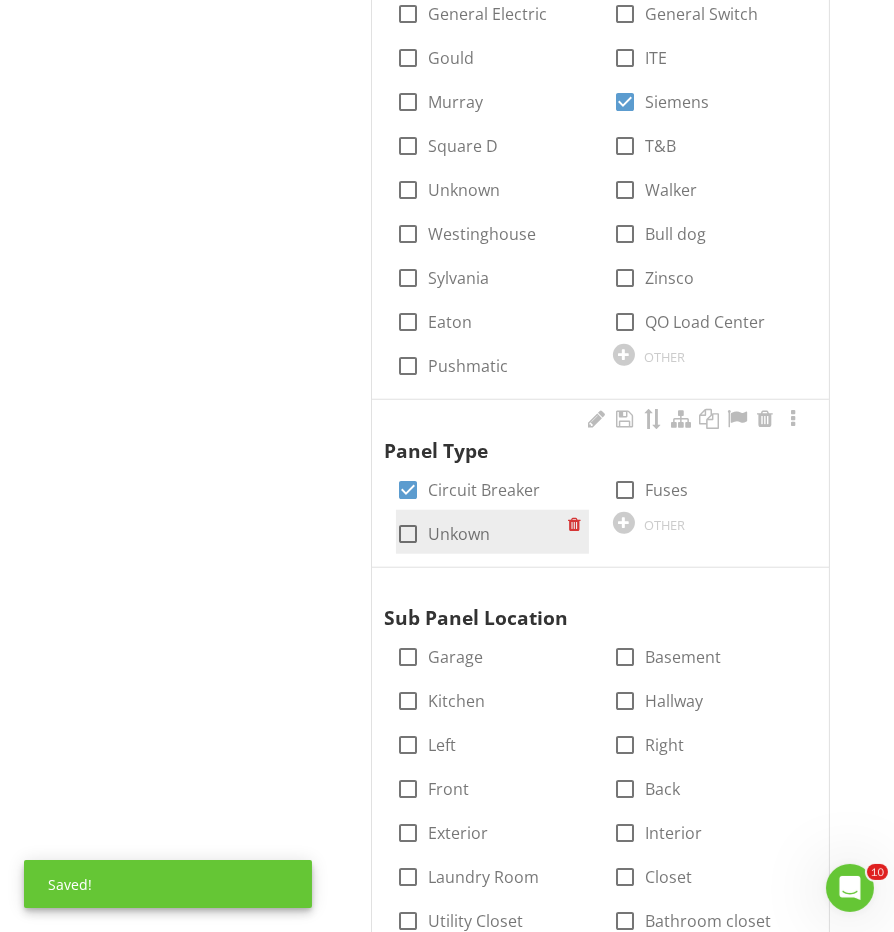 scroll, scrollTop: 1762, scrollLeft: 0, axis: vertical 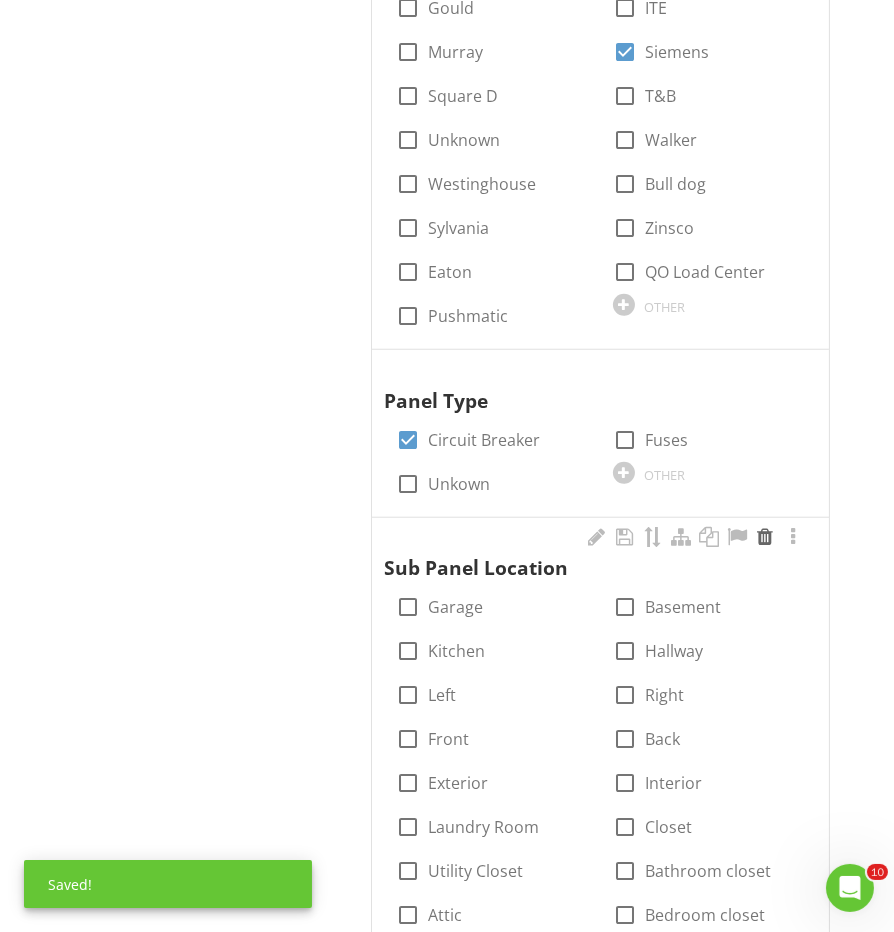 click at bounding box center (765, 537) 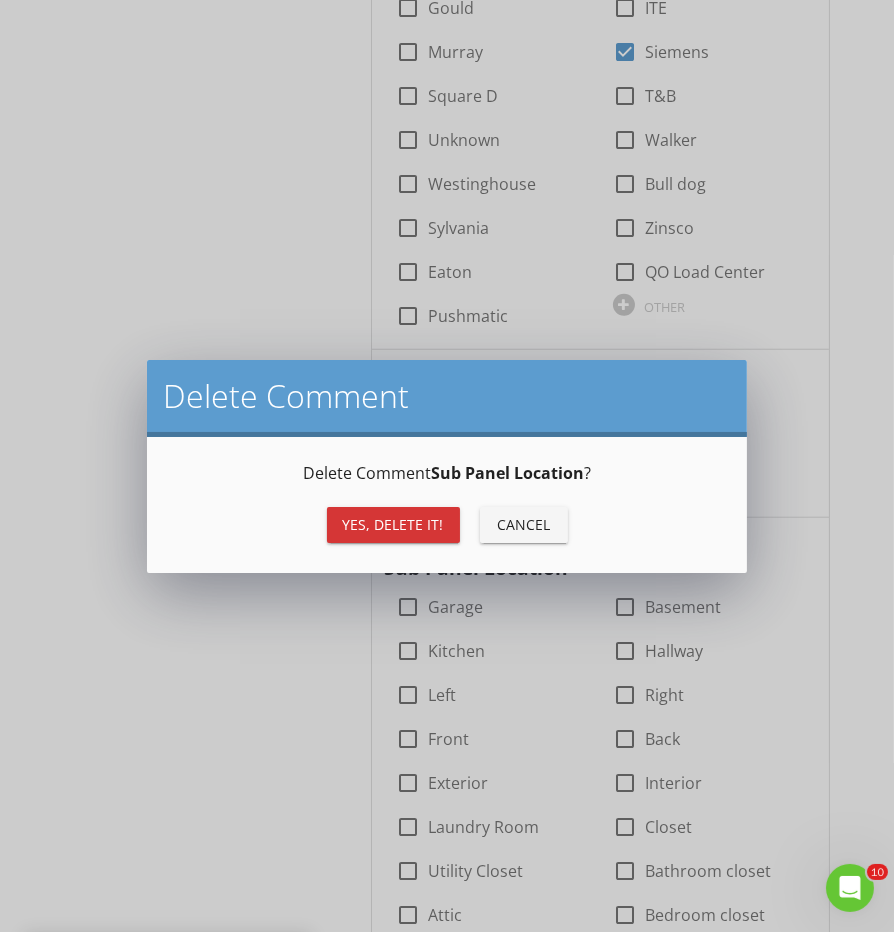 click on "Yes, Delete it!" at bounding box center (393, 524) 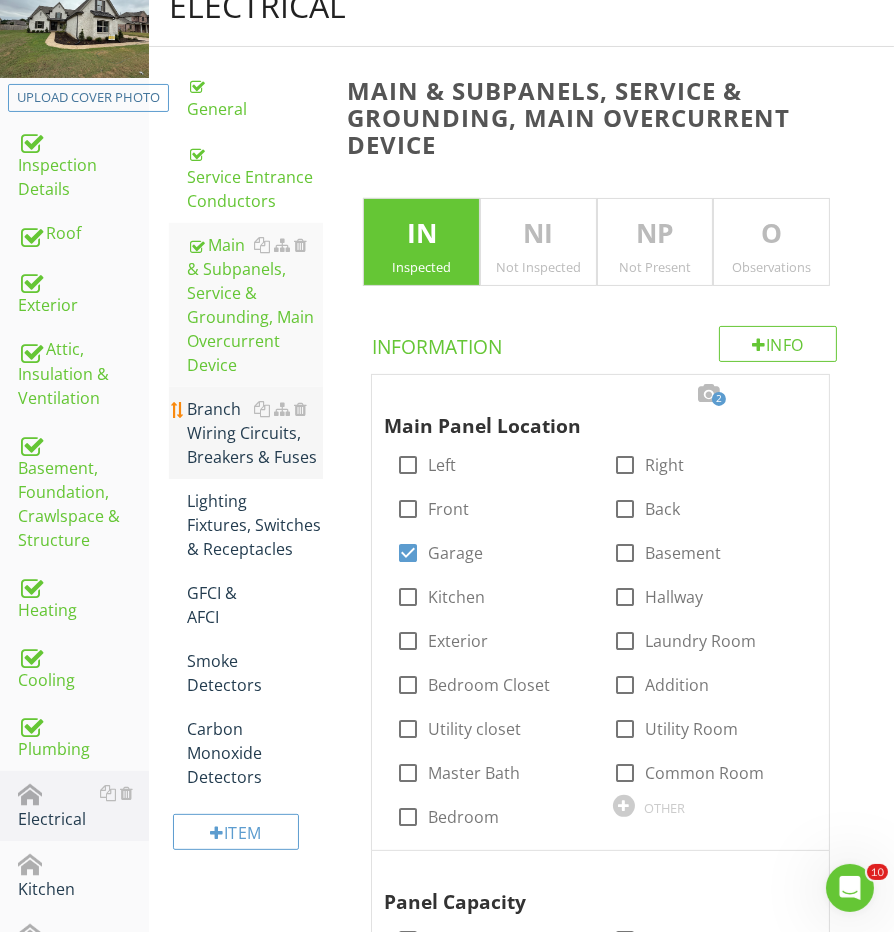 click on "Branch Wiring Circuits, Breakers & Fuses" at bounding box center [255, 433] 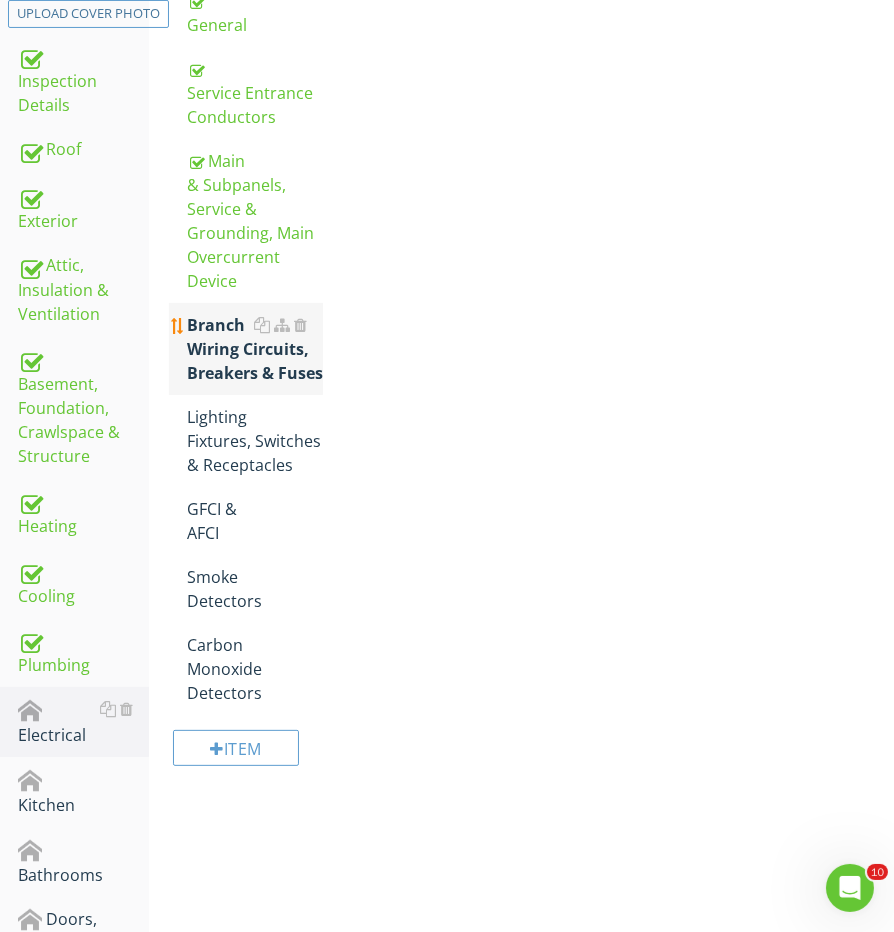 scroll, scrollTop: 470, scrollLeft: 0, axis: vertical 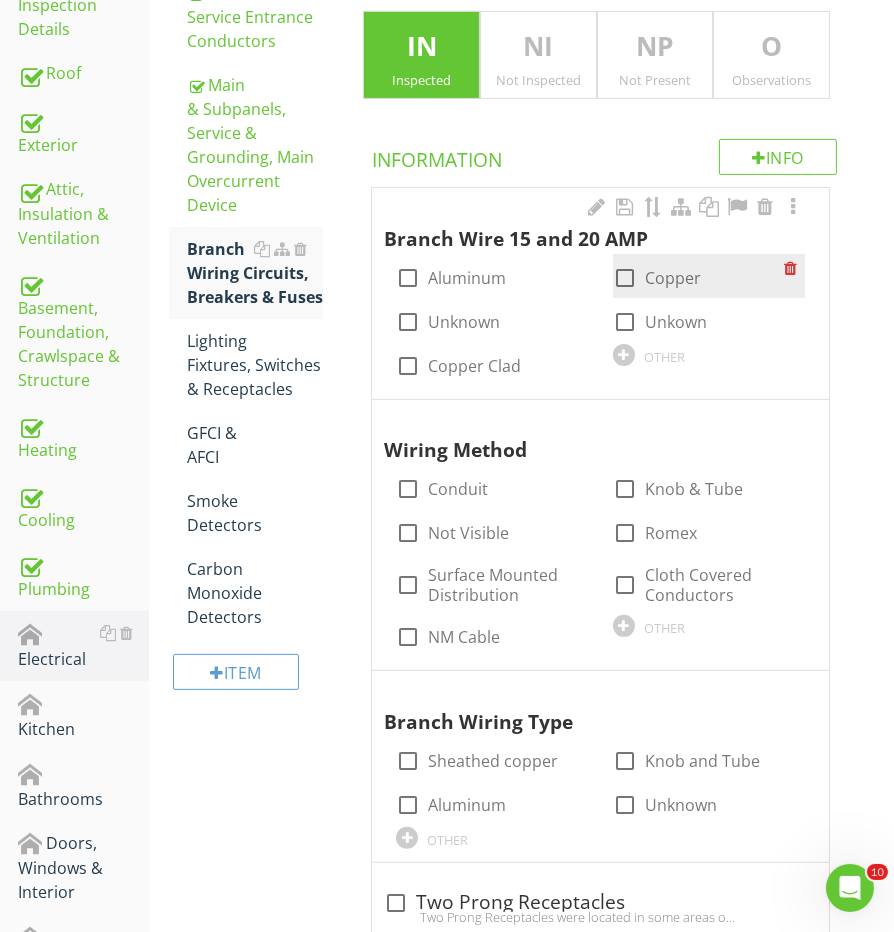 click at bounding box center [625, 278] 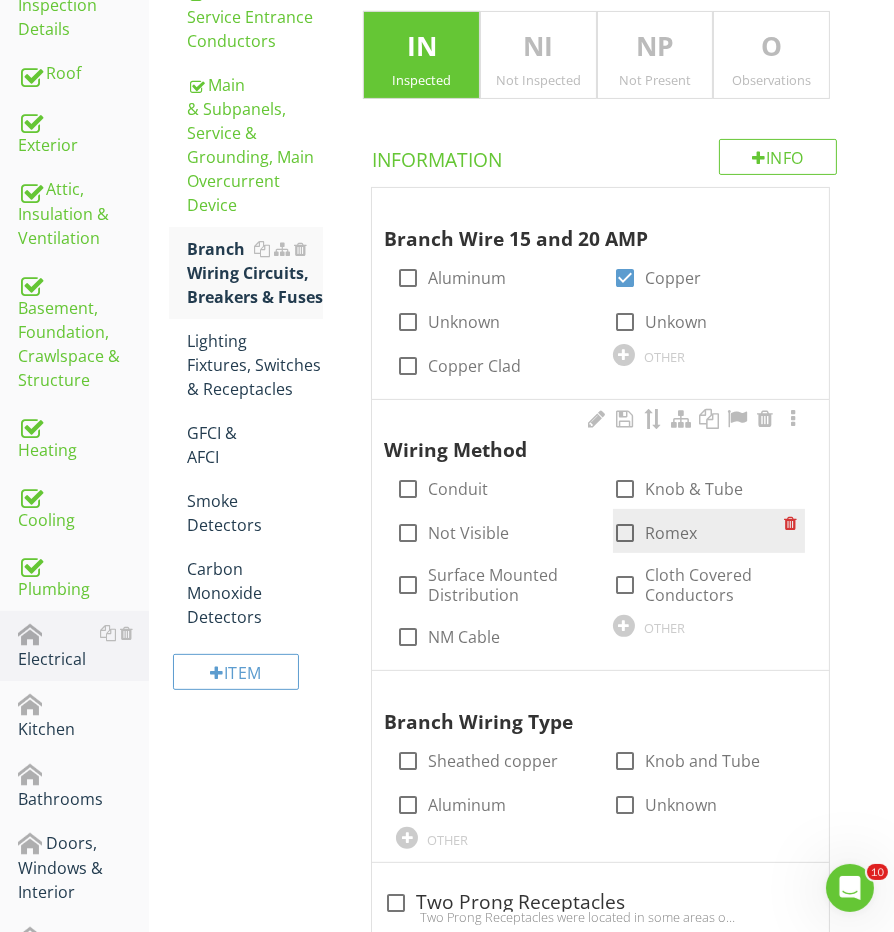 click at bounding box center [625, 533] 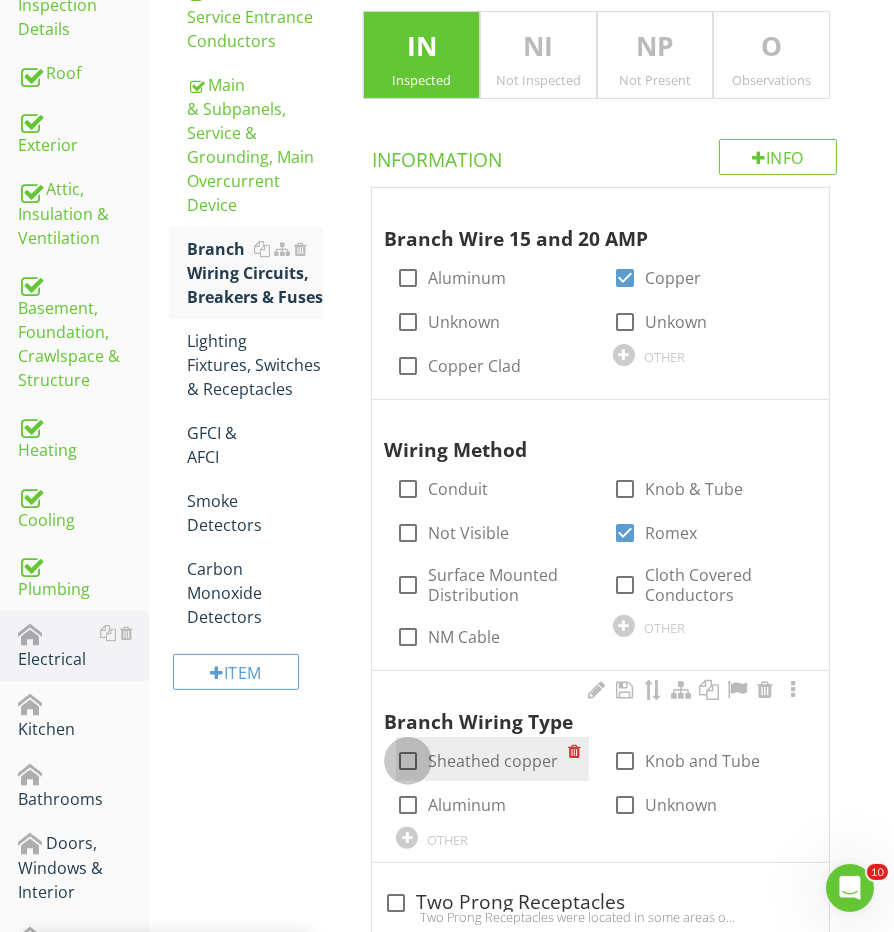 click at bounding box center [408, 761] 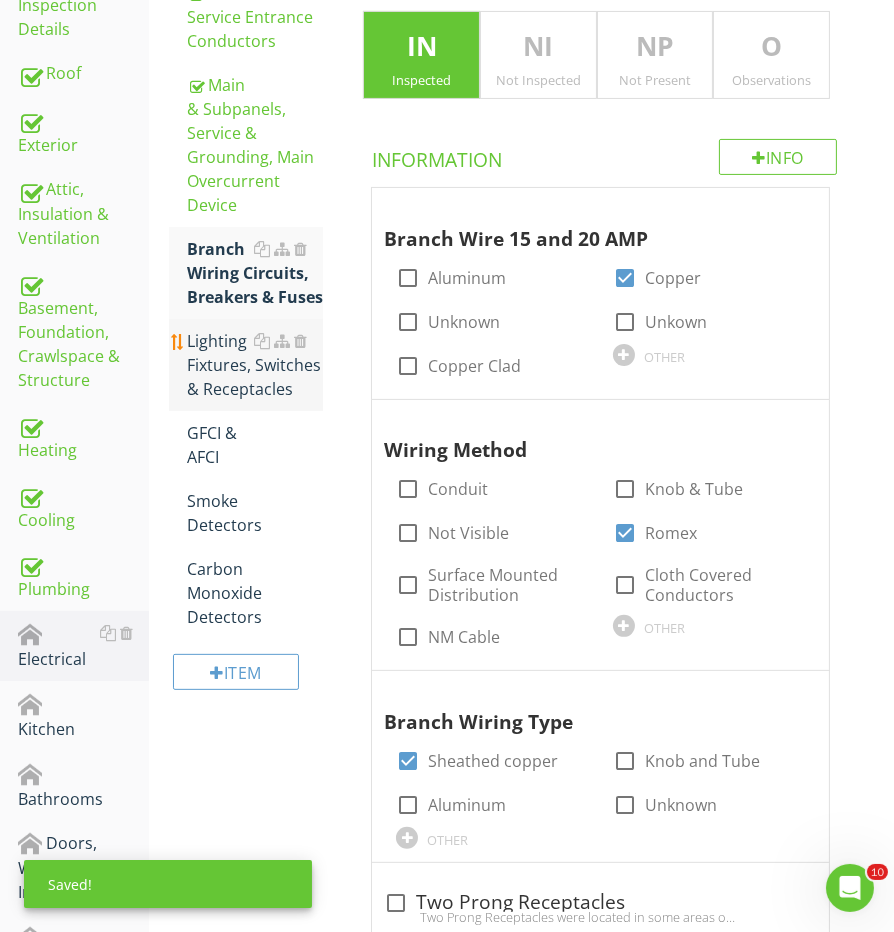 click on "Lighting Fixtures, Switches & Receptacles" at bounding box center (255, 365) 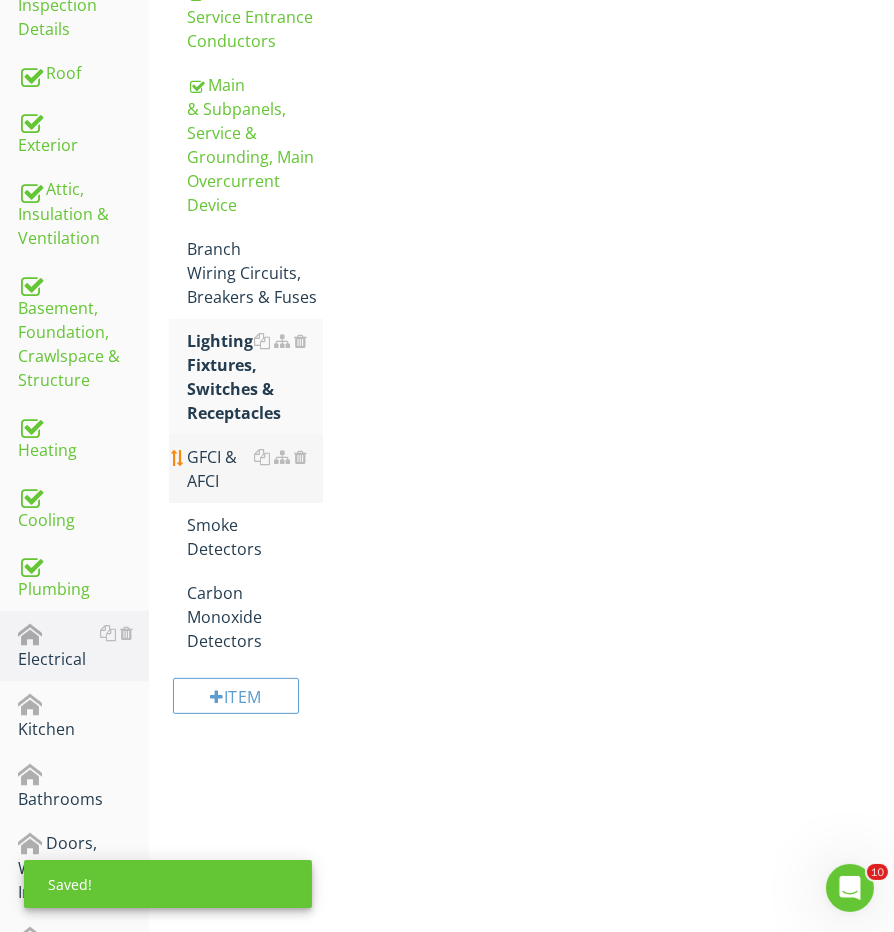 click on "GFCI & AFCI" at bounding box center [255, 469] 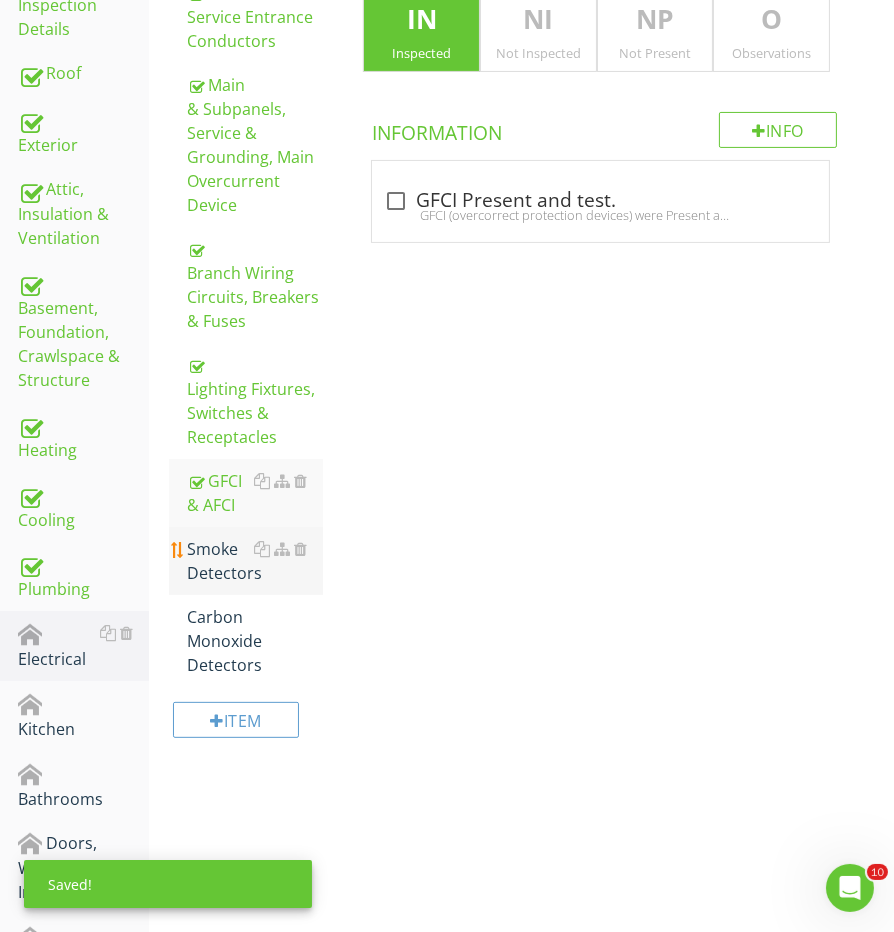 click on "Smoke Detectors" at bounding box center (255, 561) 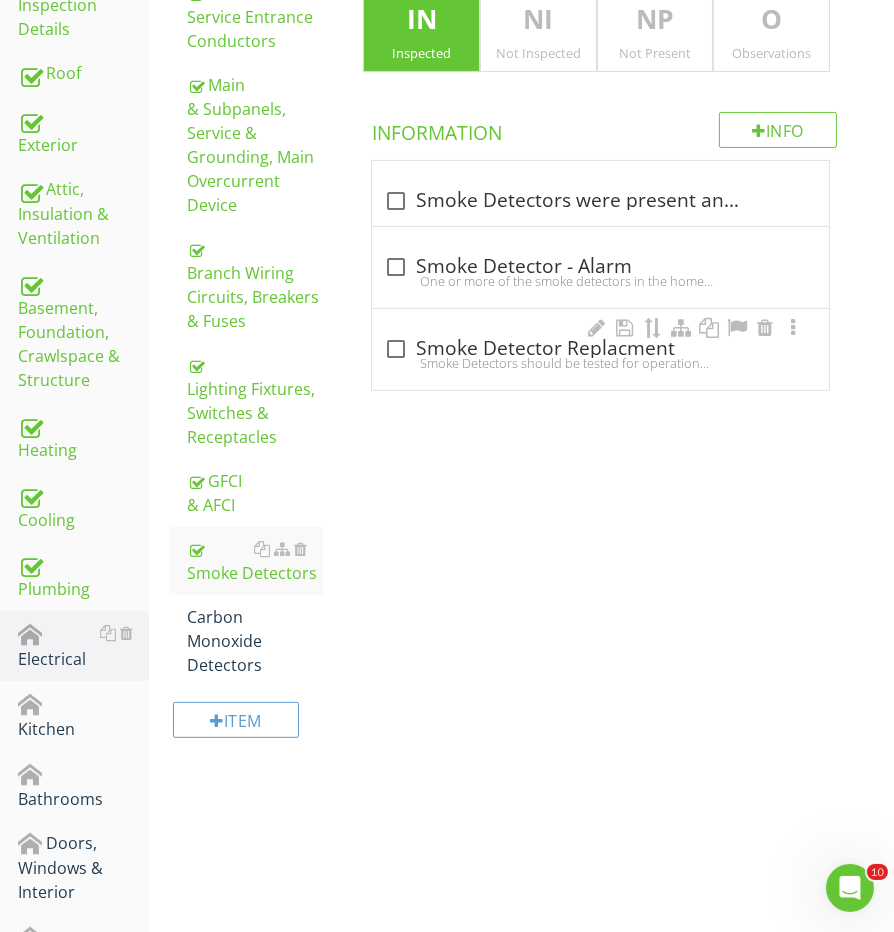 click at bounding box center [396, 349] 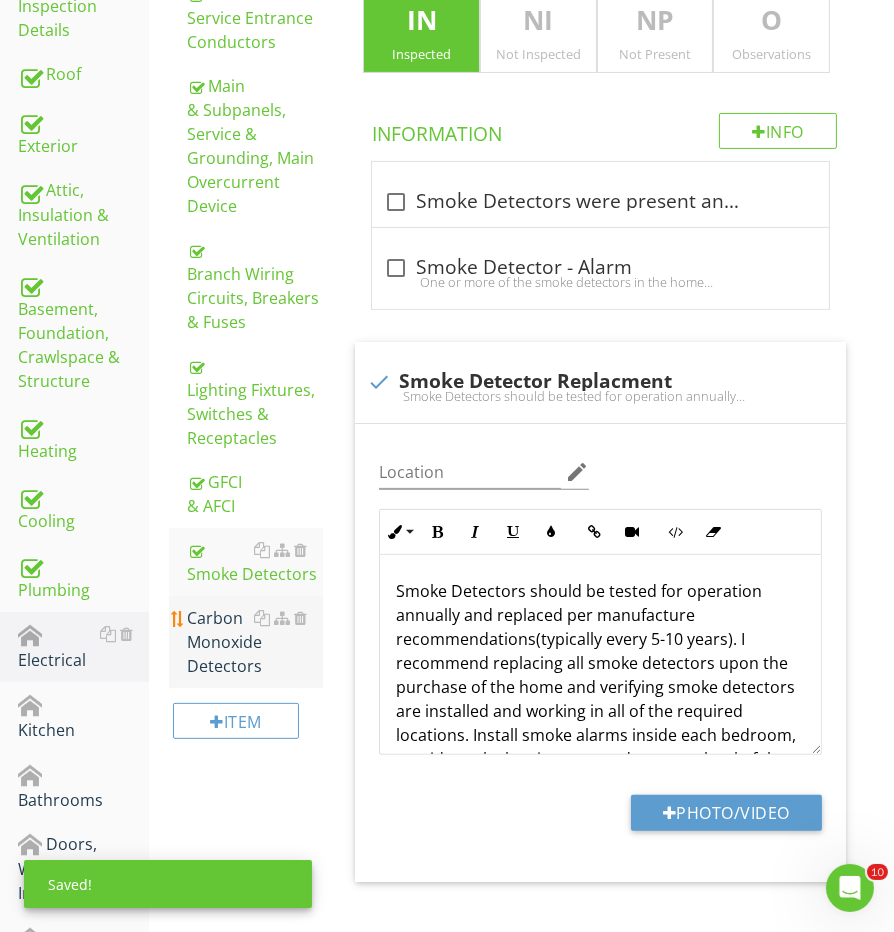 click on "Carbon Monoxide Detectors" at bounding box center (255, 642) 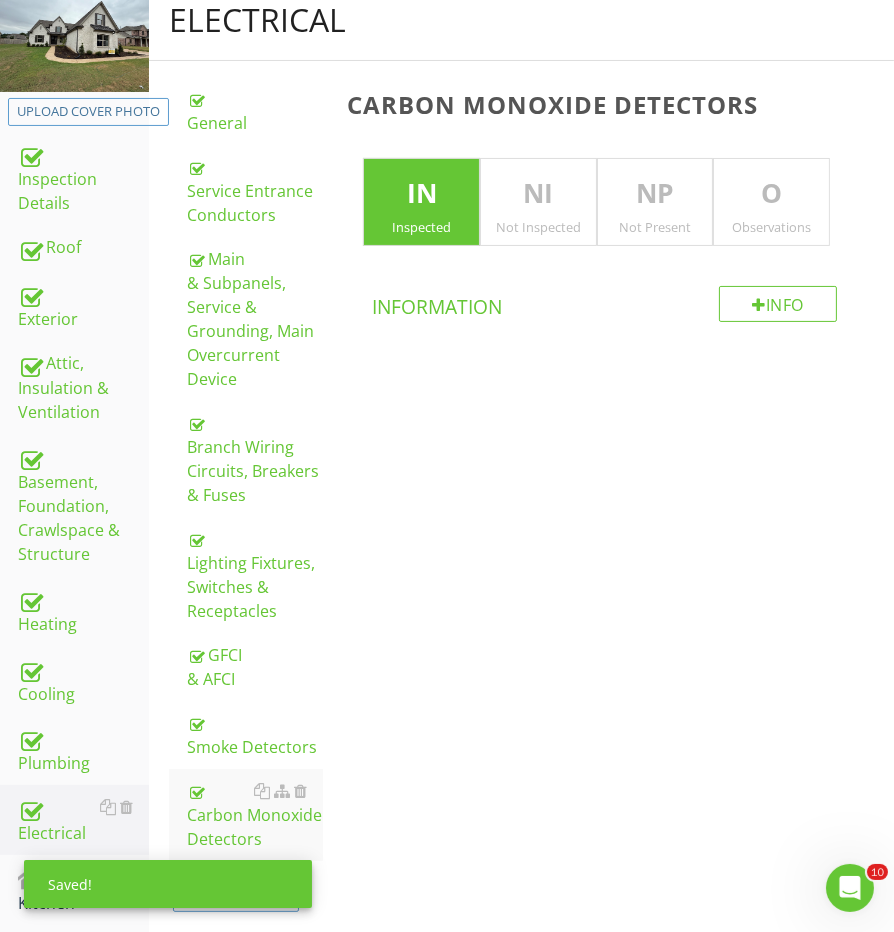 click on "O" at bounding box center [771, 194] 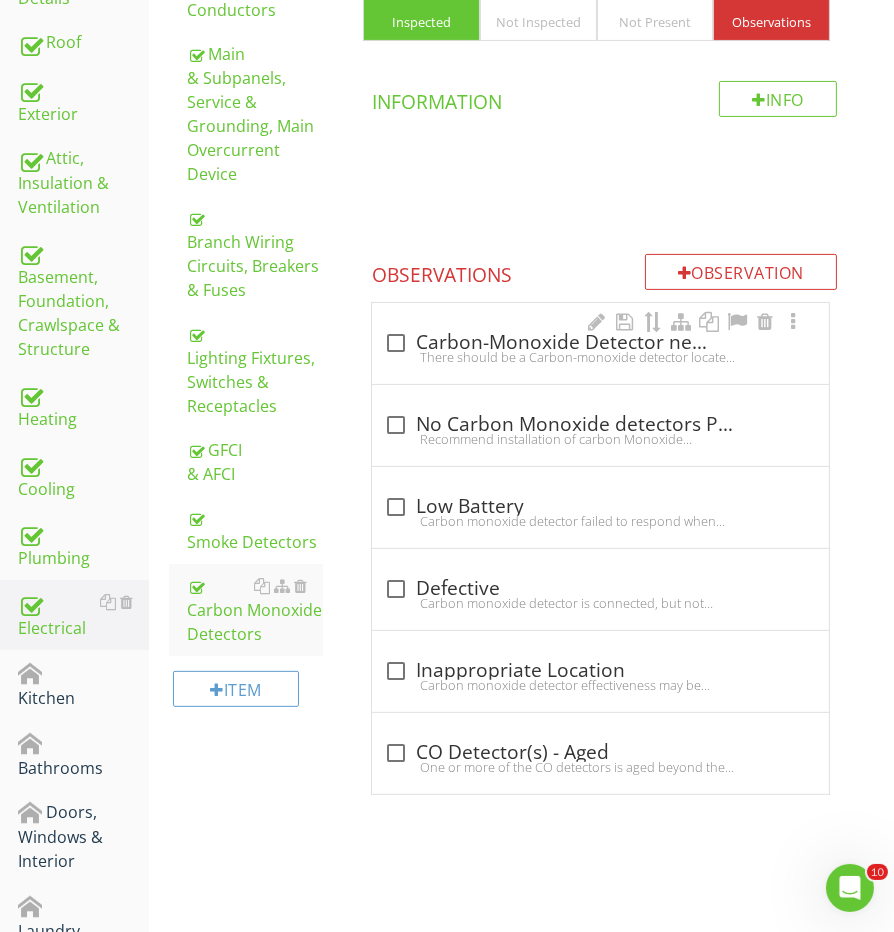 click on "check_box_outline_blank
Carbon-Monoxide Detector needed" at bounding box center [600, 343] 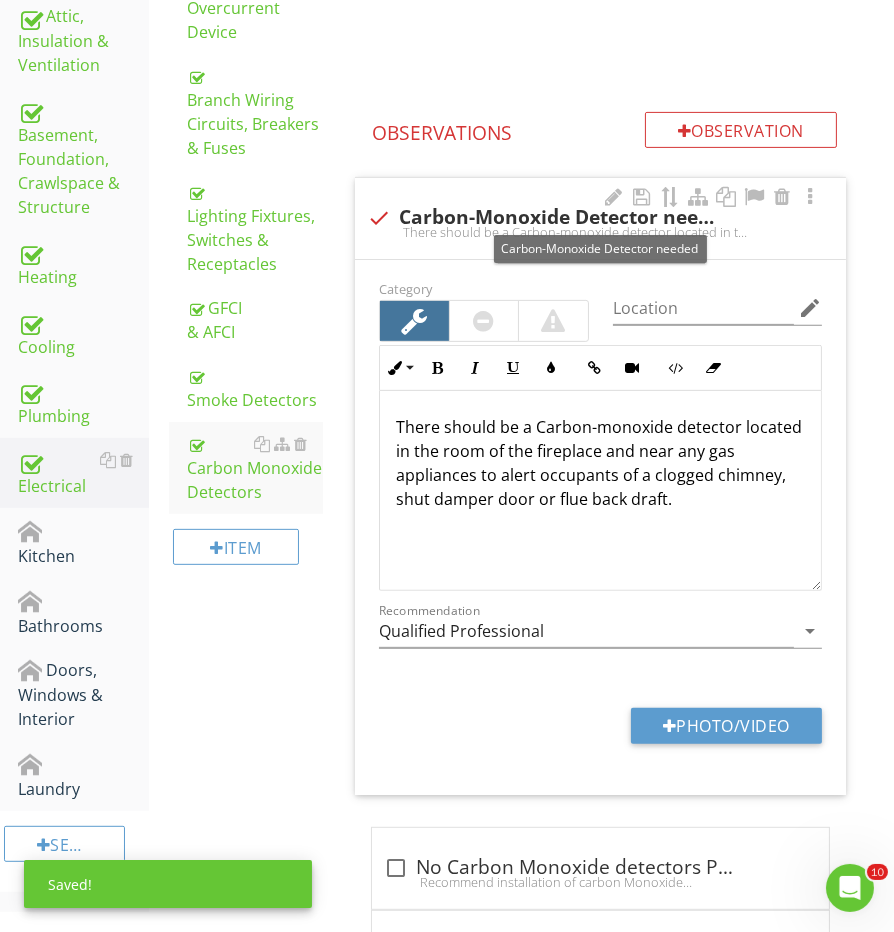 scroll, scrollTop: 676, scrollLeft: 0, axis: vertical 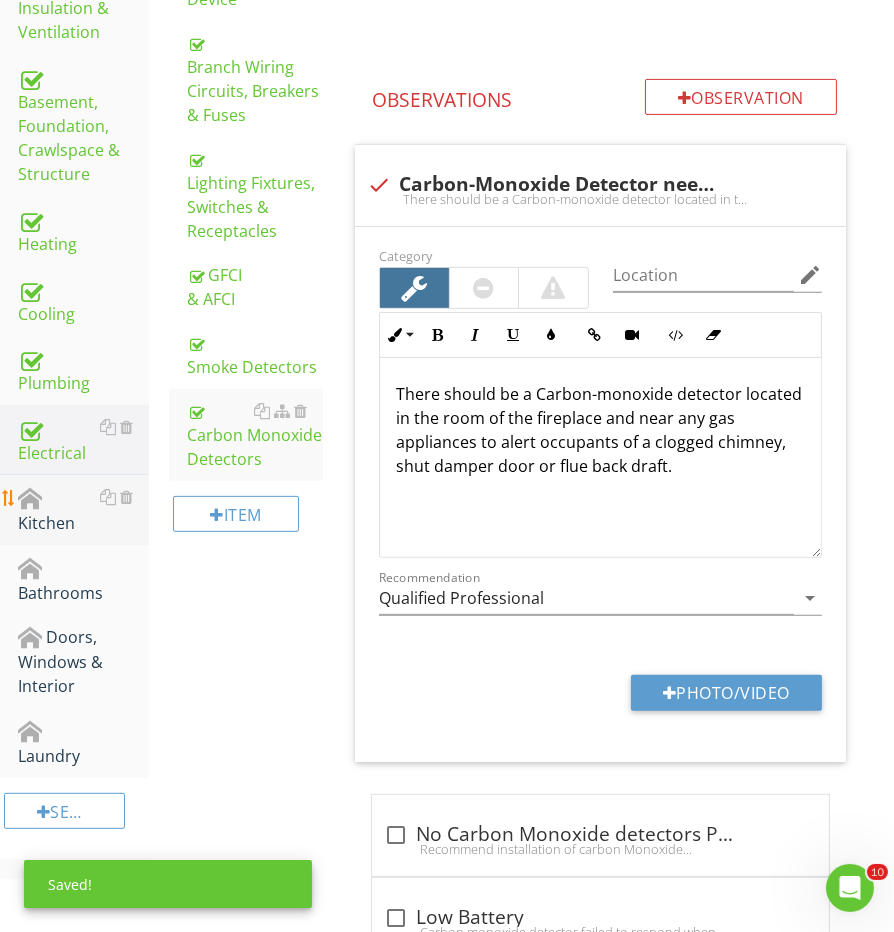 click on "Kitchen" at bounding box center (83, 510) 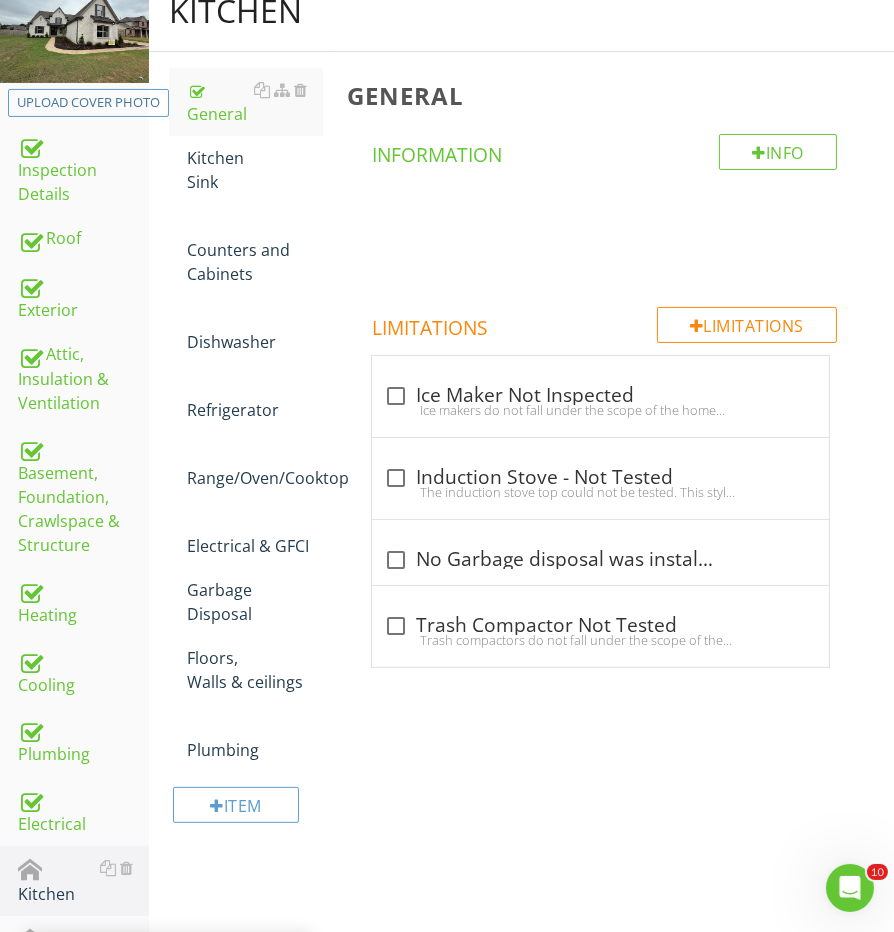 scroll, scrollTop: 295, scrollLeft: 0, axis: vertical 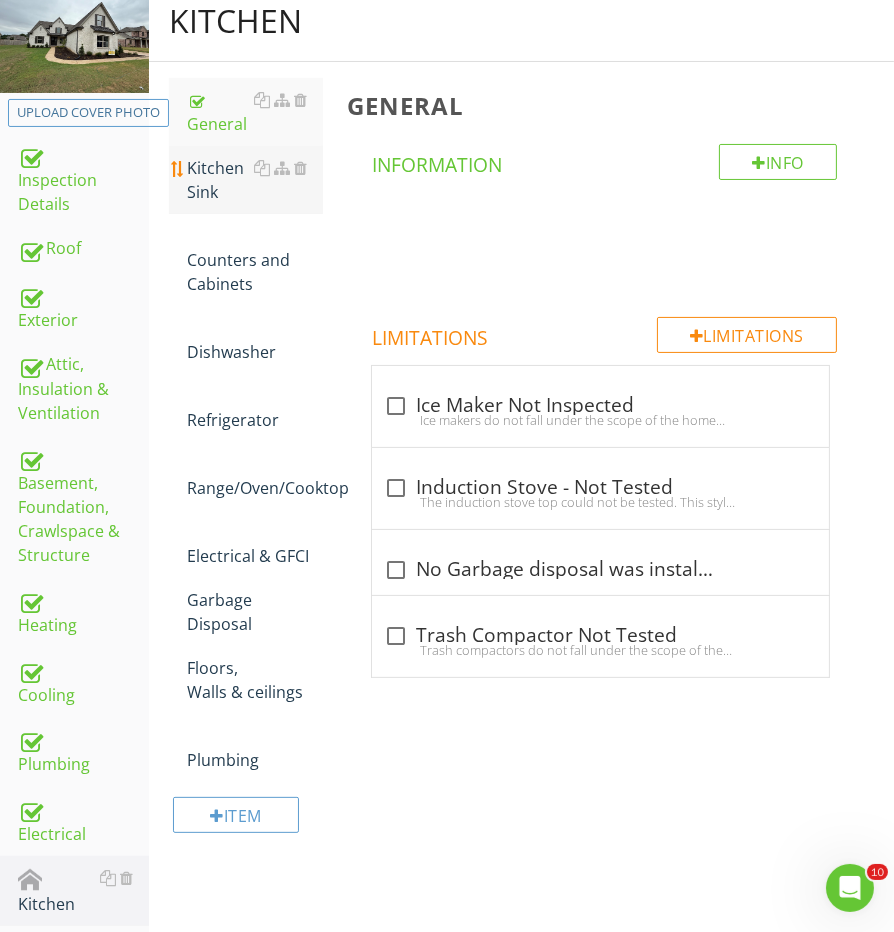 click on "Kitchen Sink" at bounding box center (255, 180) 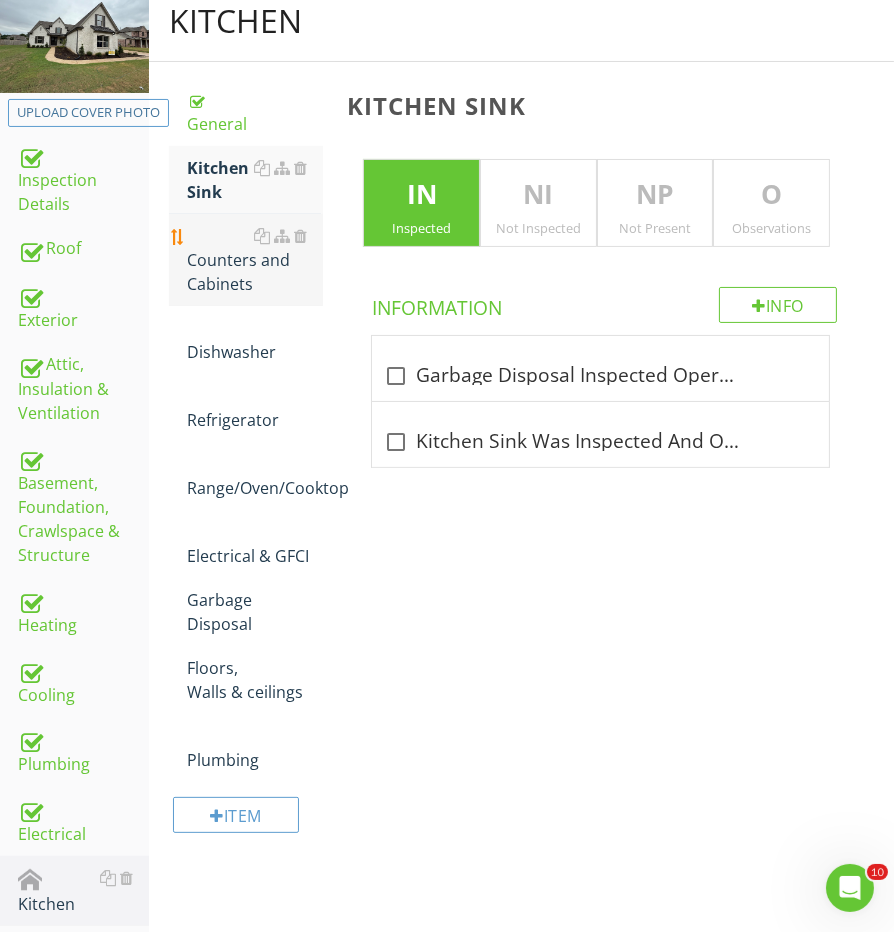 click on "Counters and Cabinets" at bounding box center [255, 260] 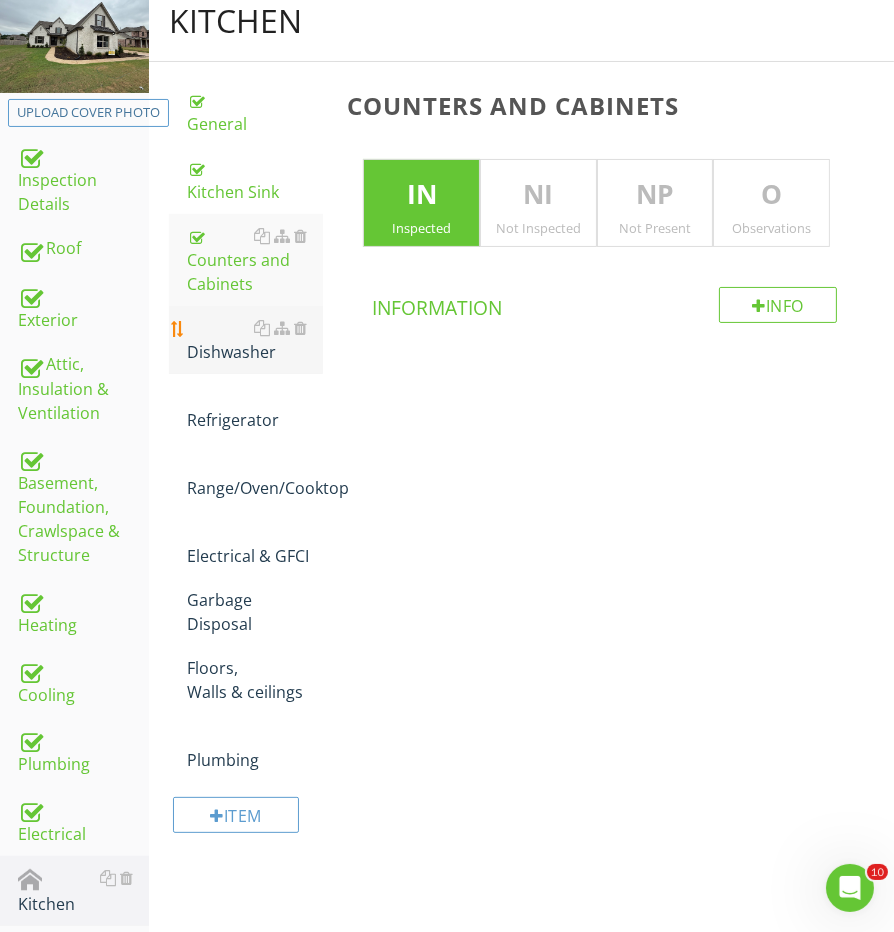 click on "Dishwasher" at bounding box center (255, 340) 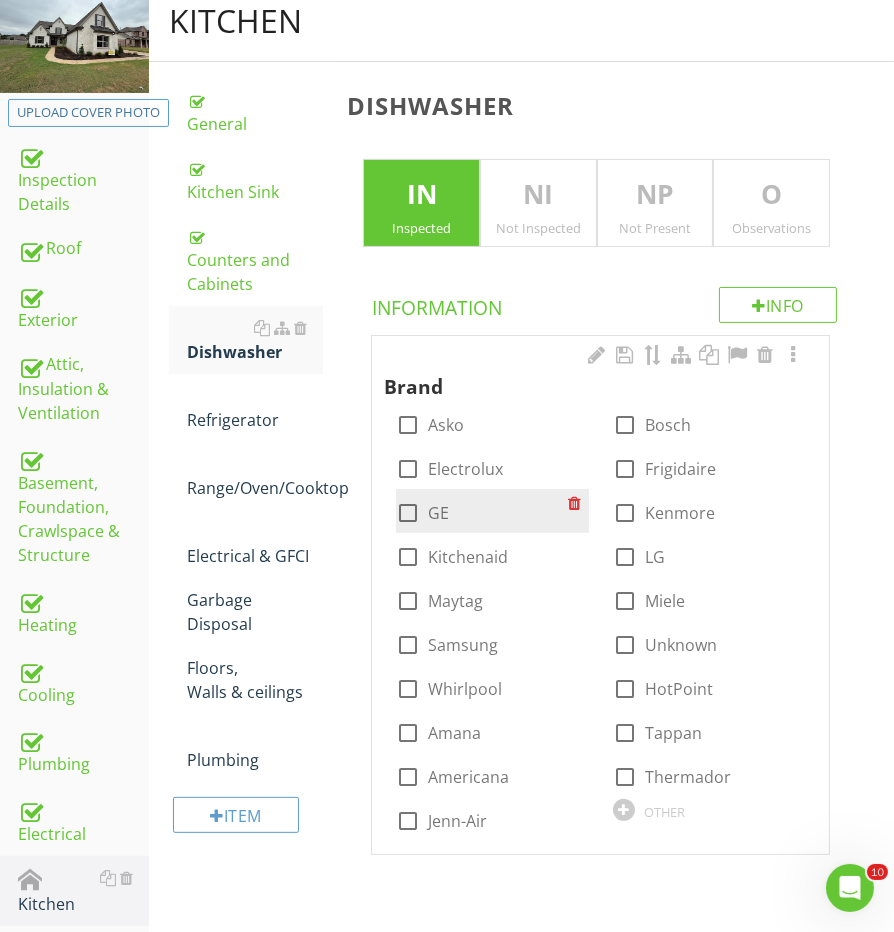 click at bounding box center (408, 513) 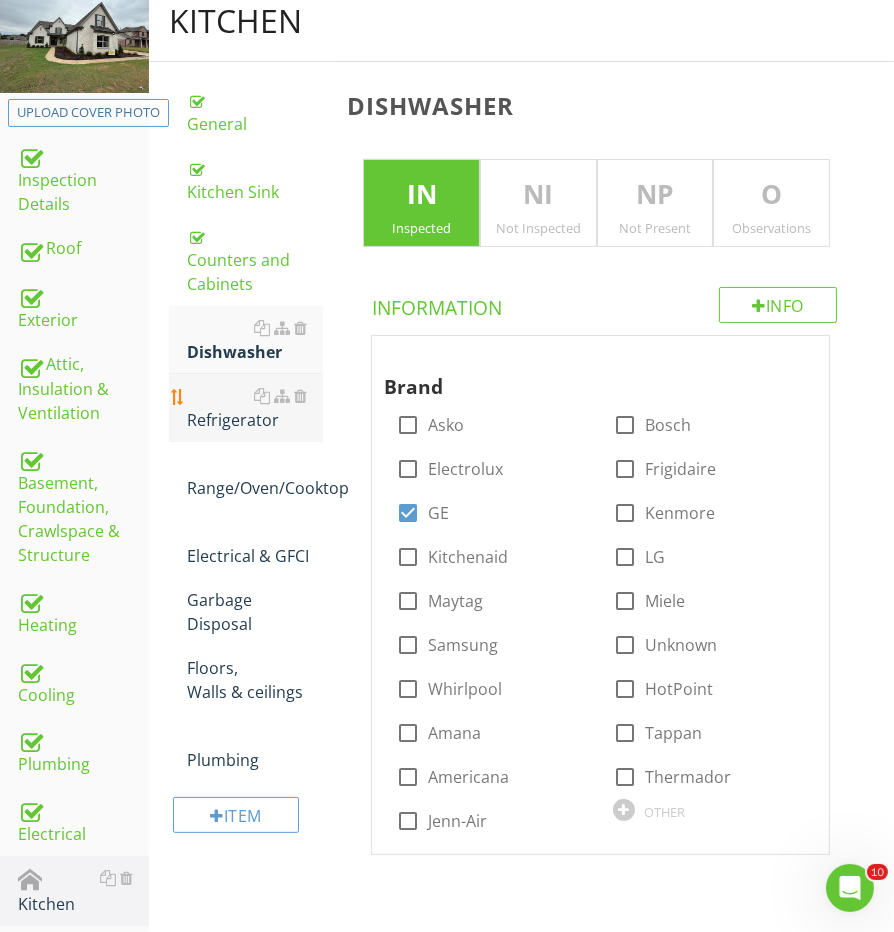 click on "Refrigerator" at bounding box center (255, 408) 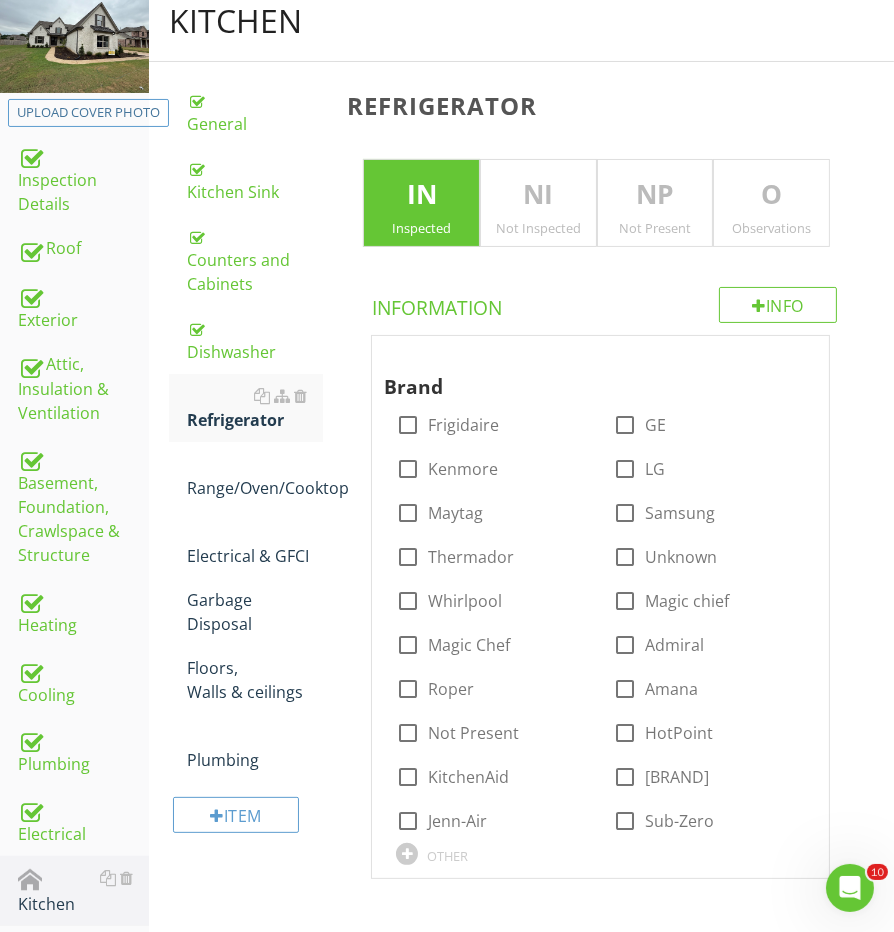 click on "NP" at bounding box center (655, 195) 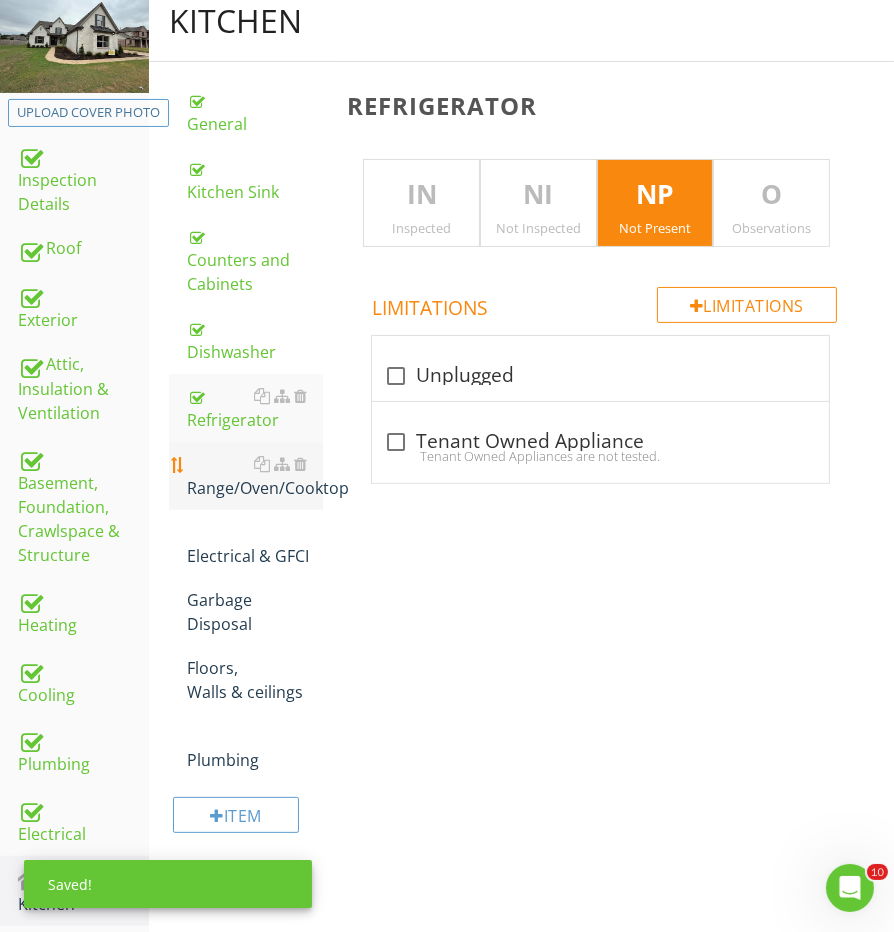 click on "Range/Oven/Cooktop" at bounding box center [255, 476] 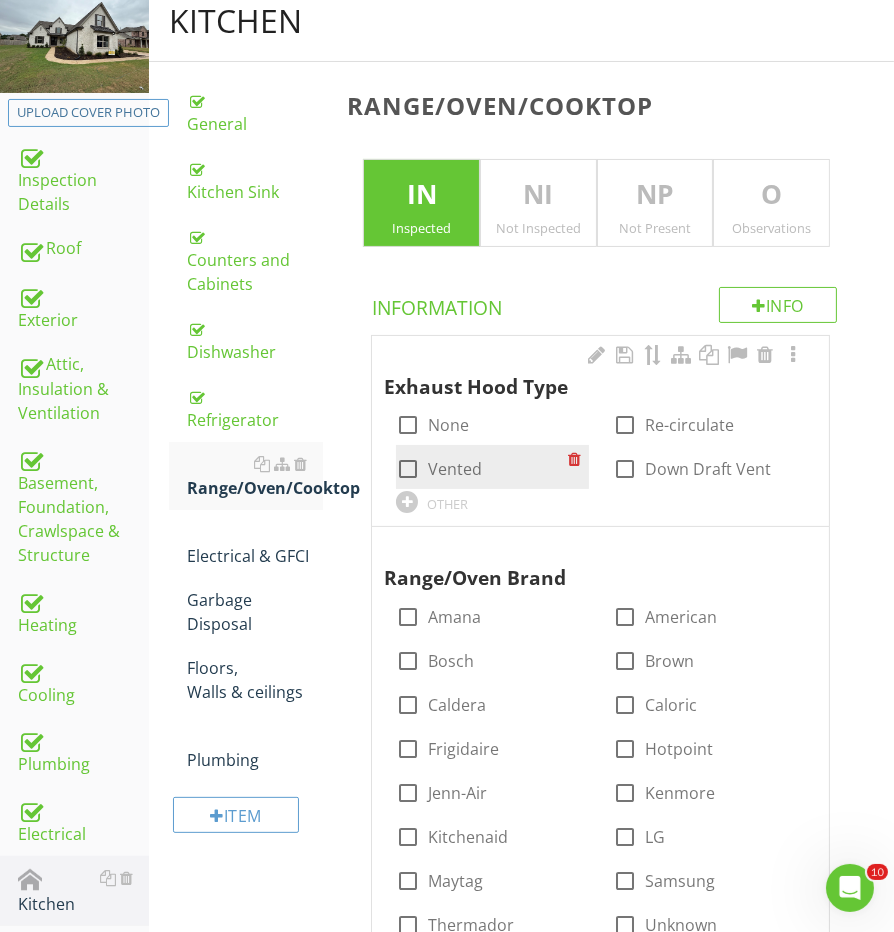 click on "Vented" at bounding box center (455, 469) 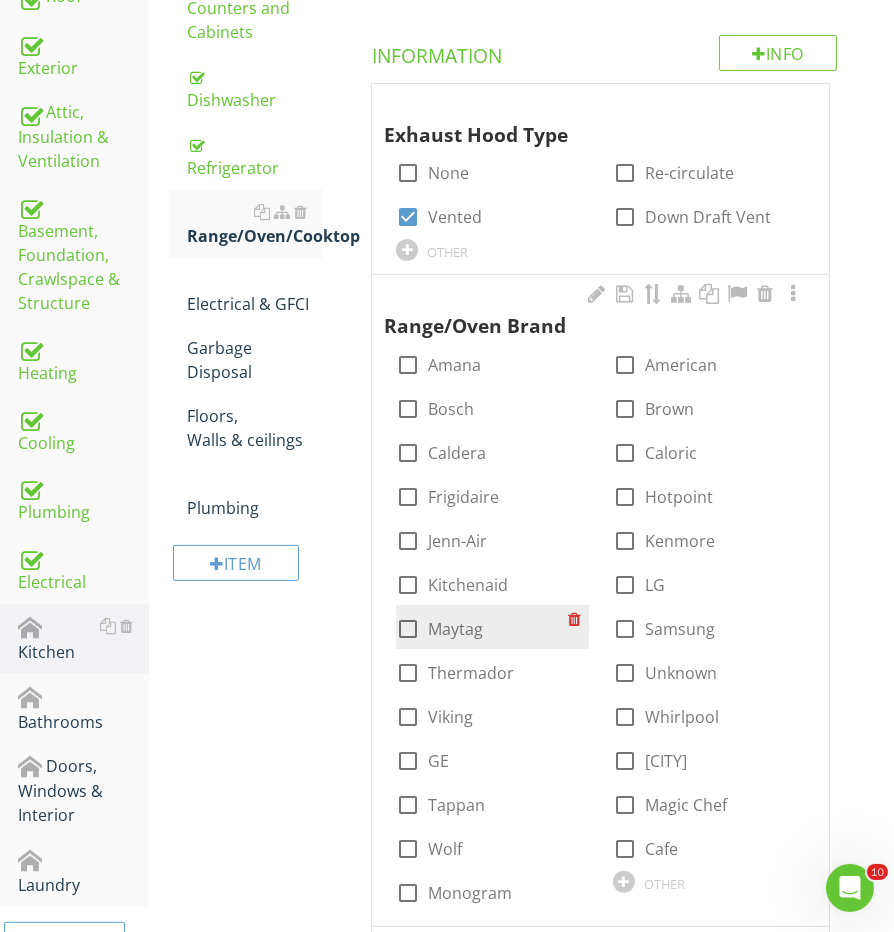 scroll, scrollTop: 576, scrollLeft: 0, axis: vertical 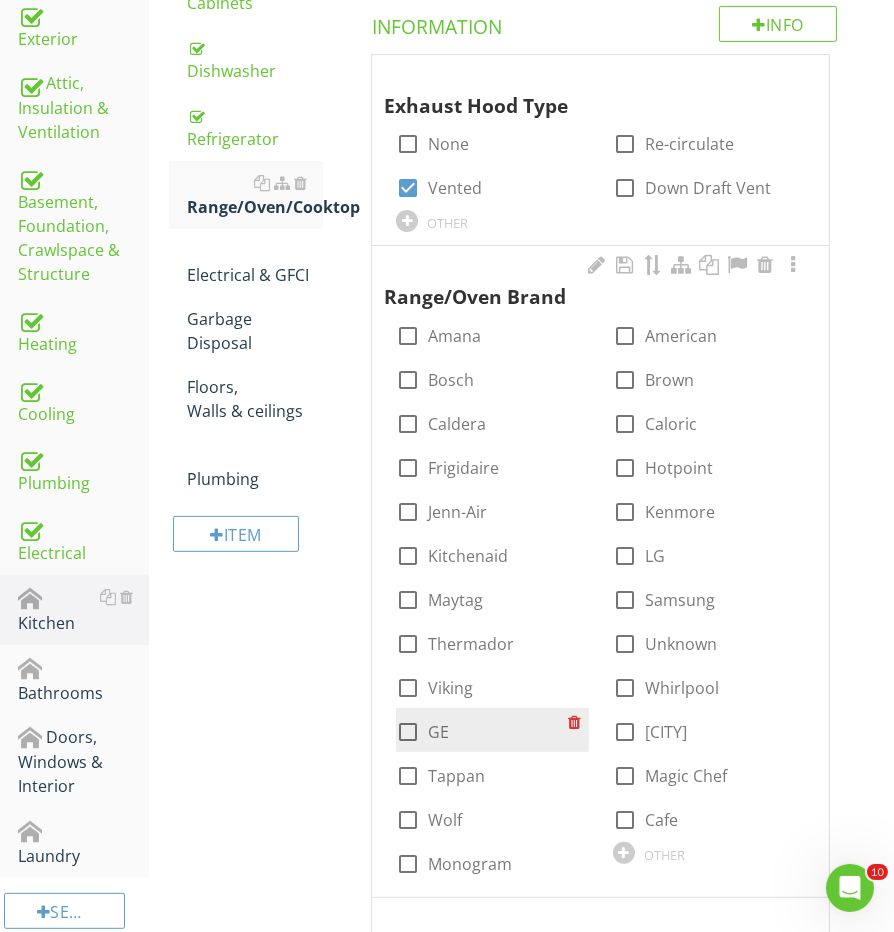 click at bounding box center (408, 732) 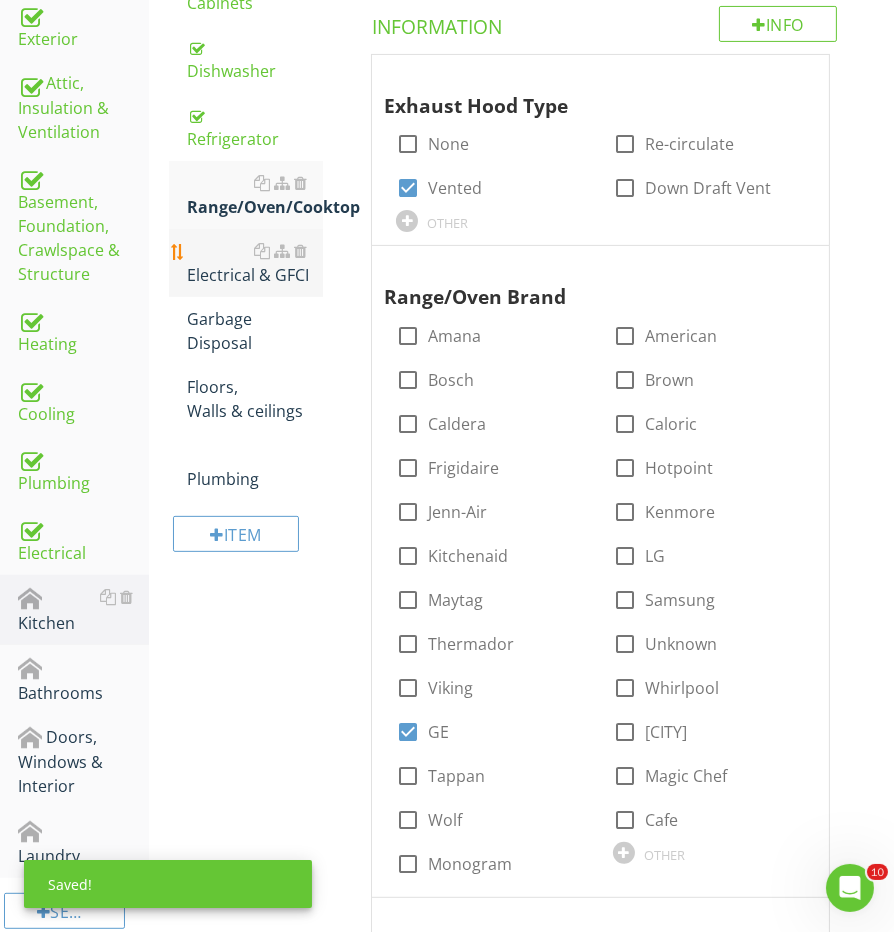 click on "Electrical & GFCI" at bounding box center [255, 263] 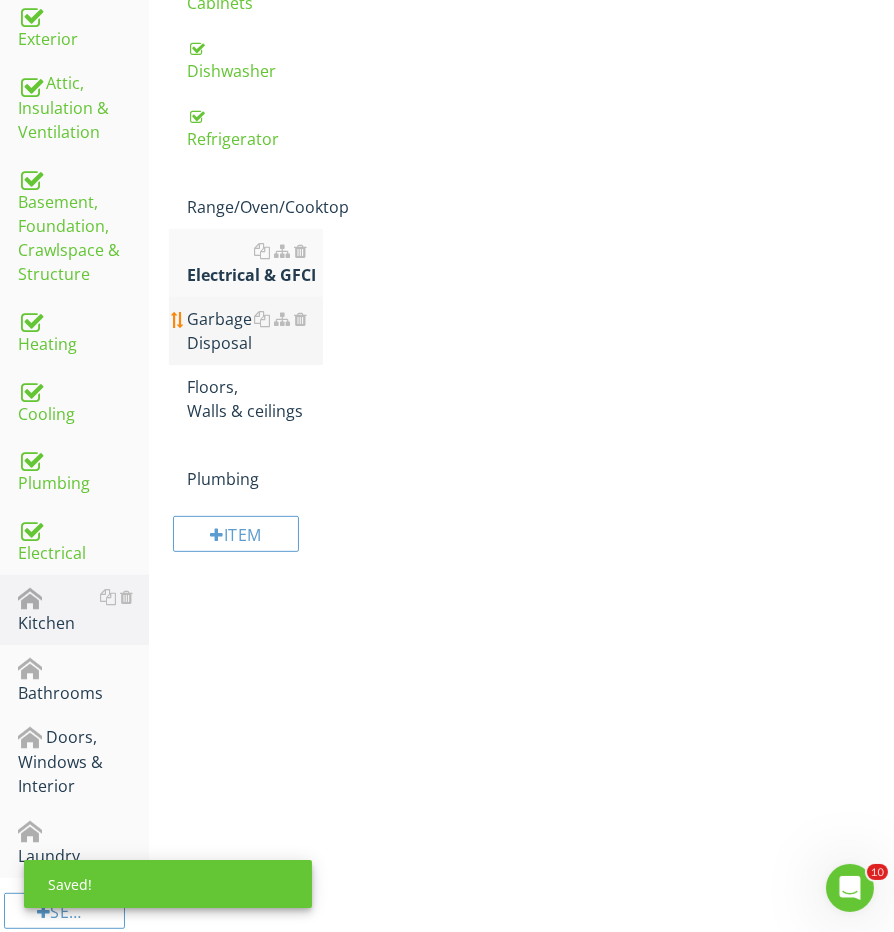 click on "Garbage Disposal" at bounding box center (255, 331) 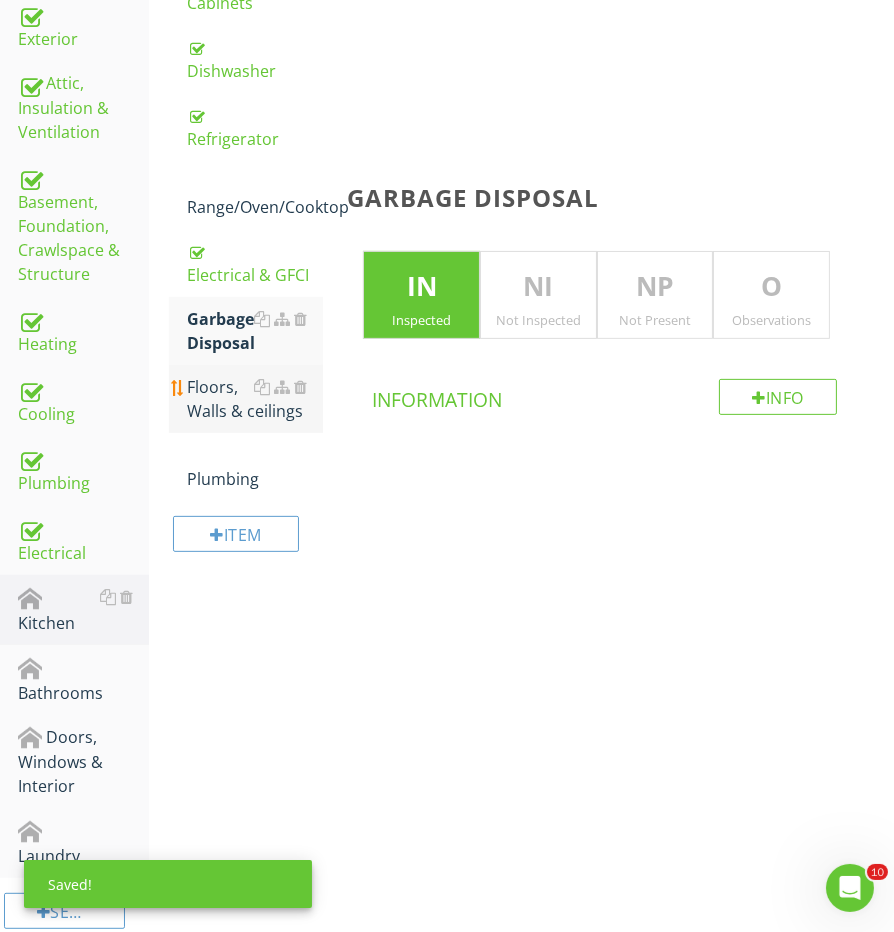click on "Floors, Walls & ceilings" at bounding box center [255, 399] 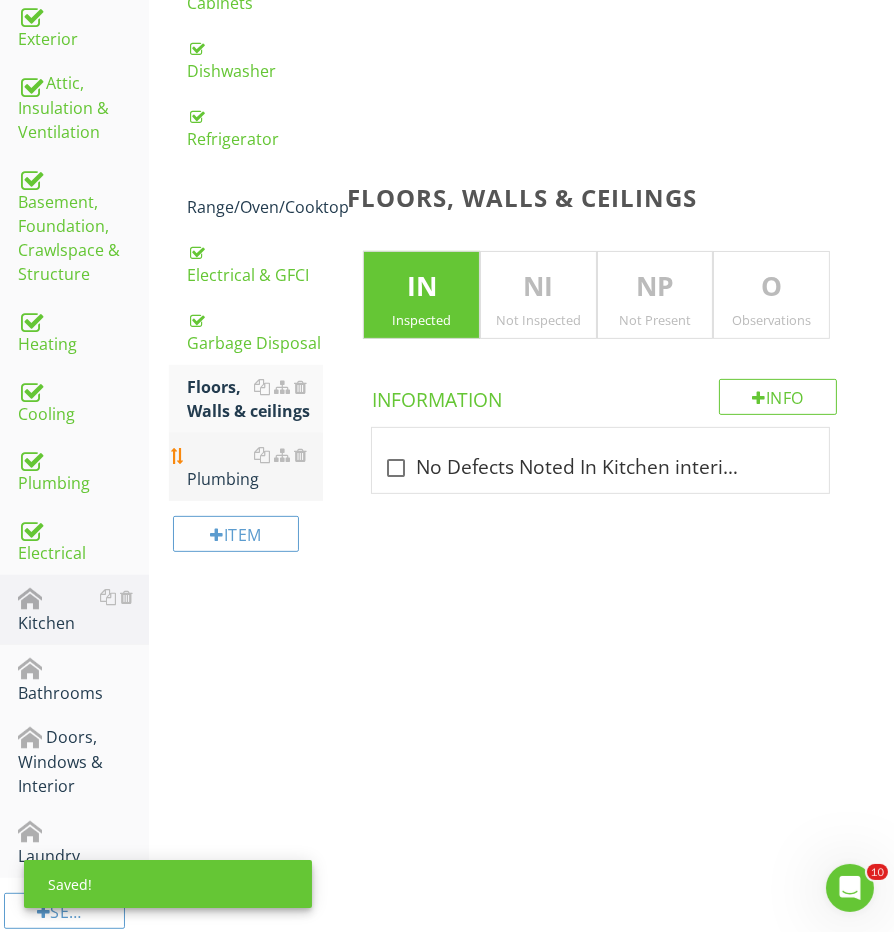 click on "Plumbing" at bounding box center [255, 467] 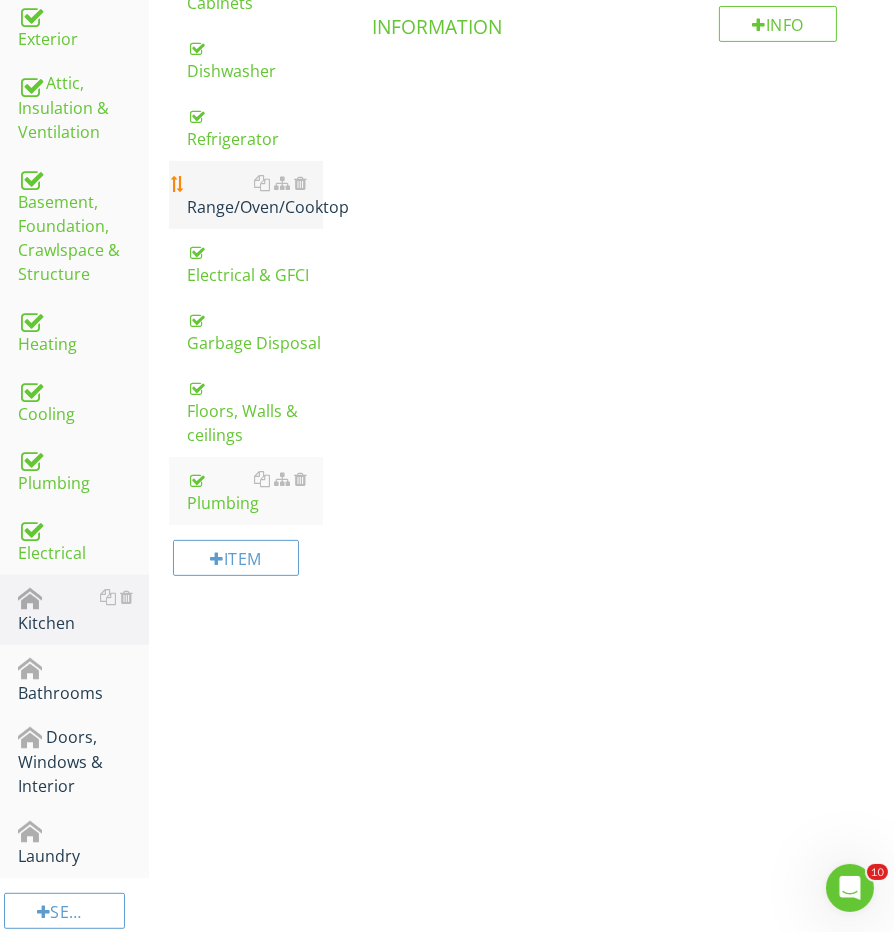 click on "Range/Oven/Cooktop" at bounding box center (255, 195) 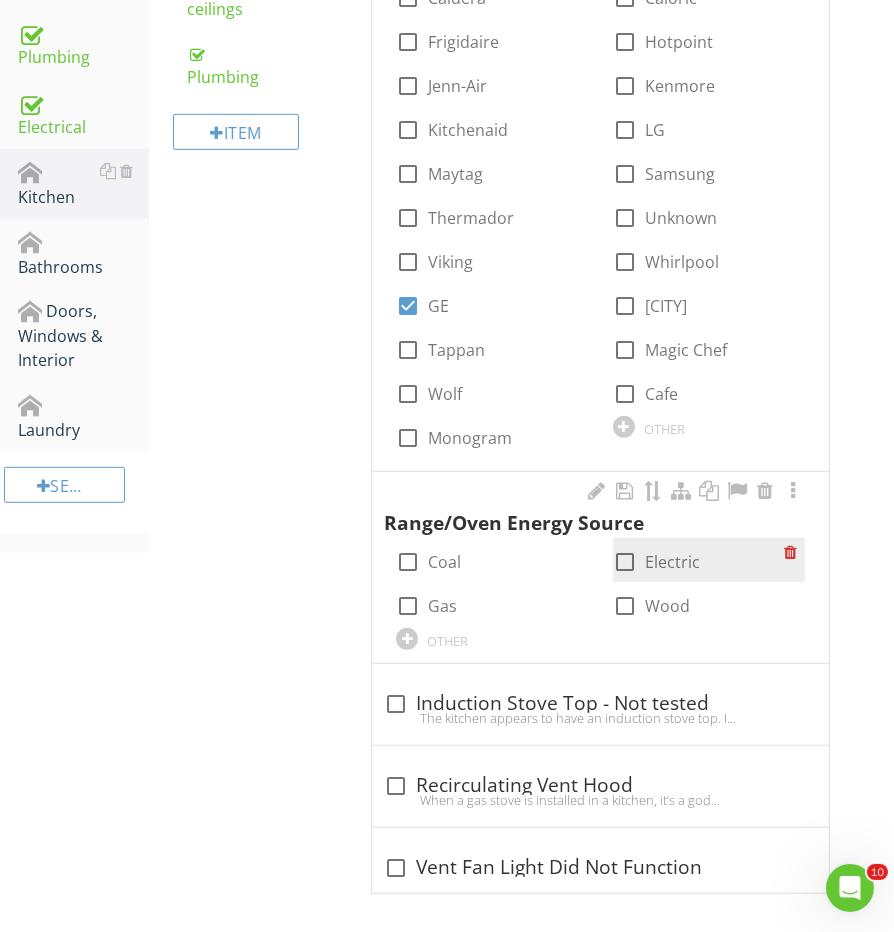 scroll, scrollTop: 1001, scrollLeft: 0, axis: vertical 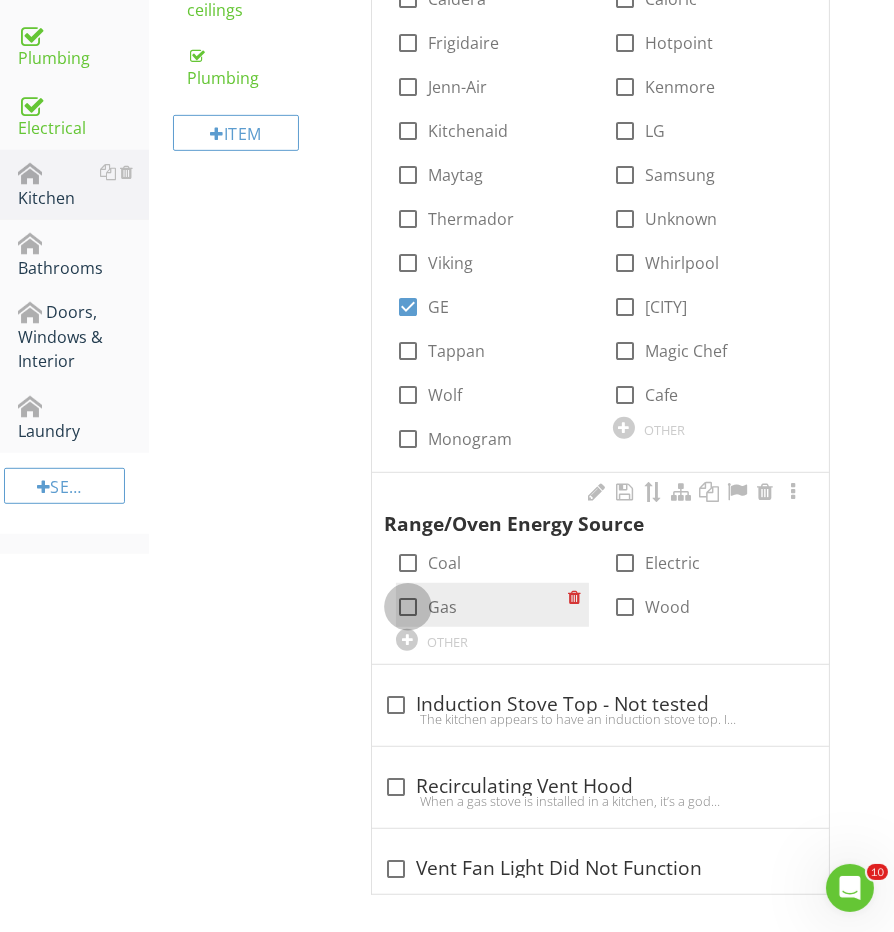 click at bounding box center [408, 607] 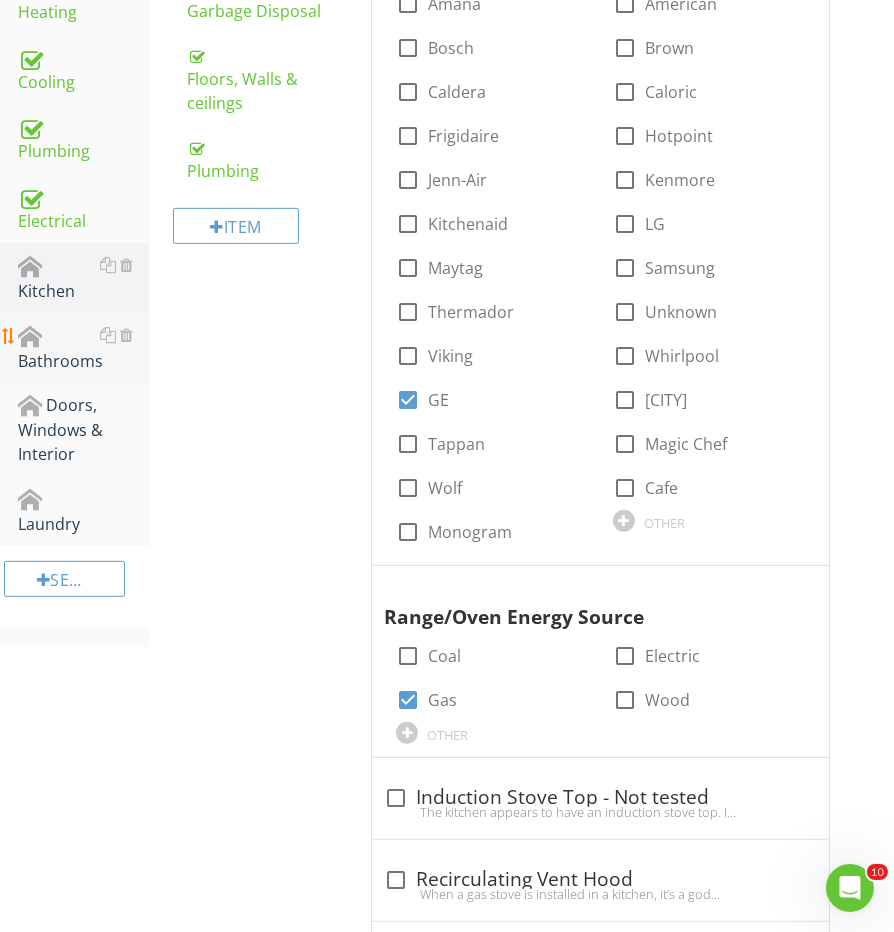 click on "Bathrooms" at bounding box center (83, 348) 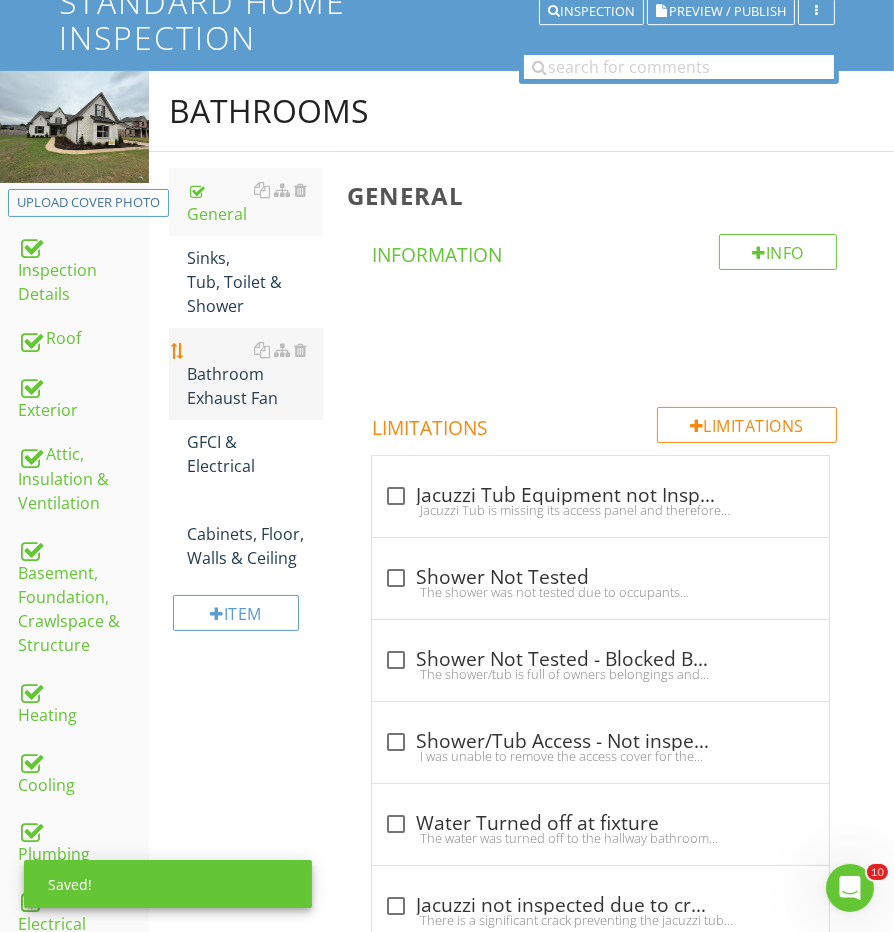 scroll, scrollTop: 196, scrollLeft: 0, axis: vertical 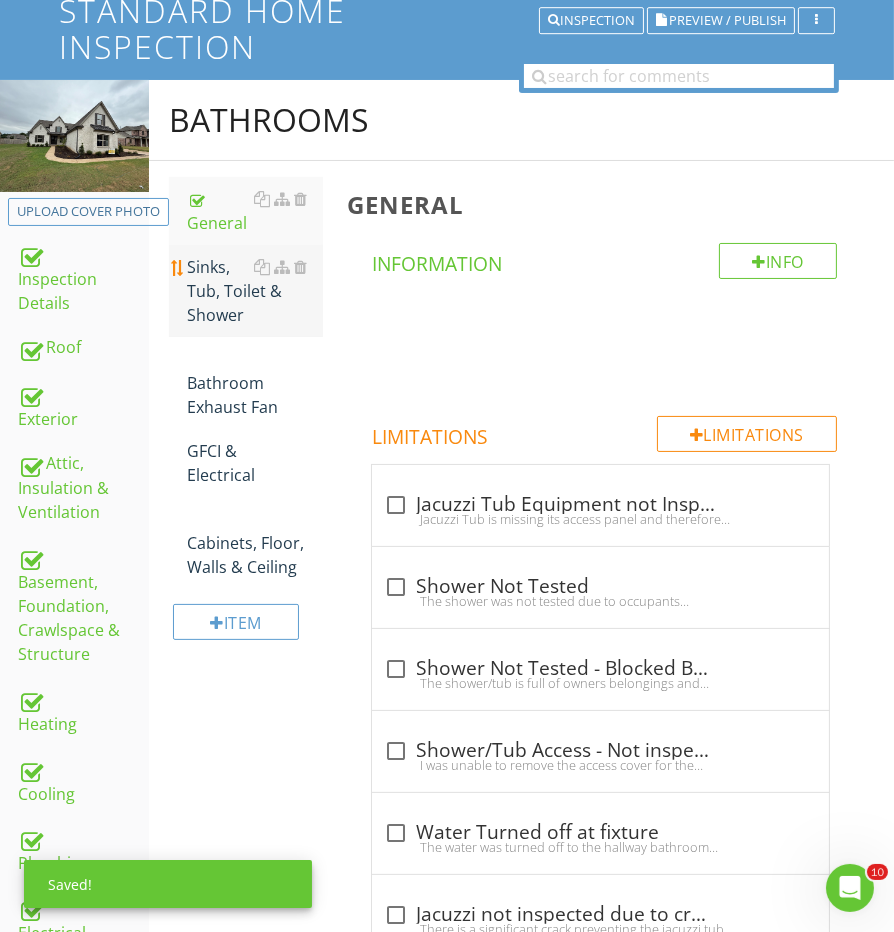 click on "Sinks, Tub, Toilet & Shower" at bounding box center (255, 291) 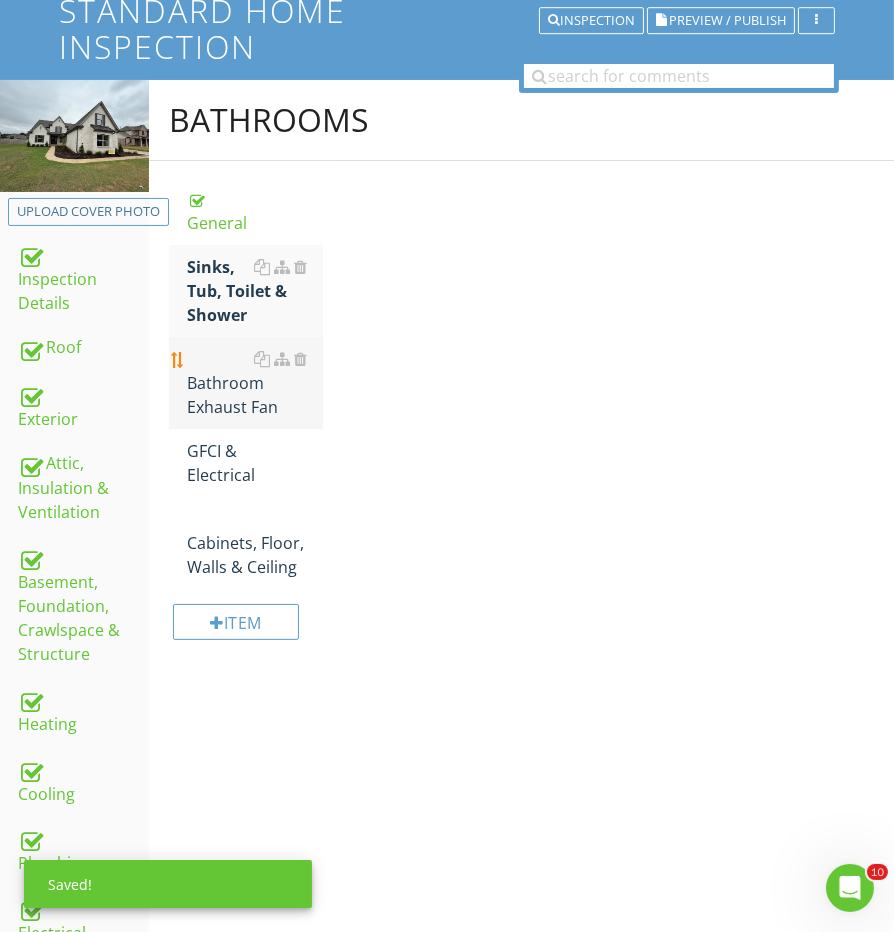 click on "Bathroom Exhaust Fan" at bounding box center [255, 383] 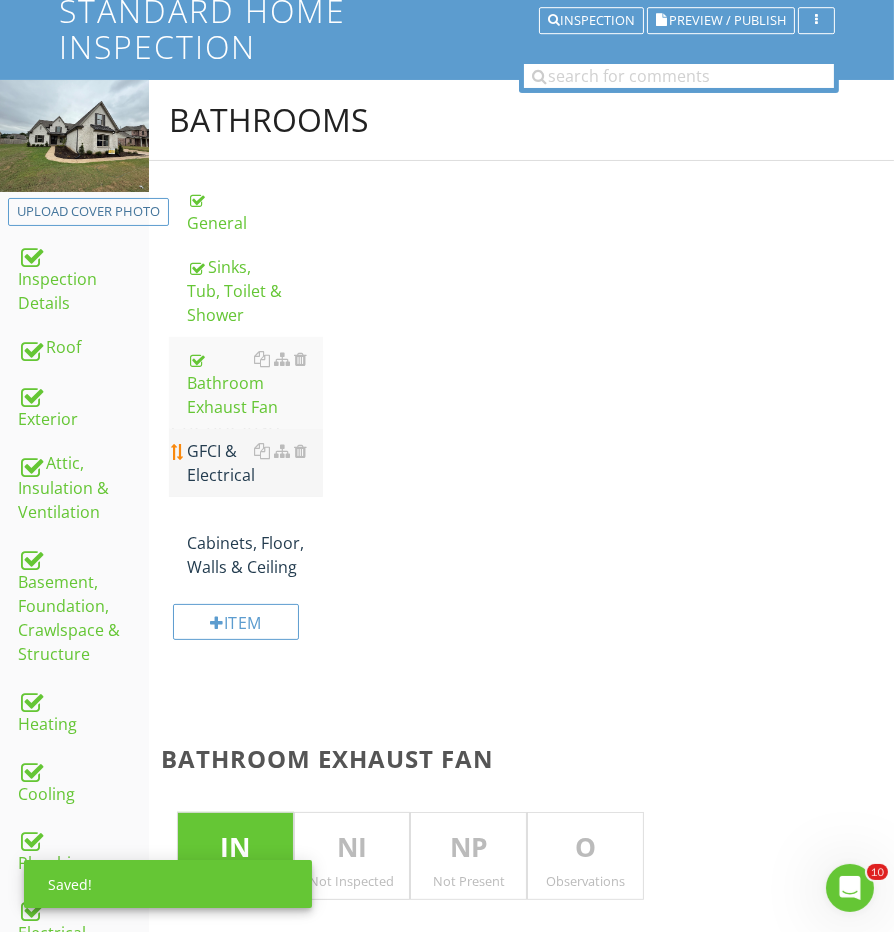 click on "GFCI & Electrical" at bounding box center (255, 463) 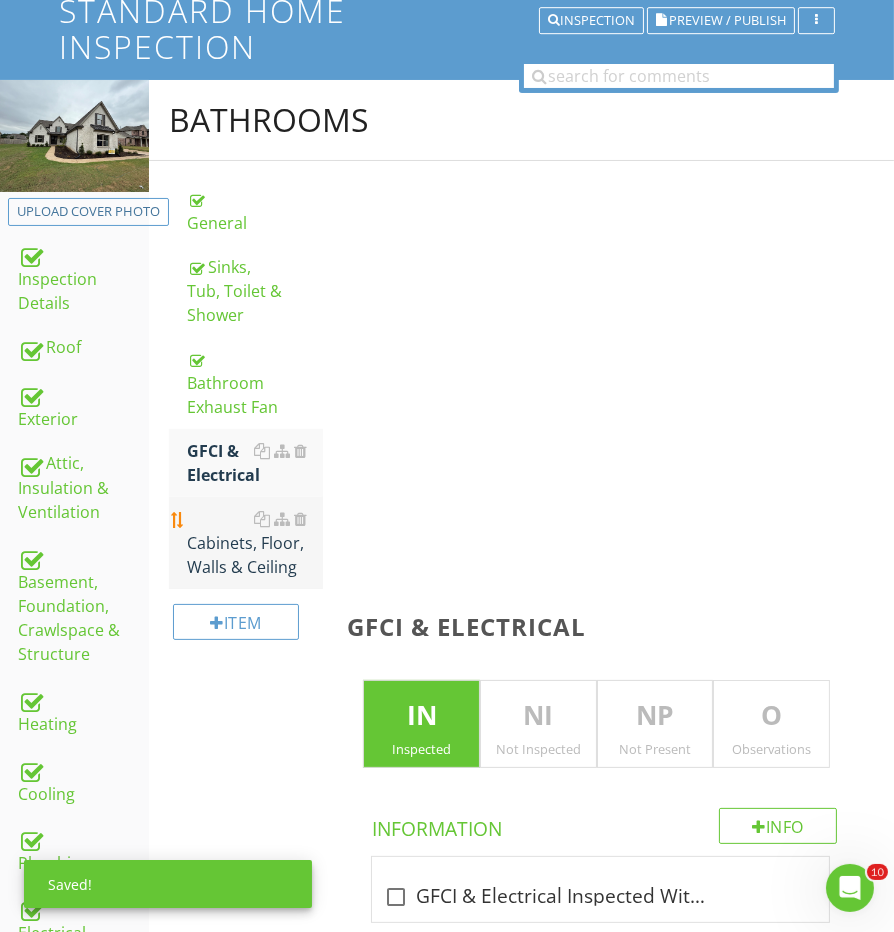 click on "Cabinets, Floor, Walls & Ceiling" at bounding box center (255, 543) 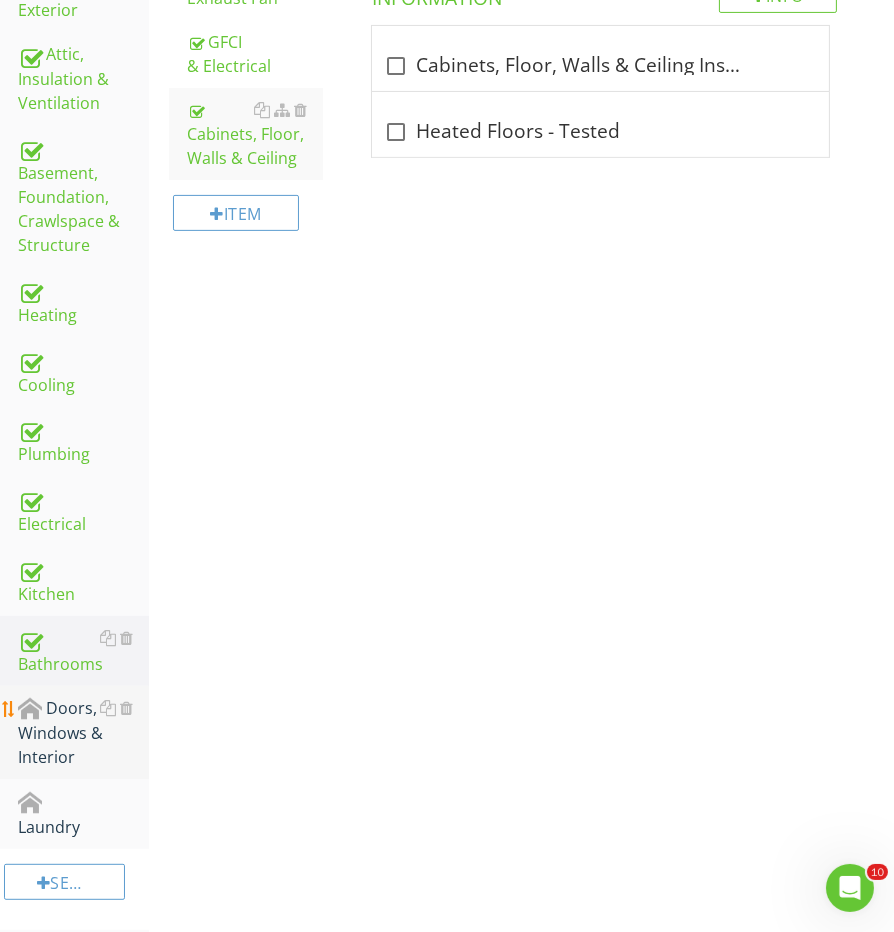 click on "Doors, Windows & Interior" at bounding box center [83, 733] 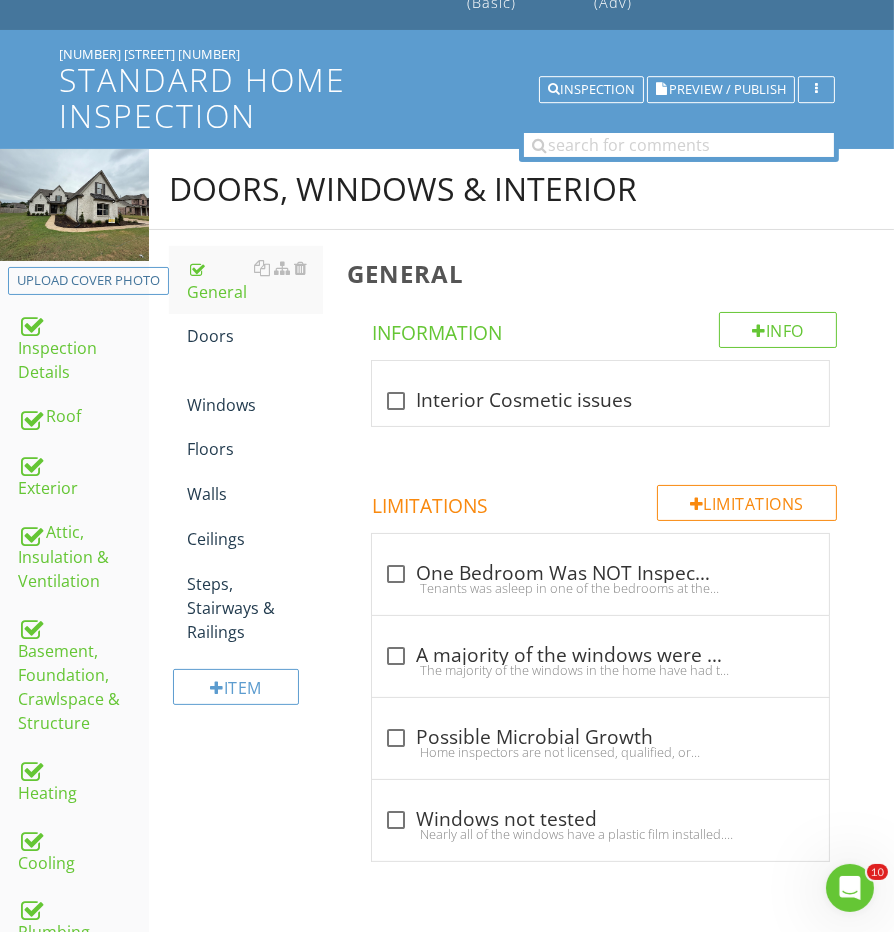 scroll, scrollTop: 92, scrollLeft: 0, axis: vertical 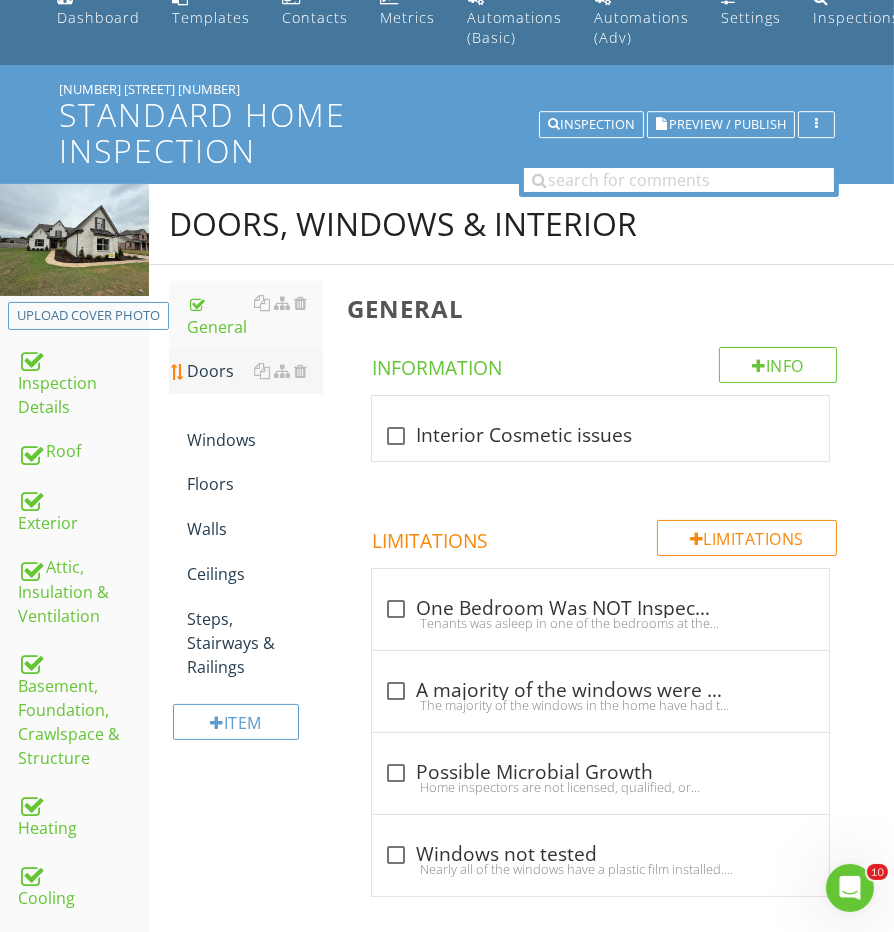 click on "Doors" at bounding box center (255, 371) 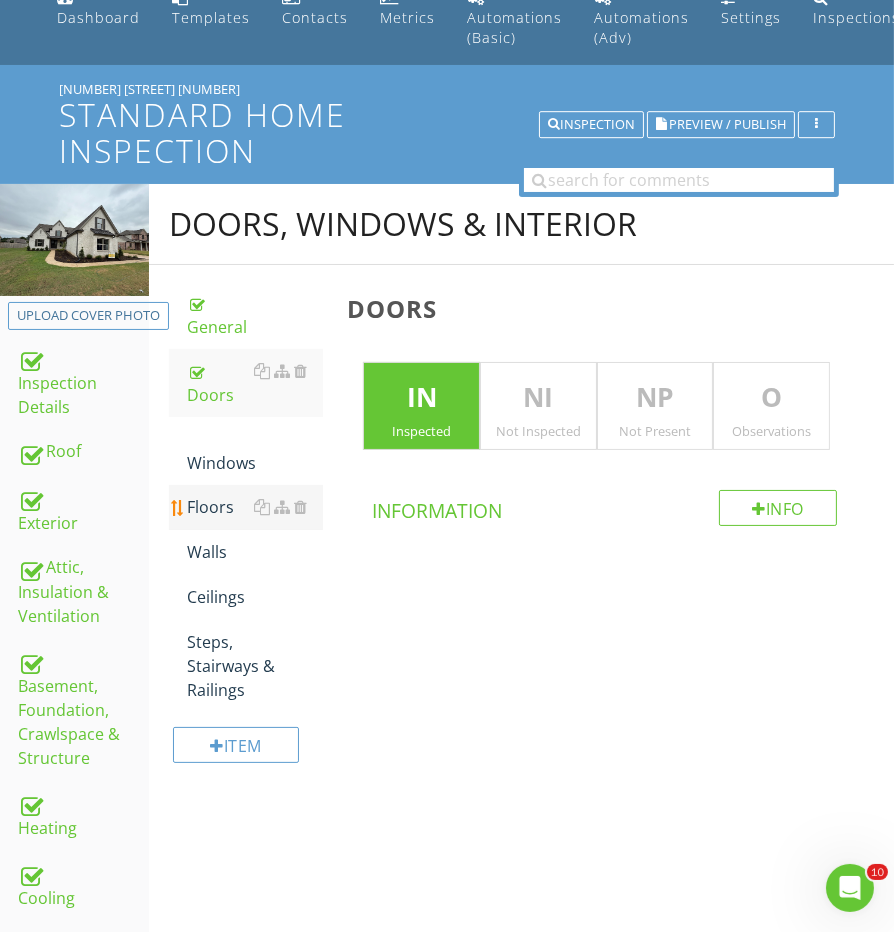click on "Floors" at bounding box center (255, 507) 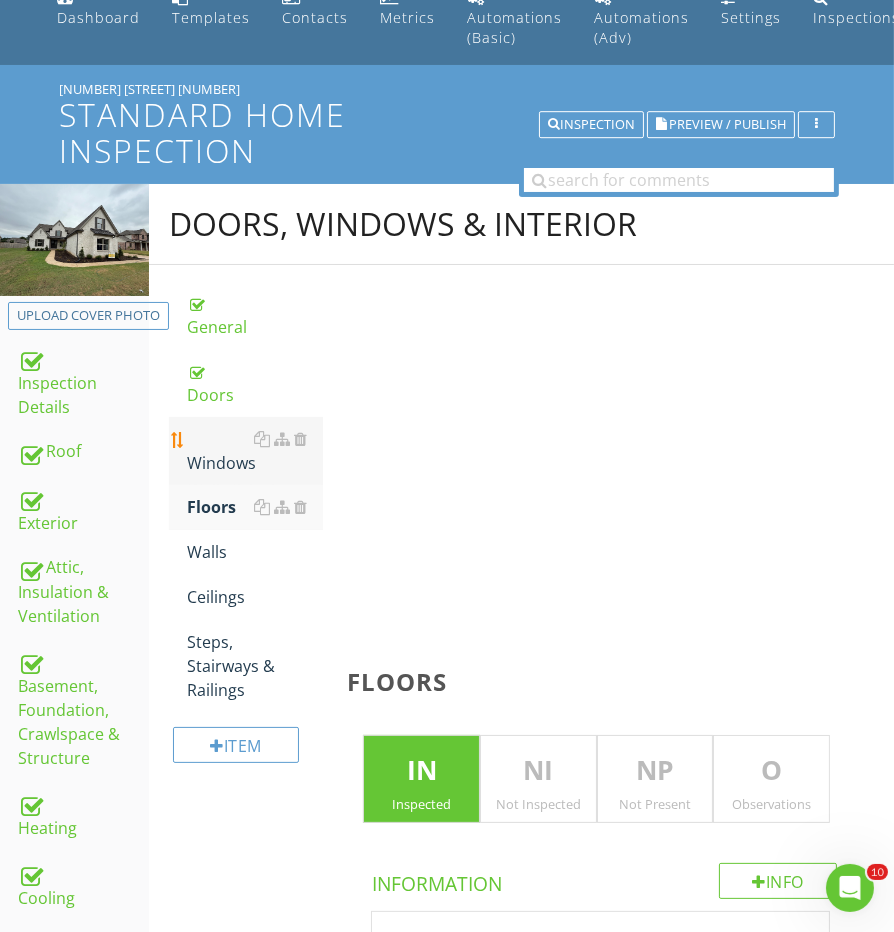 click on "Windows" at bounding box center (255, 451) 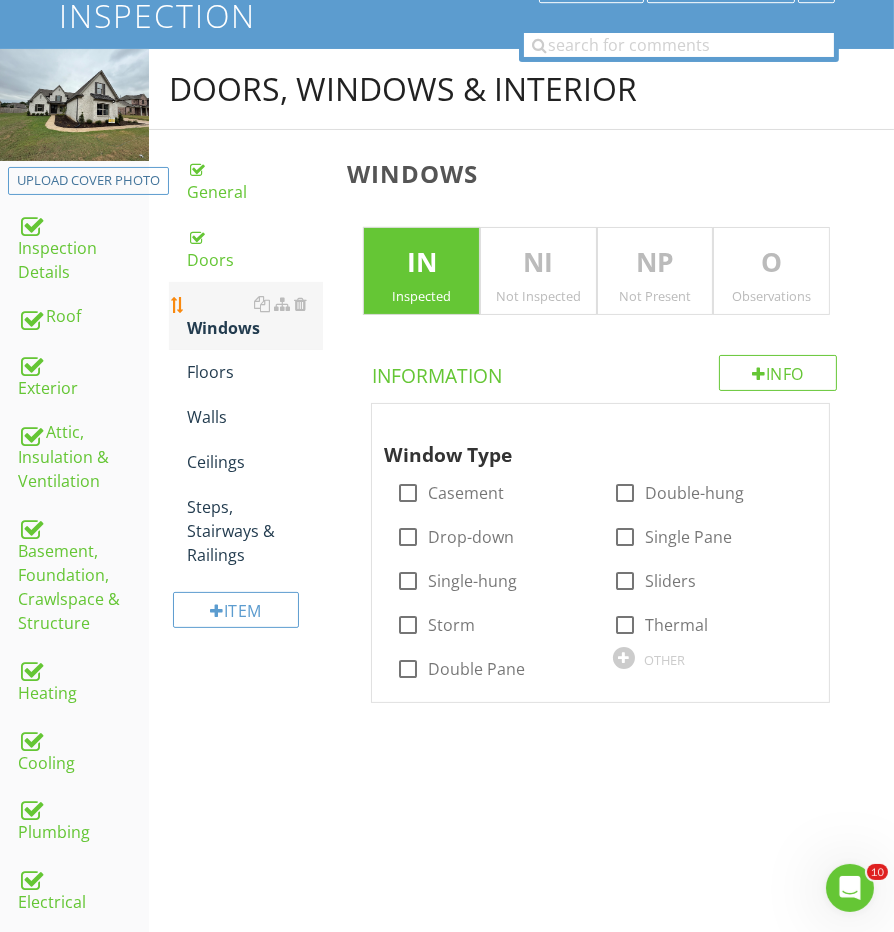 scroll, scrollTop: 272, scrollLeft: 0, axis: vertical 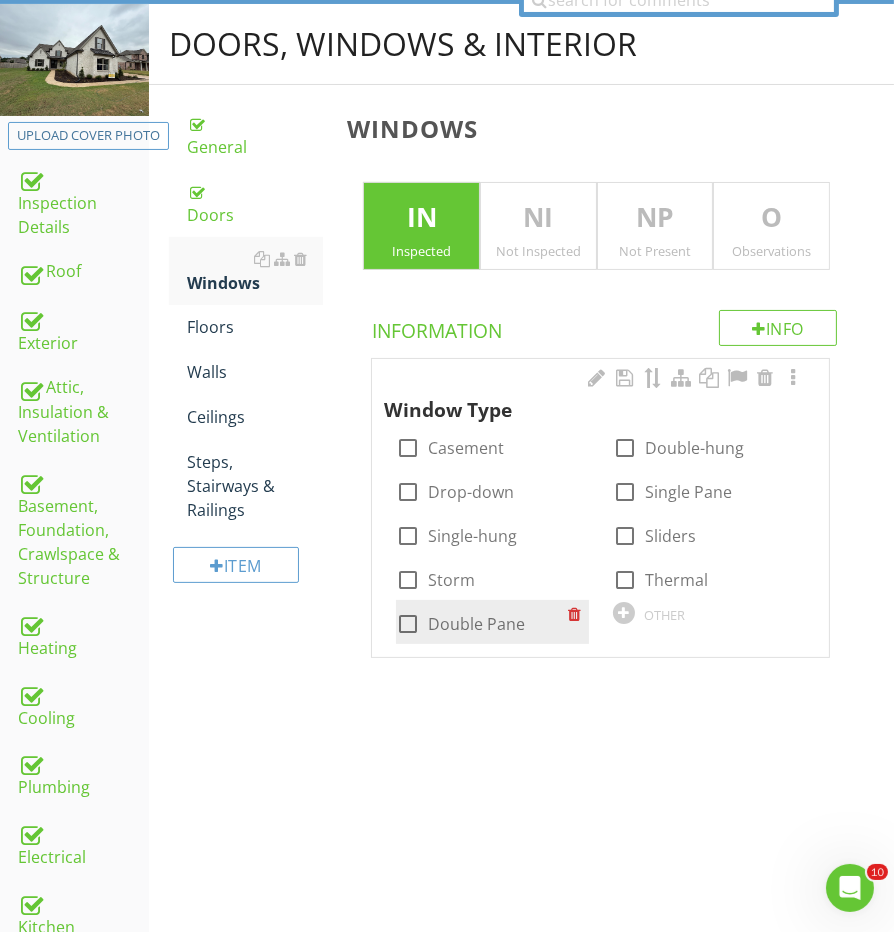 click at bounding box center [408, 624] 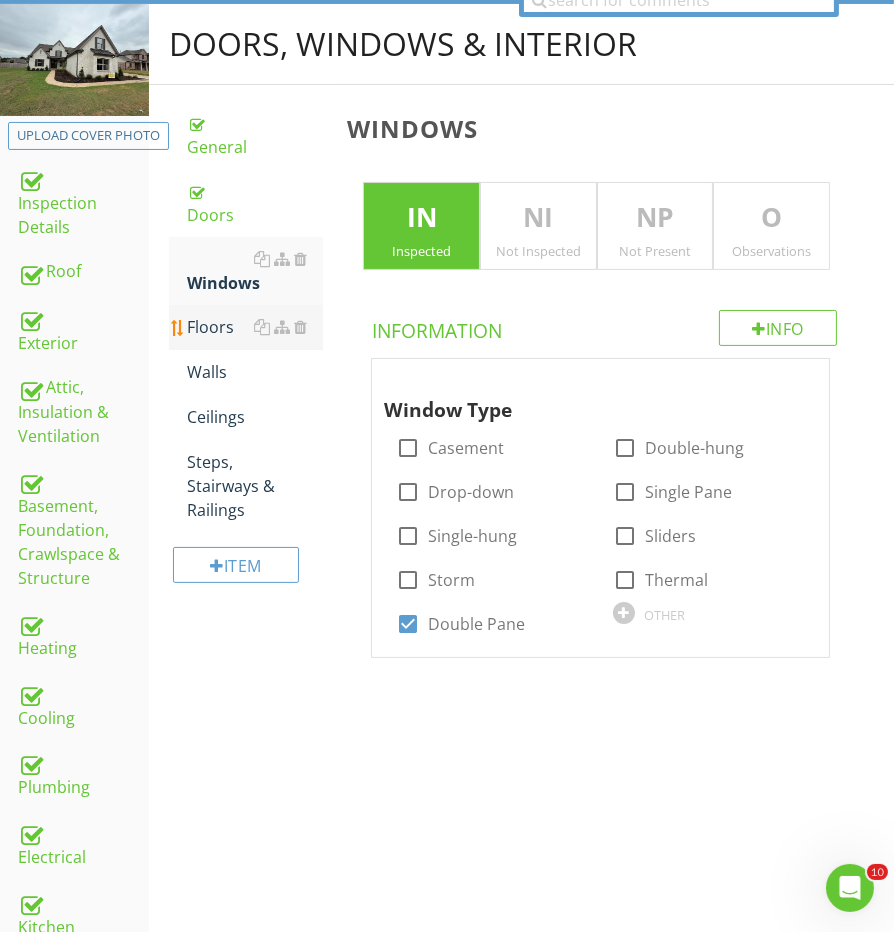 click on "Floors" at bounding box center [255, 327] 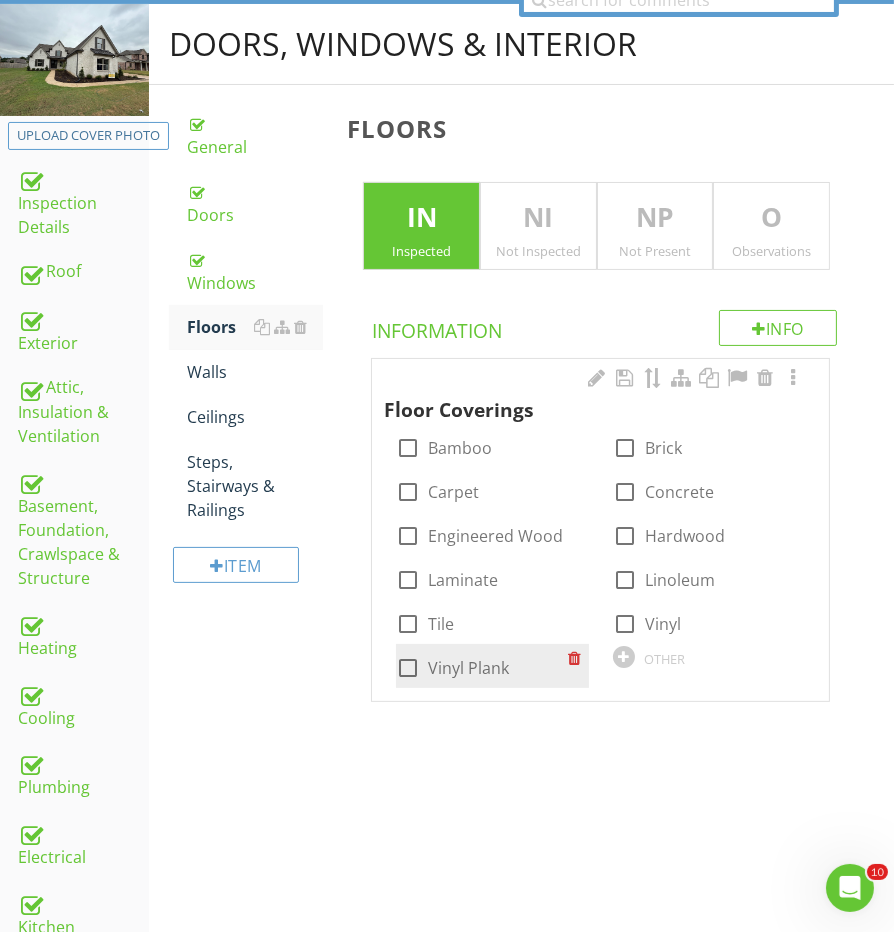 click at bounding box center [408, 668] 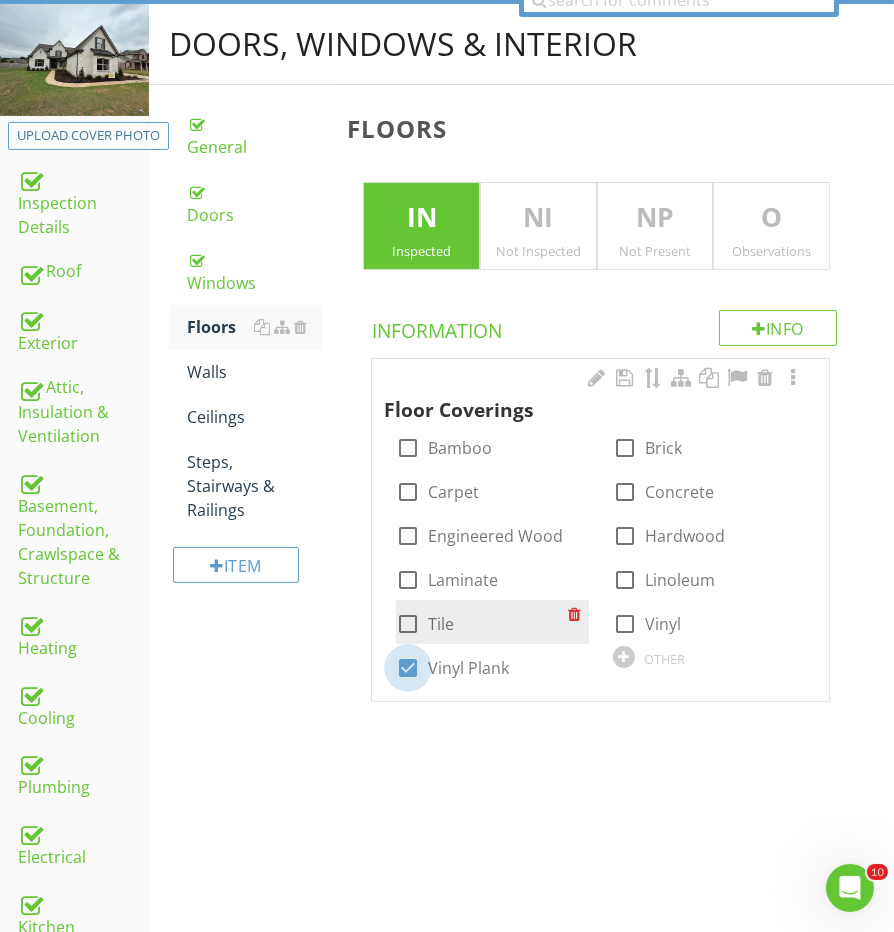 click on "check_box_outline_blank Tile" at bounding box center (492, 622) 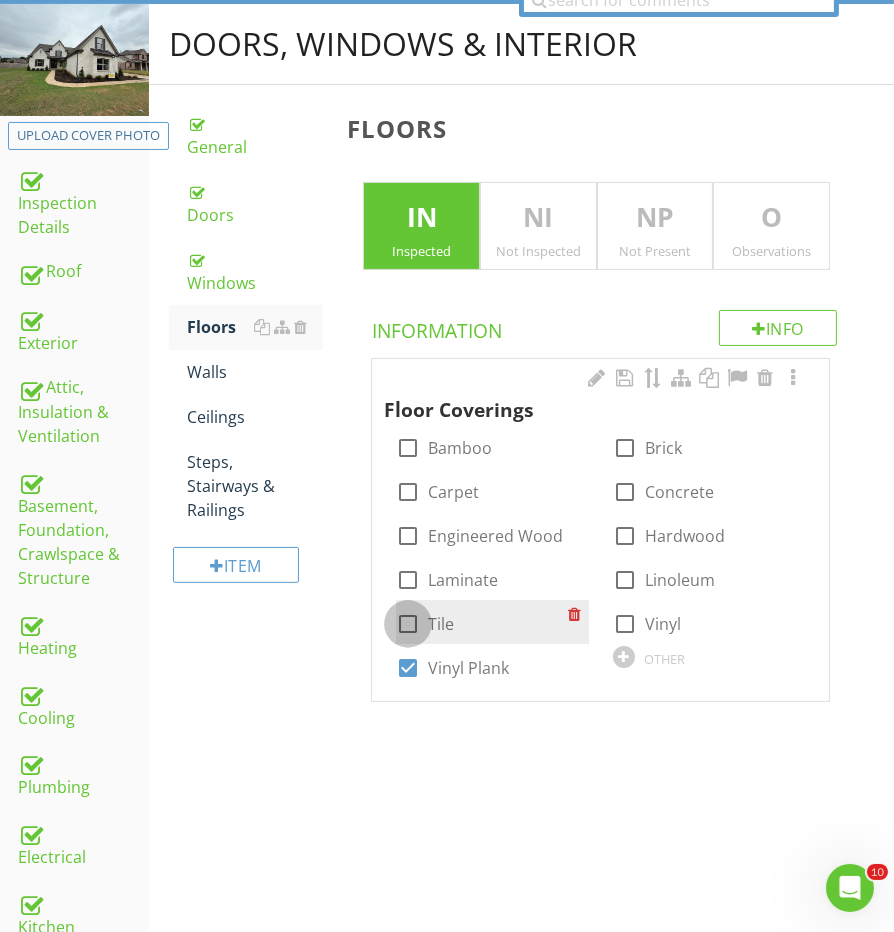click at bounding box center (408, 624) 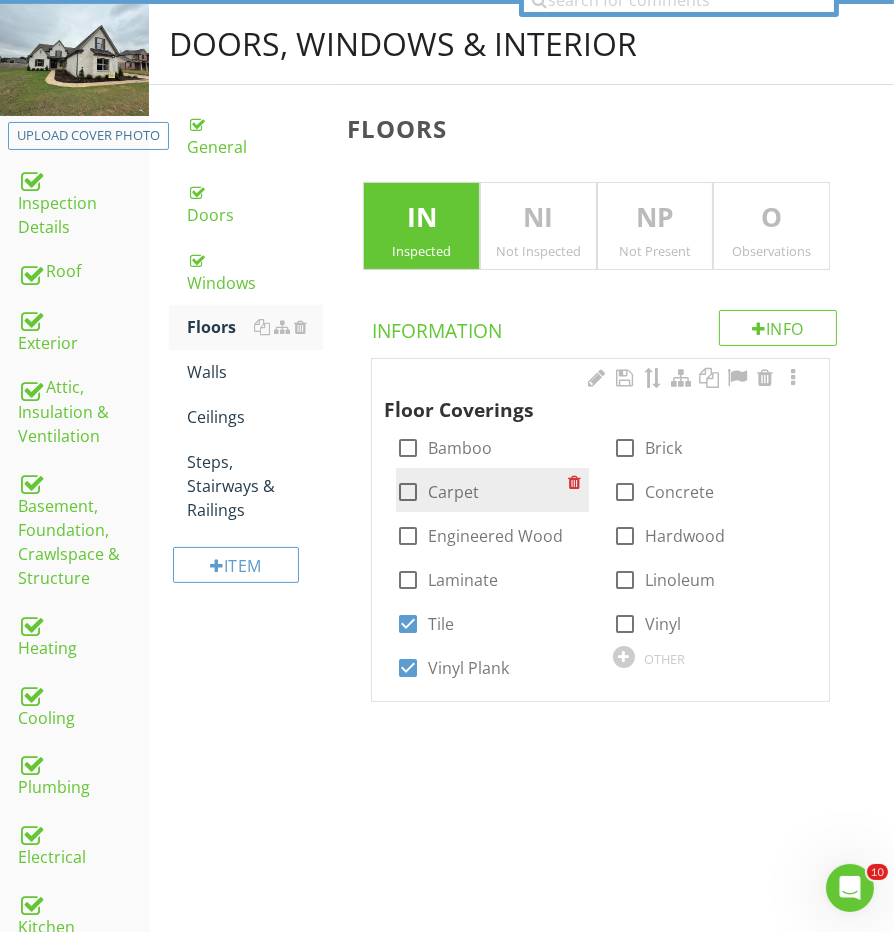click on "check_box_outline_blank Carpet" at bounding box center [437, 492] 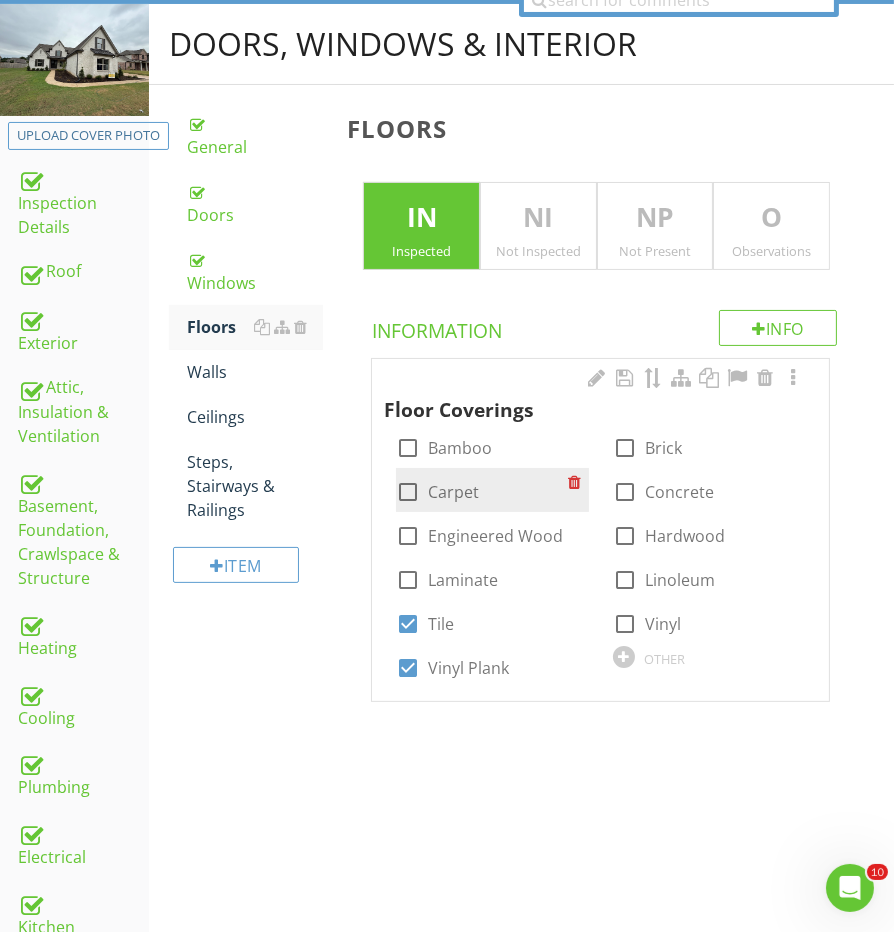click at bounding box center (408, 492) 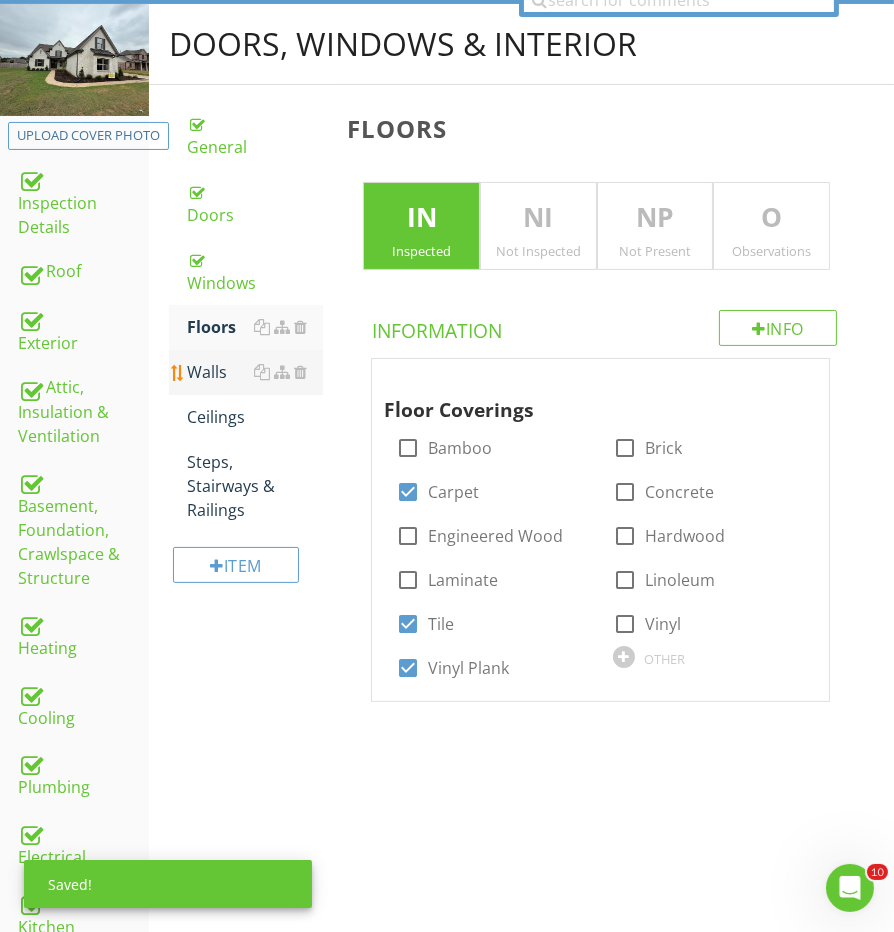 click on "Walls" at bounding box center [255, 372] 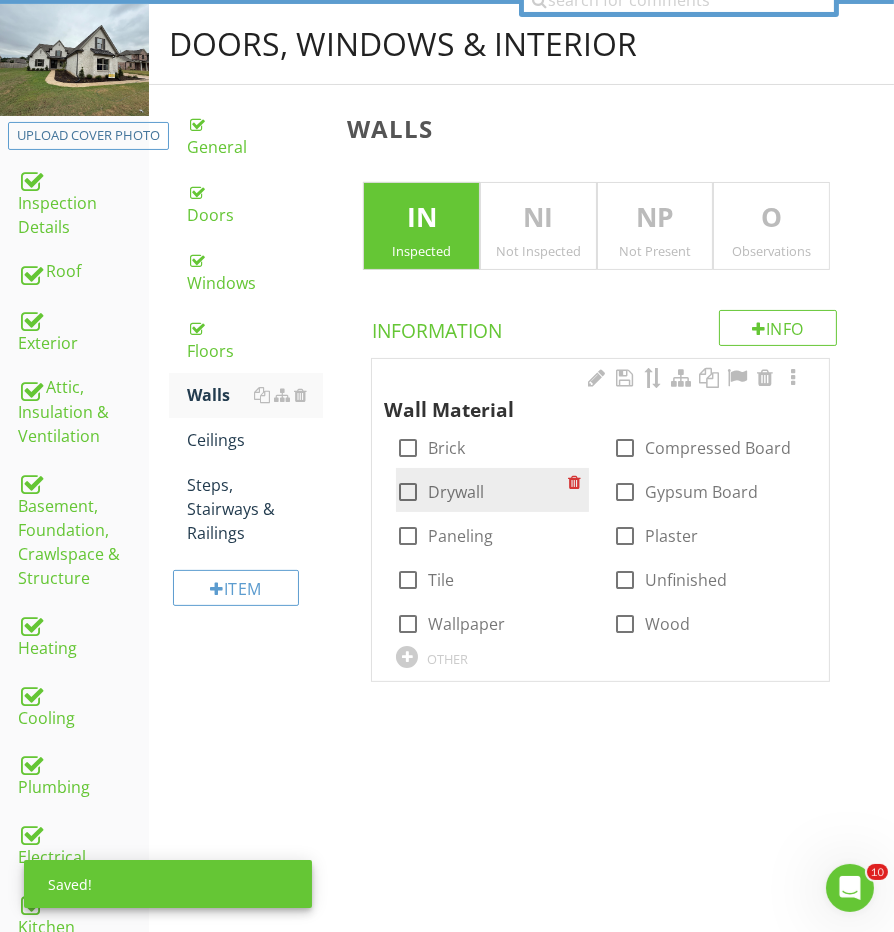 click at bounding box center [408, 492] 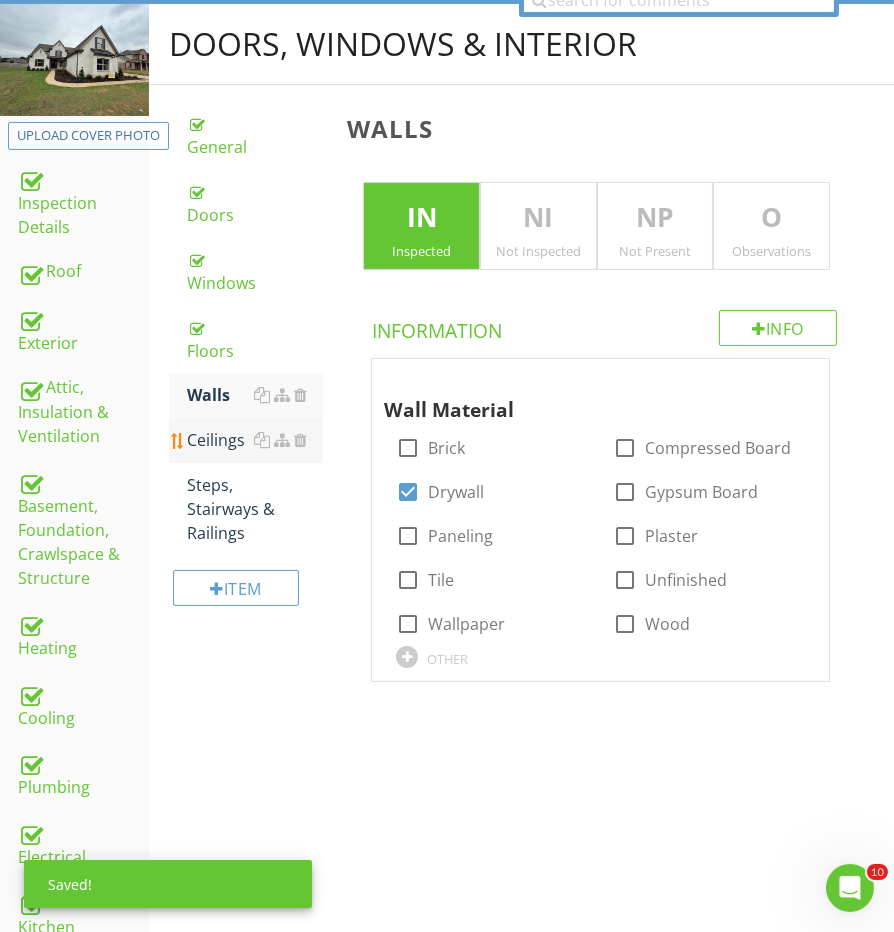 click on "Ceilings" at bounding box center (255, 440) 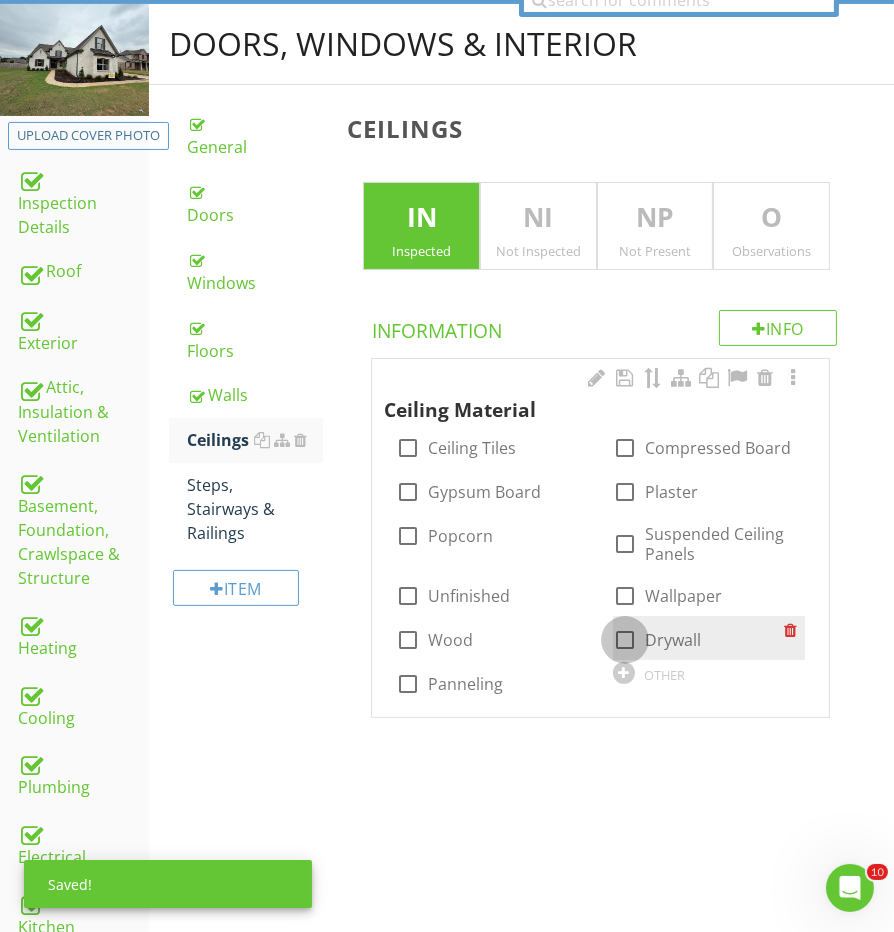 click at bounding box center [625, 640] 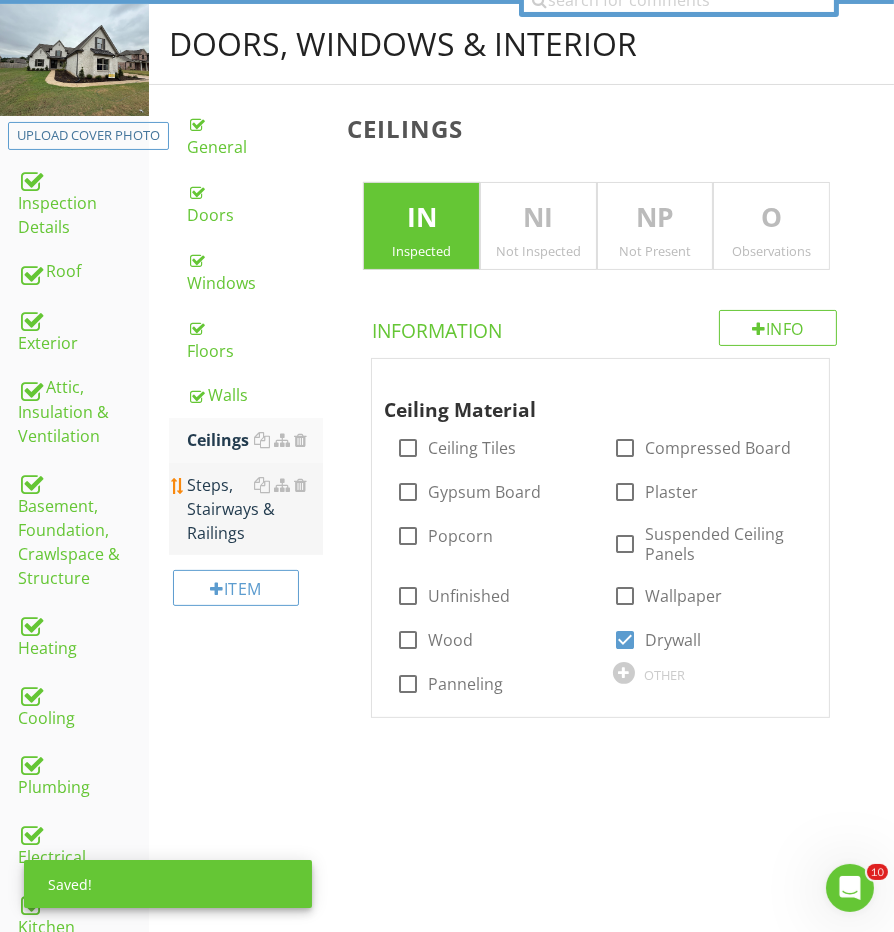 click on "Steps, Stairways & Railings" at bounding box center [255, 509] 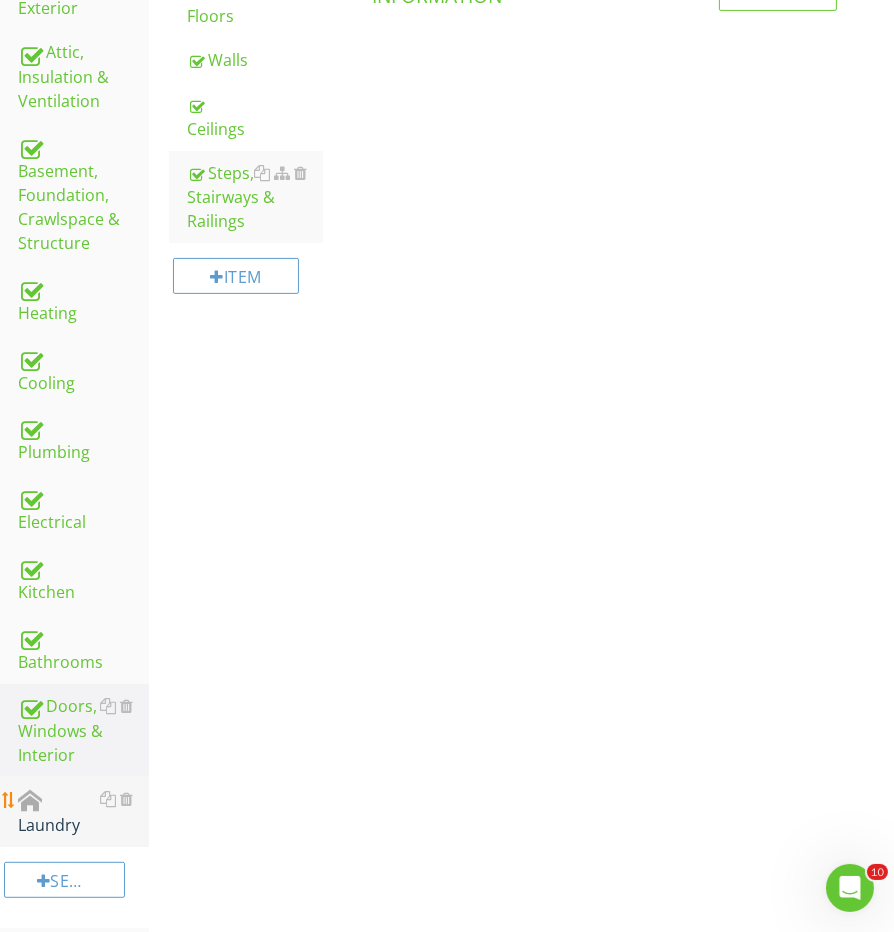 click on "Laundry" at bounding box center (83, 812) 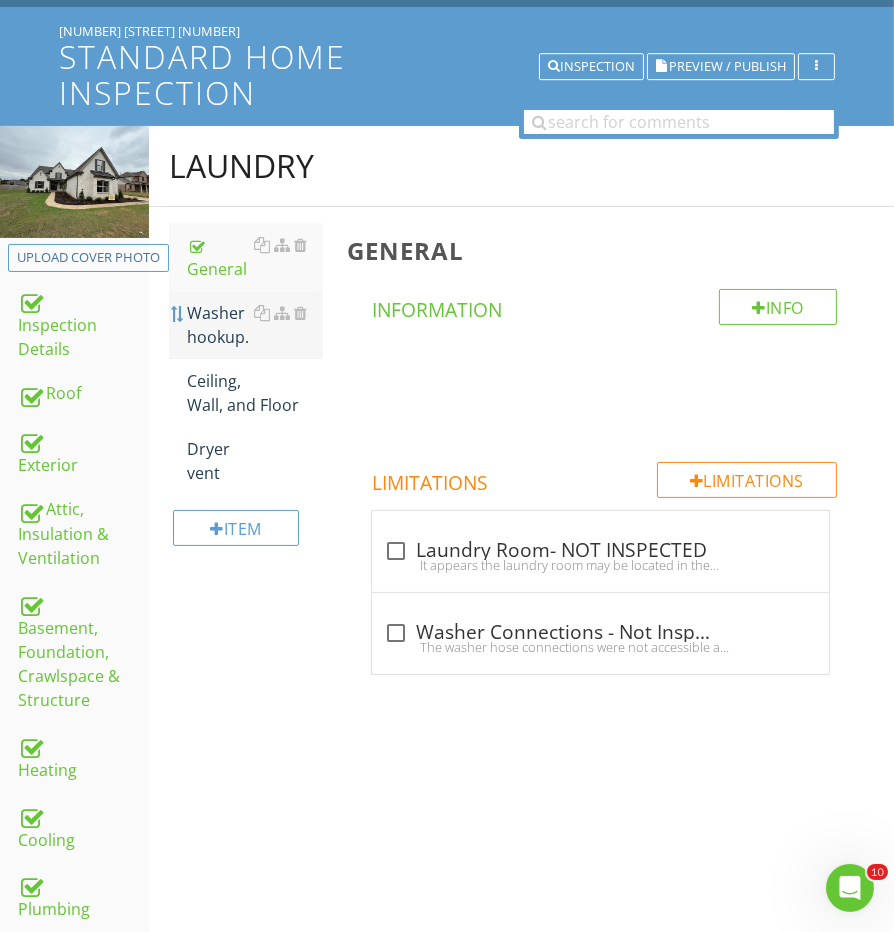 scroll, scrollTop: 142, scrollLeft: 0, axis: vertical 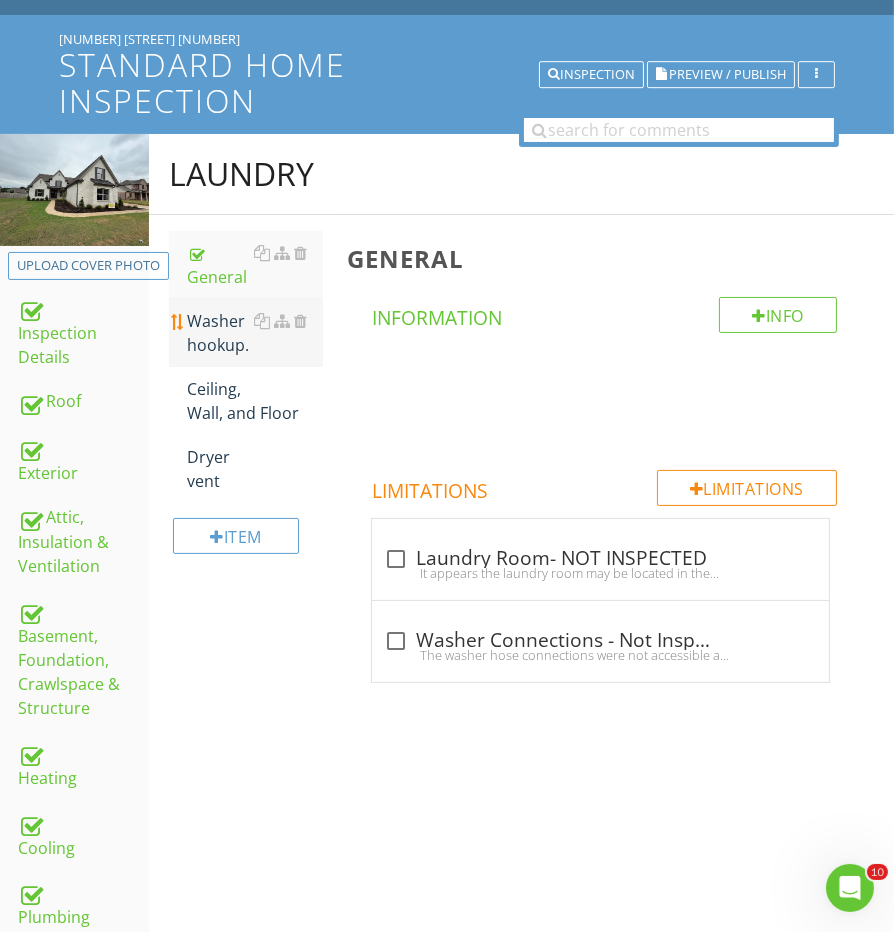 click on "Washer hookup." at bounding box center (255, 333) 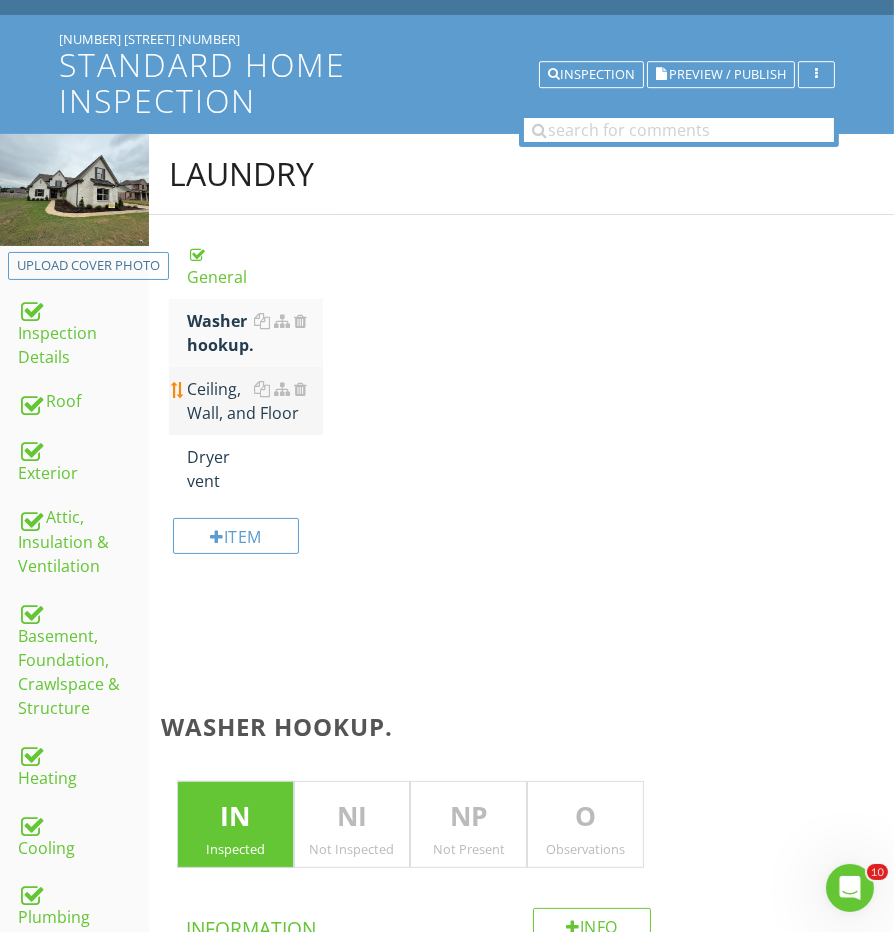 click on "Ceiling, Wall, and Floor" at bounding box center [255, 401] 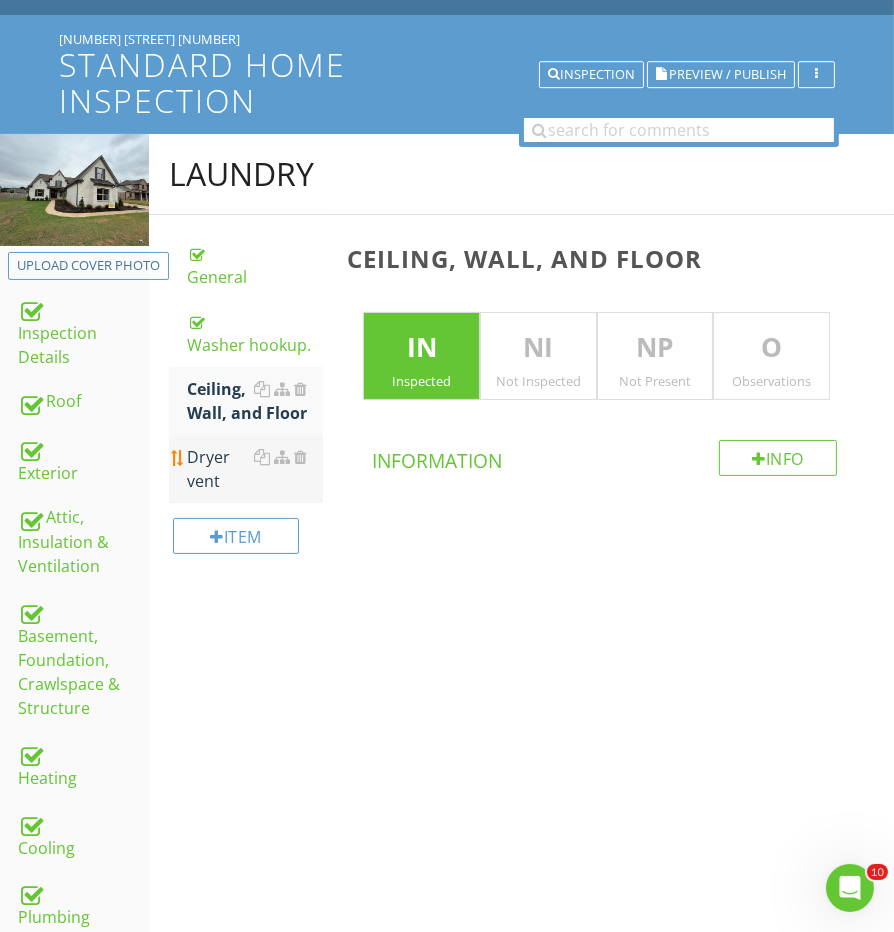 click on "Dryer vent" at bounding box center (255, 469) 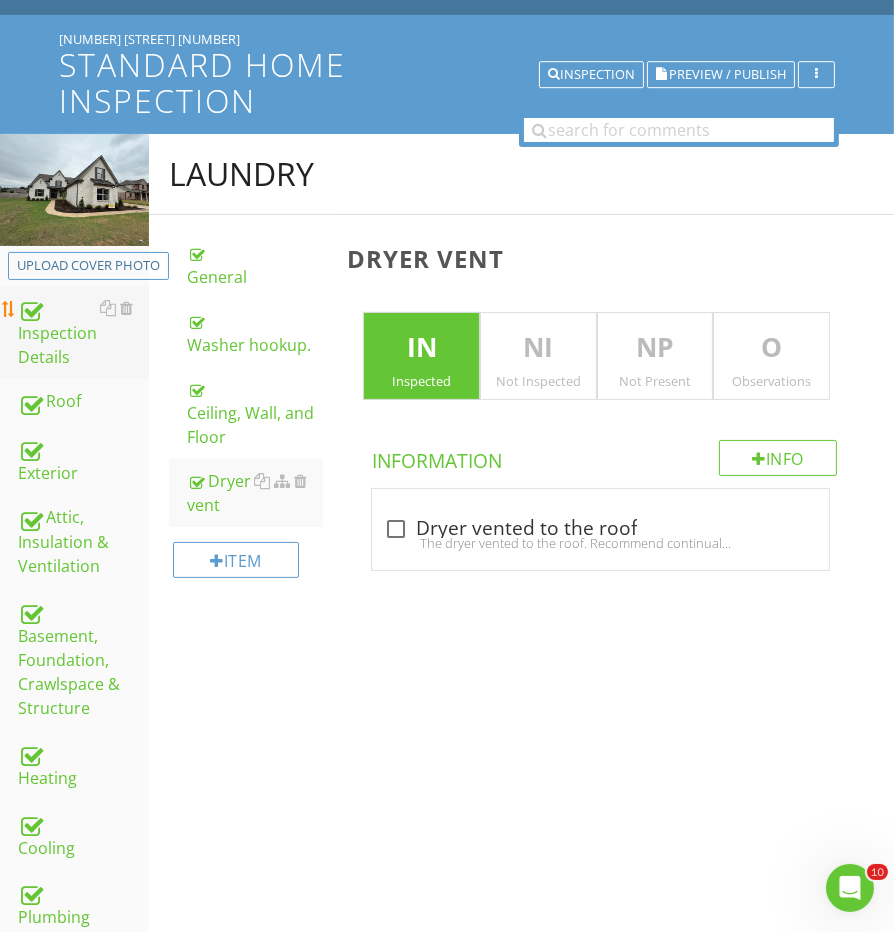 click on "Inspection Details" at bounding box center (83, 333) 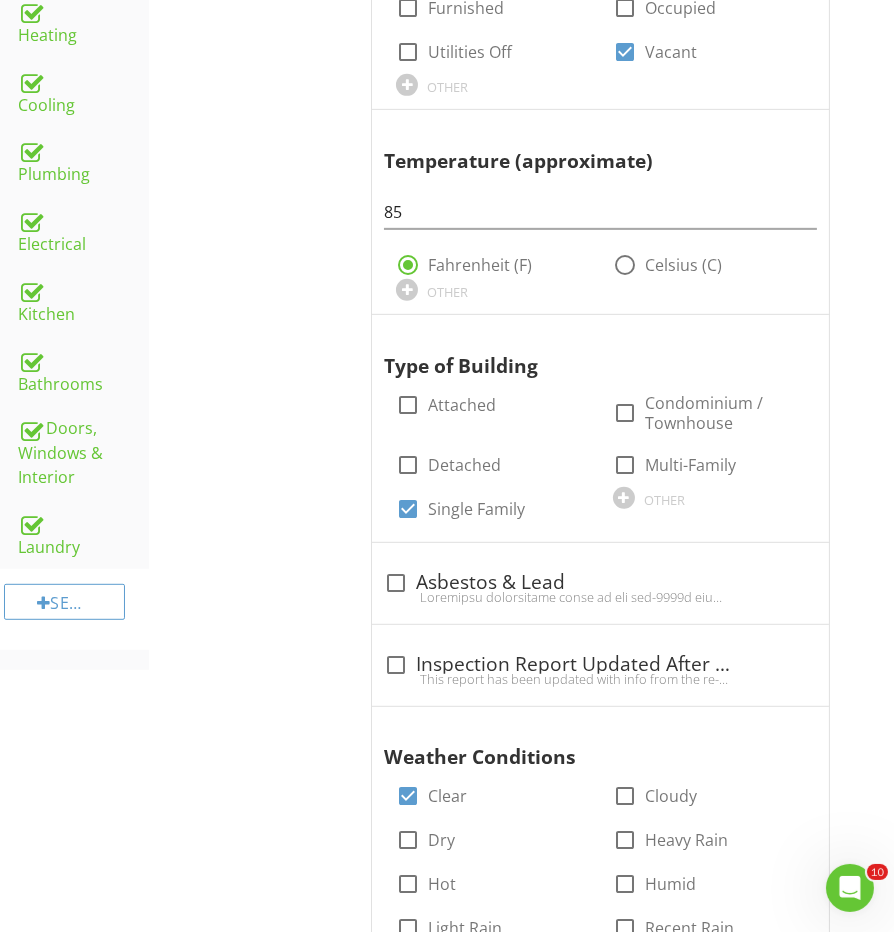 scroll, scrollTop: 769, scrollLeft: 0, axis: vertical 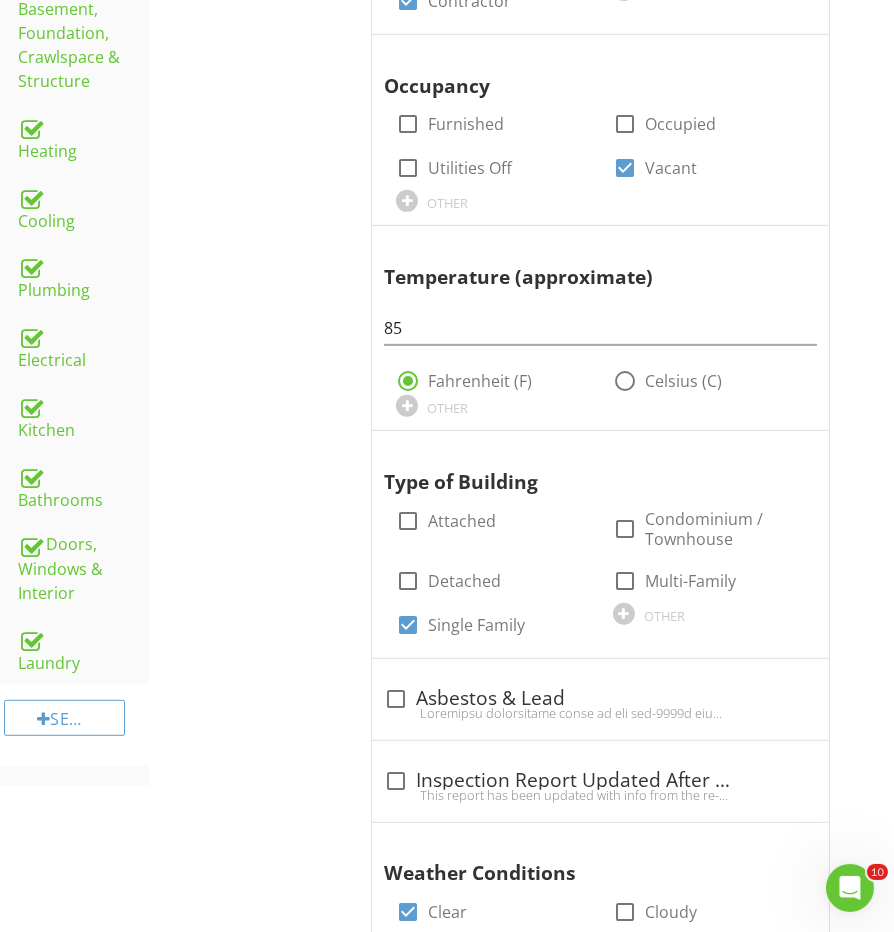 click on "Section" at bounding box center (74, 725) 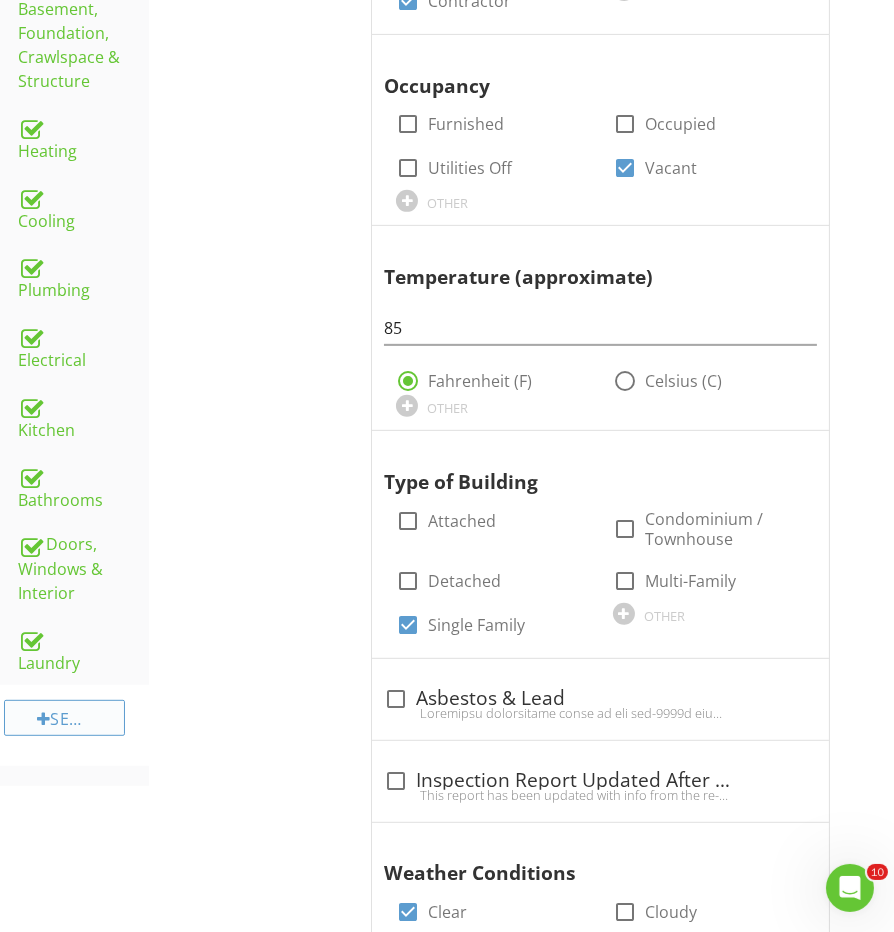 click on "Section" at bounding box center [64, 718] 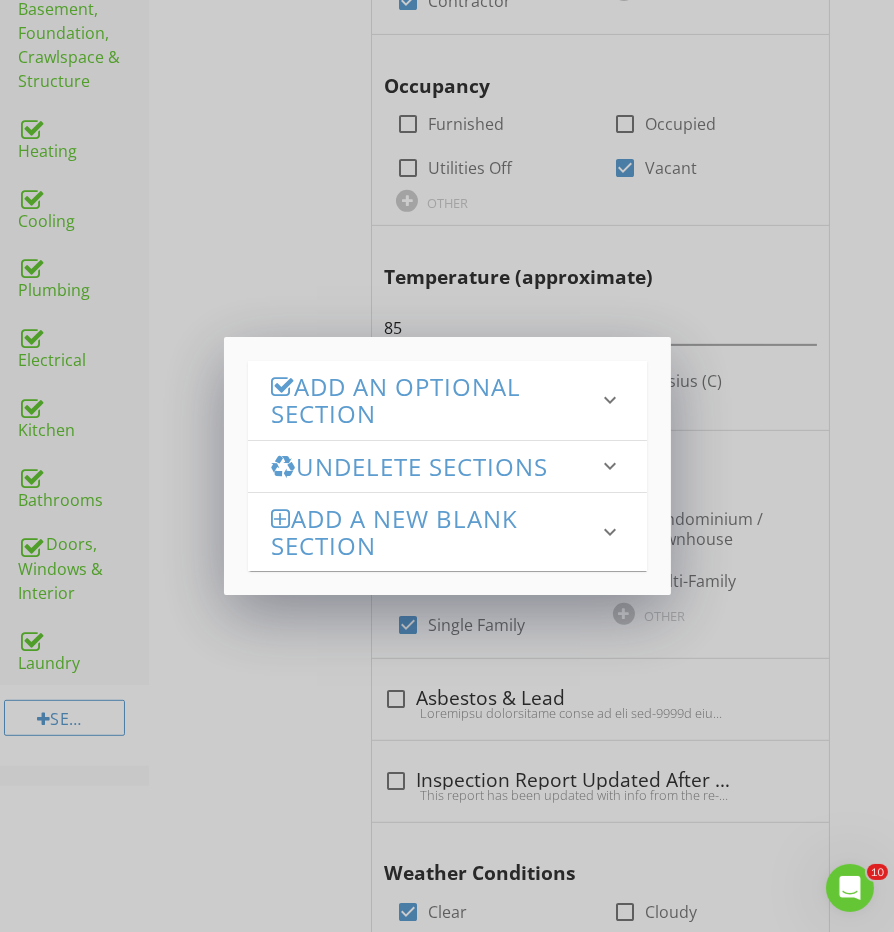 click on "Add an Optional Section
keyboard_arrow_down" at bounding box center [447, 400] 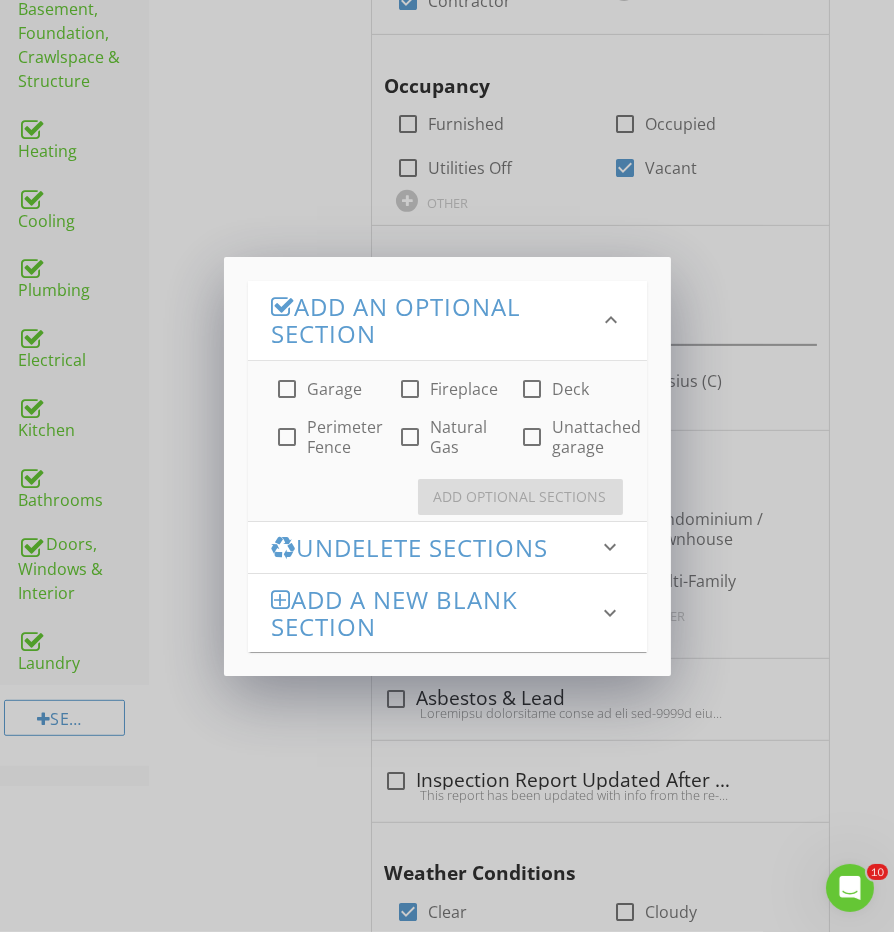 click at bounding box center (410, 389) 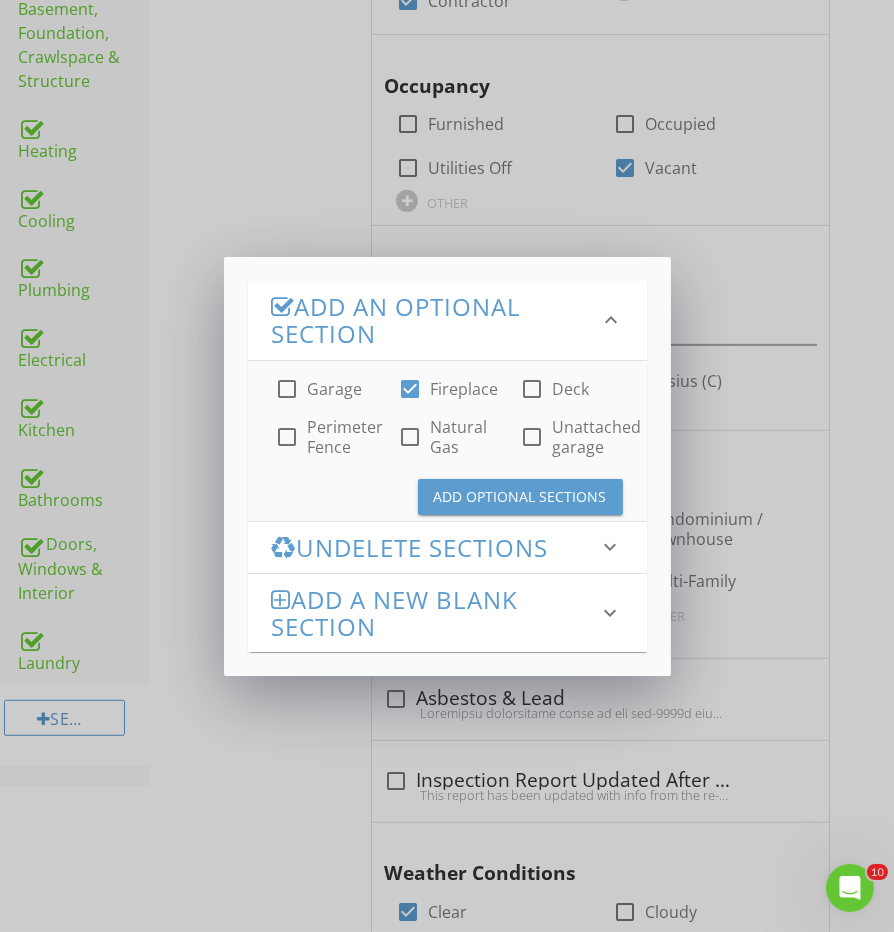 click on "Garage" at bounding box center [335, 389] 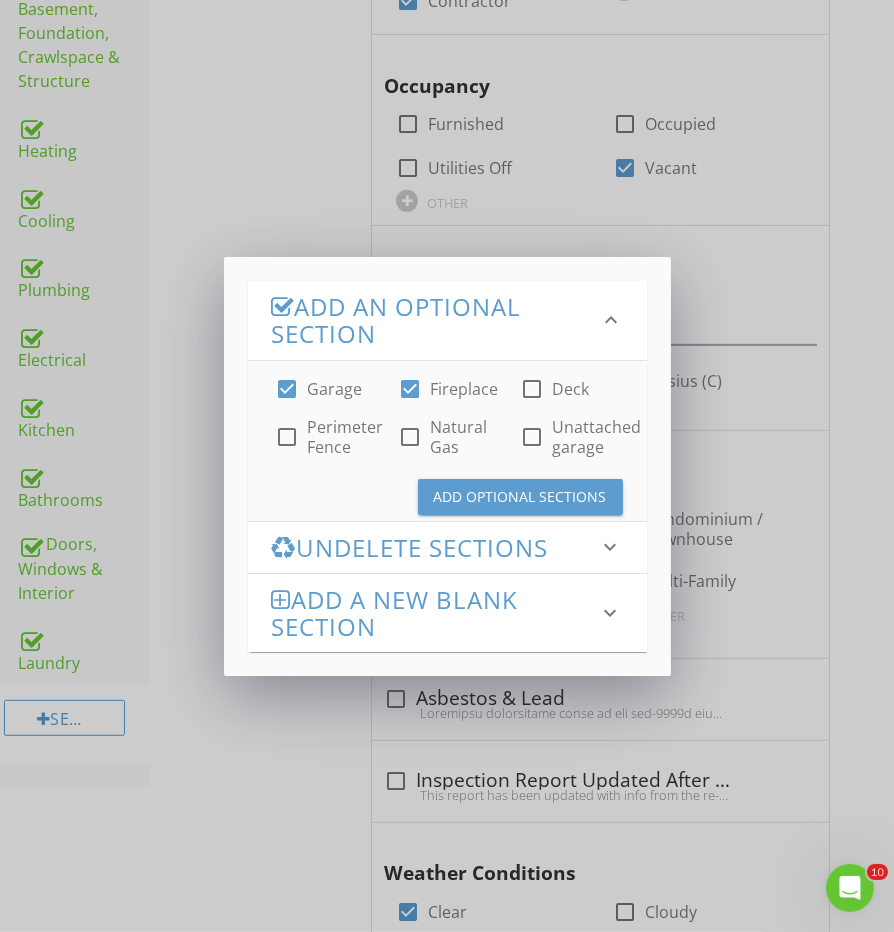 click on "Add Optional Sections" at bounding box center [520, 497] 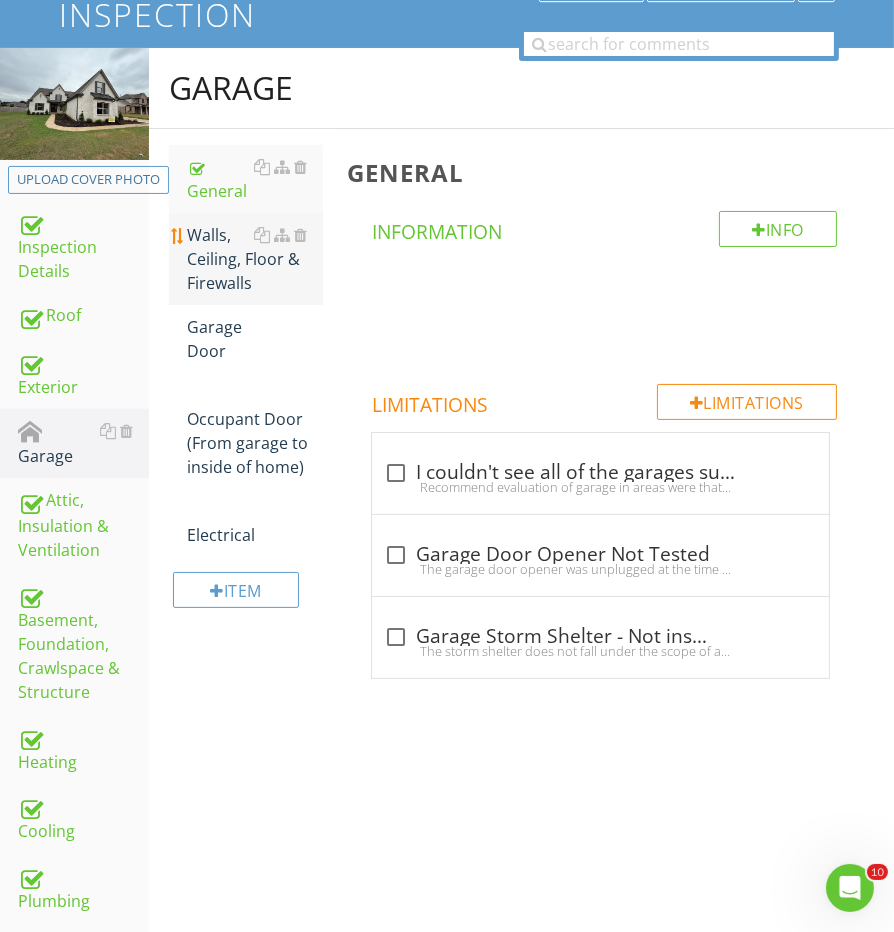scroll, scrollTop: 220, scrollLeft: 0, axis: vertical 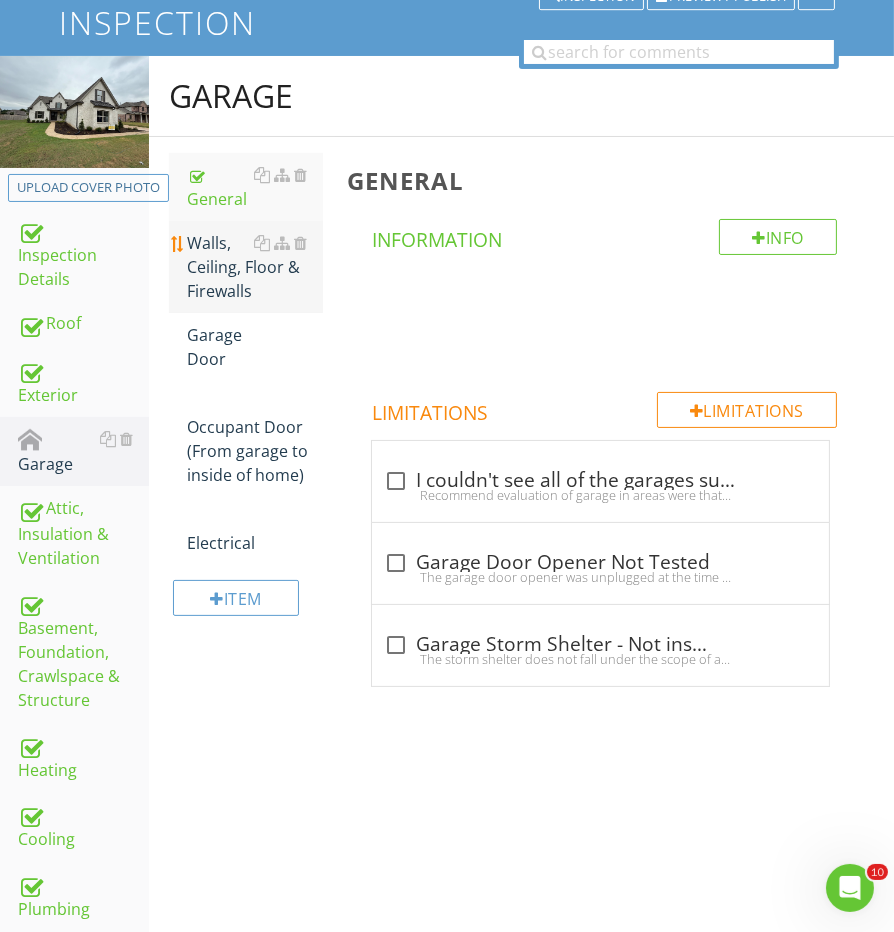 click on "Walls, Ceiling, Floor & Firewalls" at bounding box center [255, 267] 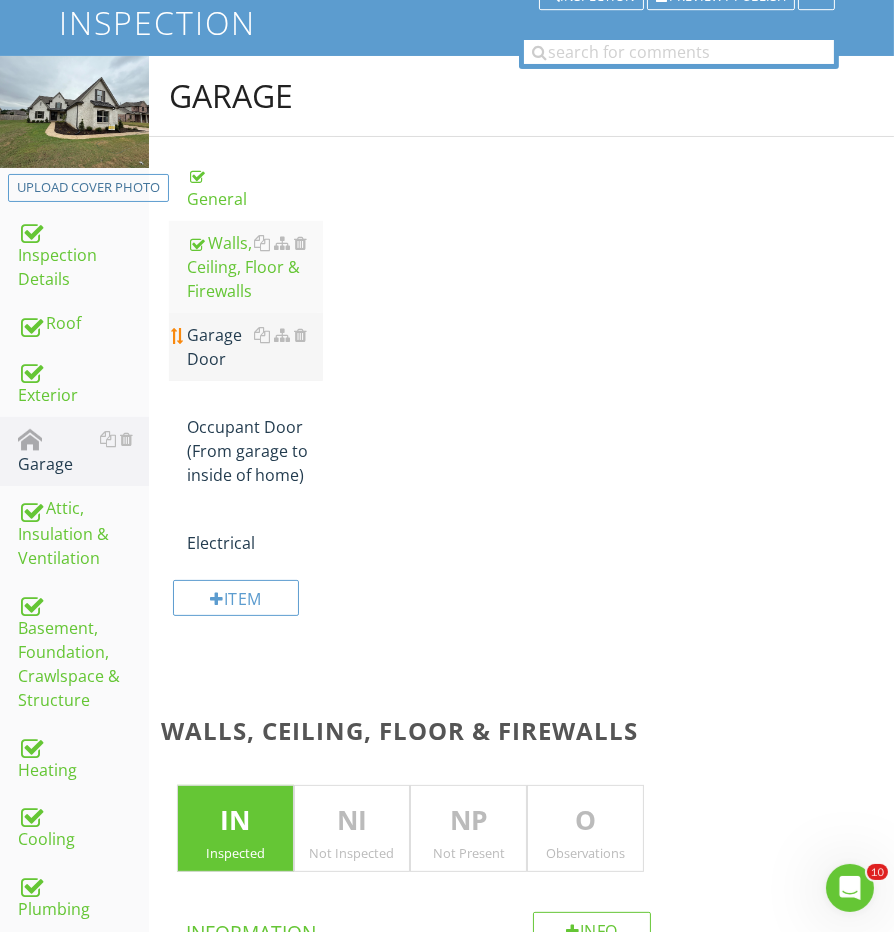 click on "Garage Door" at bounding box center [255, 347] 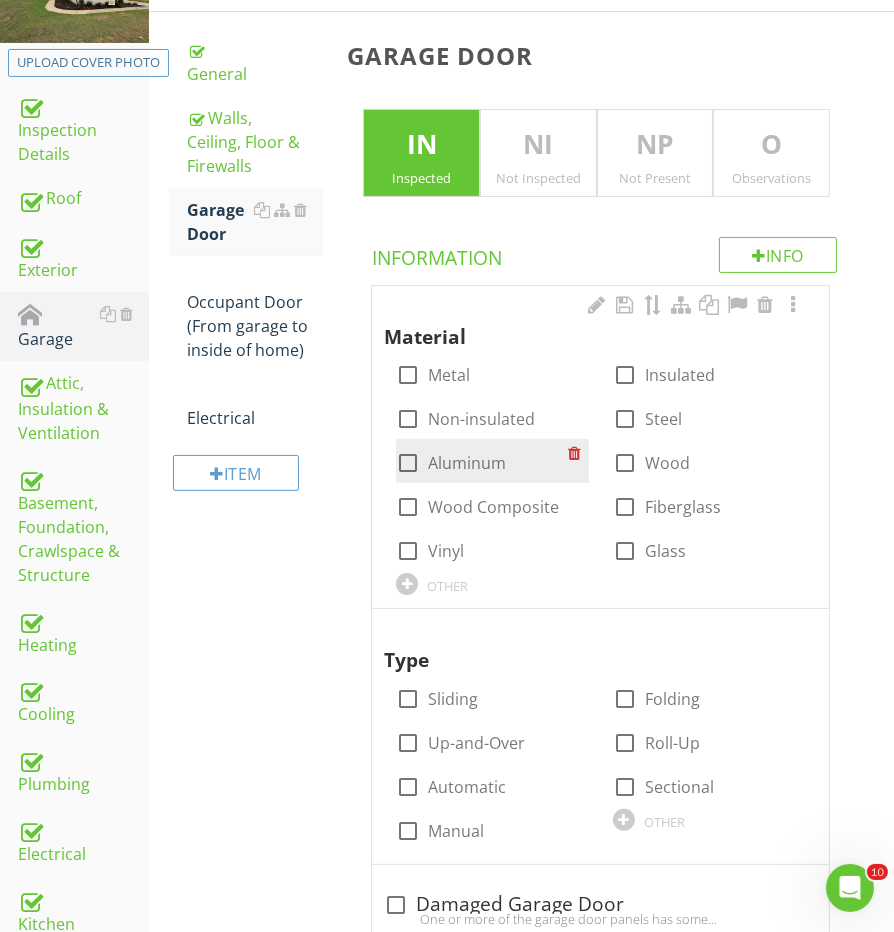 click at bounding box center (408, 463) 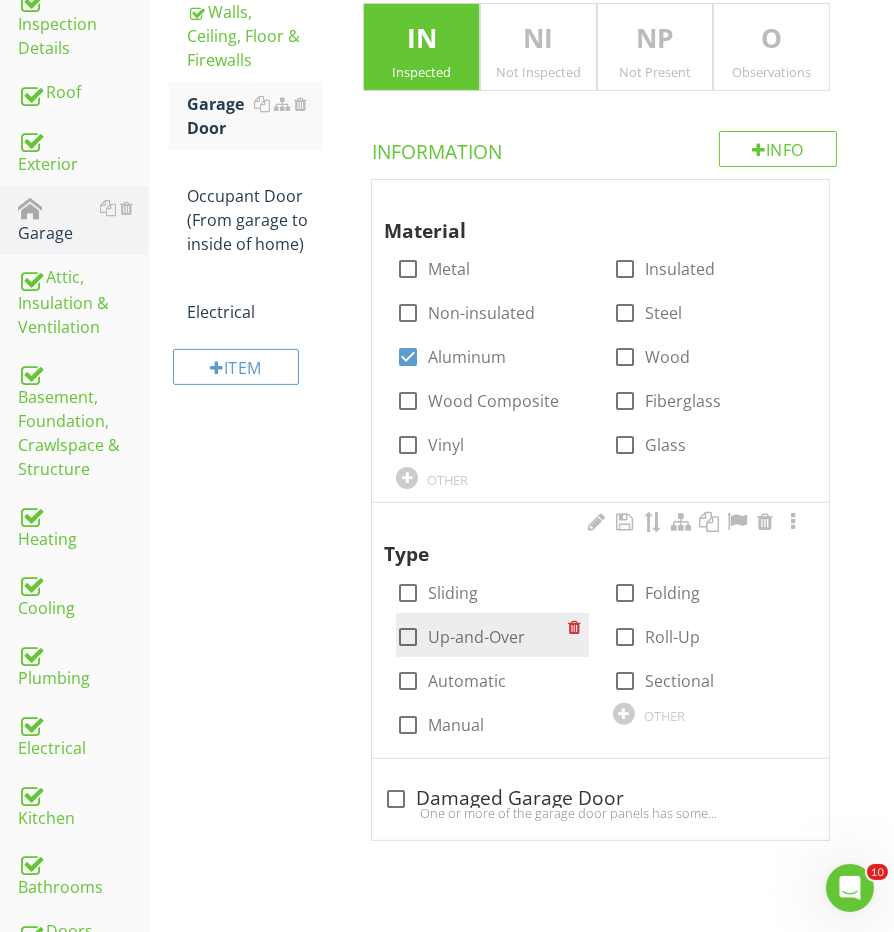 click at bounding box center (408, 637) 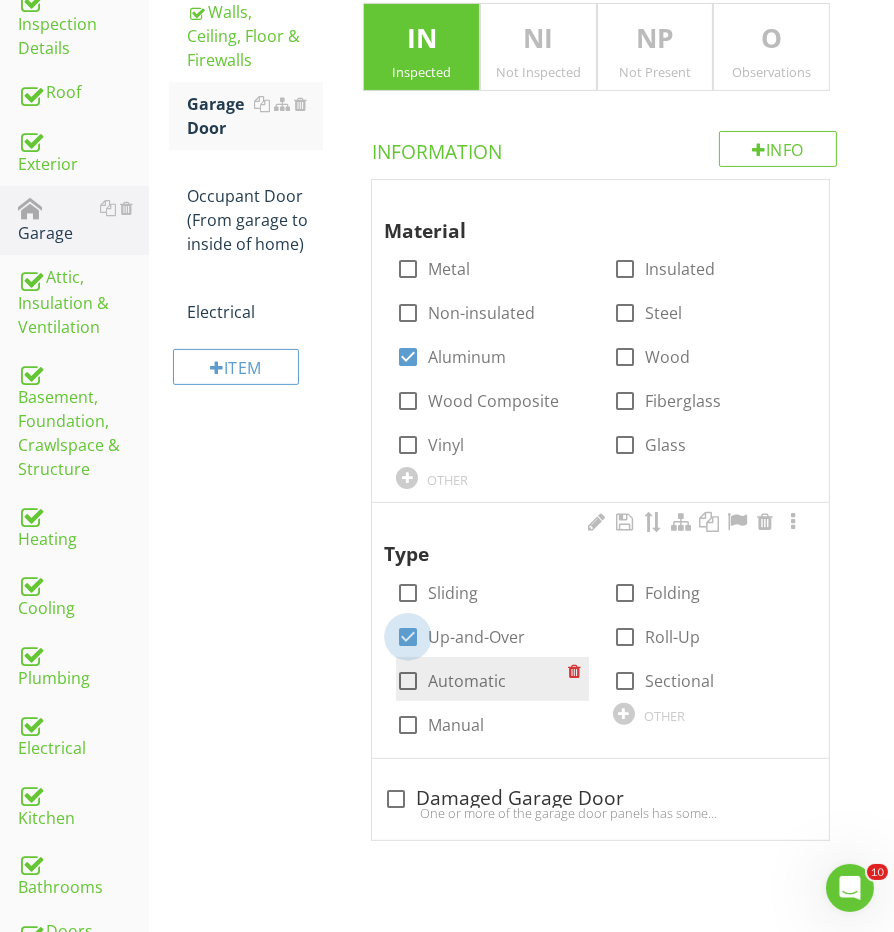 click at bounding box center (408, 681) 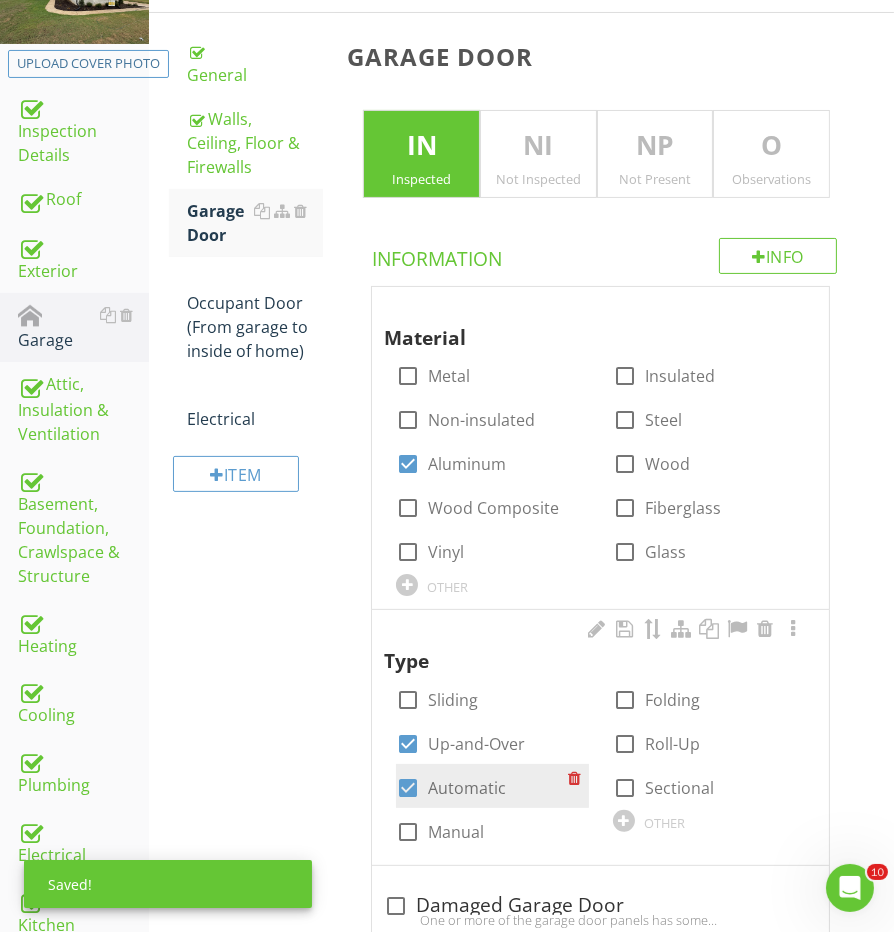 scroll, scrollTop: 261, scrollLeft: 0, axis: vertical 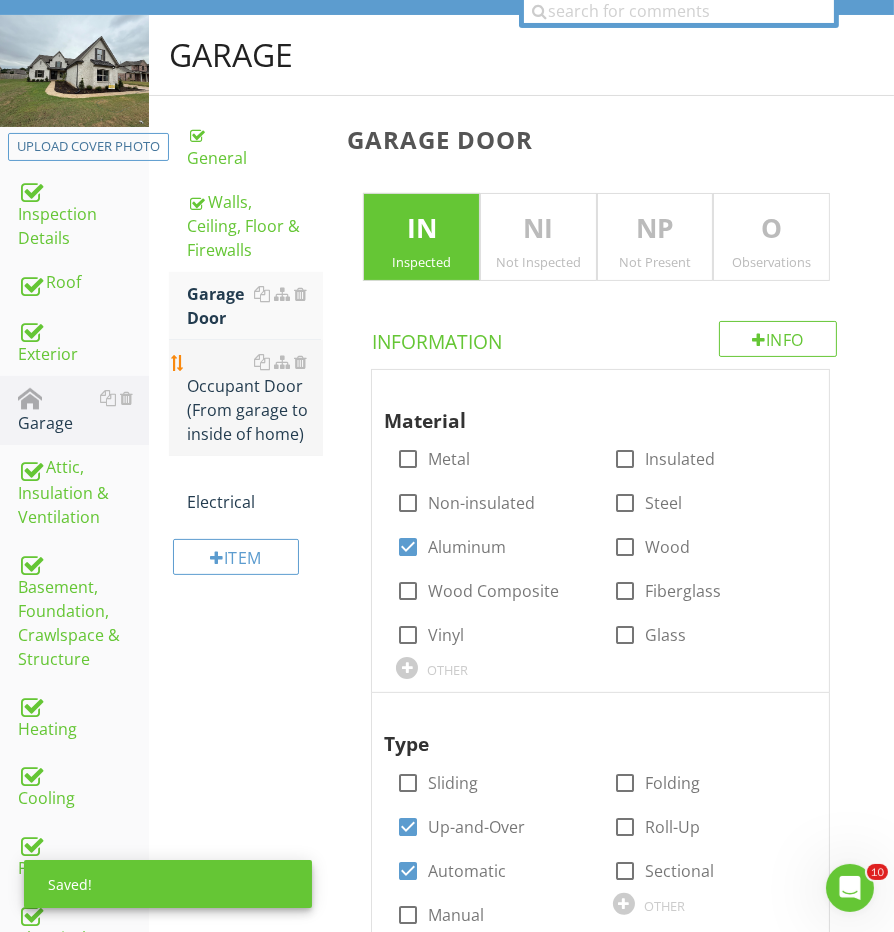 click on "Occupant Door (From garage to inside of home)" at bounding box center (255, 398) 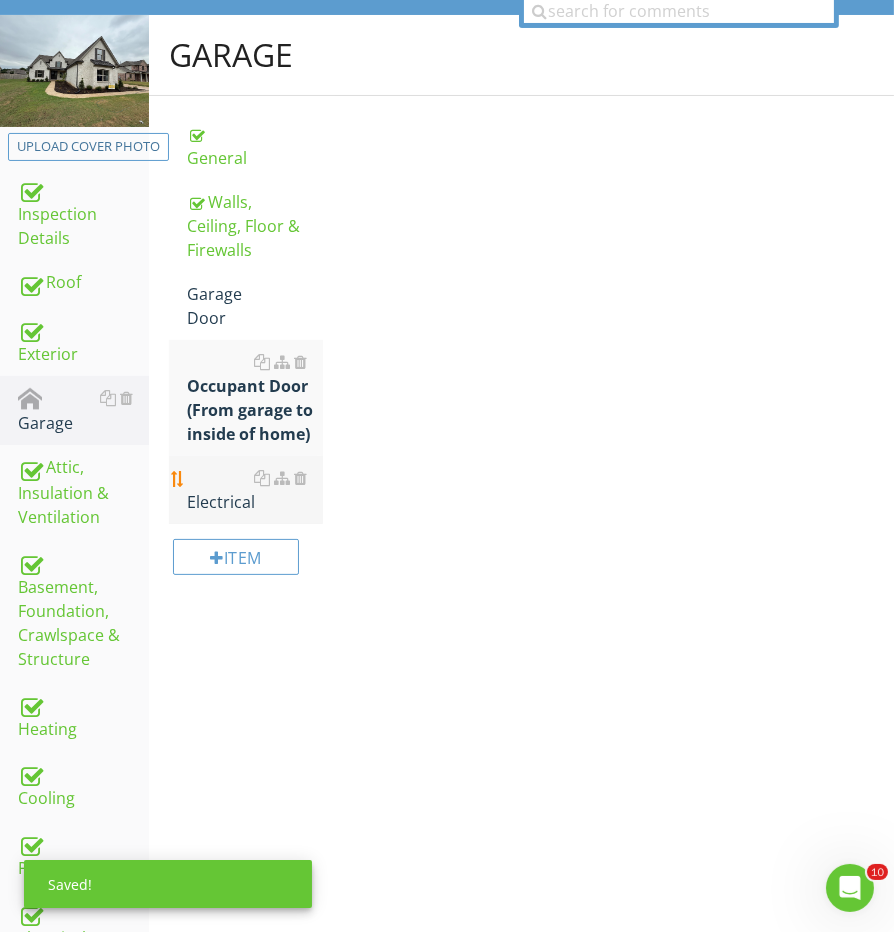 click on "Electrical" at bounding box center (255, 490) 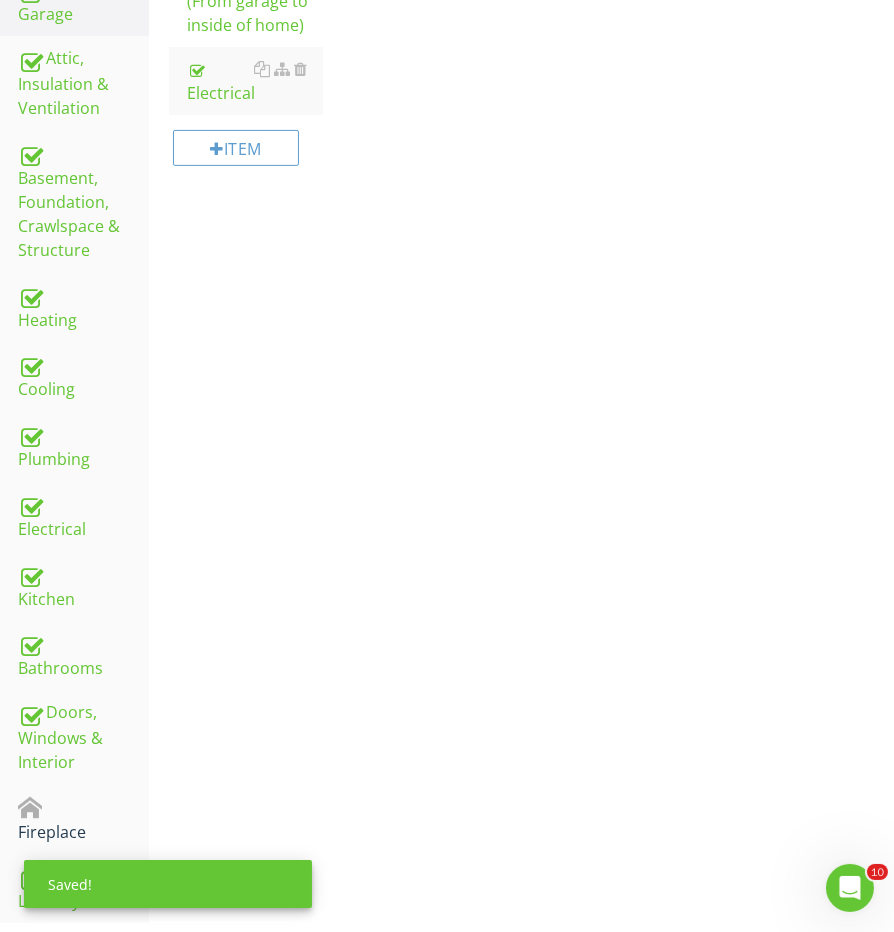 scroll, scrollTop: 700, scrollLeft: 0, axis: vertical 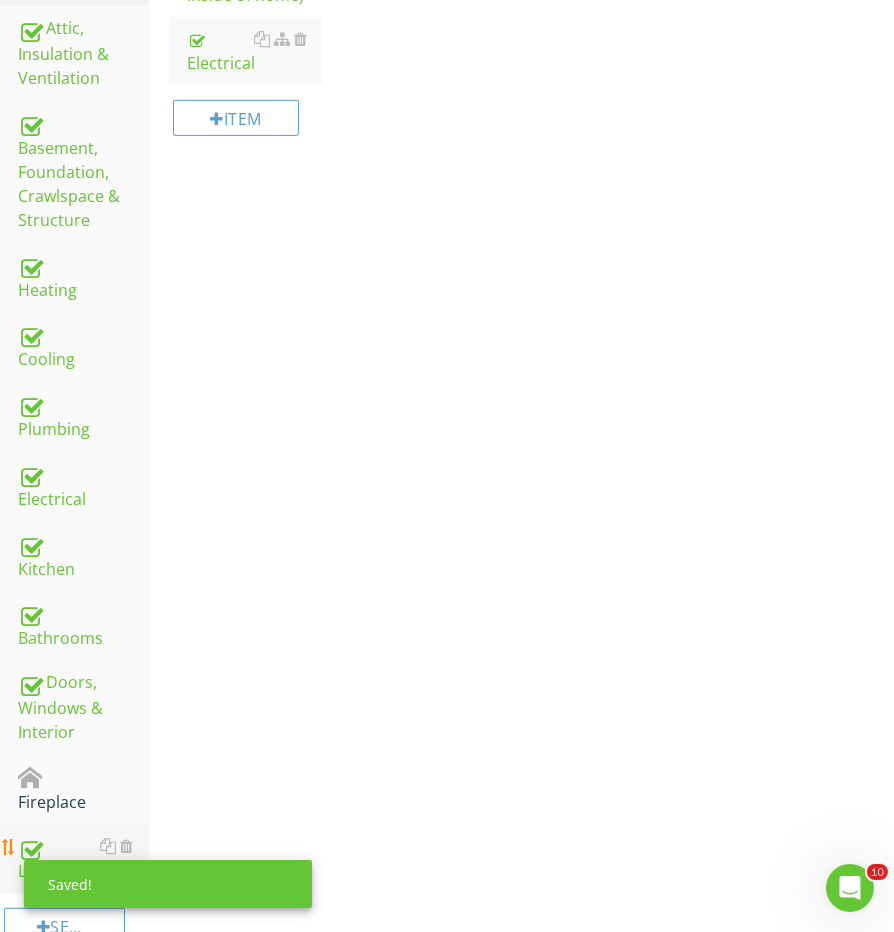 click on "Laundry" at bounding box center (83, 859) 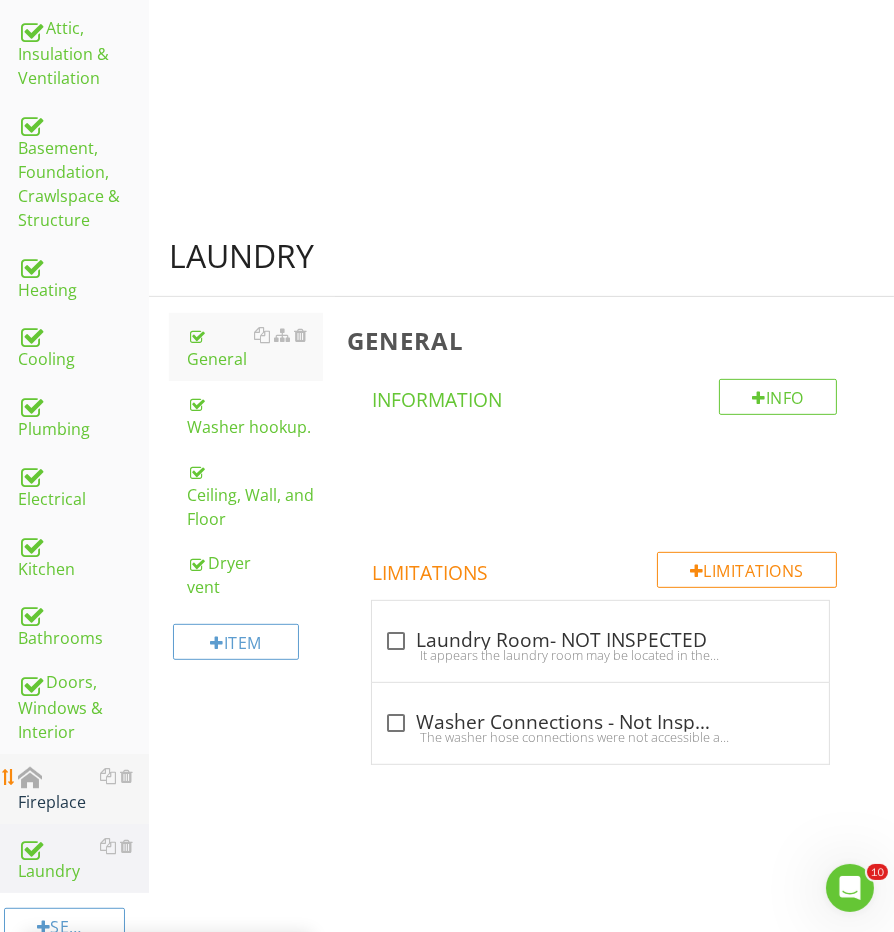 click on "Fireplace" at bounding box center [83, 789] 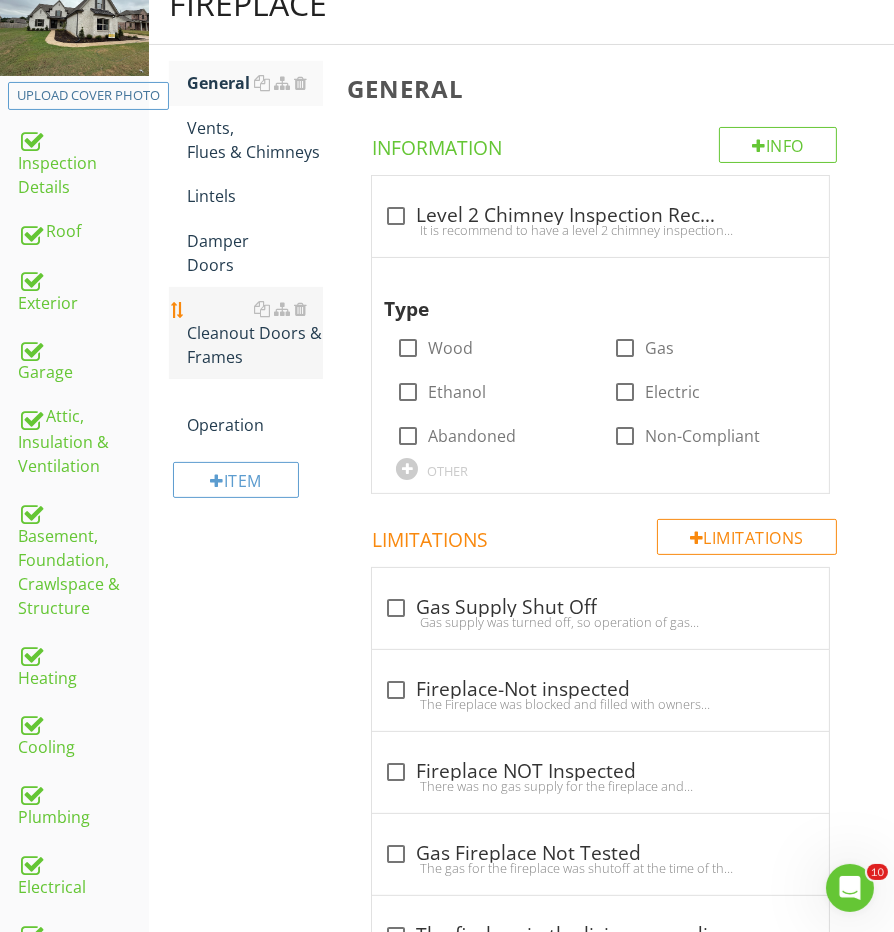 scroll, scrollTop: 297, scrollLeft: 0, axis: vertical 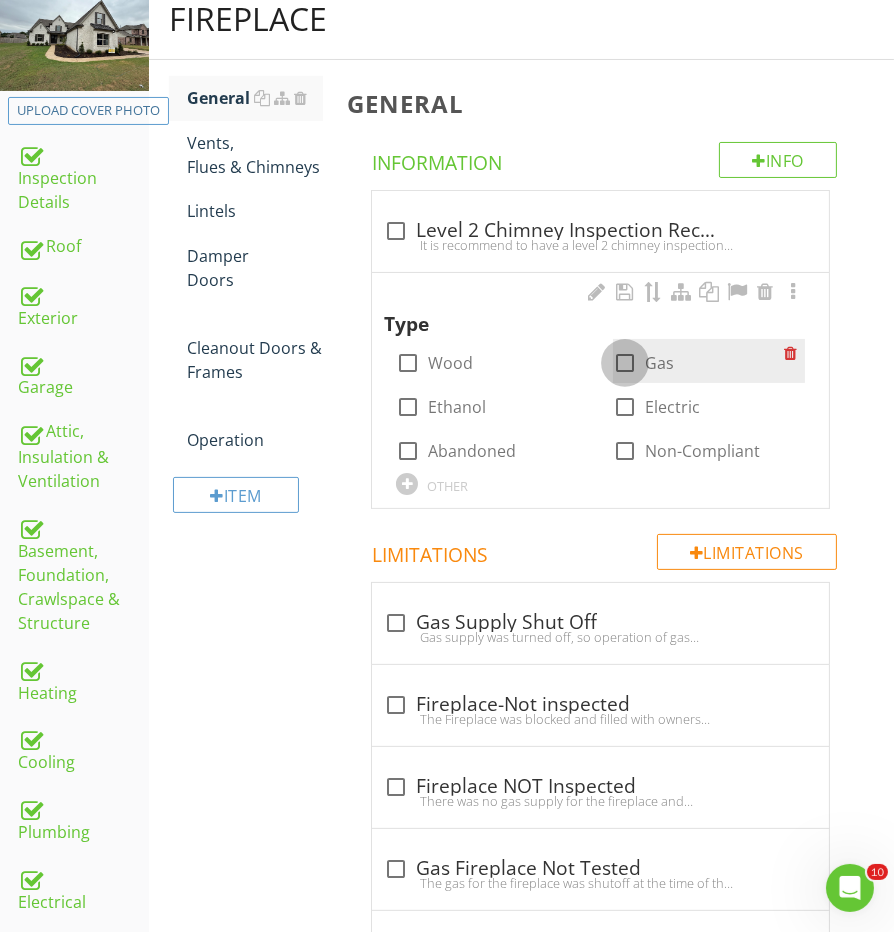 click at bounding box center (625, 363) 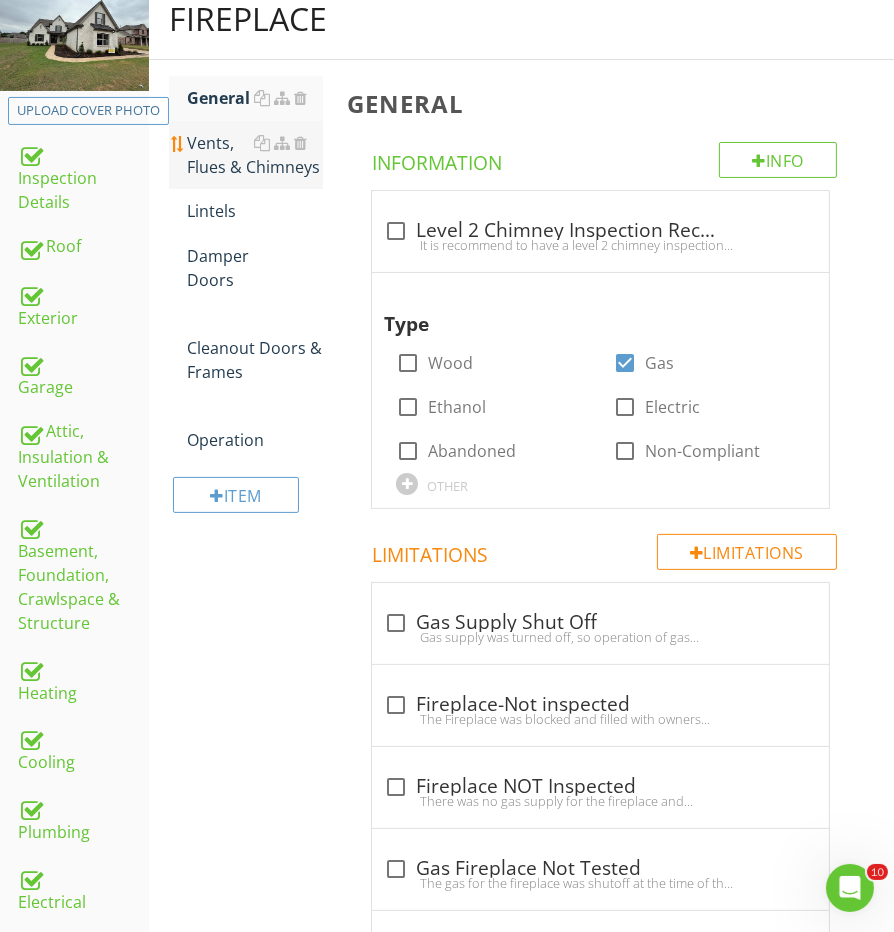 click on "Vents, Flues & Chimneys" at bounding box center [255, 155] 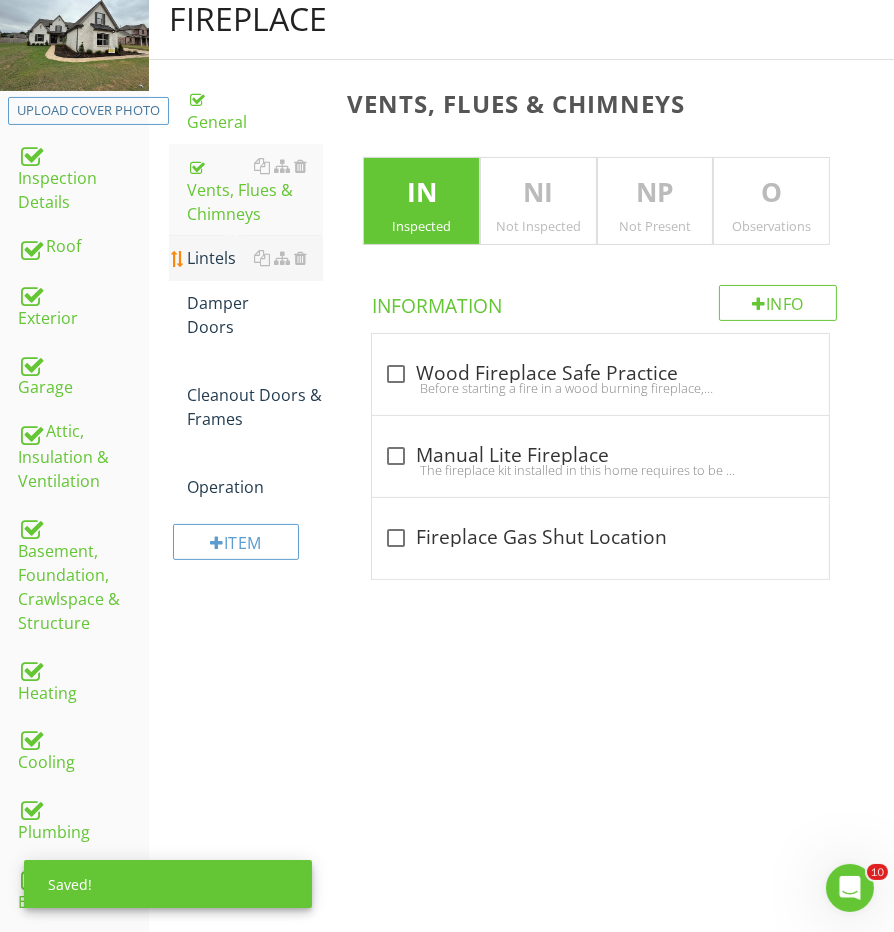 click on "Lintels" at bounding box center [255, 258] 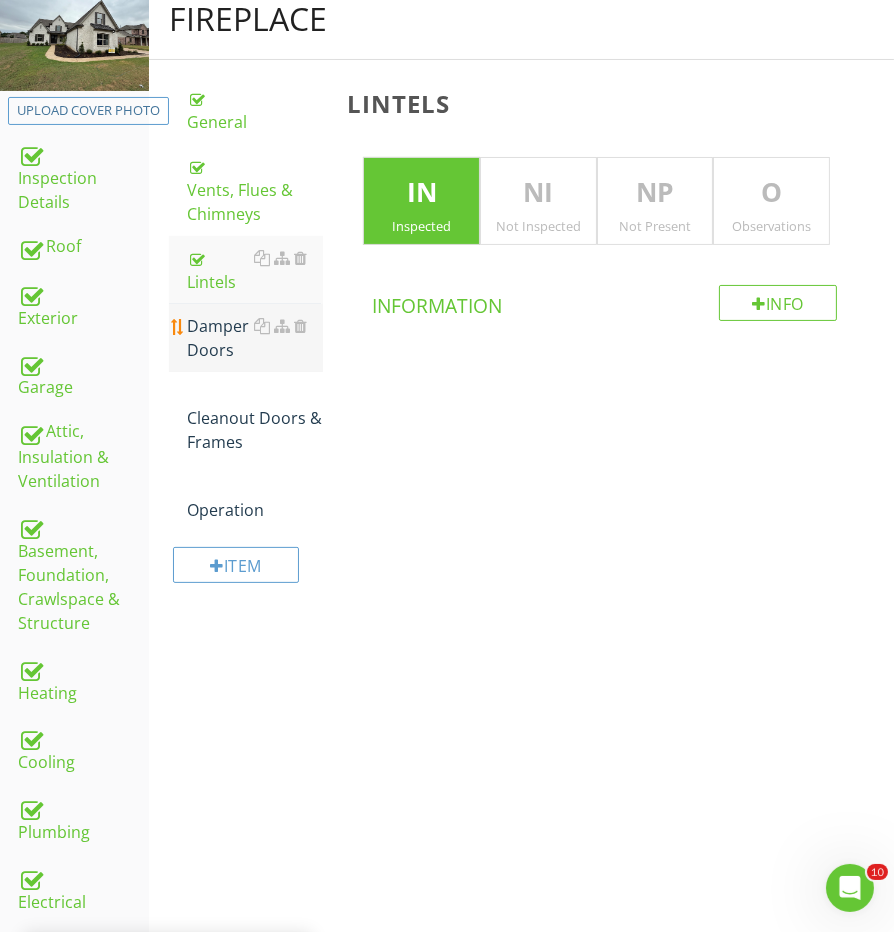 click on "Damper Doors" at bounding box center [255, 338] 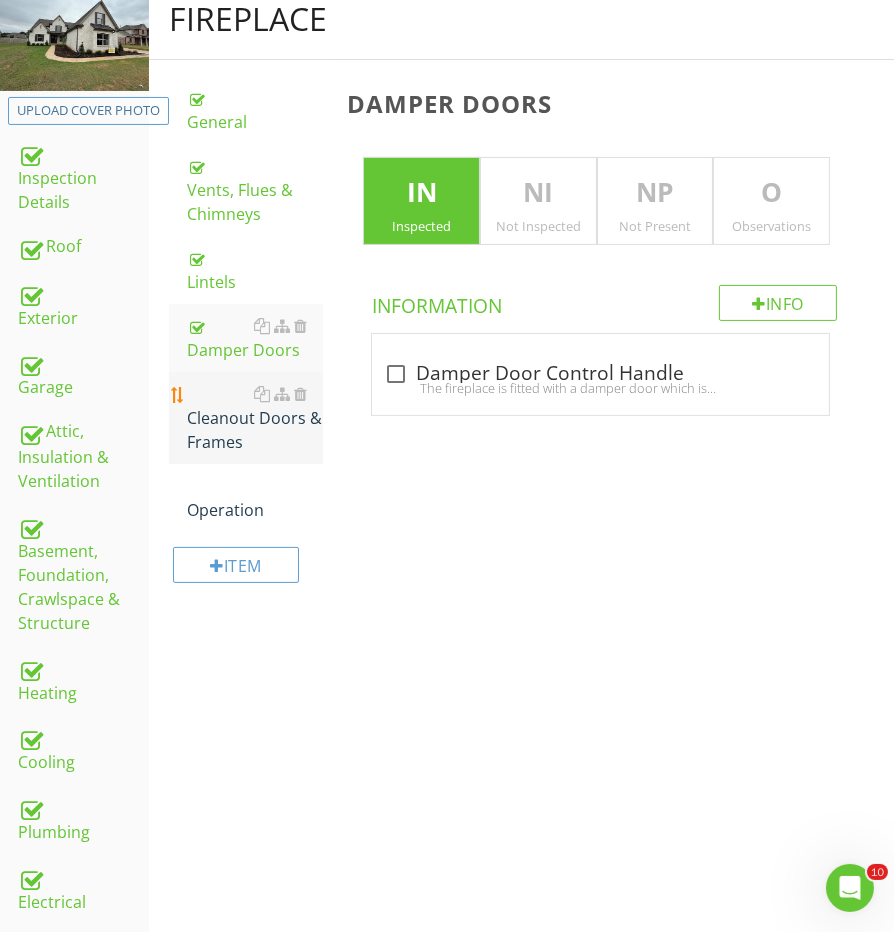 click on "Cleanout Doors & Frames" at bounding box center [255, 418] 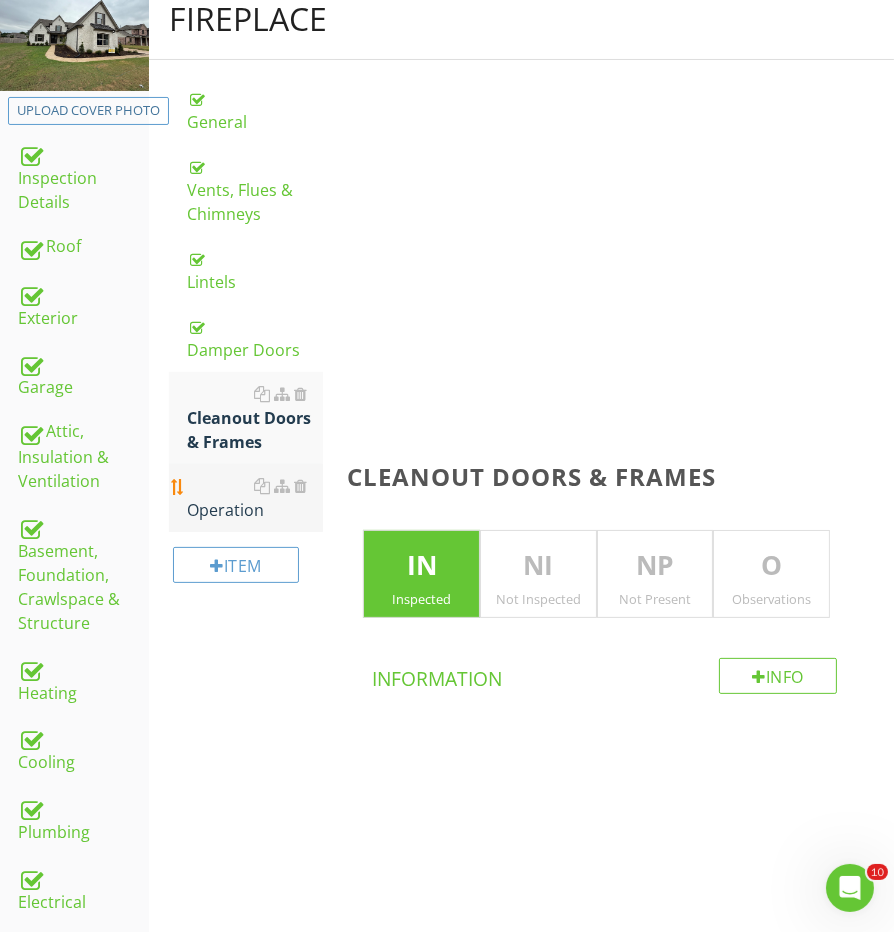 click on "Operation" at bounding box center [255, 498] 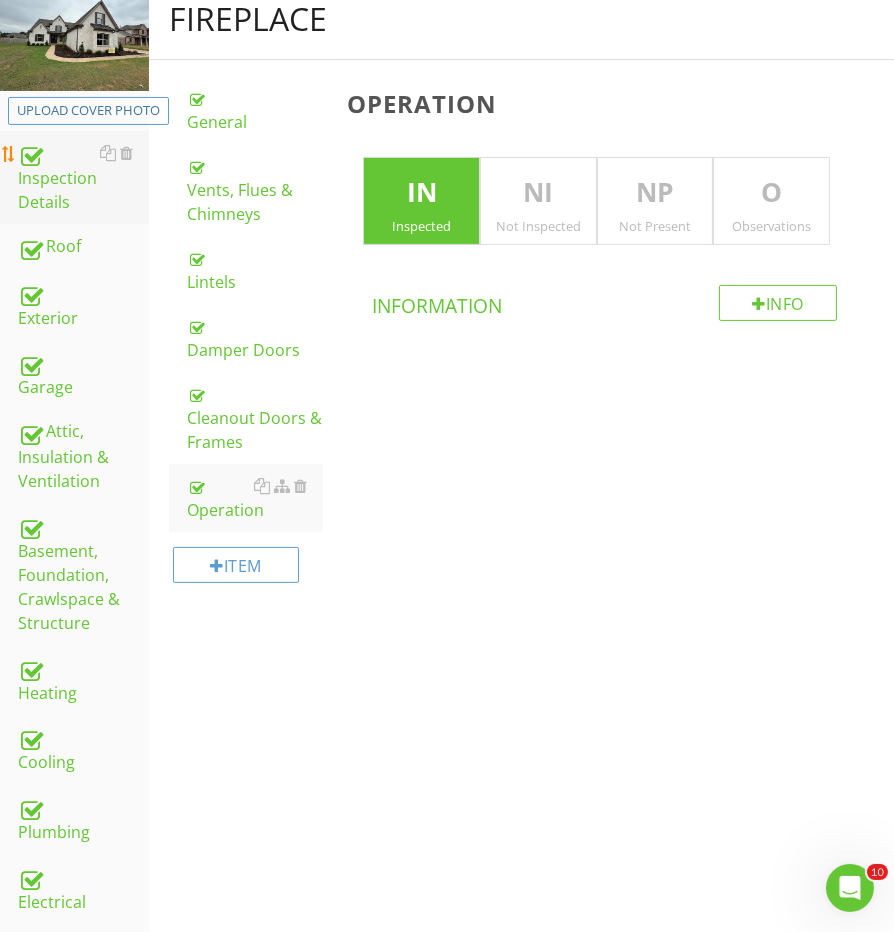 click on "Inspection Details" at bounding box center (83, 178) 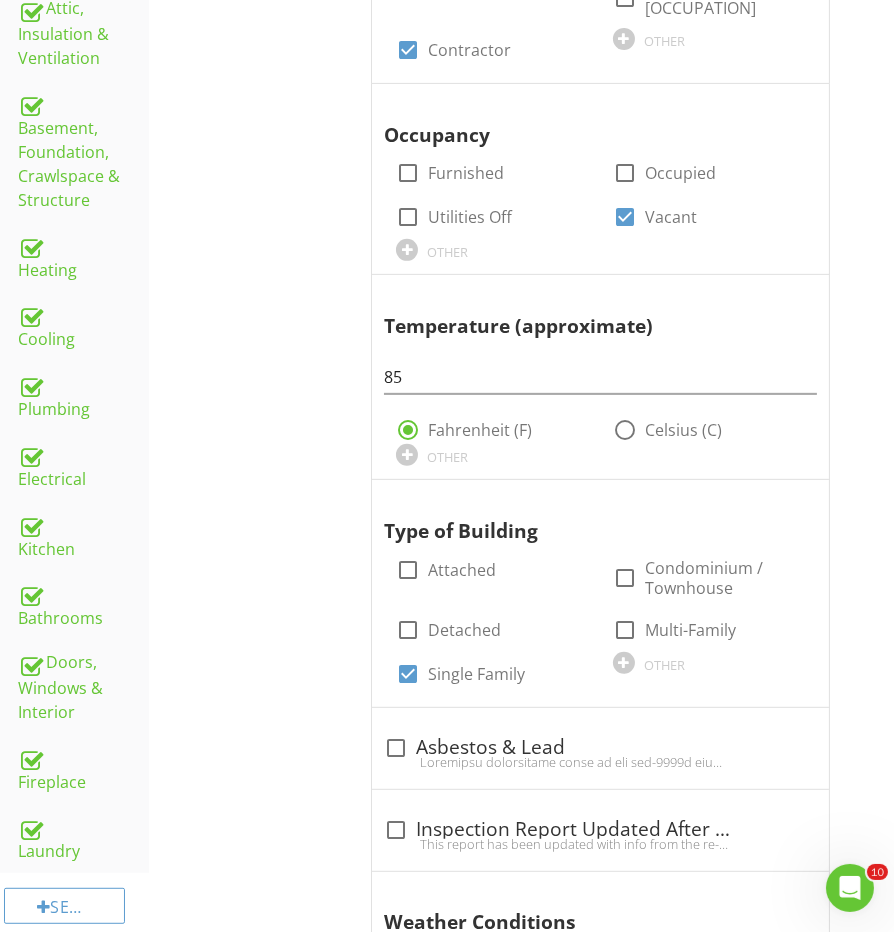 scroll, scrollTop: 338, scrollLeft: 0, axis: vertical 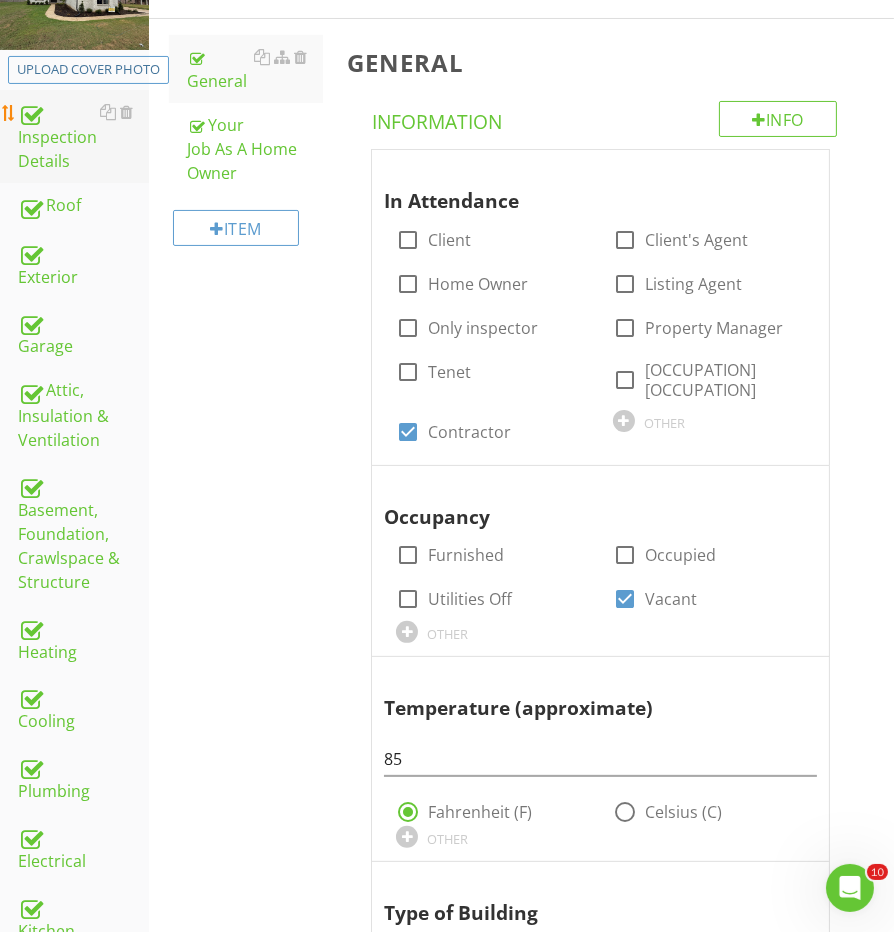 click on "Inspection Details" at bounding box center [83, 137] 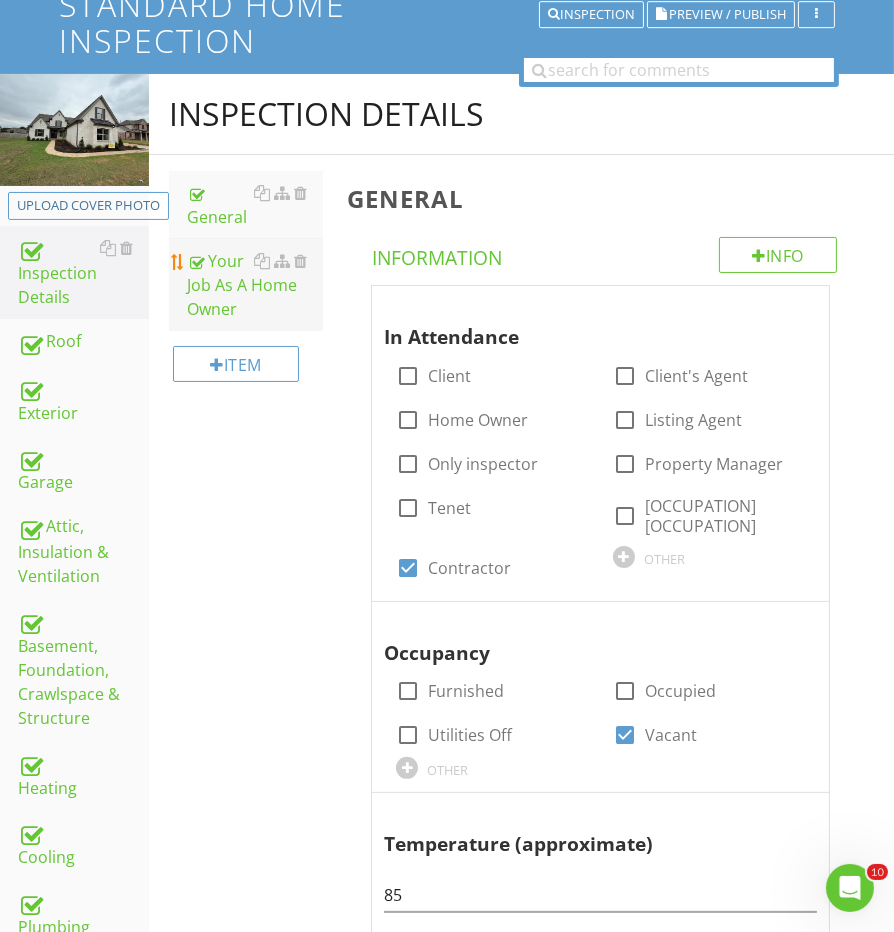 click on "Your Job As A Home Owner" at bounding box center (255, 285) 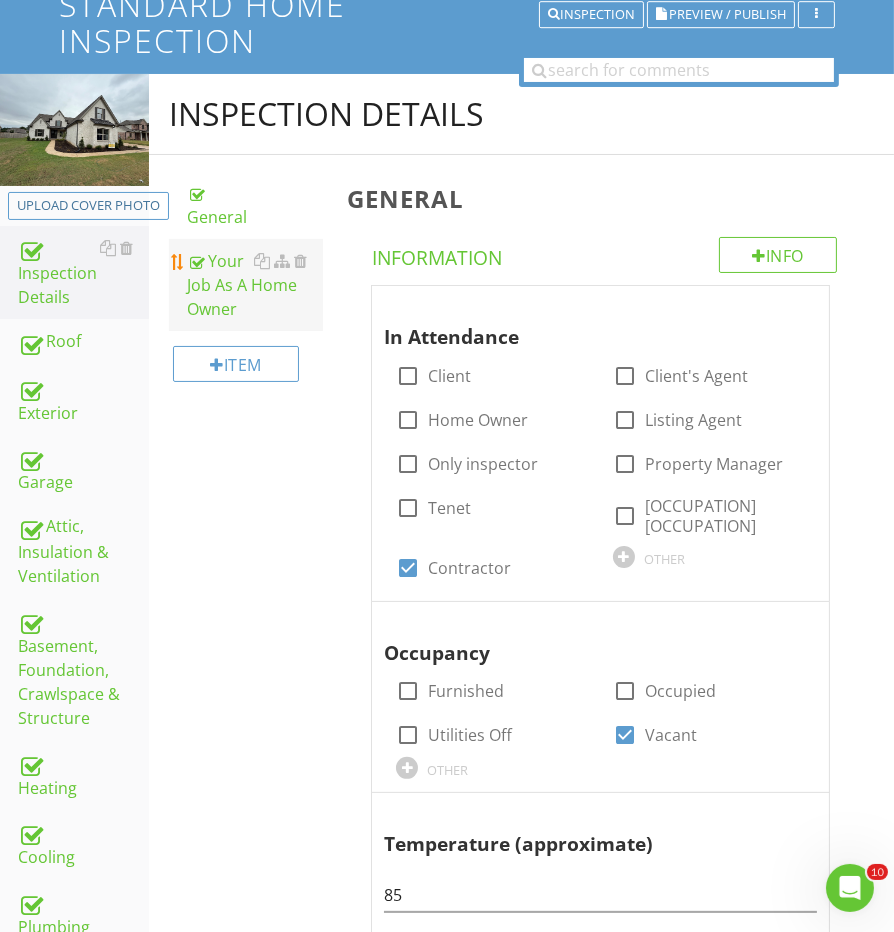 scroll, scrollTop: 201, scrollLeft: 0, axis: vertical 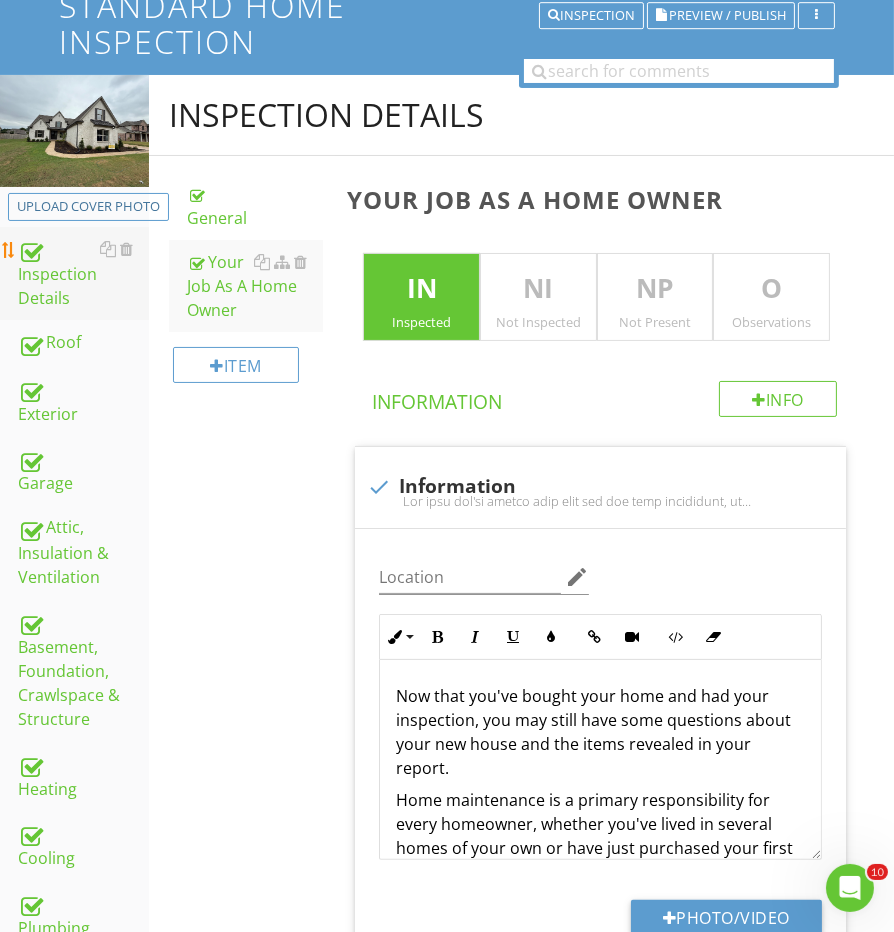 click on "Inspection Details" at bounding box center [83, 274] 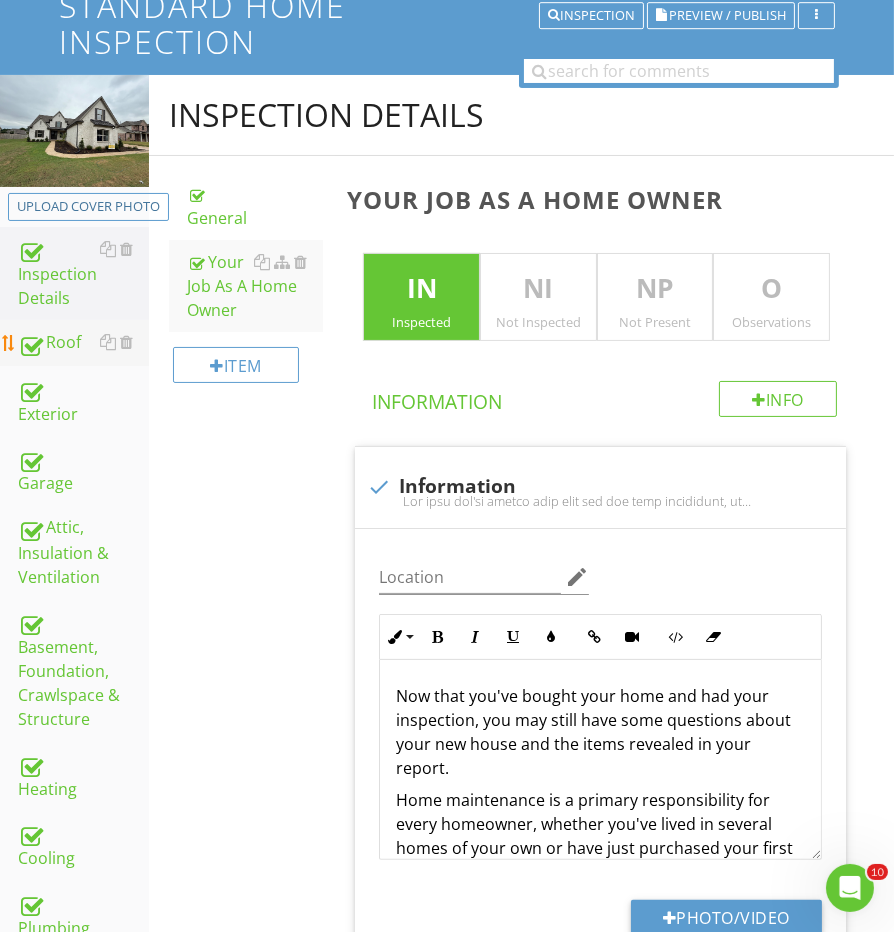 click on "Roof" at bounding box center (83, 343) 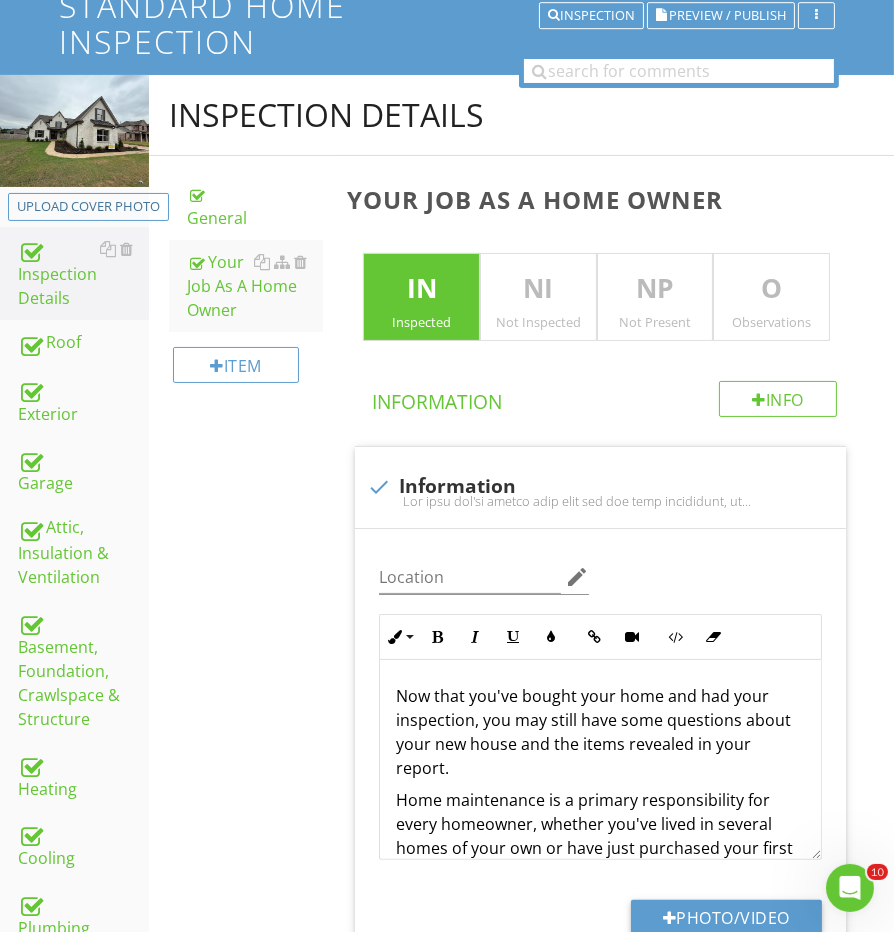 scroll, scrollTop: 200, scrollLeft: 0, axis: vertical 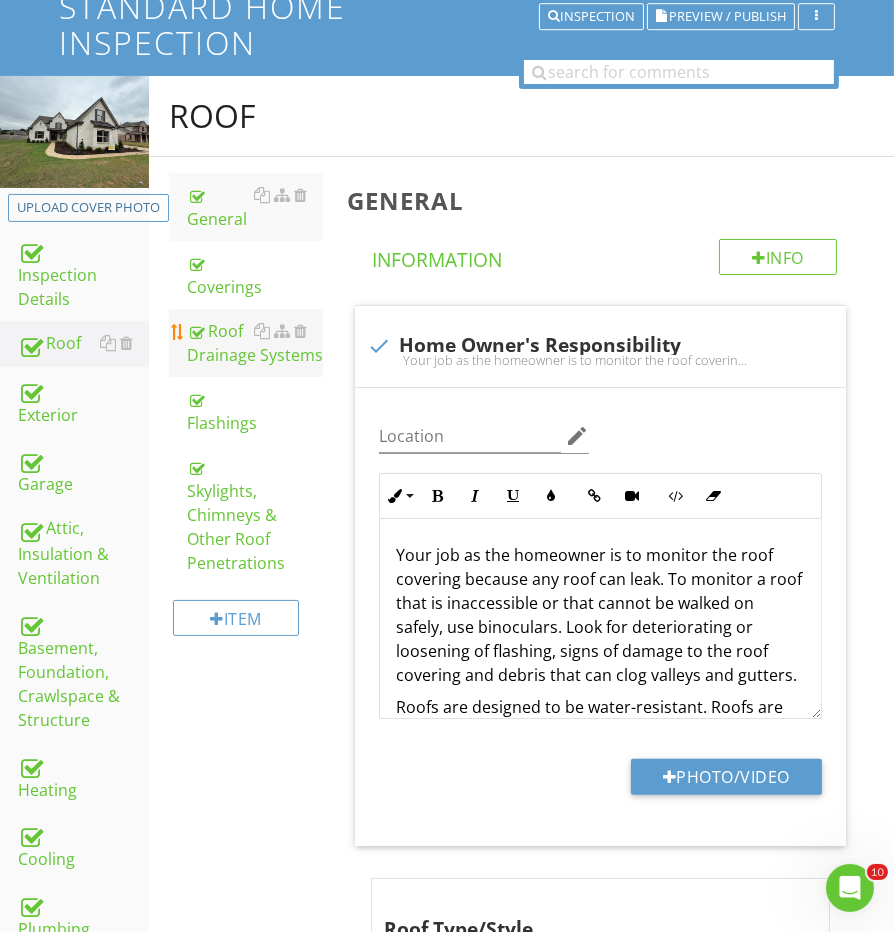 click on "Roof Drainage Systems" at bounding box center [255, 343] 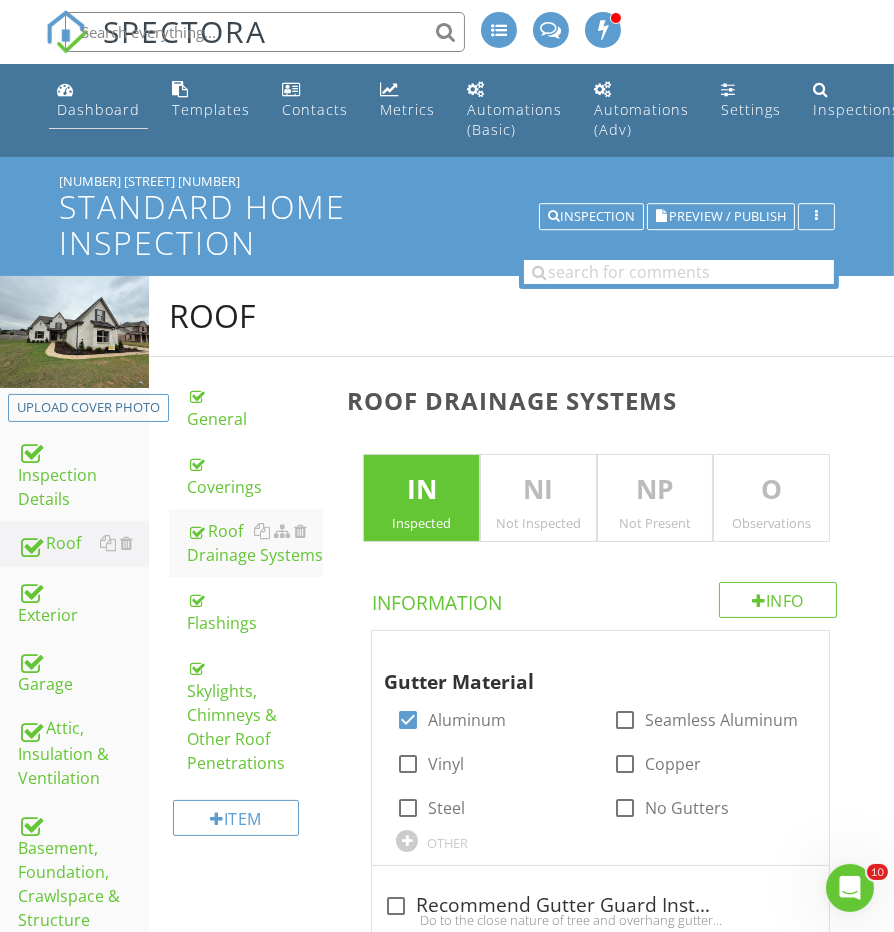 scroll, scrollTop: 0, scrollLeft: 0, axis: both 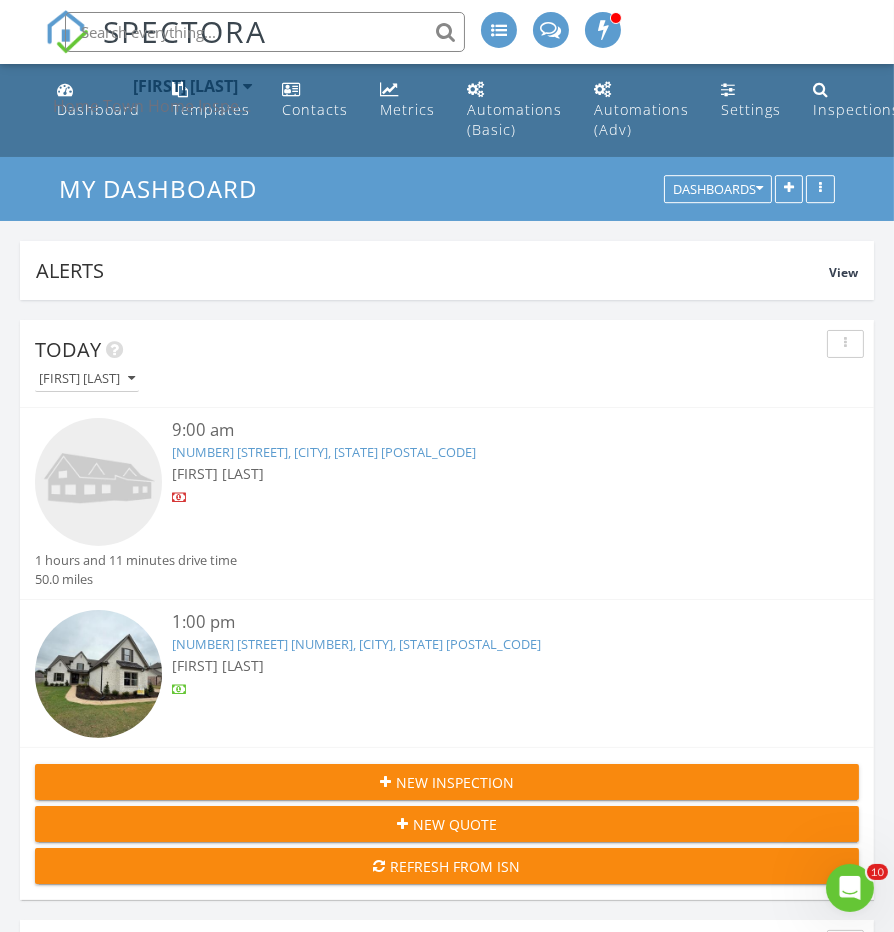 click at bounding box center (98, 481) 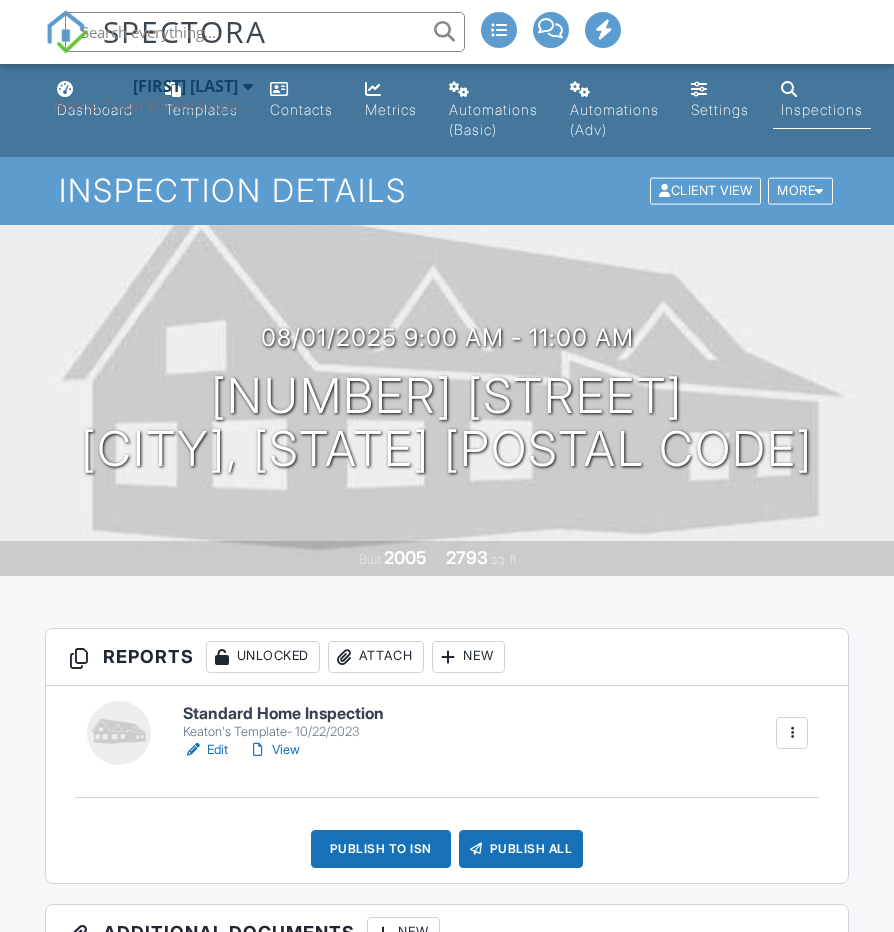 scroll, scrollTop: 0, scrollLeft: 0, axis: both 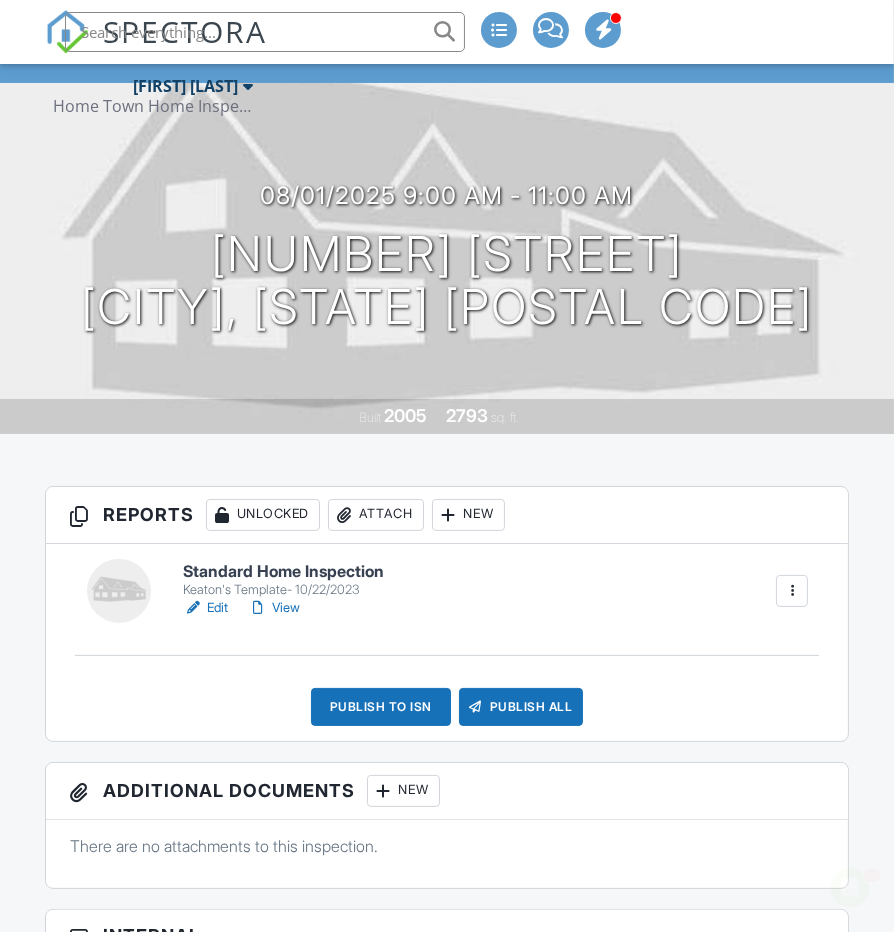 click on "Standard Home Inspection" at bounding box center (283, 572) 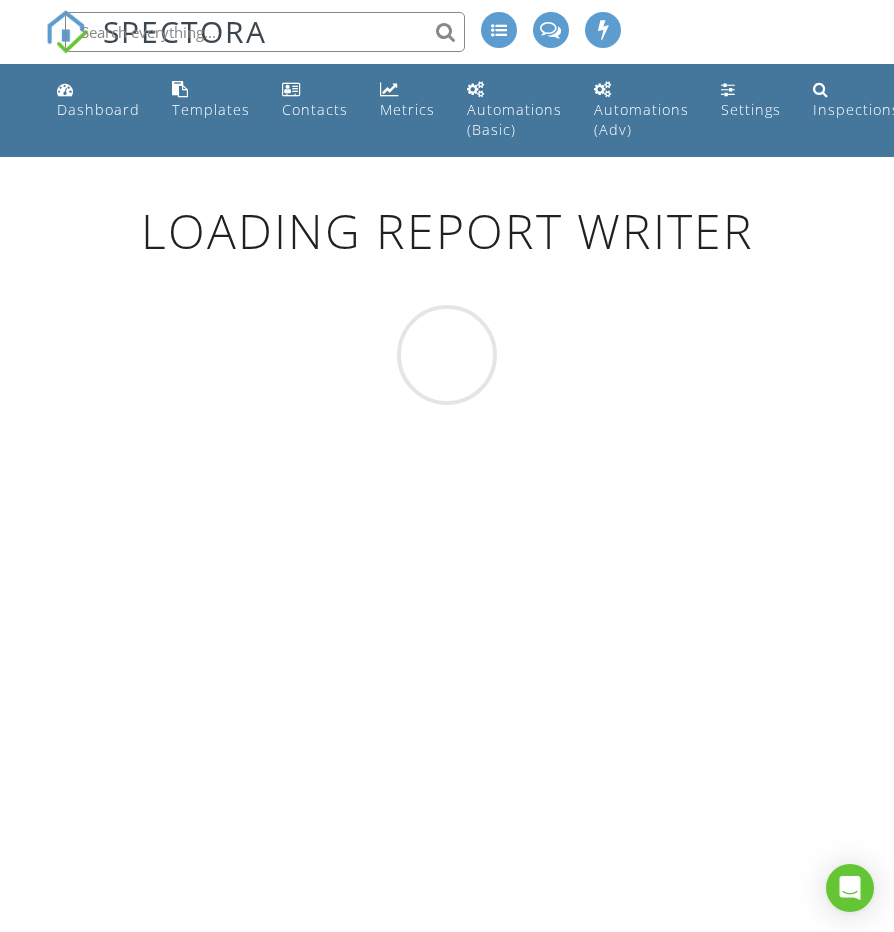 scroll, scrollTop: 0, scrollLeft: 0, axis: both 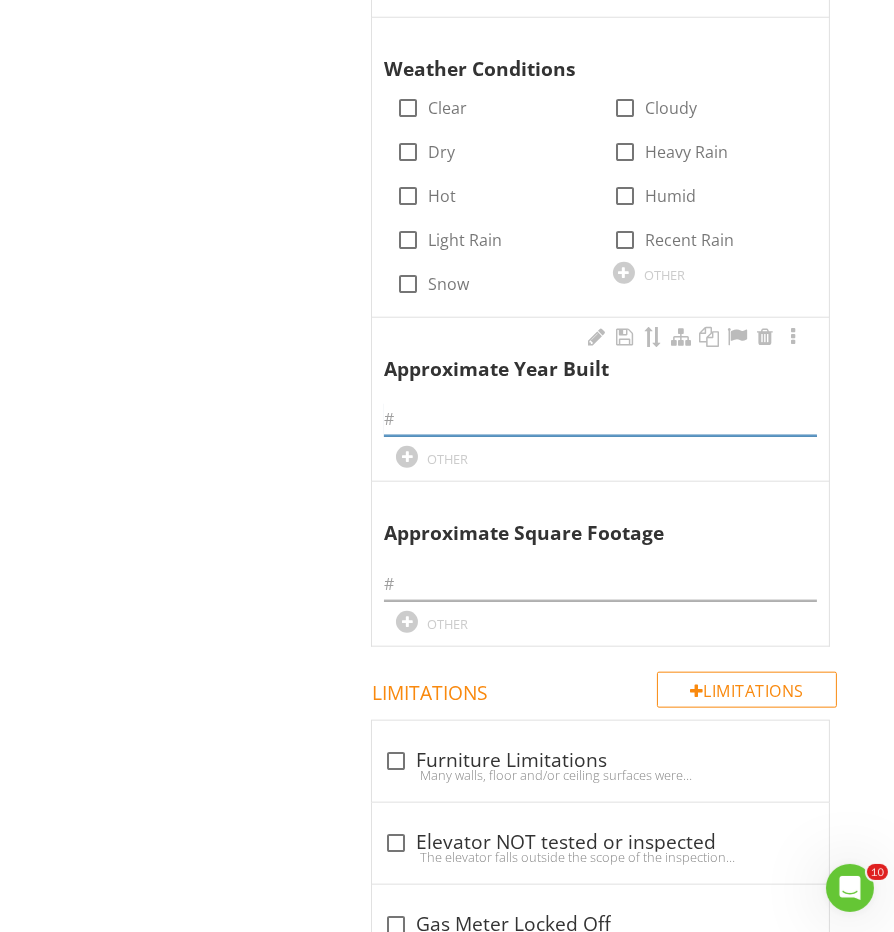 click at bounding box center (600, 419) 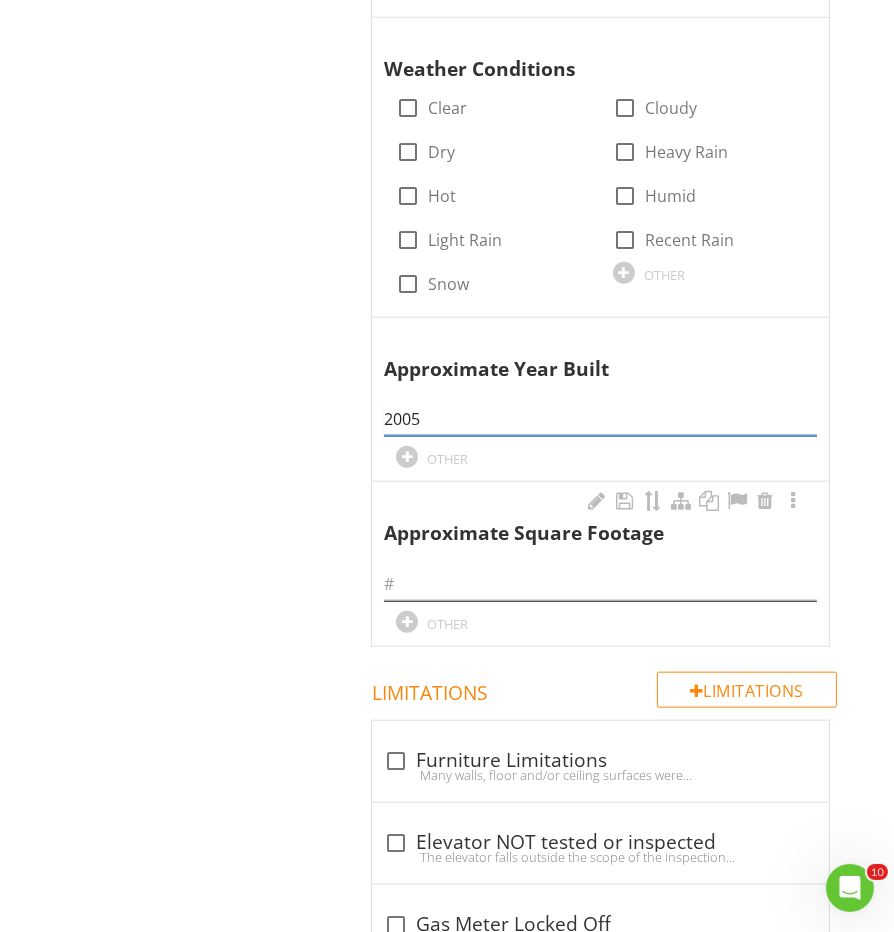 type on "2005" 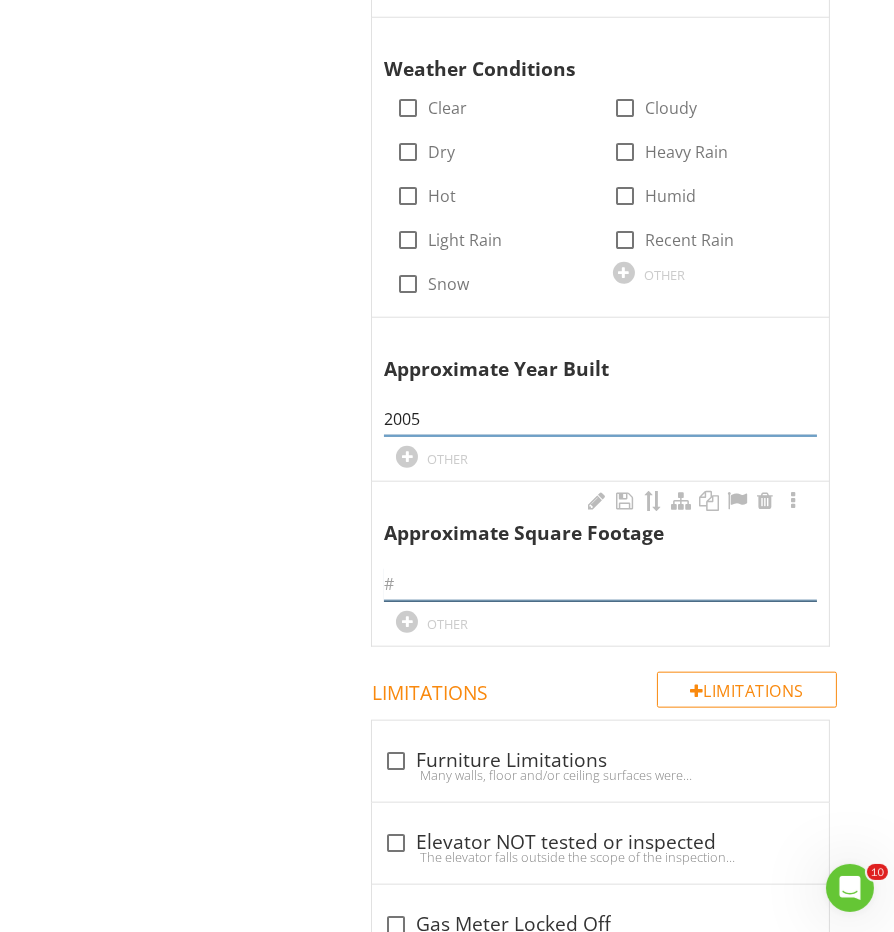 click at bounding box center [600, 584] 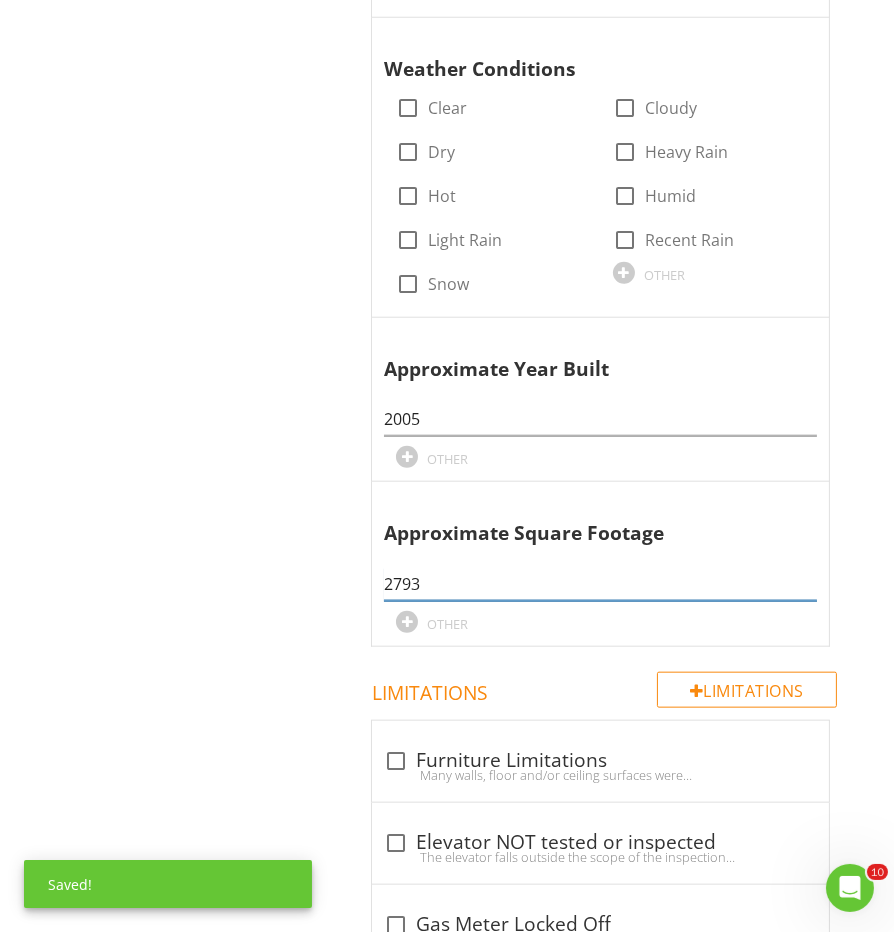 type on "2793" 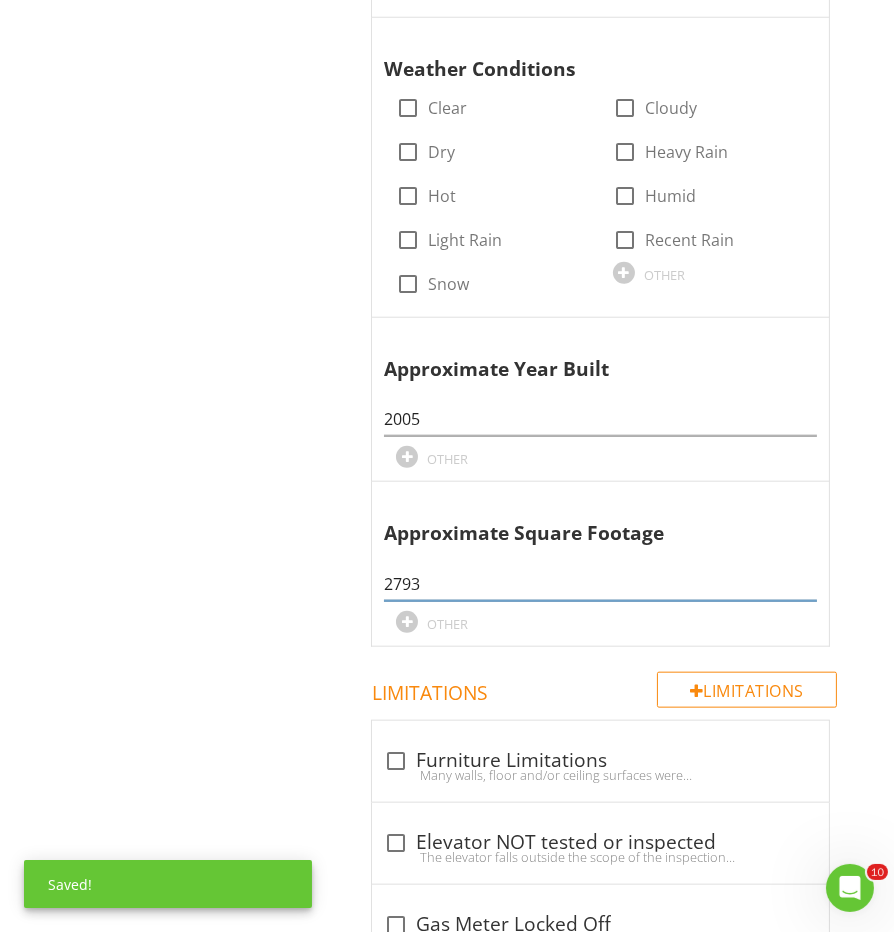 click on "Inspection Details
General
Your Job As A Home Owner
Item
General
Info
Information
In Attendance
check_box_outline_blank Client   check_box_outline_blank Client's Agent   check_box_outline_blank Home Owner   check_box_outline_blank Listing Agent   check_box_outline_blank Only inspector   check_box_outline_blank Property Manager   check_box_outline_blank Tenet   check_box_outline_blank Representative agent   check_box_outline_blank Contractor         OTHER
Occupancy
check_box_outline_blank Furnished   check_box_outline_blank Occupied   check_box_outline_blank Utilities Off   check_box_outline_blank Vacant         OTHER                                     Bungalow" at bounding box center (521, -25) 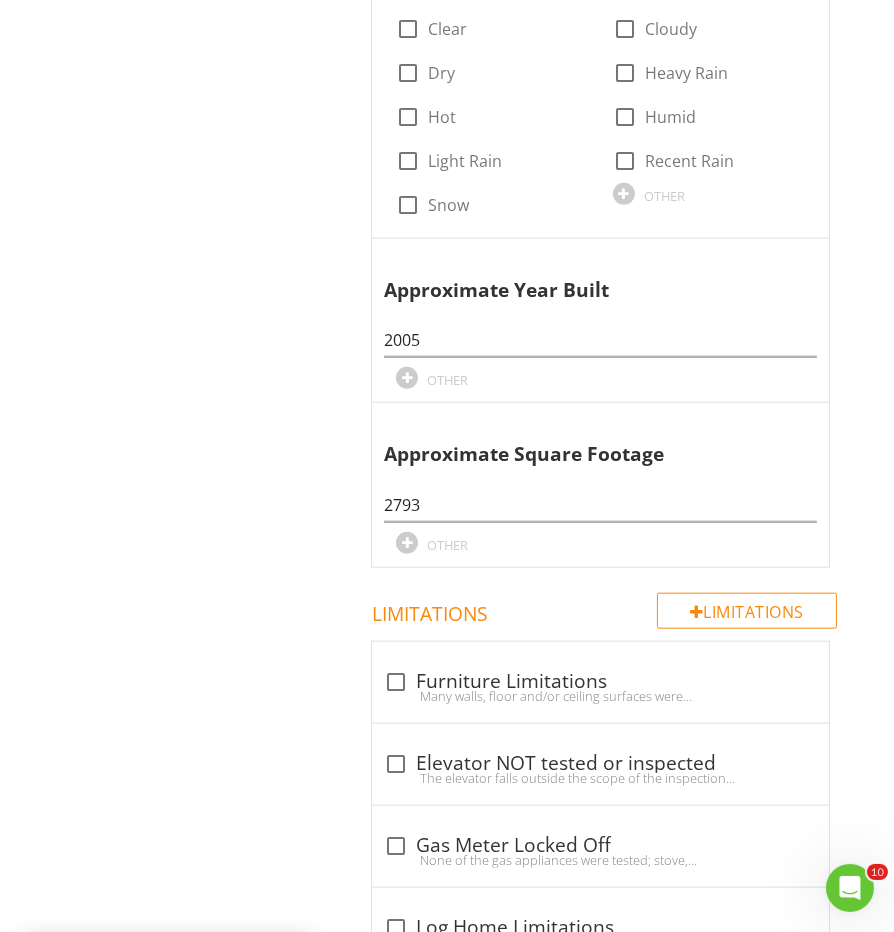 scroll, scrollTop: 2061, scrollLeft: 0, axis: vertical 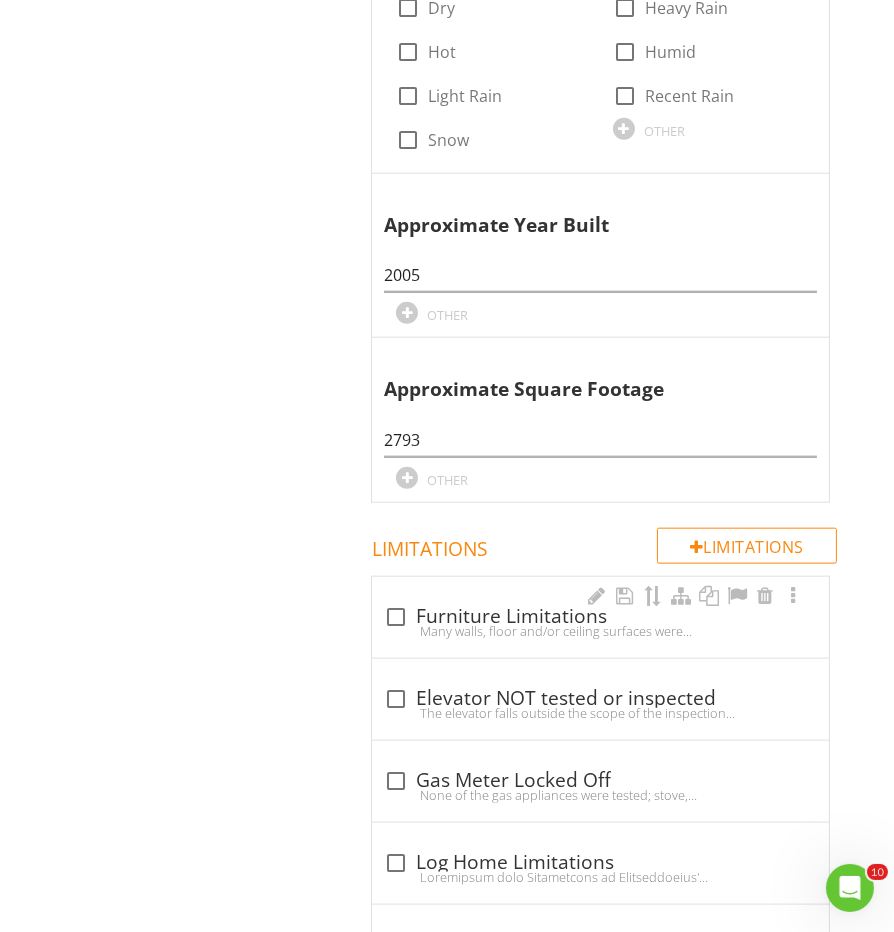 click on "check_box_outline_blank
Furniture Limitations" at bounding box center (600, 617) 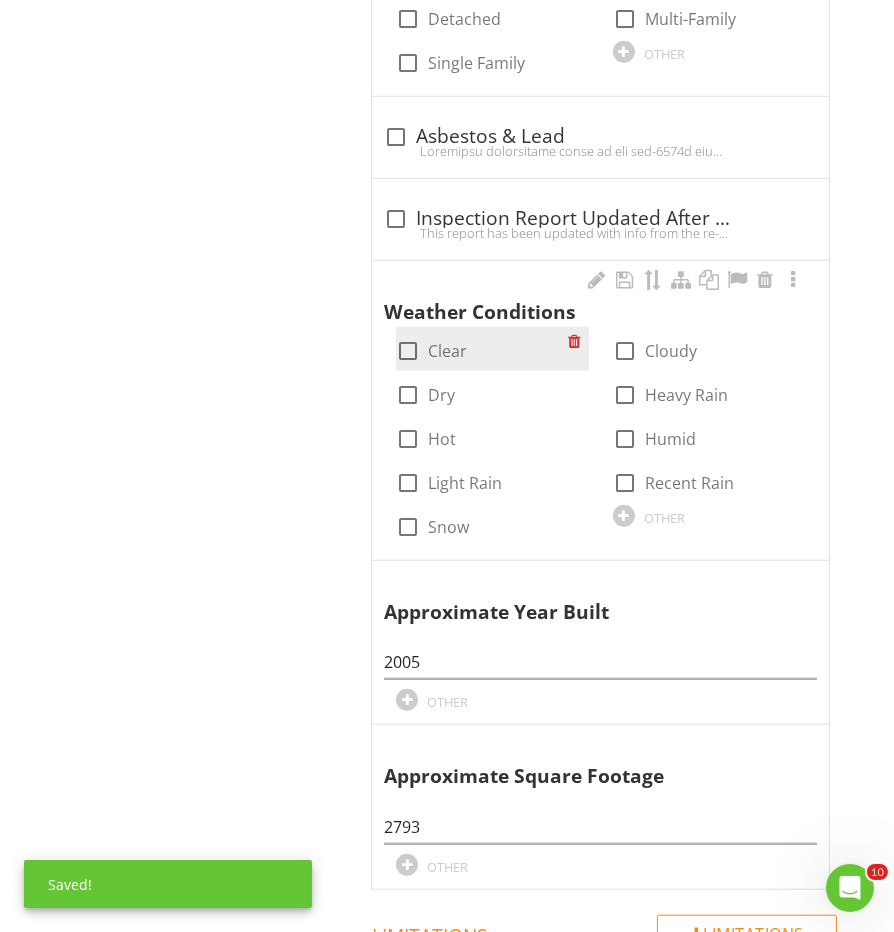 click at bounding box center [408, 351] 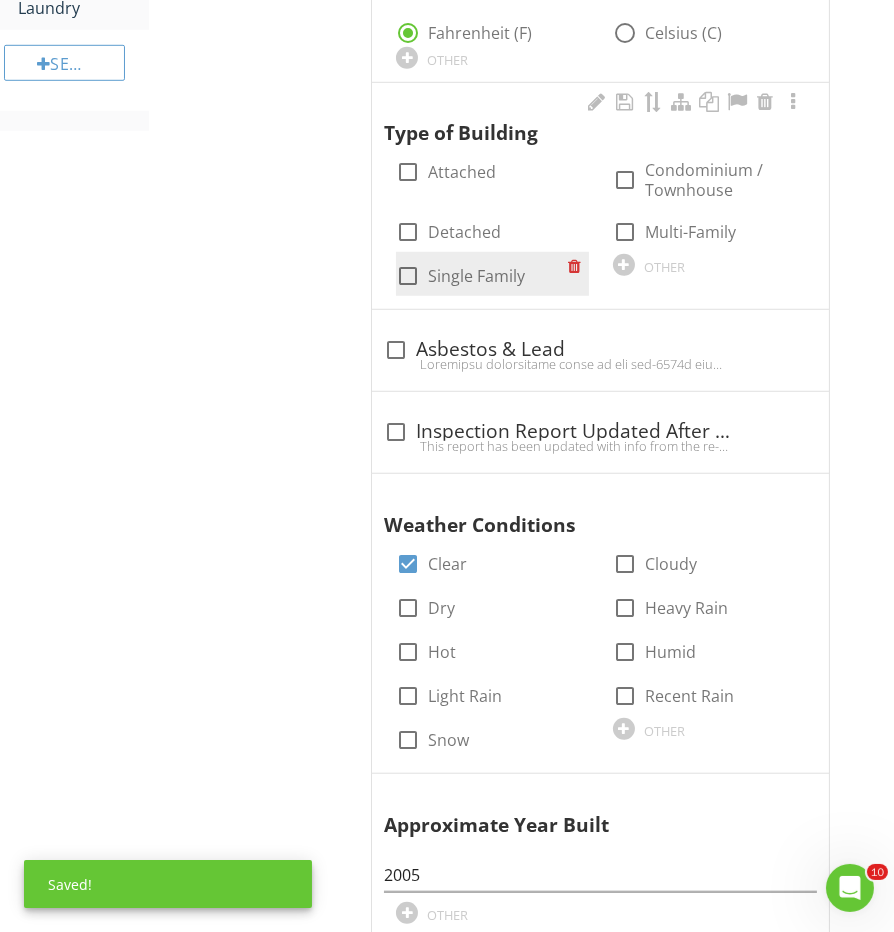 click at bounding box center [408, 276] 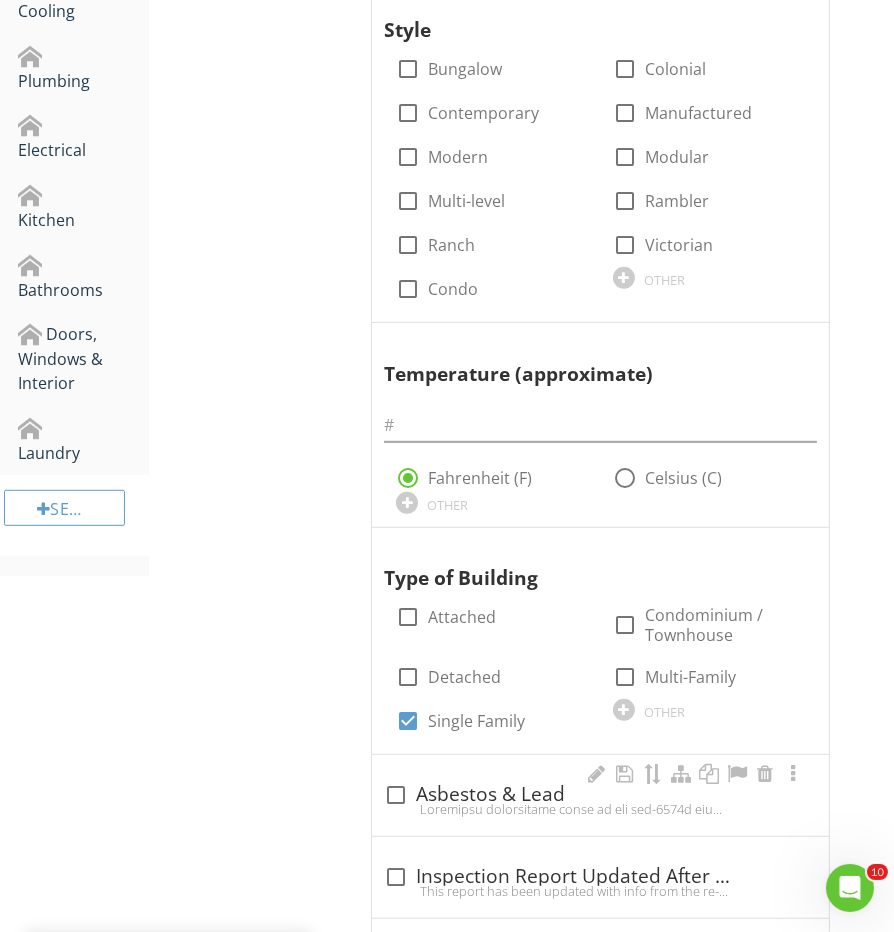 scroll, scrollTop: 963, scrollLeft: 0, axis: vertical 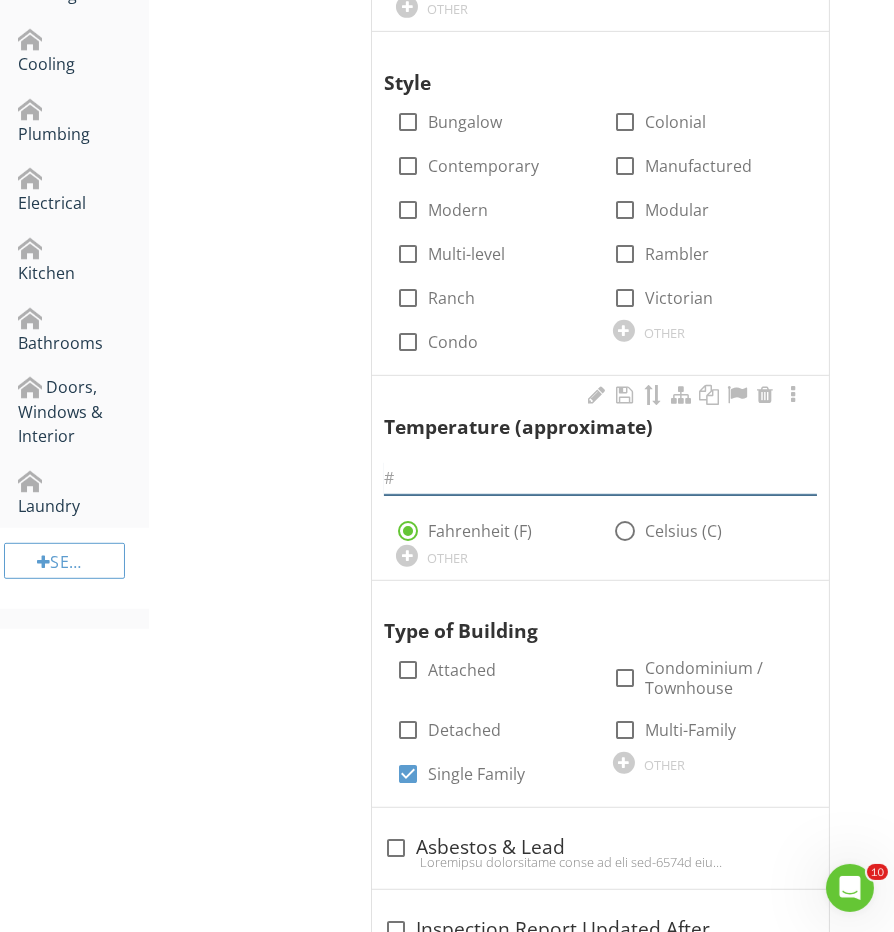 click at bounding box center [600, 478] 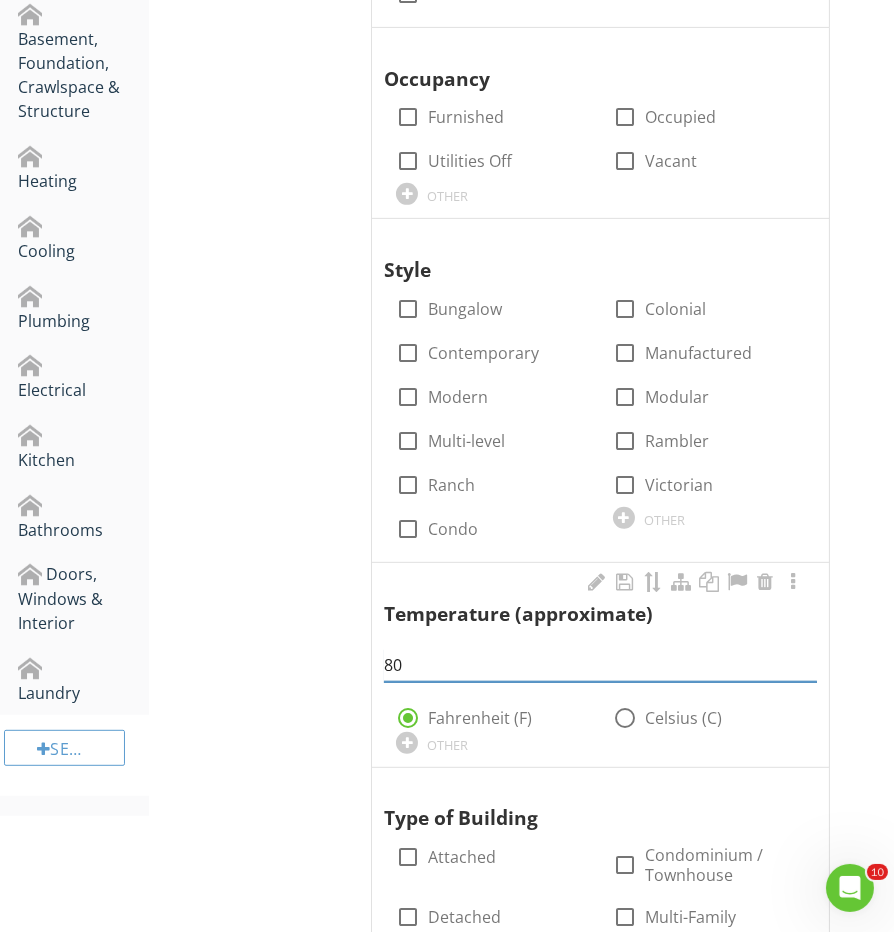 scroll, scrollTop: 440, scrollLeft: 0, axis: vertical 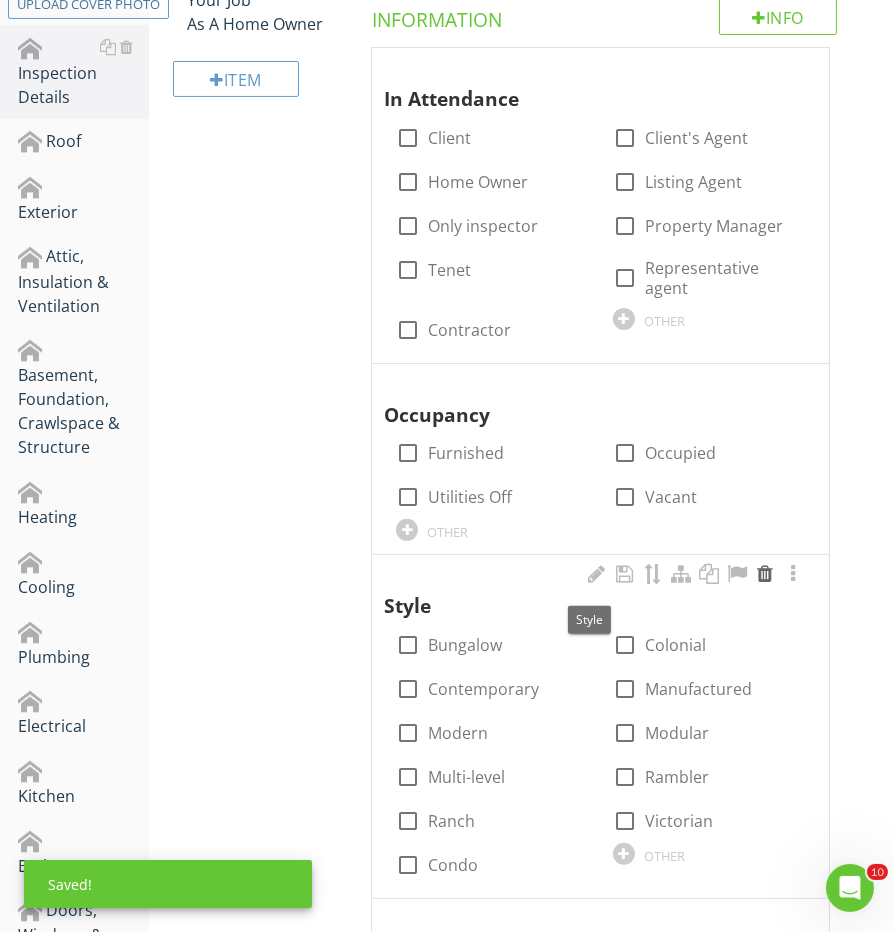 type on "80" 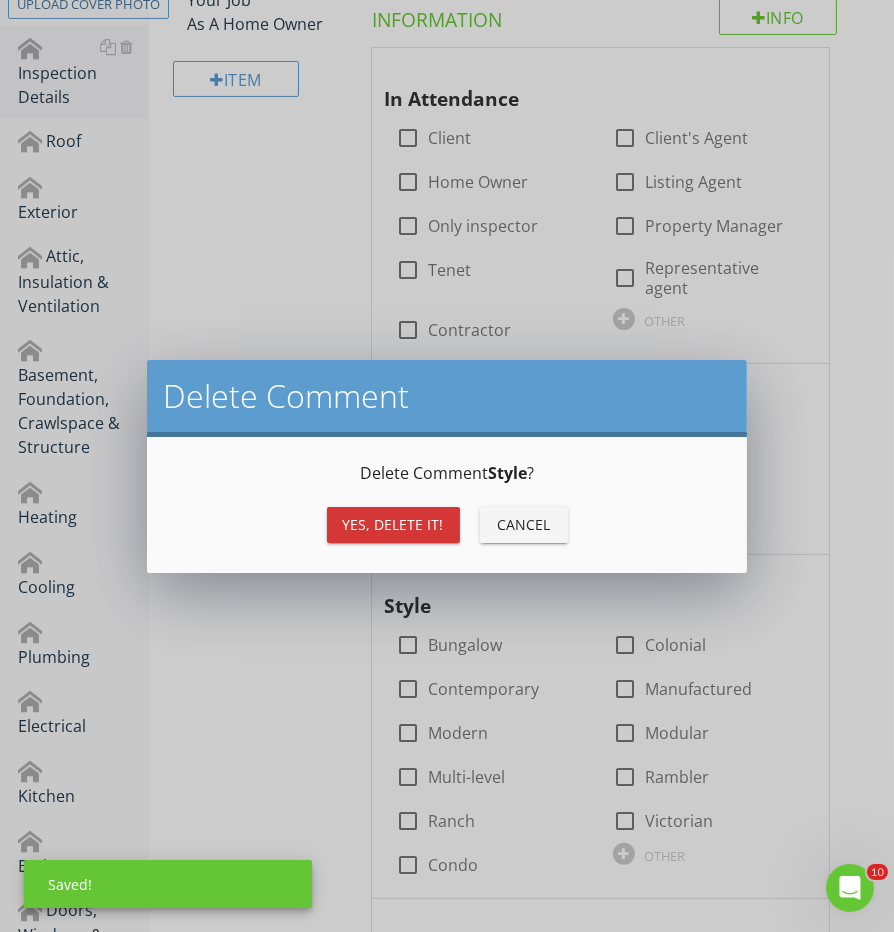 click on "Yes, Delete it!   Cancel" at bounding box center [447, 525] 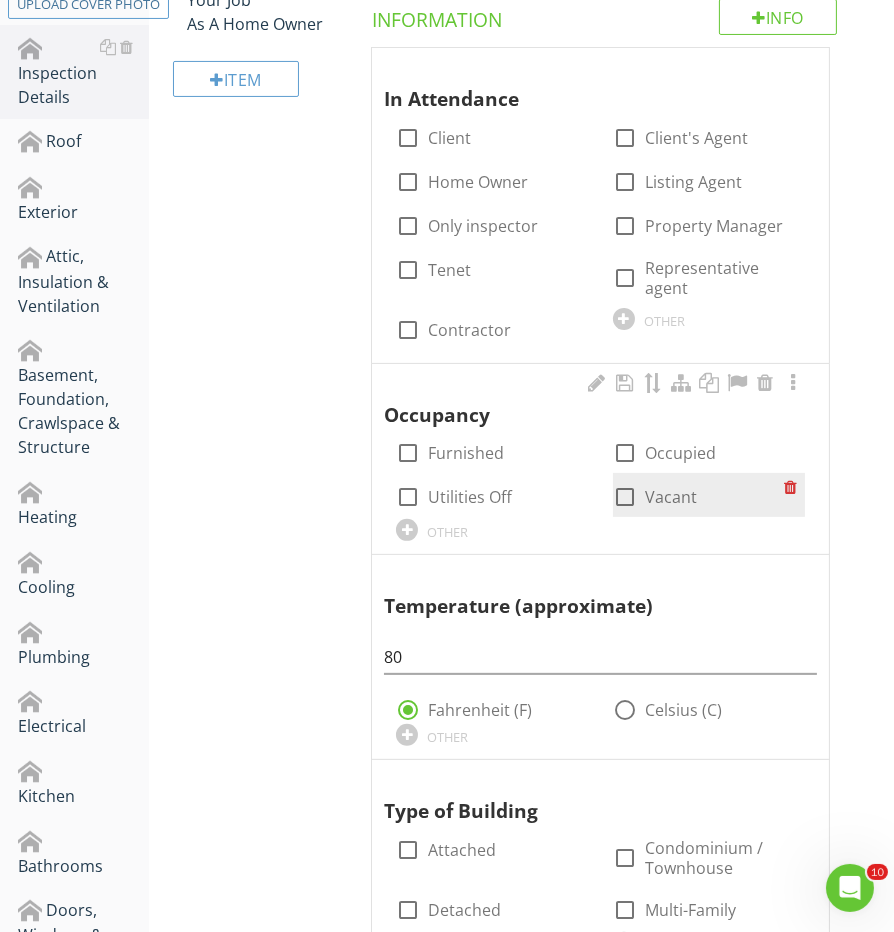 click at bounding box center [625, 497] 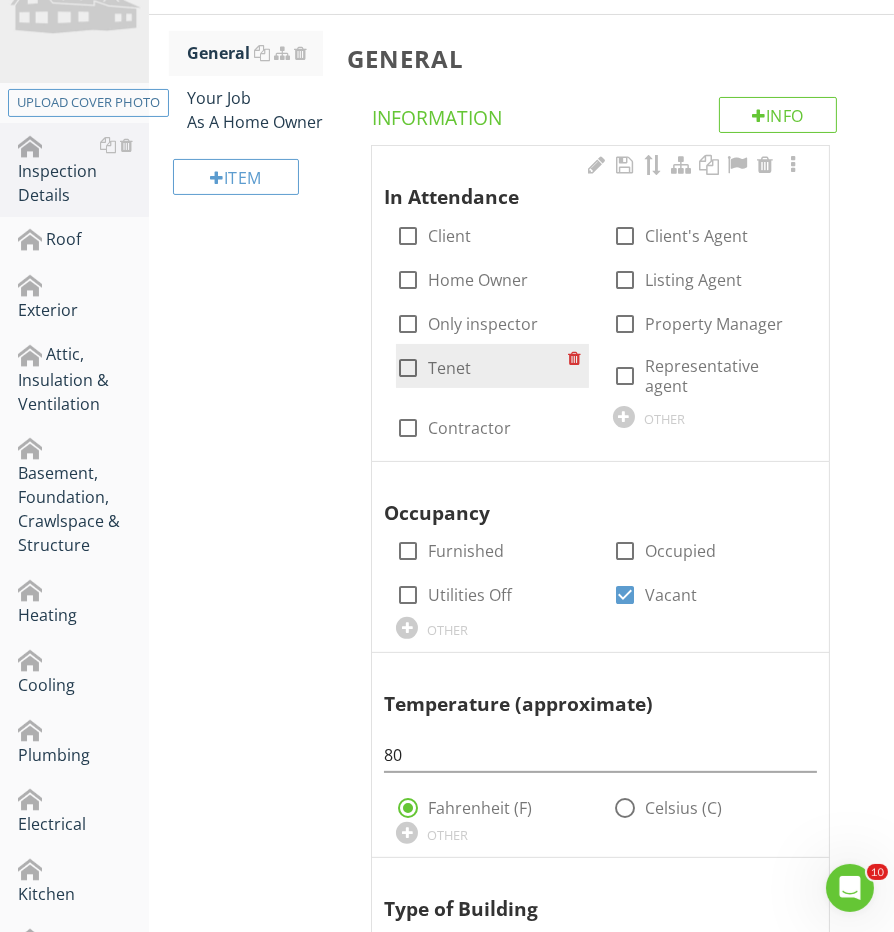 scroll, scrollTop: 277, scrollLeft: 0, axis: vertical 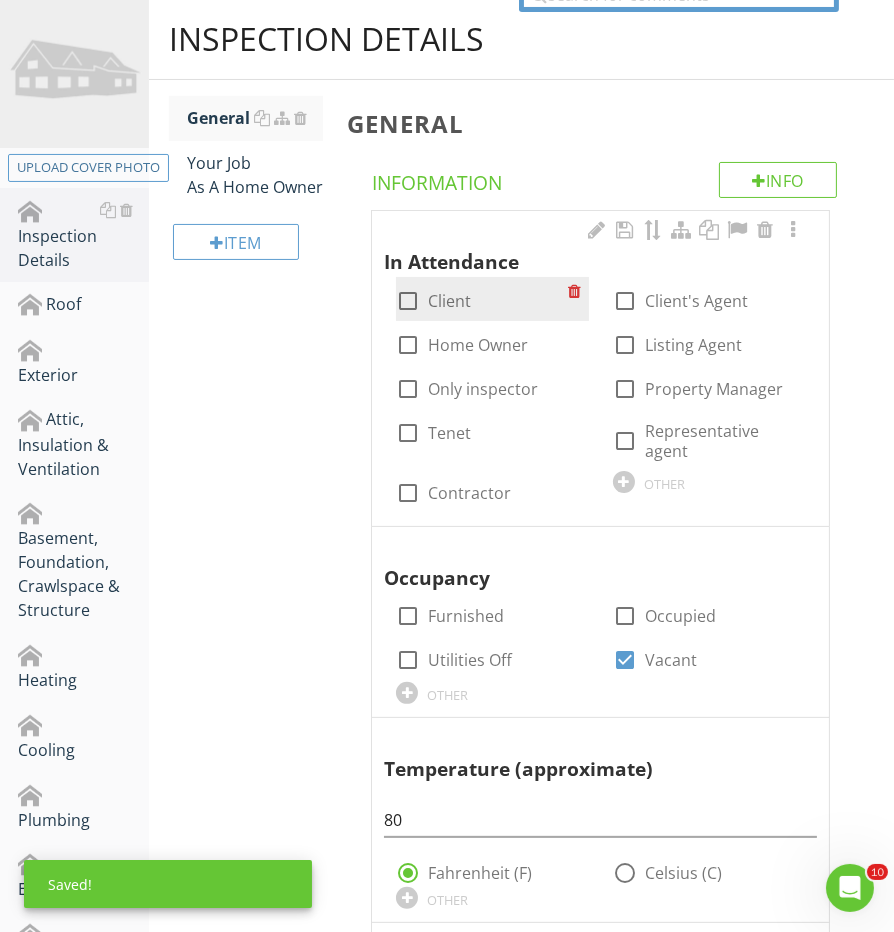 click at bounding box center (408, 301) 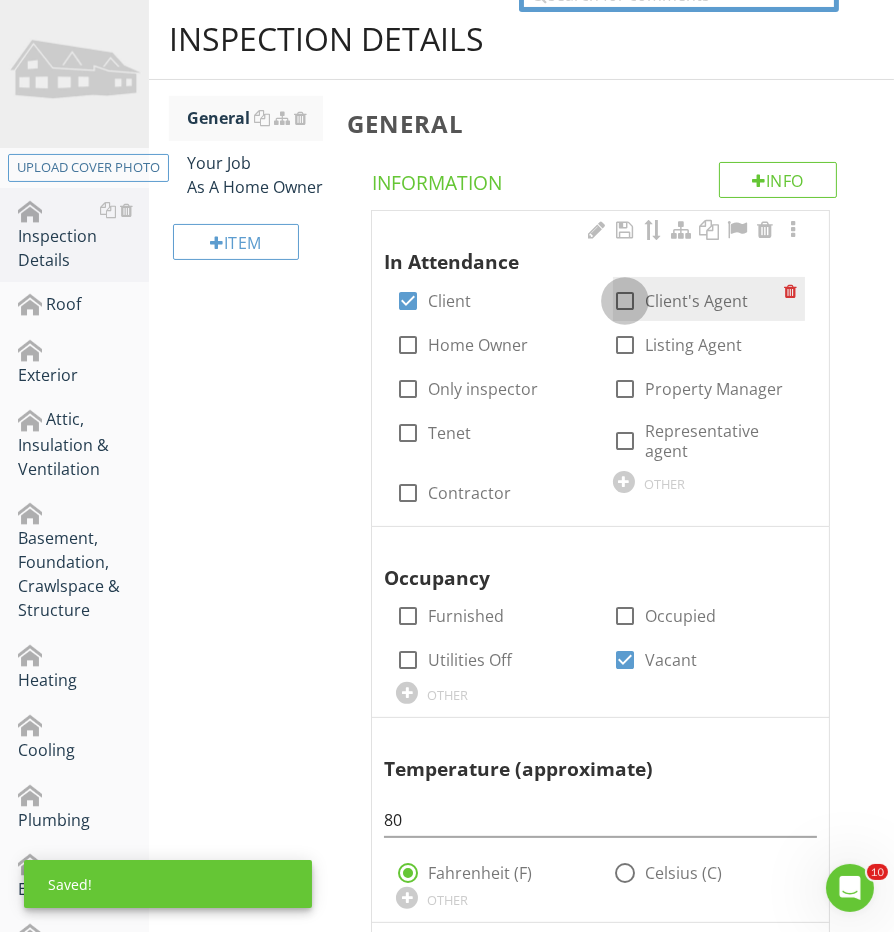 click at bounding box center [625, 301] 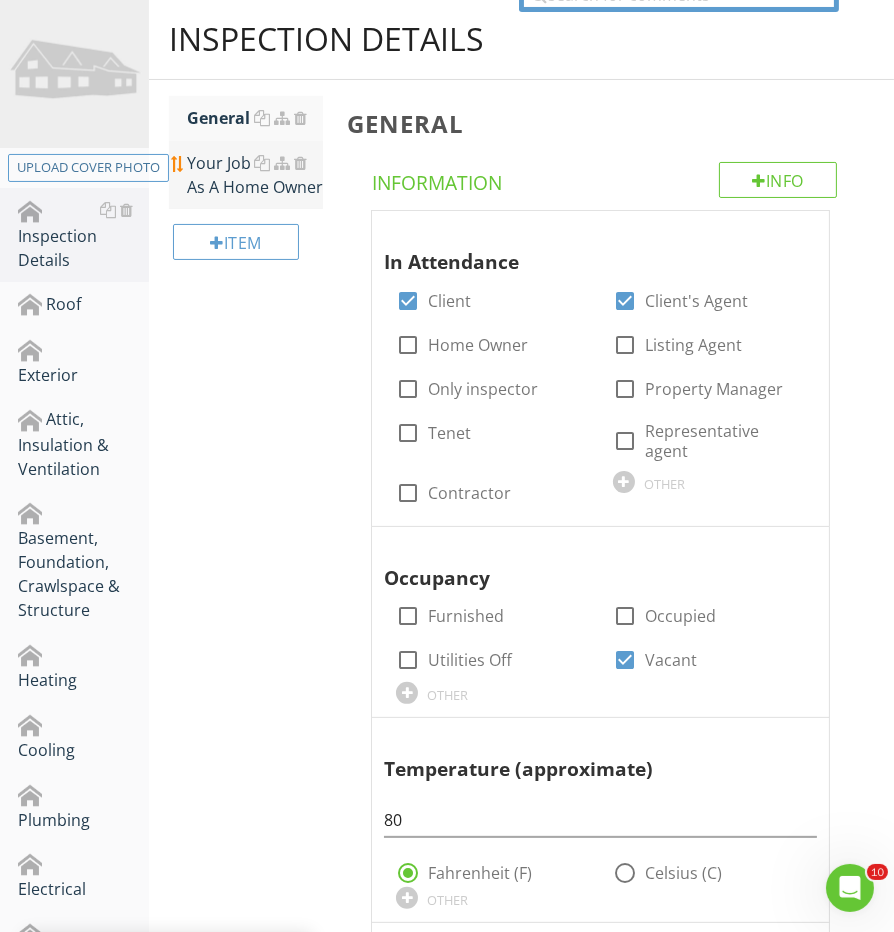 click on "Your Job As A Home Owner" at bounding box center (255, 175) 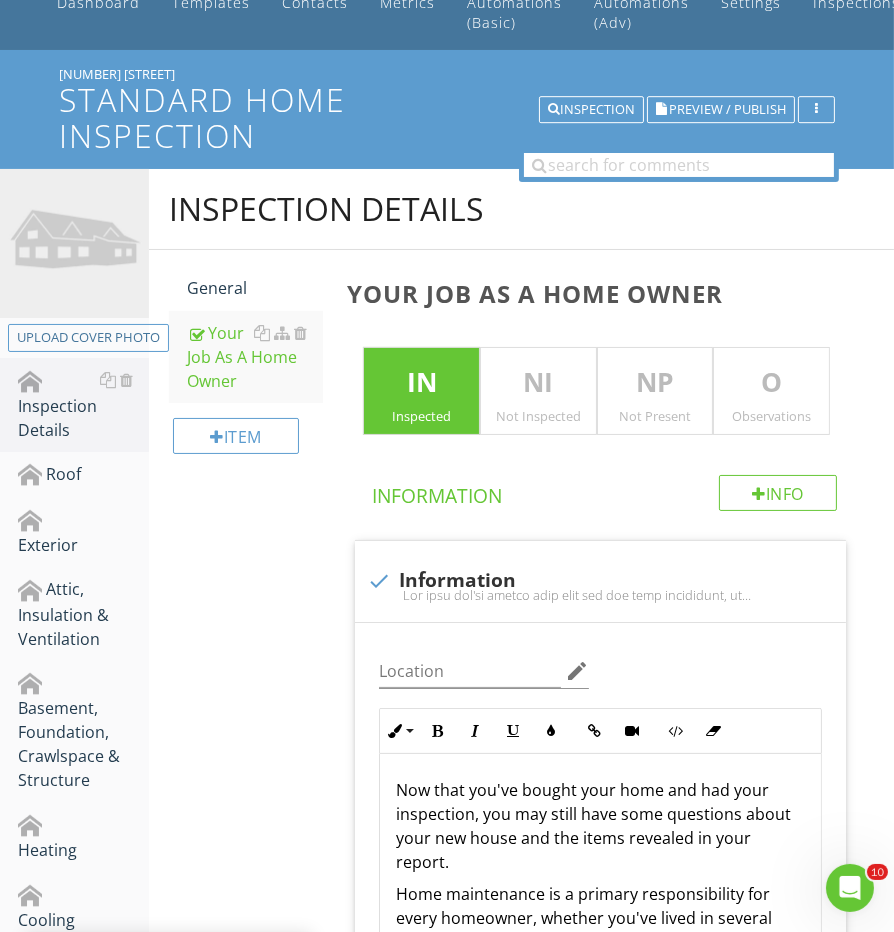 scroll, scrollTop: 98, scrollLeft: 0, axis: vertical 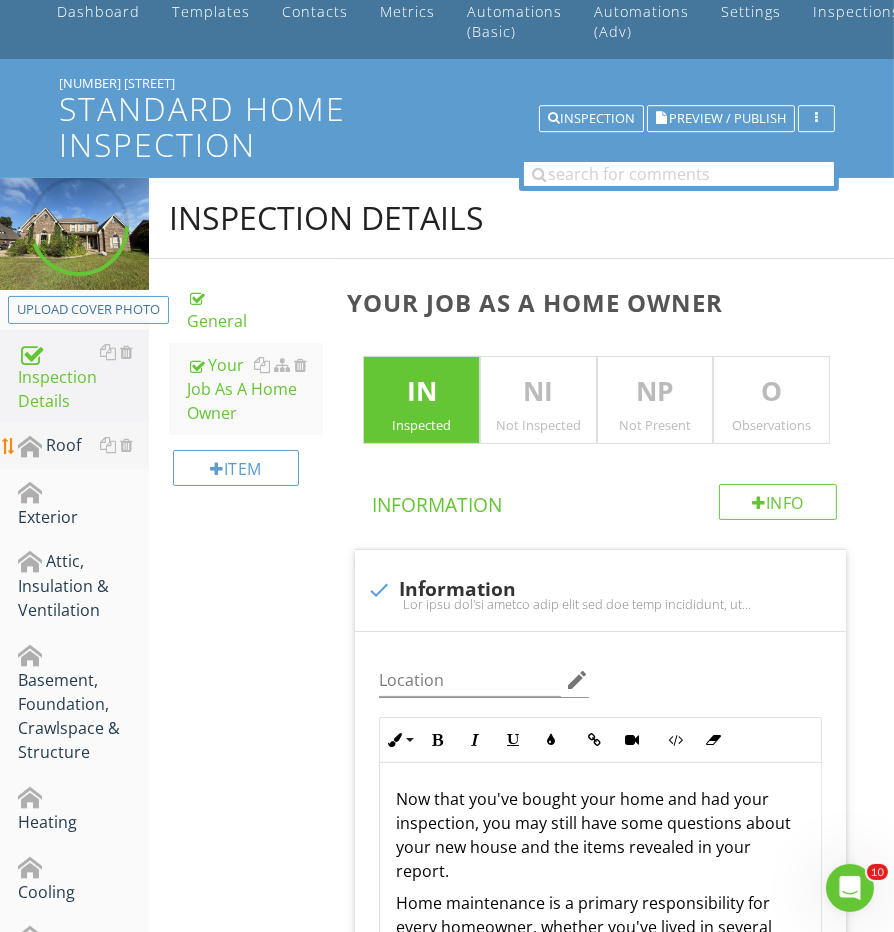 click on "Roof" at bounding box center [83, 446] 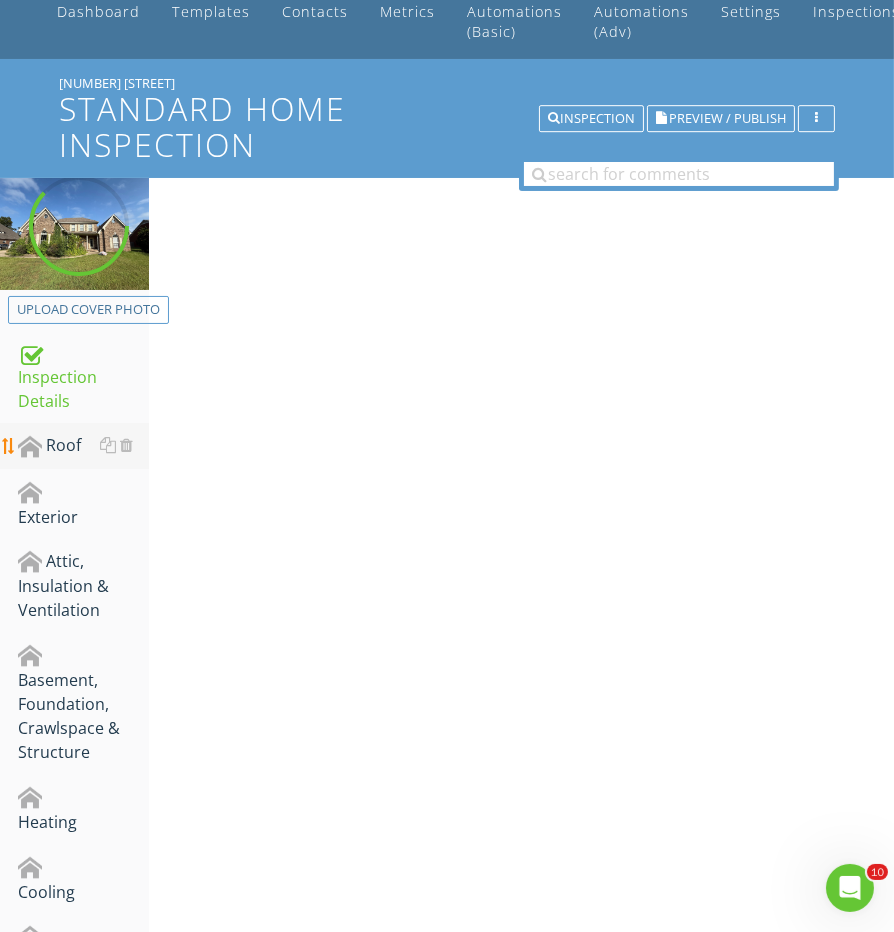 scroll, scrollTop: 97, scrollLeft: 0, axis: vertical 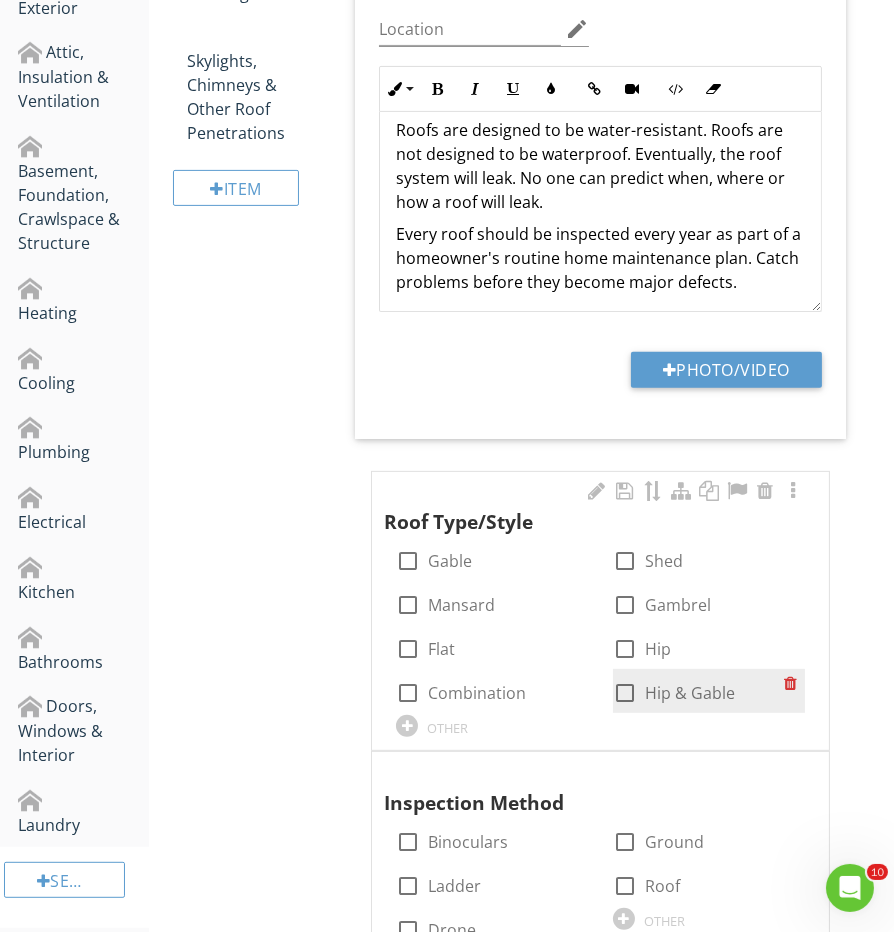 click at bounding box center [625, 693] 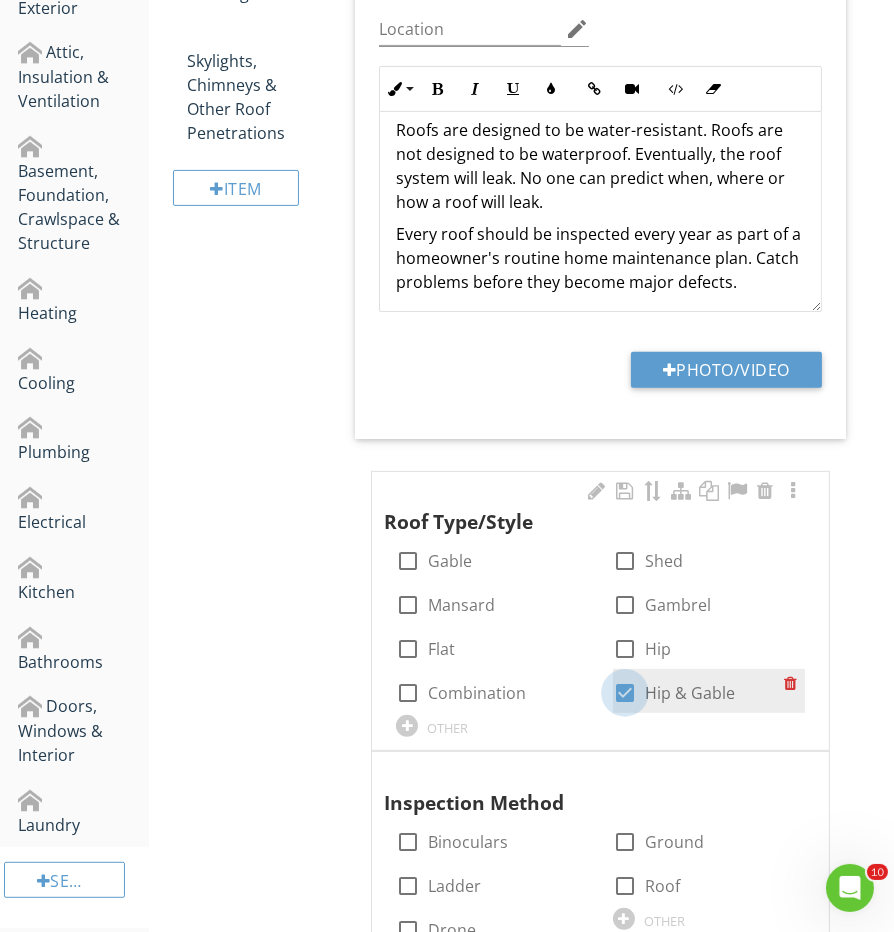 click at bounding box center (625, 693) 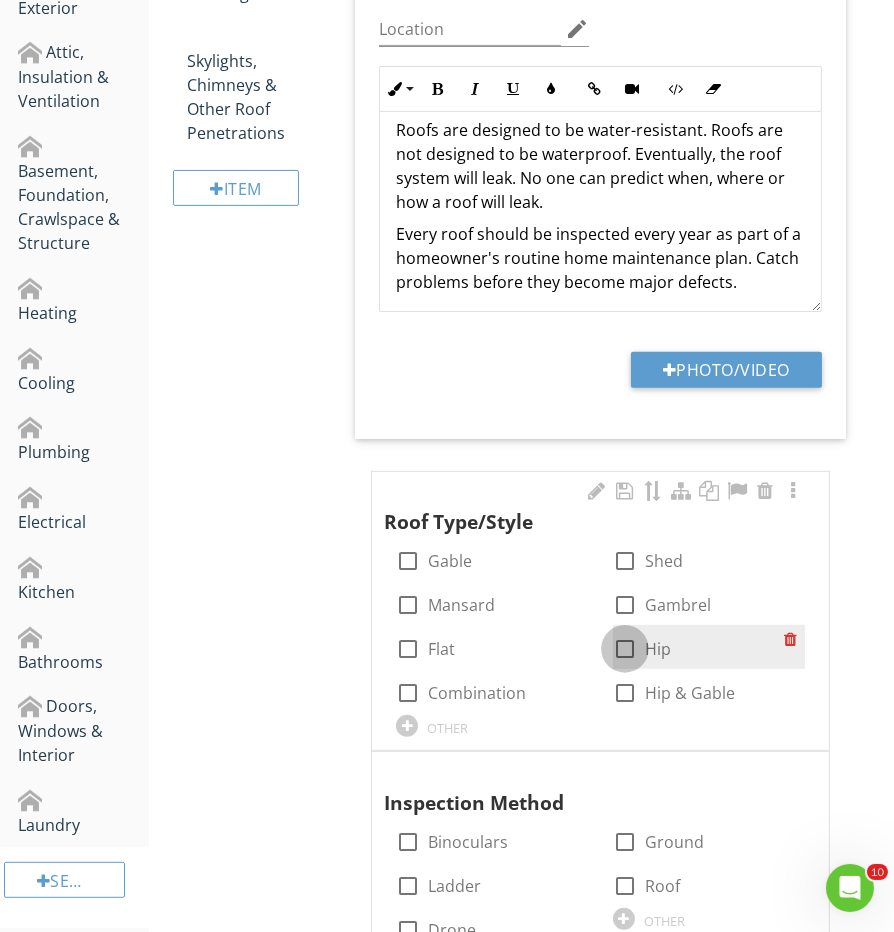 click at bounding box center [625, 649] 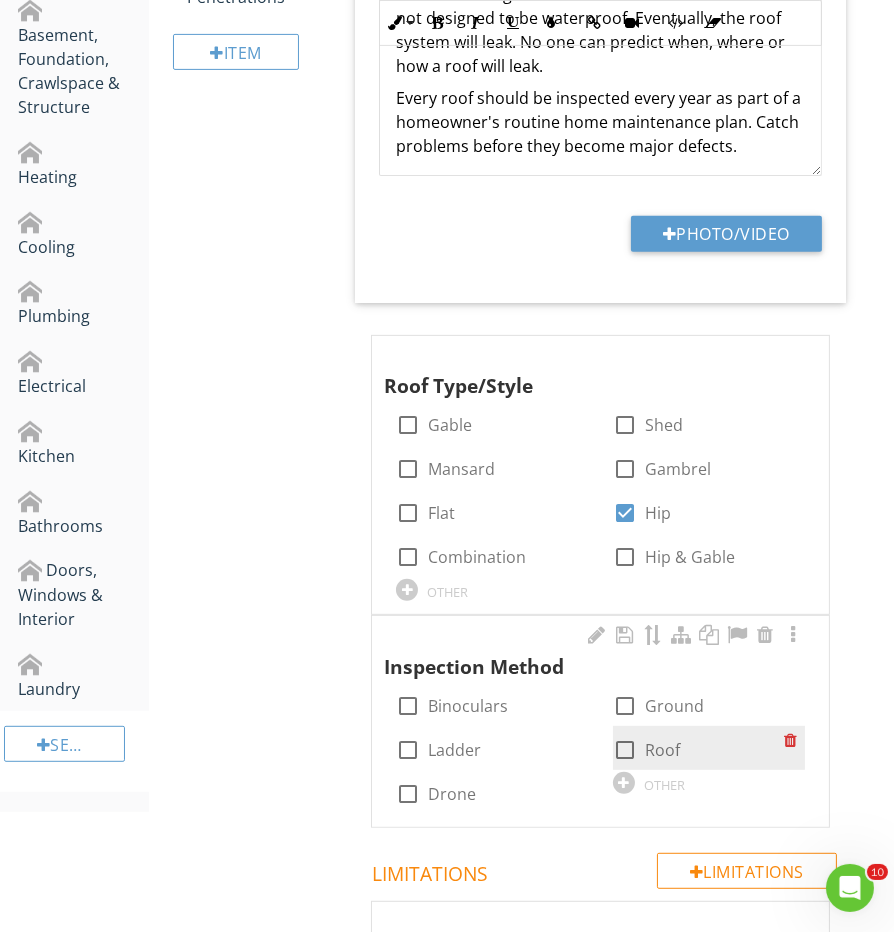 click at bounding box center (625, 750) 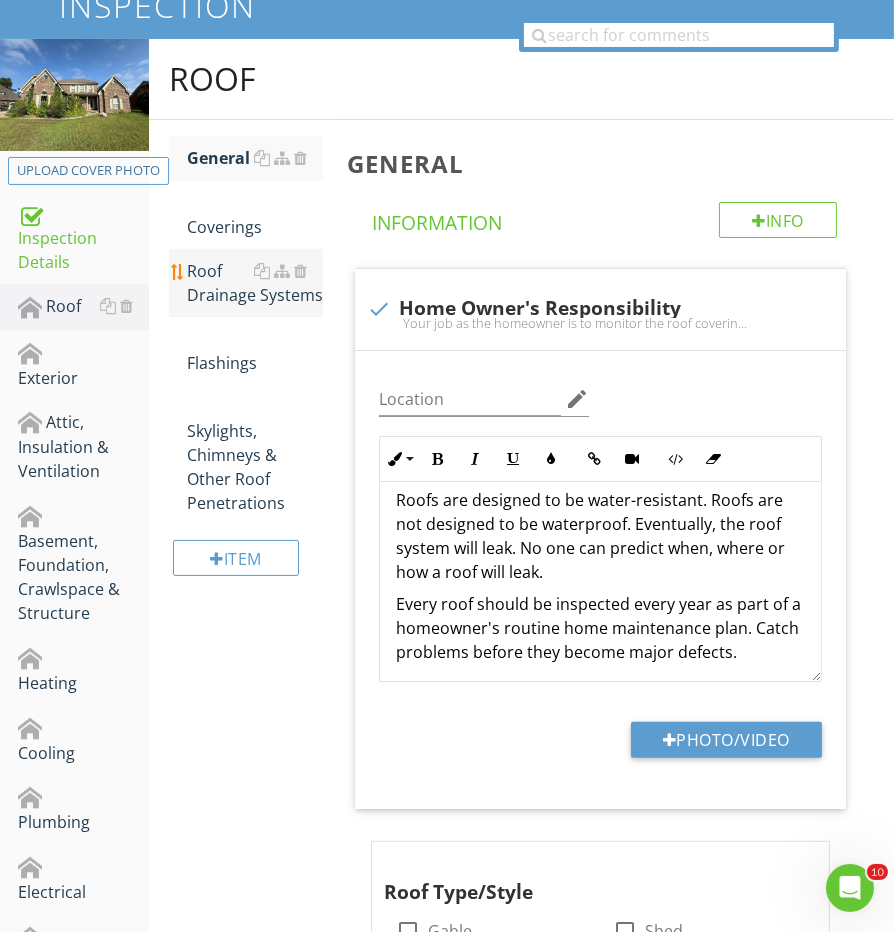 scroll, scrollTop: 184, scrollLeft: 0, axis: vertical 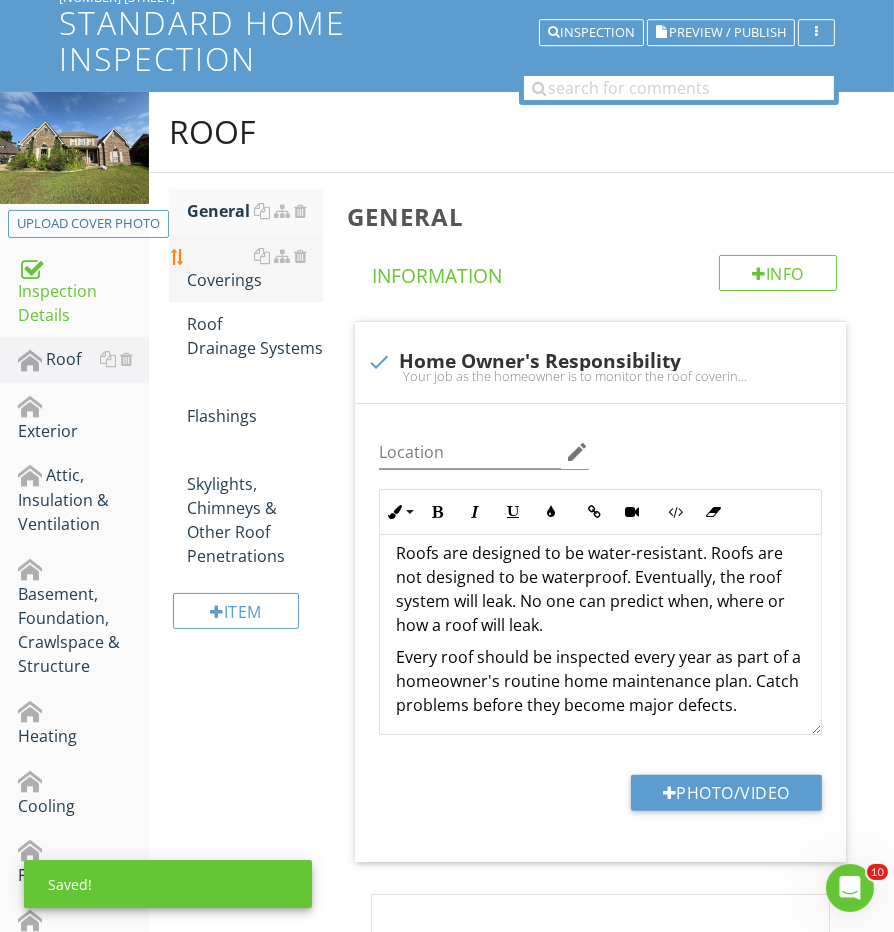 click on "Coverings" at bounding box center [255, 268] 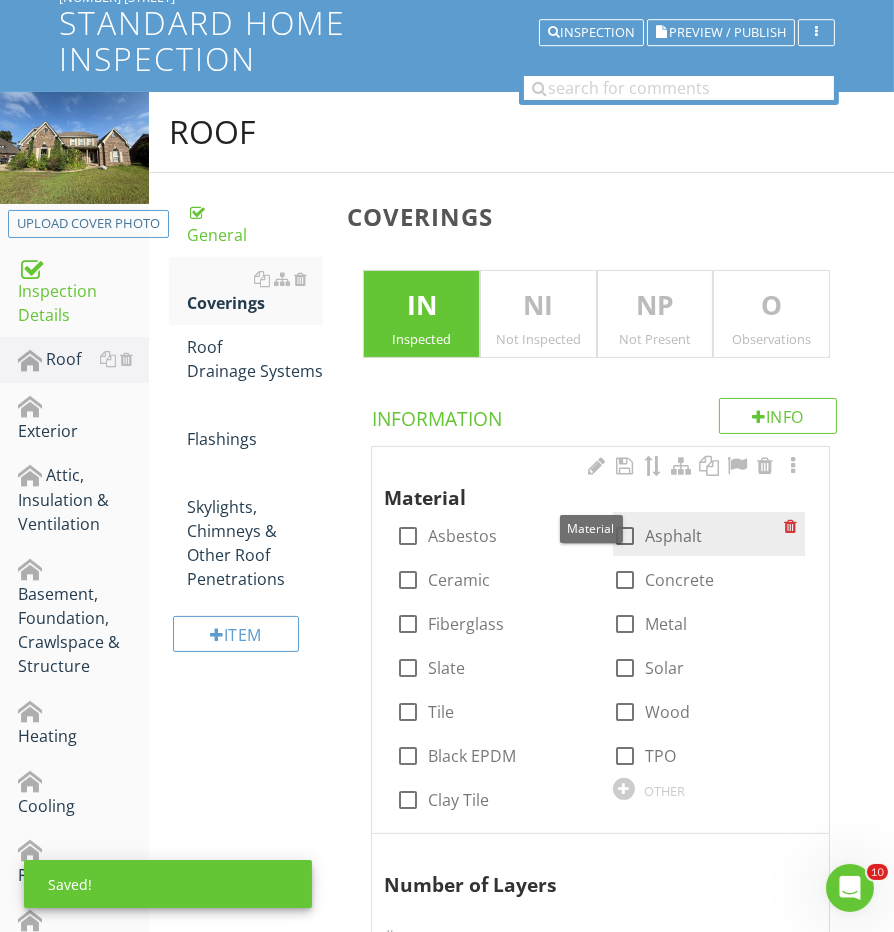 click at bounding box center (625, 536) 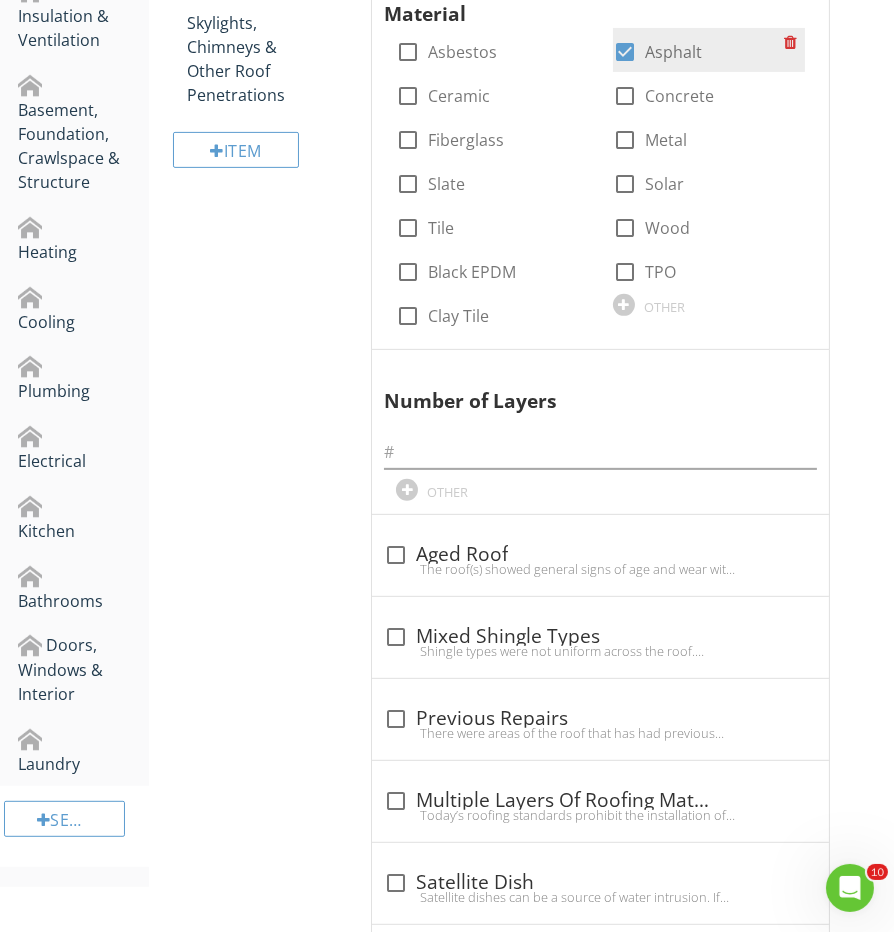 scroll, scrollTop: 669, scrollLeft: 0, axis: vertical 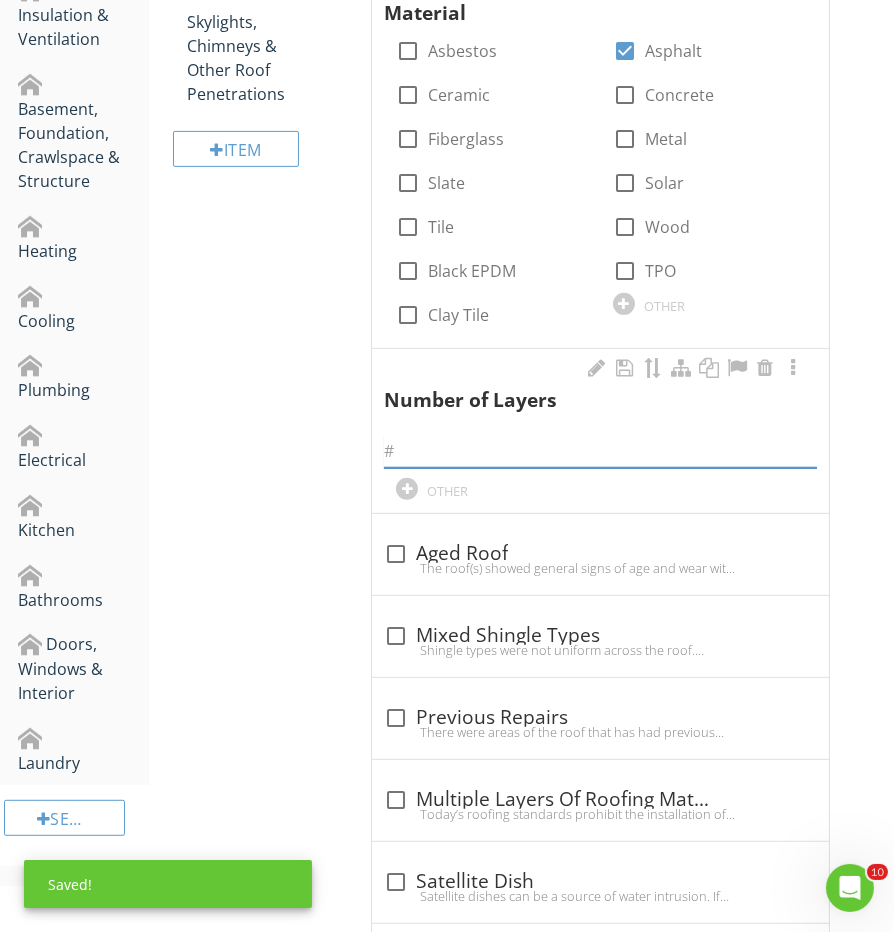 click at bounding box center [600, 451] 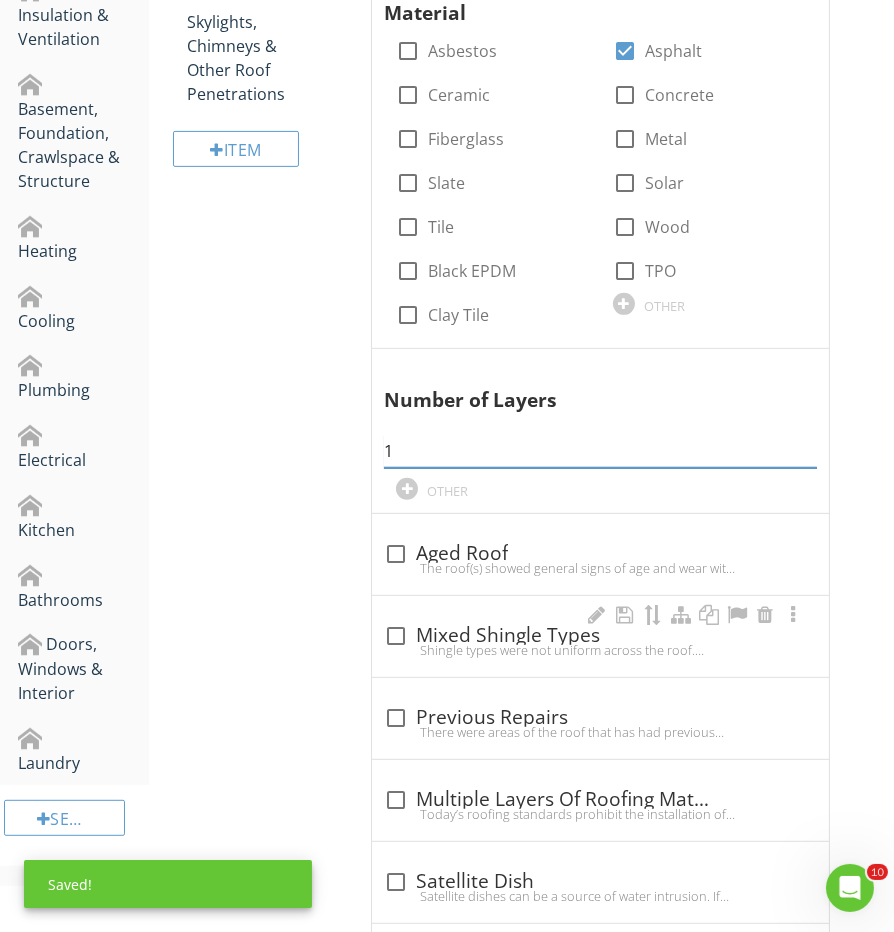 scroll, scrollTop: 341, scrollLeft: 0, axis: vertical 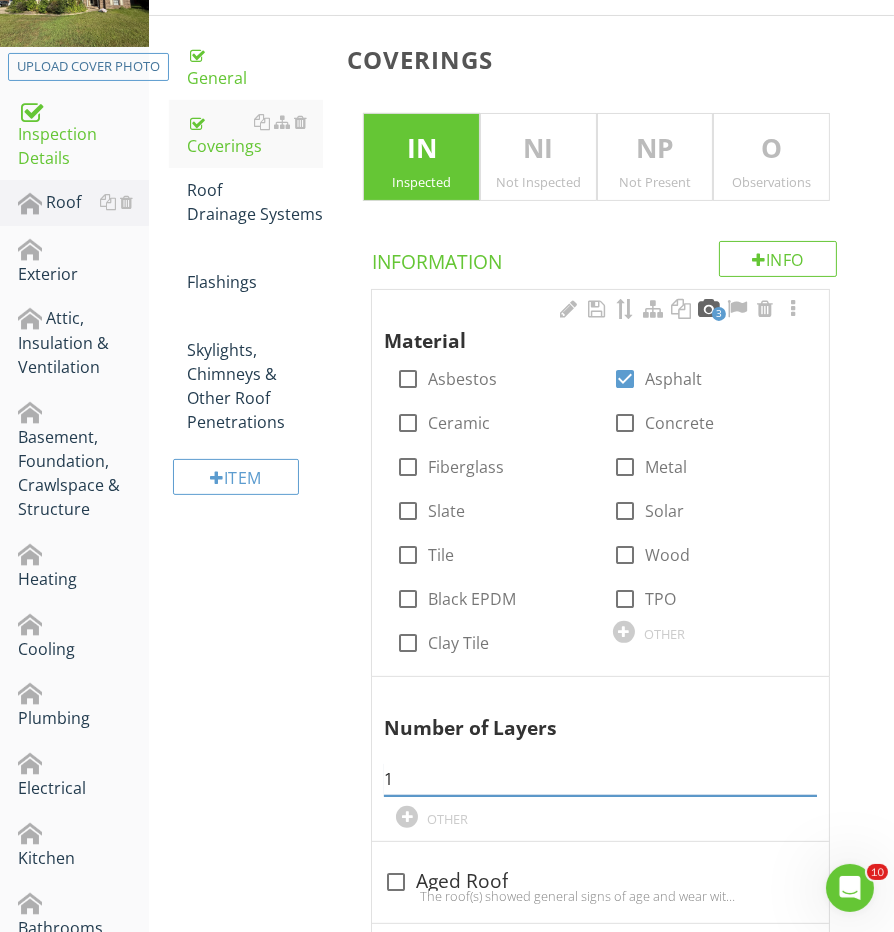 type on "1" 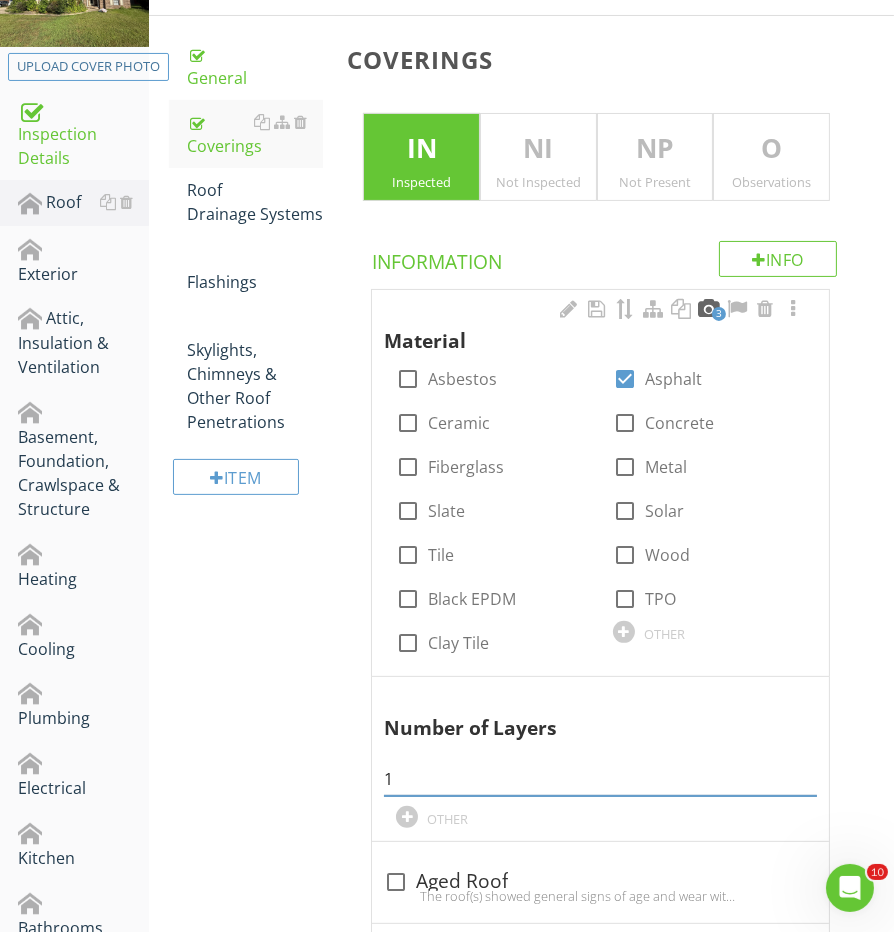 click at bounding box center (709, 309) 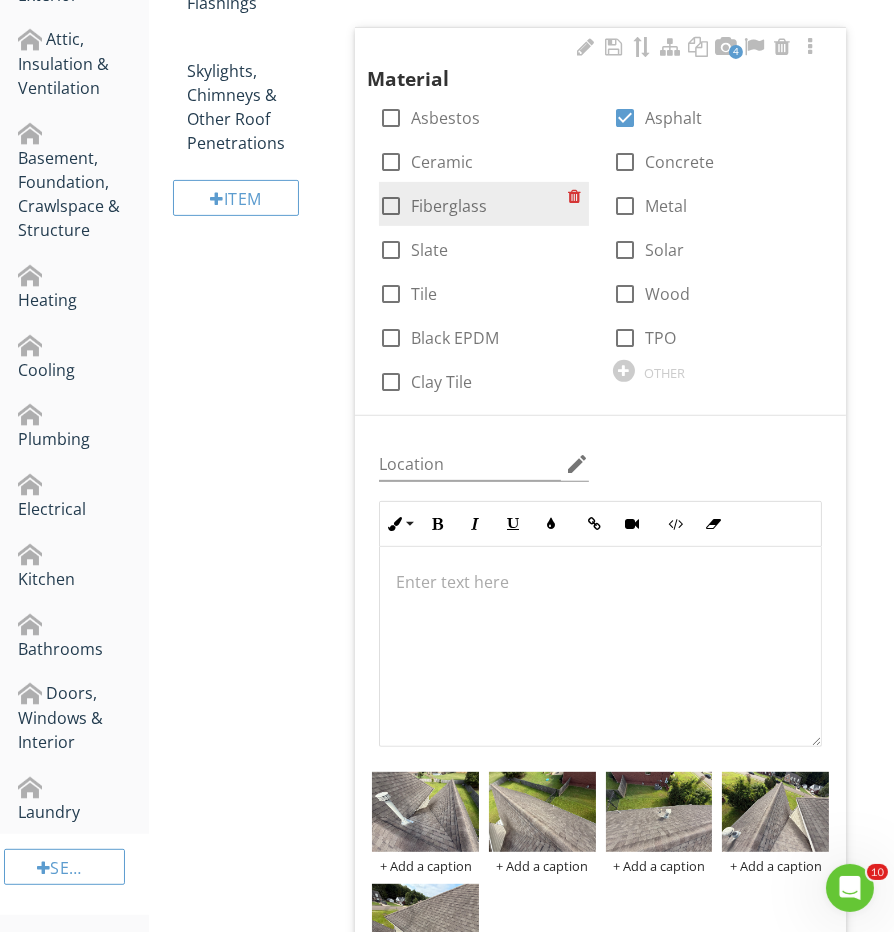 scroll, scrollTop: 711, scrollLeft: 0, axis: vertical 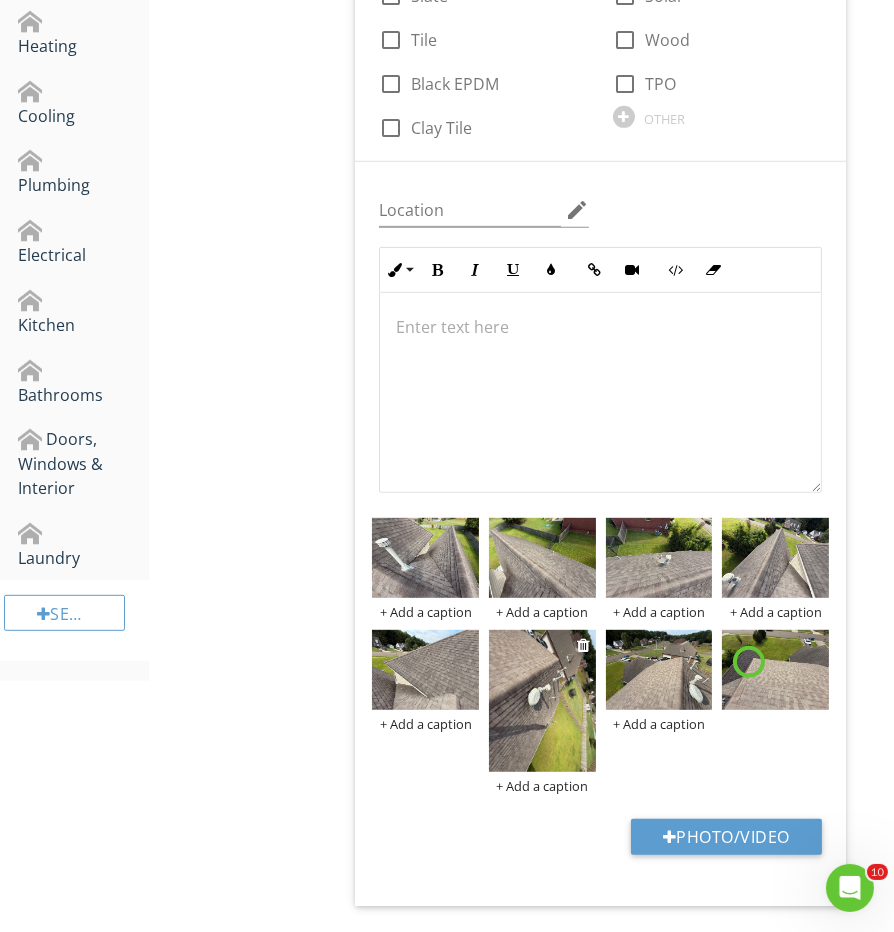 click at bounding box center [542, 701] 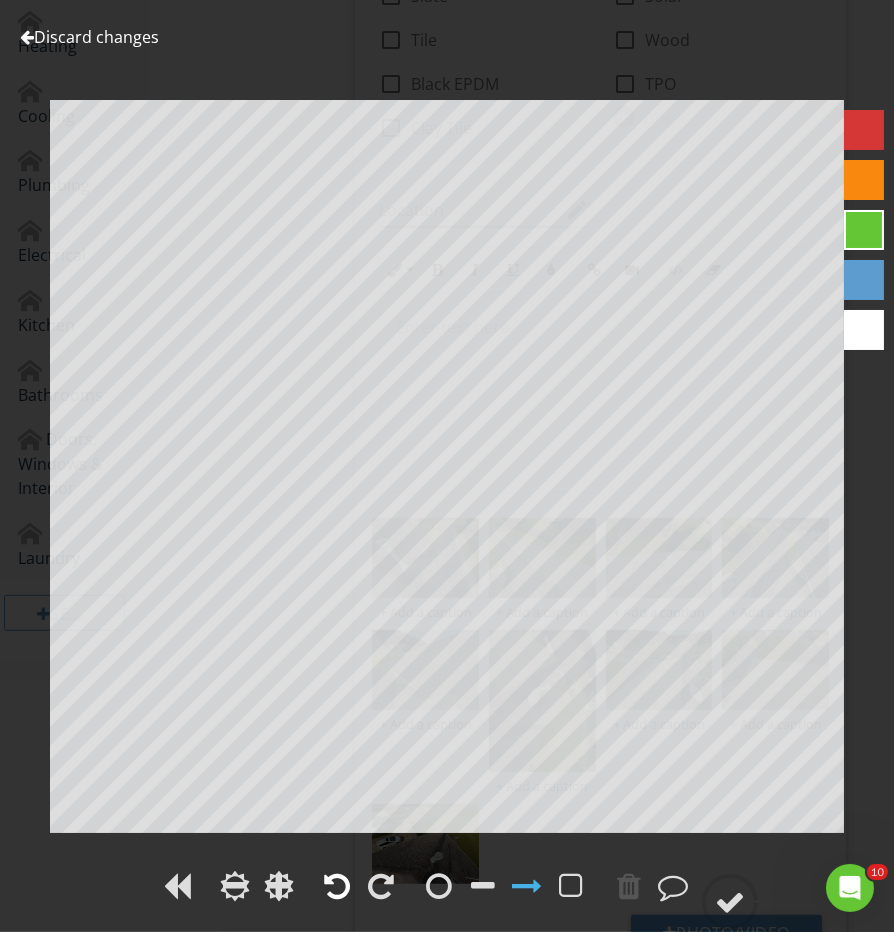 click at bounding box center [337, 886] 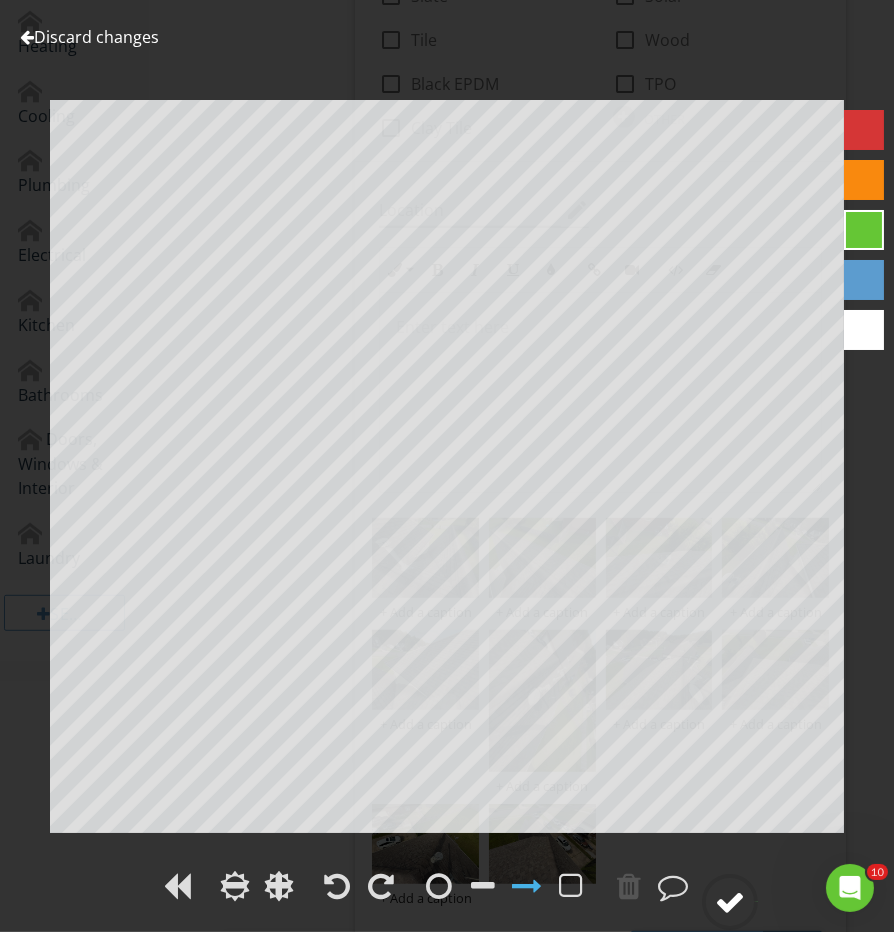 click at bounding box center (730, 902) 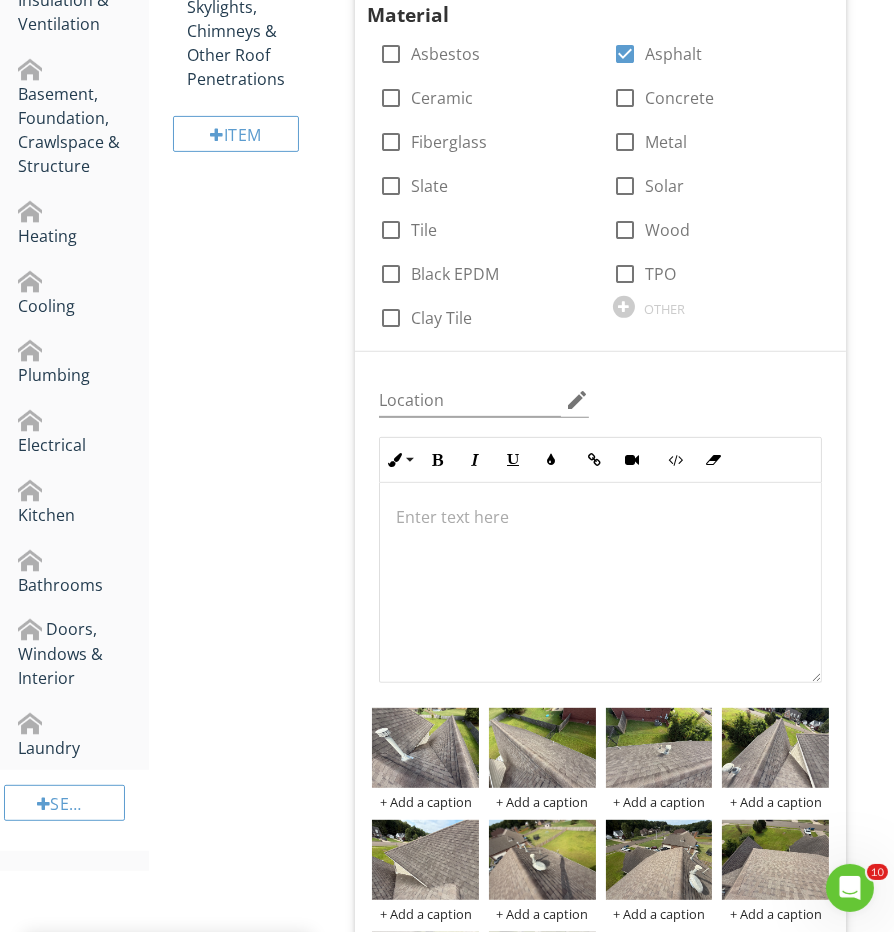 scroll, scrollTop: 297, scrollLeft: 0, axis: vertical 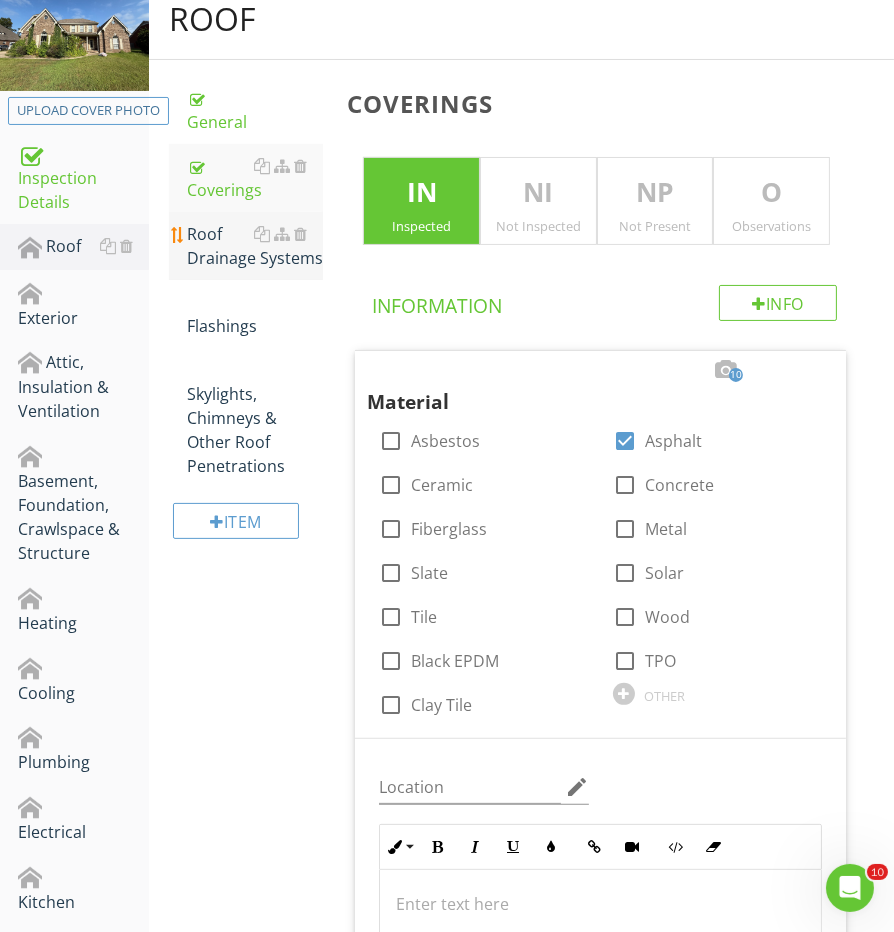 click on "Roof Drainage Systems" at bounding box center (255, 246) 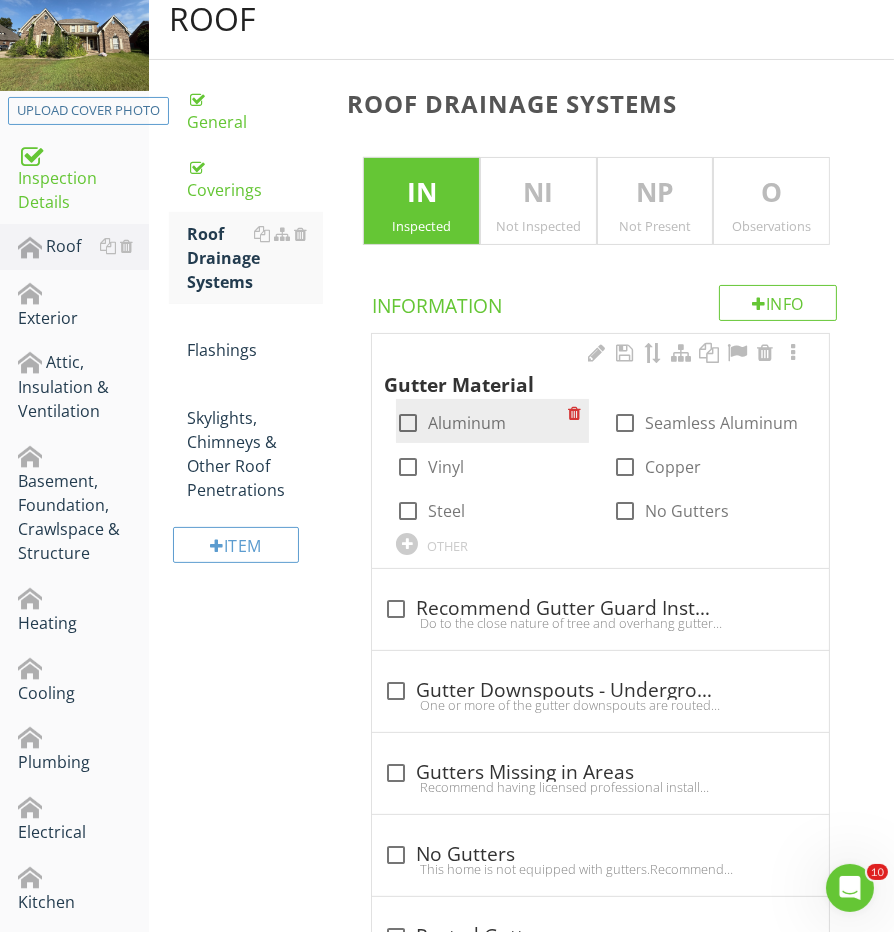 click at bounding box center [408, 423] 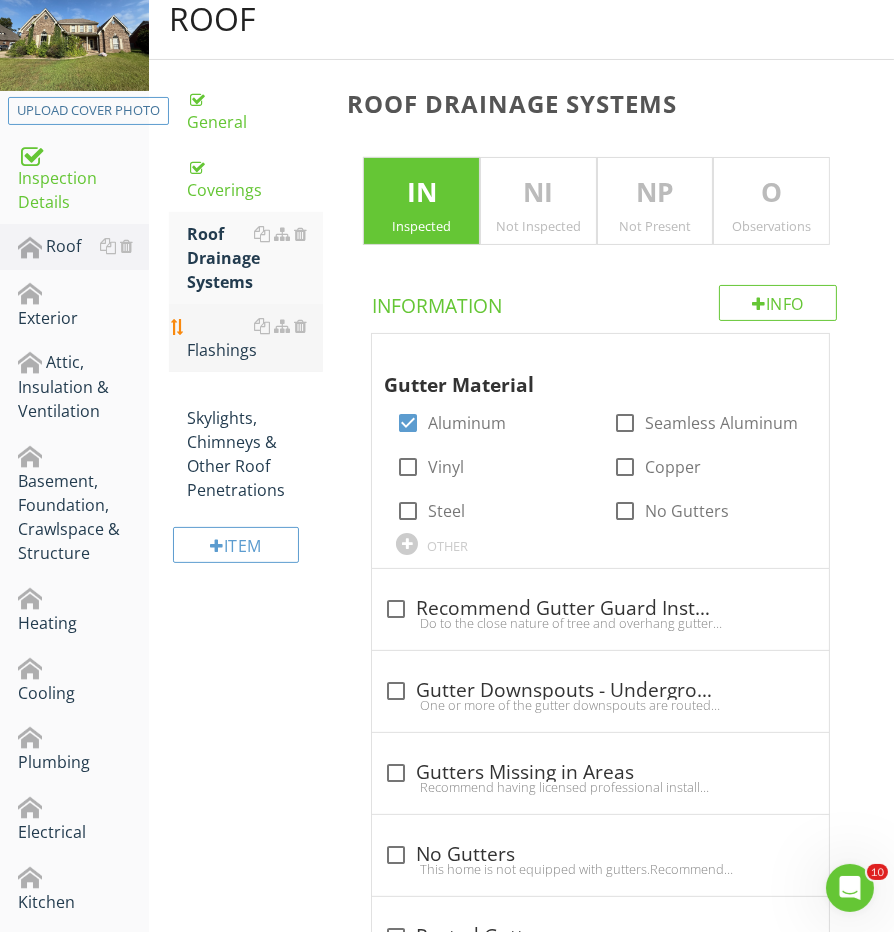 click on "Flashings" at bounding box center [255, 338] 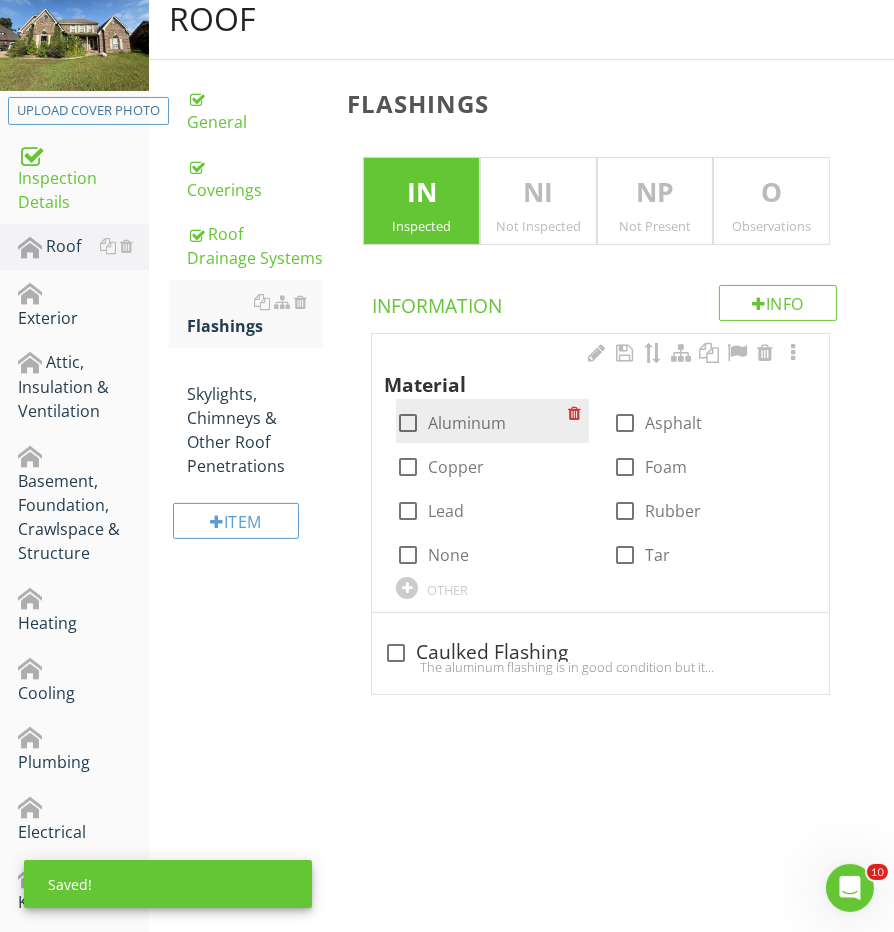 click at bounding box center (408, 423) 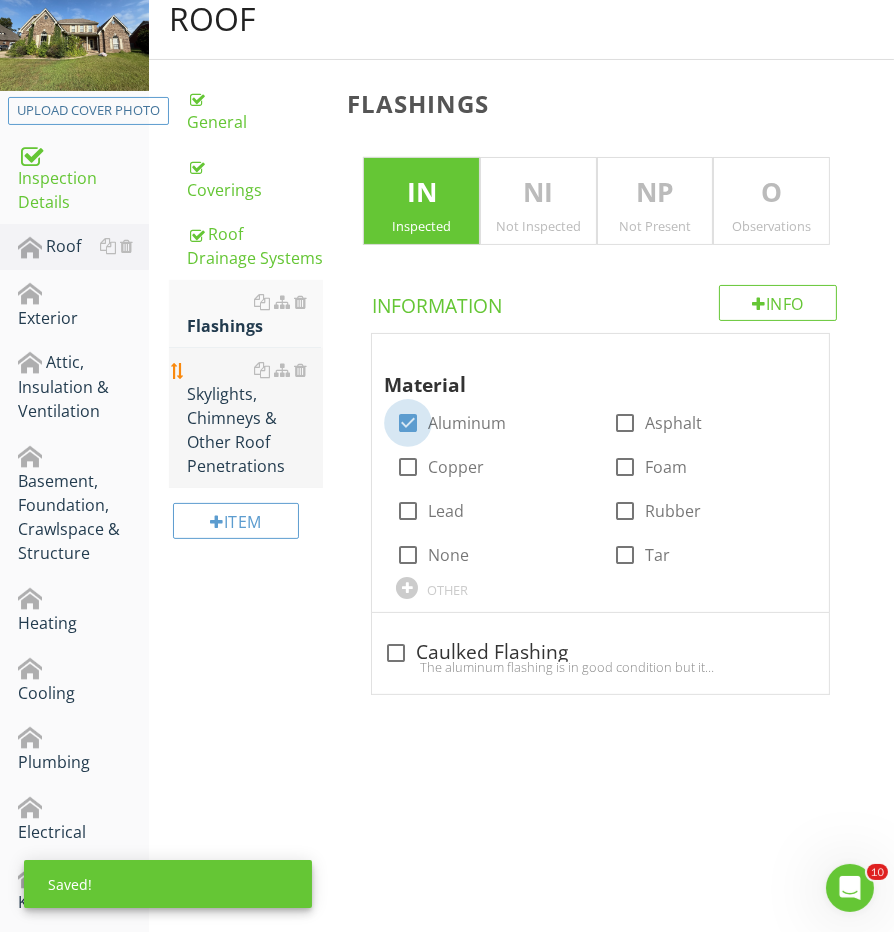 click on "Skylights, Chimneys & Other Roof Penetrations" at bounding box center (255, 418) 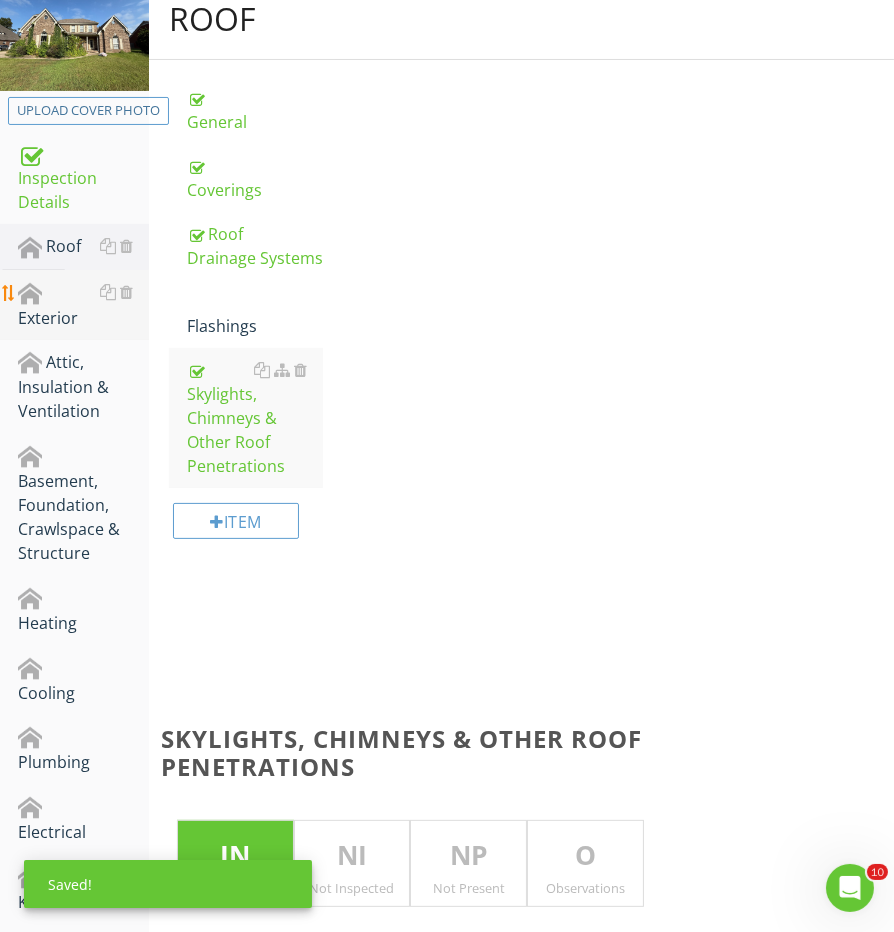 click on "Exterior" at bounding box center (83, 305) 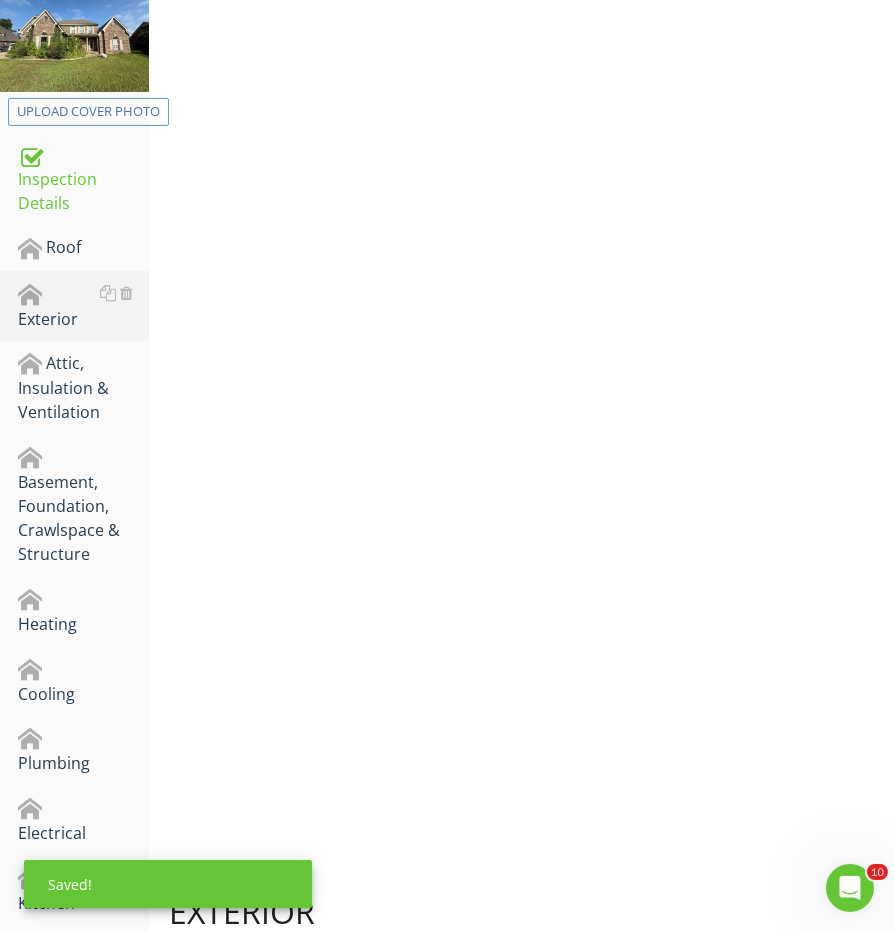 scroll, scrollTop: 230, scrollLeft: 0, axis: vertical 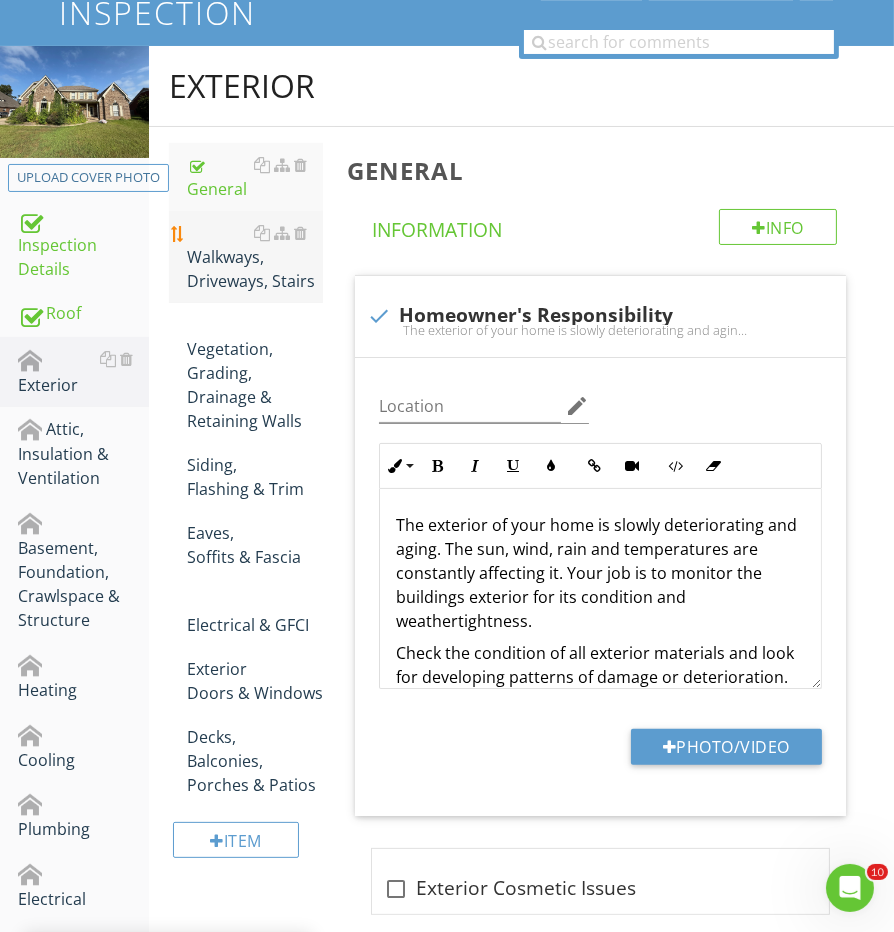 click on "Walkways, Driveways, Stairs" at bounding box center [255, 257] 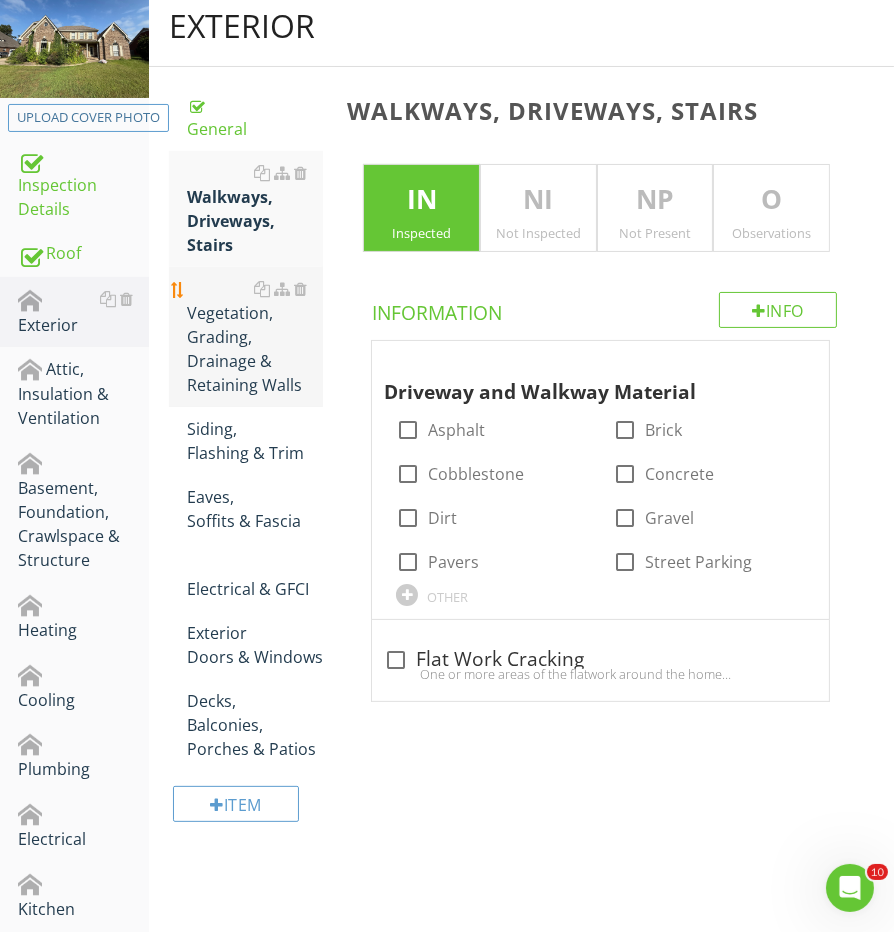 scroll, scrollTop: 342, scrollLeft: 0, axis: vertical 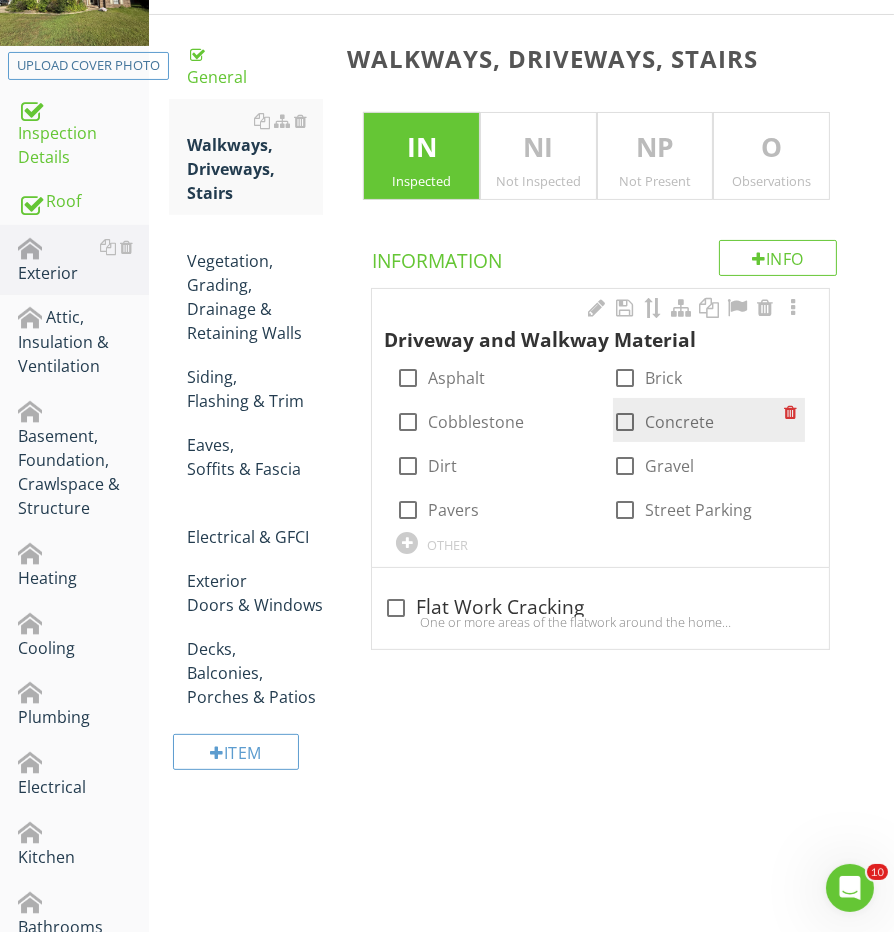 click at bounding box center [625, 422] 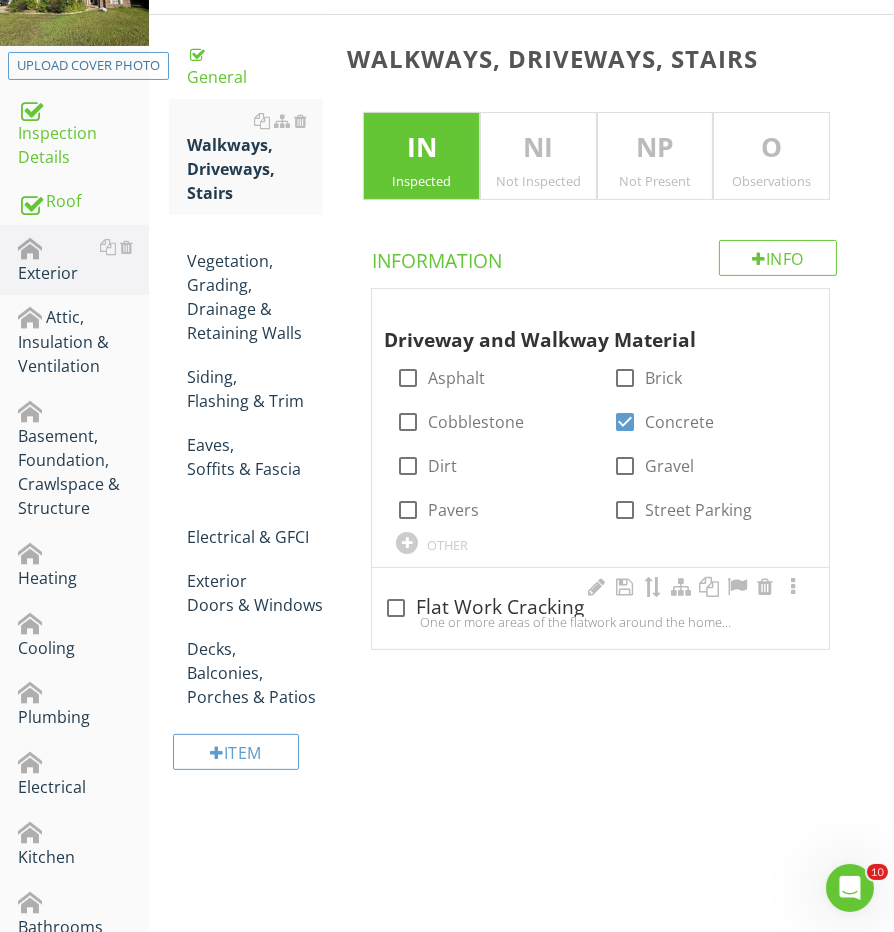 click on "check_box_outline_blank
Flat Work Cracking
One or more areas of the flatwork around the home and driveway have cracking and/or spalling noted. Cracking is ordinary for concrete of this age. Recommend monitoring for any further expansion. Cracks larger than 1/4” with active movement should be evaluated and repaired. Recommend sealing all cracks to prevent further expansion due to water intrusion." at bounding box center [600, 608] 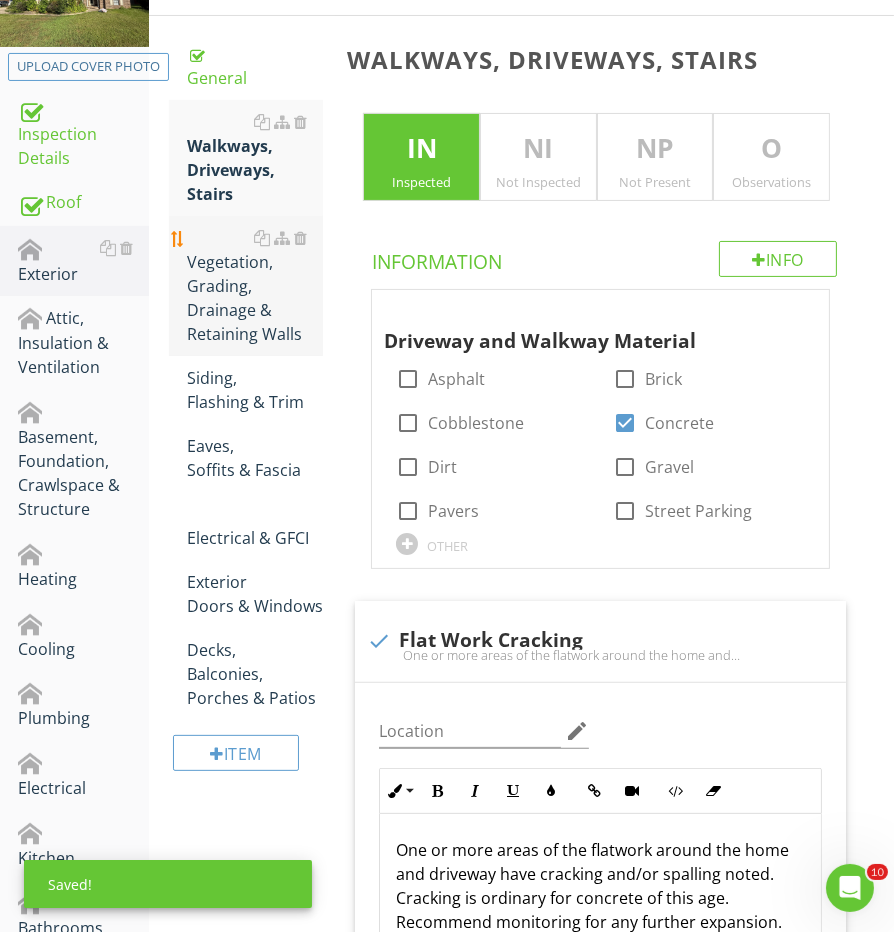 click on "Vegetation, Grading, Drainage & Retaining Walls" at bounding box center [255, 286] 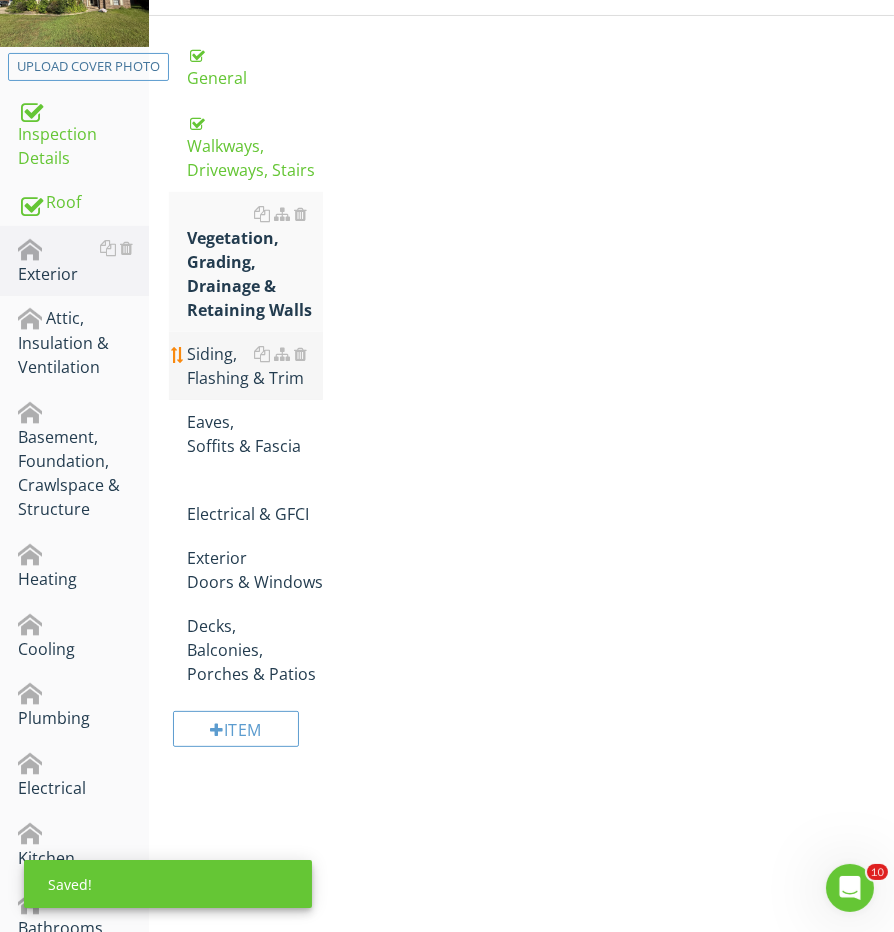 click on "Siding, Flashing & Trim" at bounding box center (255, 366) 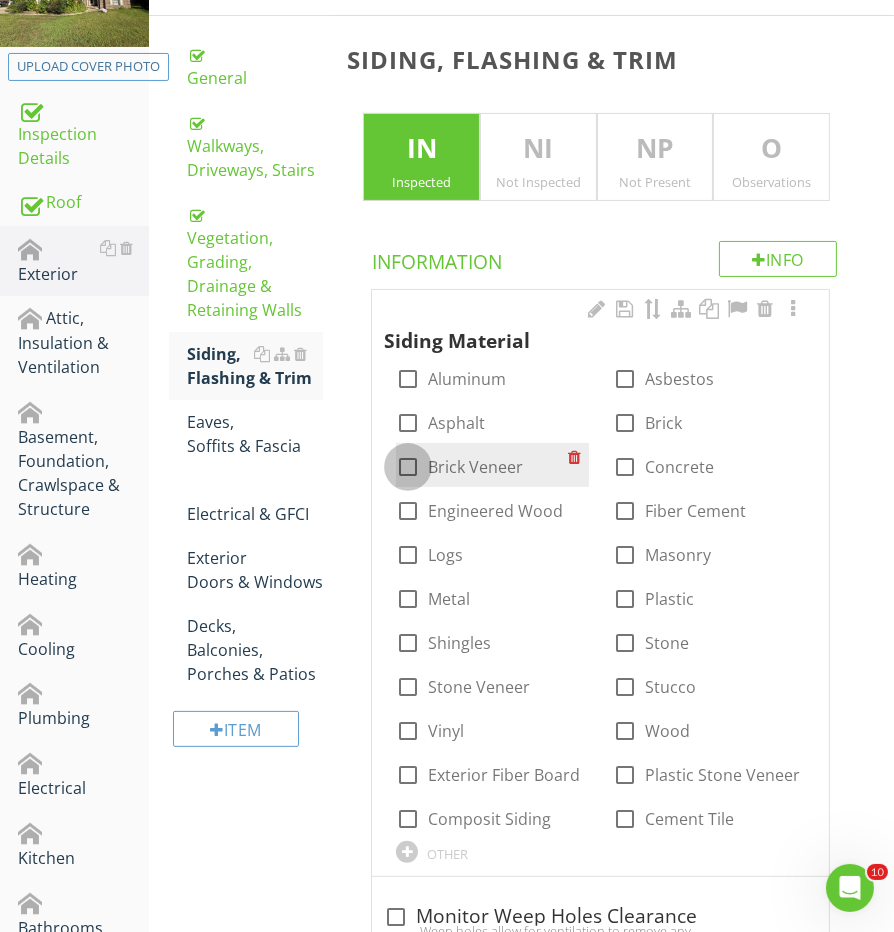 click at bounding box center (408, 467) 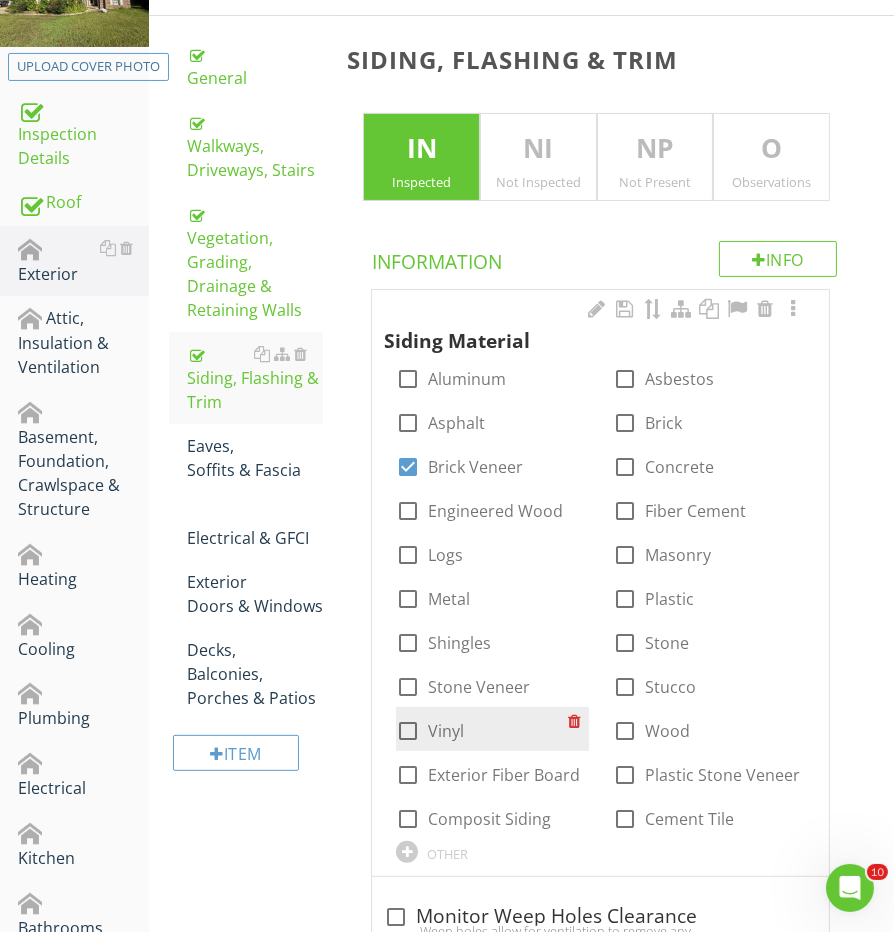 click at bounding box center (408, 731) 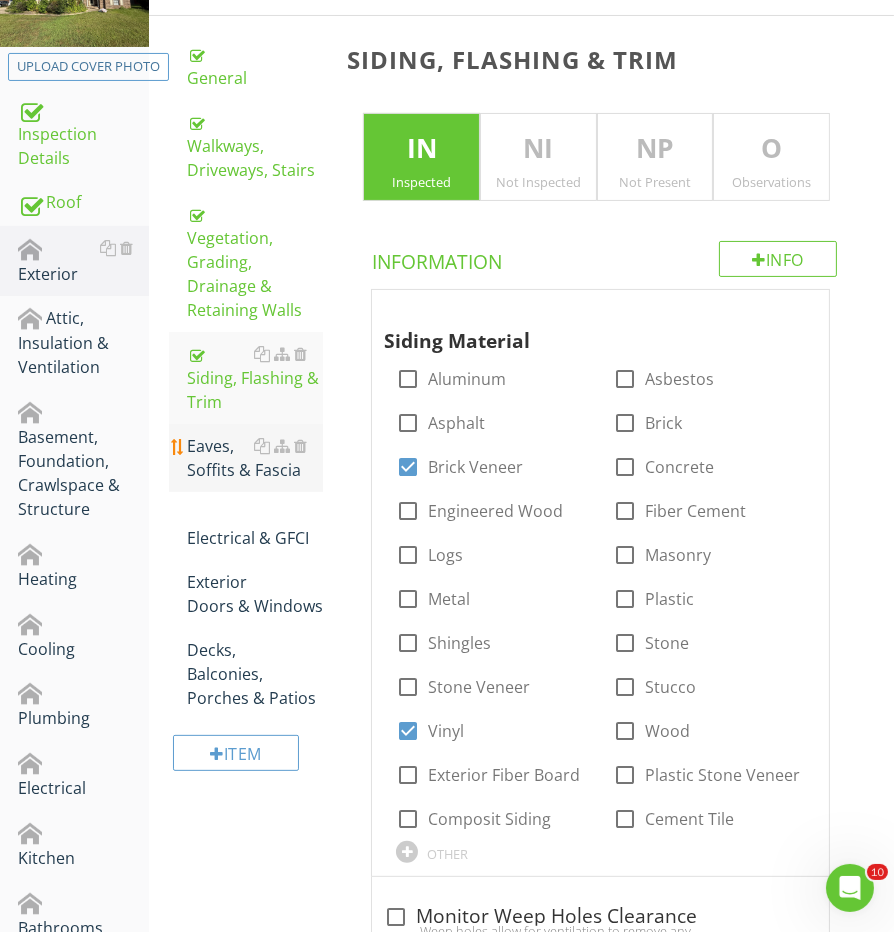 click on "Eaves, Soffits & Fascia" at bounding box center (255, 458) 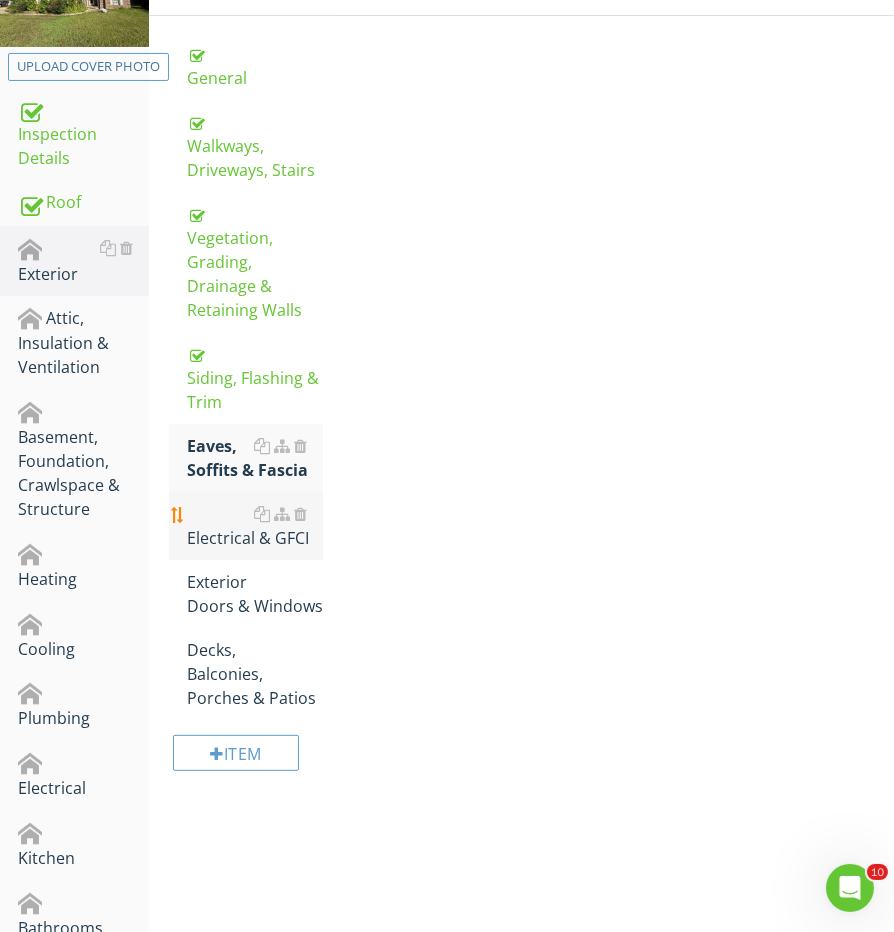 click on "Electrical & GFCI" at bounding box center [255, 526] 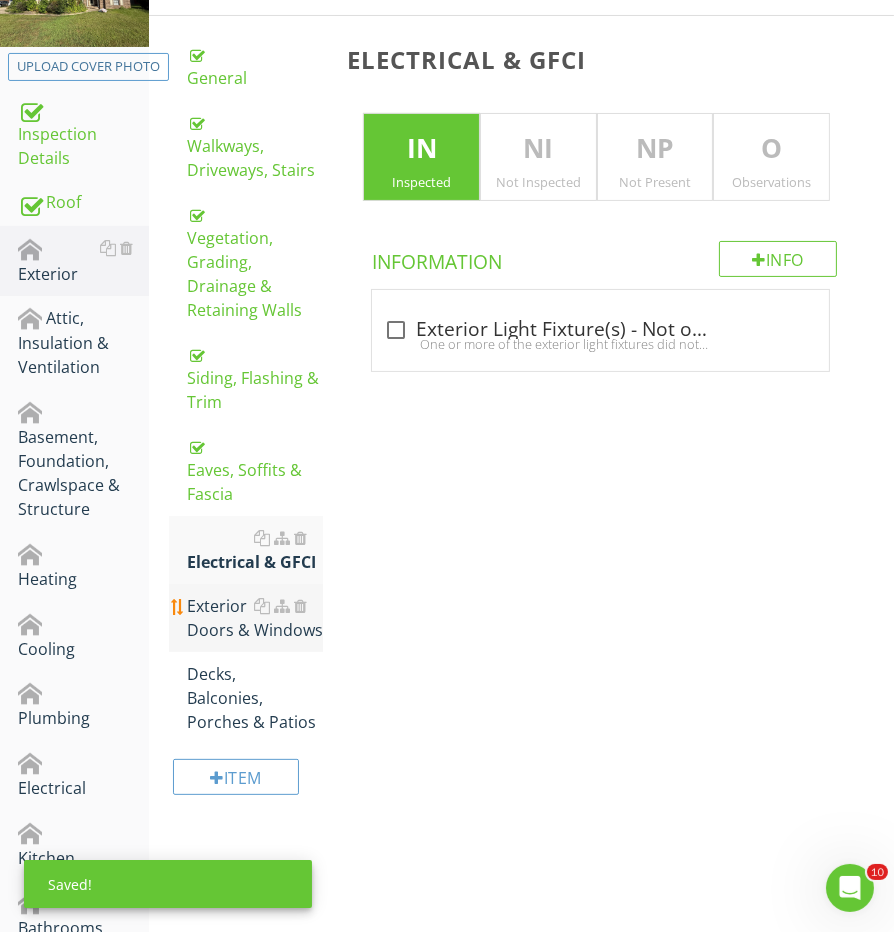 click on "Exterior Doors & Windows" at bounding box center (255, 618) 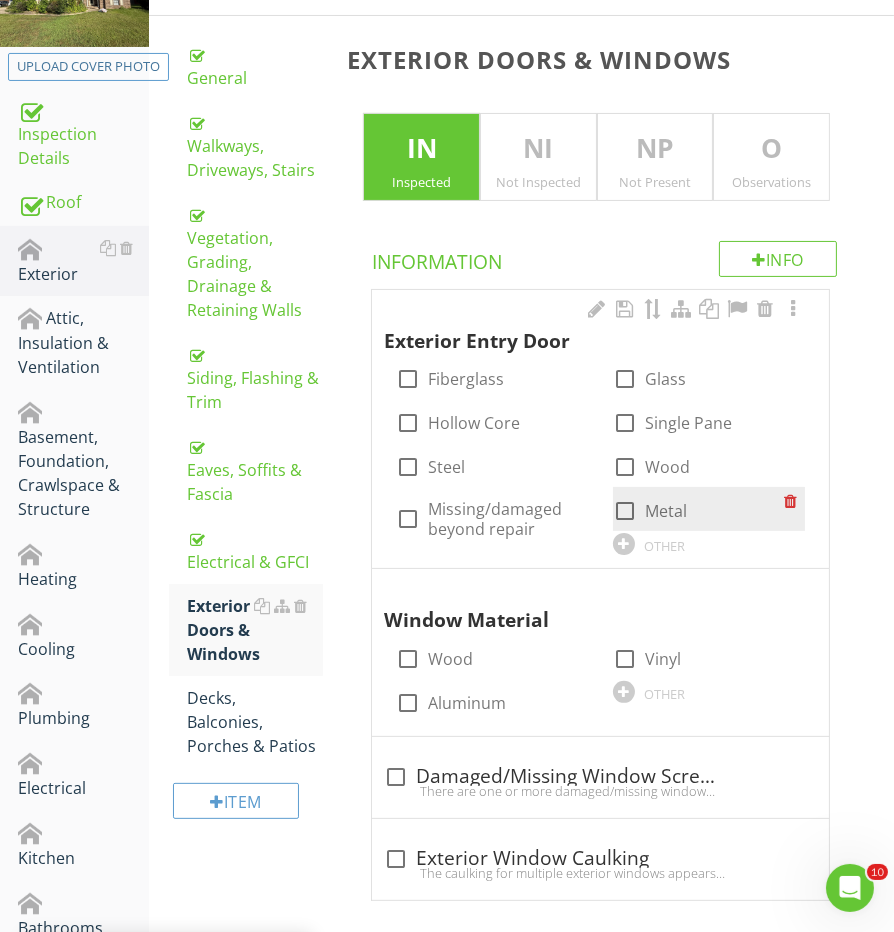 click at bounding box center [625, 511] 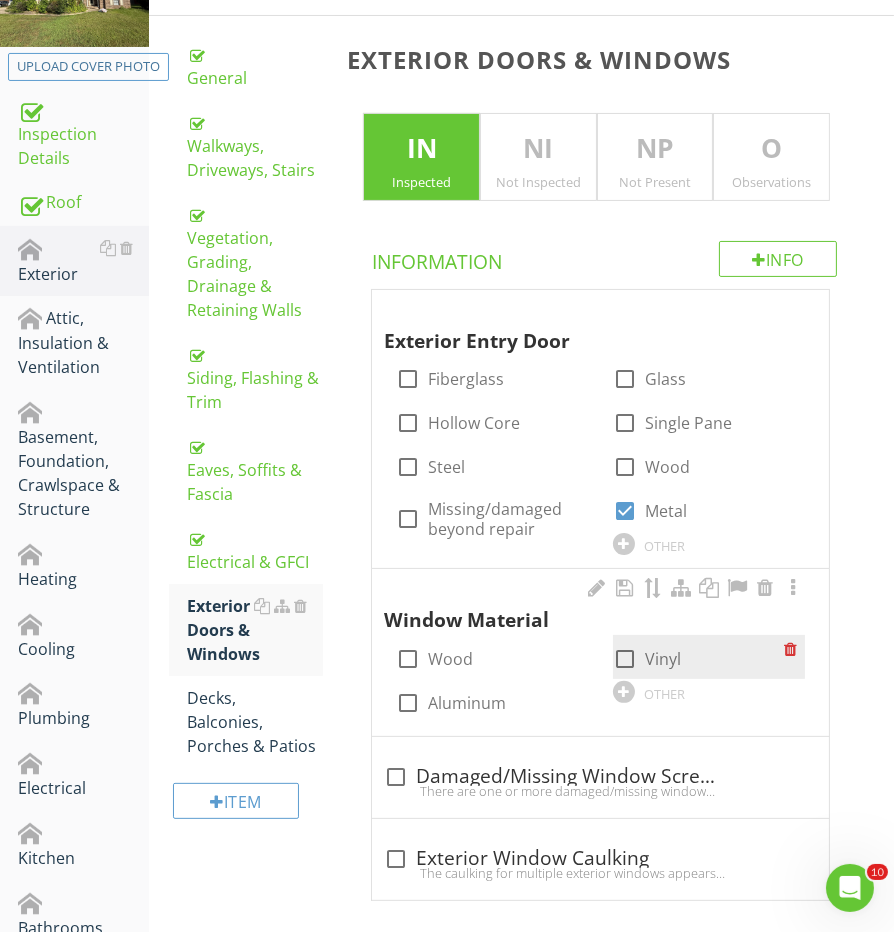 click at bounding box center (625, 659) 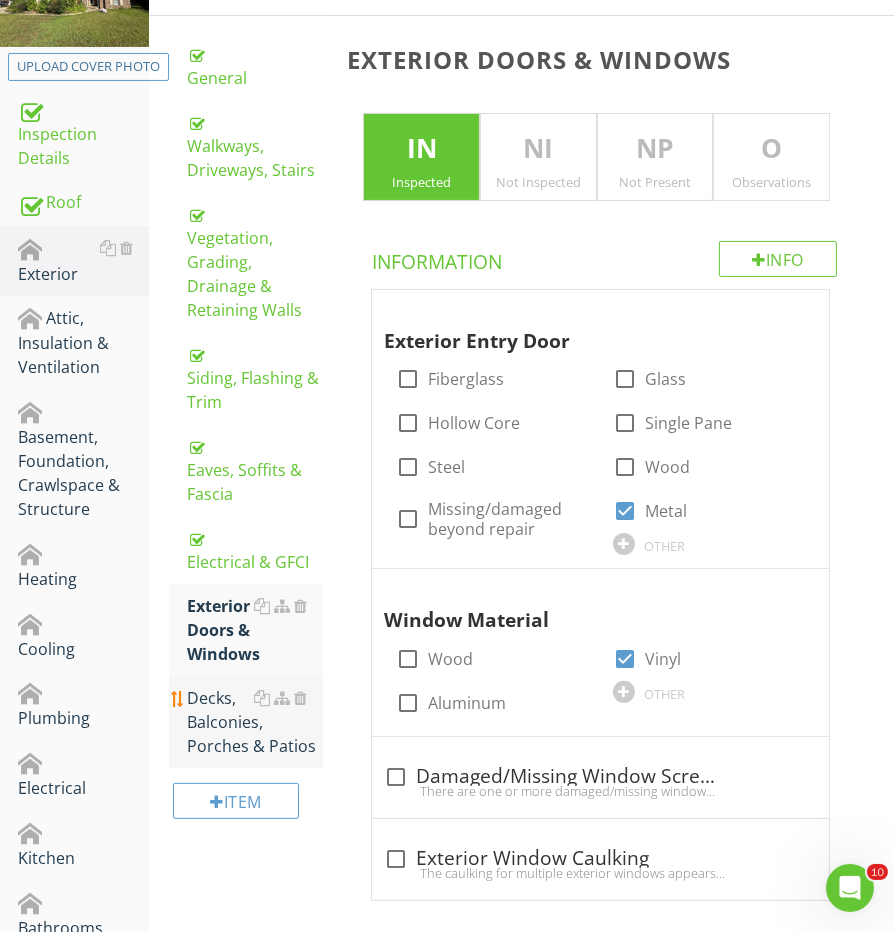 click on "Decks, Balconies, Porches & Patios" at bounding box center [255, 722] 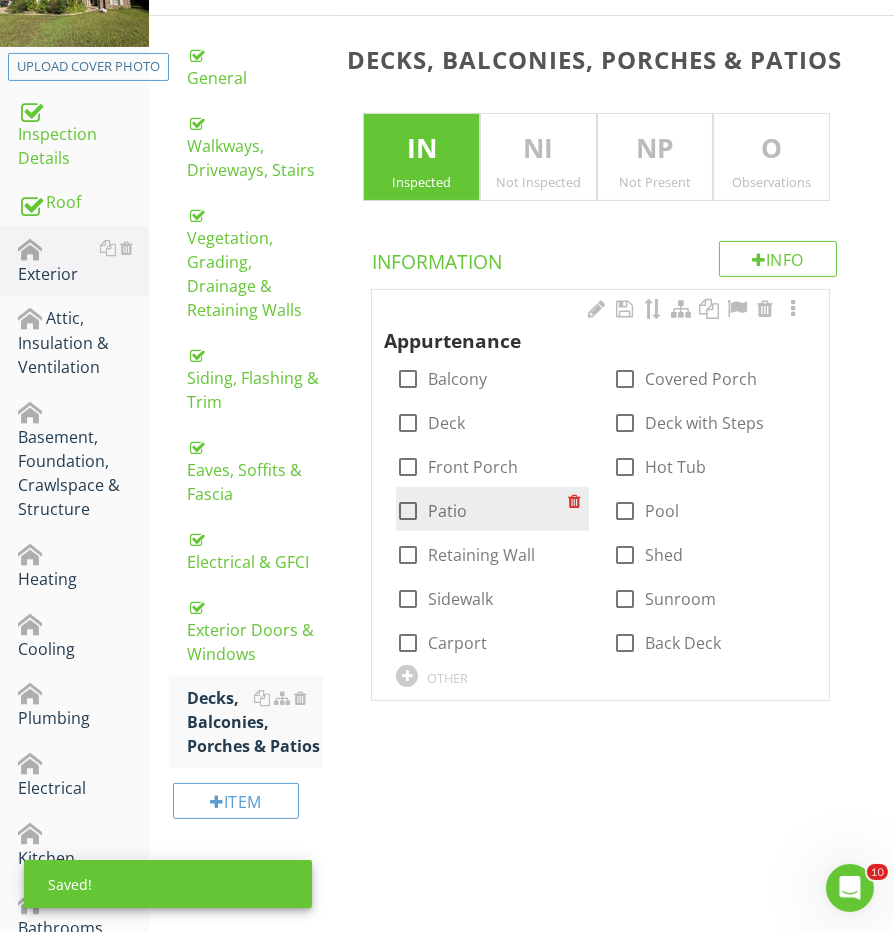 click at bounding box center (408, 511) 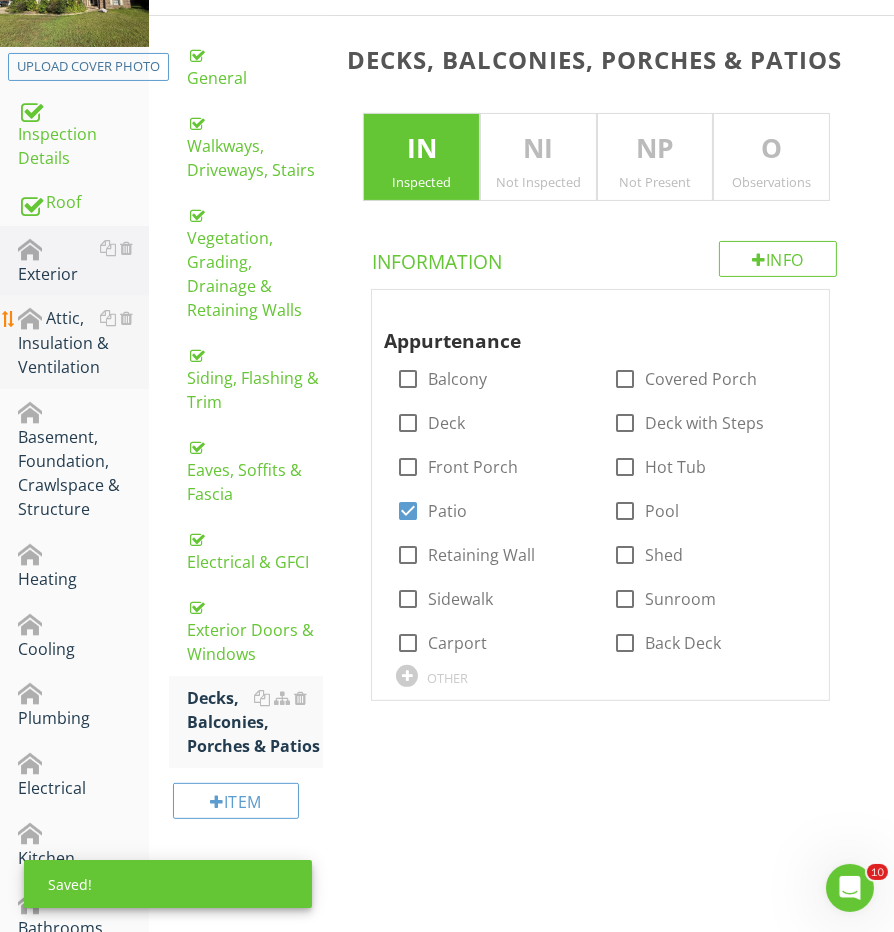 click on "Attic, Insulation & Ventilation" at bounding box center [83, 343] 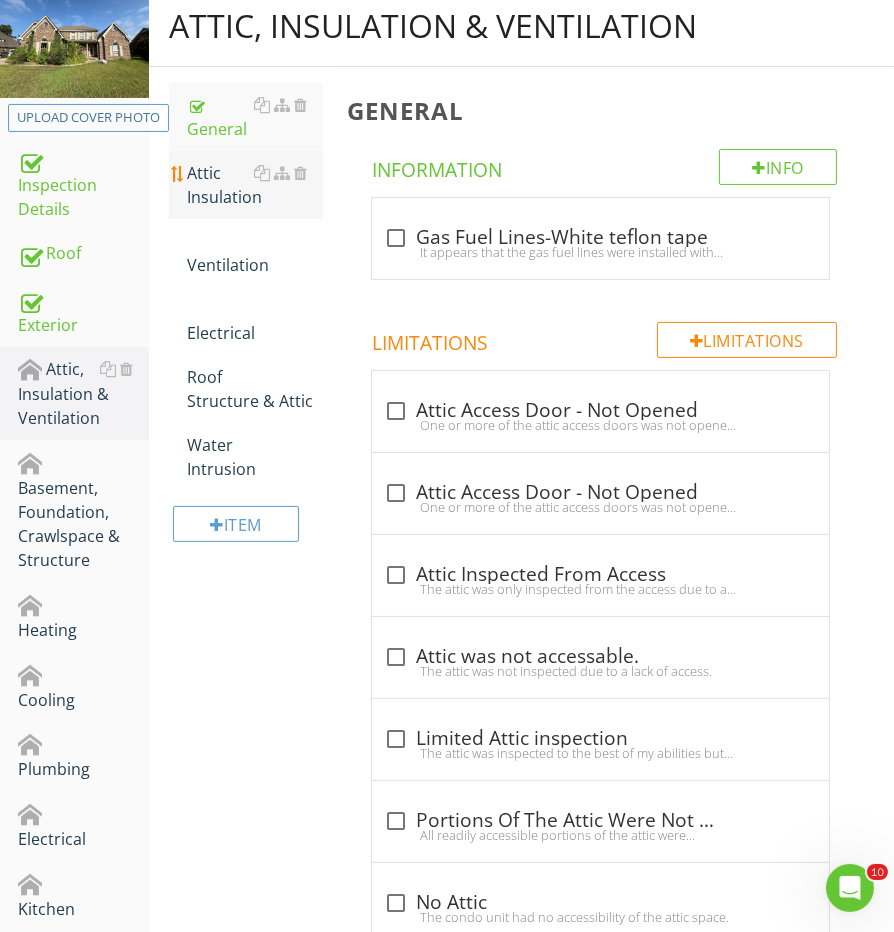 click on "Attic Insulation" at bounding box center [255, 185] 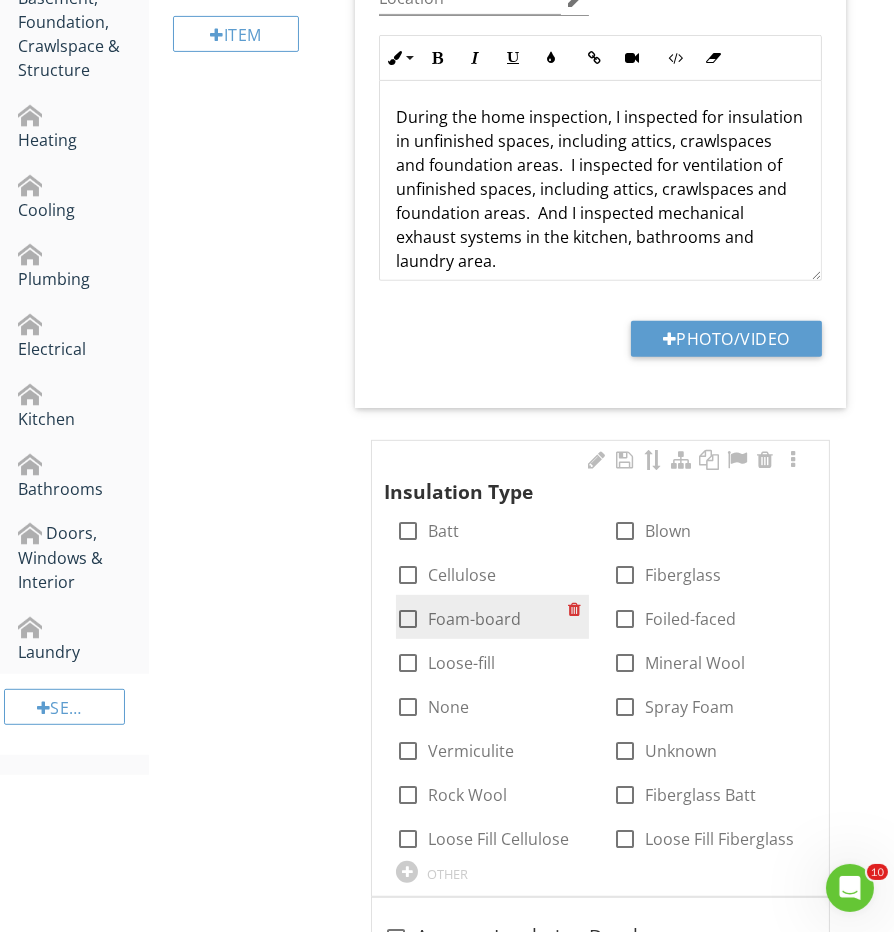 scroll, scrollTop: 801, scrollLeft: 0, axis: vertical 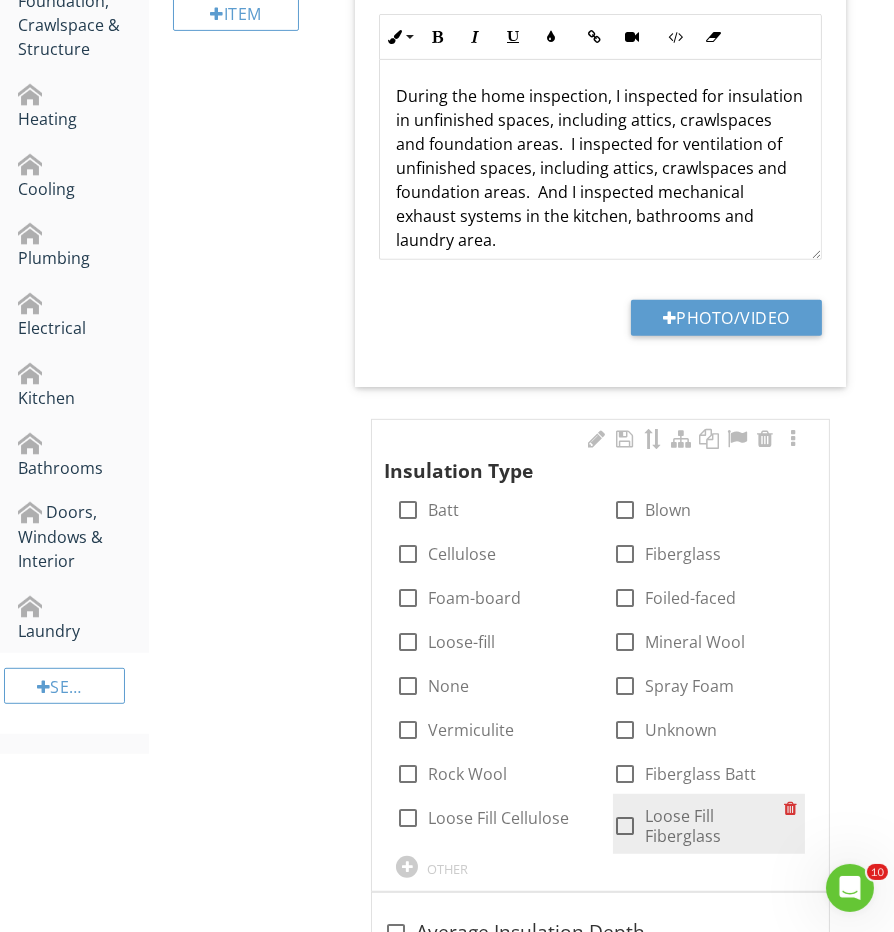click at bounding box center (625, 826) 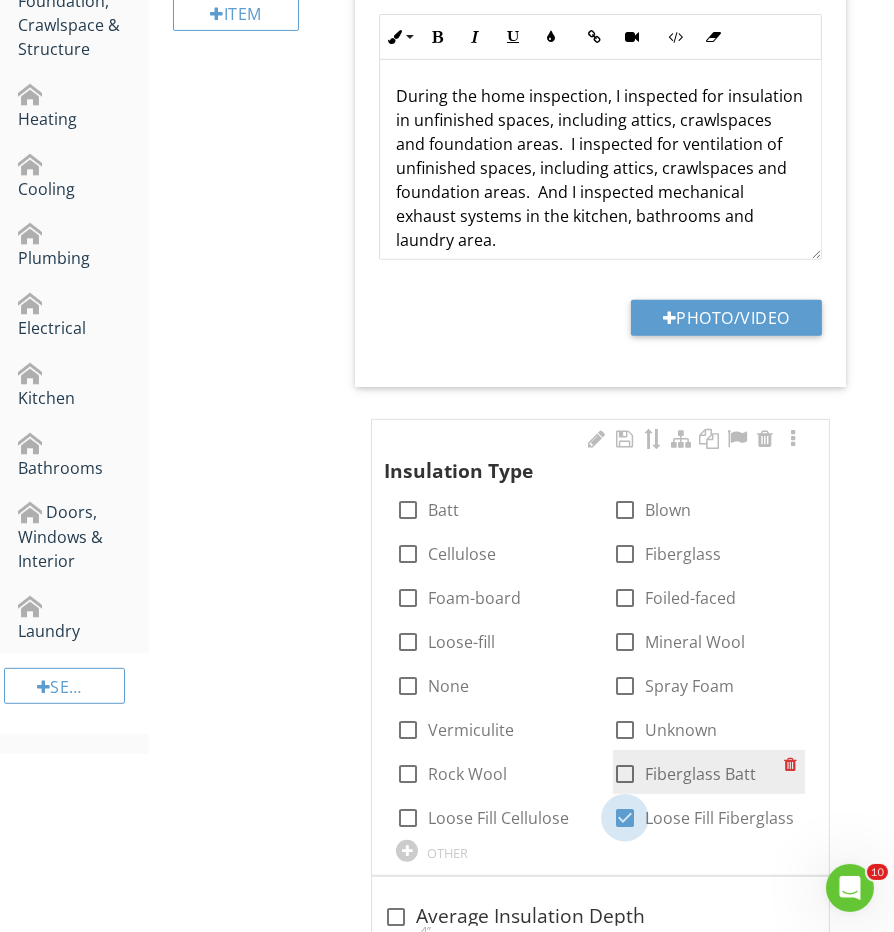 click at bounding box center [625, 774] 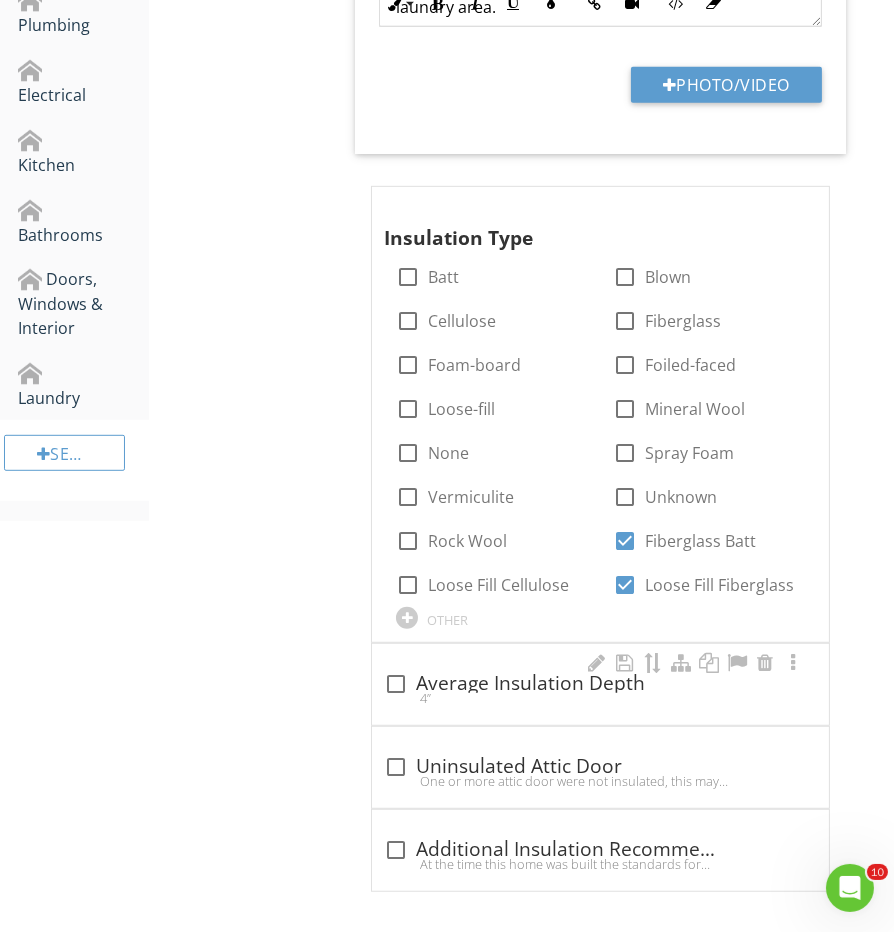 click on "4”" at bounding box center [600, 698] 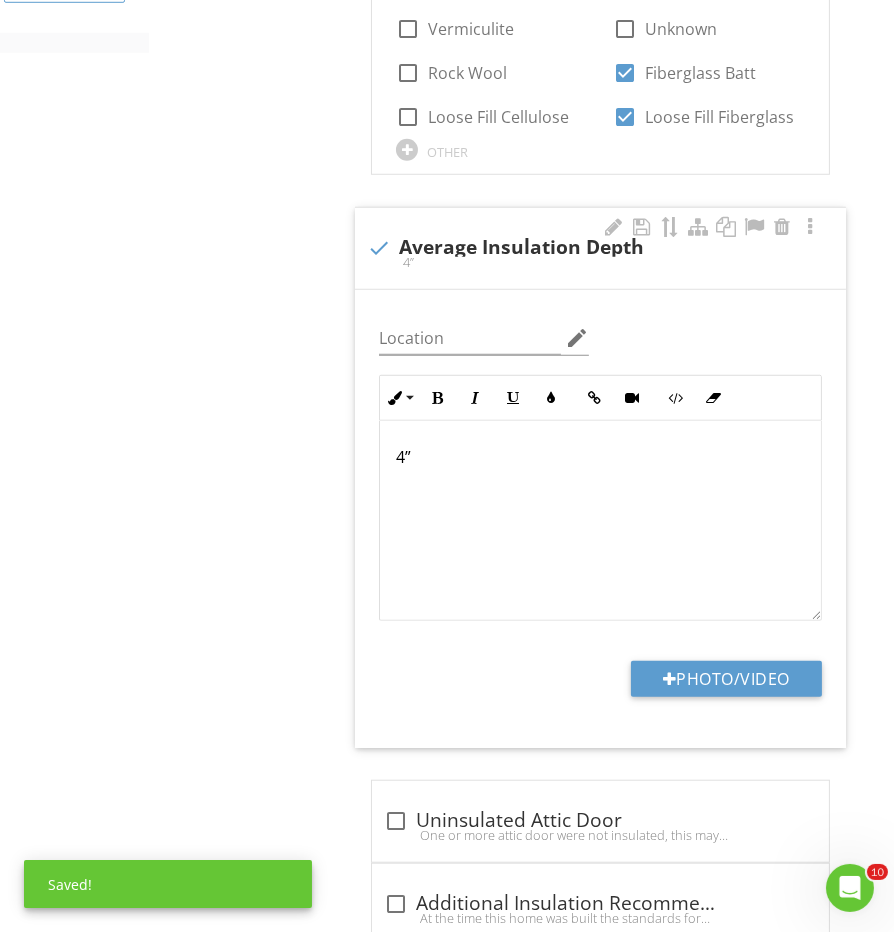 scroll, scrollTop: 1535, scrollLeft: 0, axis: vertical 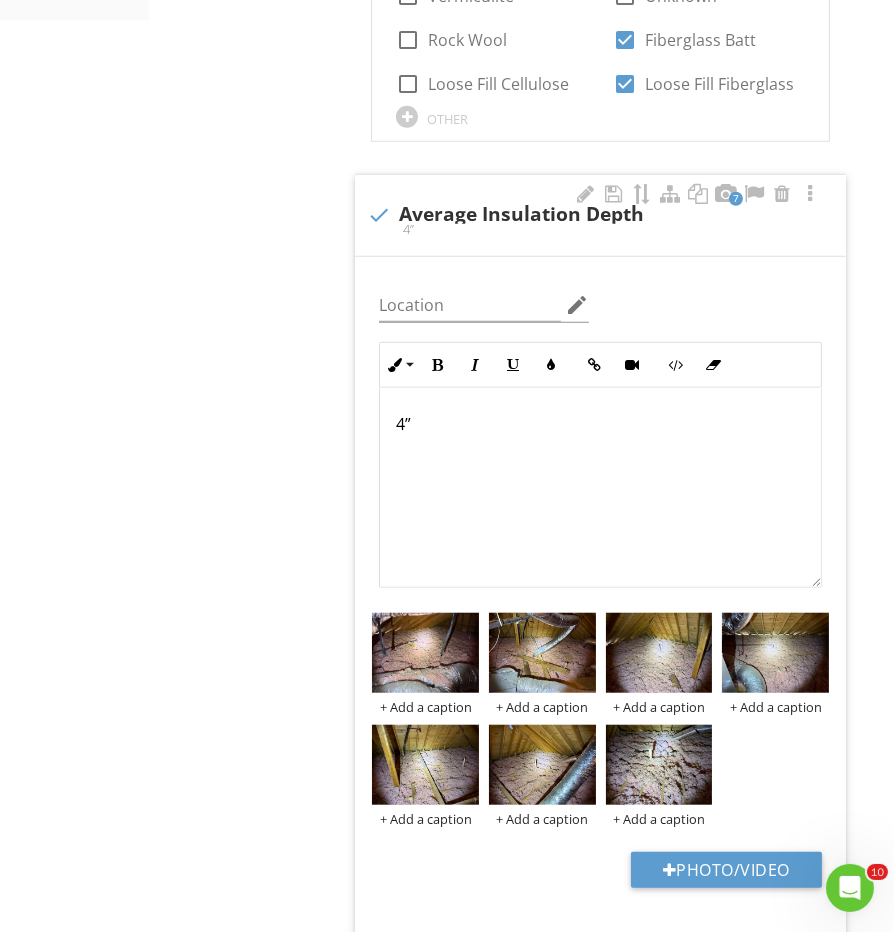 click on "4”" at bounding box center [600, 424] 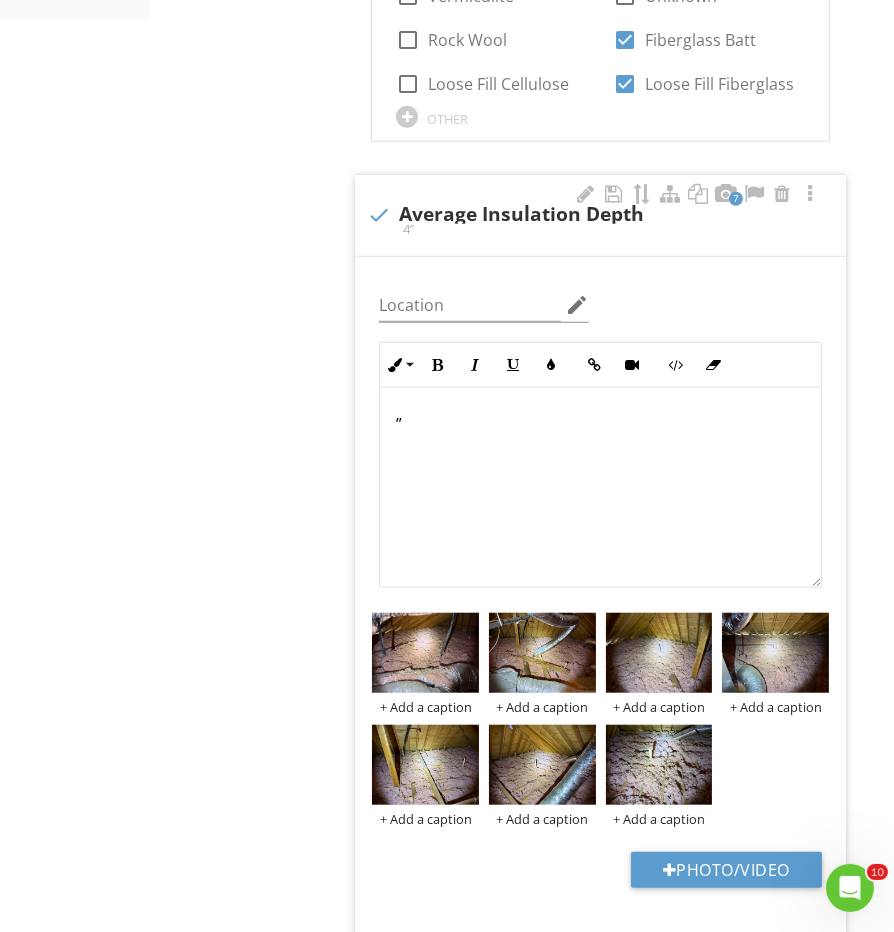 type 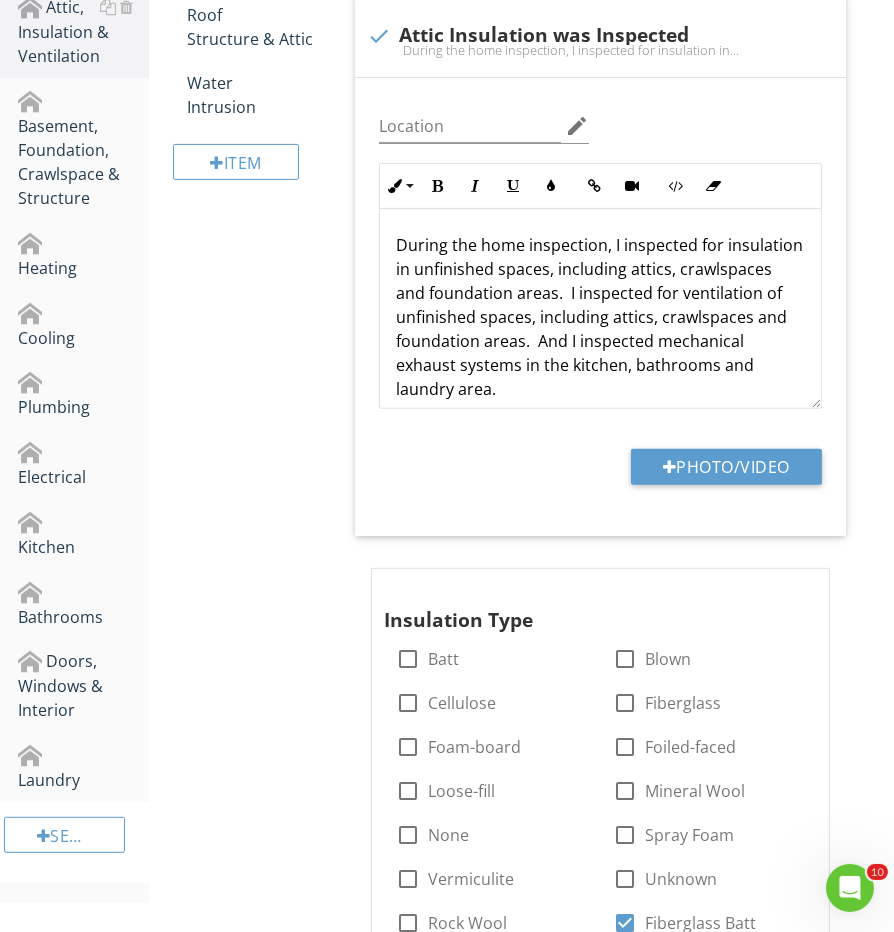 scroll, scrollTop: 480, scrollLeft: 0, axis: vertical 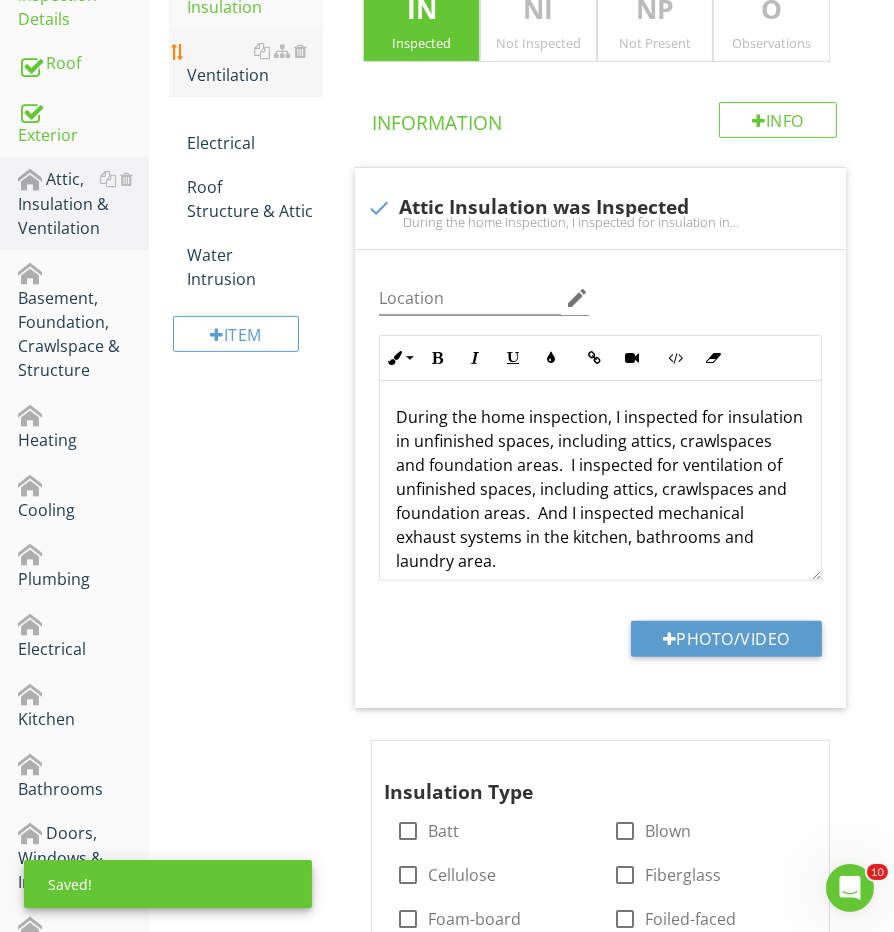 click on "Ventilation" at bounding box center (255, 63) 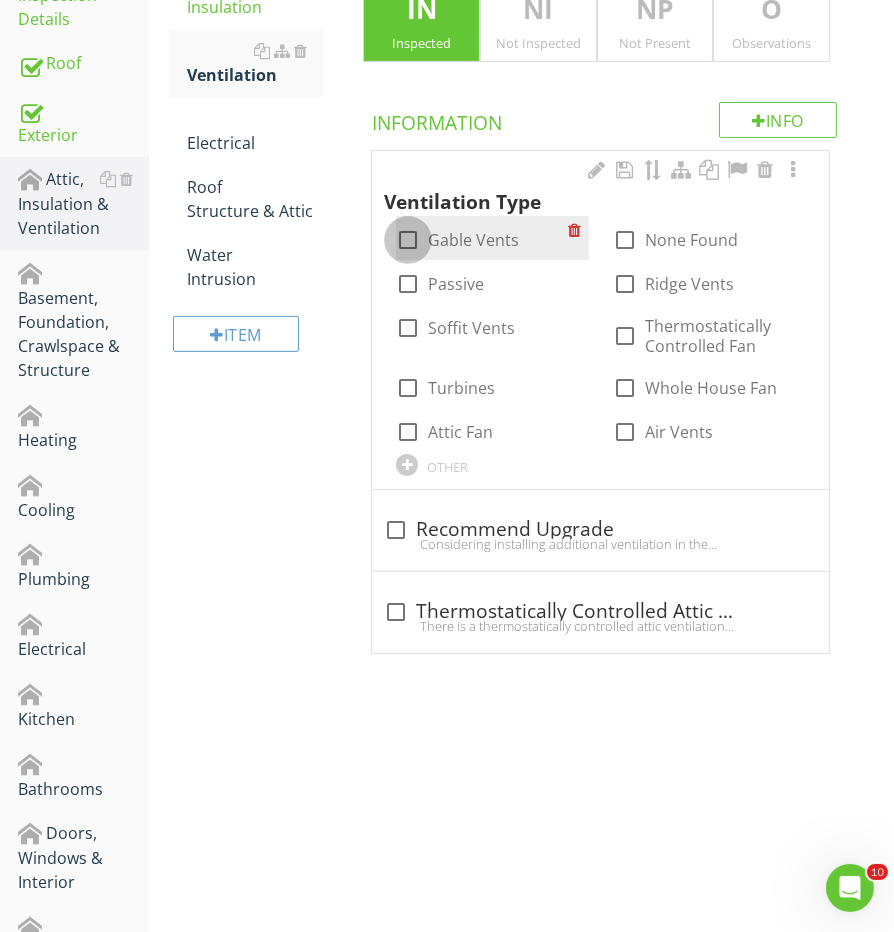 click at bounding box center (408, 240) 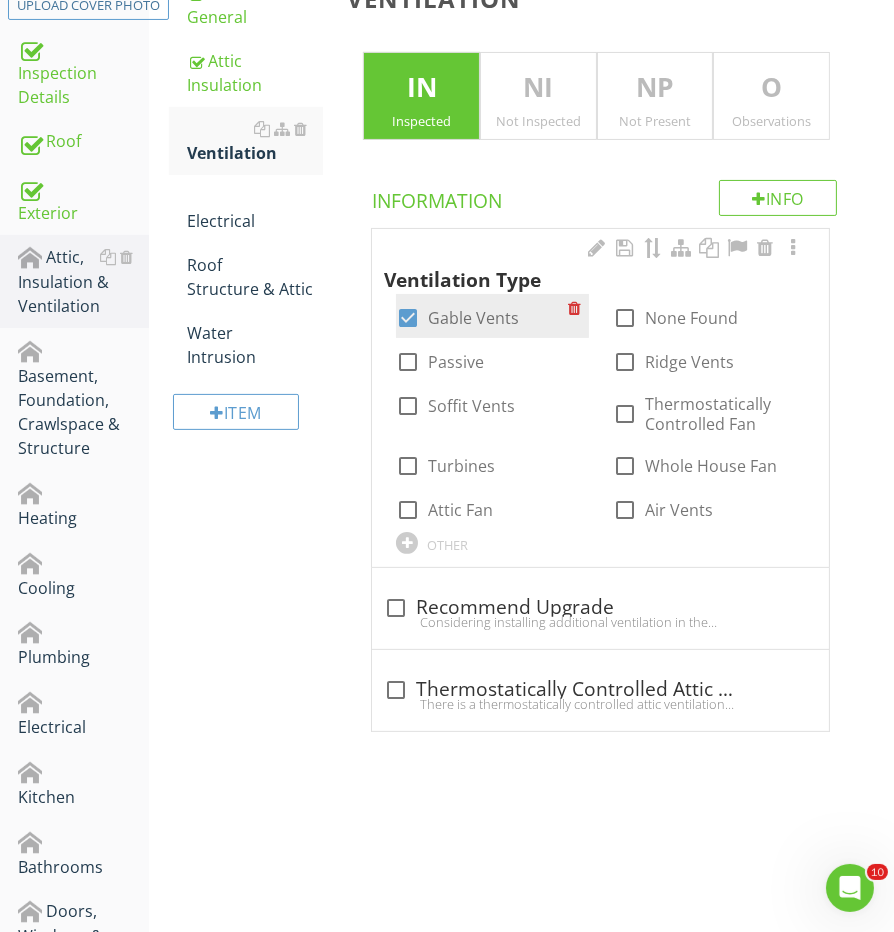 scroll, scrollTop: 394, scrollLeft: 0, axis: vertical 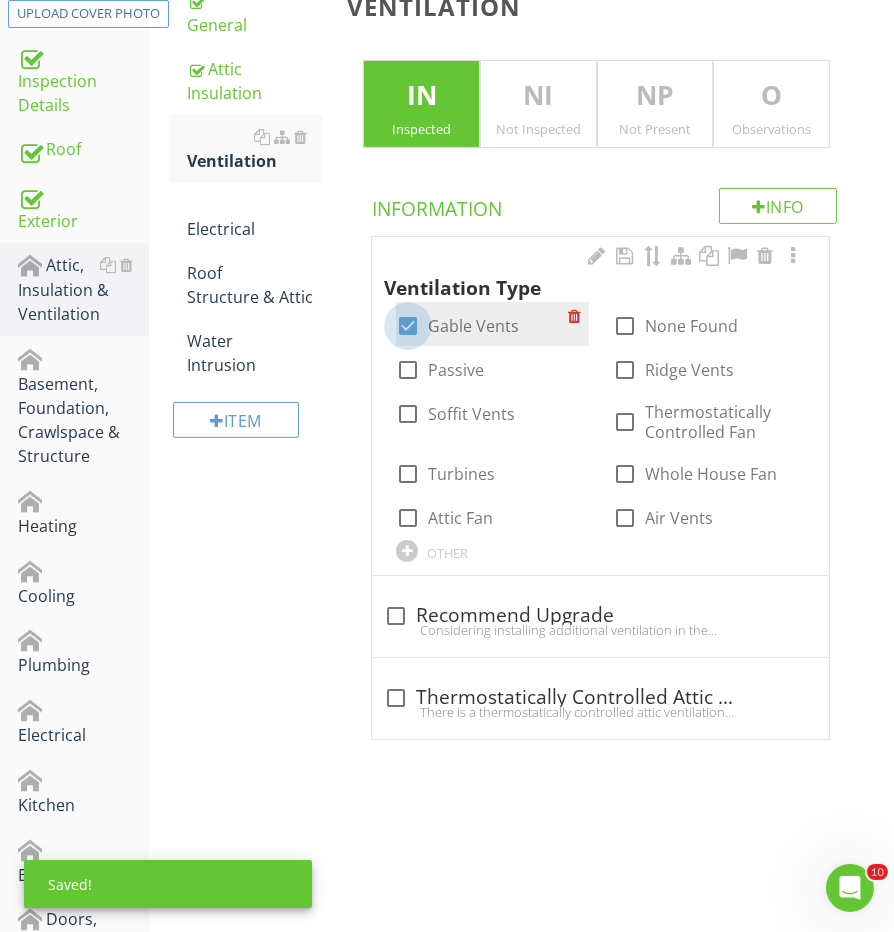click at bounding box center [408, 326] 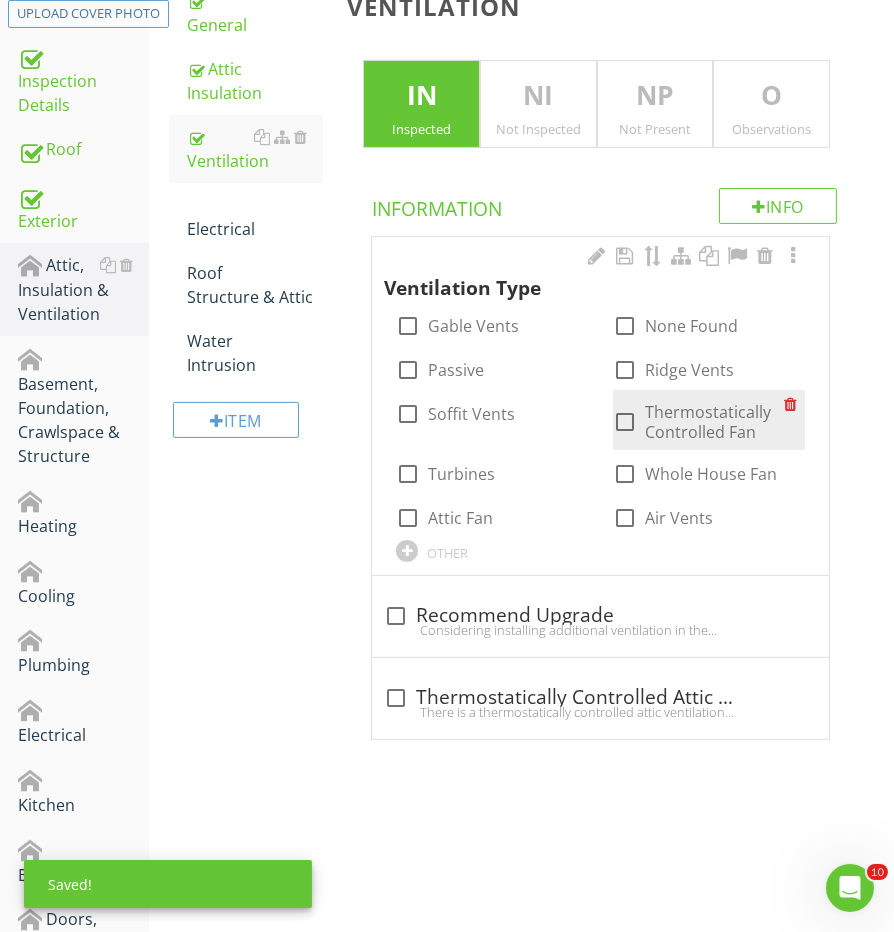 click at bounding box center (625, 422) 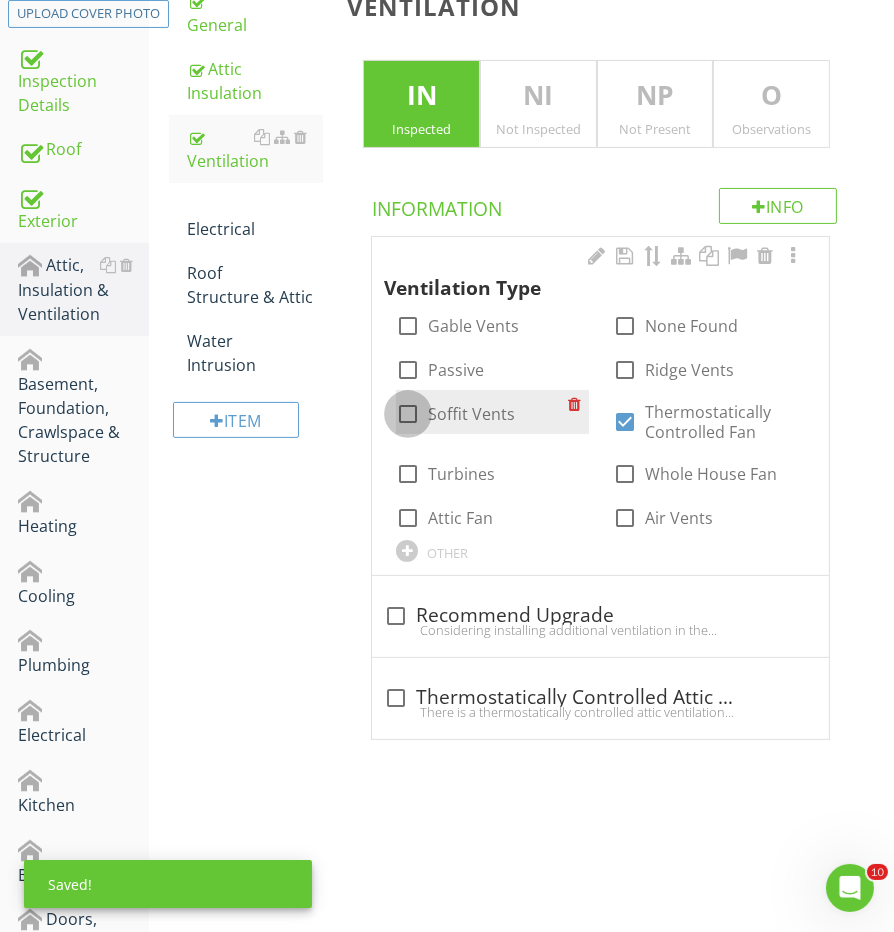 click at bounding box center (408, 414) 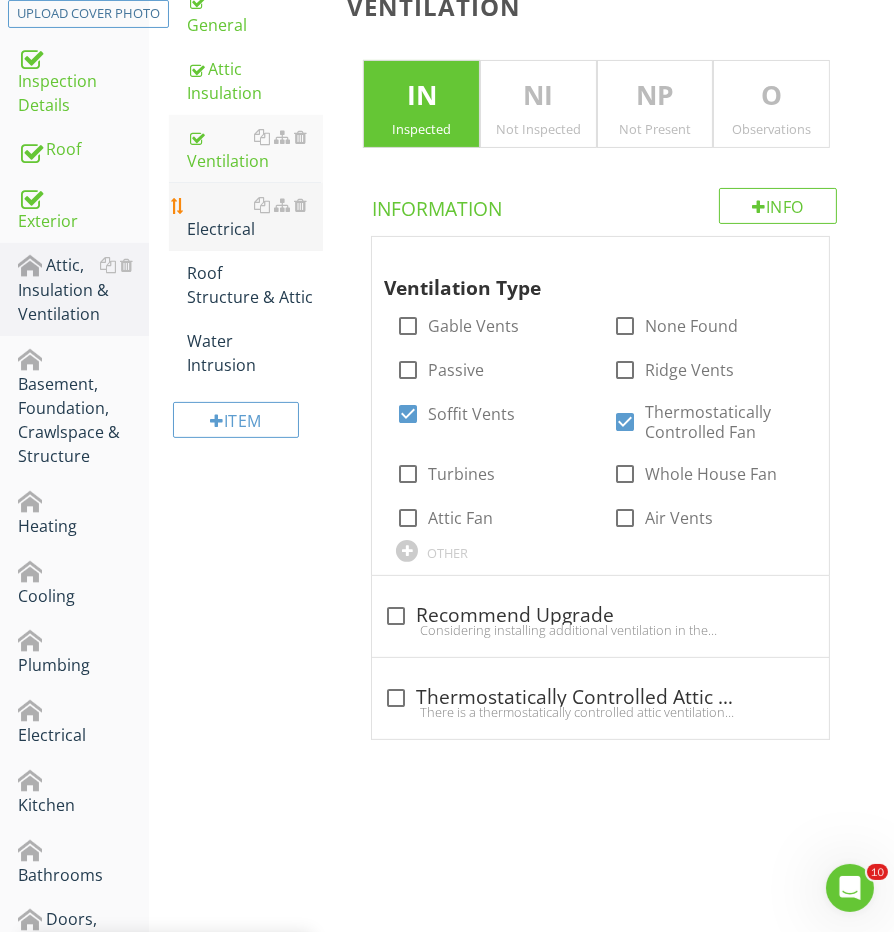 click on "Electrical" at bounding box center [255, 217] 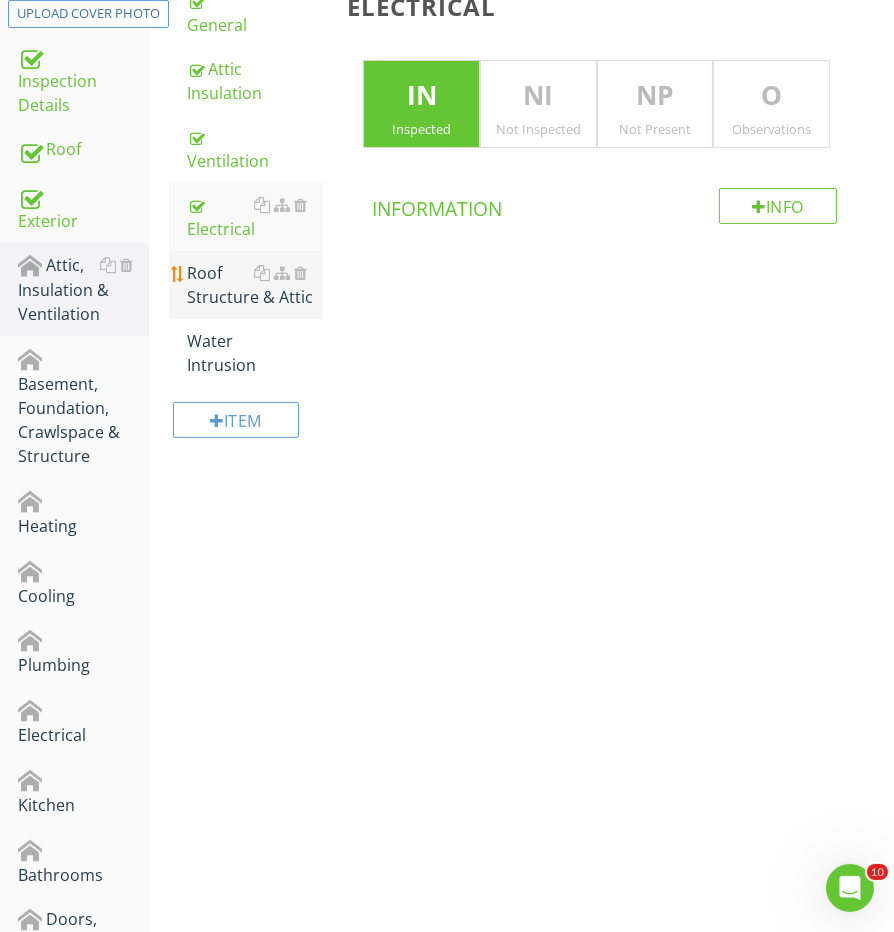 click on "Roof Structure & Attic" at bounding box center (255, 285) 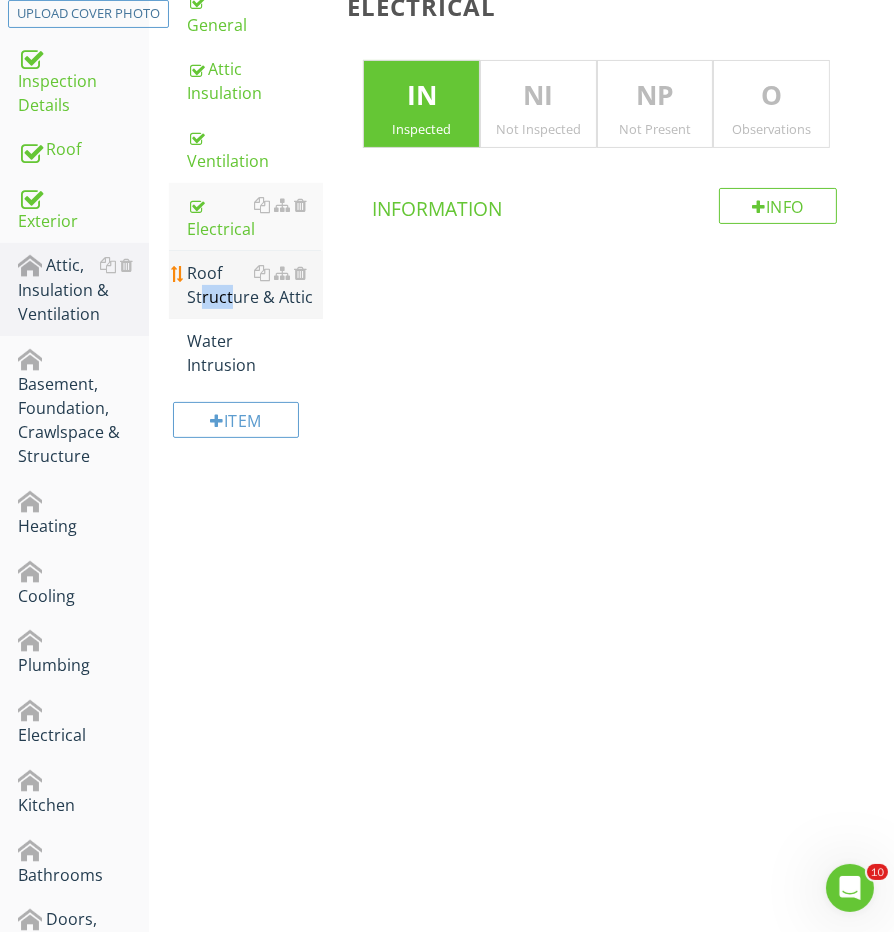click on "Roof Structure & Attic" at bounding box center (255, 285) 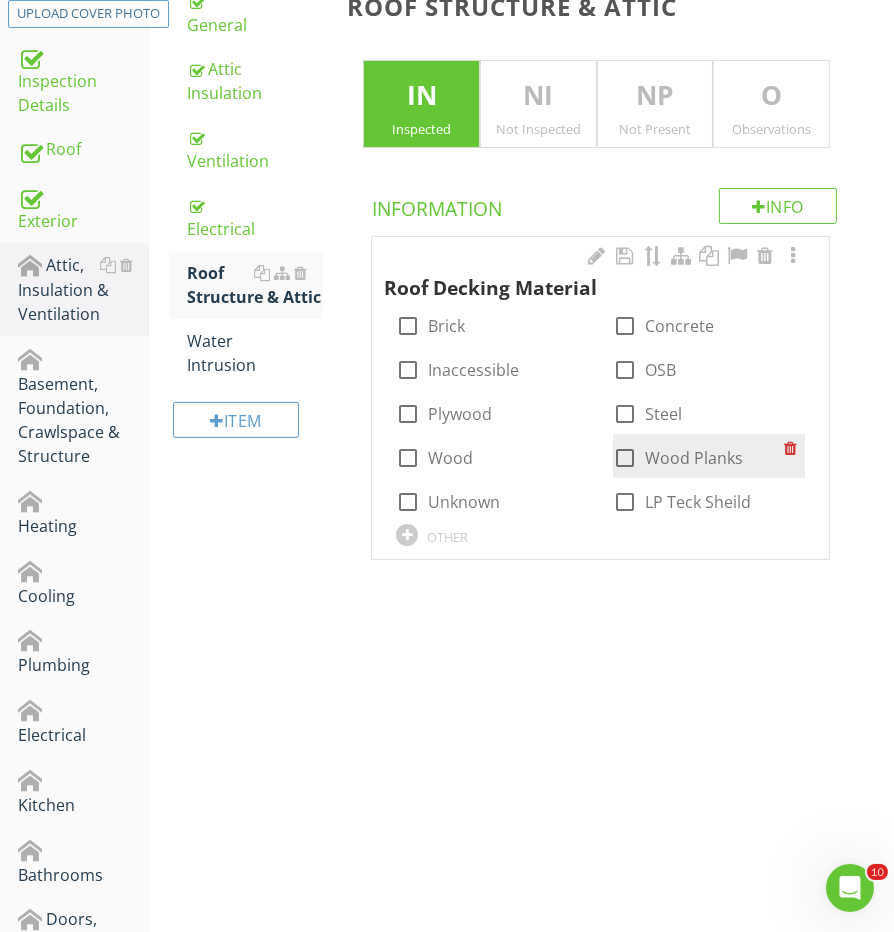 click on "check_box_outline_blank Wood Planks" at bounding box center (698, 456) 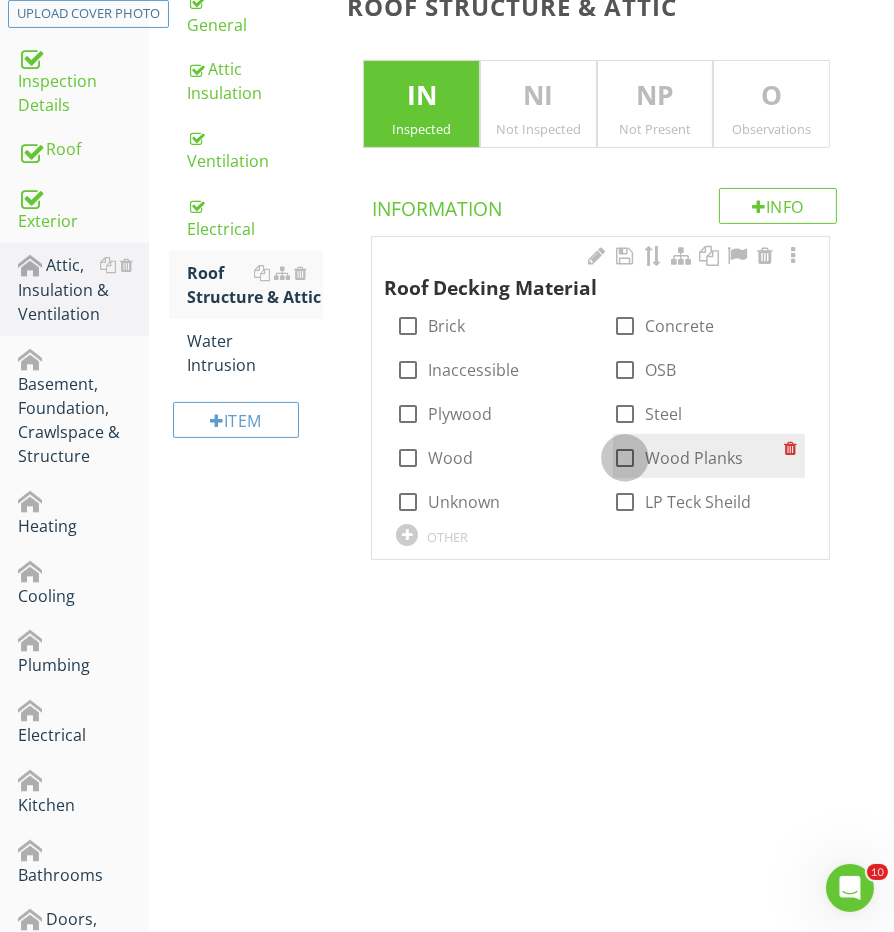click at bounding box center [625, 458] 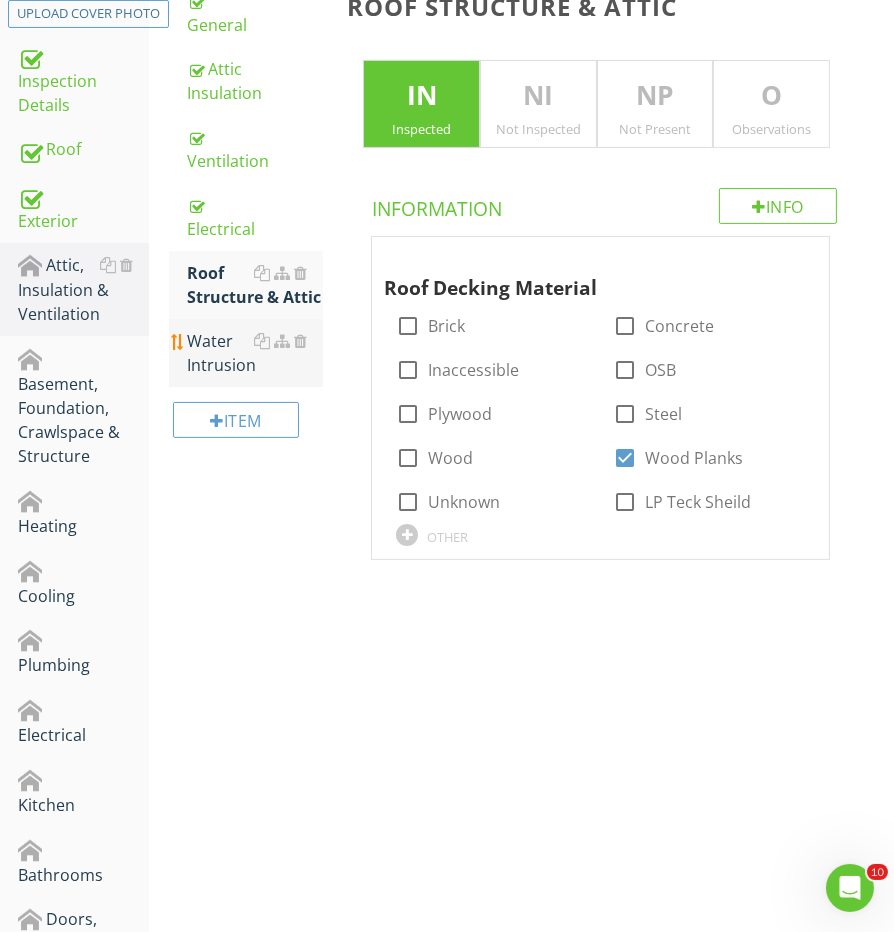 click on "Water Intrusion" at bounding box center (255, 353) 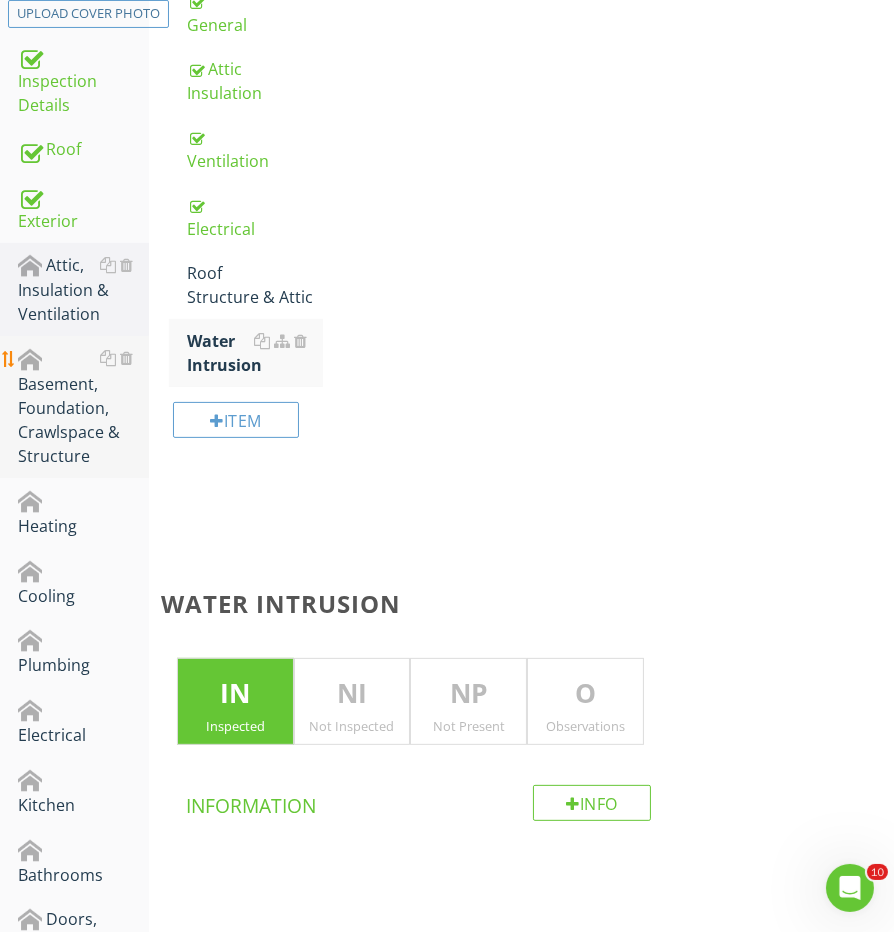 click on "Basement, Foundation, Crawlspace & Structure" at bounding box center [83, 407] 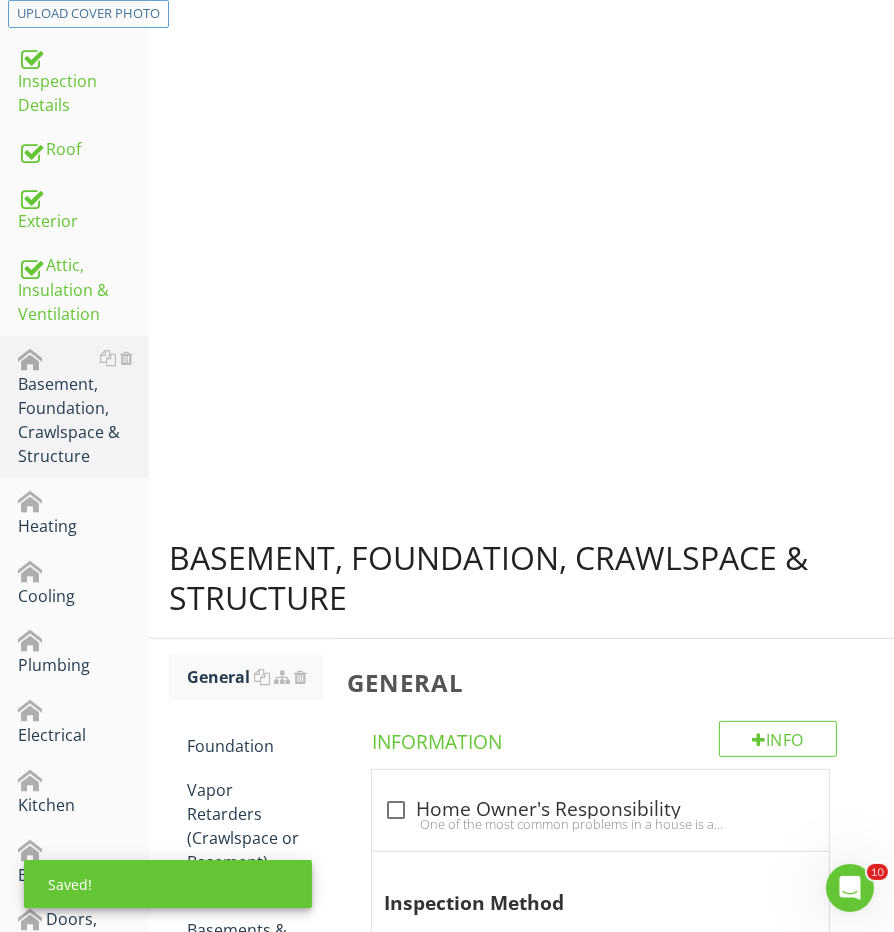 scroll, scrollTop: 390, scrollLeft: 0, axis: vertical 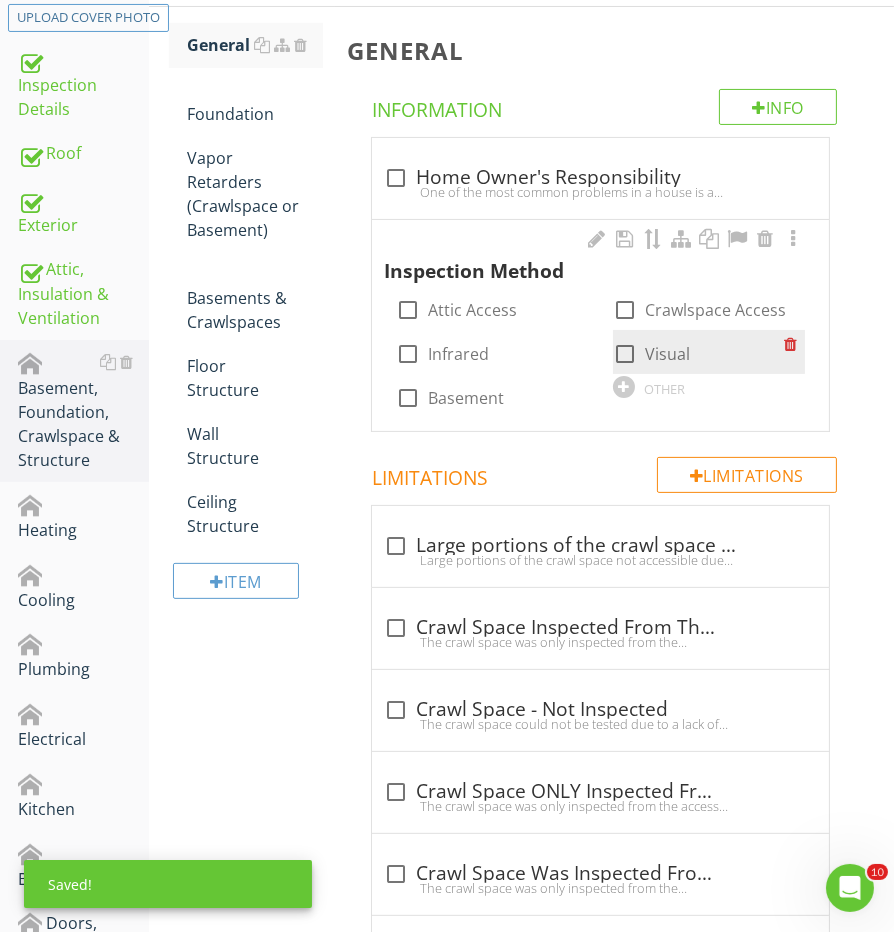 click at bounding box center (625, 354) 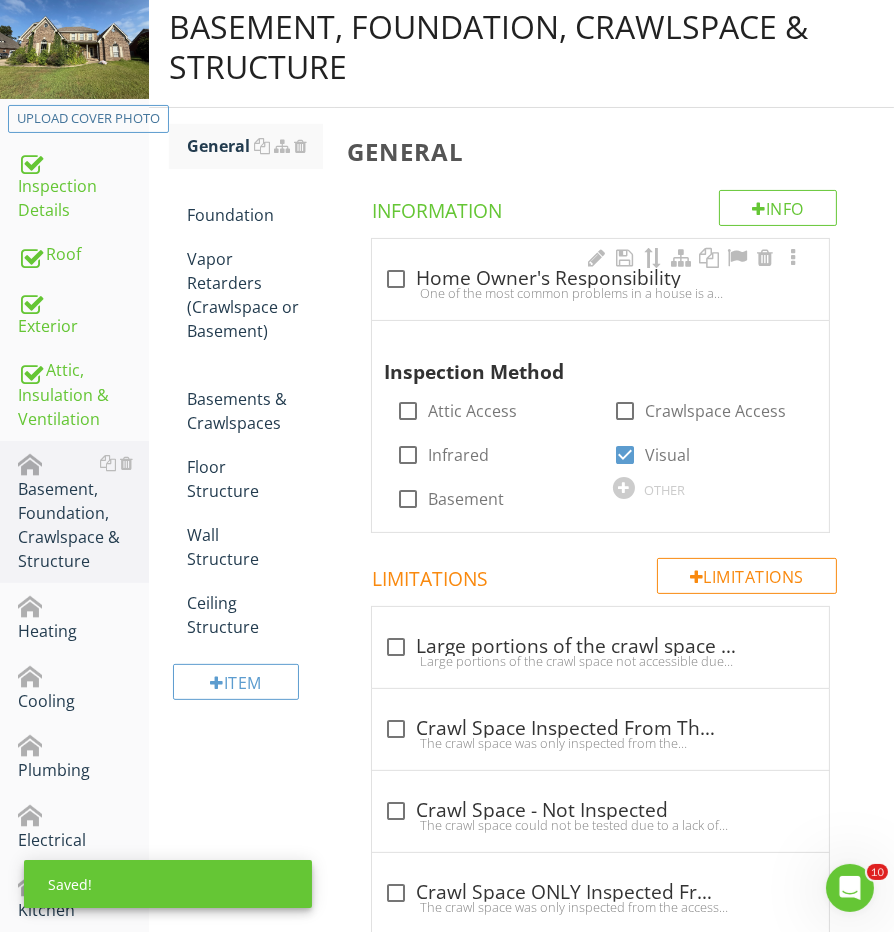 scroll, scrollTop: 248, scrollLeft: 0, axis: vertical 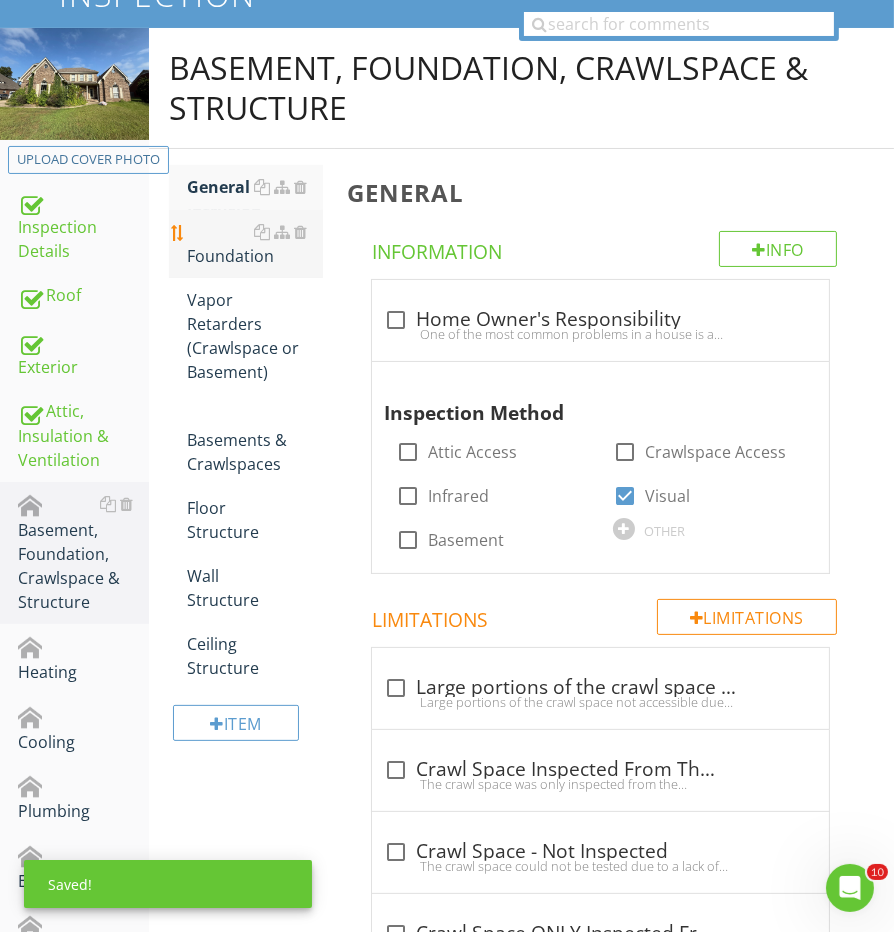 click on "Foundation" at bounding box center [255, 244] 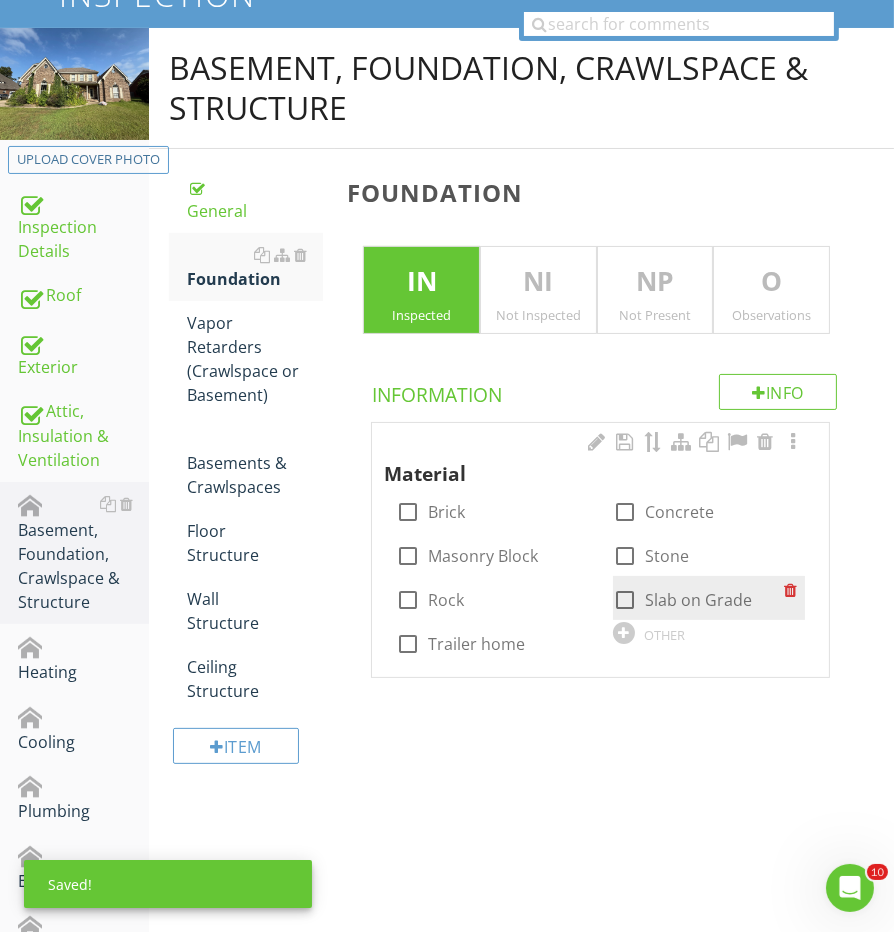 click at bounding box center (625, 600) 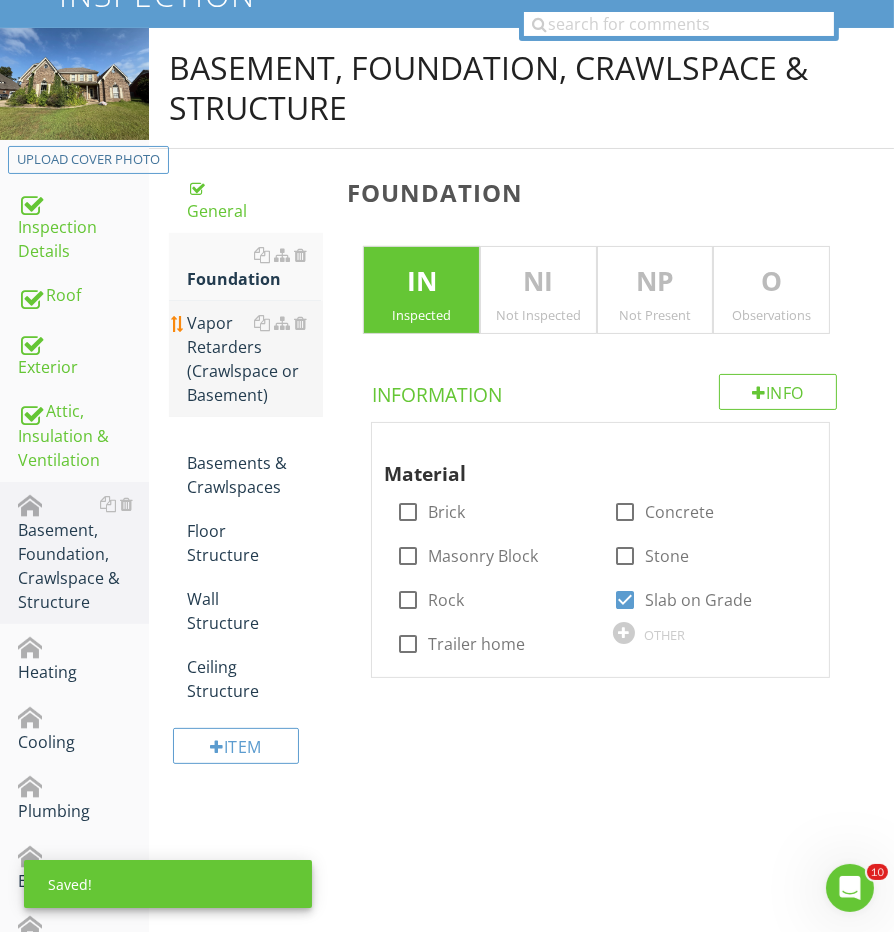 click on "Vapor Retarders (Crawlspace or Basement)" at bounding box center [255, 359] 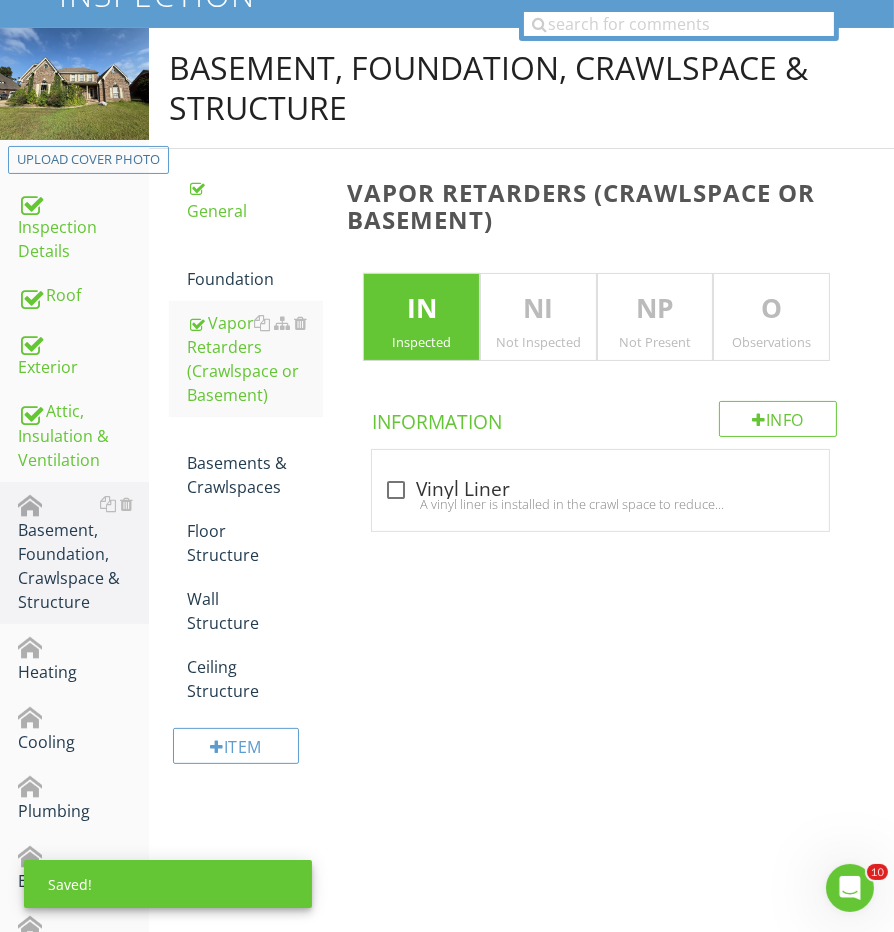 click on "NP" at bounding box center (655, 309) 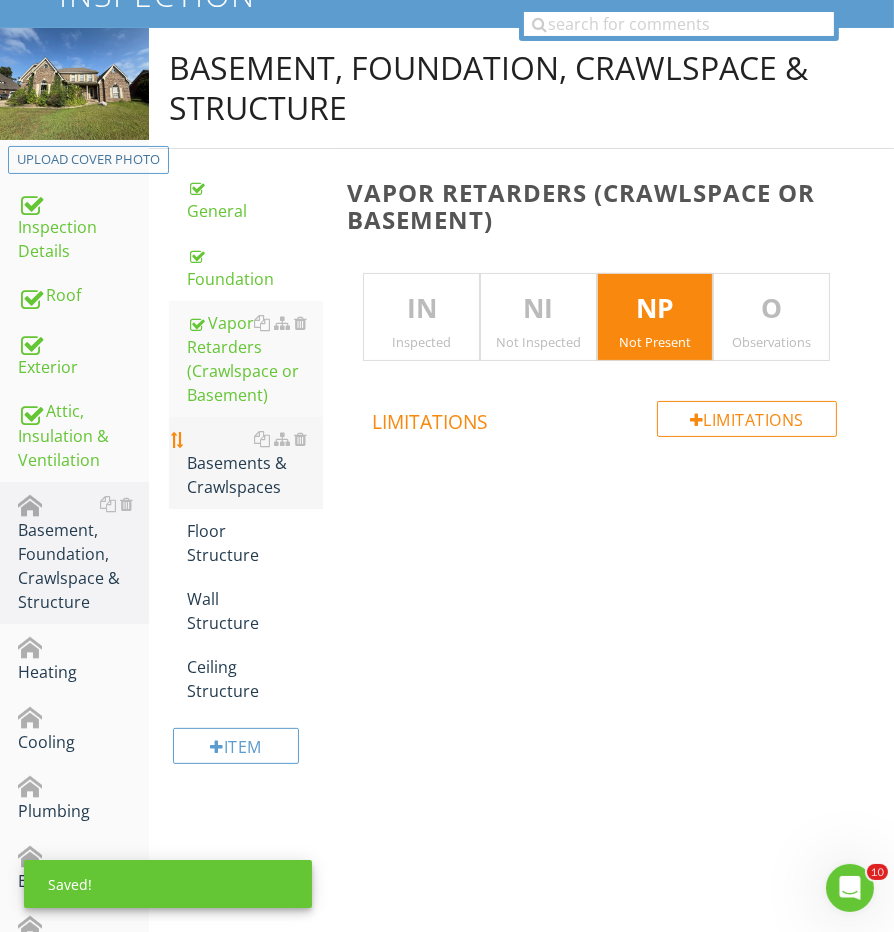 click on "Basements & Crawlspaces" at bounding box center (255, 463) 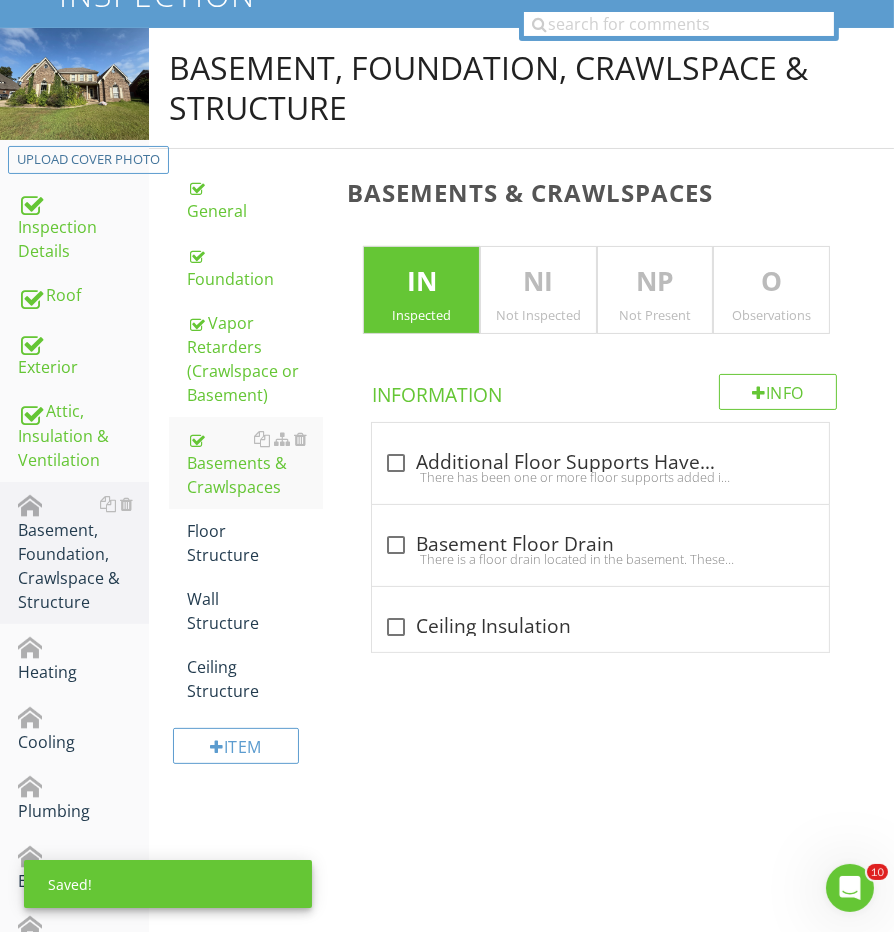 click on "NP" at bounding box center [655, 282] 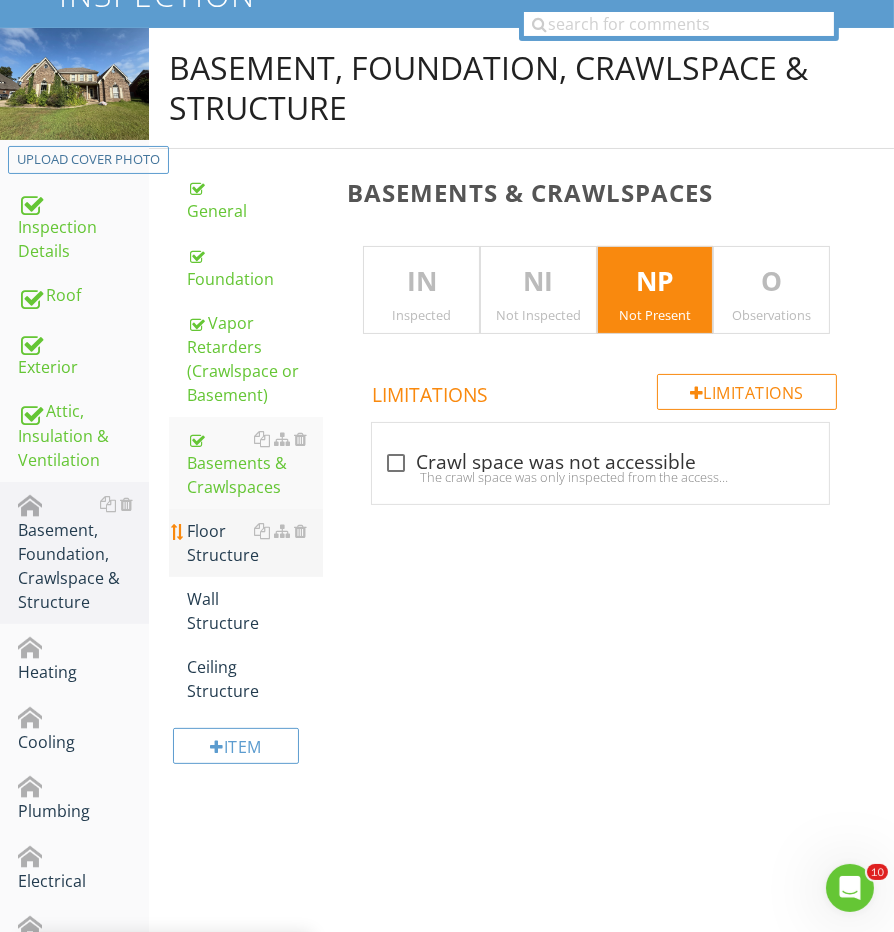 click on "Floor Structure" at bounding box center [246, 543] 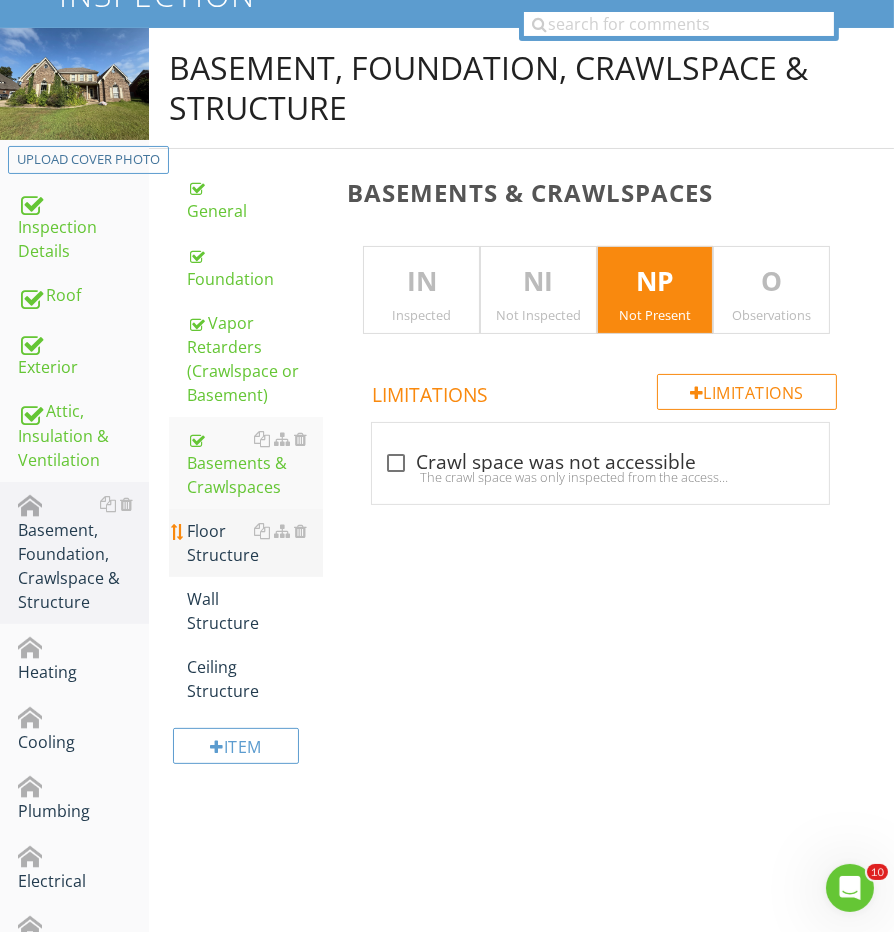 click on "Floor Structure" at bounding box center (255, 543) 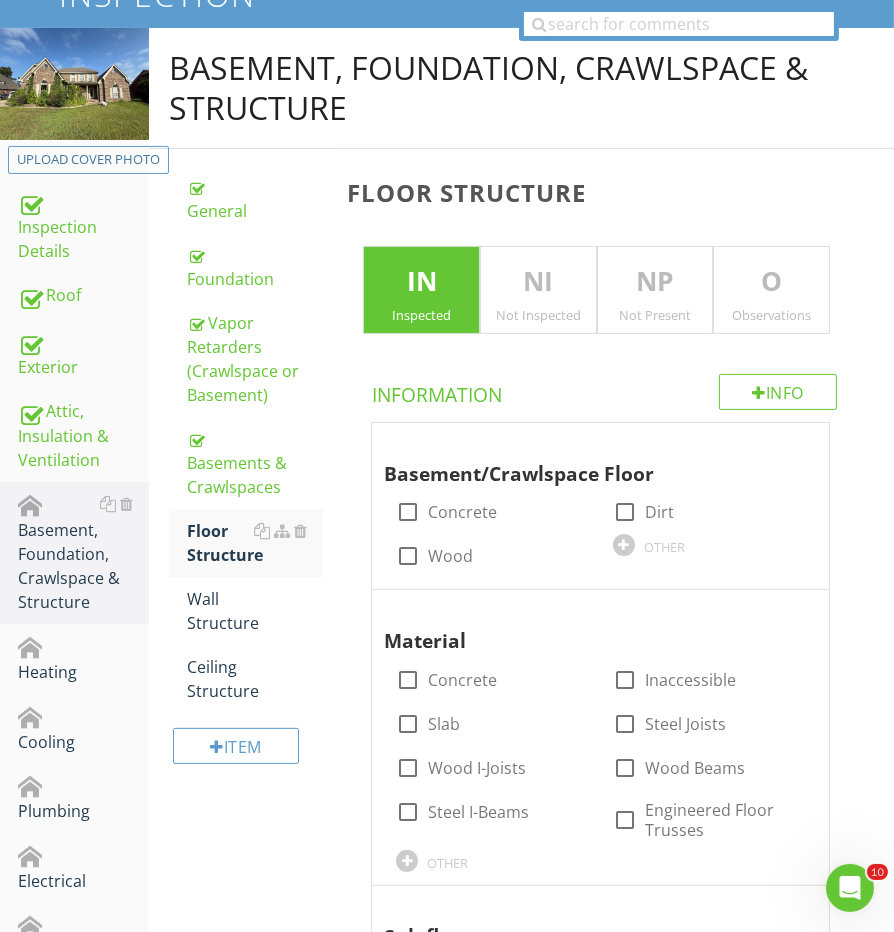 click on "NP   Not Present" at bounding box center (655, 290) 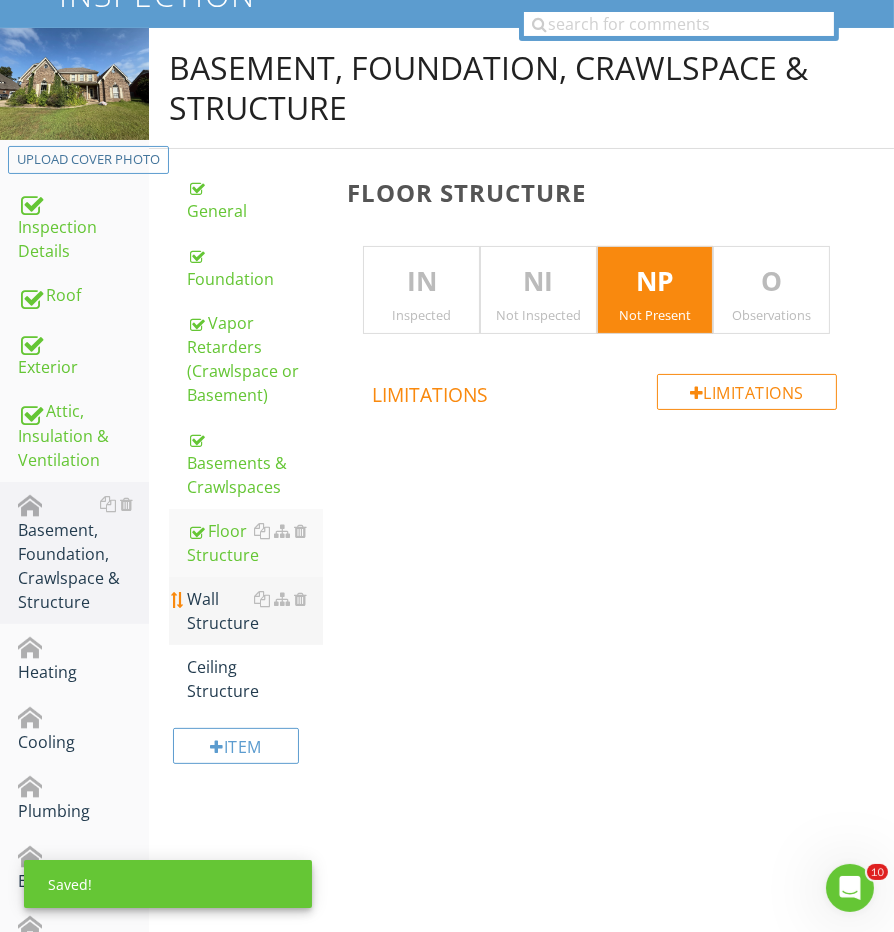 click on "Wall Structure" at bounding box center (255, 611) 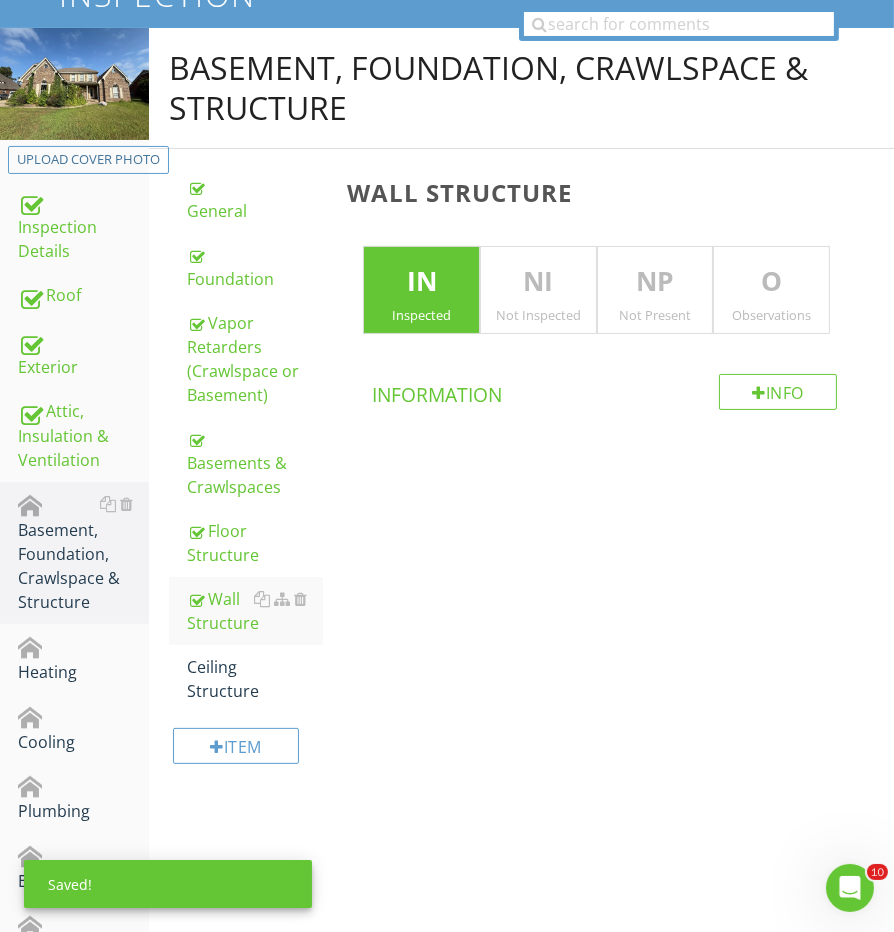 click on "NP" at bounding box center [655, 282] 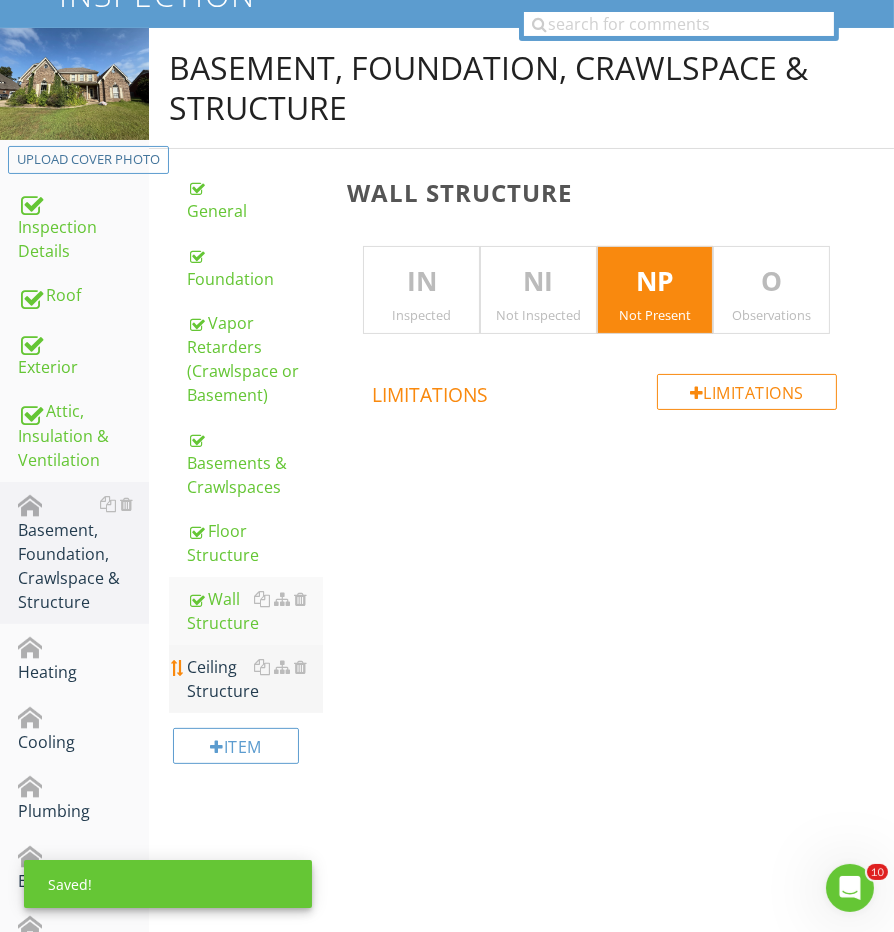 click on "Ceiling Structure" at bounding box center [255, 679] 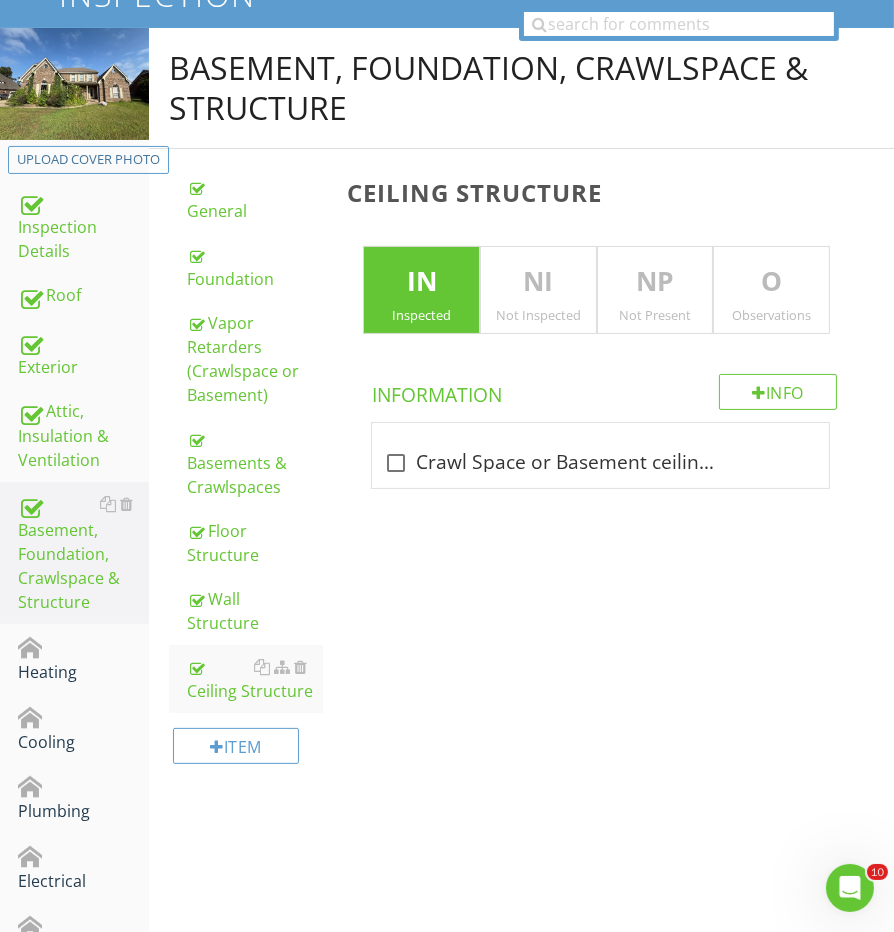 click on "NP" at bounding box center (655, 282) 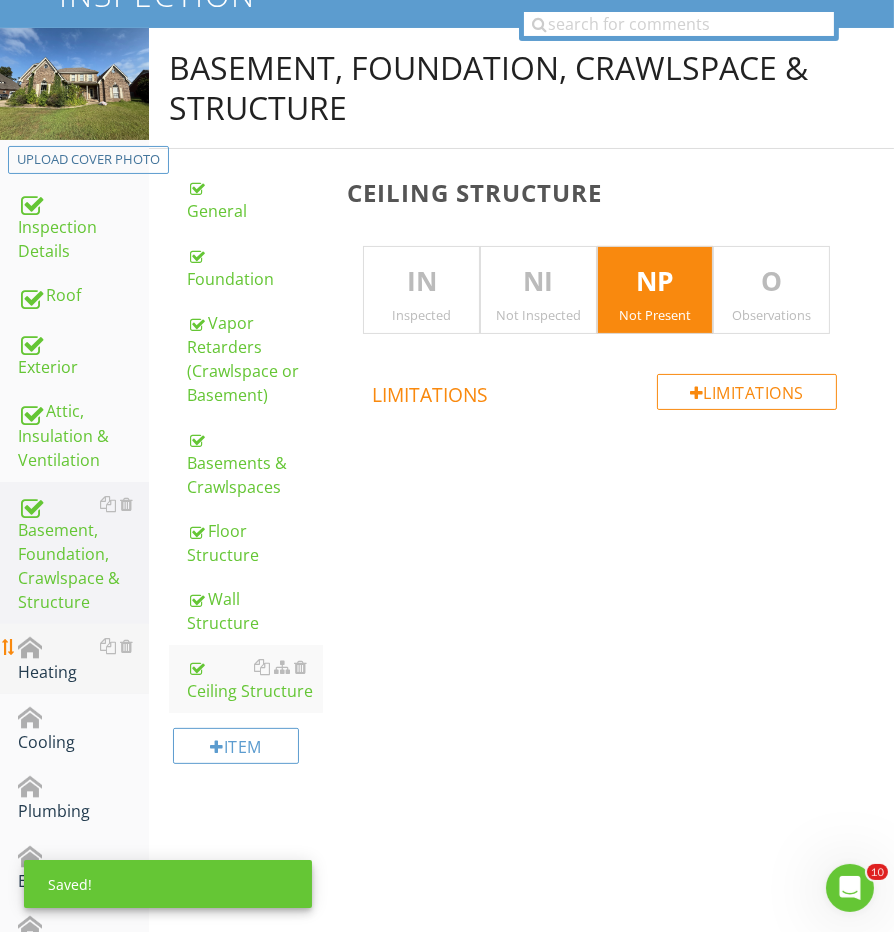 drag, startPoint x: 44, startPoint y: 641, endPoint x: 97, endPoint y: 641, distance: 53 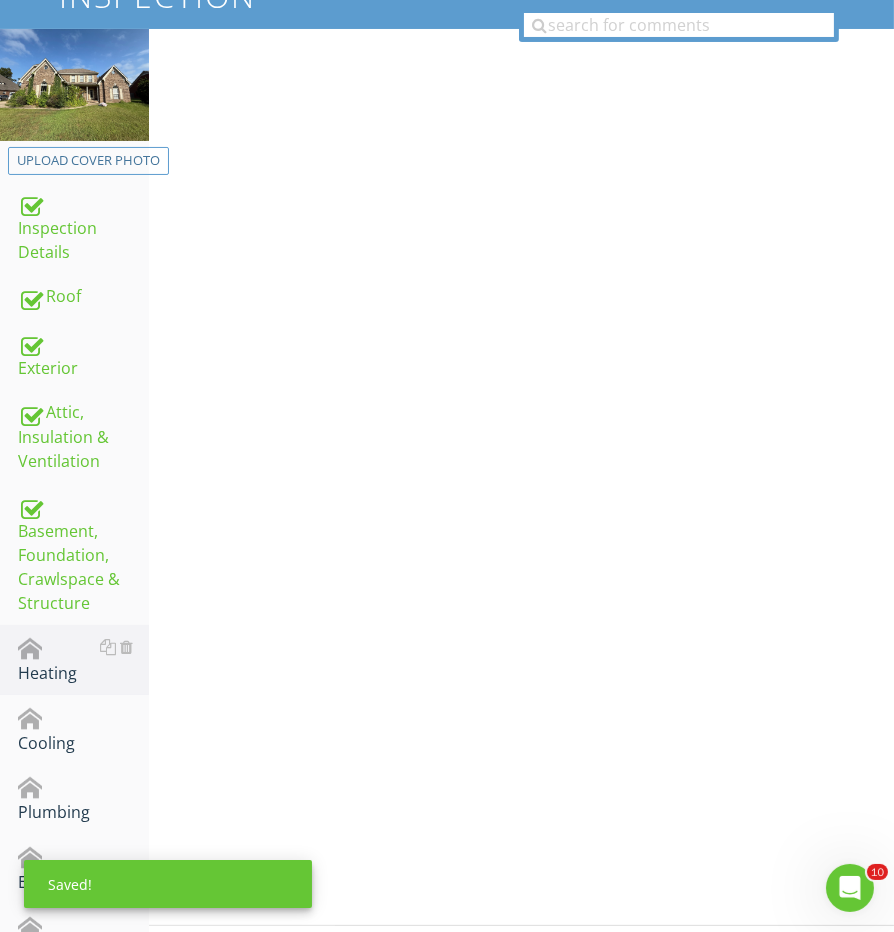 scroll, scrollTop: 192, scrollLeft: 0, axis: vertical 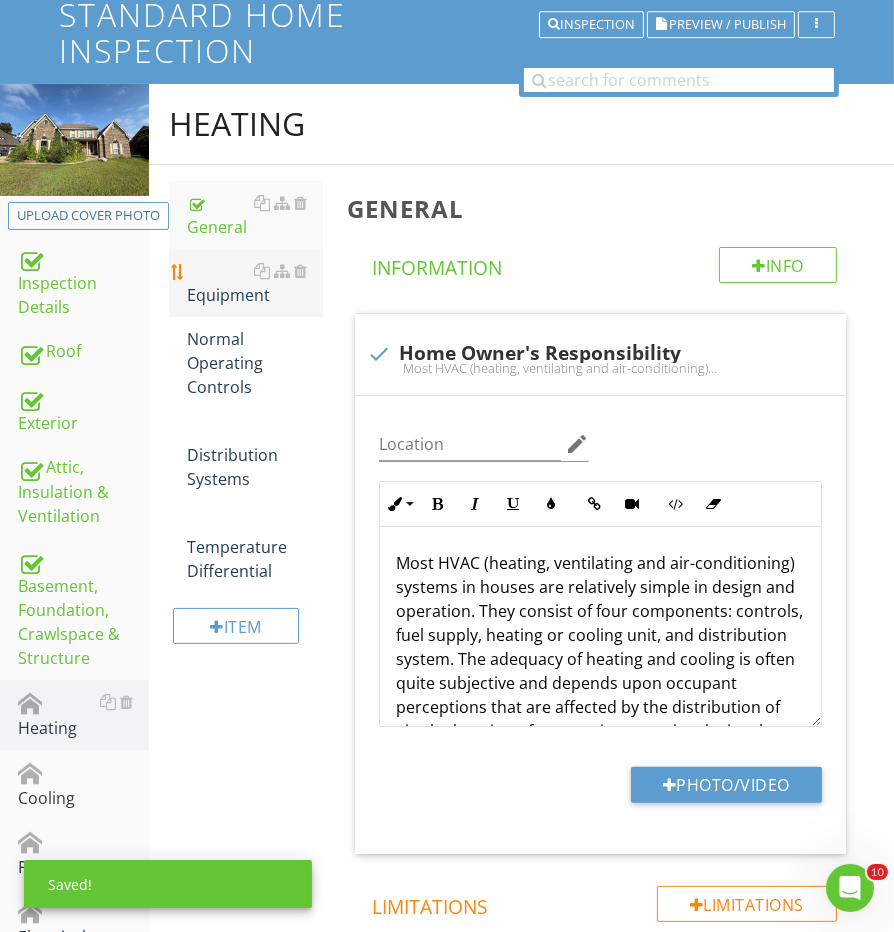 click on "Equipment" at bounding box center (255, 283) 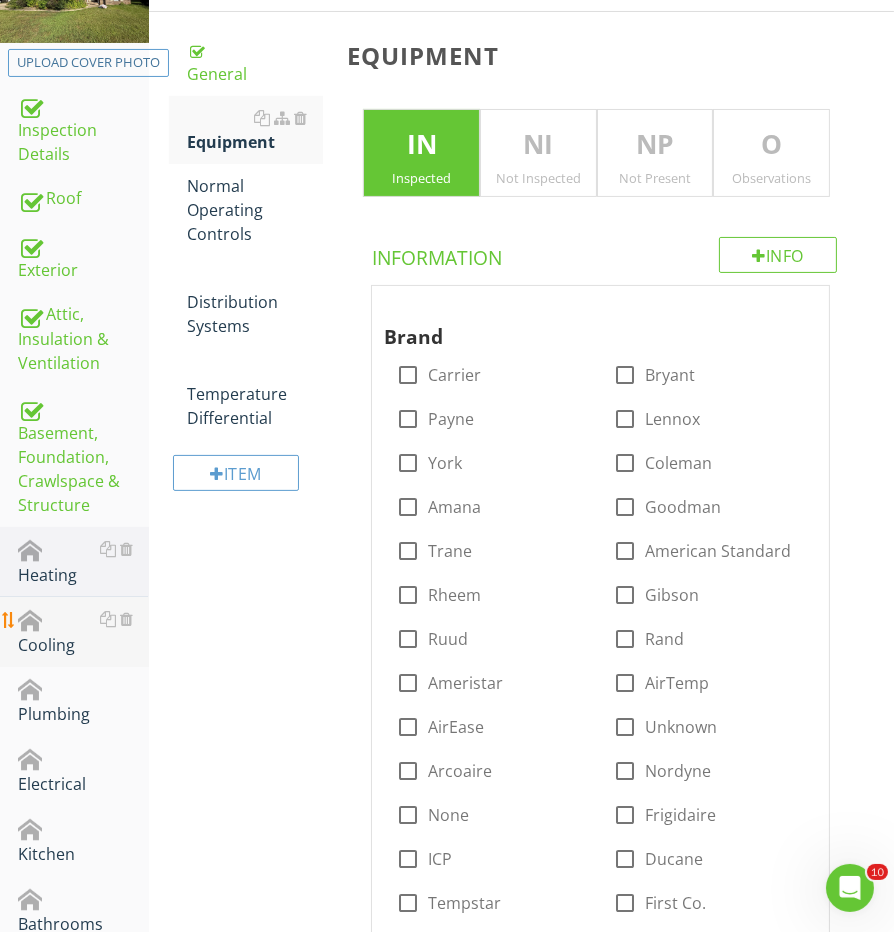 click on "Cooling" at bounding box center [83, 632] 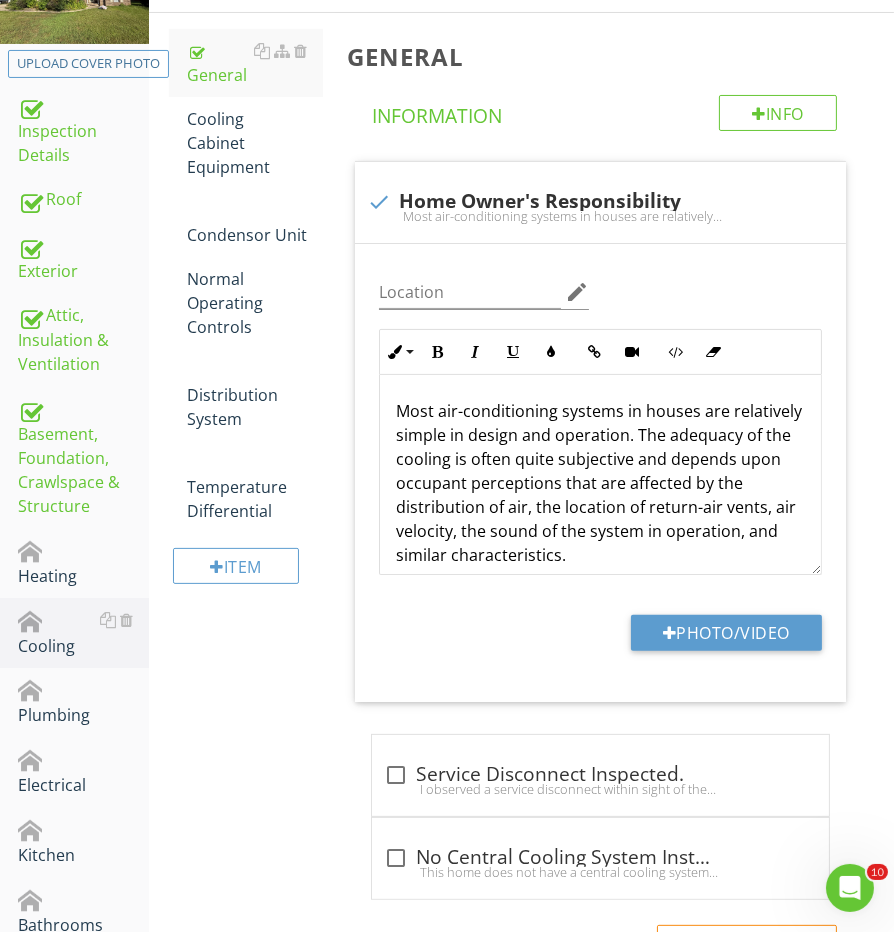 scroll, scrollTop: 460, scrollLeft: 0, axis: vertical 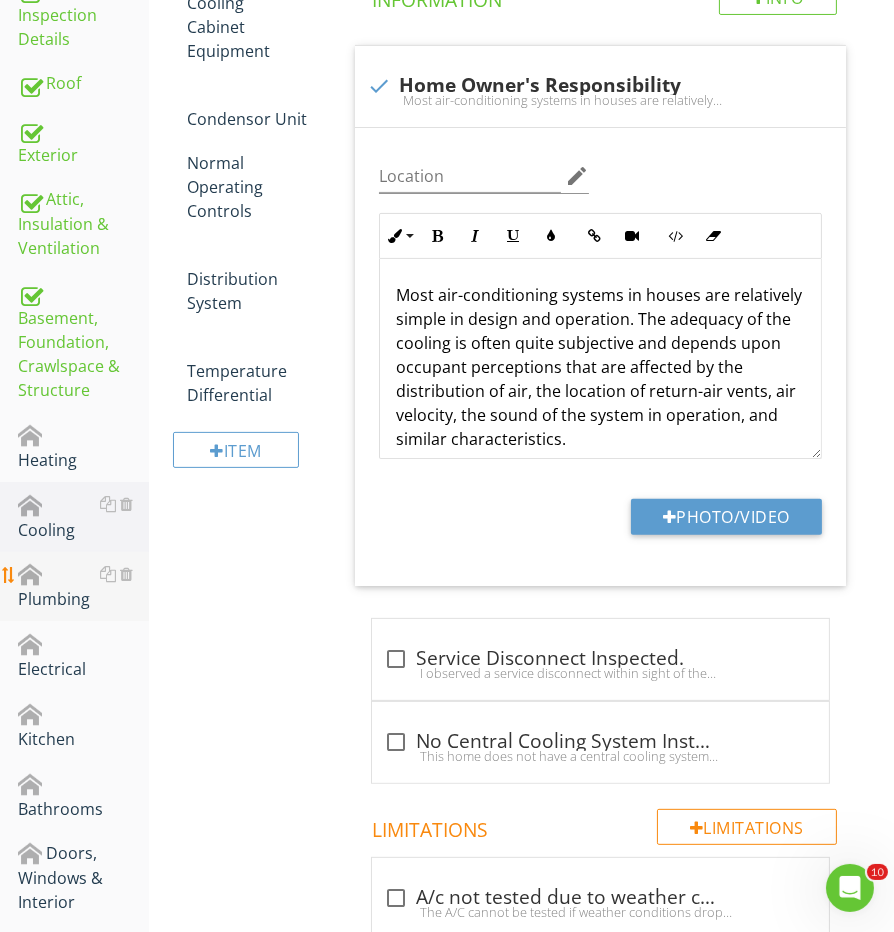 click on "Plumbing" at bounding box center [83, 587] 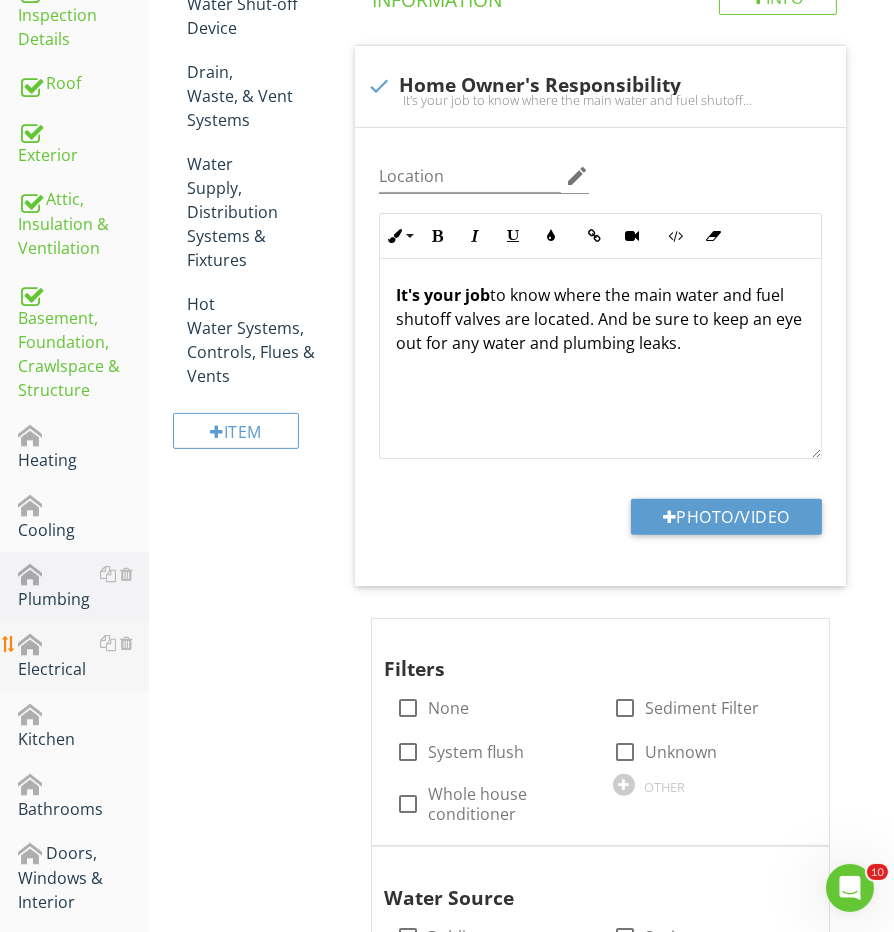 click on "Electrical" at bounding box center (83, 656) 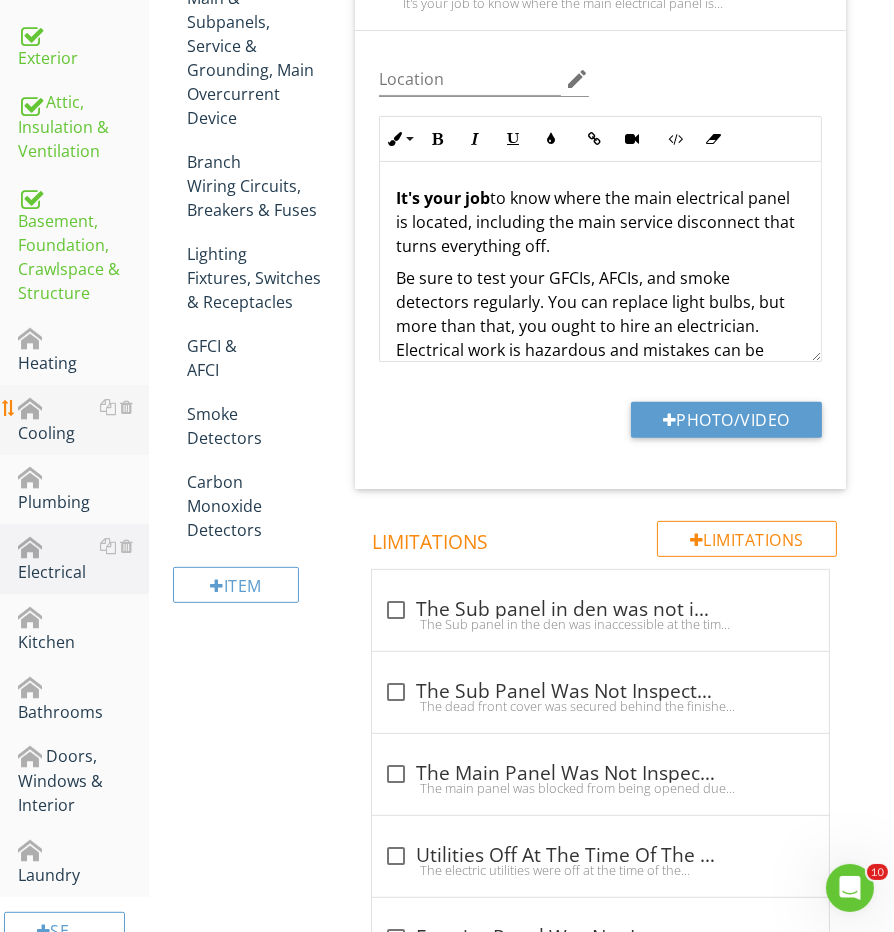 scroll, scrollTop: 734, scrollLeft: 0, axis: vertical 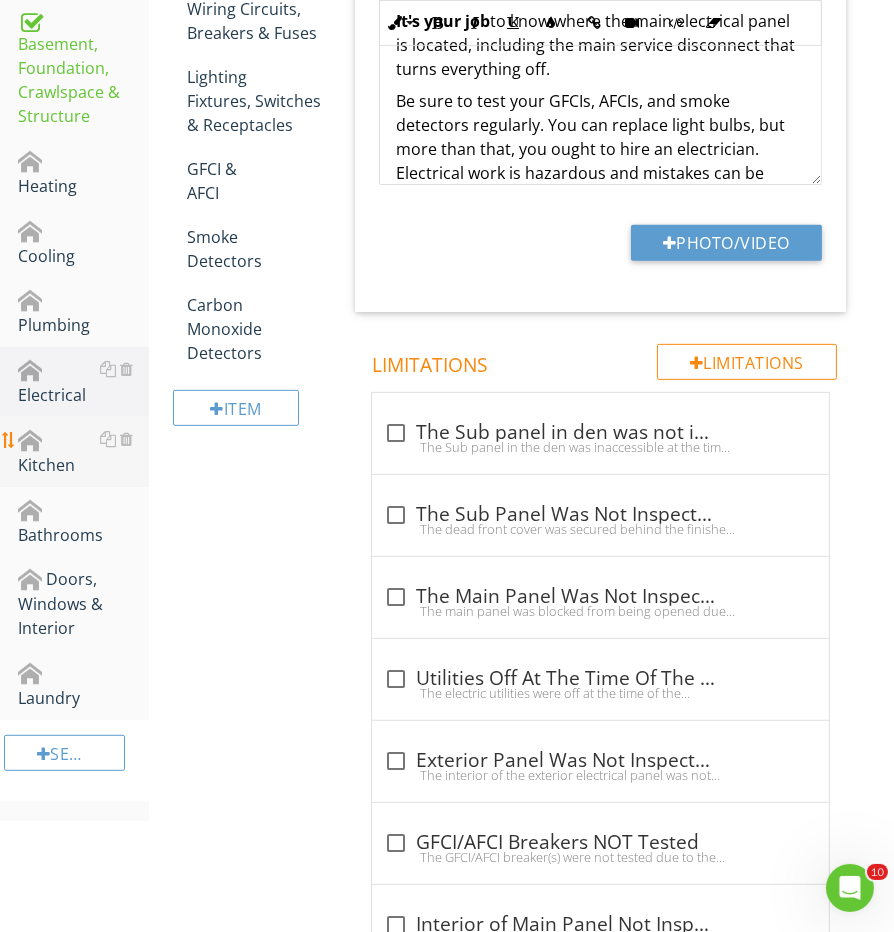 click on "Kitchen" at bounding box center (83, 452) 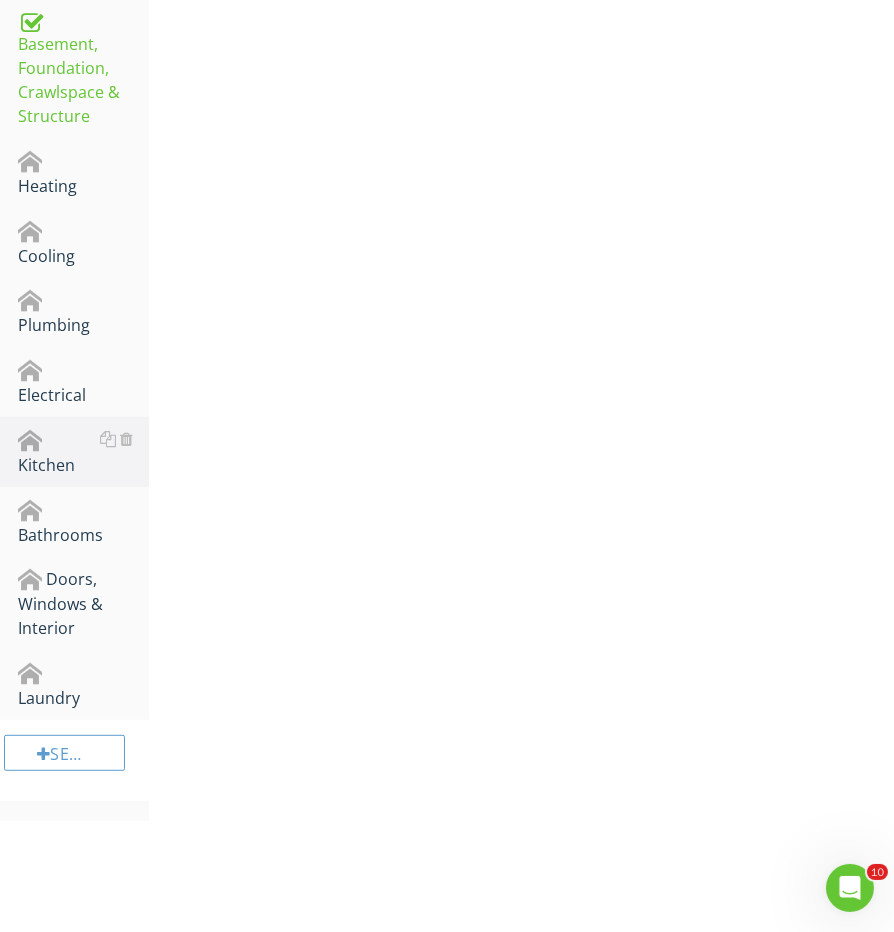 scroll, scrollTop: 605, scrollLeft: 0, axis: vertical 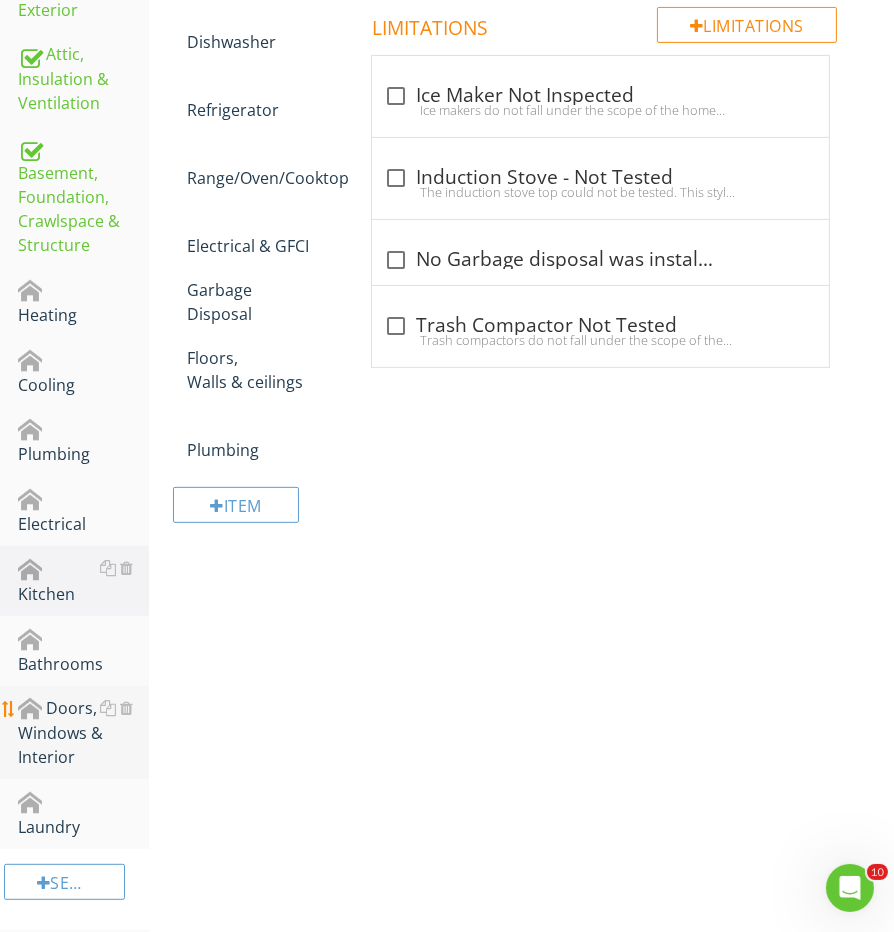 click at bounding box center [30, 709] 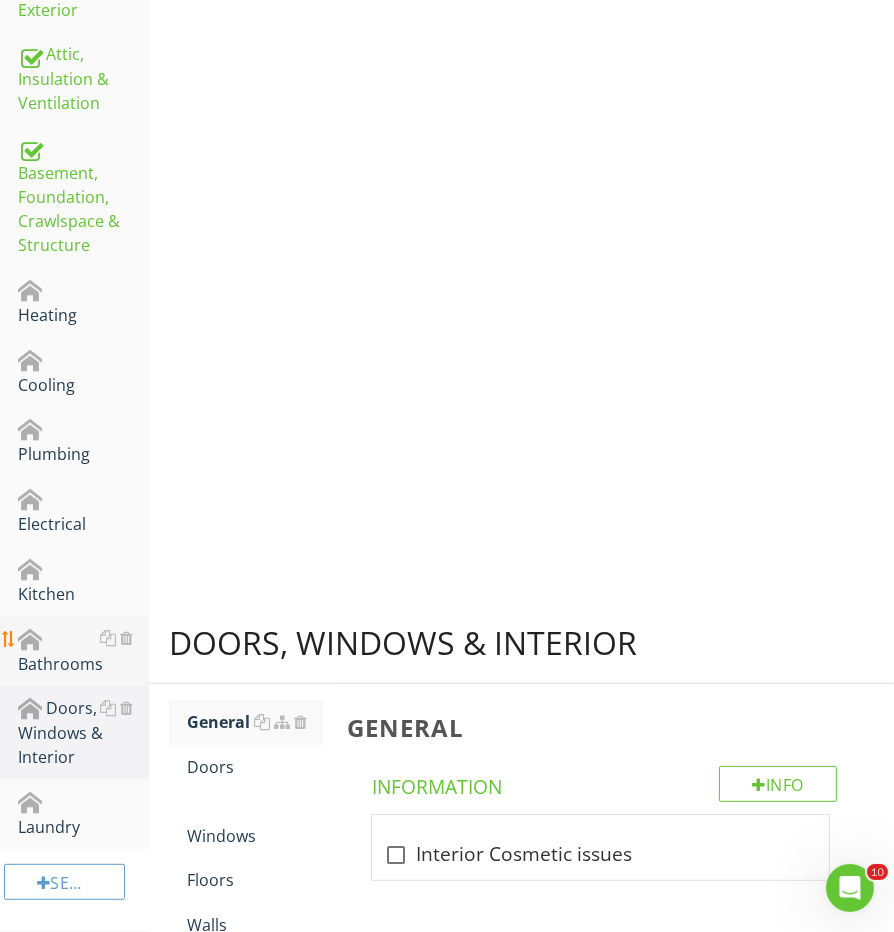 click on "Bathrooms" at bounding box center [83, 651] 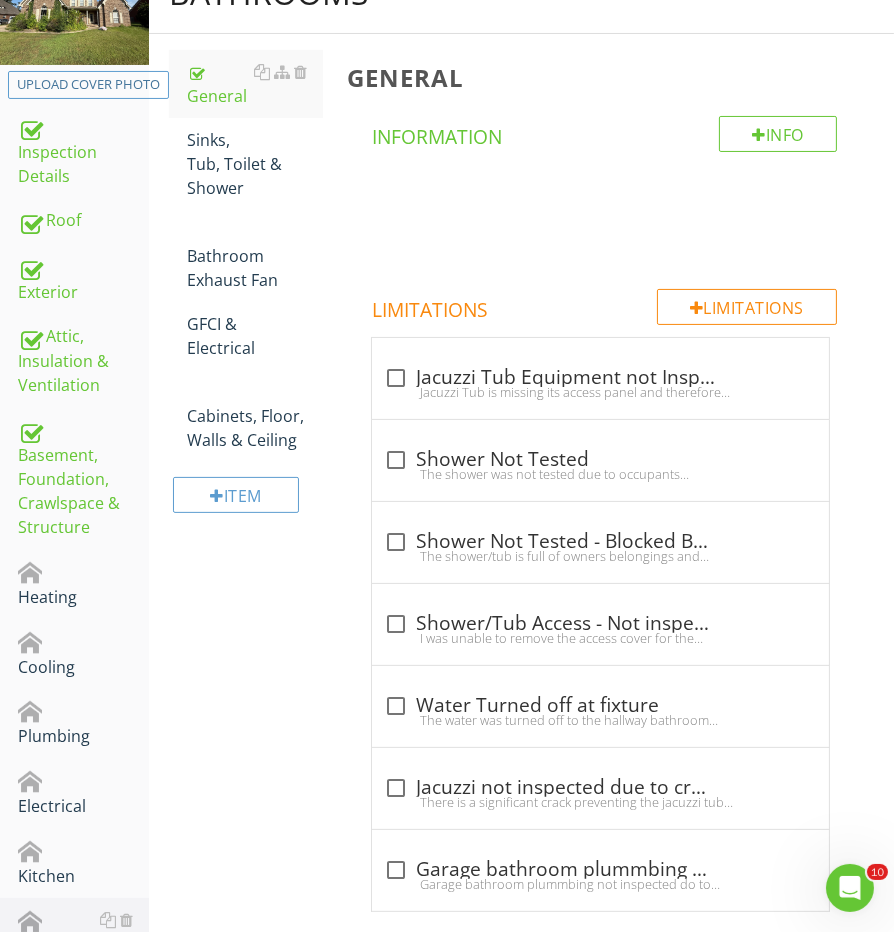 scroll, scrollTop: 221, scrollLeft: 0, axis: vertical 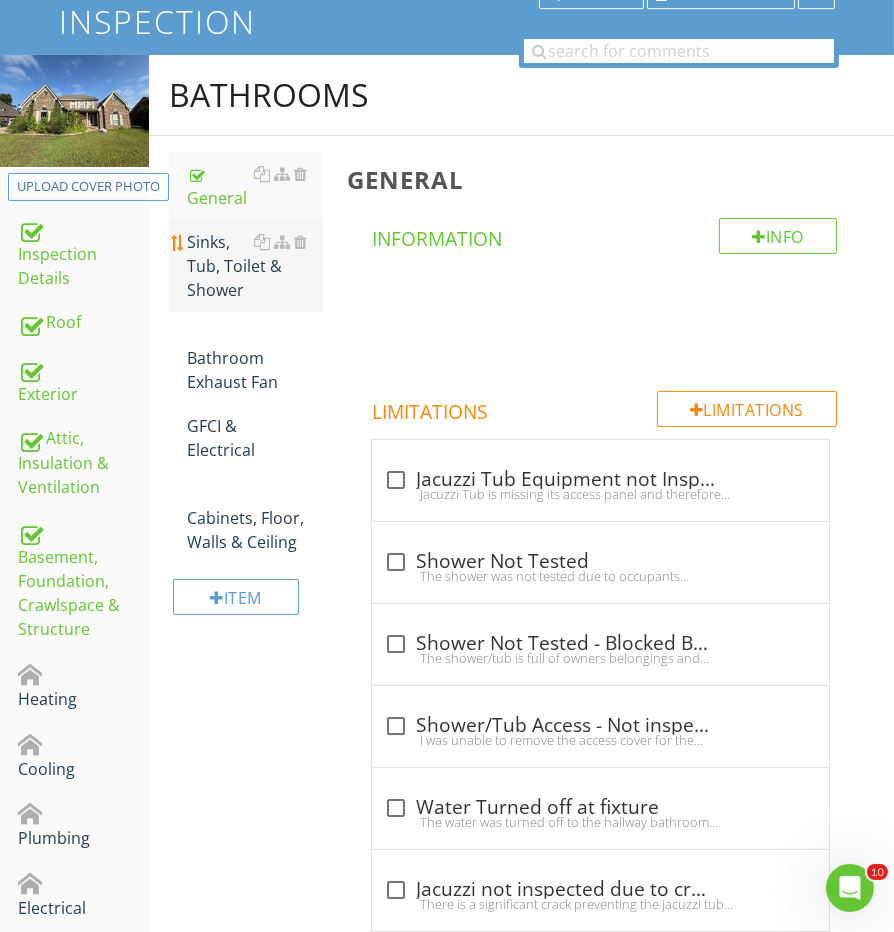 click on "Sinks, Tub, Toilet & Shower" at bounding box center [255, 266] 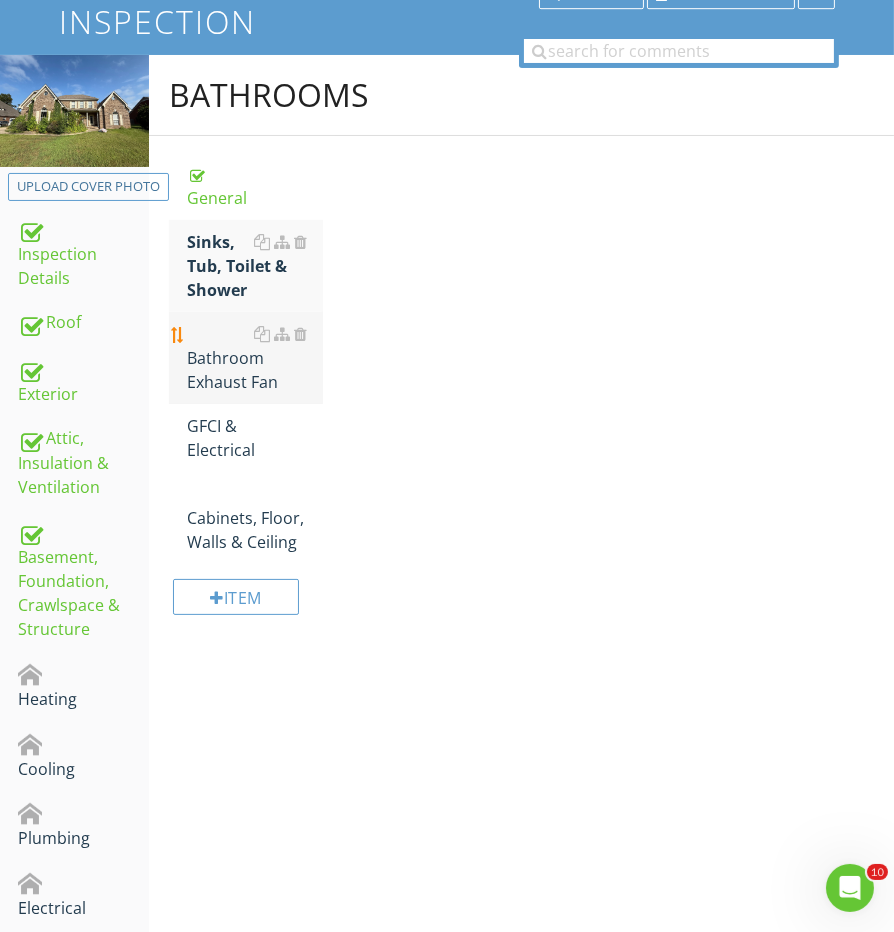 drag, startPoint x: 218, startPoint y: 297, endPoint x: 218, endPoint y: 331, distance: 34 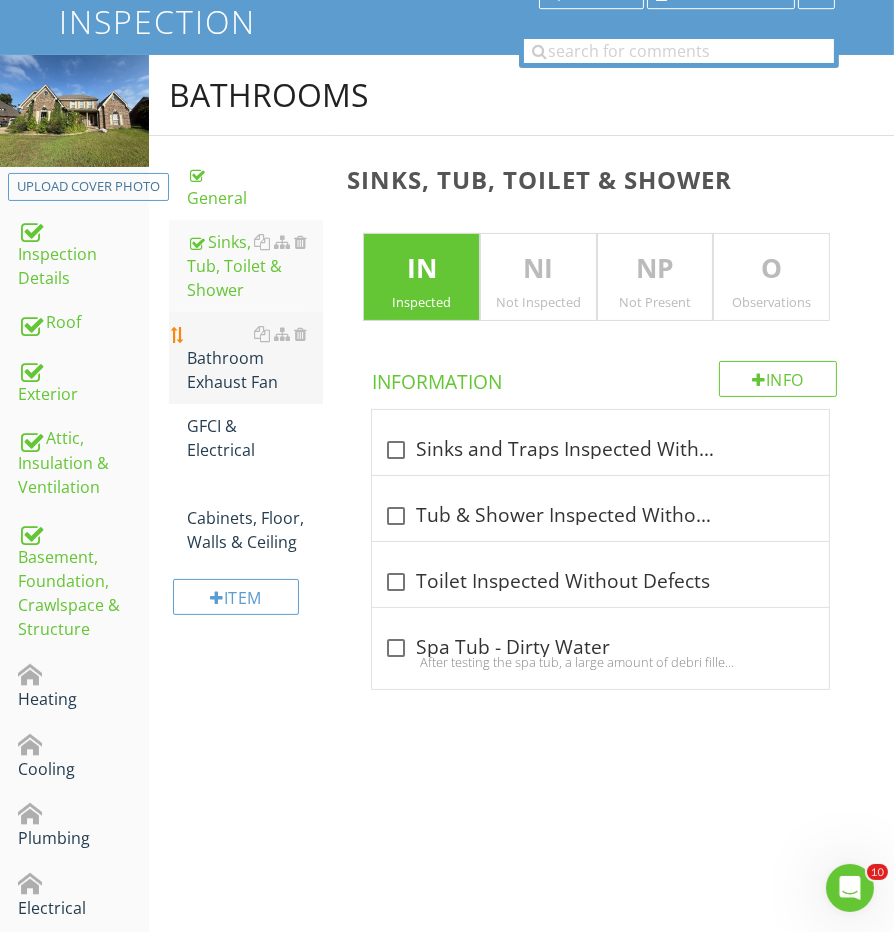 click on "Bathroom Exhaust Fan" at bounding box center [255, 358] 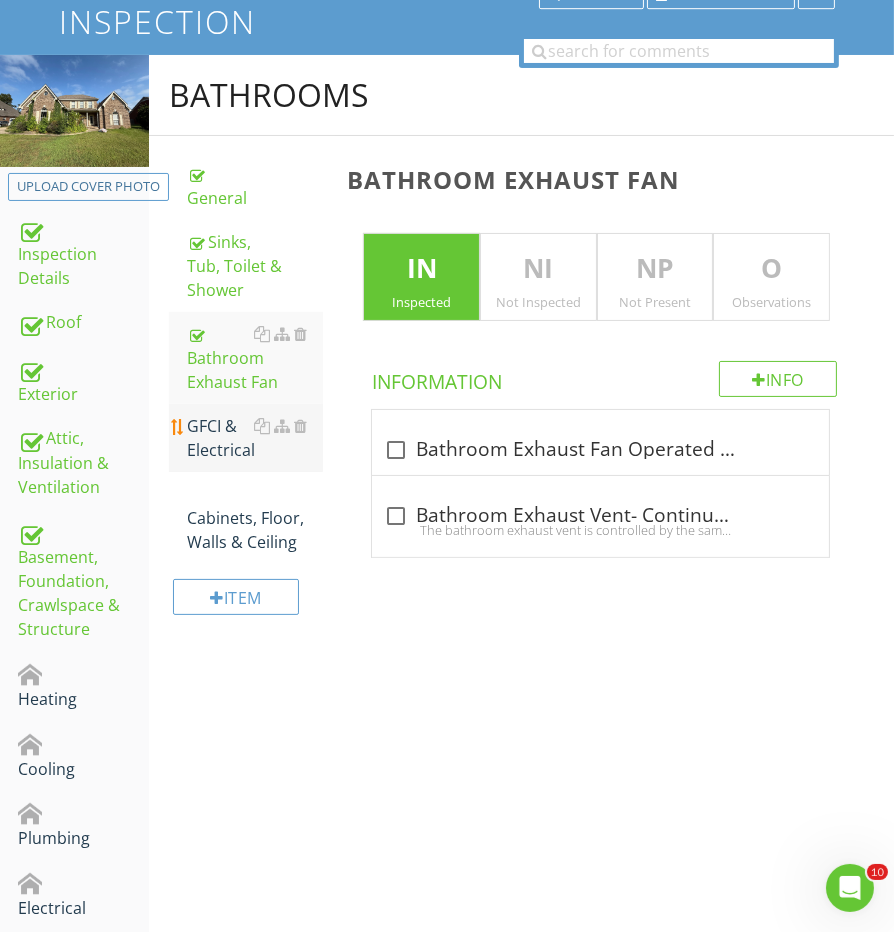 click on "GFCI & Electrical" at bounding box center [255, 438] 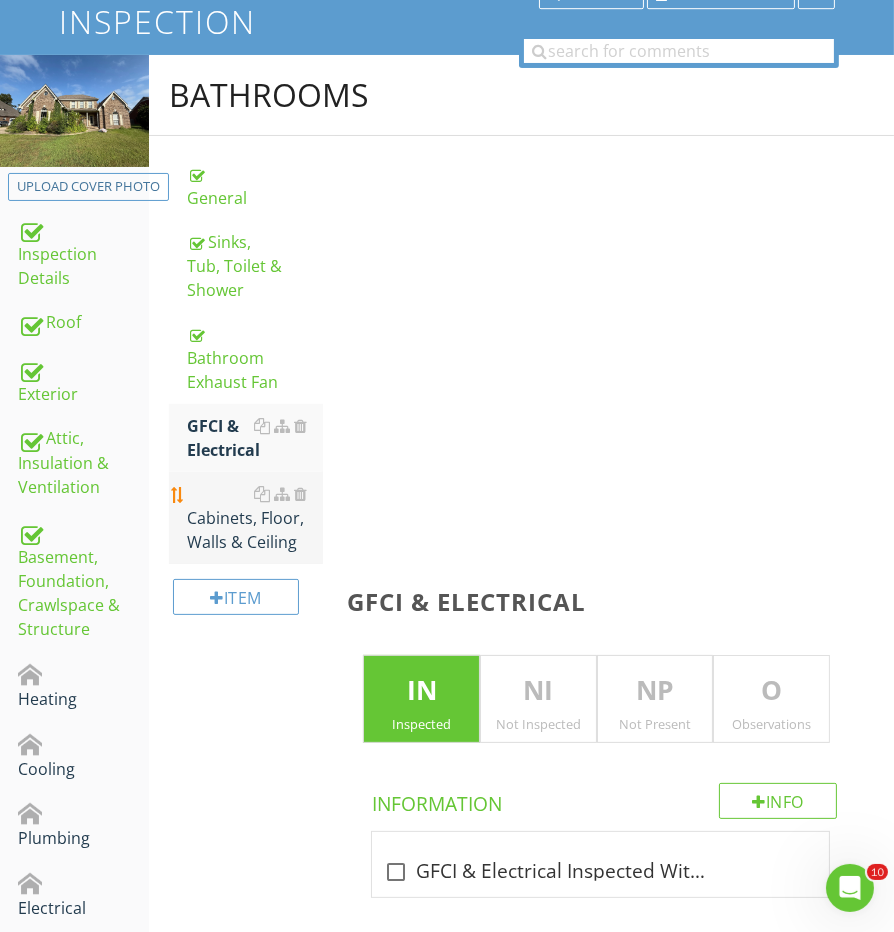 click on "Cabinets, Floor, Walls & Ceiling" at bounding box center (255, 518) 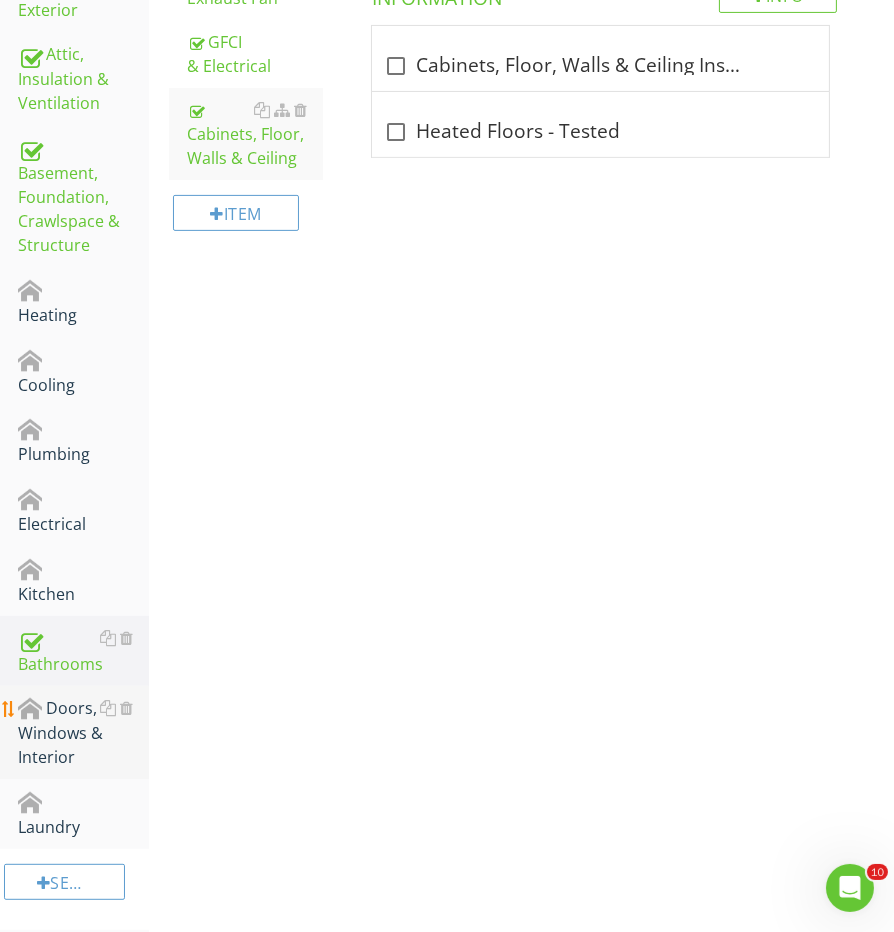 click on "Doors, Windows & Interior" at bounding box center [83, 733] 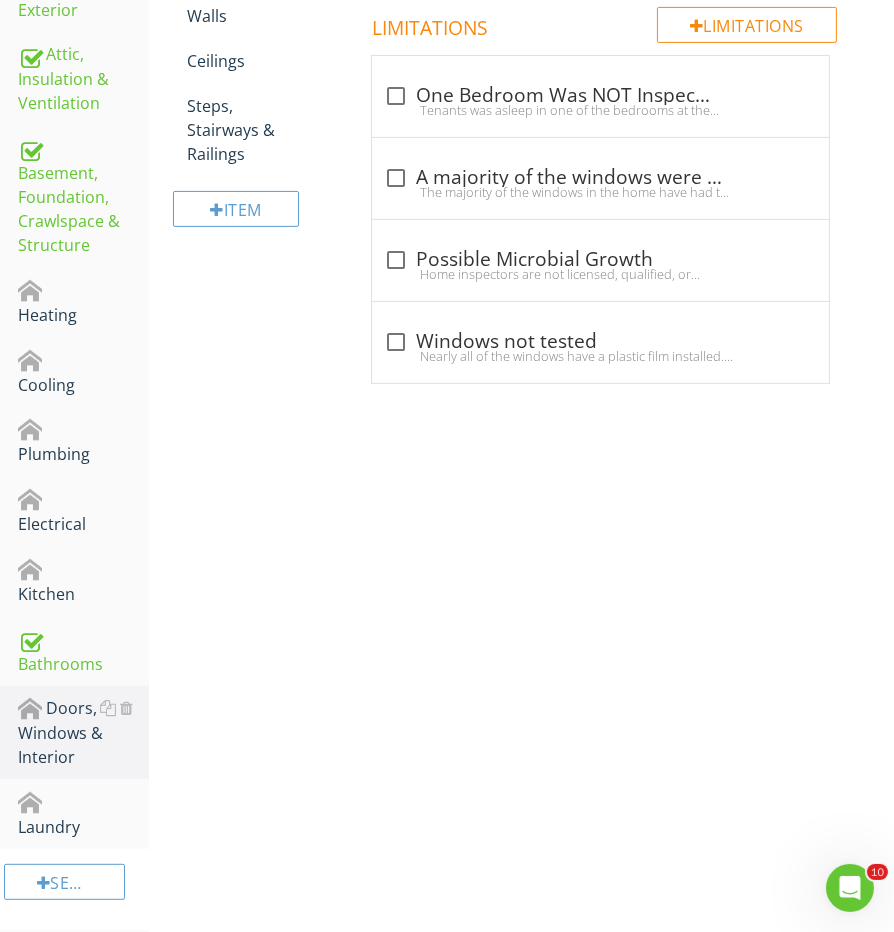 scroll, scrollTop: 231, scrollLeft: 0, axis: vertical 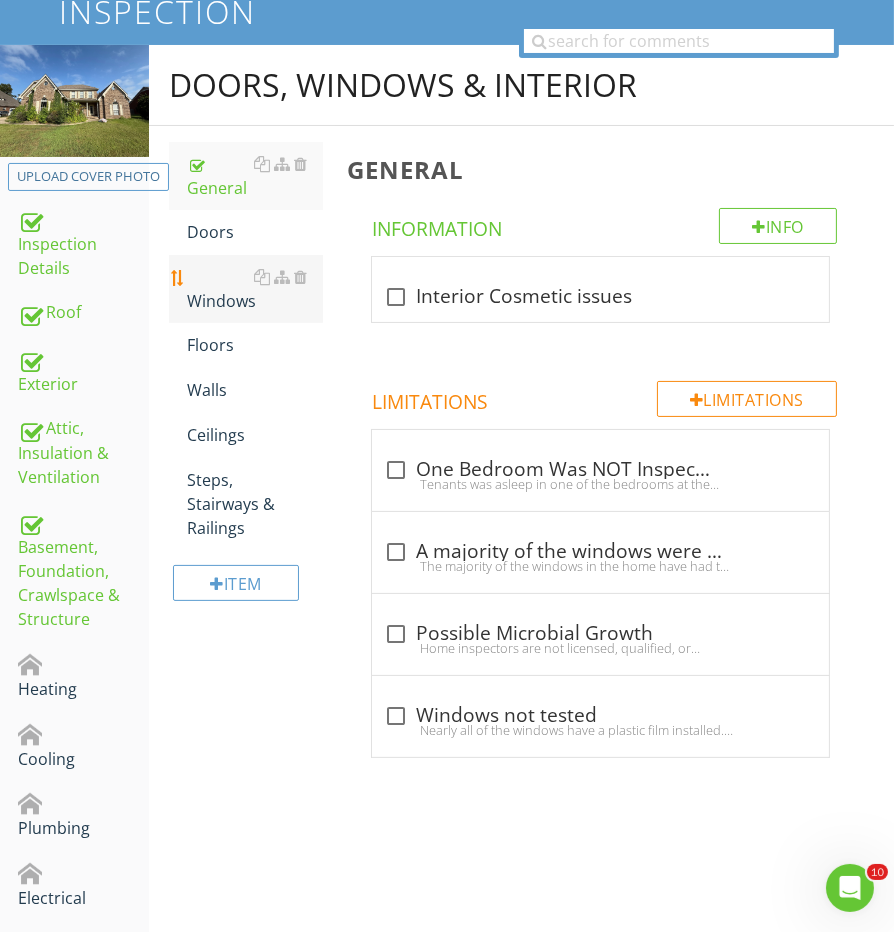 click on "Doors" at bounding box center (255, 232) 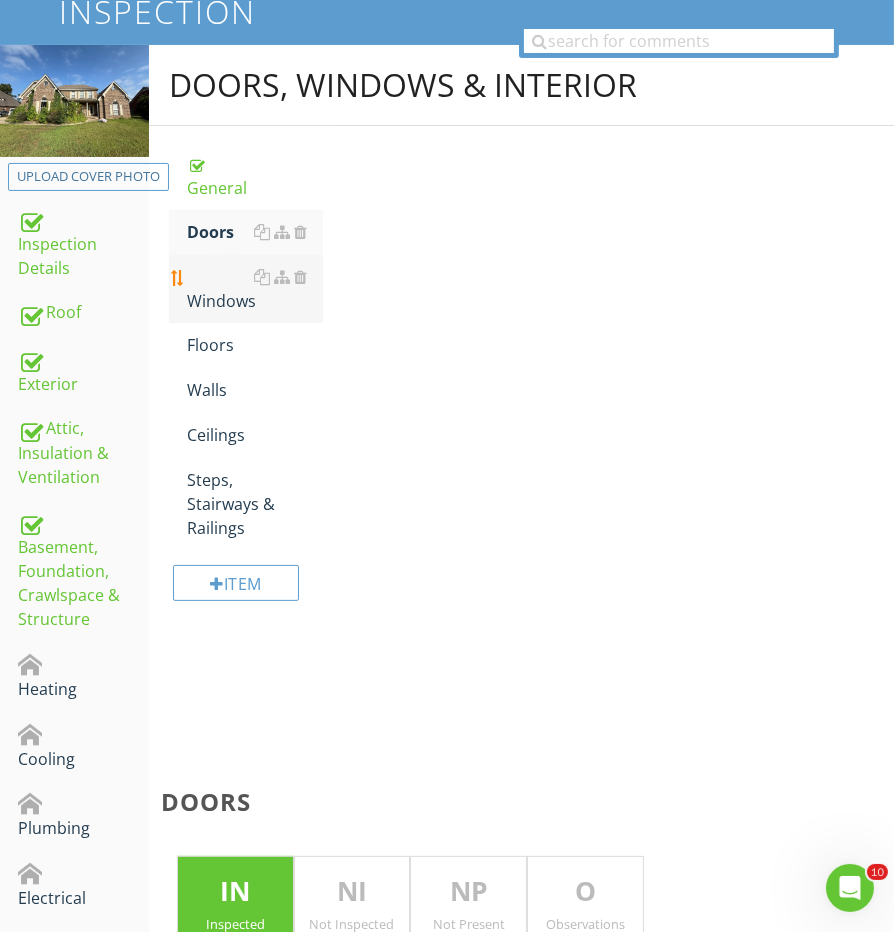 click on "Windows" at bounding box center (255, 289) 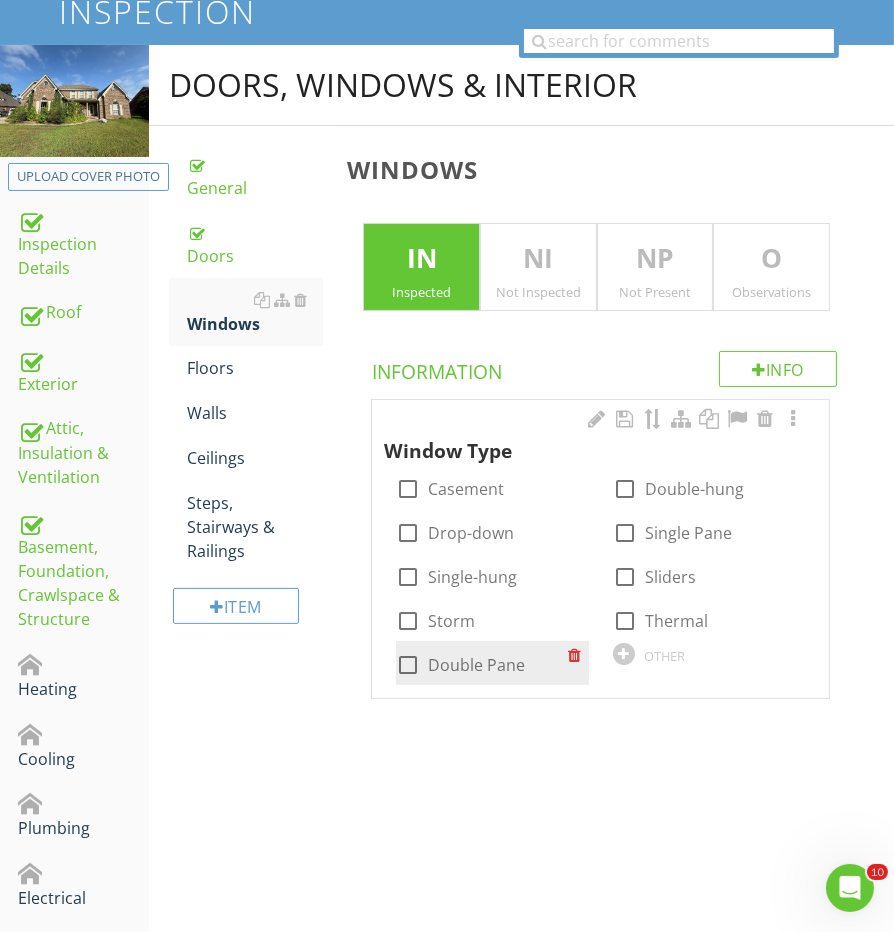 click at bounding box center (408, 665) 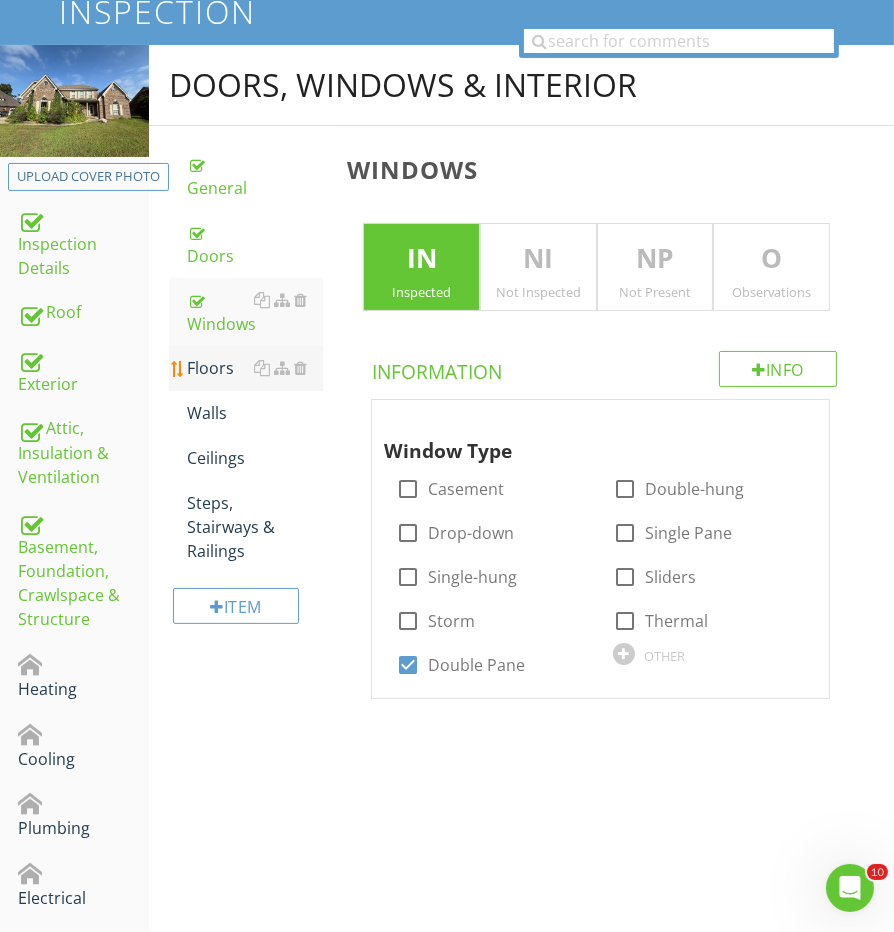 click on "Floors" at bounding box center (255, 368) 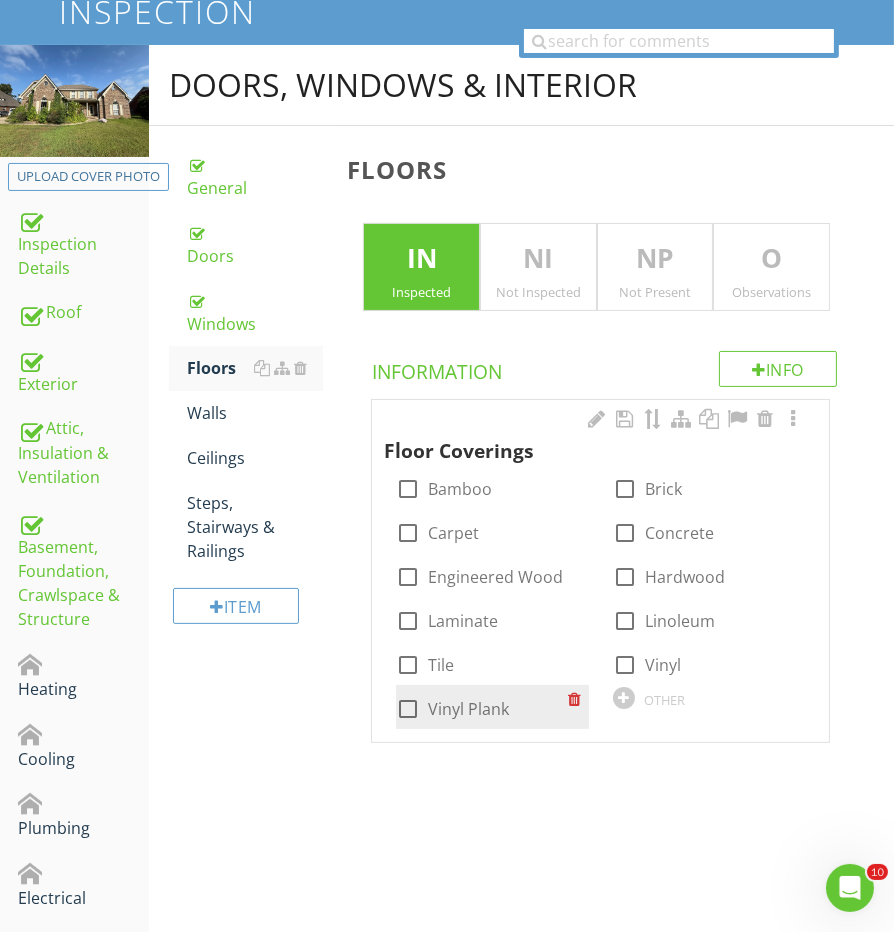 click at bounding box center [408, 709] 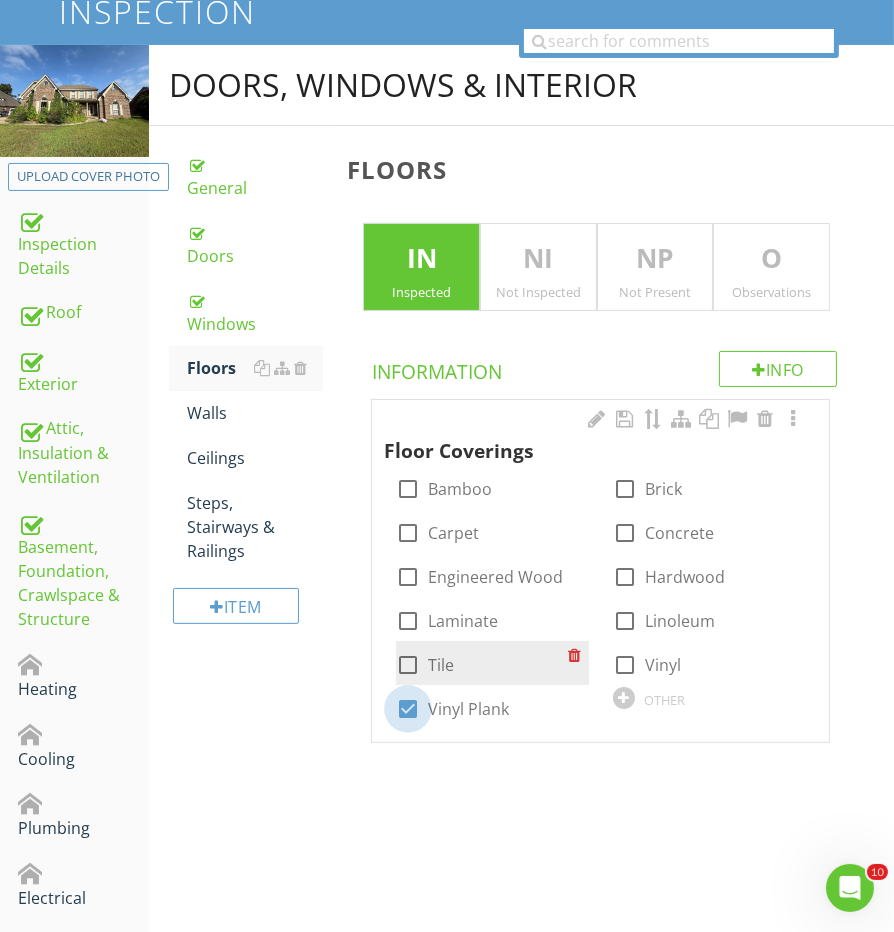 click at bounding box center [408, 665] 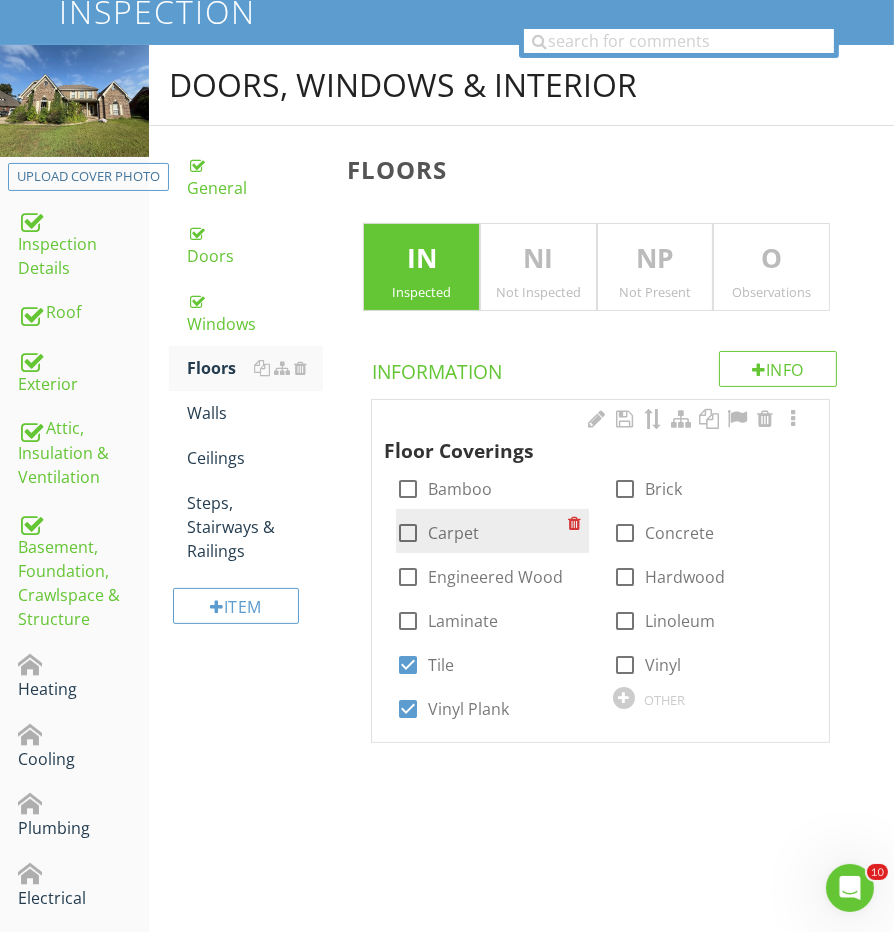 click on "check_box_outline_blank Carpet" at bounding box center [437, 533] 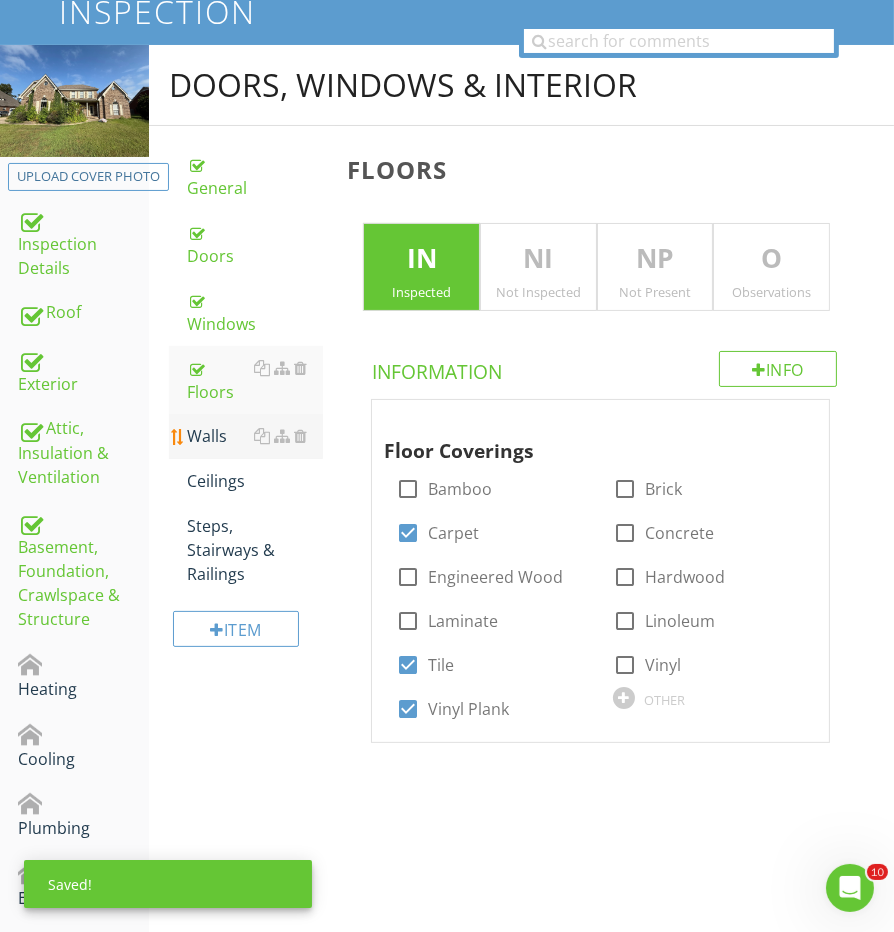 click on "Walls" at bounding box center [255, 436] 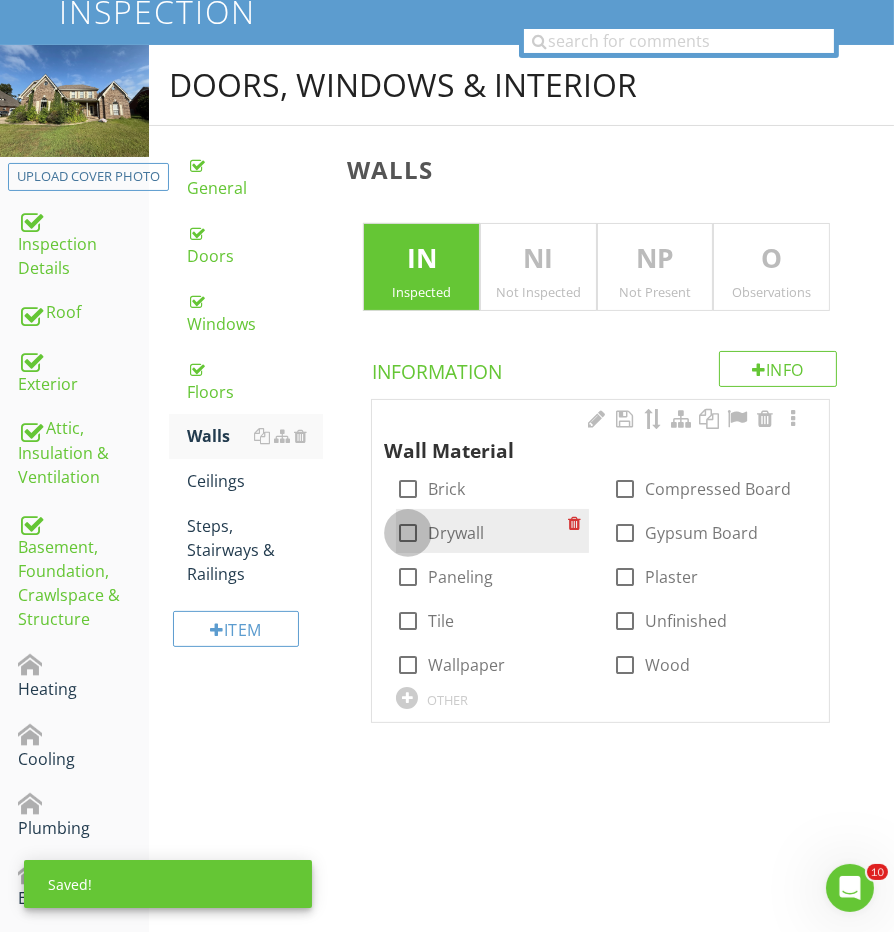 click at bounding box center [408, 533] 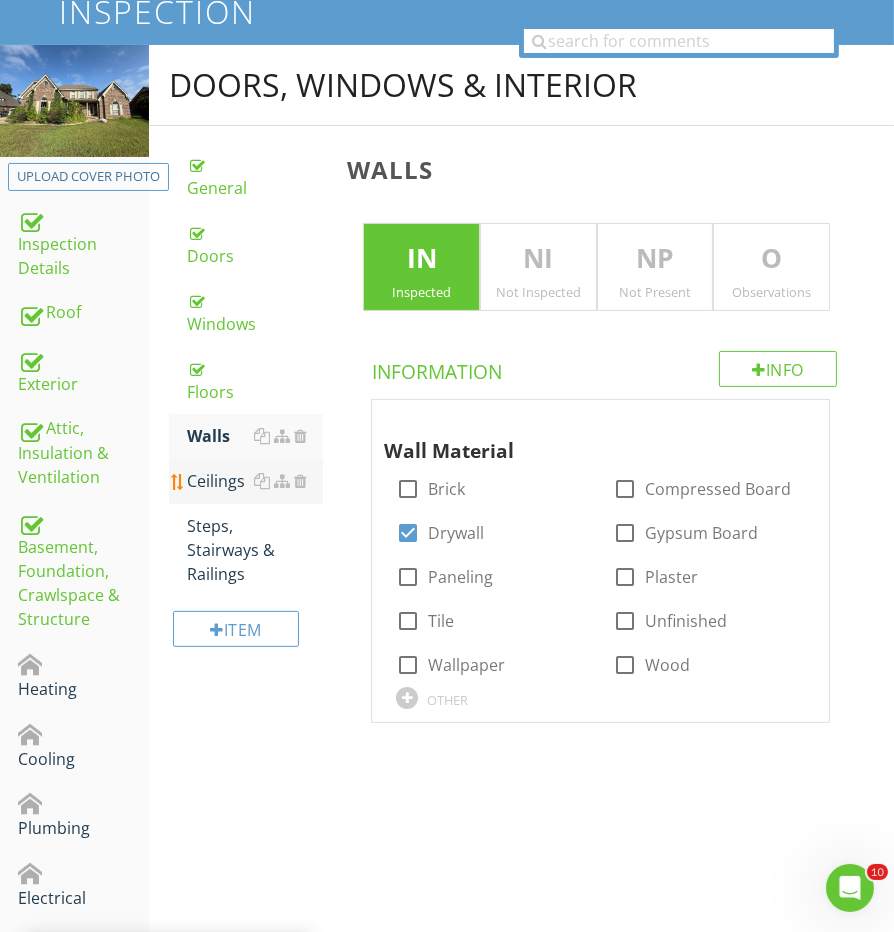 click on "Ceilings" at bounding box center [255, 481] 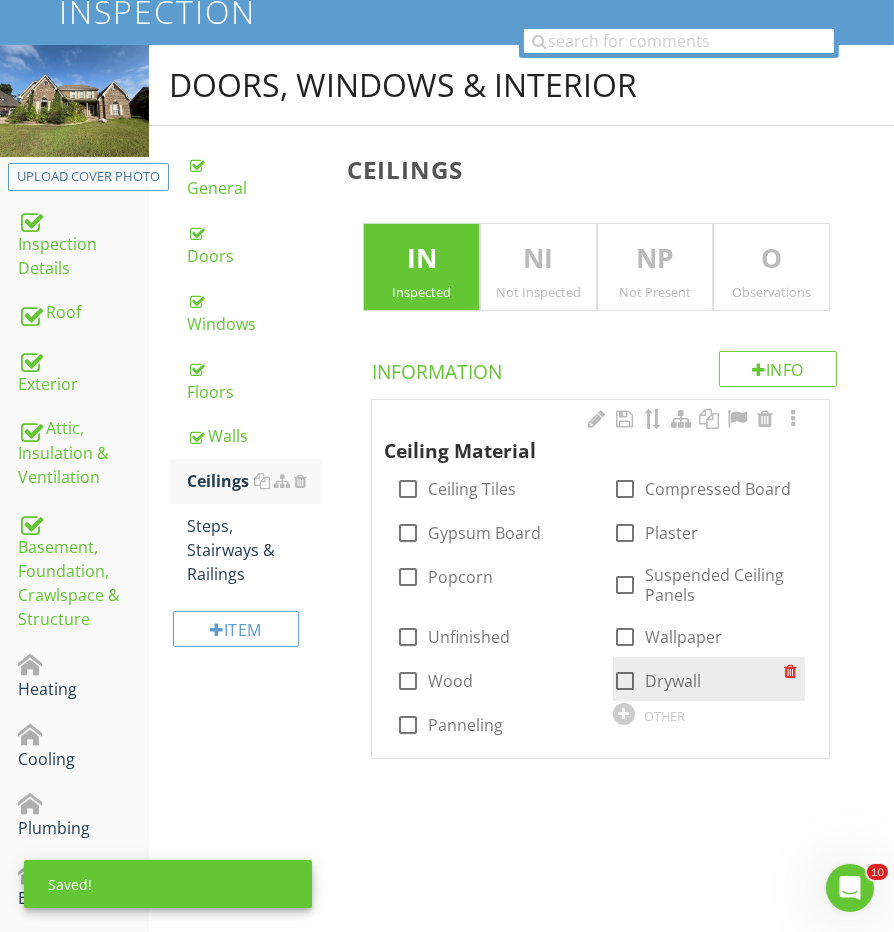 click at bounding box center (625, 681) 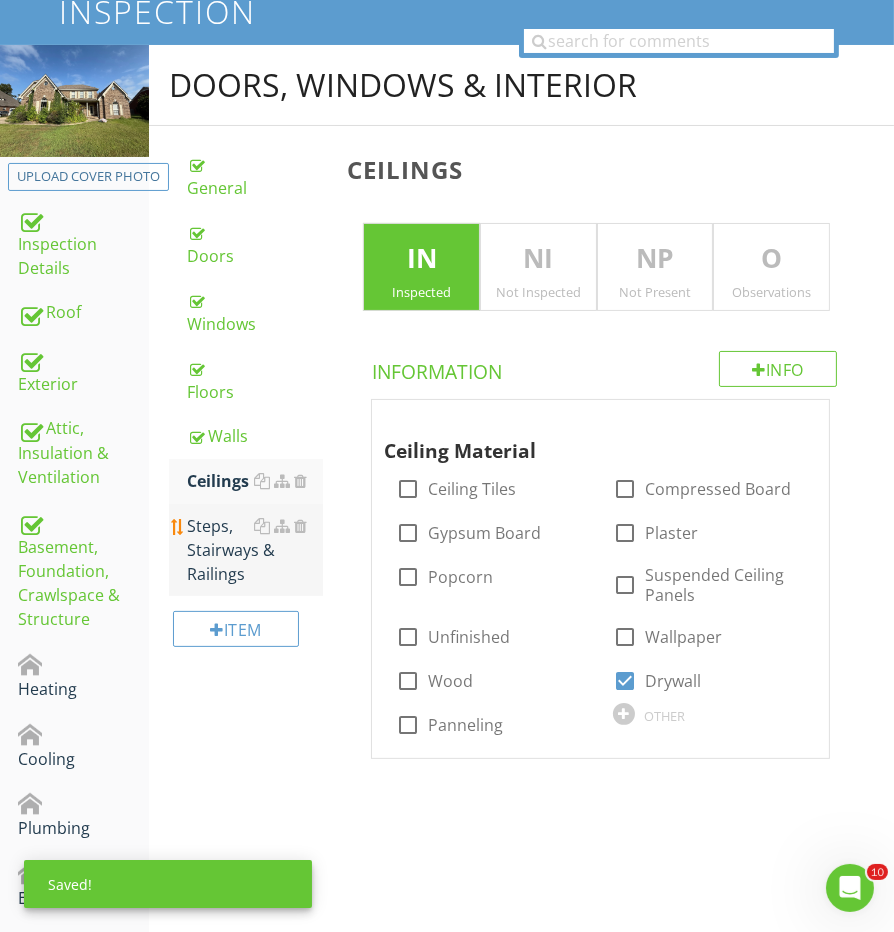 click on "Steps, Stairways & Railings" at bounding box center (255, 550) 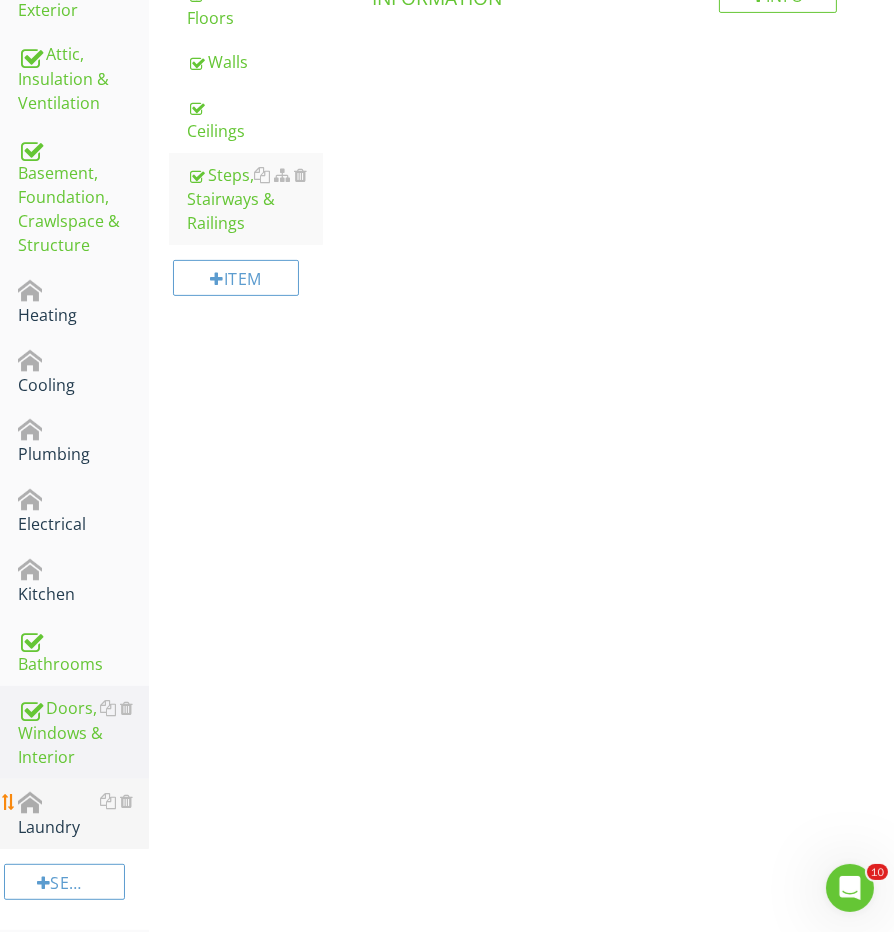click on "Laundry" at bounding box center [83, 814] 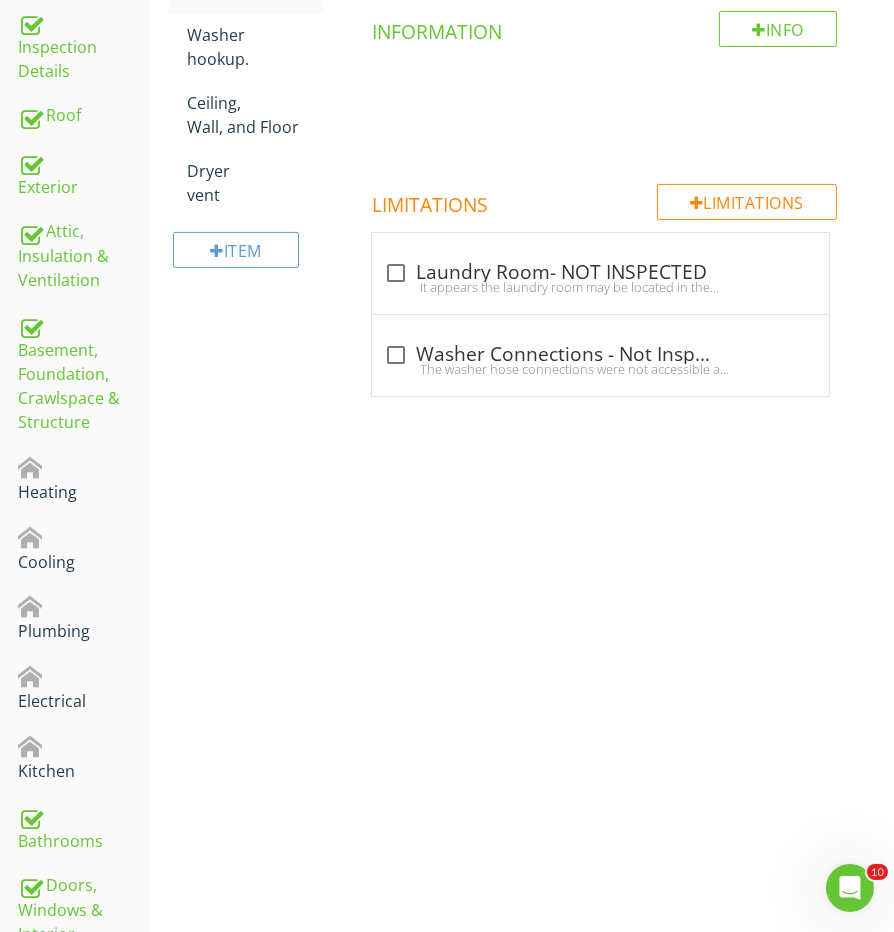 scroll, scrollTop: 300, scrollLeft: 0, axis: vertical 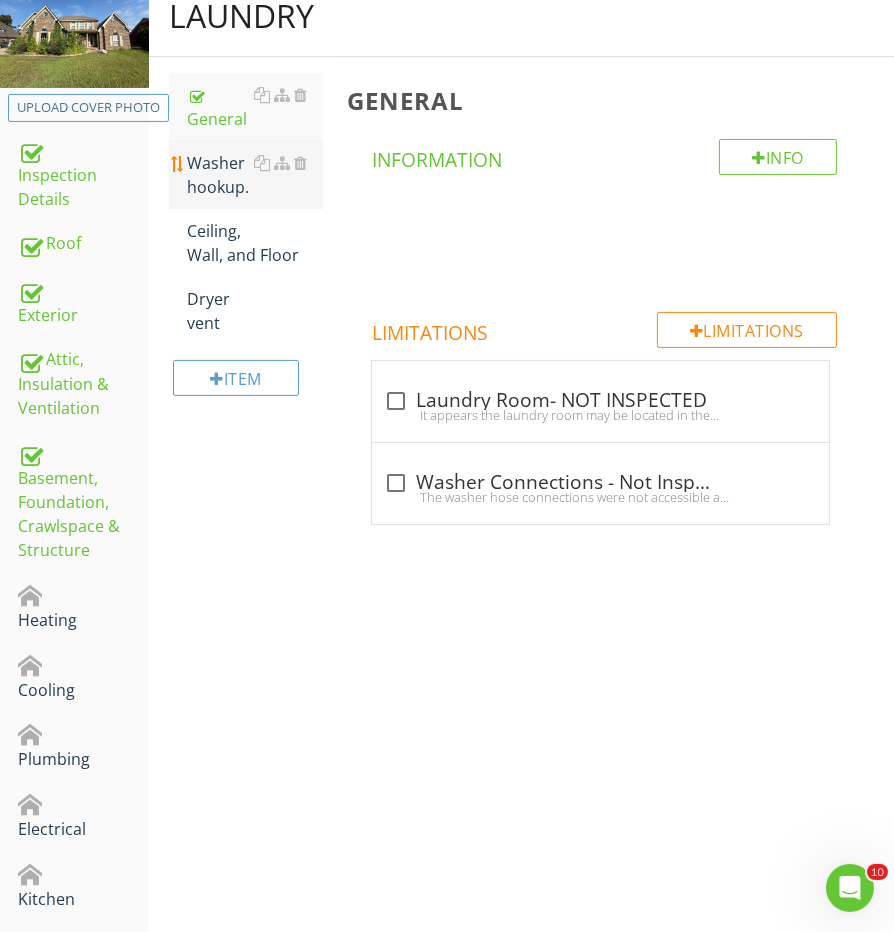 click on "Washer hookup." at bounding box center [255, 175] 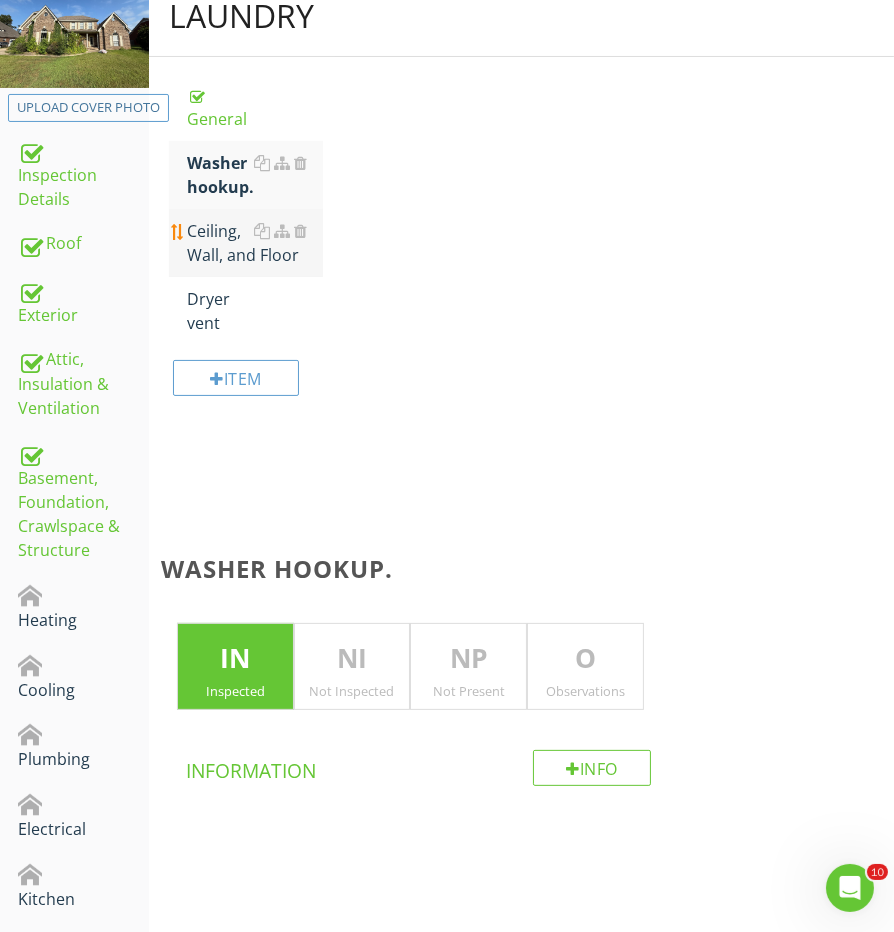 click on "Ceiling, Wall, and Floor" at bounding box center (255, 243) 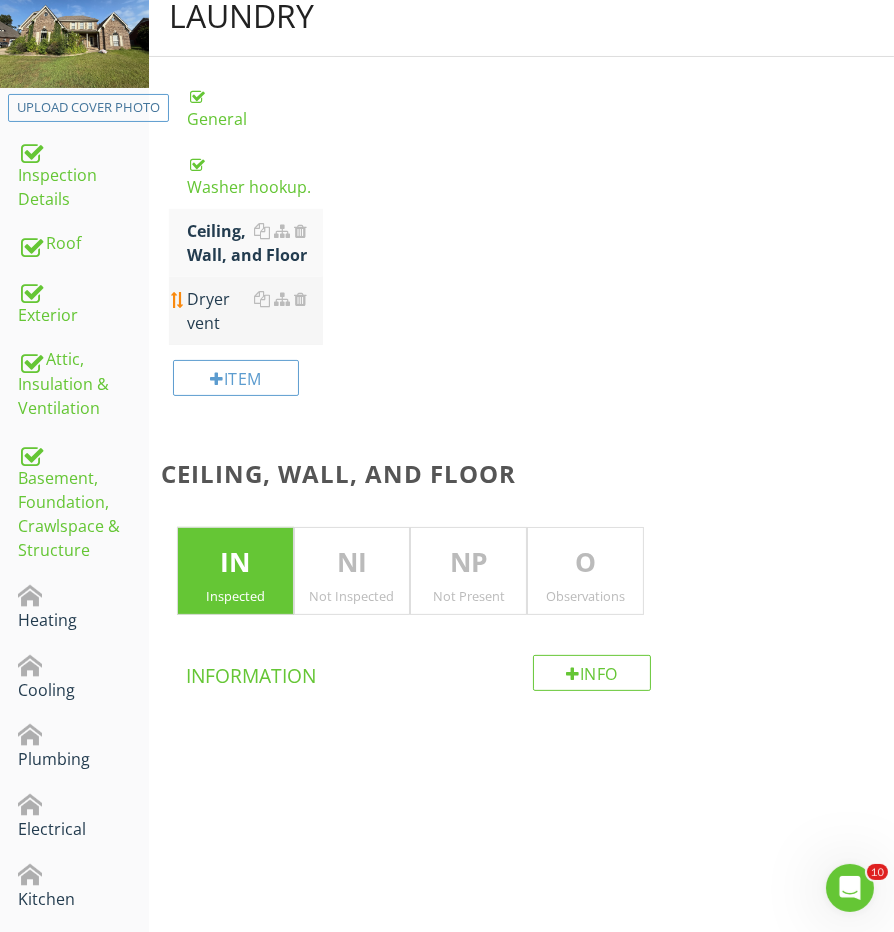 click on "Dryer vent" at bounding box center [255, 311] 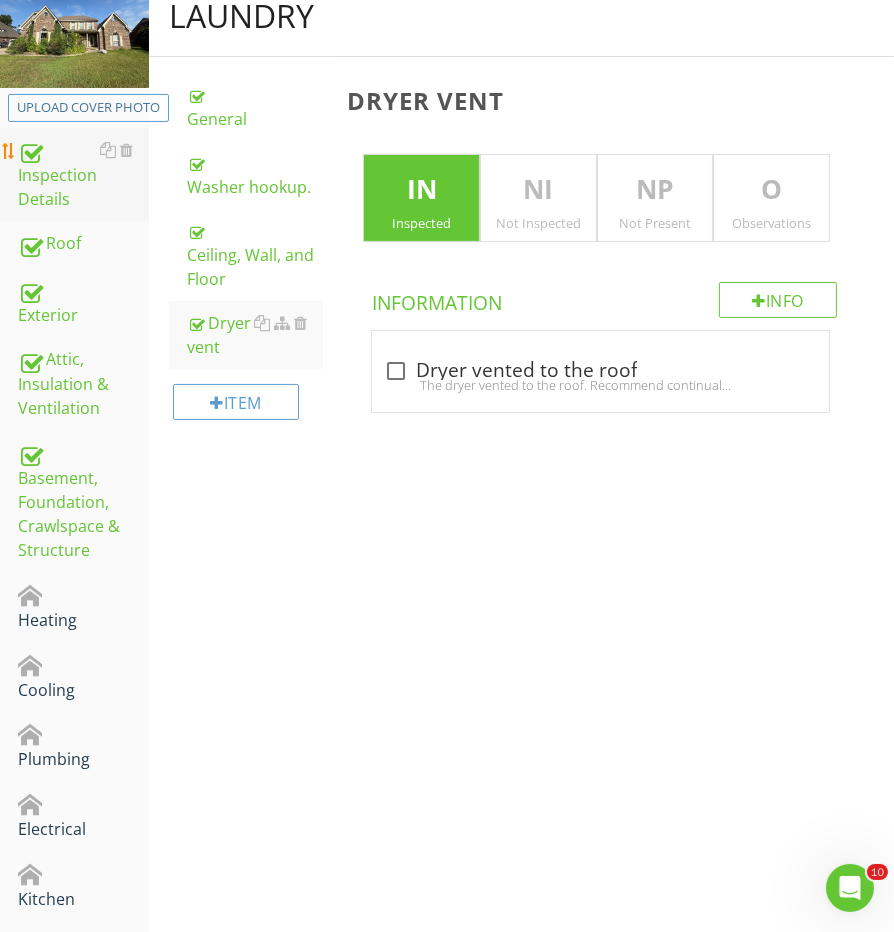 click on "Inspection Details" at bounding box center [83, 175] 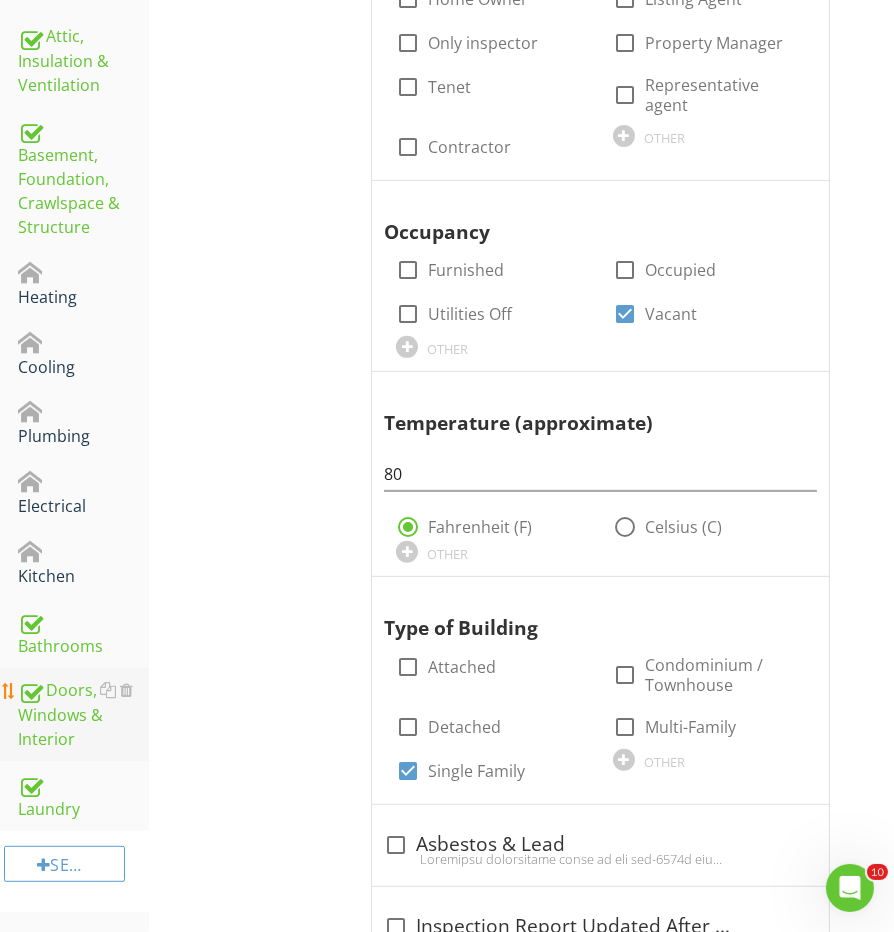 scroll, scrollTop: 741, scrollLeft: 0, axis: vertical 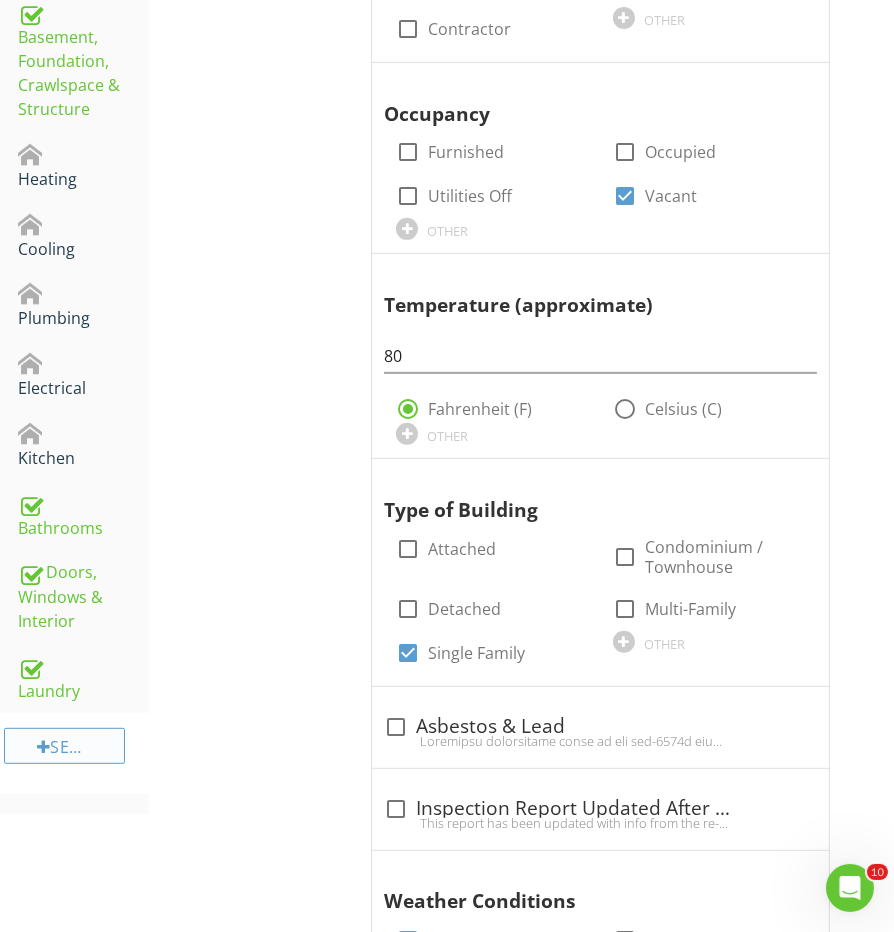 click on "Section" at bounding box center [64, 746] 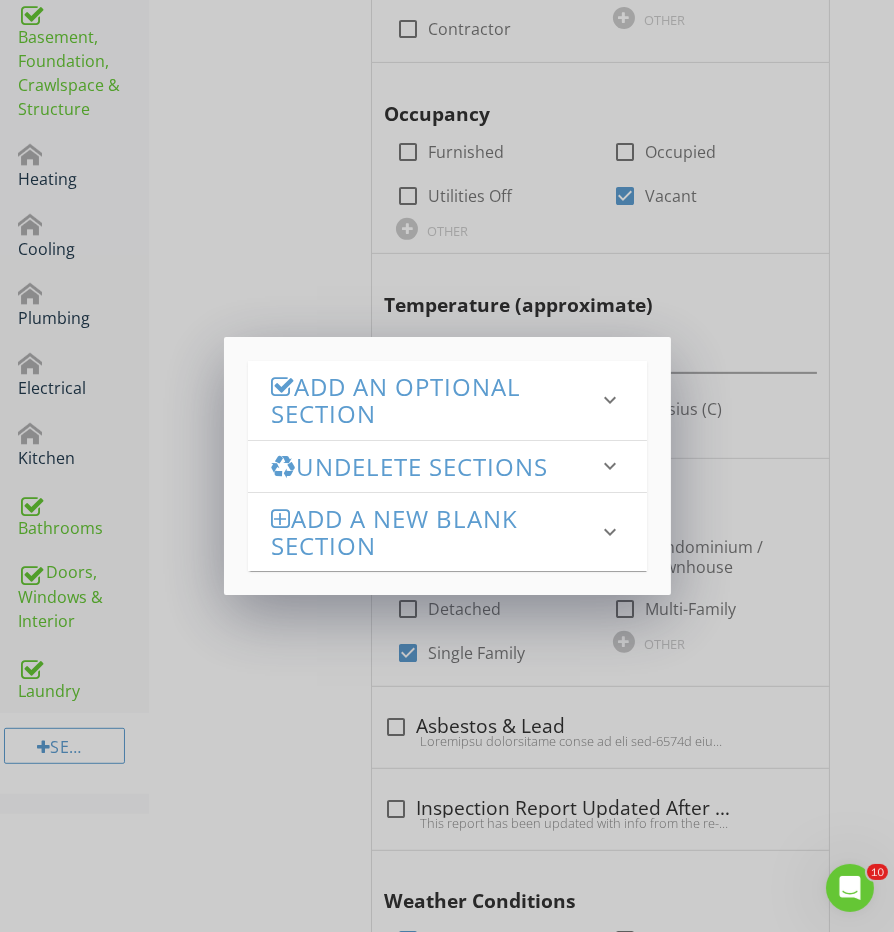 click on "Add an Optional Section" at bounding box center [435, 400] 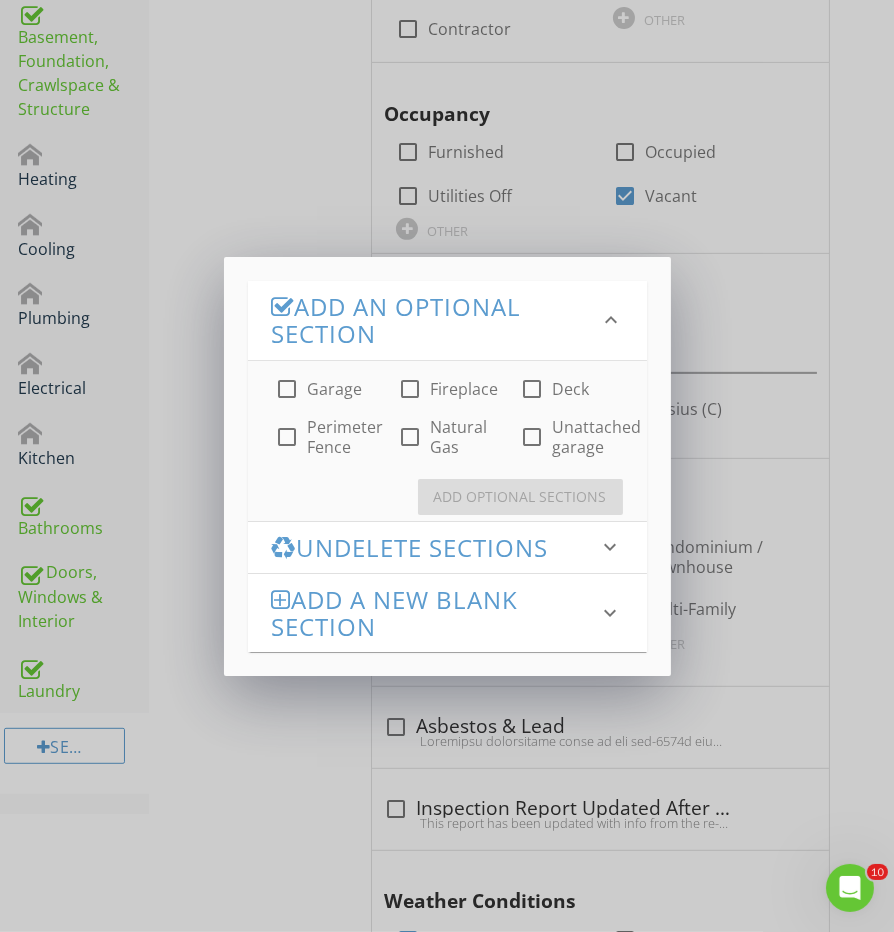 click at bounding box center (410, 389) 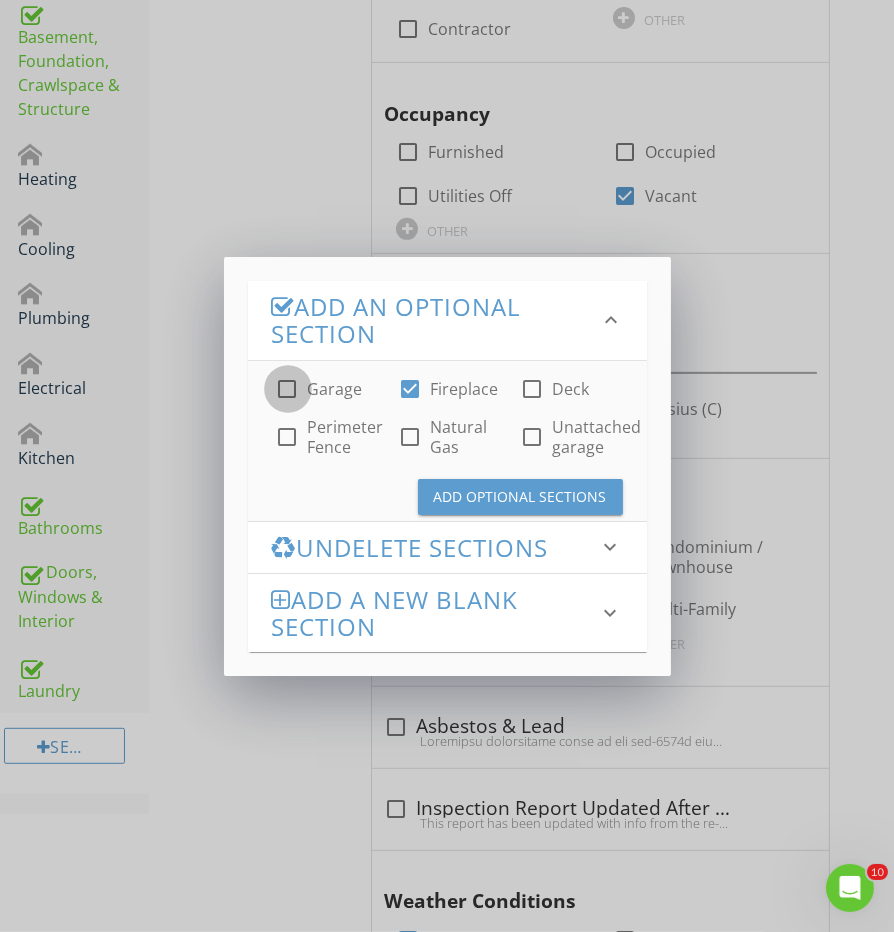 click at bounding box center (288, 389) 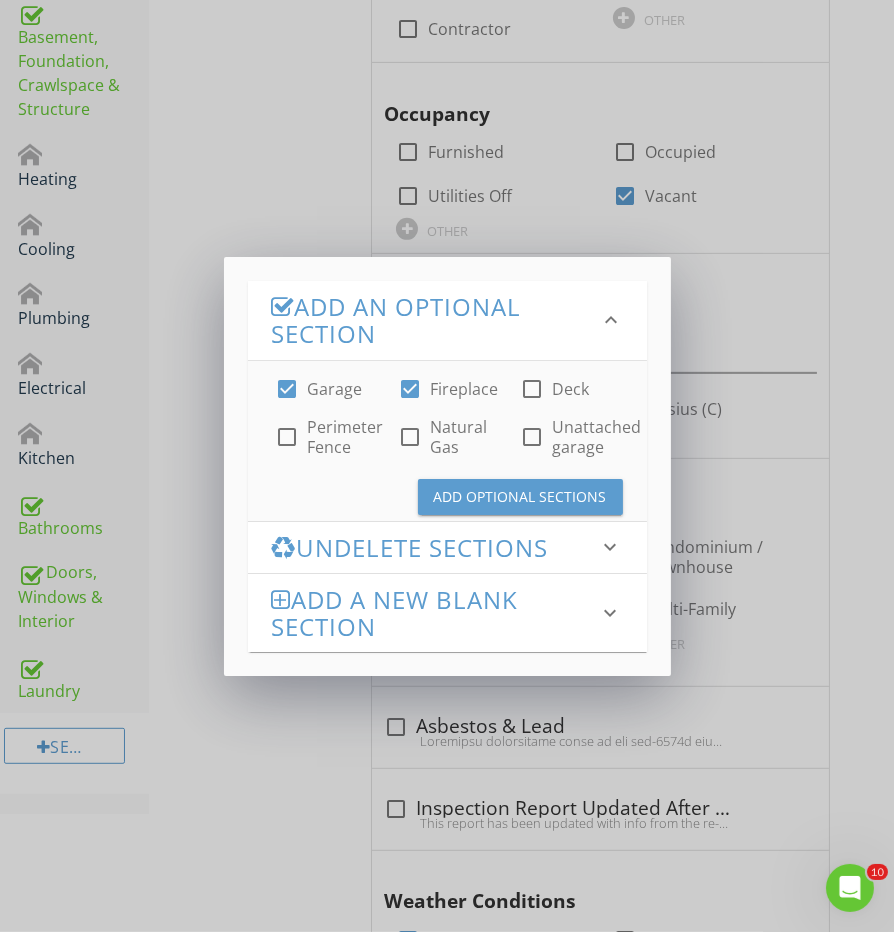 click on "Natural Gas" at bounding box center (463, 437) 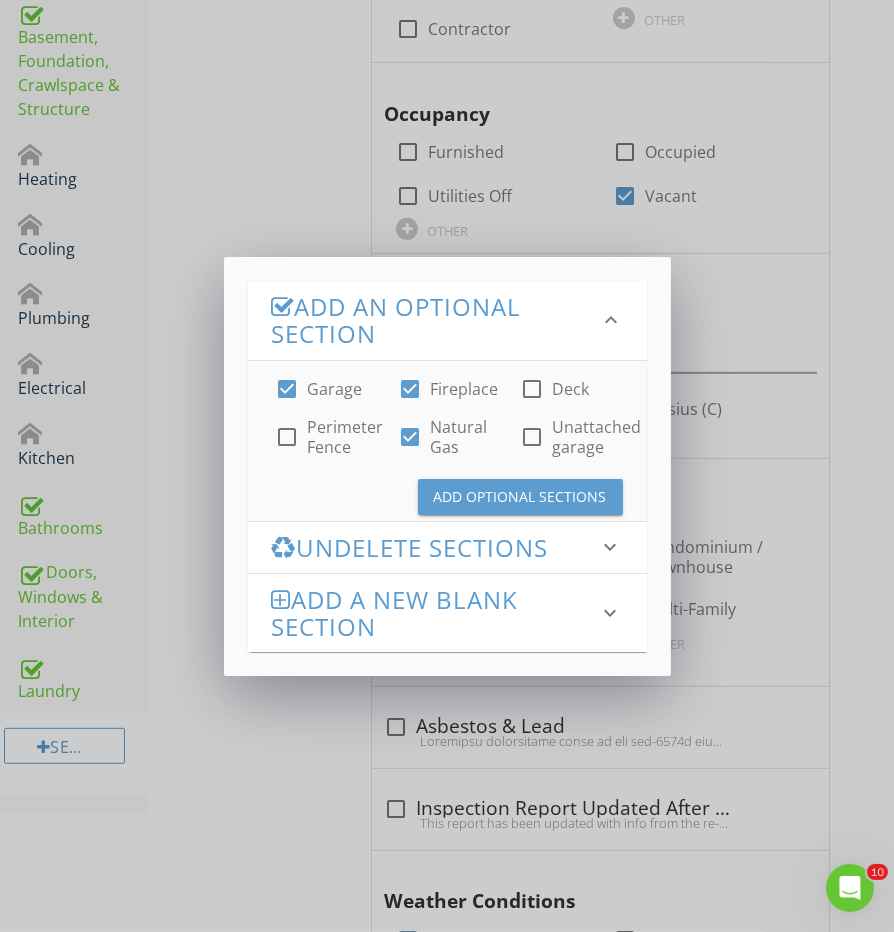 click on "Add Optional Sections" at bounding box center [520, 496] 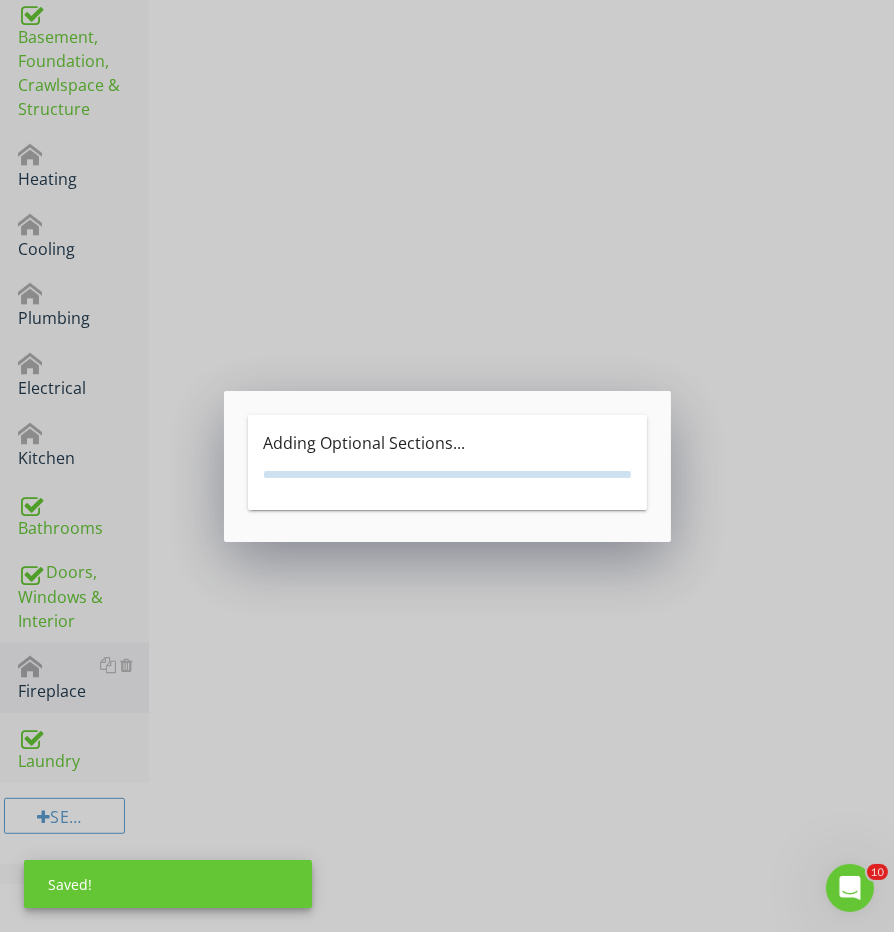 scroll, scrollTop: 740, scrollLeft: 0, axis: vertical 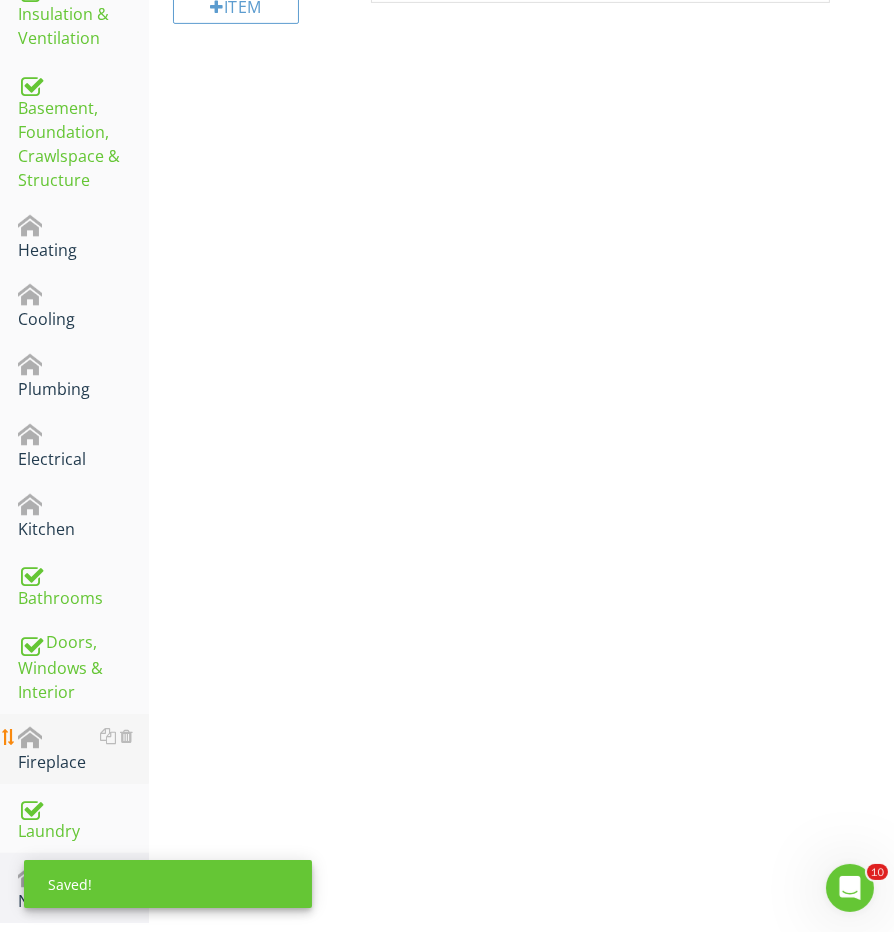 click on "Fireplace" at bounding box center [83, 749] 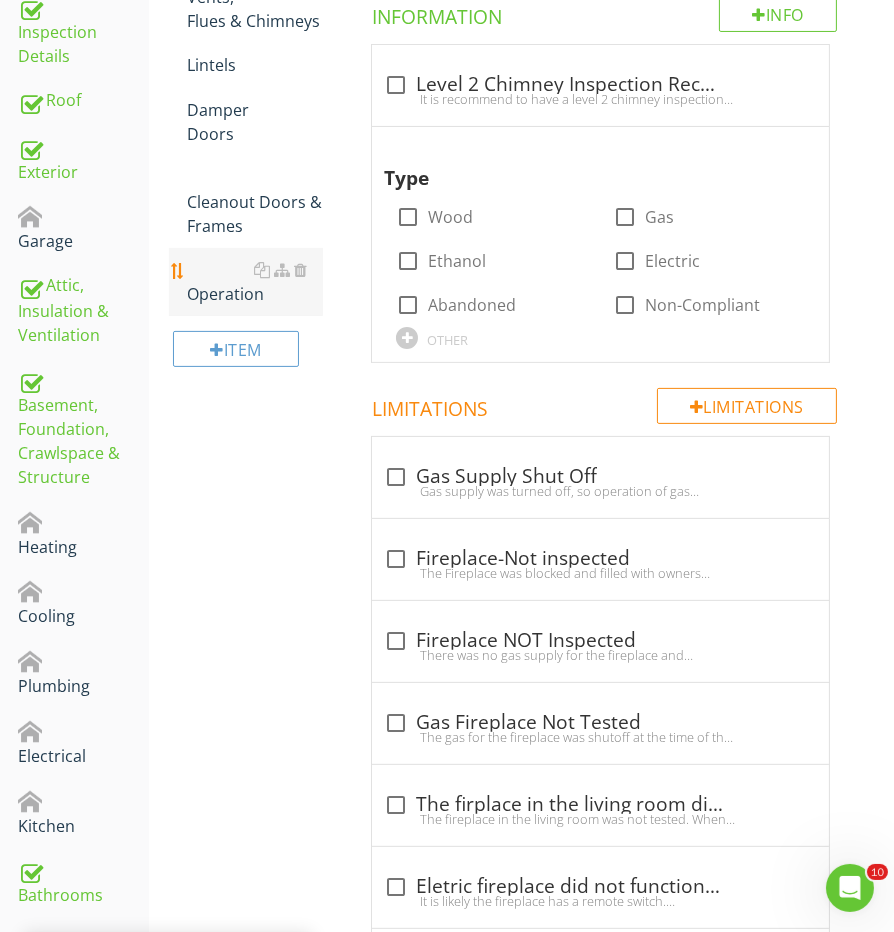 scroll, scrollTop: 418, scrollLeft: 0, axis: vertical 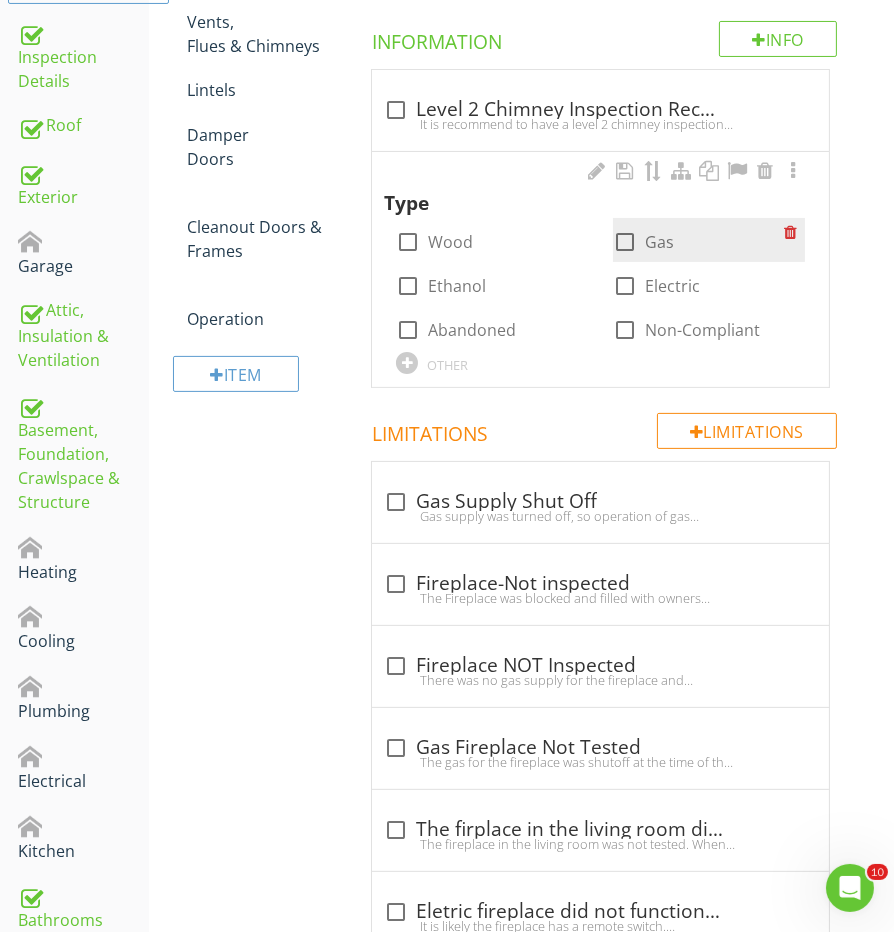click at bounding box center (625, 242) 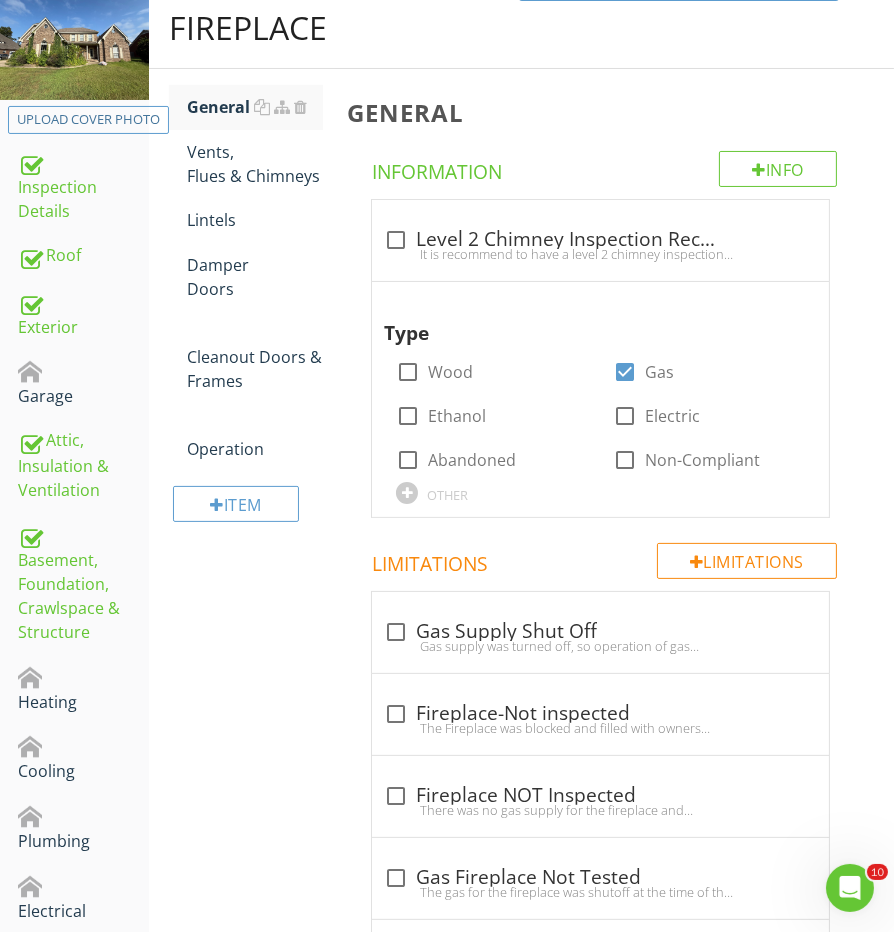 scroll, scrollTop: 242, scrollLeft: 0, axis: vertical 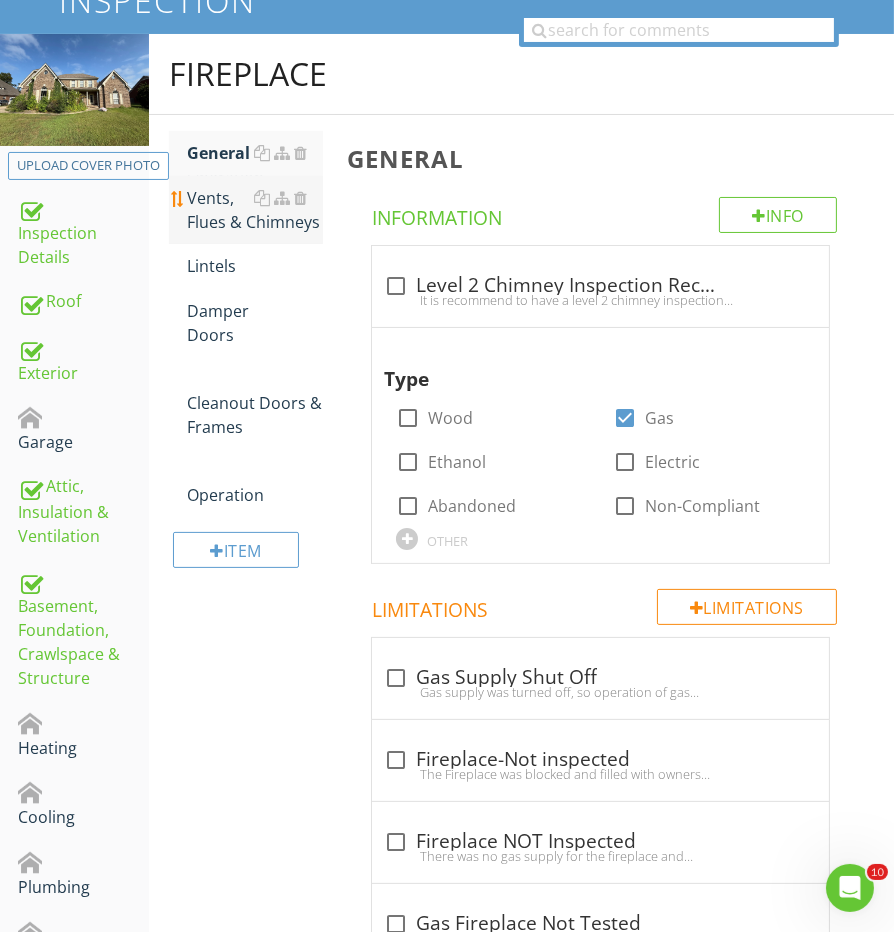 click on "Vents, Flues & Chimneys" at bounding box center (255, 210) 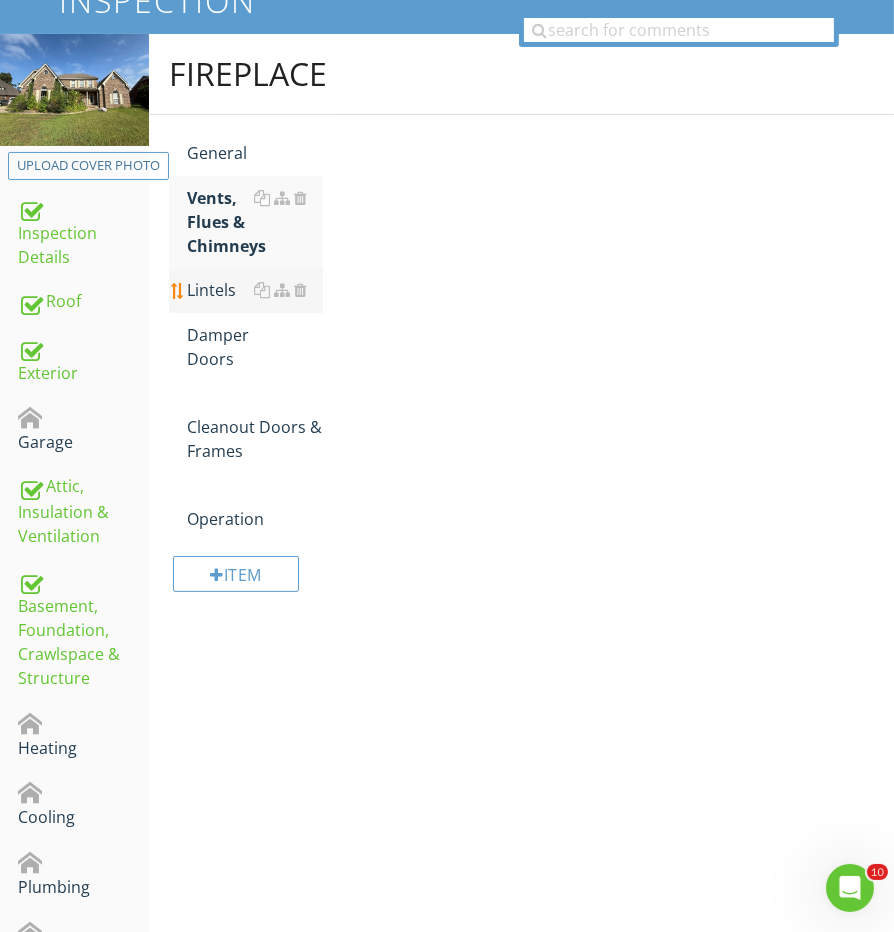 click on "General
Vents, Flues & Chimneys
Lintels
Damper Doors
Cleanout Doors & Frames
Operation" at bounding box center (246, 336) 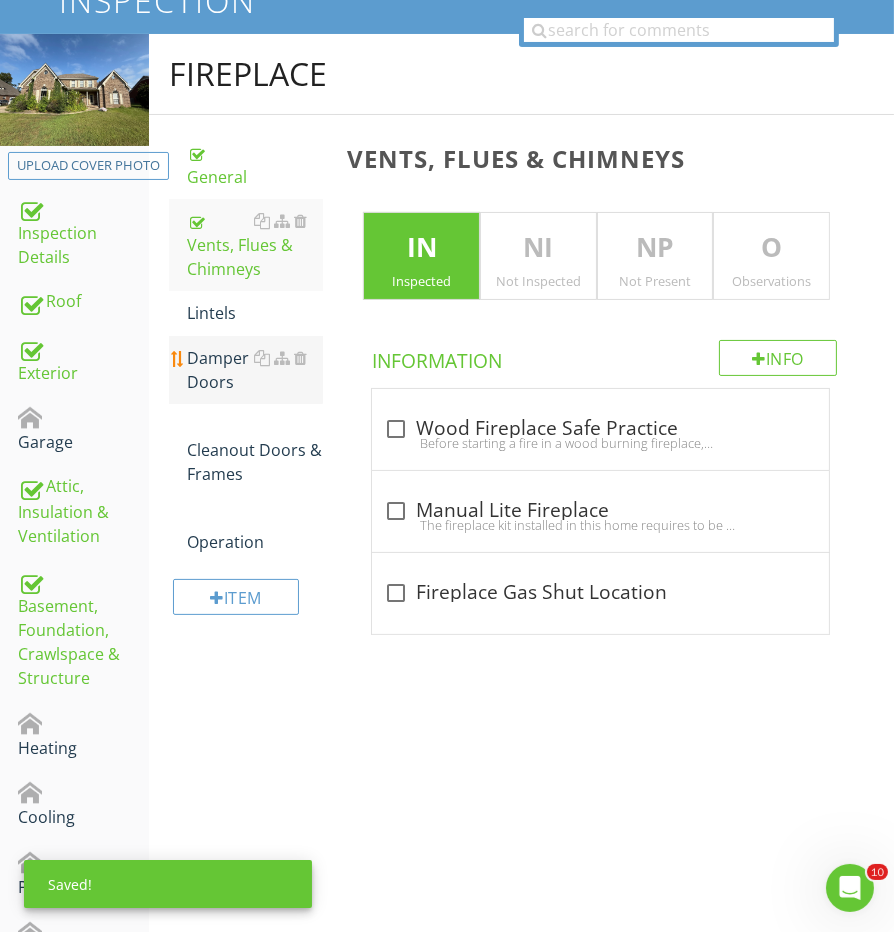 click on "Damper Doors" at bounding box center (255, 370) 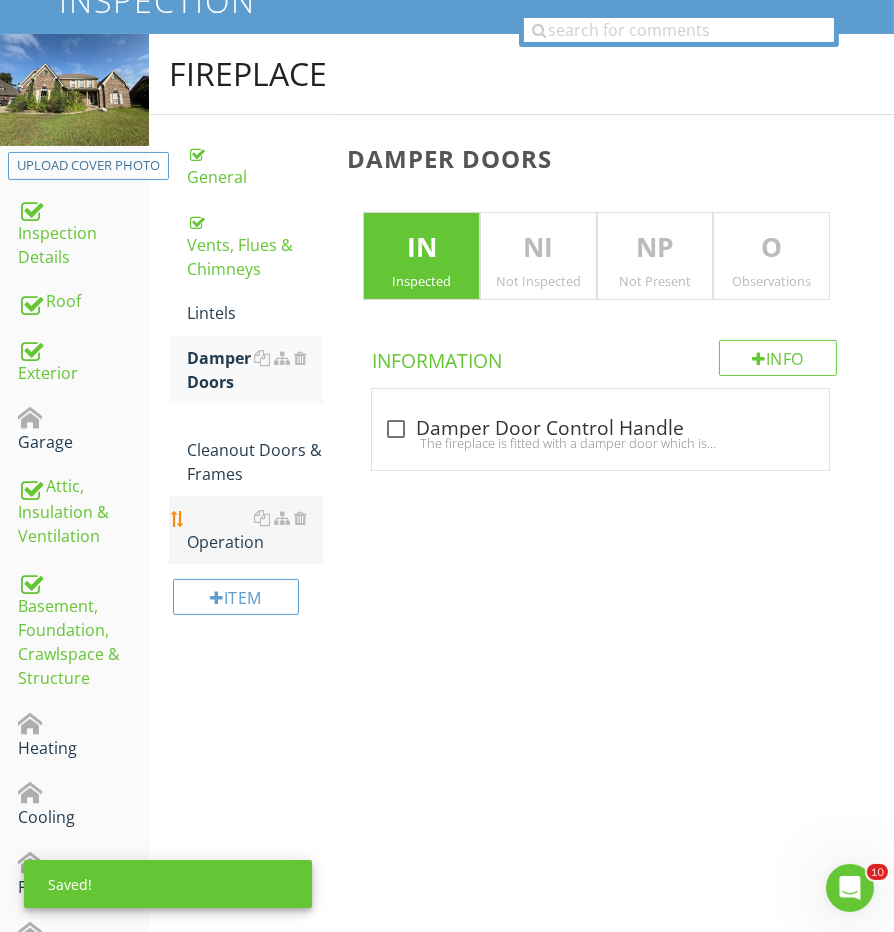 click on "Operation" at bounding box center [255, 530] 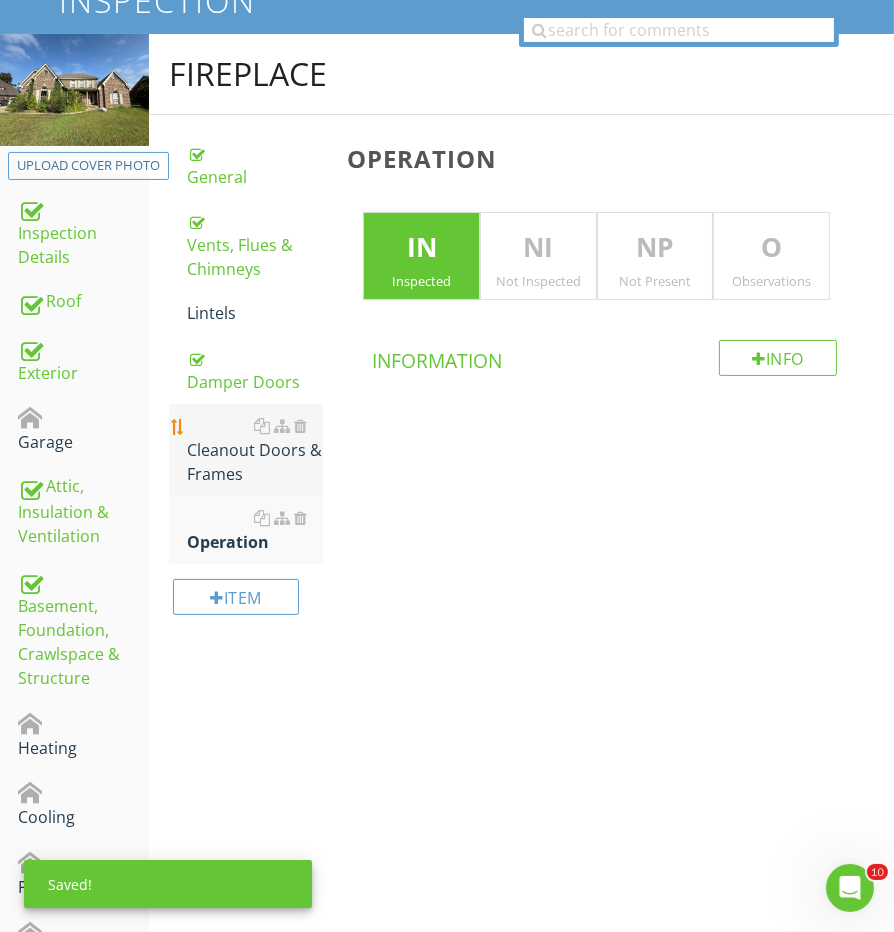 click on "Cleanout Doors & Frames" at bounding box center [255, 450] 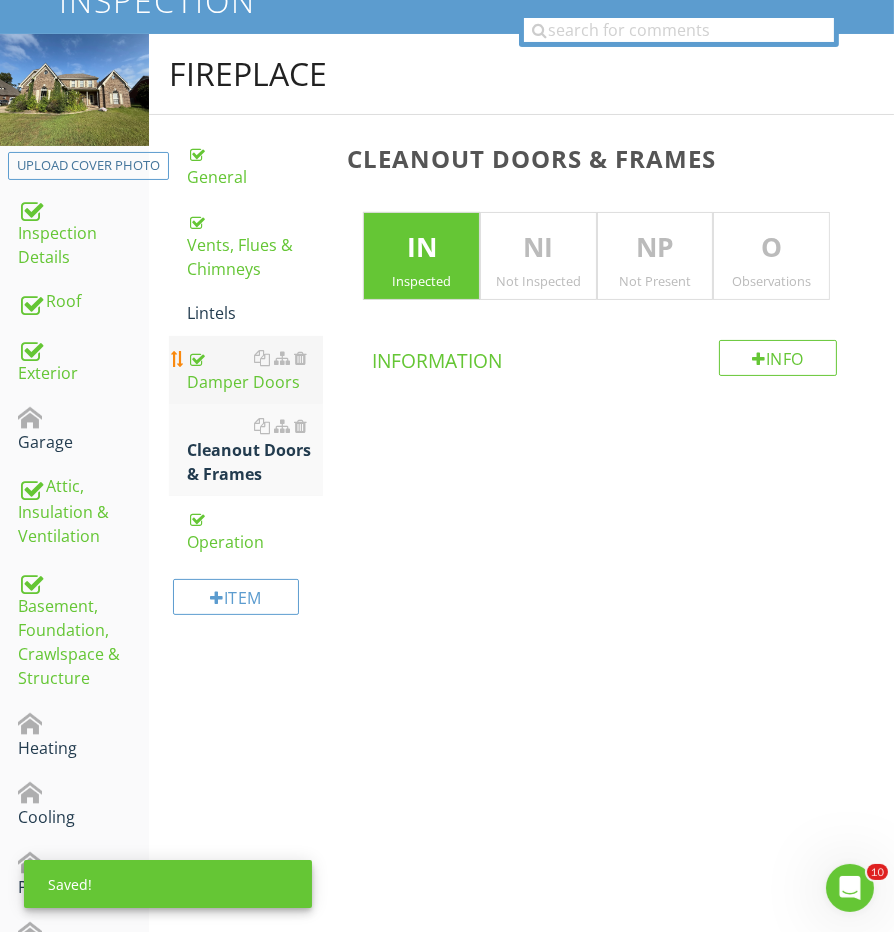 click on "Damper Doors" at bounding box center (255, 370) 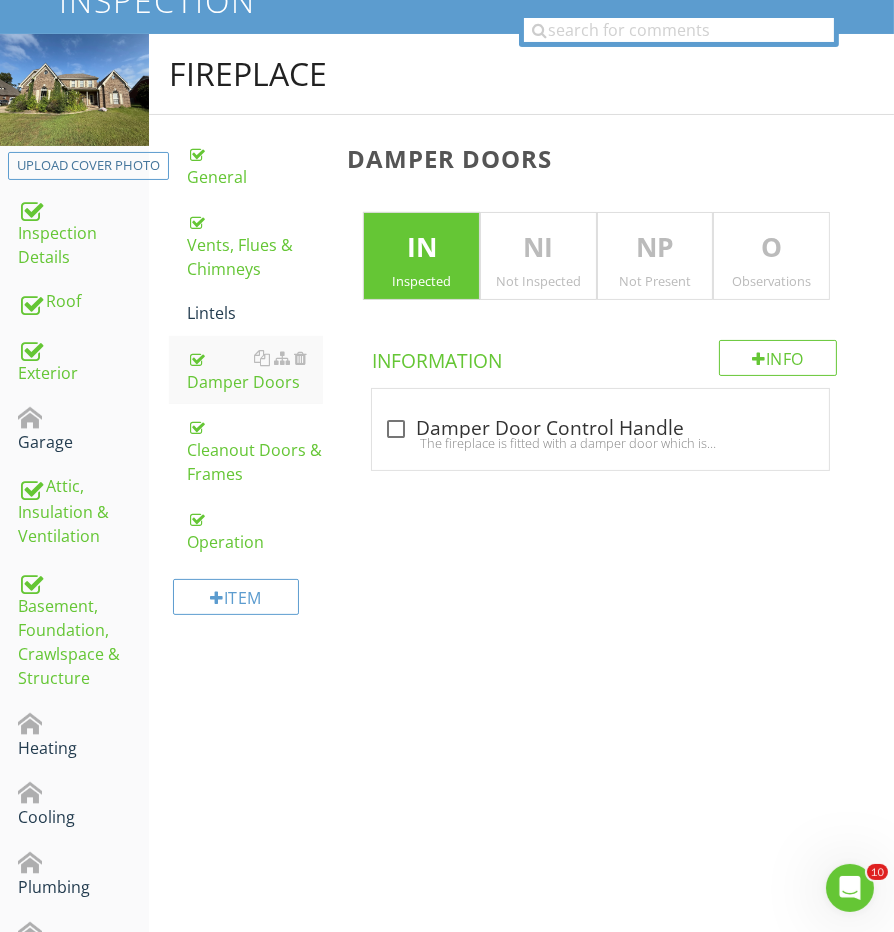 click on "Damper Doors
IN   Inspected NI   Not Inspected NP   Not Present O   Observations
Info
Information                       check_box_outline_blank
Damper Door Control Handle
The fireplace is fitted with a damper door which is controlled by a handle. The damper door should ALWAYS be opened prior to use of the fireplace to allow for the fumes to be vented out of the chimney." at bounding box center (614, 301) 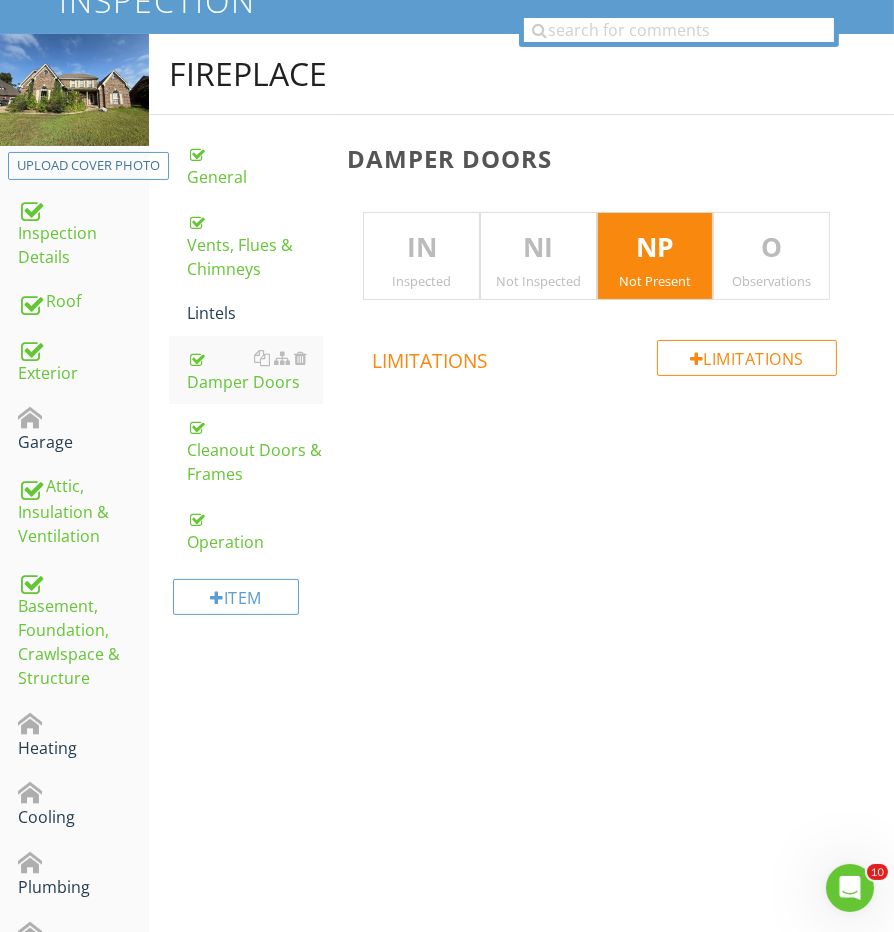 click on "NP" at bounding box center [655, 248] 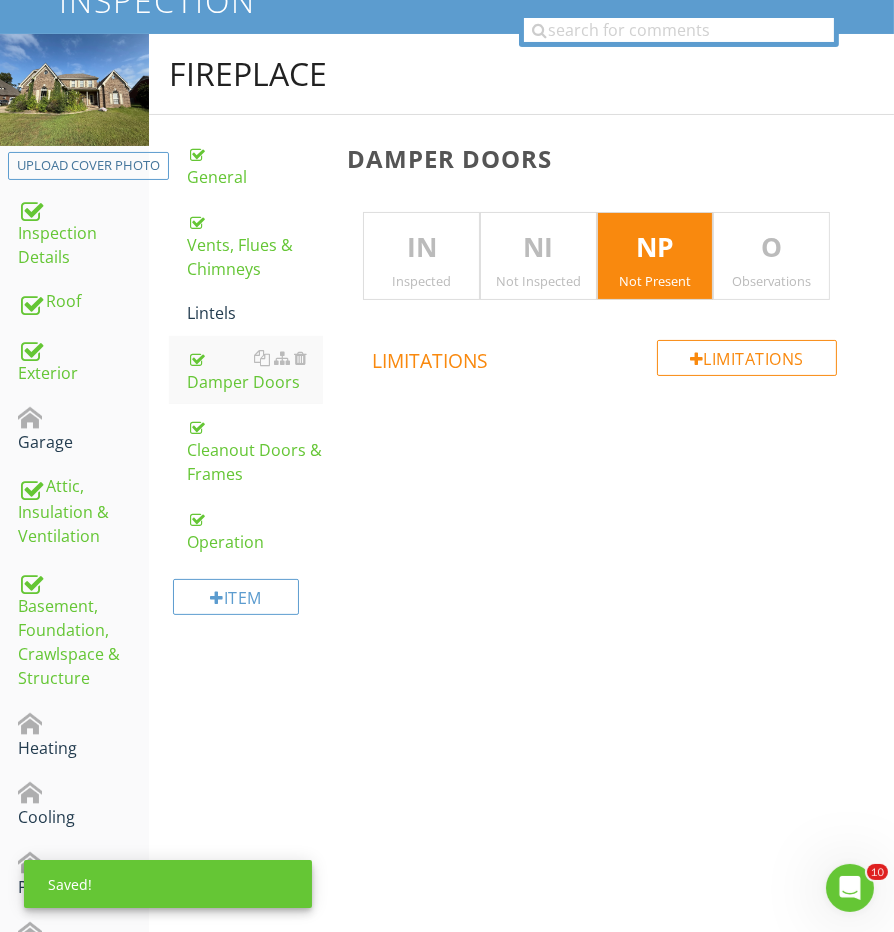 click on "NP" at bounding box center [655, 248] 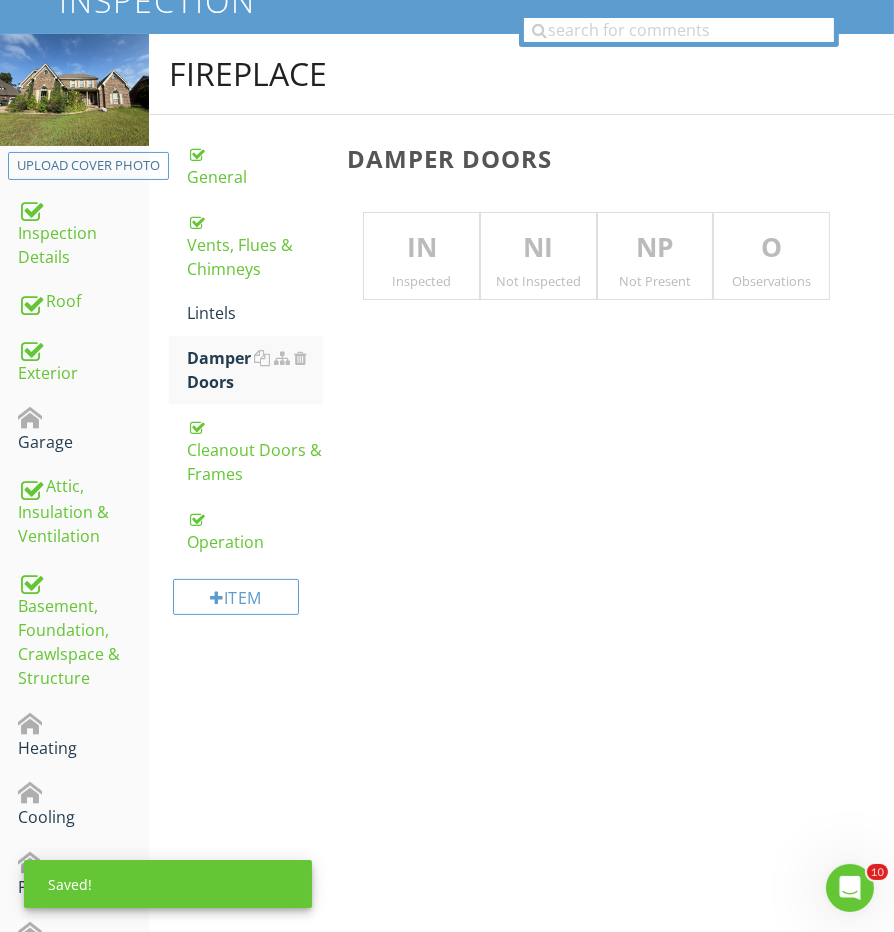 click on "NP" at bounding box center (655, 248) 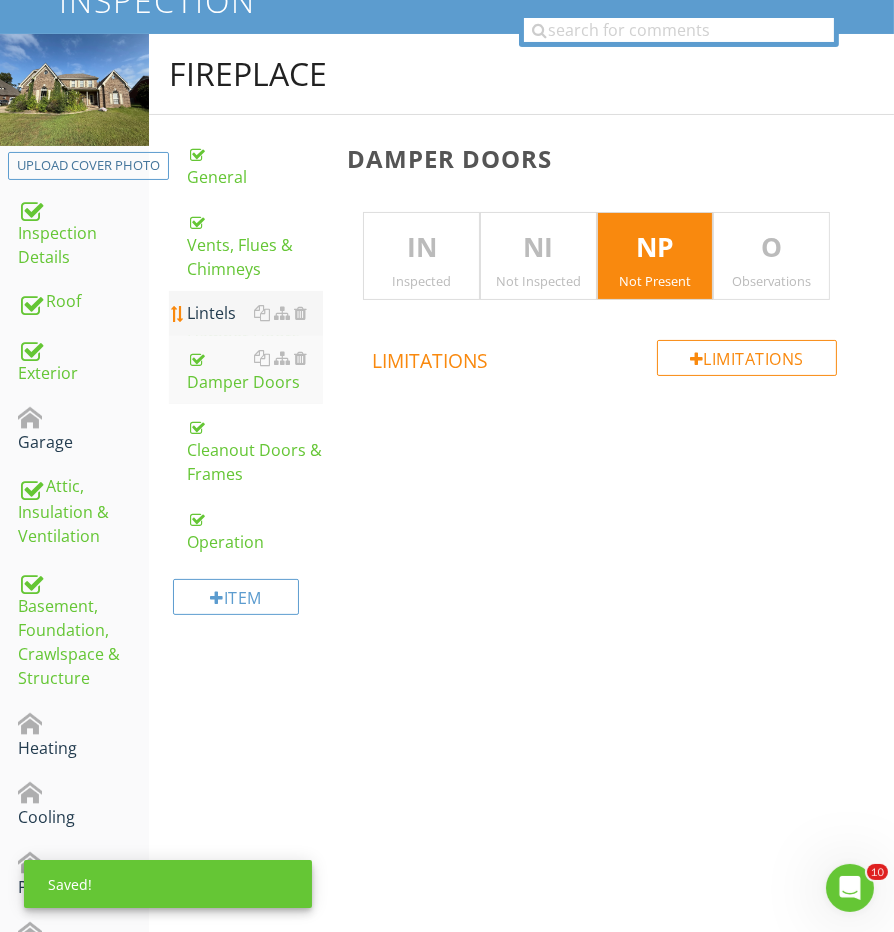 click on "Lintels" at bounding box center [255, 313] 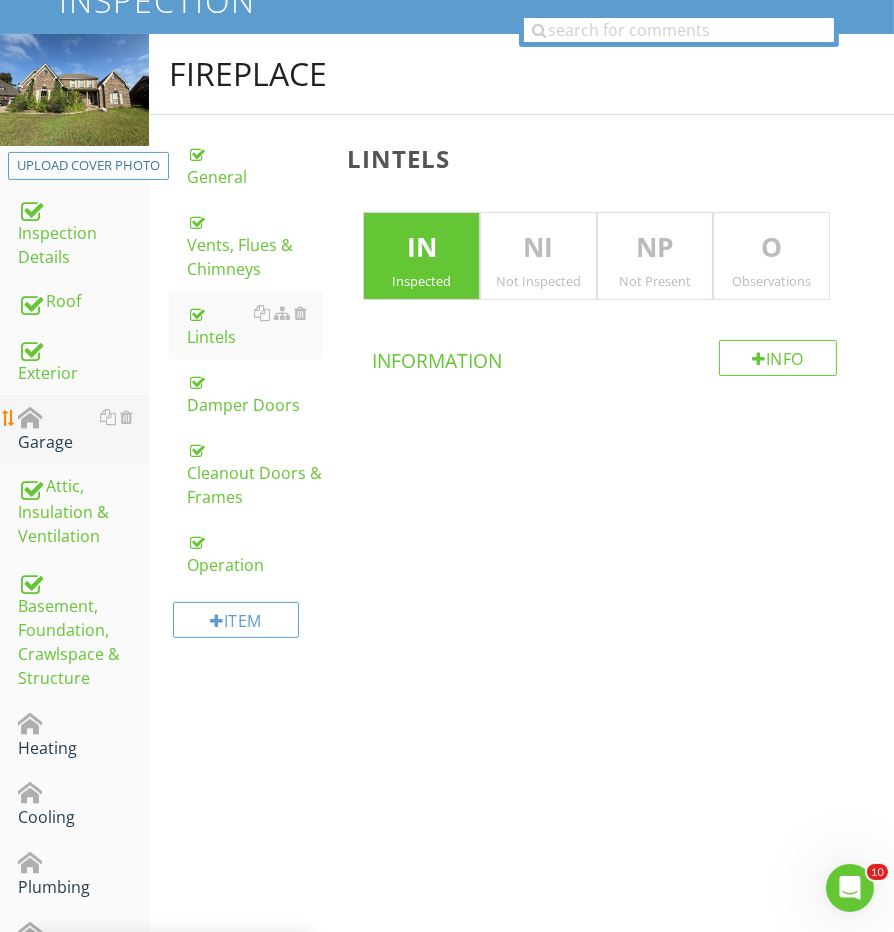 click on "Garage" at bounding box center [83, 430] 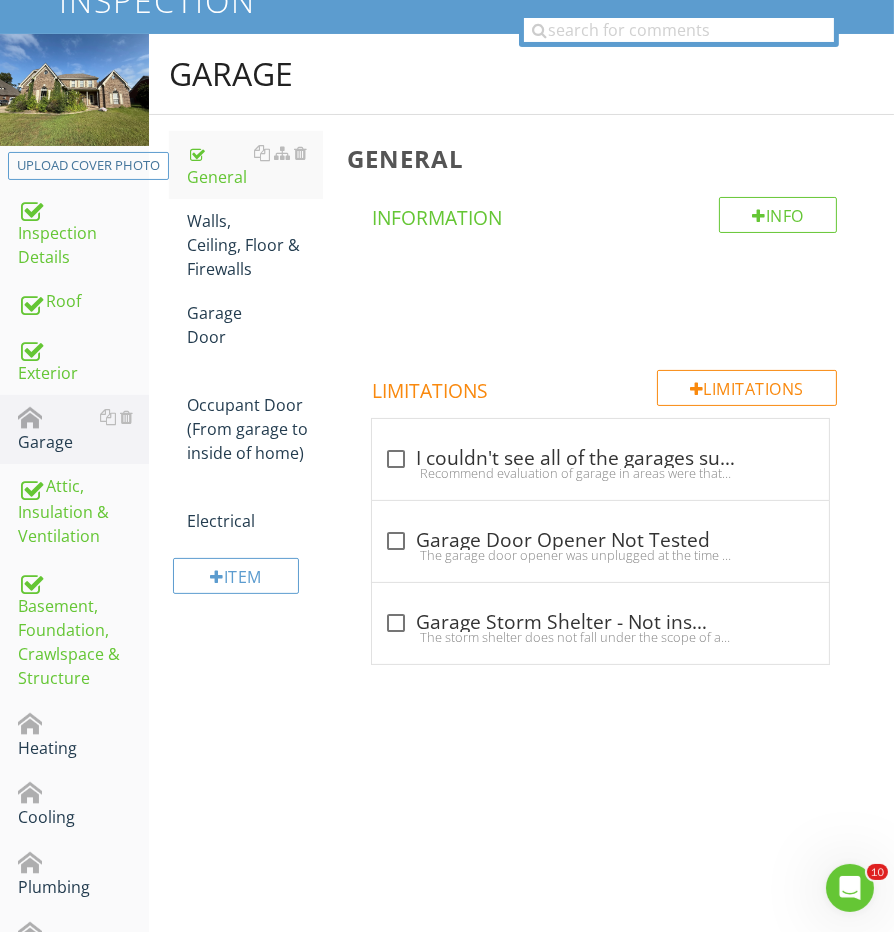scroll, scrollTop: 172, scrollLeft: 0, axis: vertical 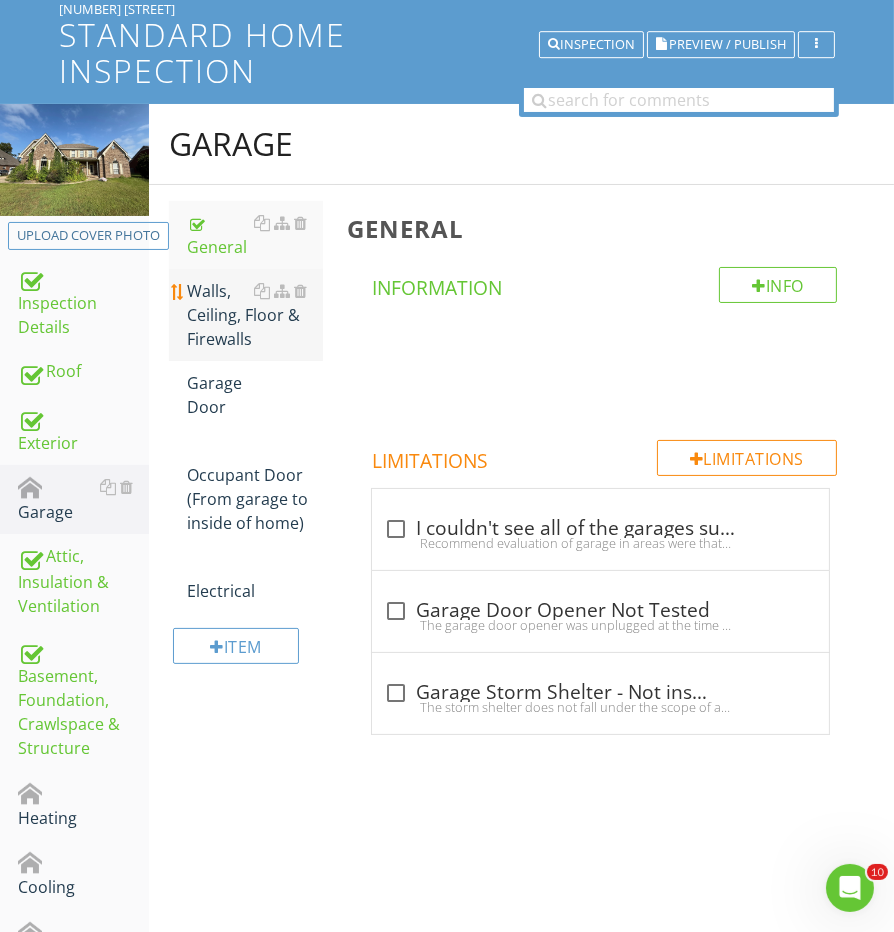 click on "Walls, Ceiling, Floor & Firewalls" at bounding box center (255, 315) 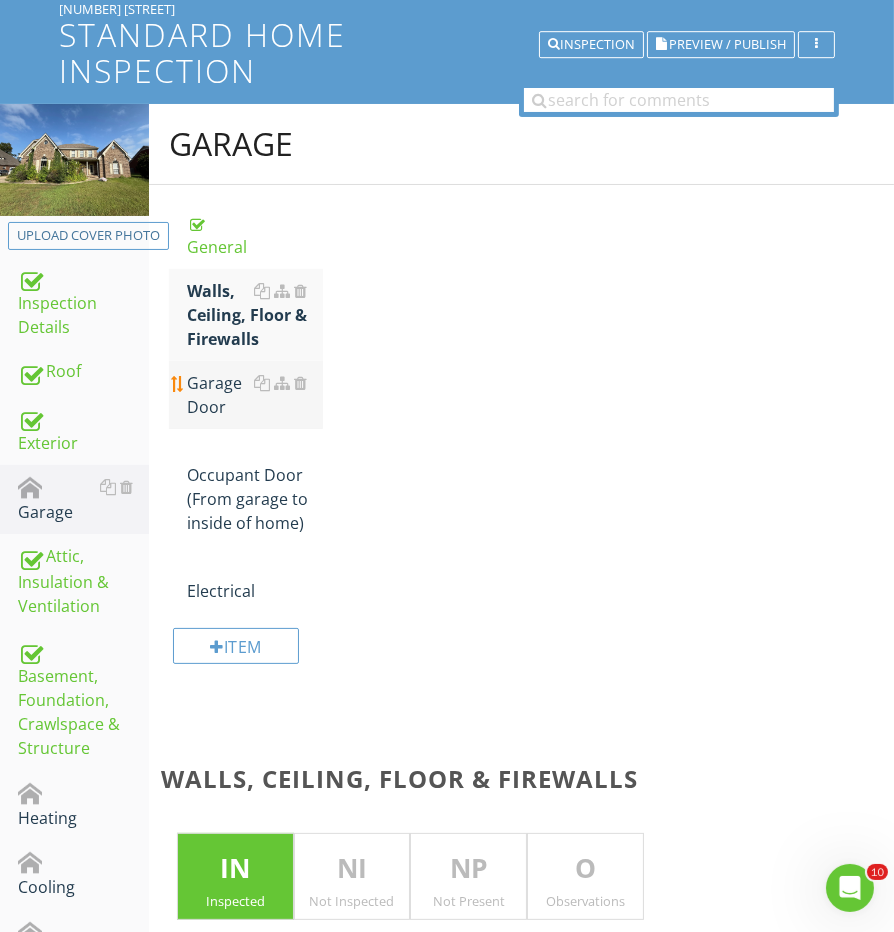 click on "Garage Door" at bounding box center (255, 395) 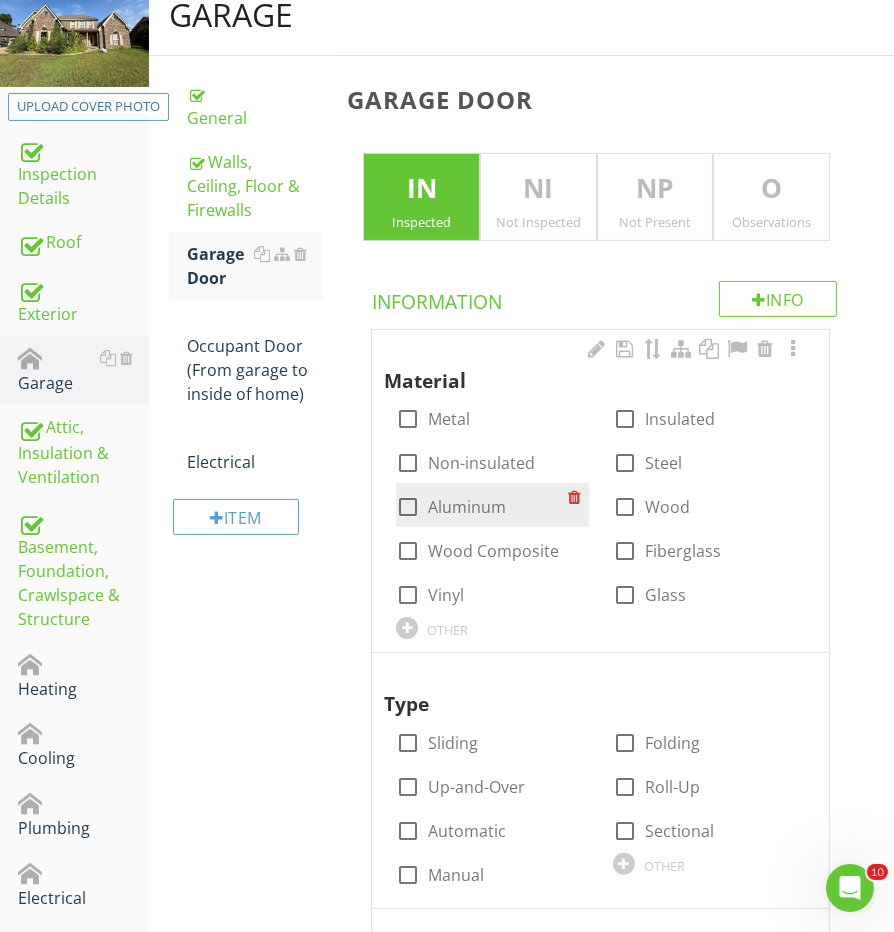 click at bounding box center [408, 507] 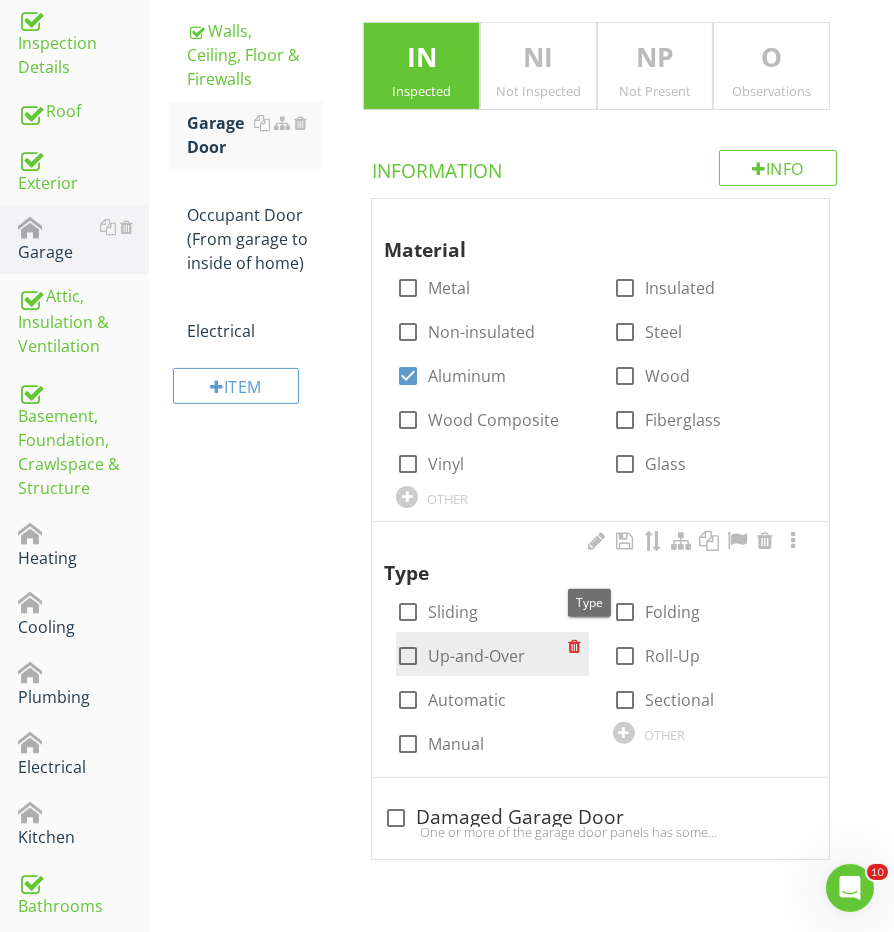 click at bounding box center [408, 656] 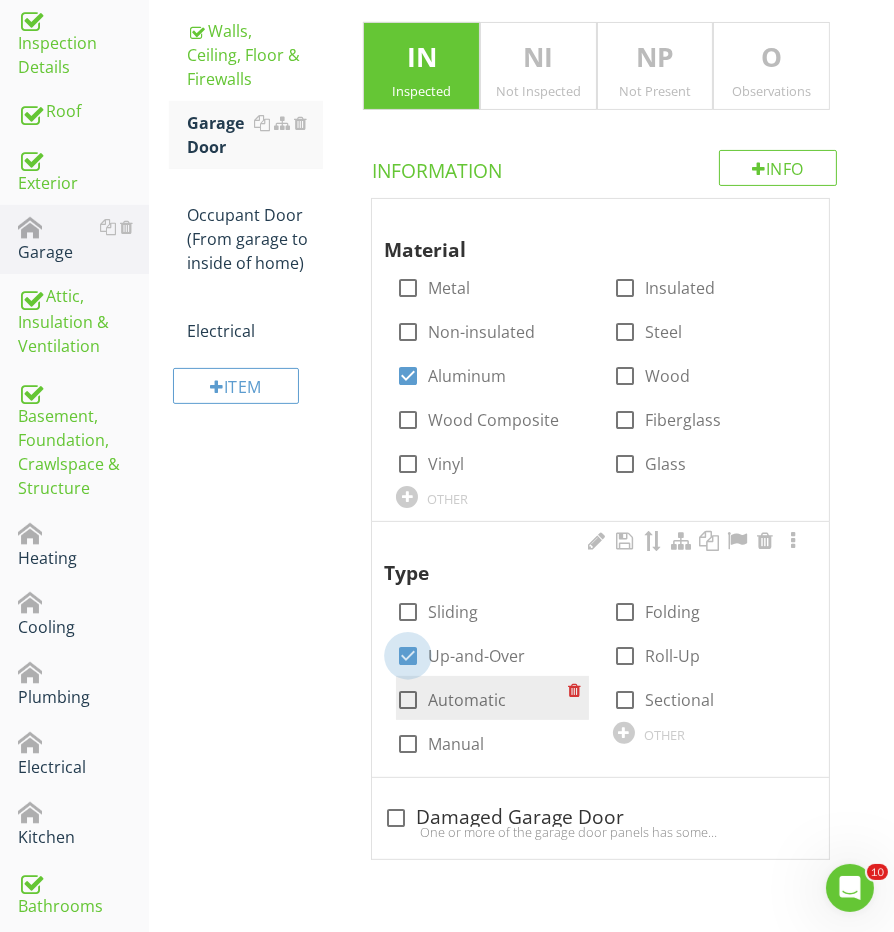 click at bounding box center (408, 700) 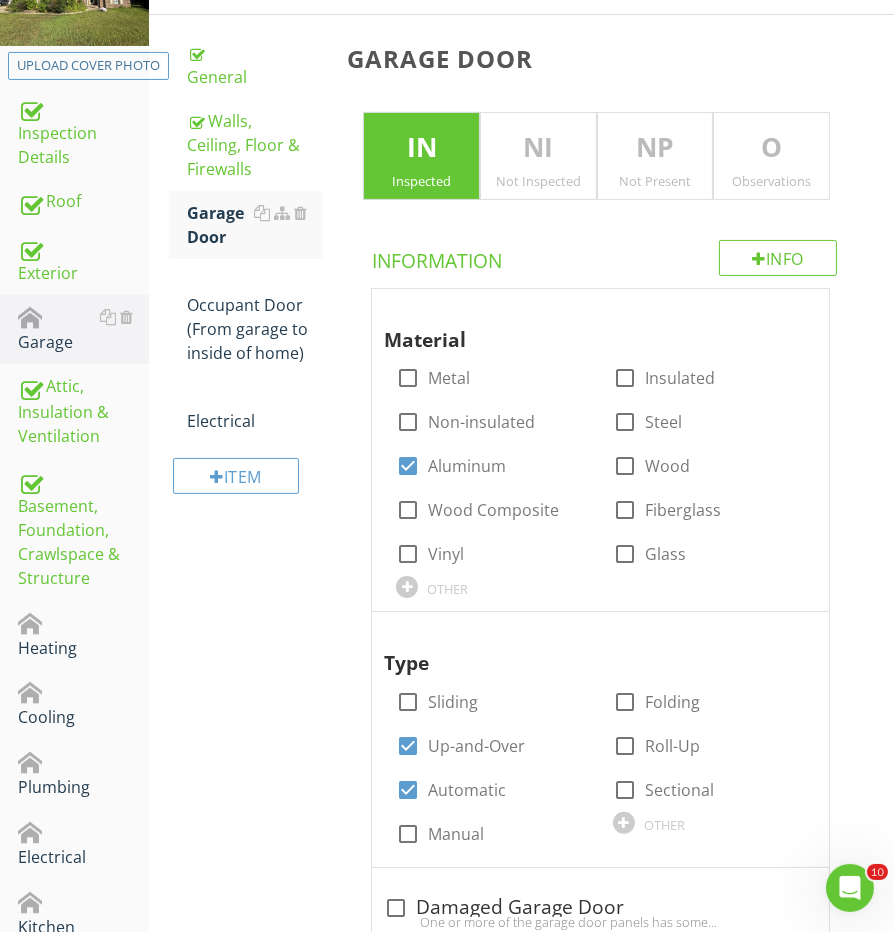 scroll, scrollTop: 291, scrollLeft: 0, axis: vertical 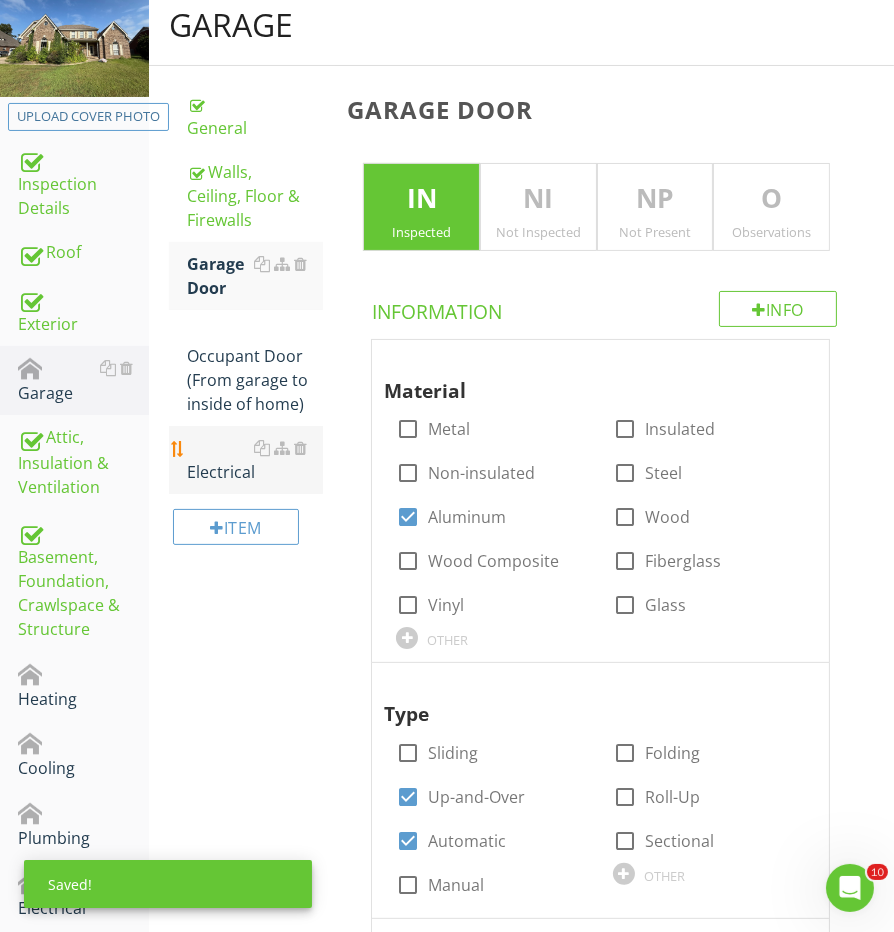 click on "Electrical" at bounding box center (255, 460) 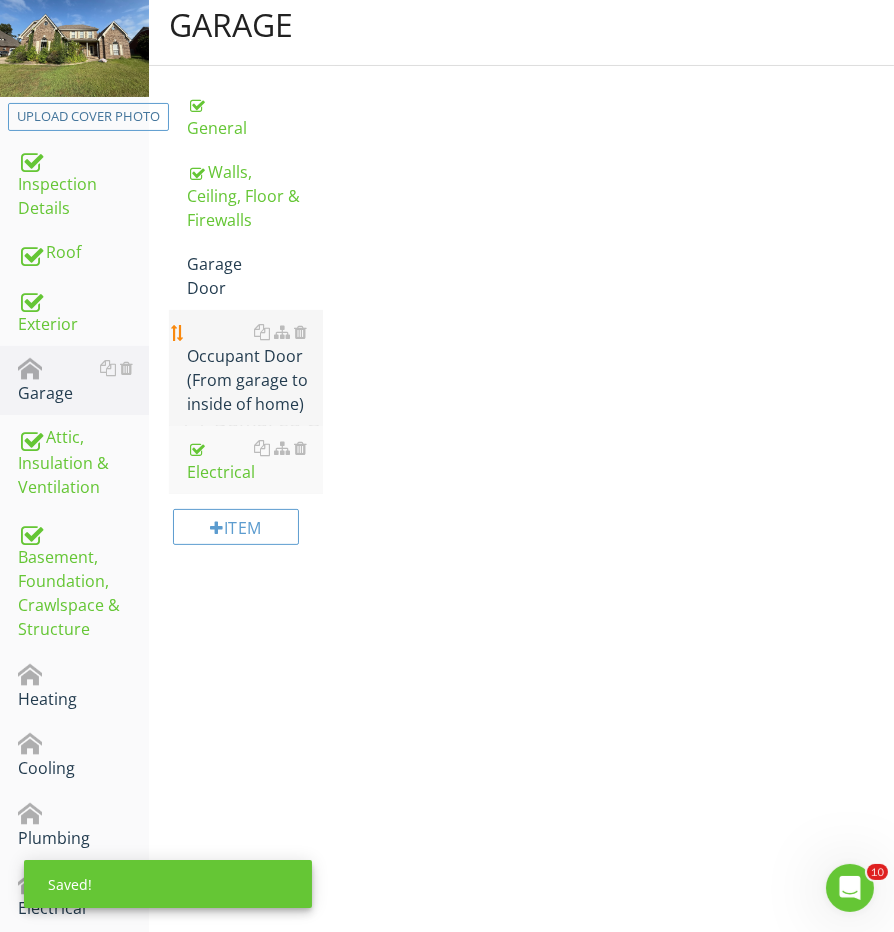 click on "Occupant Door (From garage to inside of home)" at bounding box center (255, 368) 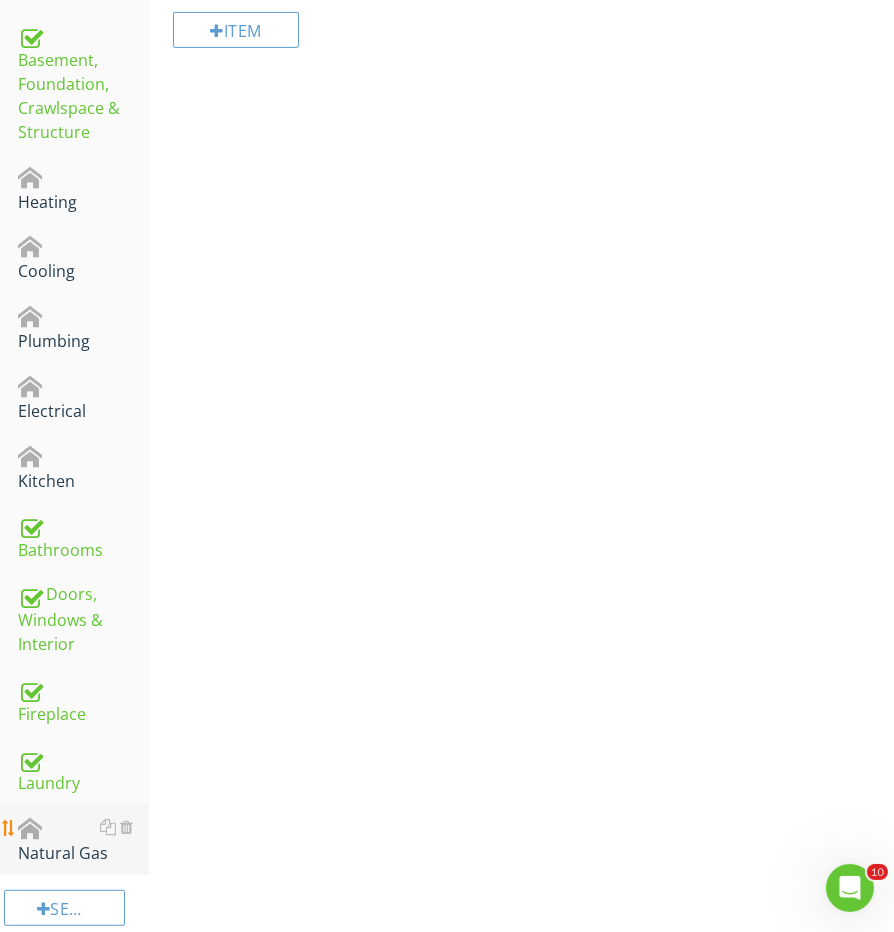 click on "Natural Gas" at bounding box center [83, 840] 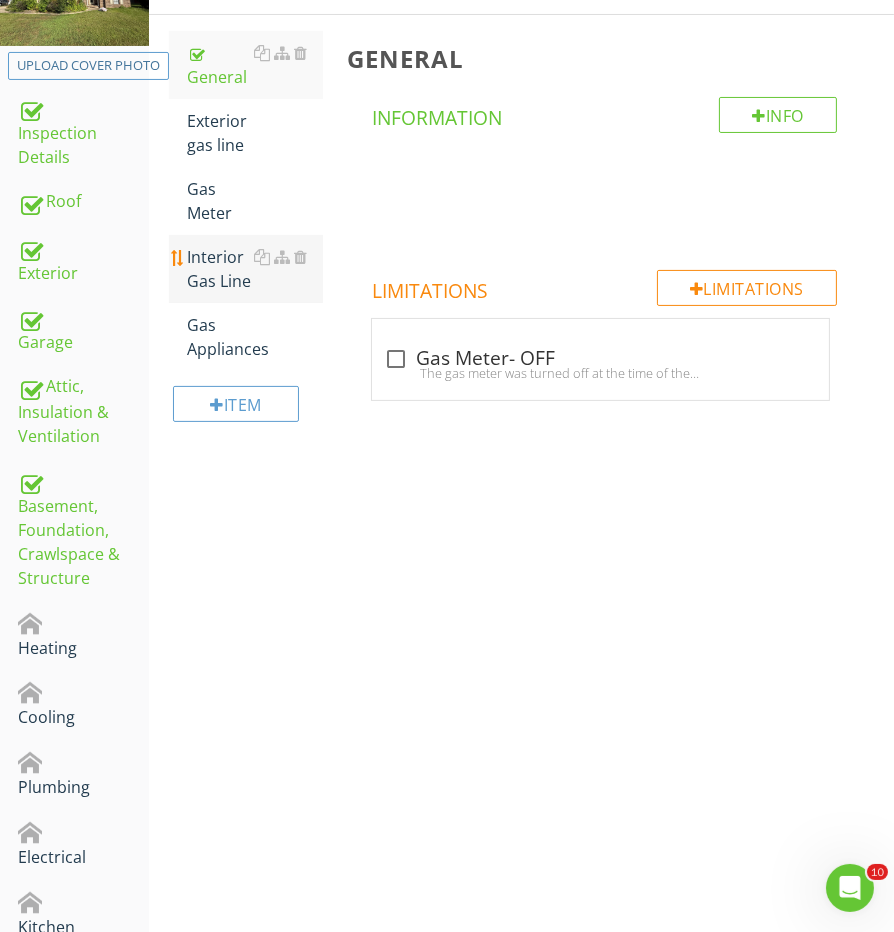 scroll, scrollTop: 288, scrollLeft: 0, axis: vertical 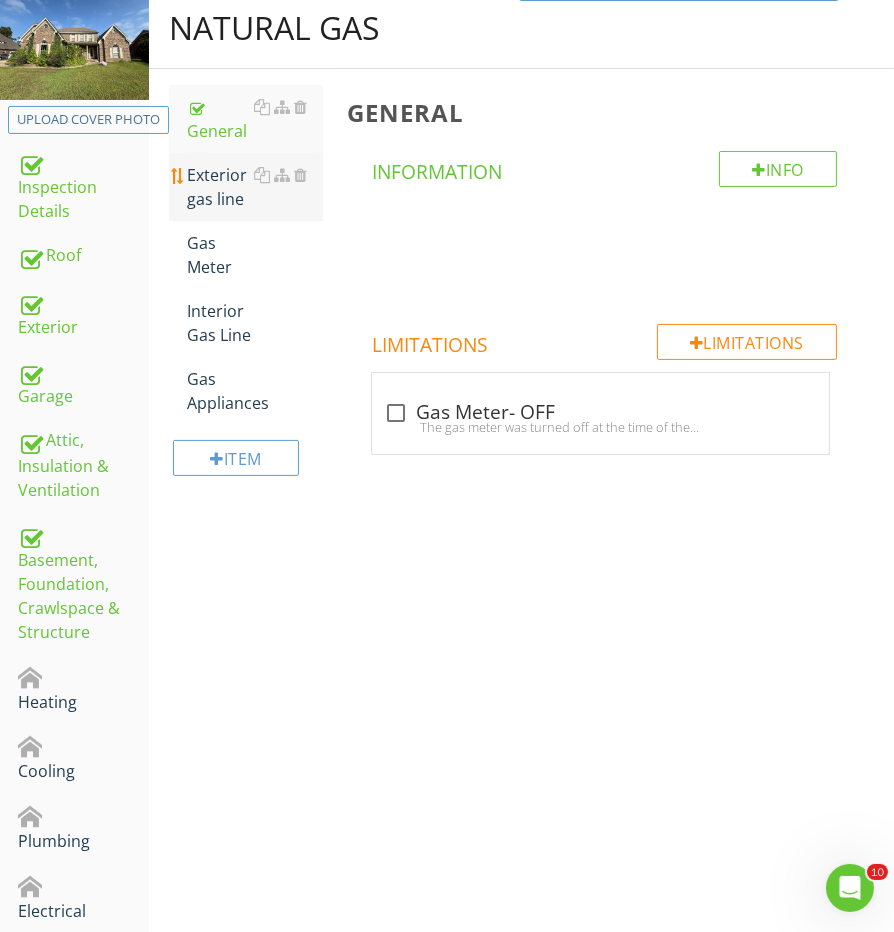 click on "Exterior gas line" at bounding box center (255, 187) 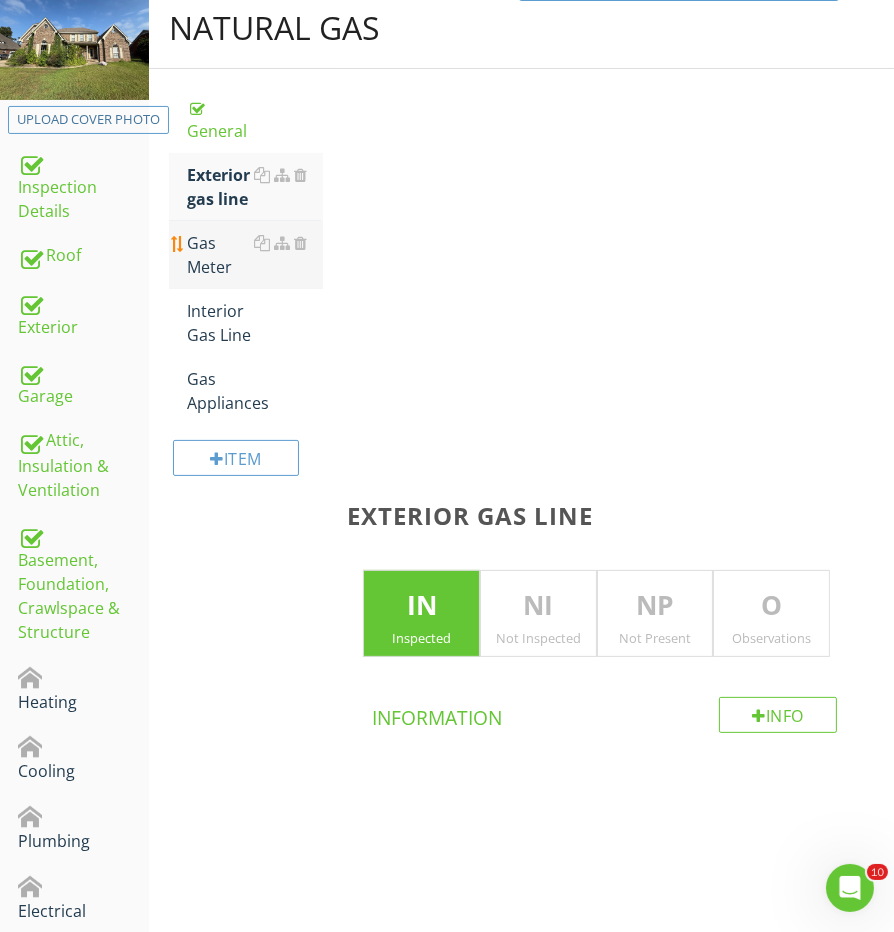 click on "Gas Meter" at bounding box center (255, 255) 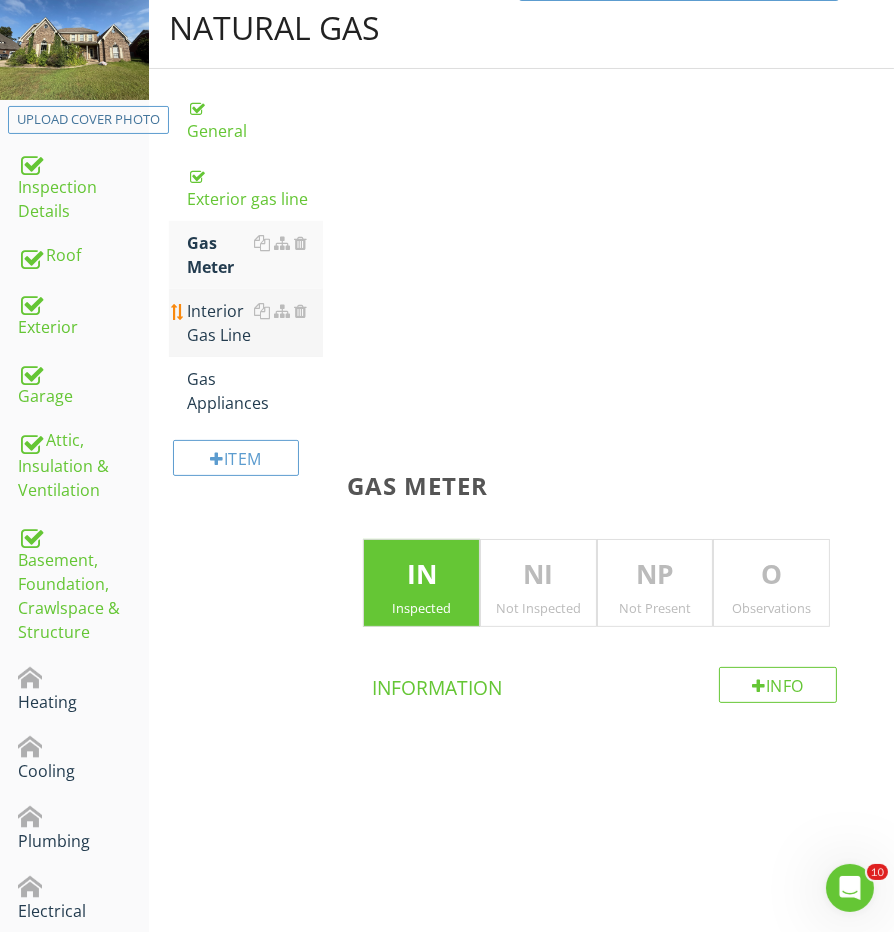 click on "Interior Gas Line" at bounding box center [255, 323] 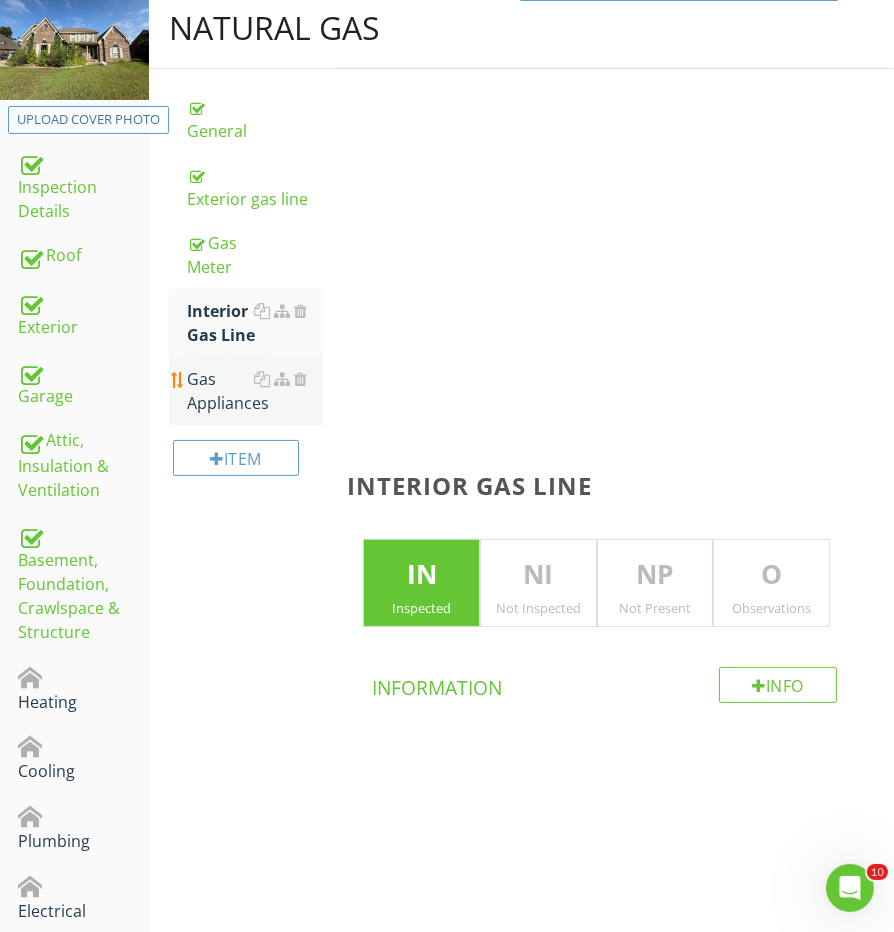 click on "Gas Appliances" at bounding box center (255, 391) 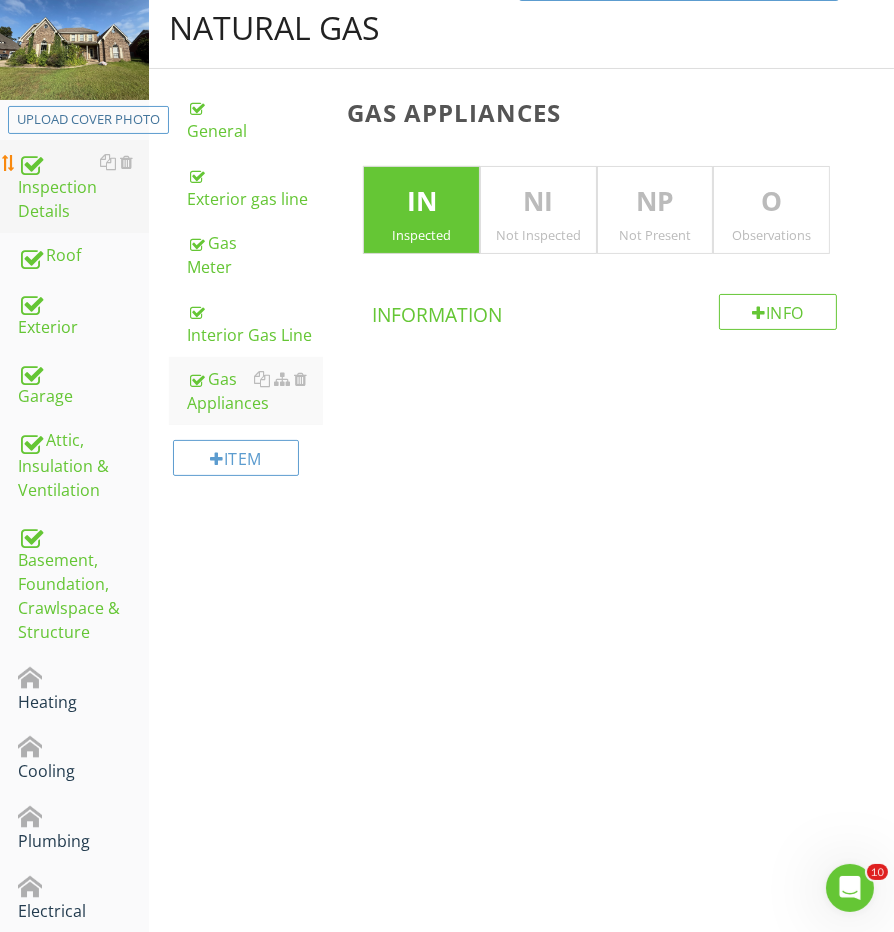 click on "Inspection Details" at bounding box center [83, 187] 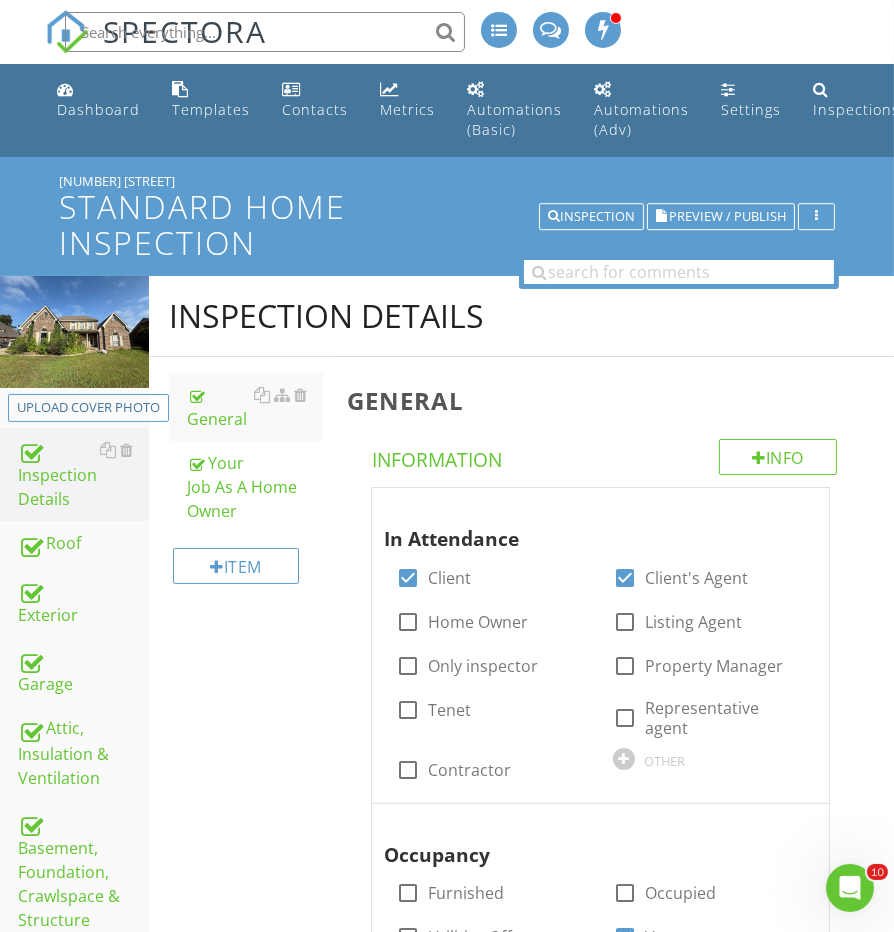 scroll, scrollTop: 0, scrollLeft: 0, axis: both 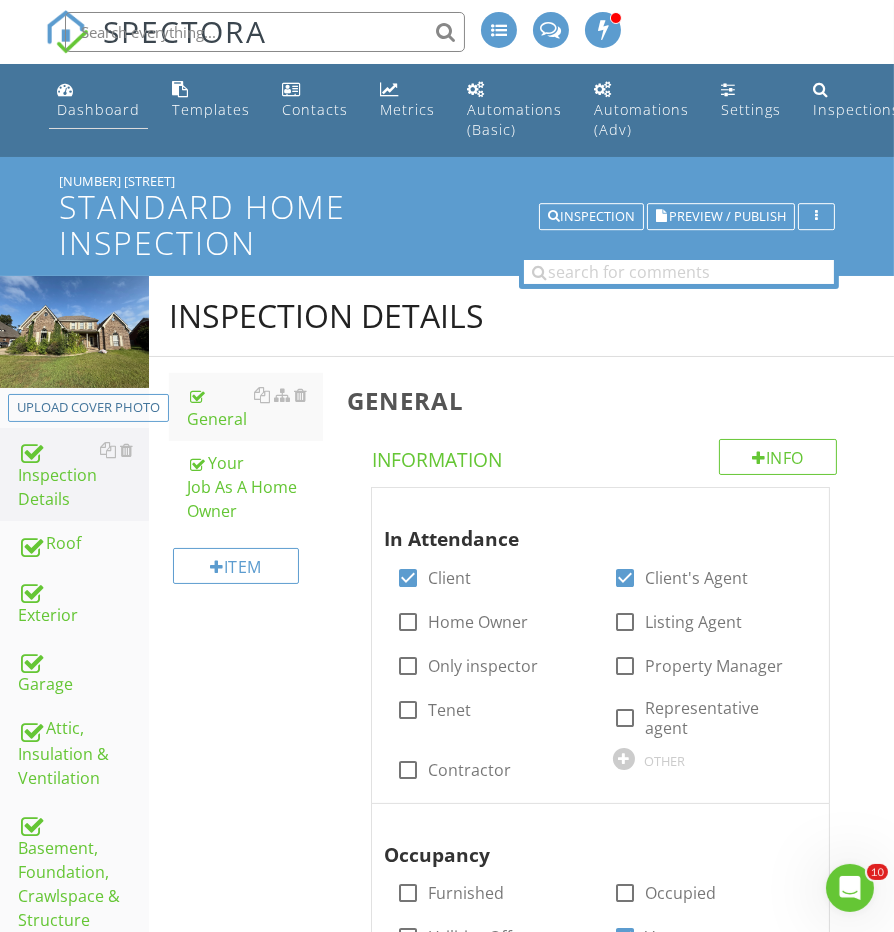 click on "Dashboard" at bounding box center (98, 109) 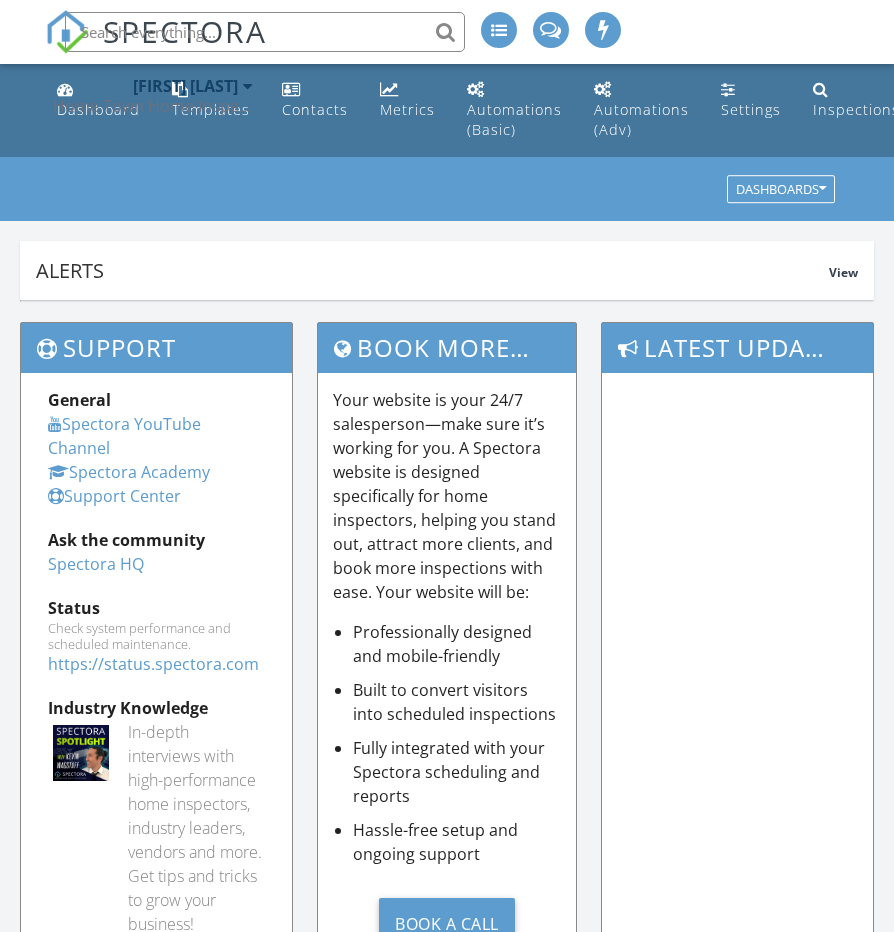 scroll, scrollTop: 0, scrollLeft: 0, axis: both 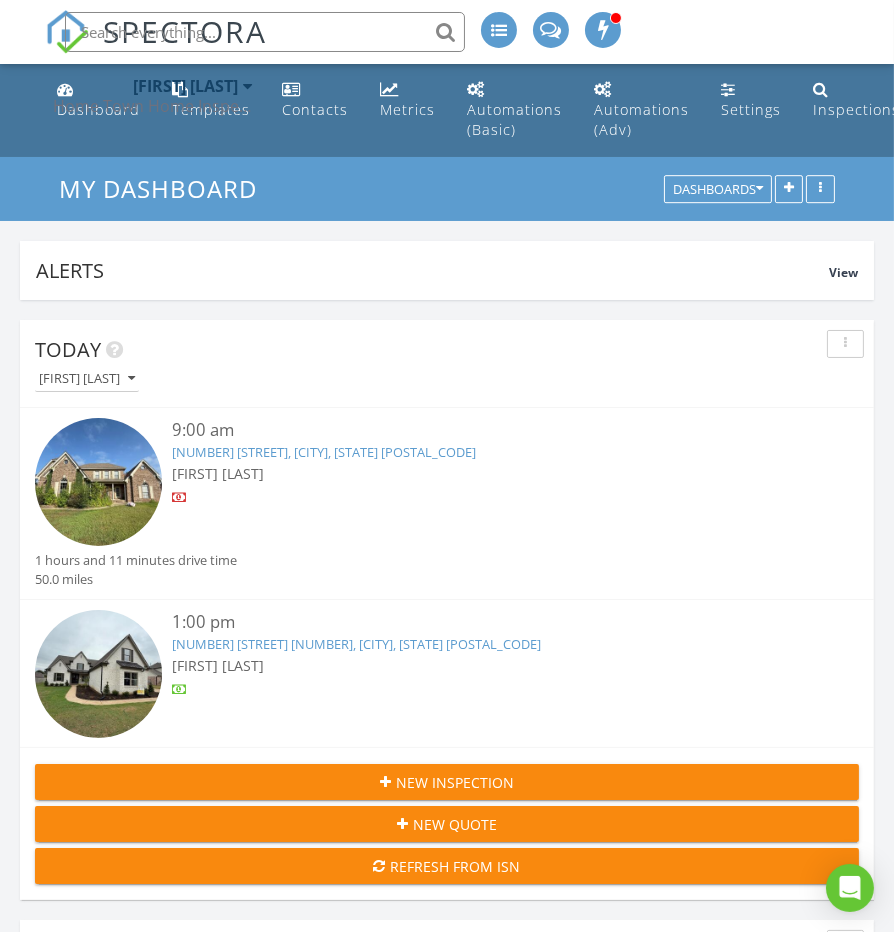 click at bounding box center (98, 673) 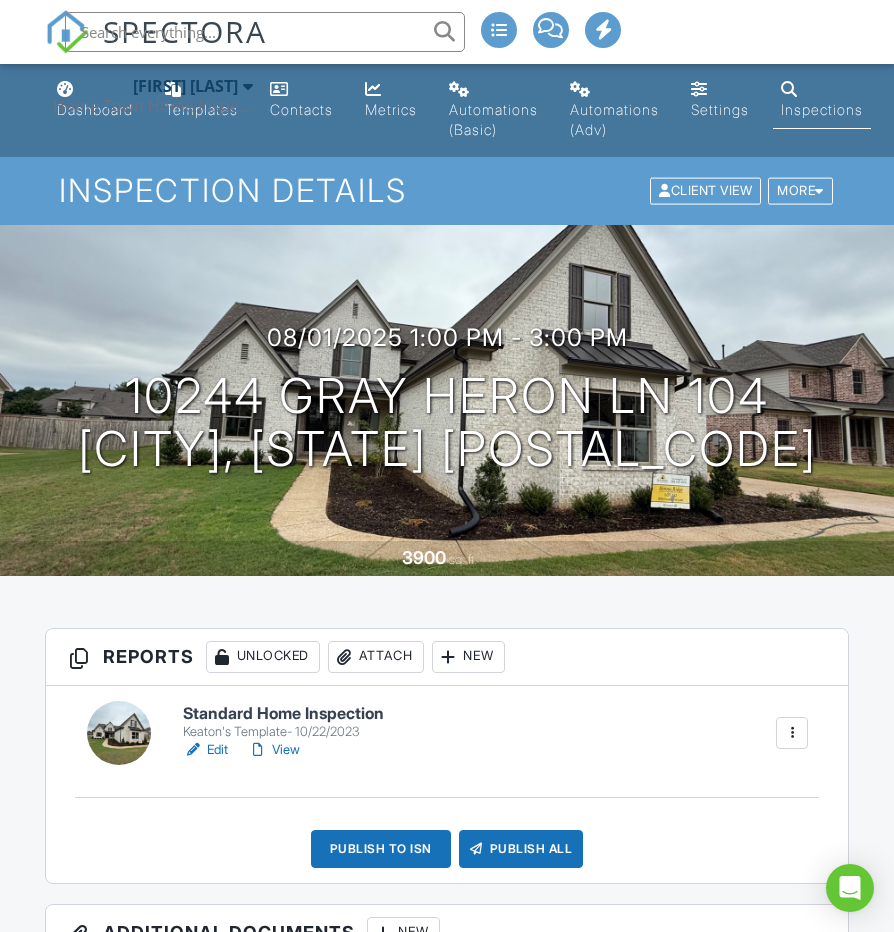scroll, scrollTop: 0, scrollLeft: 0, axis: both 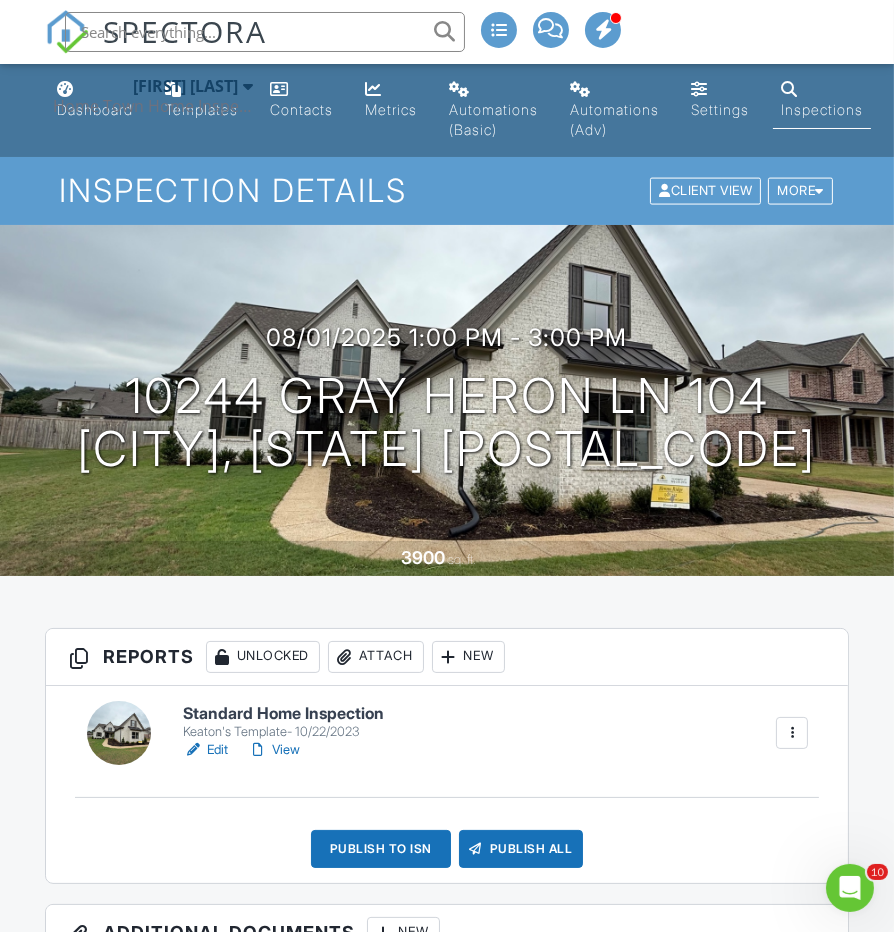 click at bounding box center [119, 733] 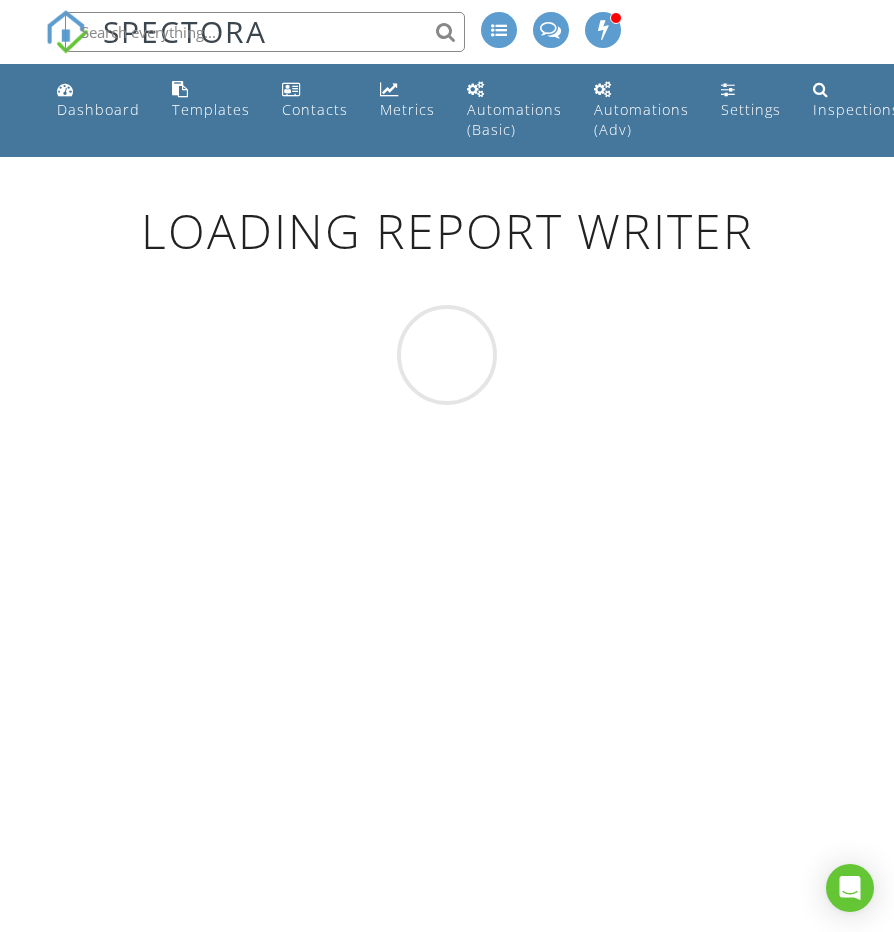 scroll, scrollTop: 0, scrollLeft: 0, axis: both 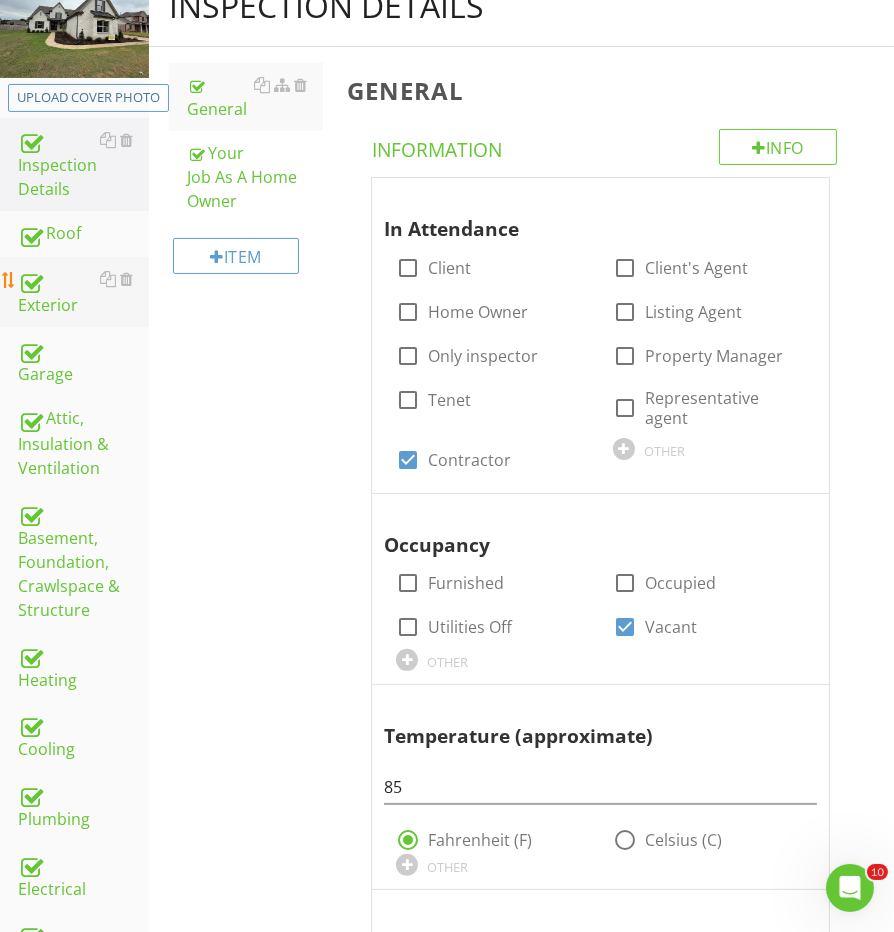 click on "Exterior" at bounding box center (83, 292) 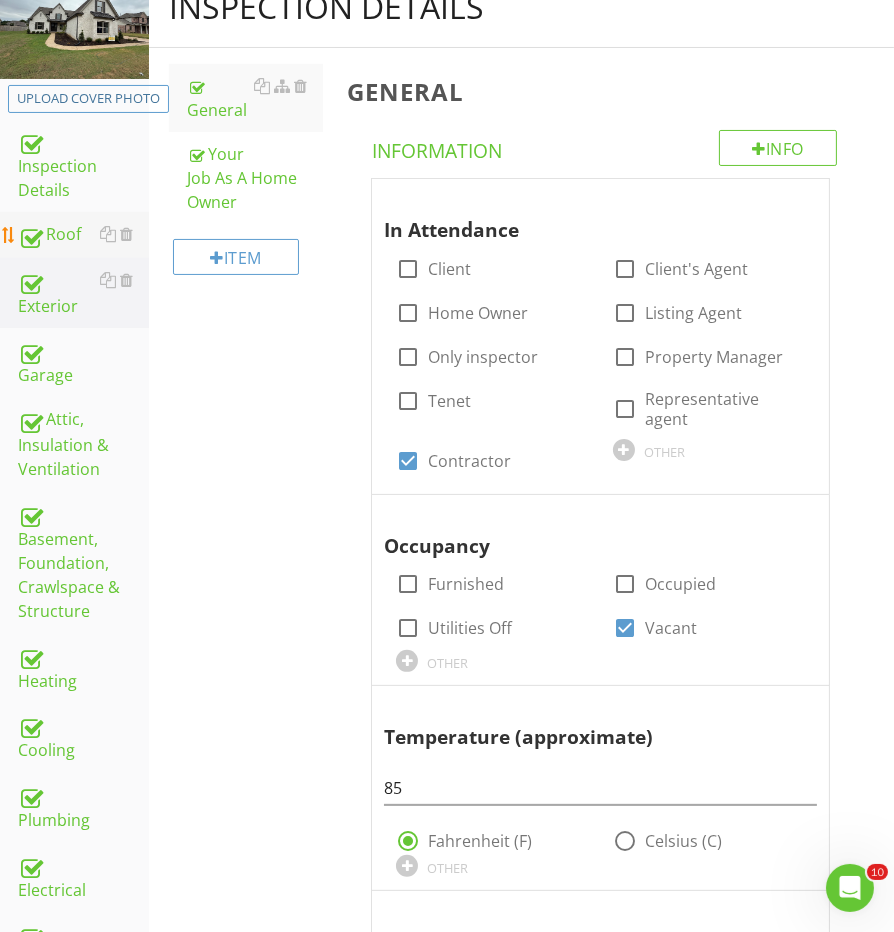 click on "Roof" at bounding box center (83, 235) 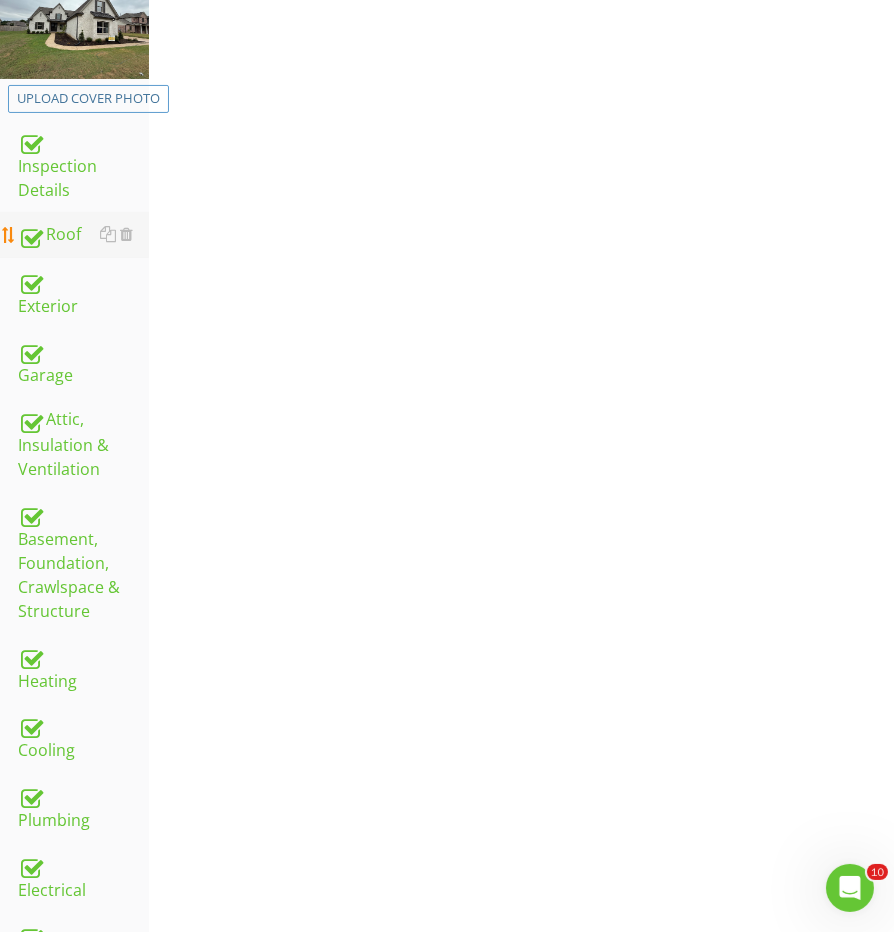 scroll, scrollTop: 308, scrollLeft: 0, axis: vertical 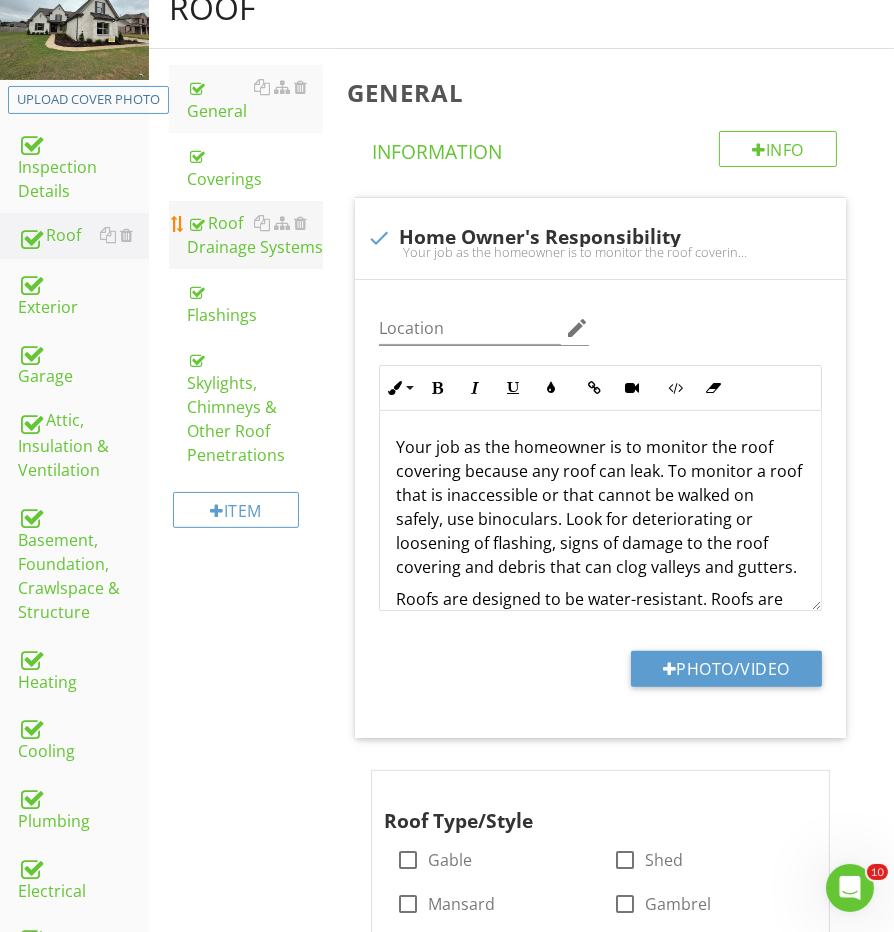 click on "Roof Drainage Systems" at bounding box center [255, 235] 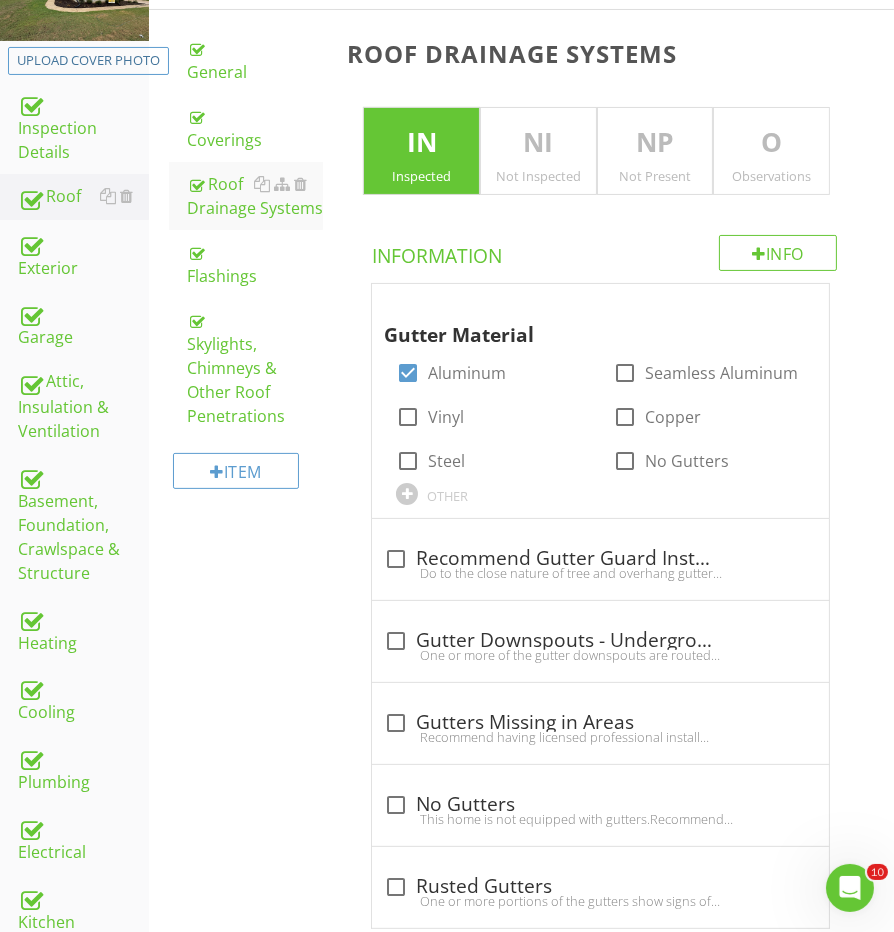 click on "O" at bounding box center (771, 143) 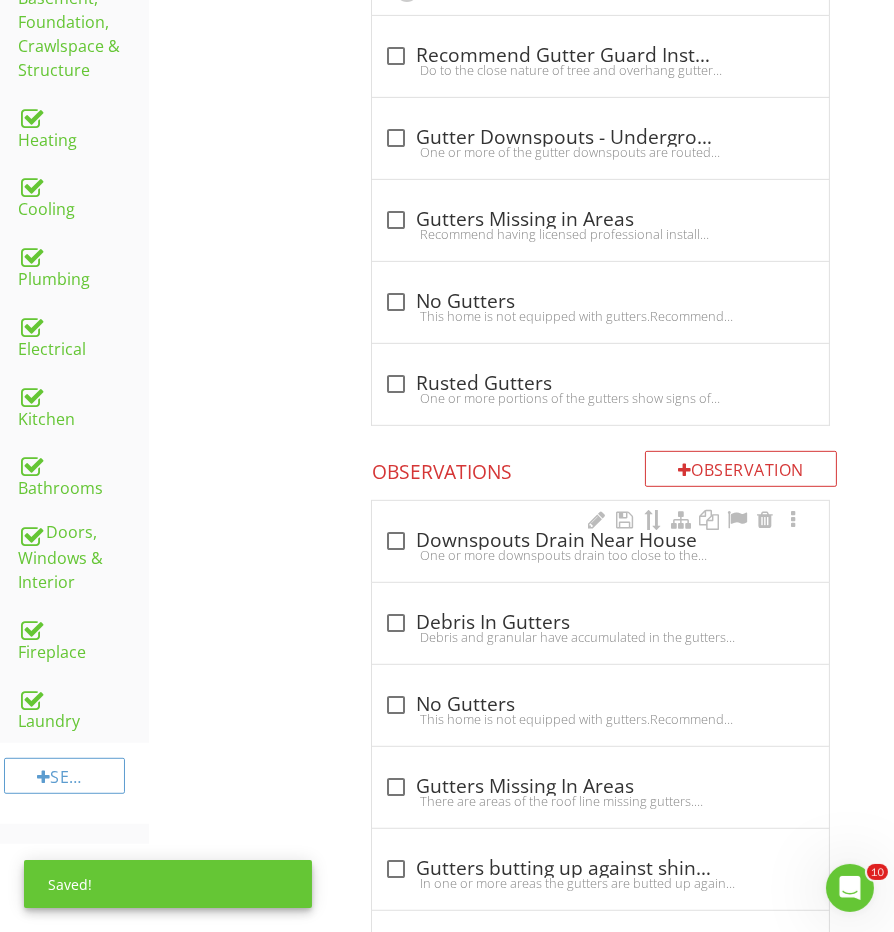 click on "One or more downspouts drain too close to the home's foundation. This can result in excessive moisture in the soil at the foundation, which can lead to foundation/structural movement. Recommend a qualified contractor adjust downspout extensions to drain at least 6 feet from the foundation. Here is a helpful DIY link and video on draining water flow away from your house." at bounding box center (600, 555) 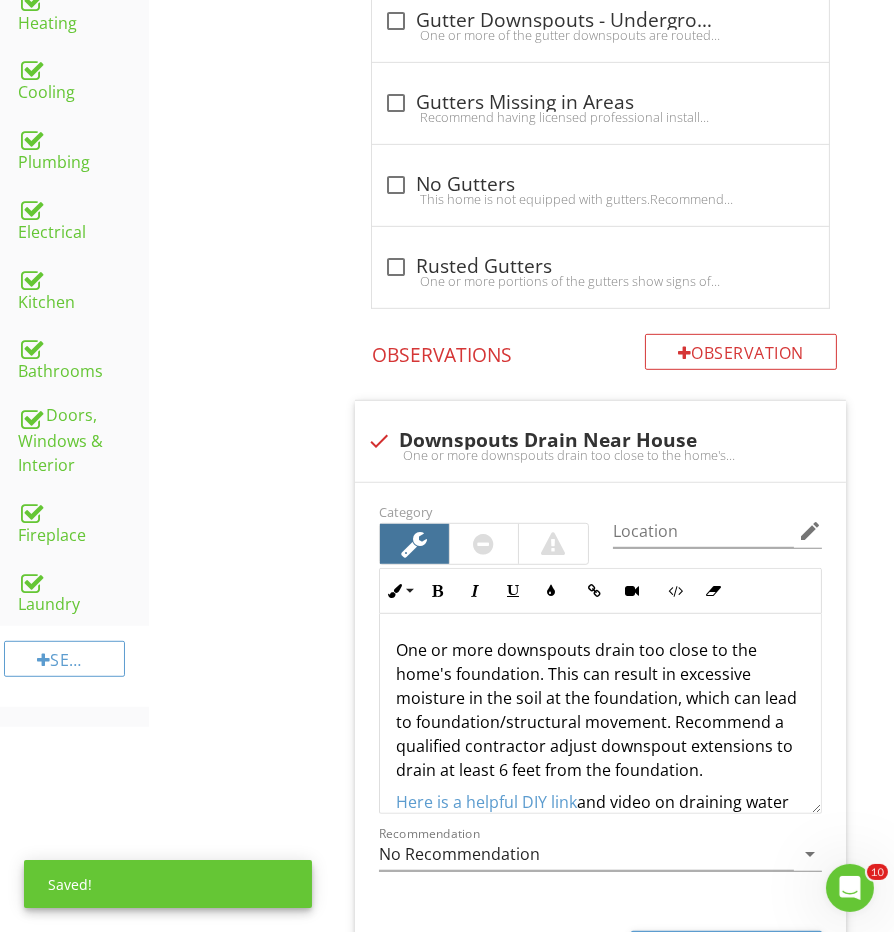 scroll, scrollTop: 1178, scrollLeft: 0, axis: vertical 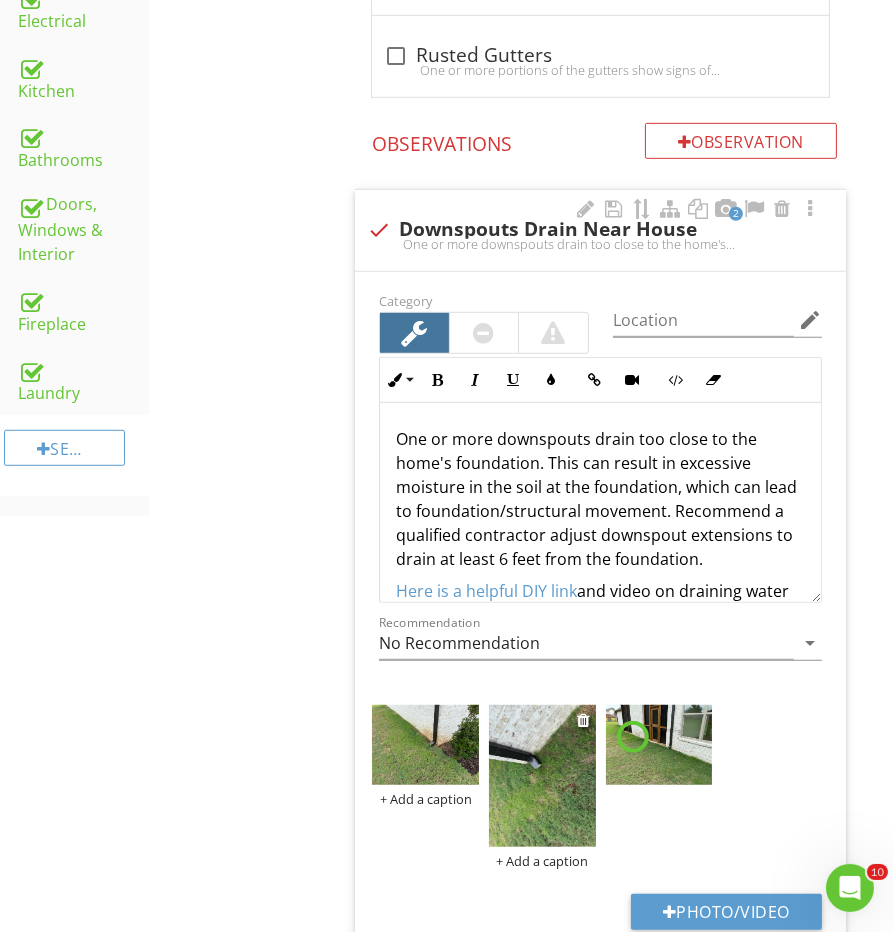 click at bounding box center (542, 776) 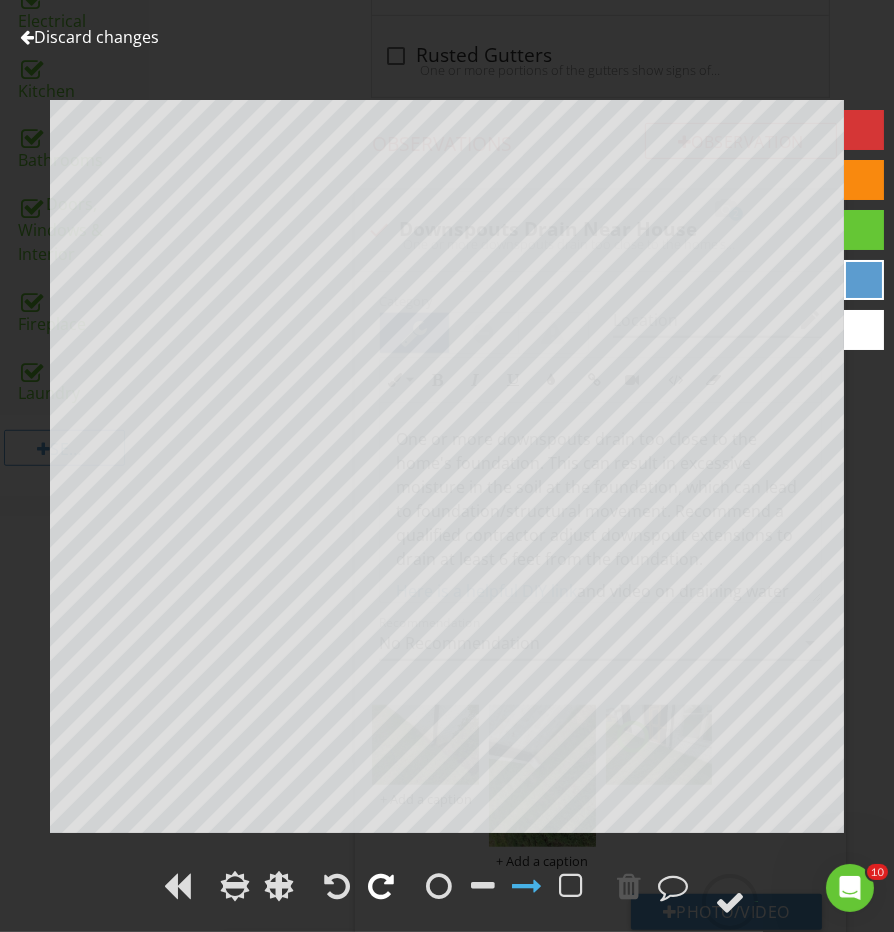 click at bounding box center [381, 886] 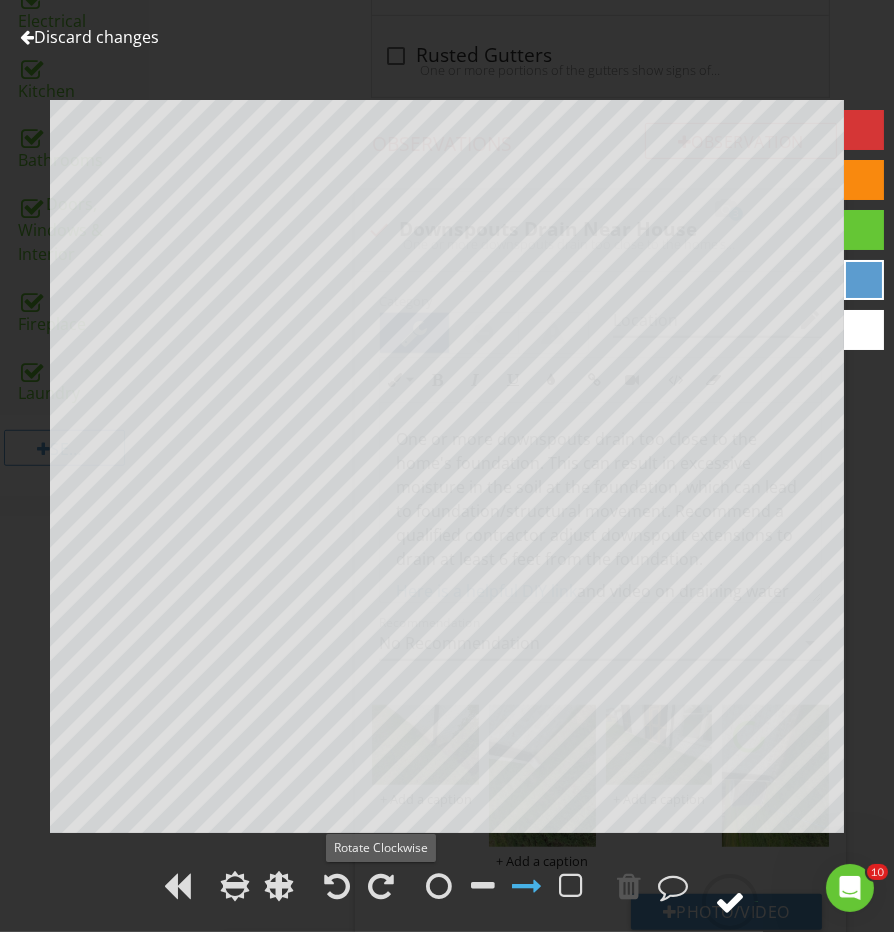 click 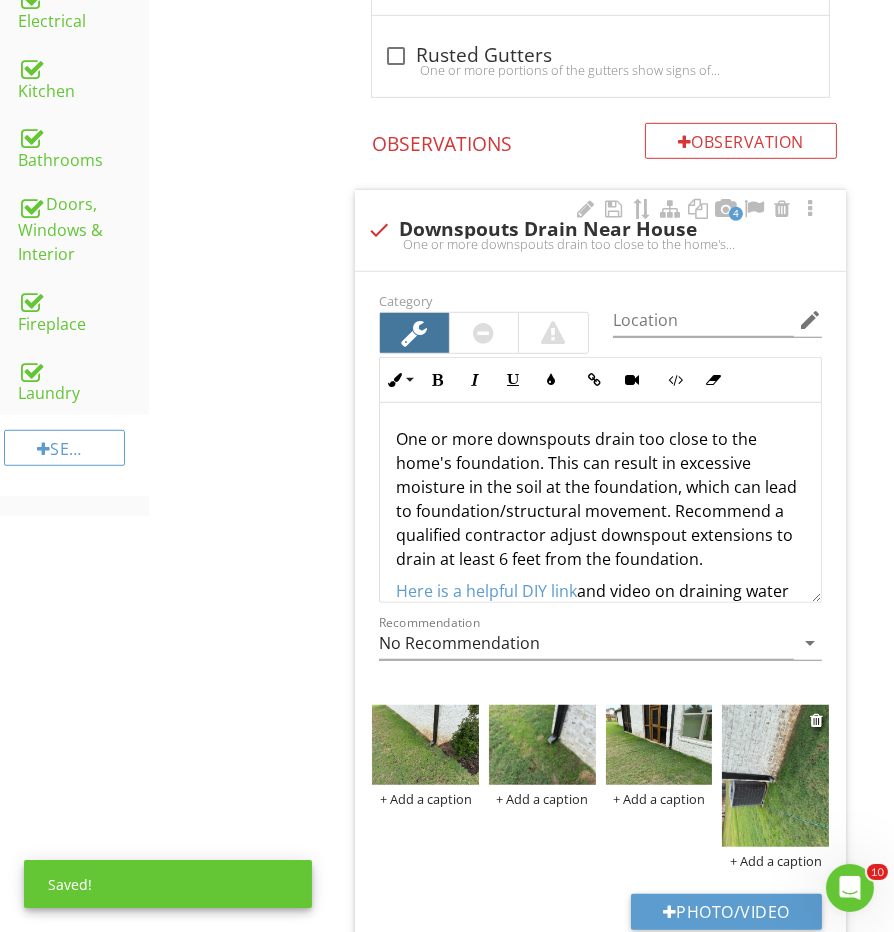 click at bounding box center (775, 776) 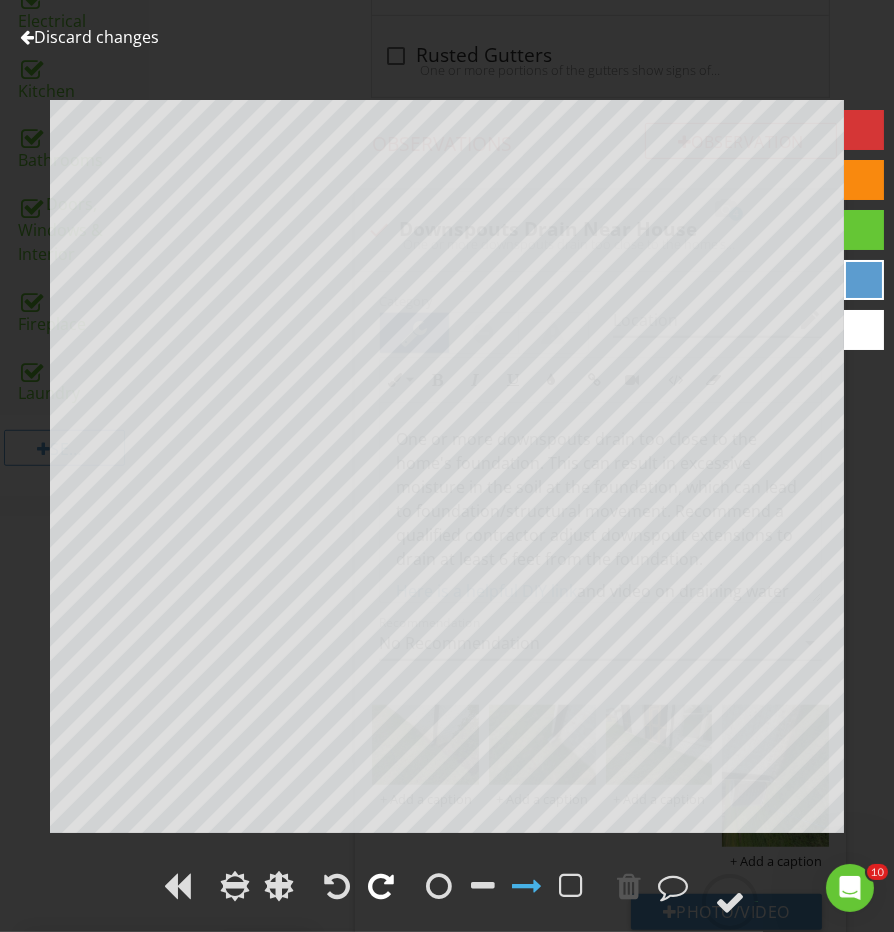 click at bounding box center [381, 886] 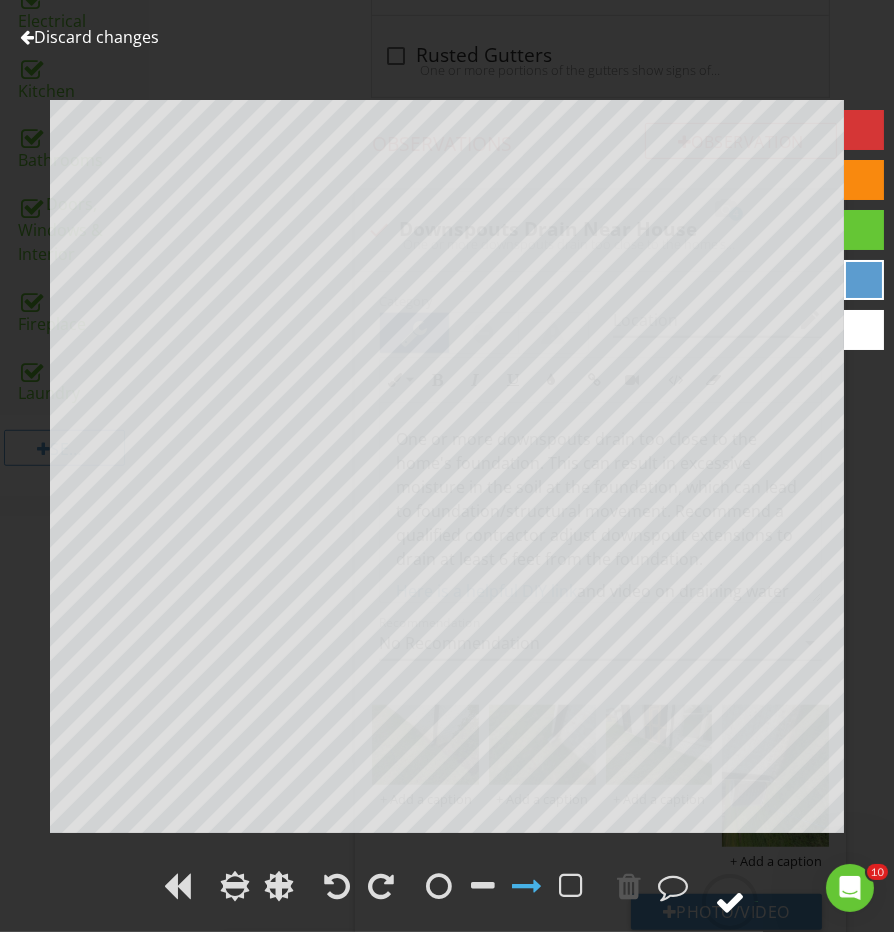 click 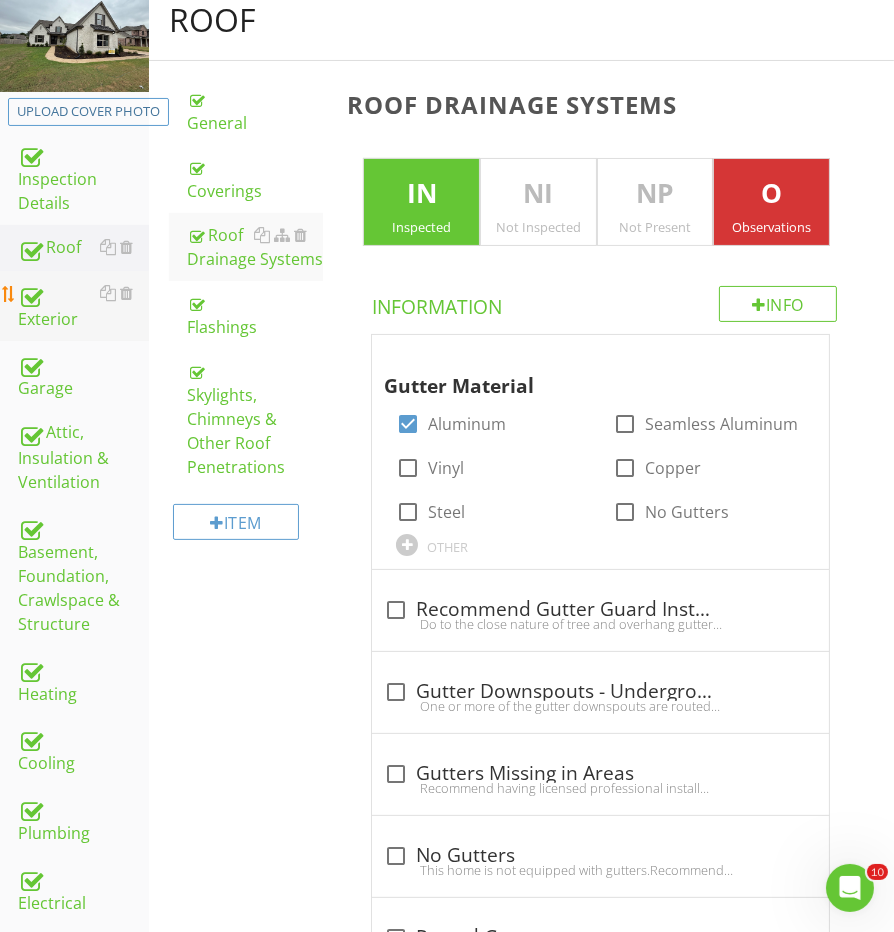 click on "Exterior" at bounding box center [83, 306] 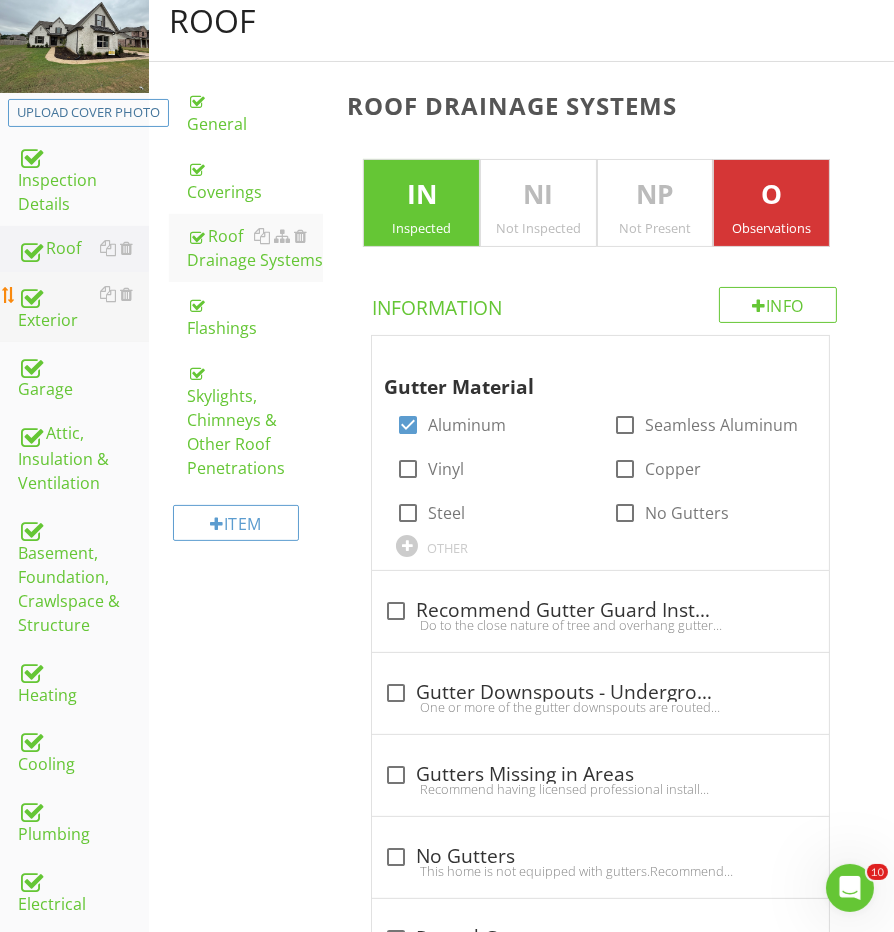 click on "Exterior" at bounding box center [83, 307] 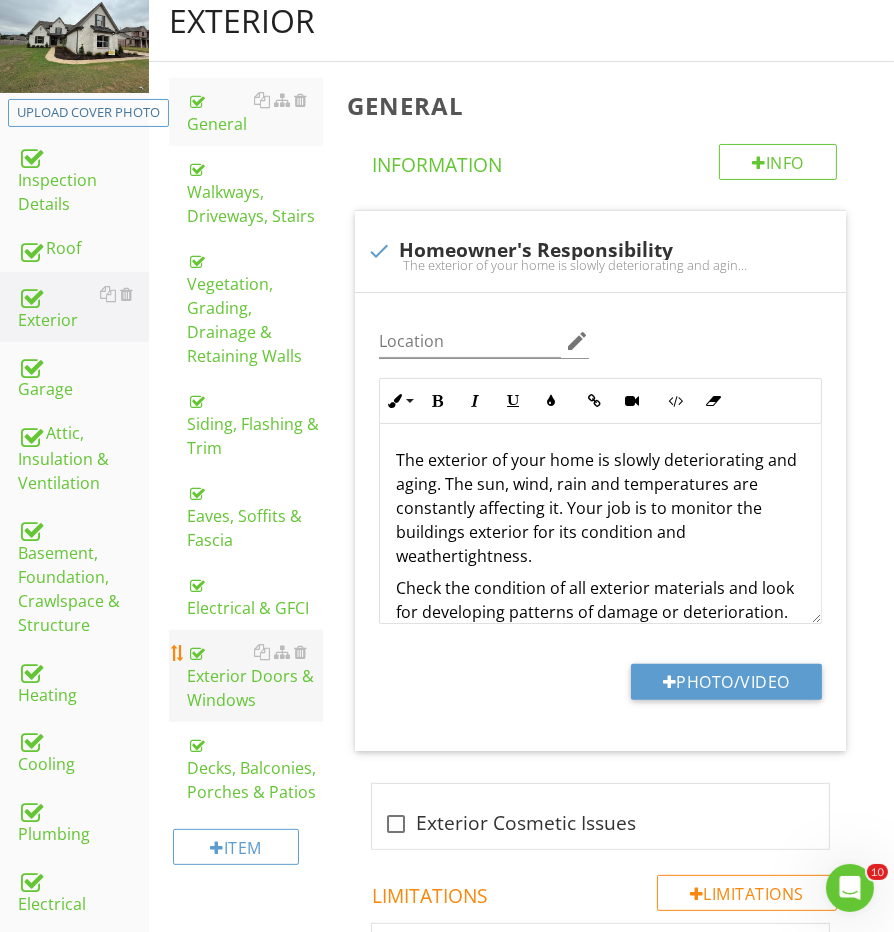 click on "Exterior Doors & Windows" at bounding box center (255, 676) 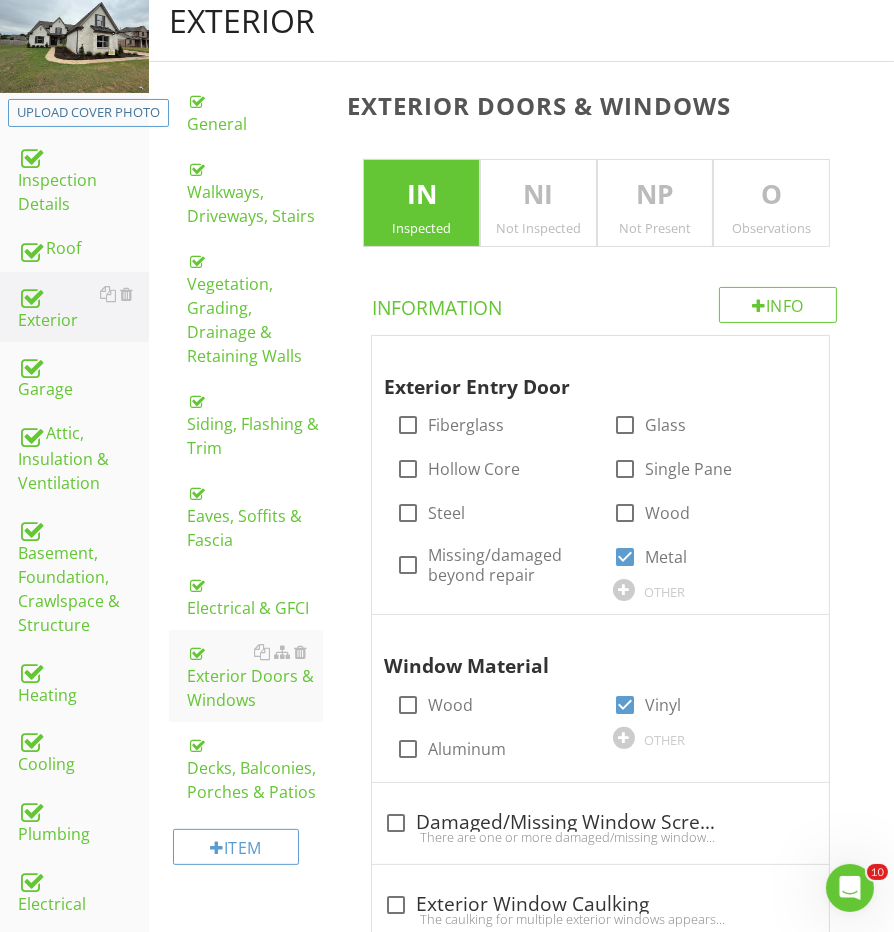 click on "O" at bounding box center (771, 195) 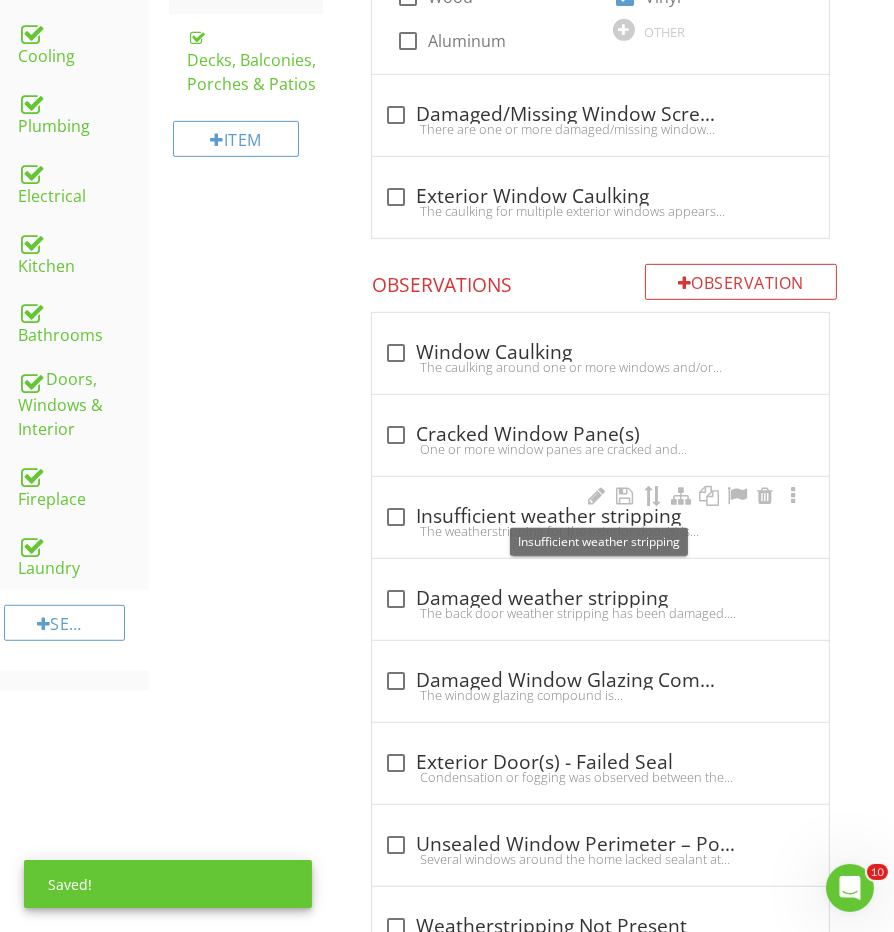 scroll, scrollTop: 1065, scrollLeft: 0, axis: vertical 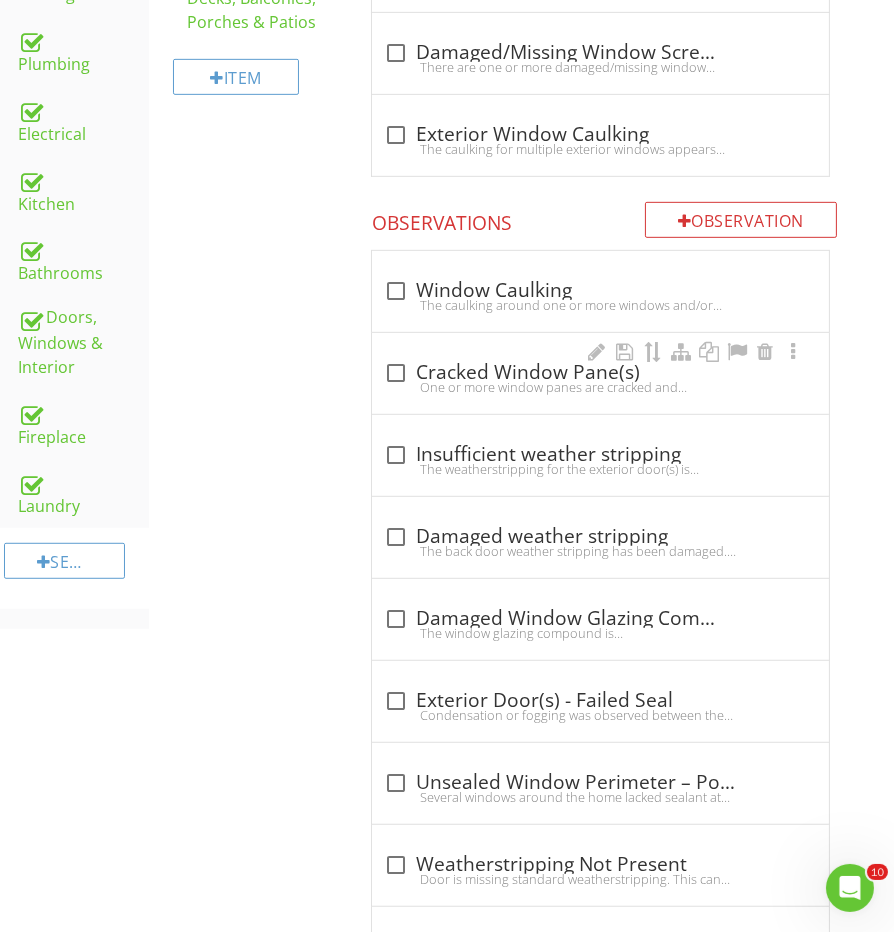 click on "One or more window panes are cracked and damaged. These windows pane(s) will need to be replaced and the window it self may need to be replaced in some instances. Recommend further evaluation and repair by a qualified window contractor." at bounding box center (600, 387) 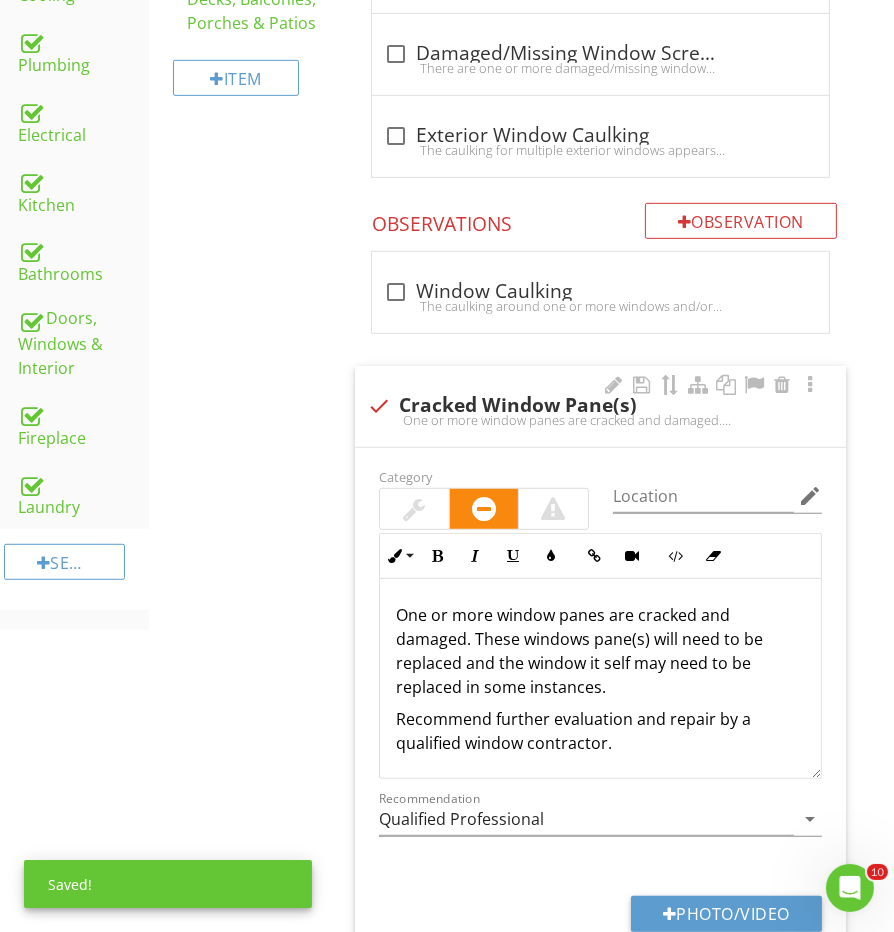 click on "check
Cracked Window Pane(s)" at bounding box center [600, 404] 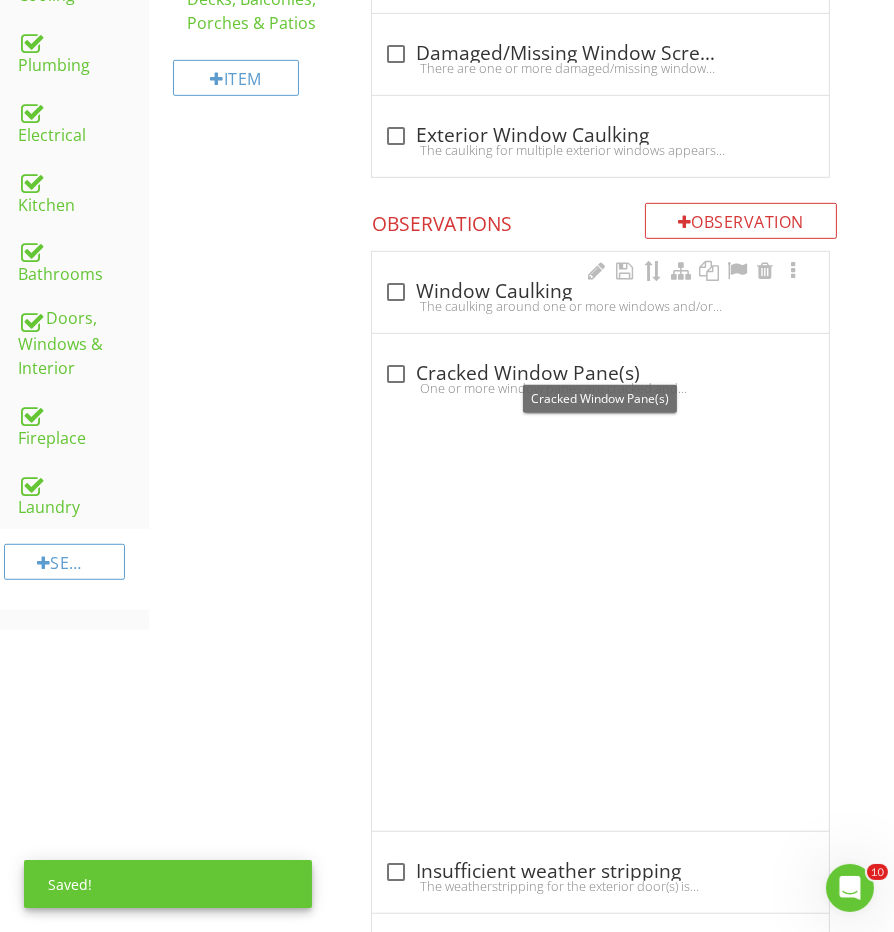 click on "The caulking around one or more windows and/or window trim is deteriorated, cracked, or missing. This can allow for air  water intrusion.Recommend having the damaged, cracked, and/or missing caulking replaced with the appropriate exterior grade window caulking. Regular evaluation of all windows and repair of any and all caulk that has shrunken or cracked is recommended." at bounding box center [600, 306] 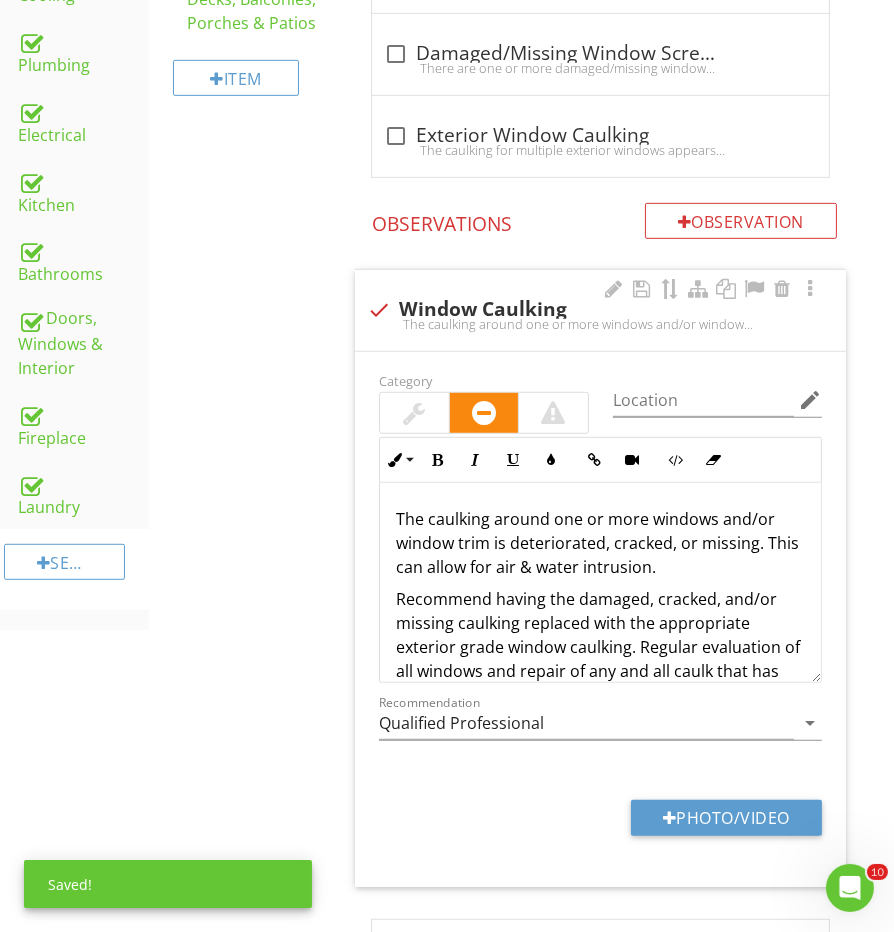 scroll, scrollTop: 1063, scrollLeft: 0, axis: vertical 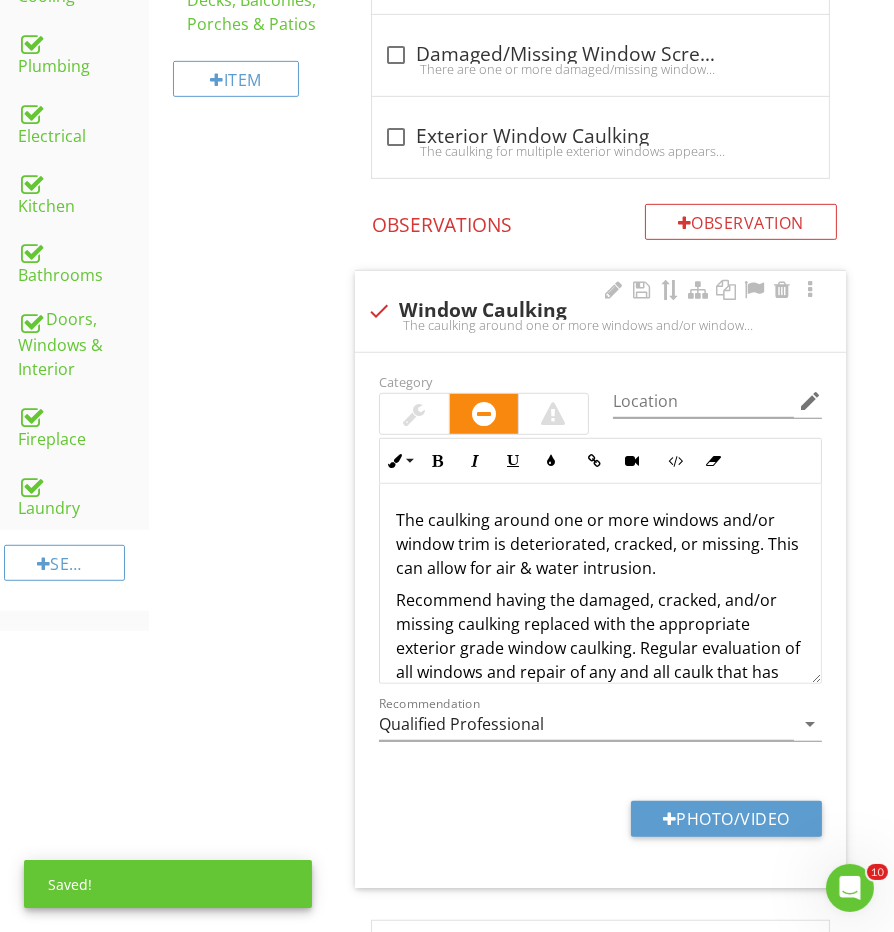 click at bounding box center (414, 414) 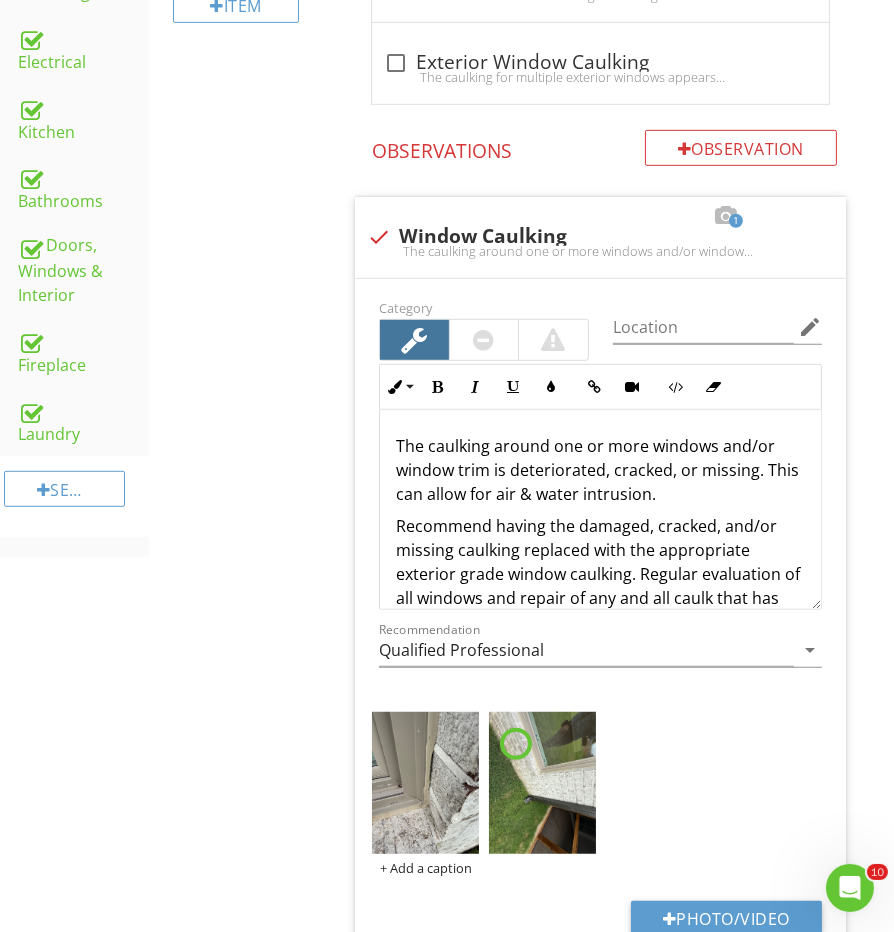 scroll, scrollTop: 1238, scrollLeft: 0, axis: vertical 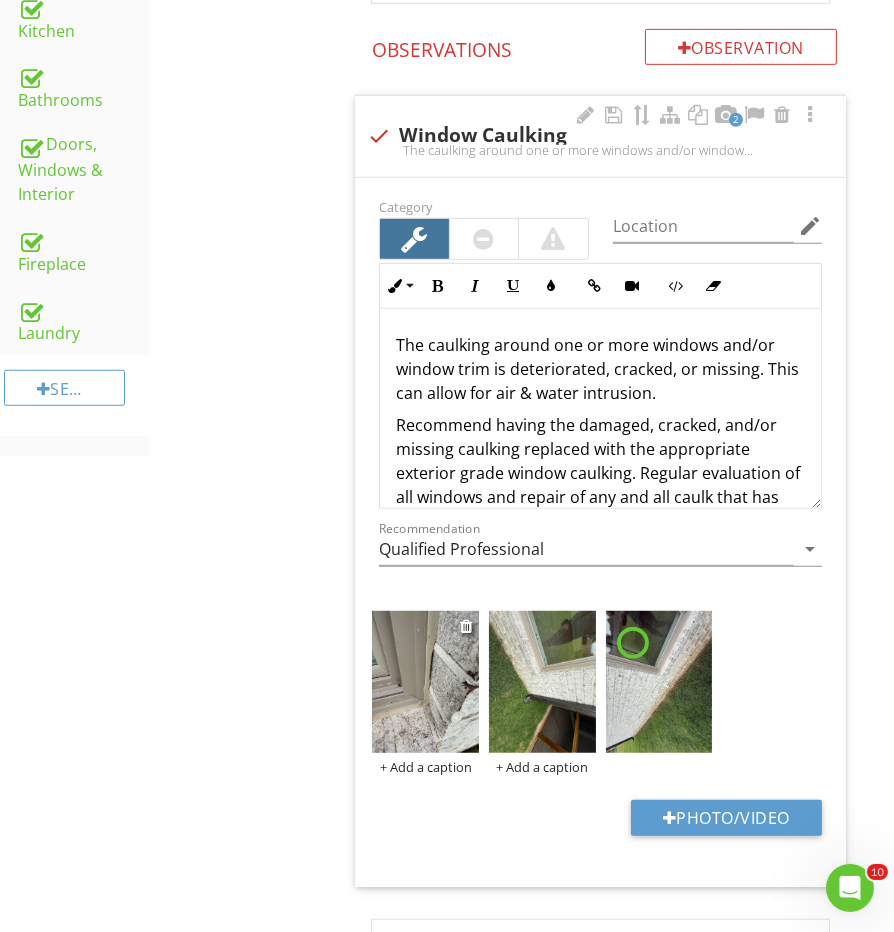 click at bounding box center [425, 682] 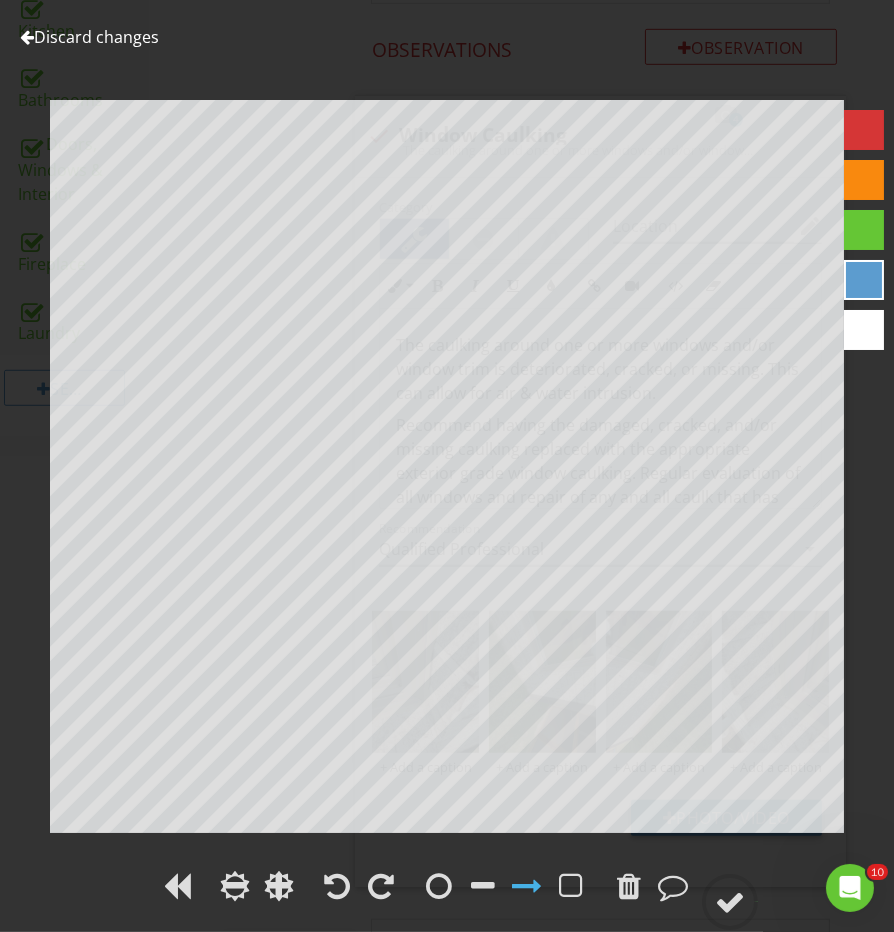 click at bounding box center (447, 889) 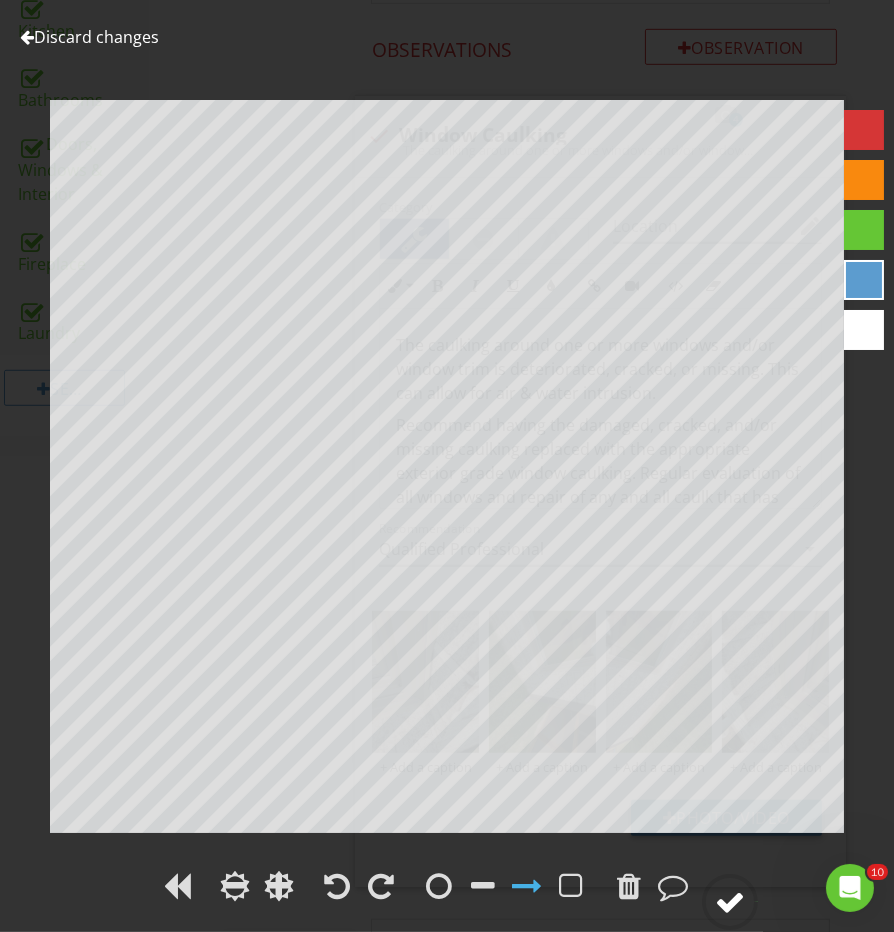 click at bounding box center [730, 902] 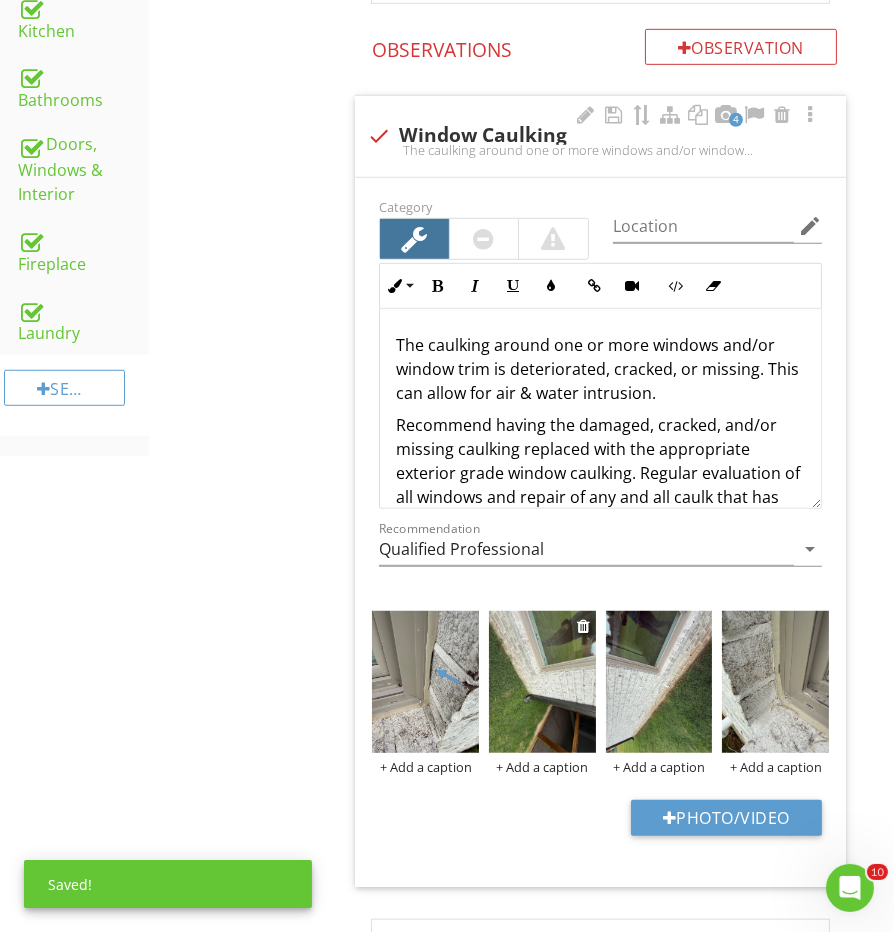 click at bounding box center [542, 682] 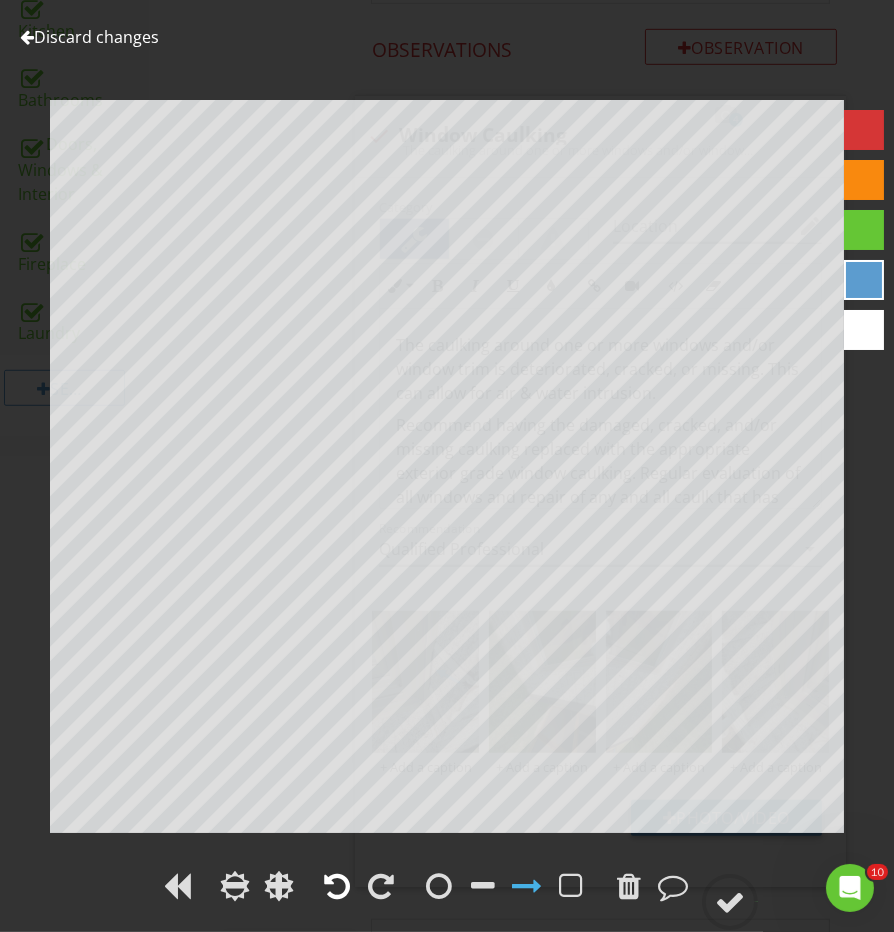 click at bounding box center [337, 886] 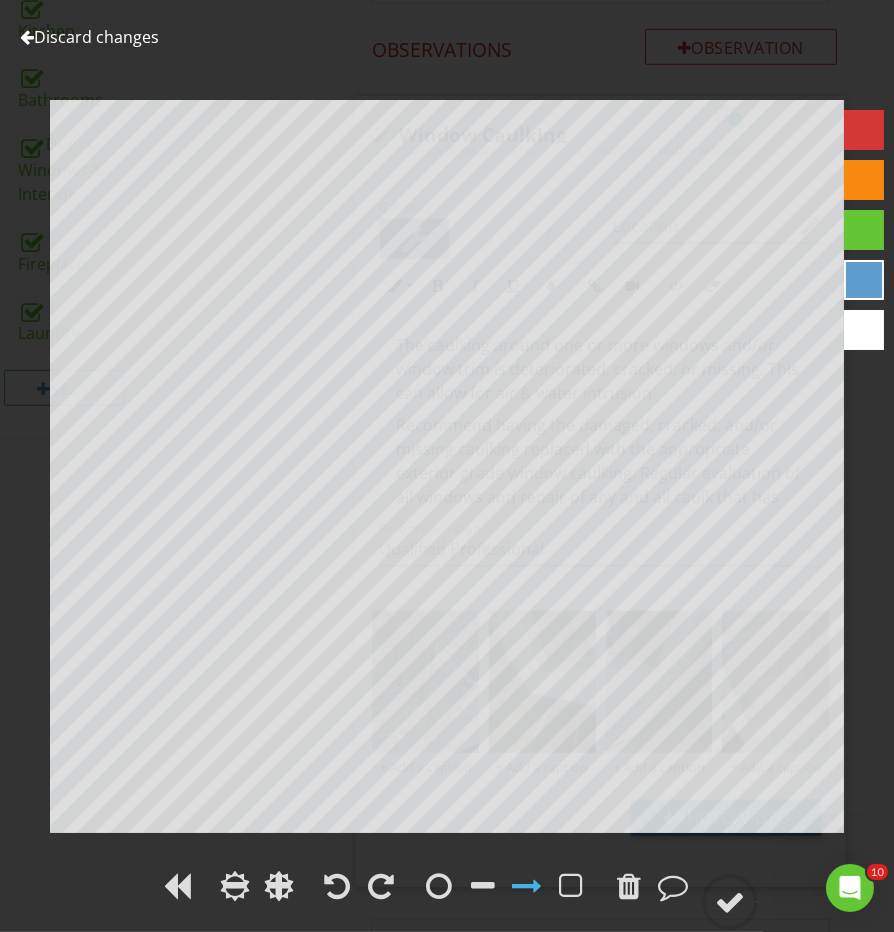 click at bounding box center [439, 900] 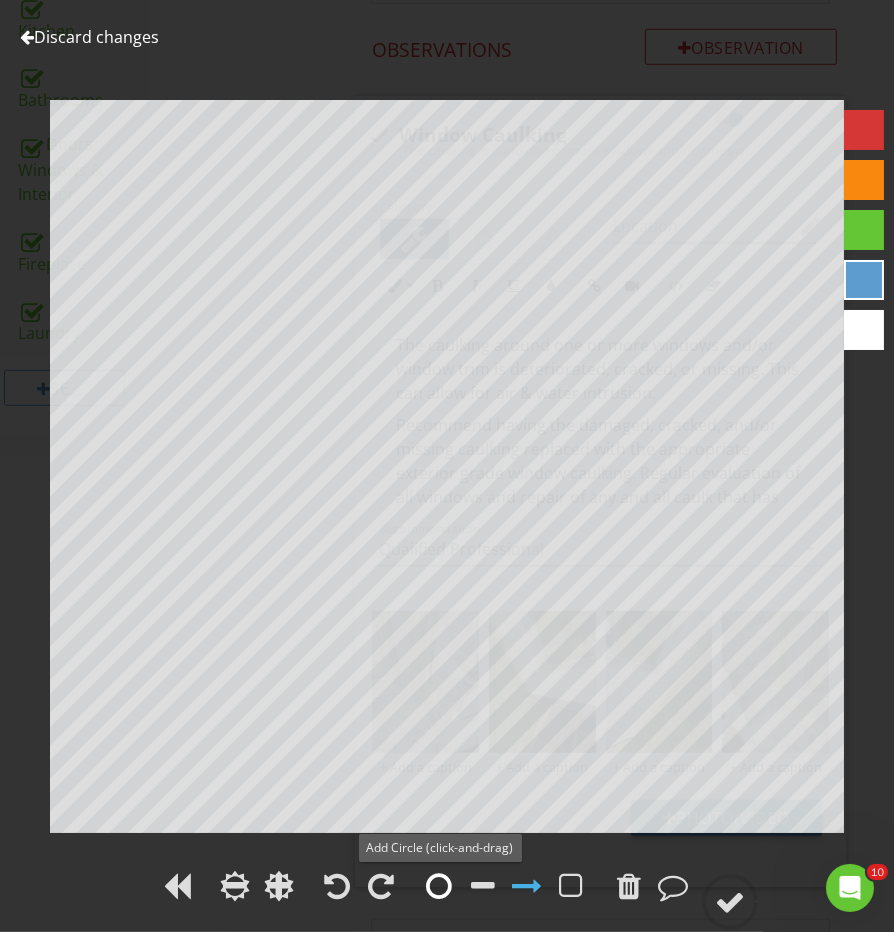click at bounding box center (439, 886) 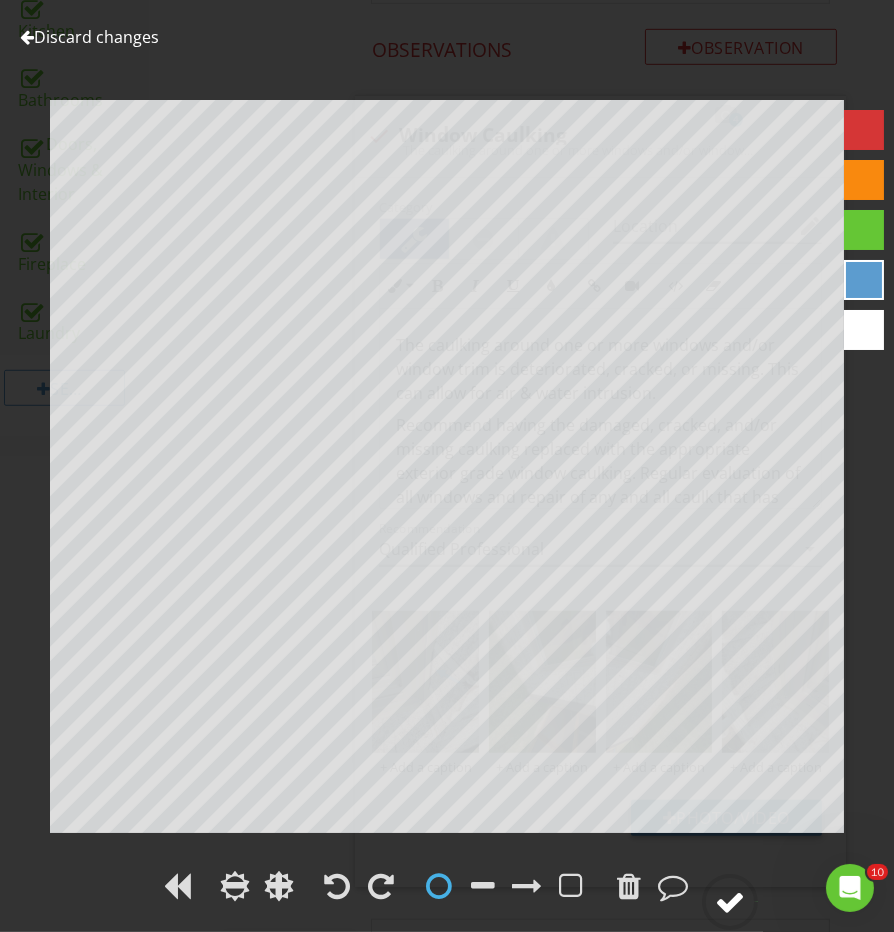 click at bounding box center (730, 902) 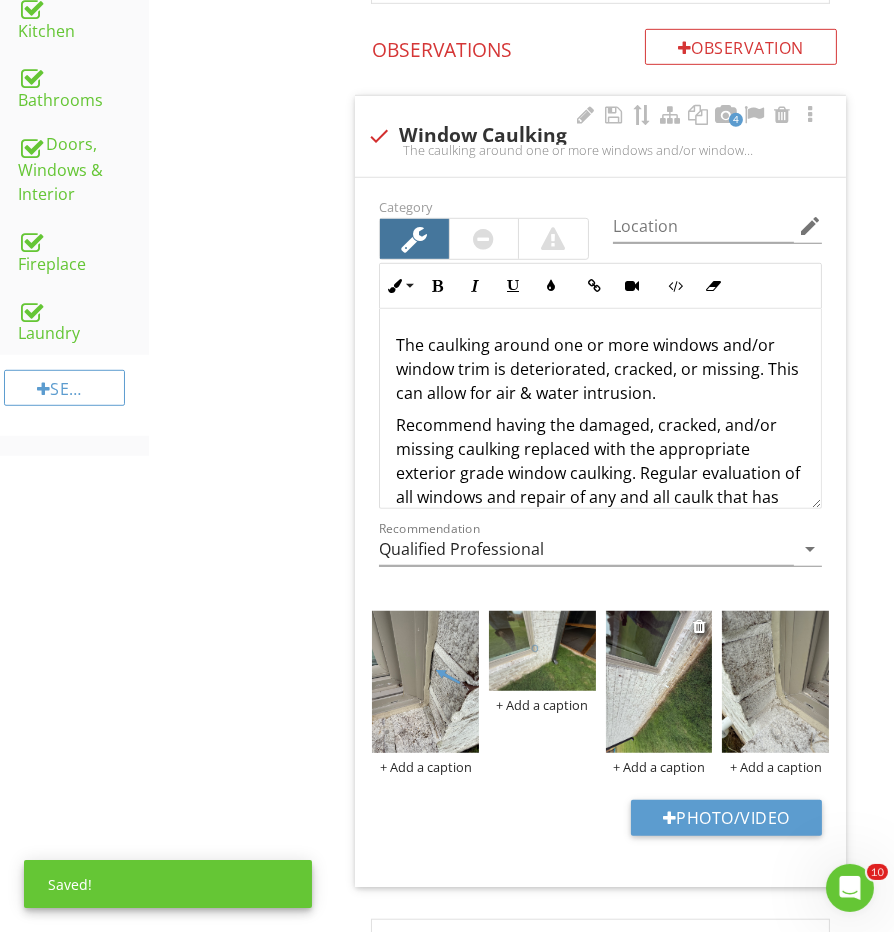 click at bounding box center [659, 682] 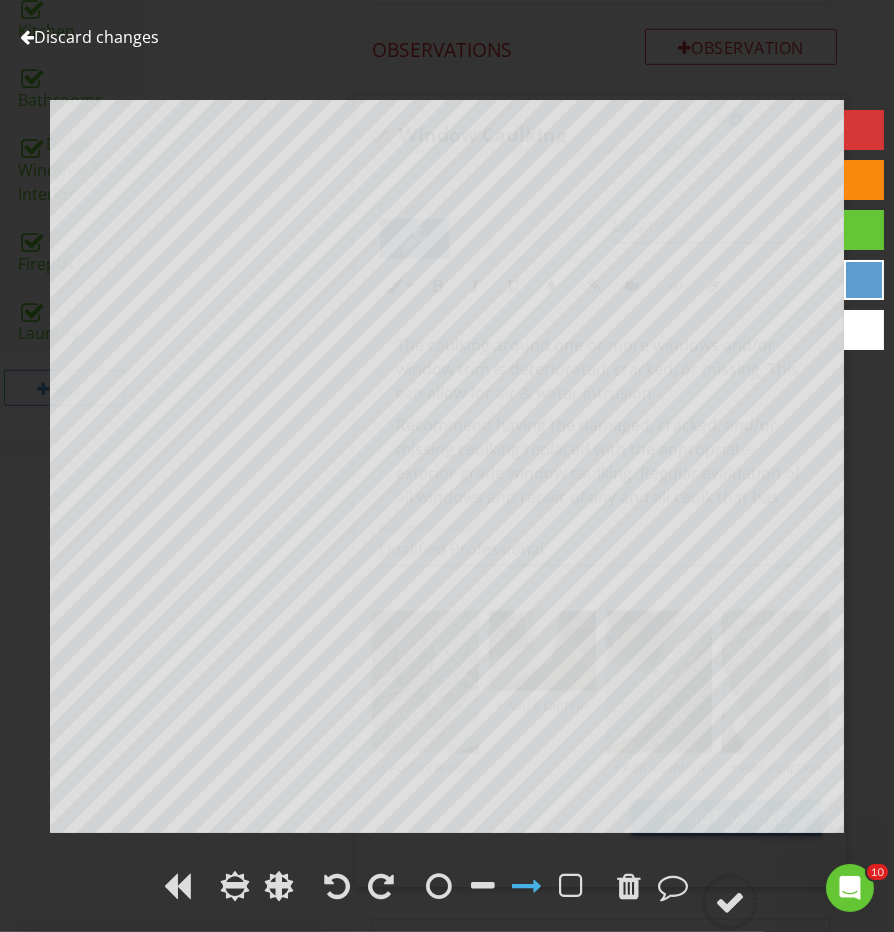 drag, startPoint x: 391, startPoint y: 876, endPoint x: 404, endPoint y: 876, distance: 13 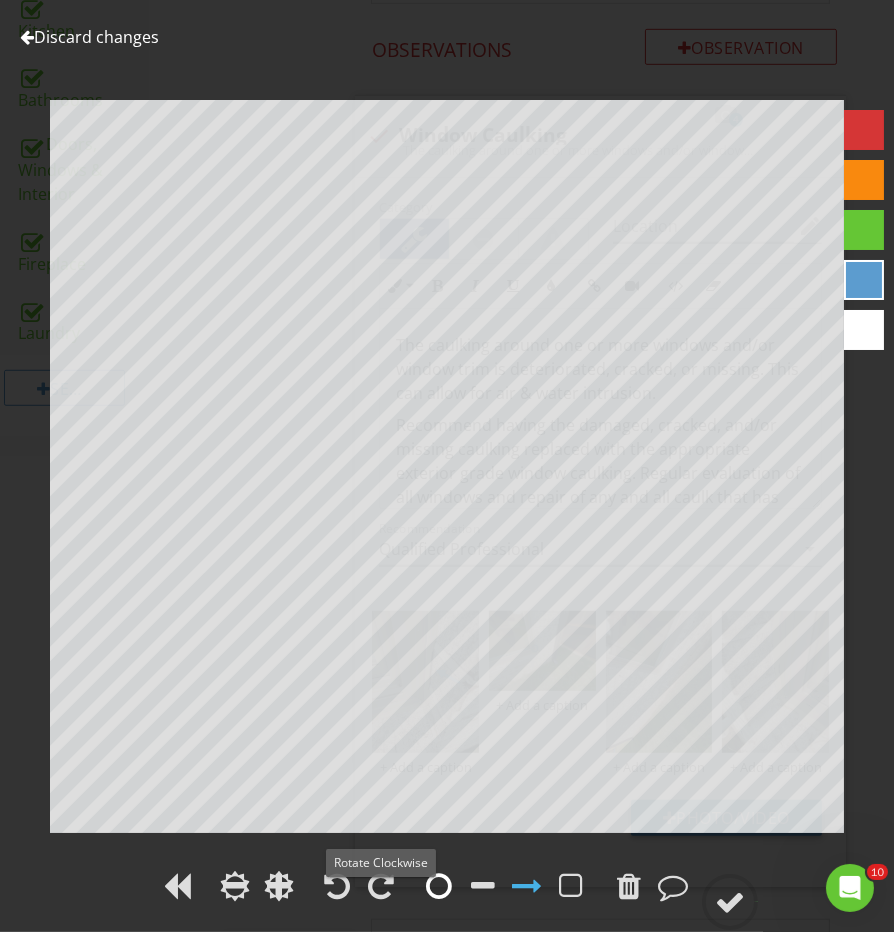 click at bounding box center (439, 886) 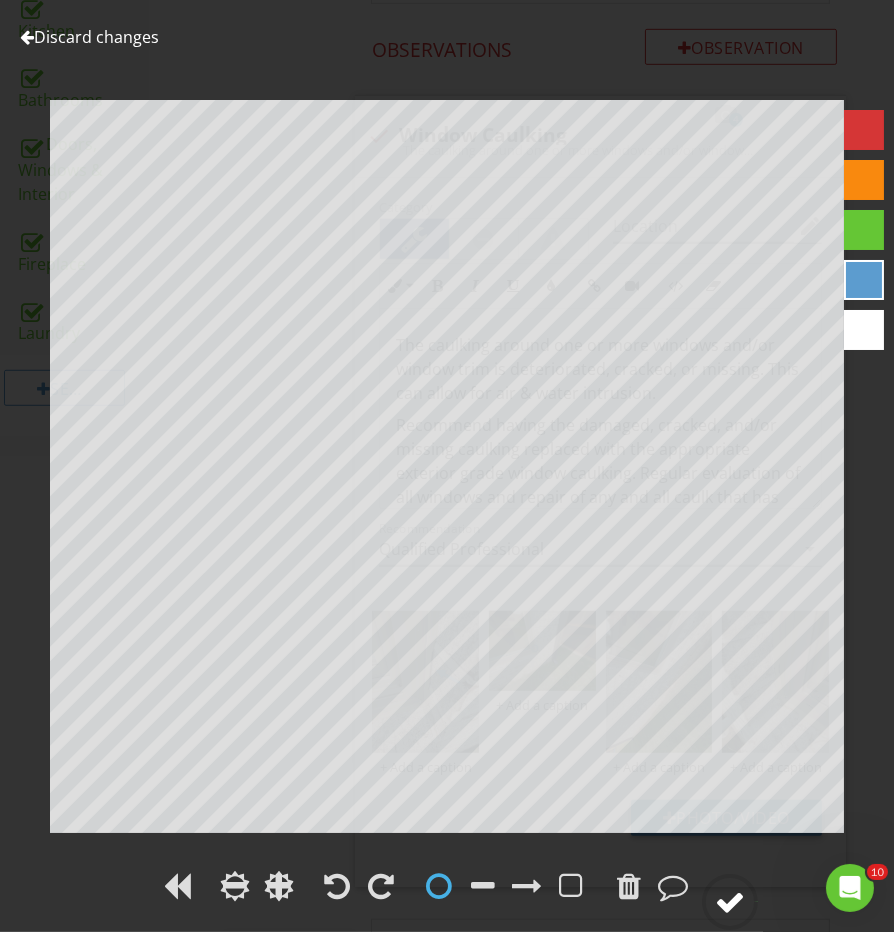 click at bounding box center [730, 902] 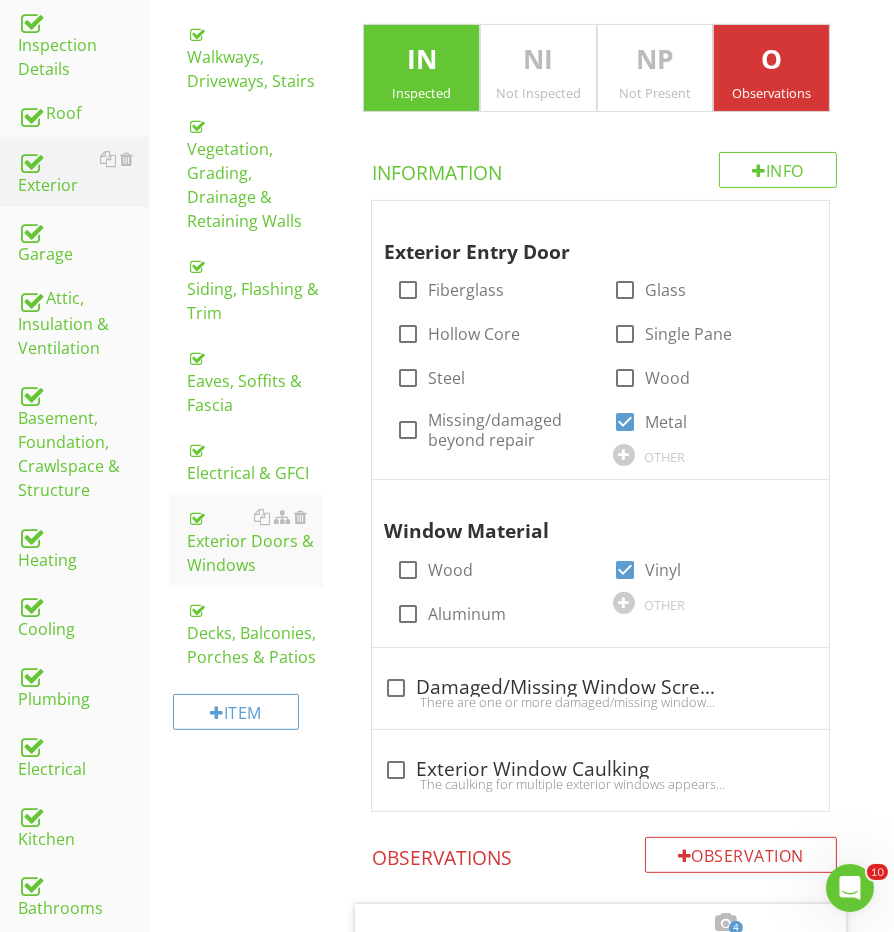 scroll, scrollTop: 350, scrollLeft: 0, axis: vertical 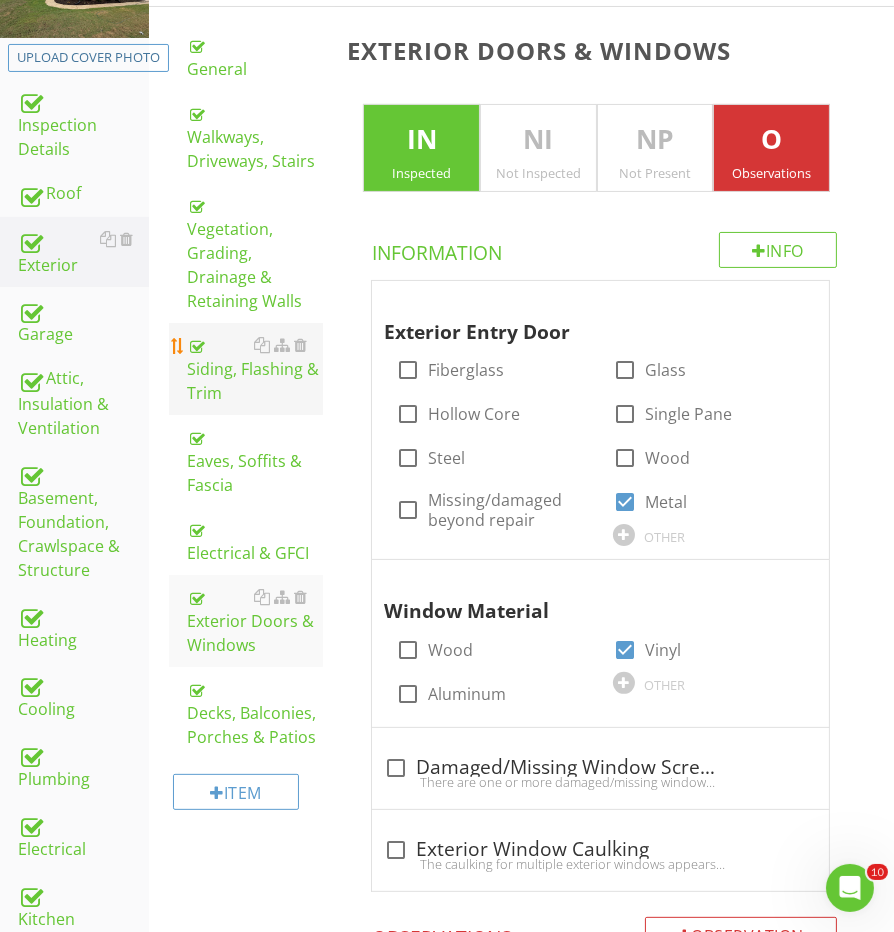 click on "Siding, Flashing & Trim" at bounding box center [255, 369] 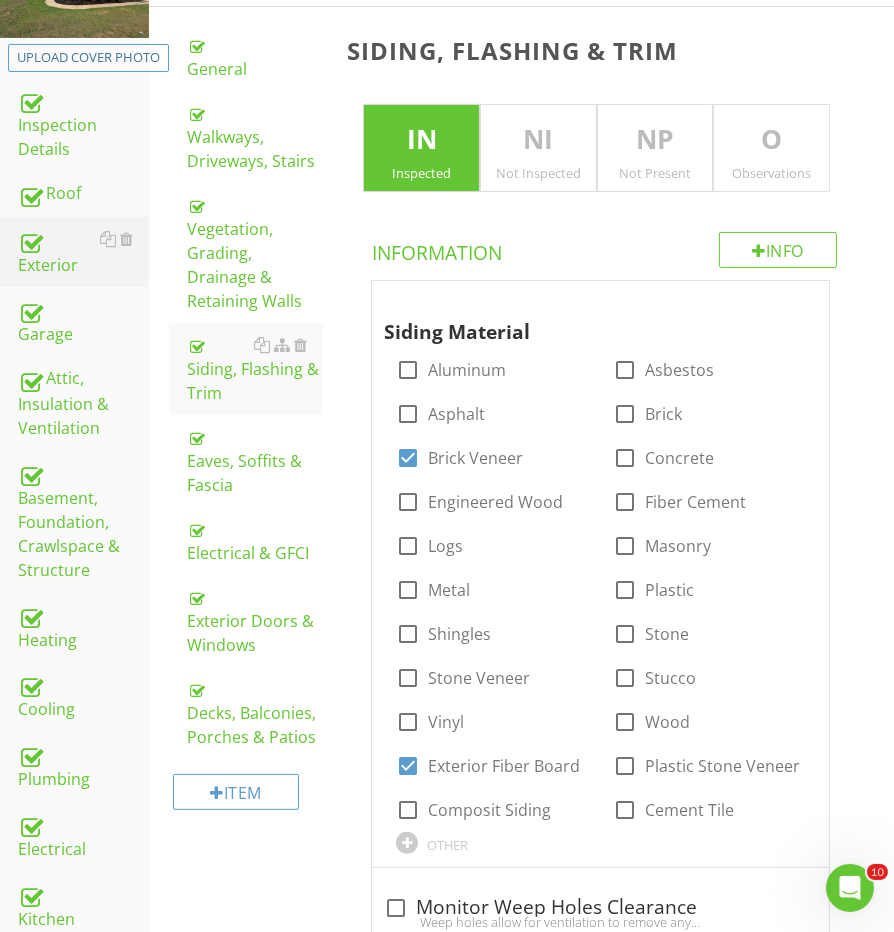 click on "O" at bounding box center (771, 140) 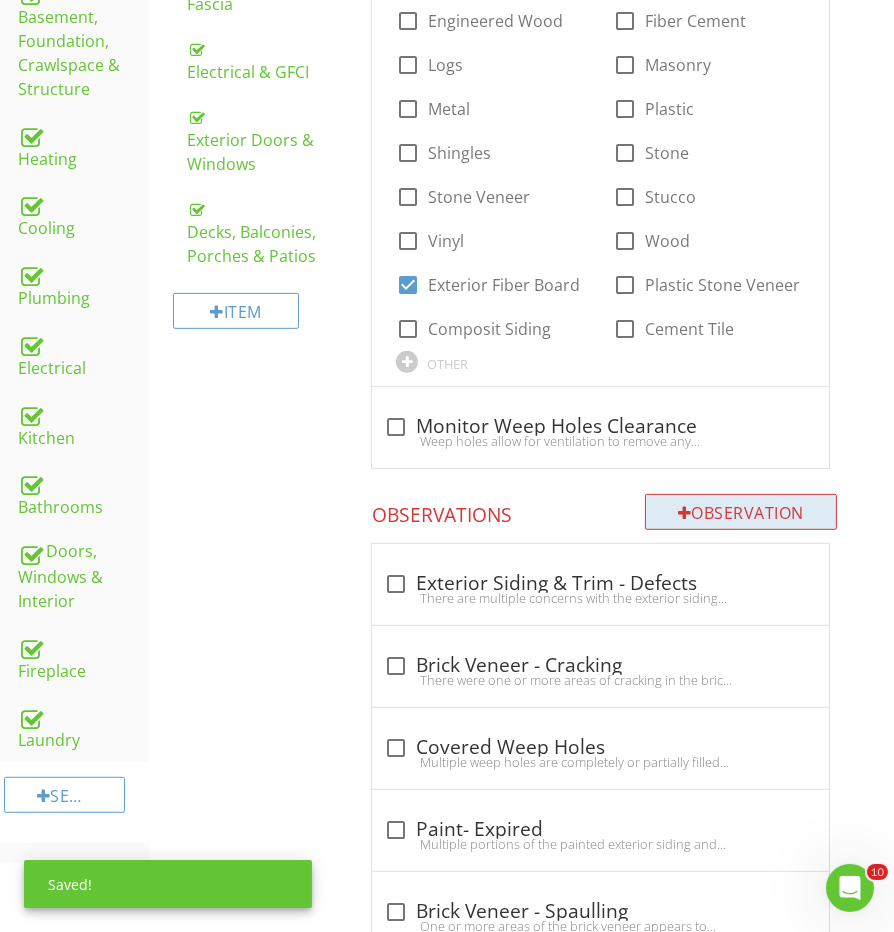click on "Observation" at bounding box center (741, 512) 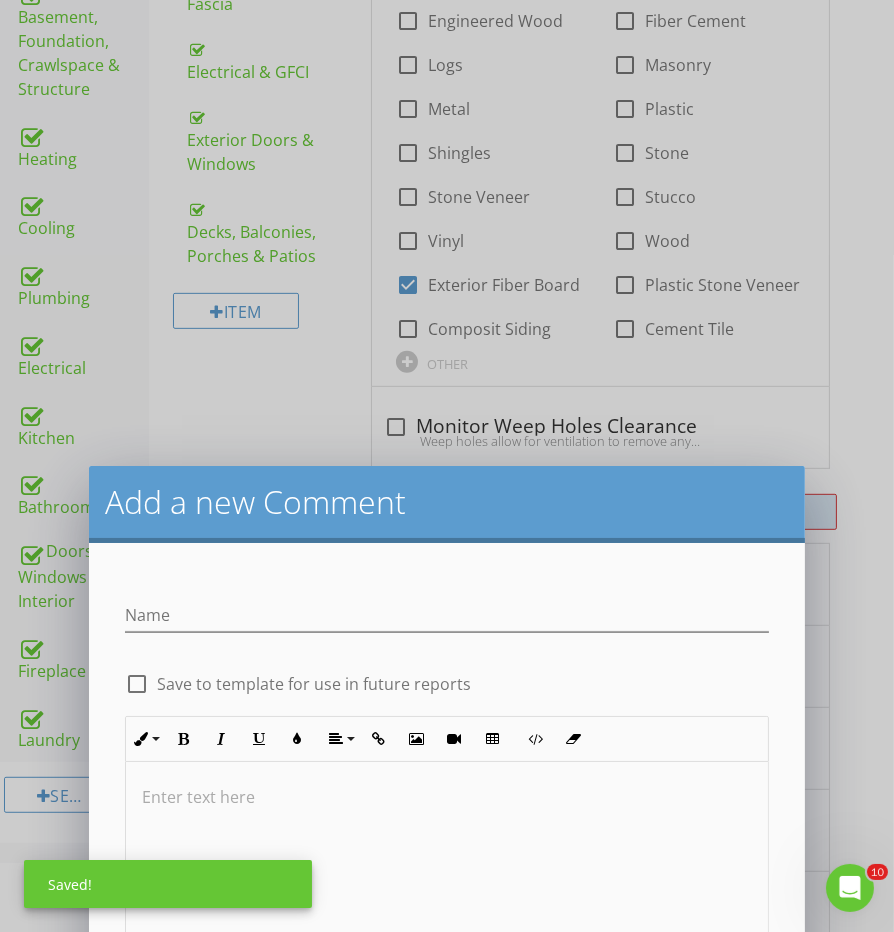 scroll, scrollTop: 830, scrollLeft: 0, axis: vertical 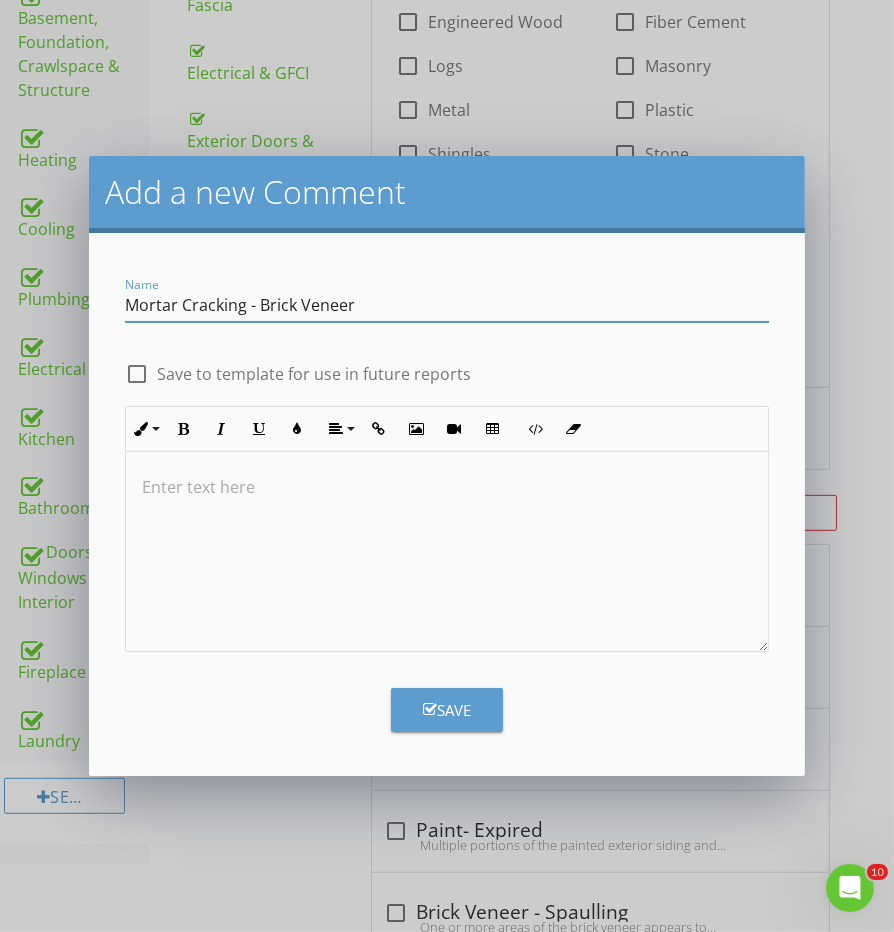 type on "Mortar Cracking - Brick Veneer" 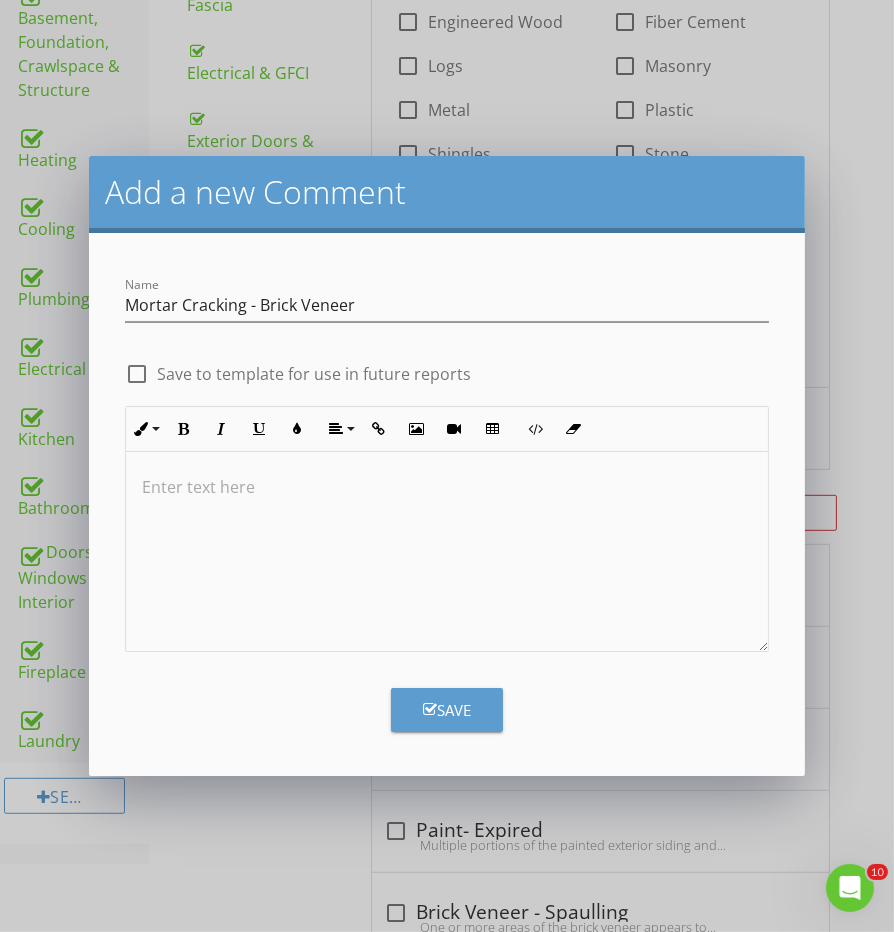 click at bounding box center (446, 552) 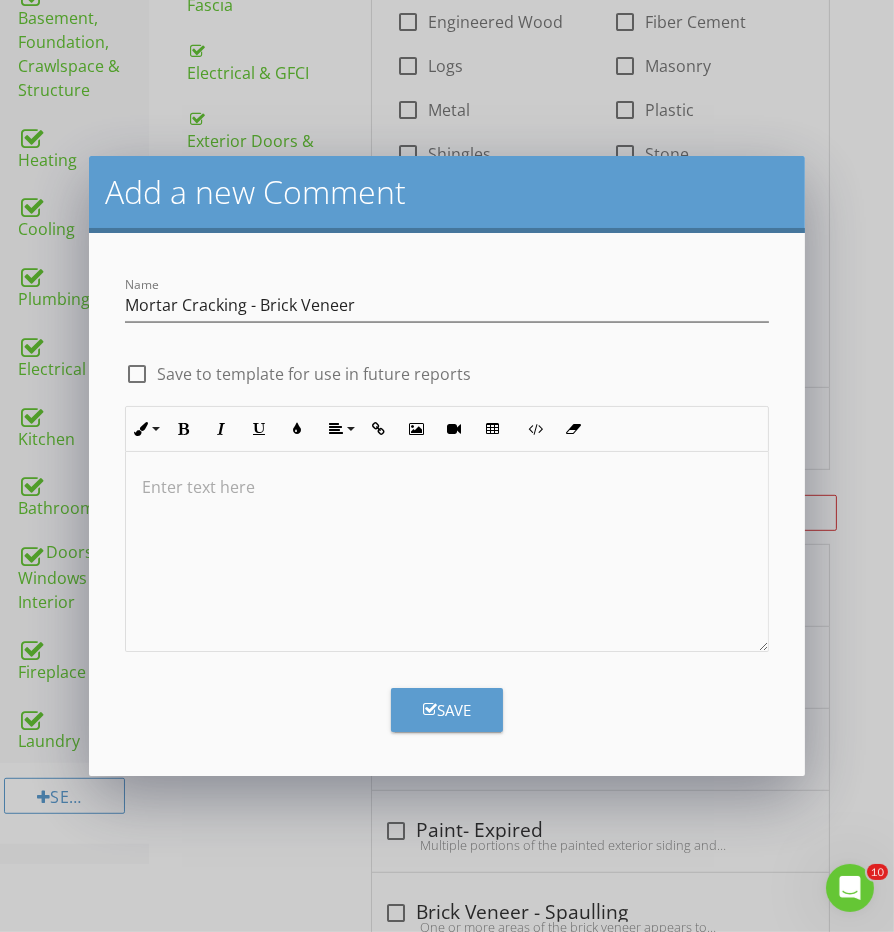 type 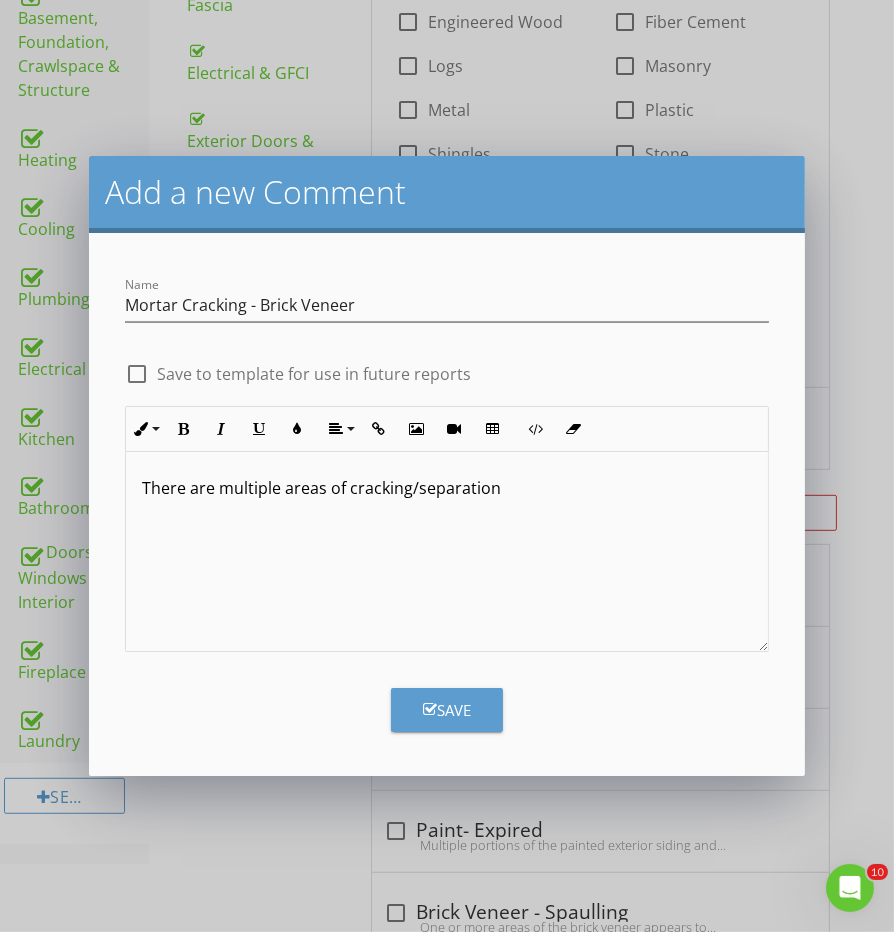click on "There are multiple areas of cracking/separation" at bounding box center [446, 488] 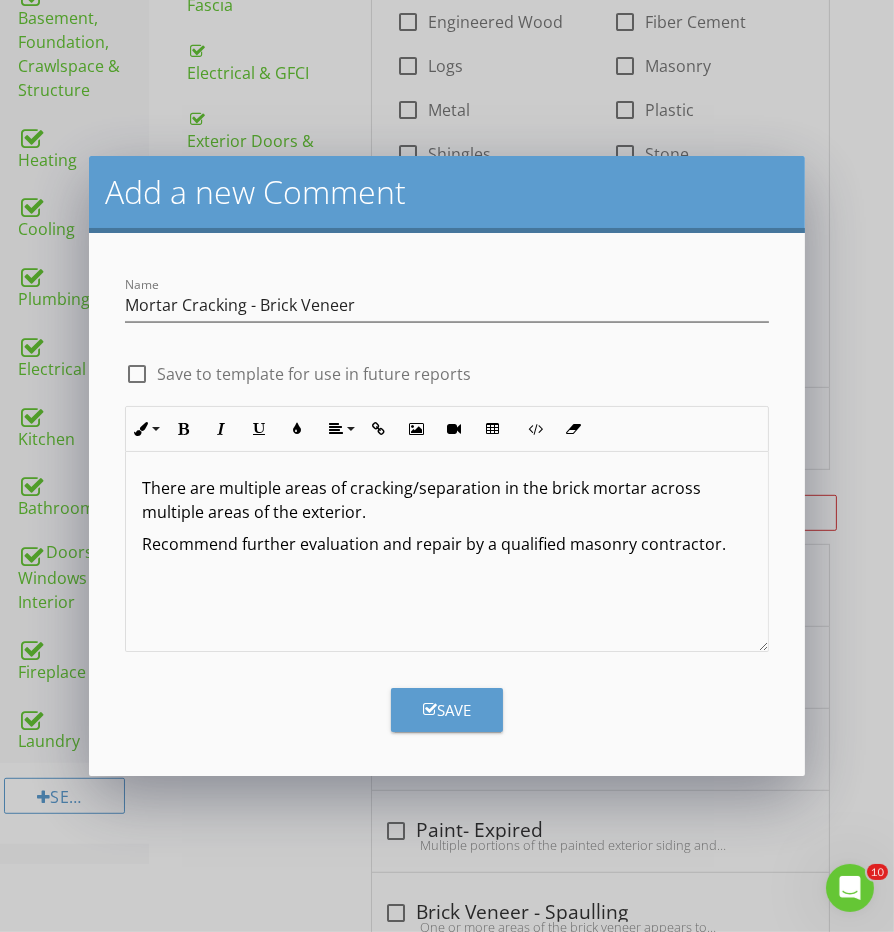 click on "Save" at bounding box center (447, 710) 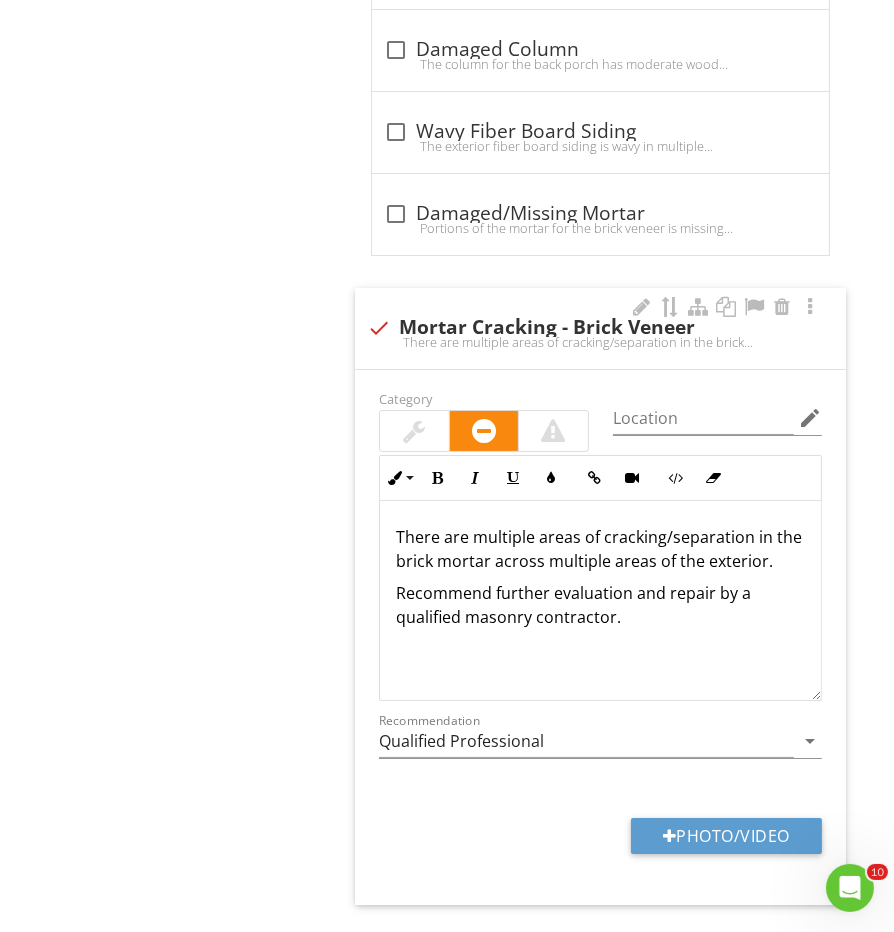scroll, scrollTop: 7662, scrollLeft: 0, axis: vertical 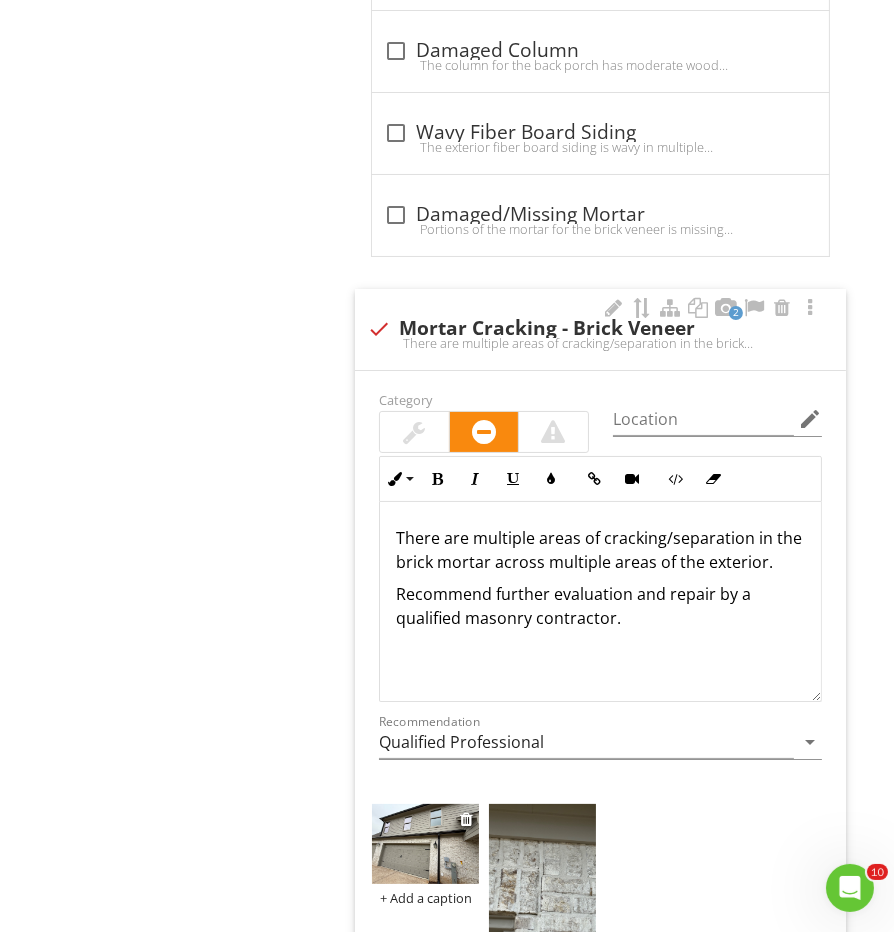 click at bounding box center [425, 844] 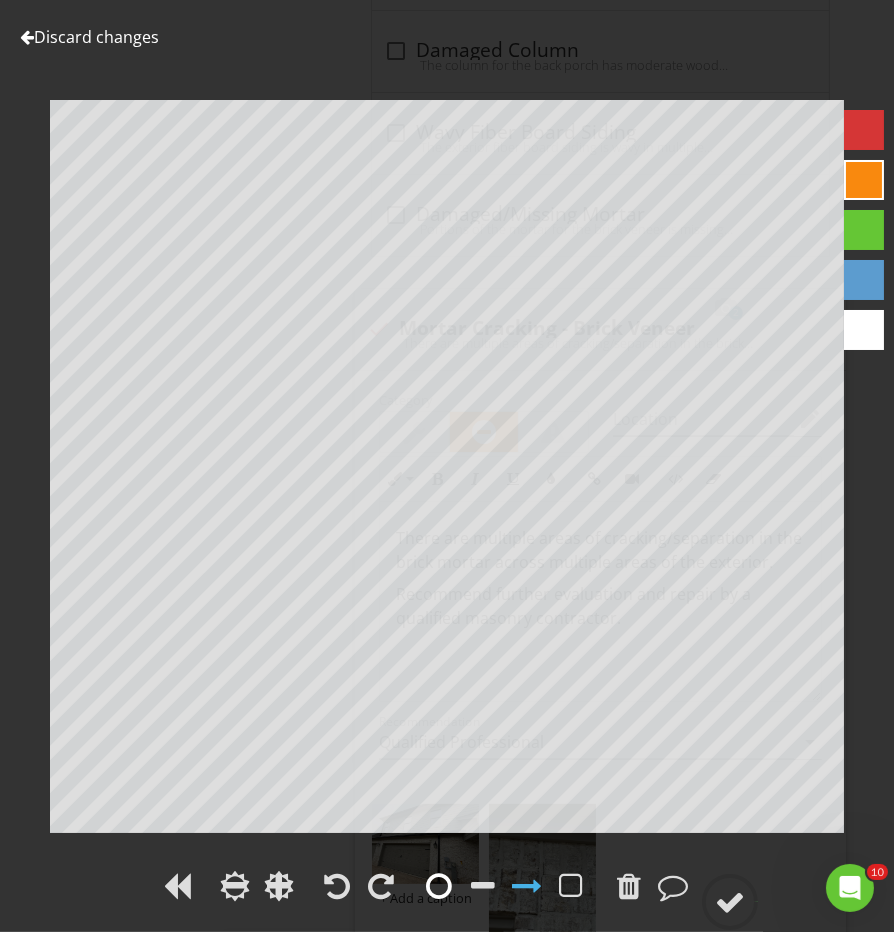 click at bounding box center [439, 886] 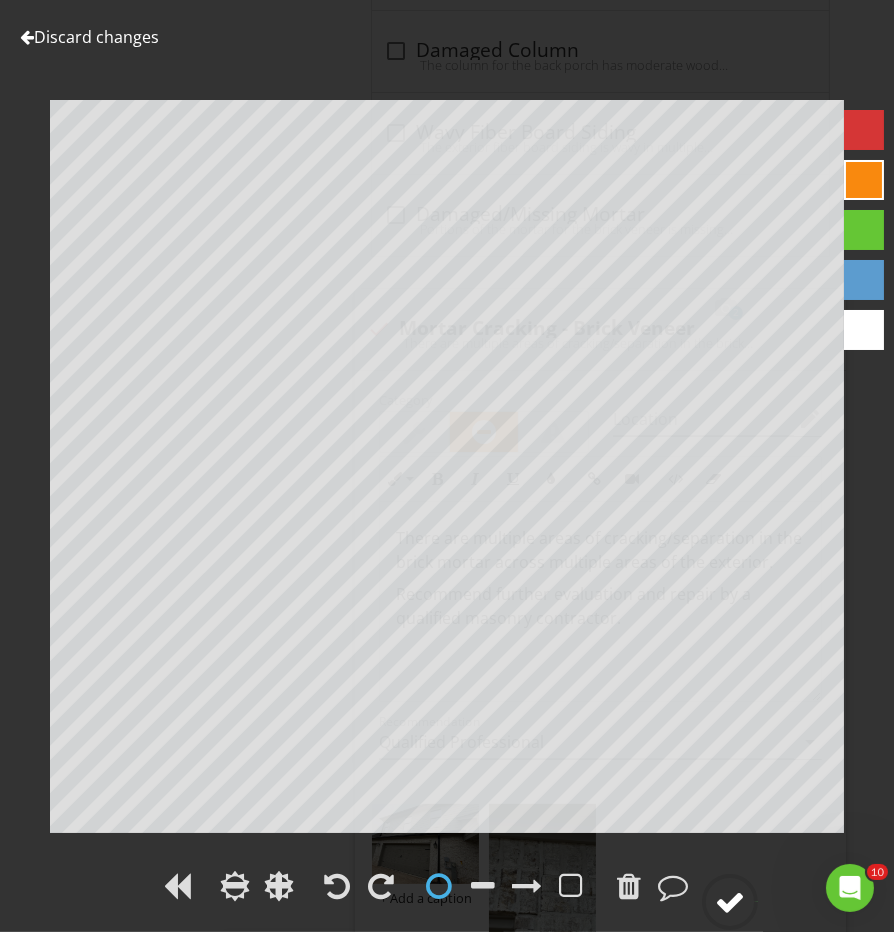 click at bounding box center [730, 902] 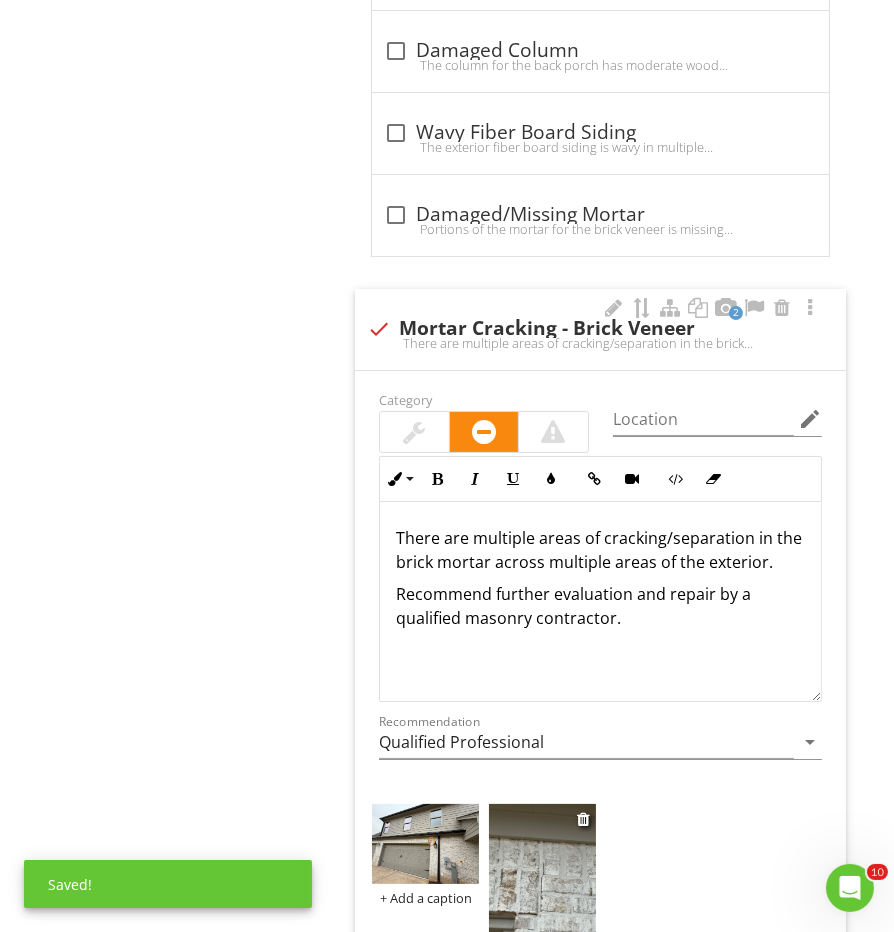 click at bounding box center (542, 875) 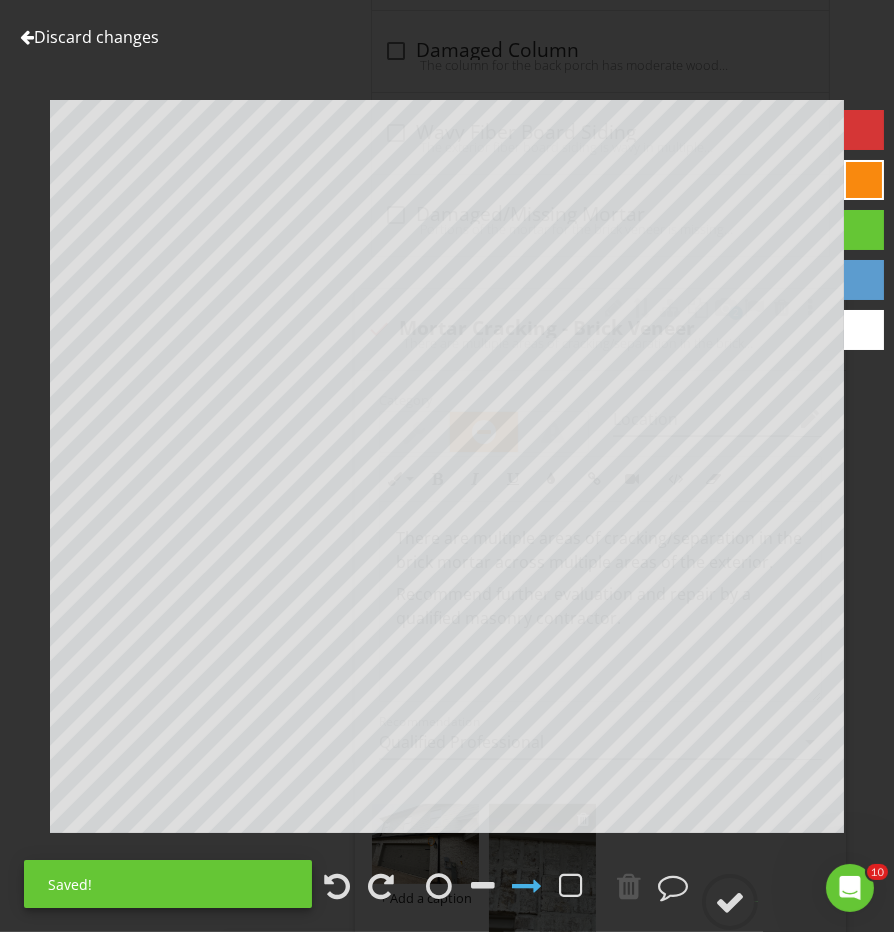 click on "Discard changes
Add Location" at bounding box center [447, 466] 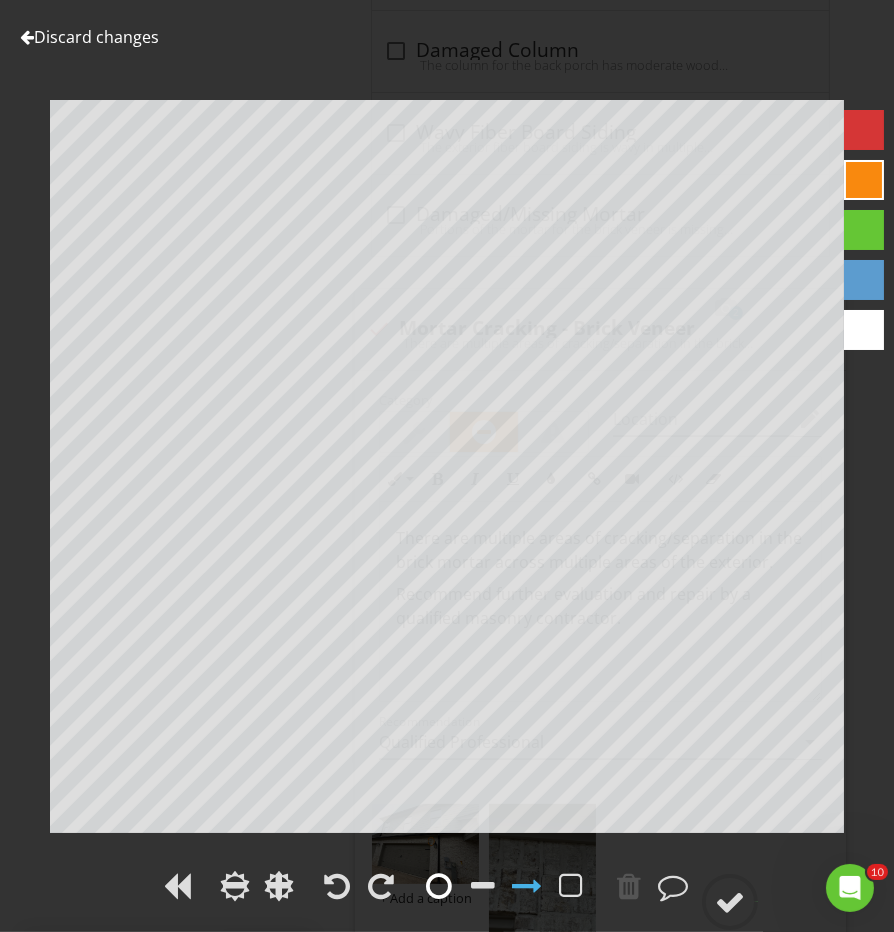 click at bounding box center (439, 886) 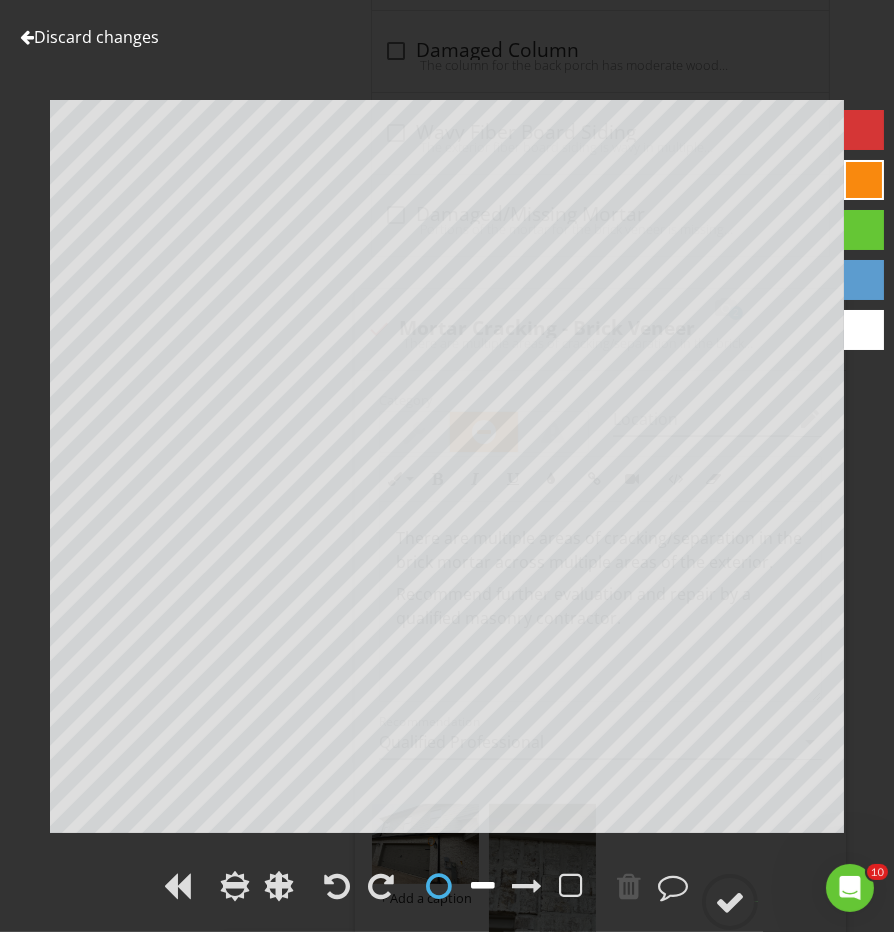 click at bounding box center [483, 886] 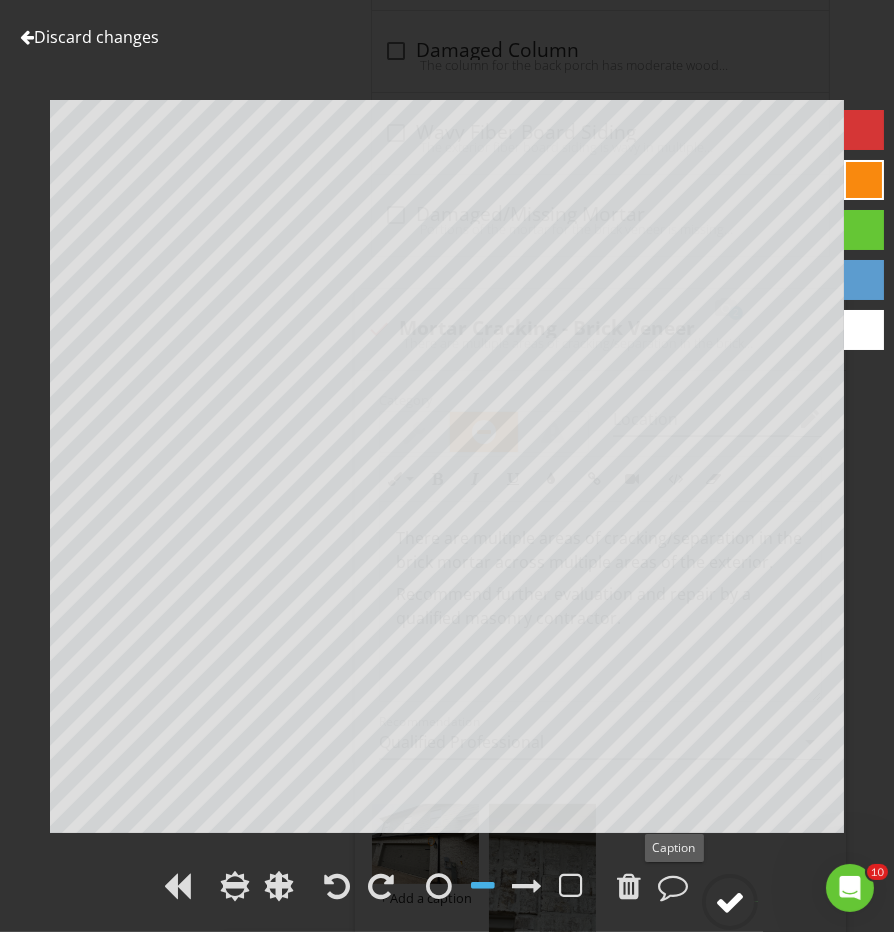 click at bounding box center [730, 902] 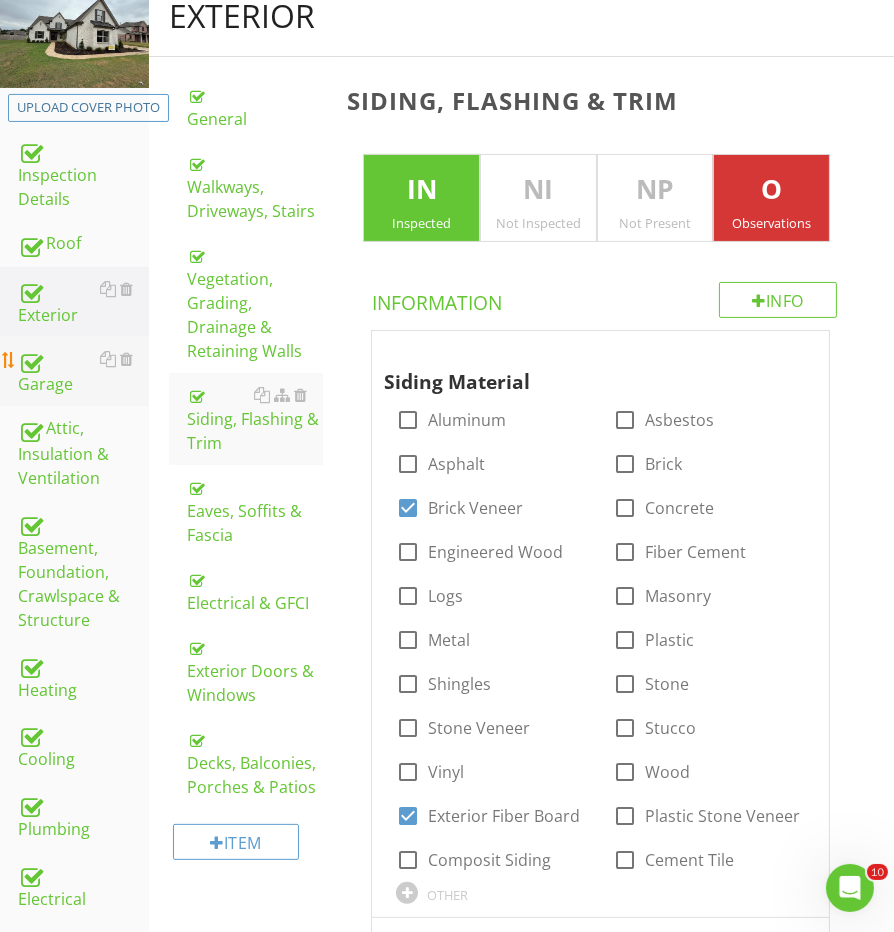 scroll, scrollTop: 308, scrollLeft: 0, axis: vertical 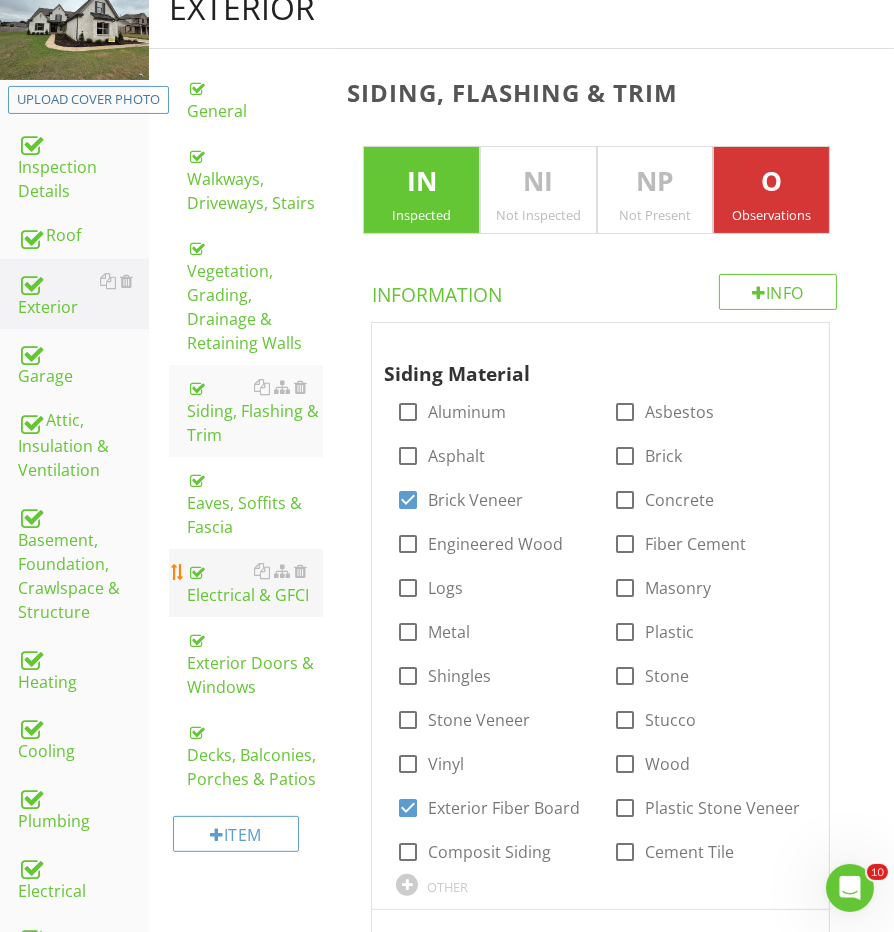 click on "Electrical & GFCI" at bounding box center (255, 583) 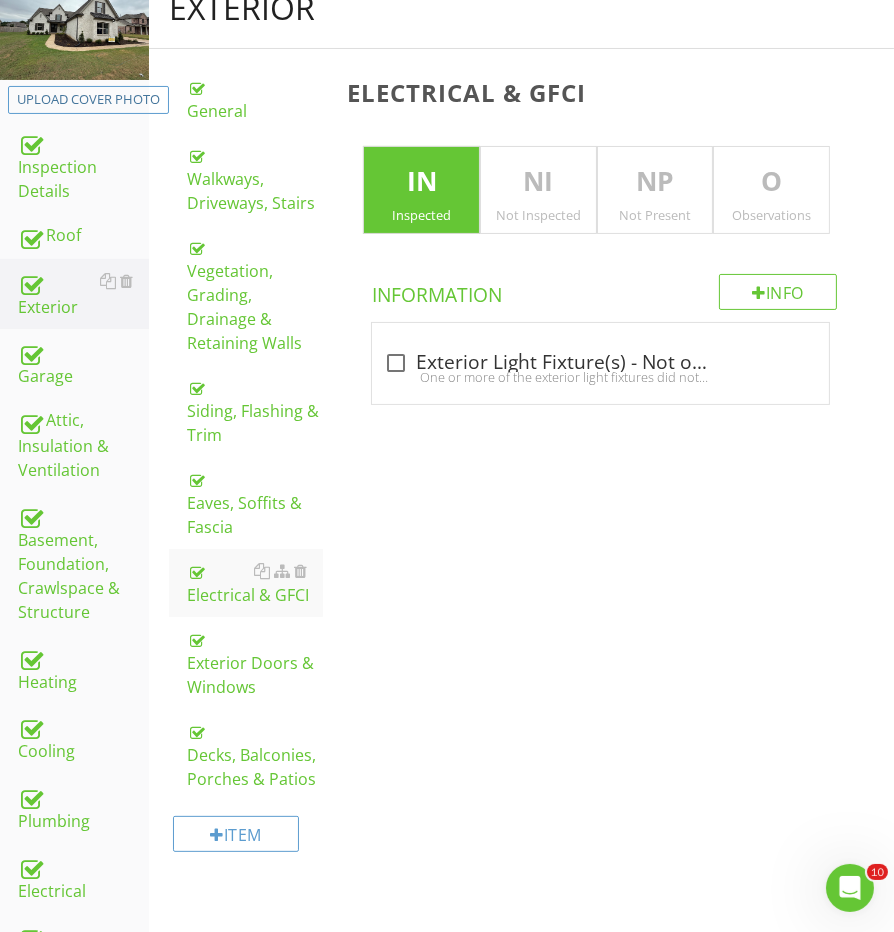 click on "O" at bounding box center [771, 182] 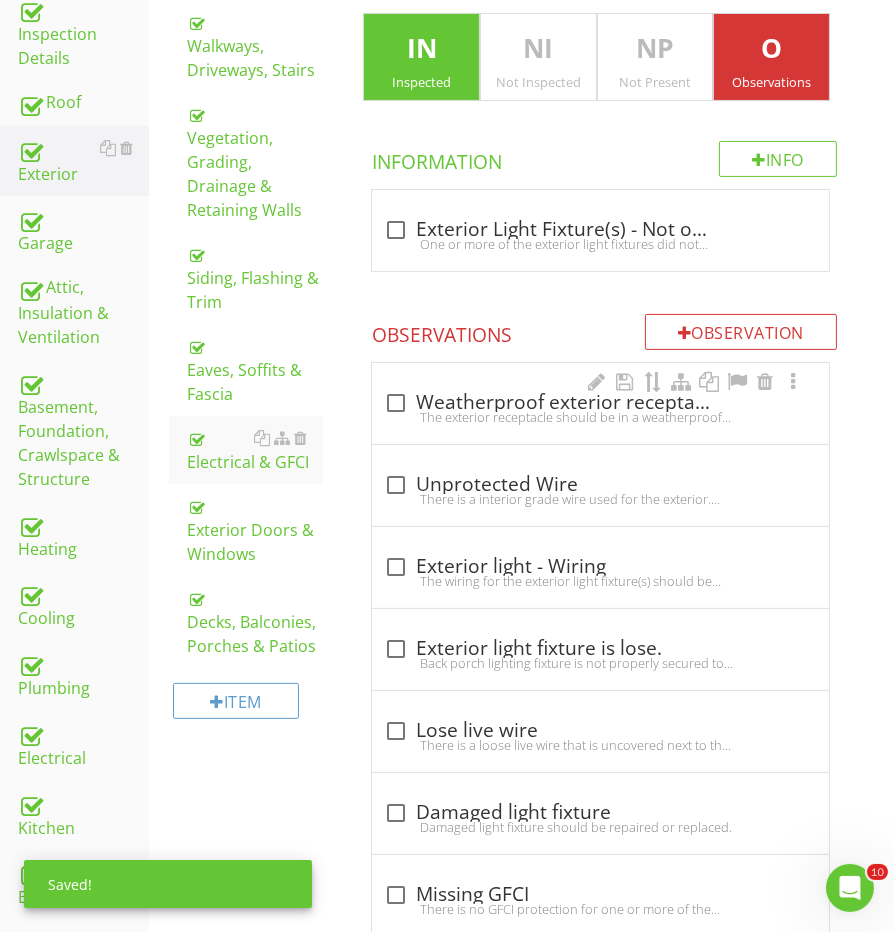 scroll, scrollTop: 514, scrollLeft: 0, axis: vertical 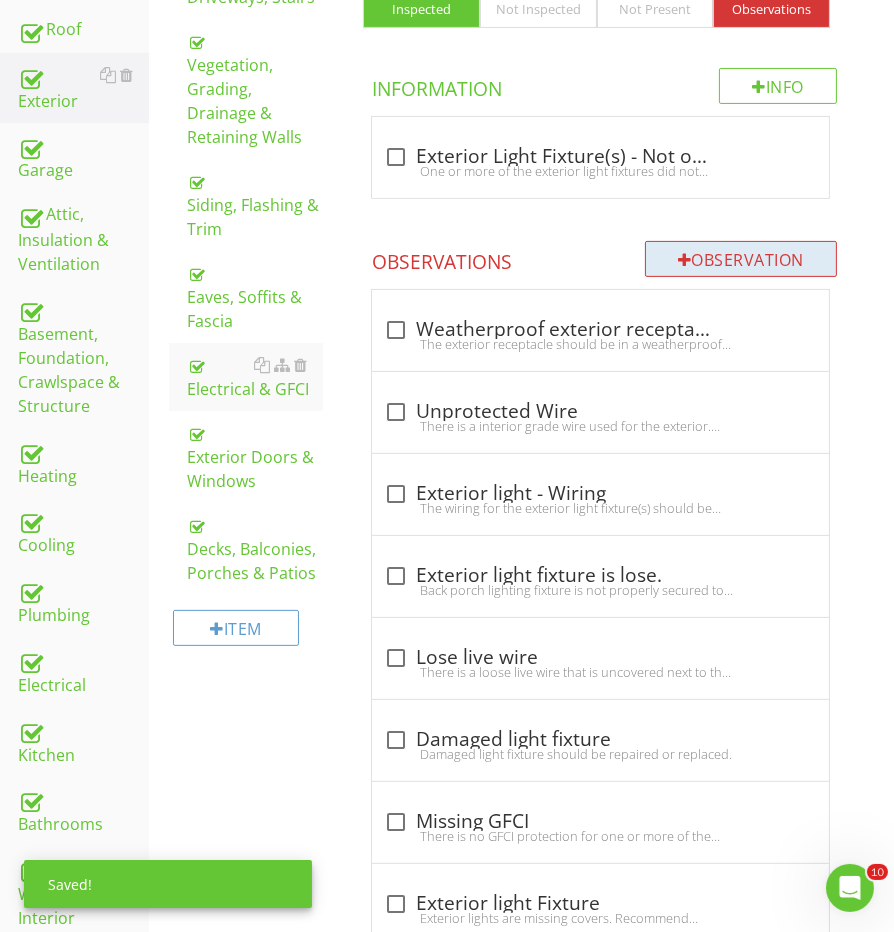 click on "Observation" at bounding box center (741, 259) 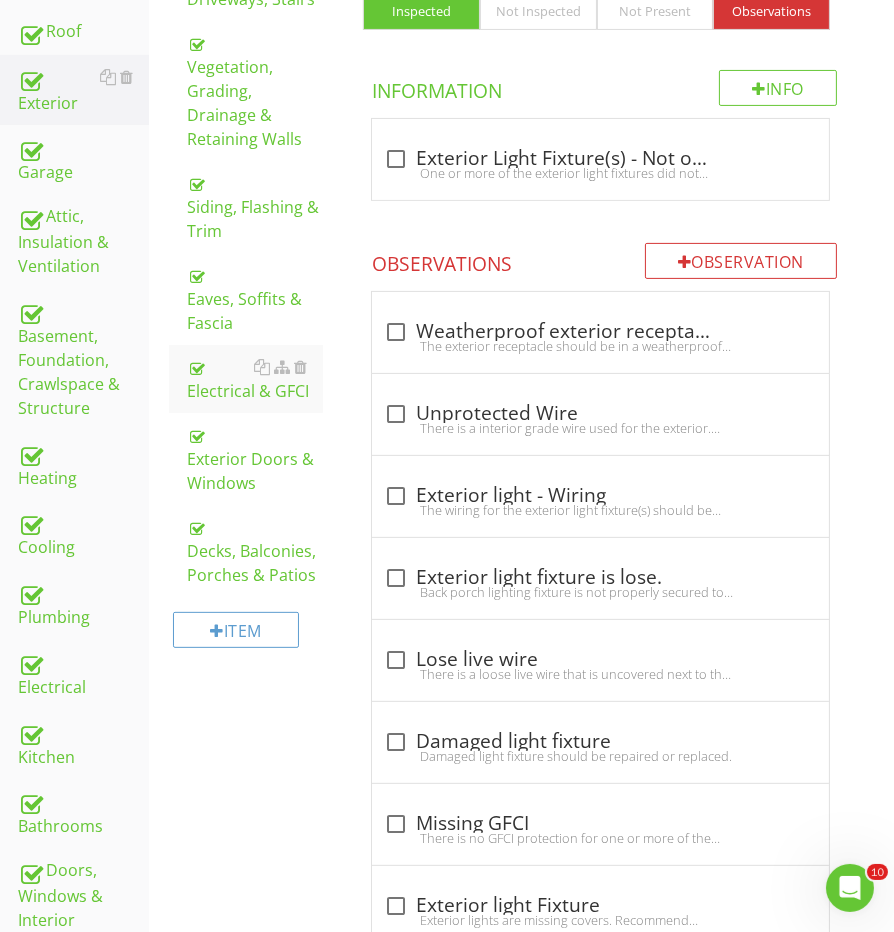 click at bounding box center [447, 466] 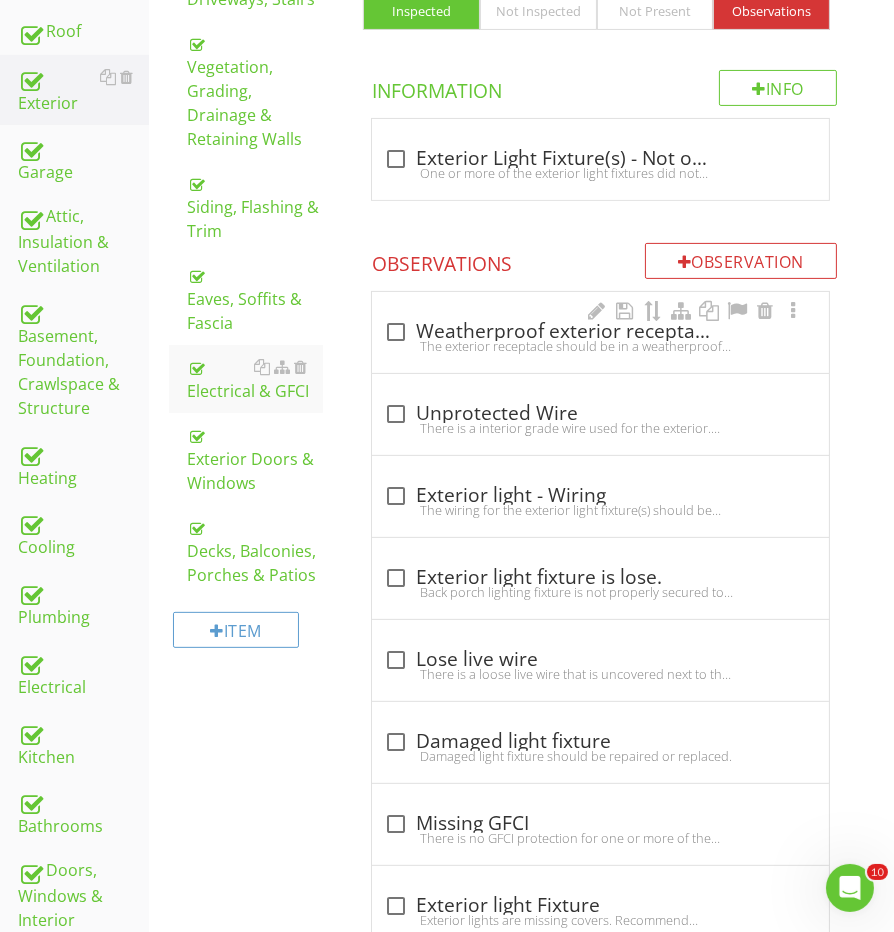 scroll, scrollTop: 358, scrollLeft: 0, axis: vertical 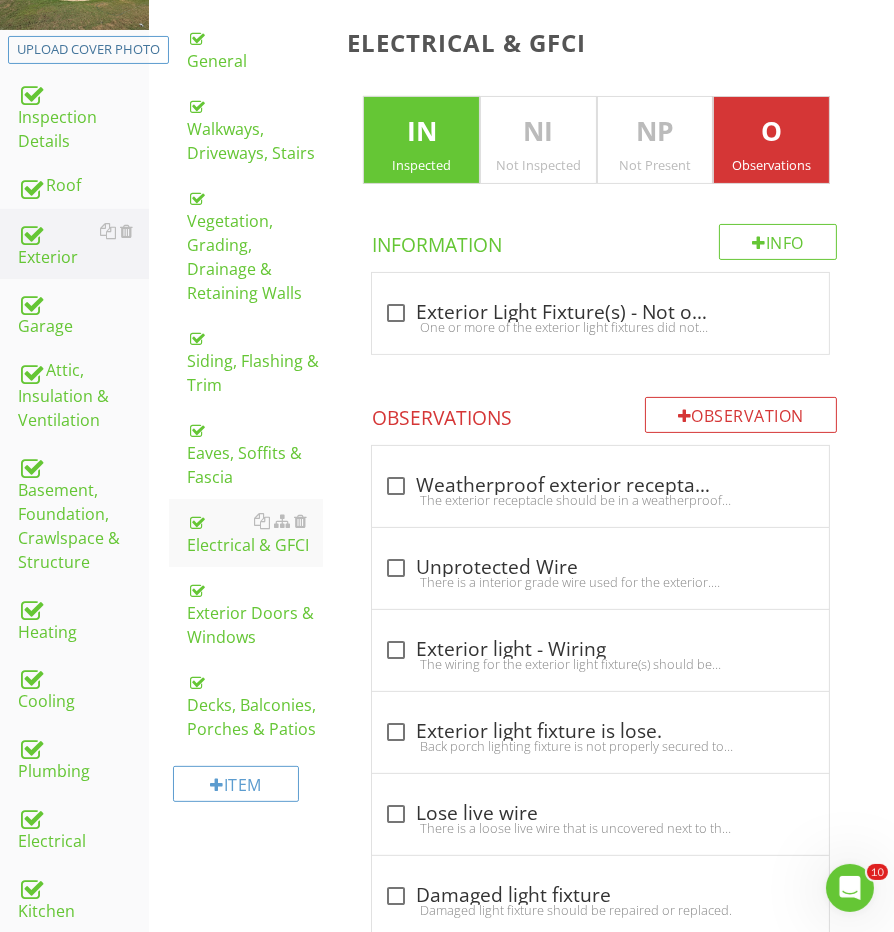 click on "Observations" at bounding box center [771, 165] 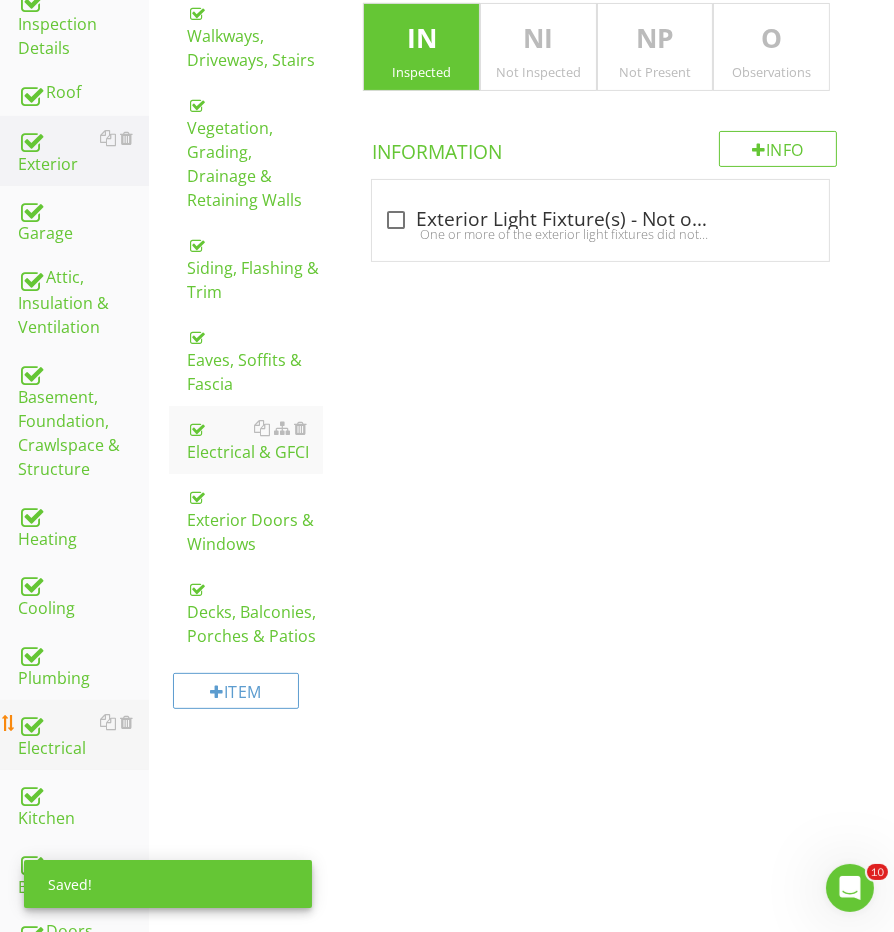 click on "Electrical" at bounding box center [83, 735] 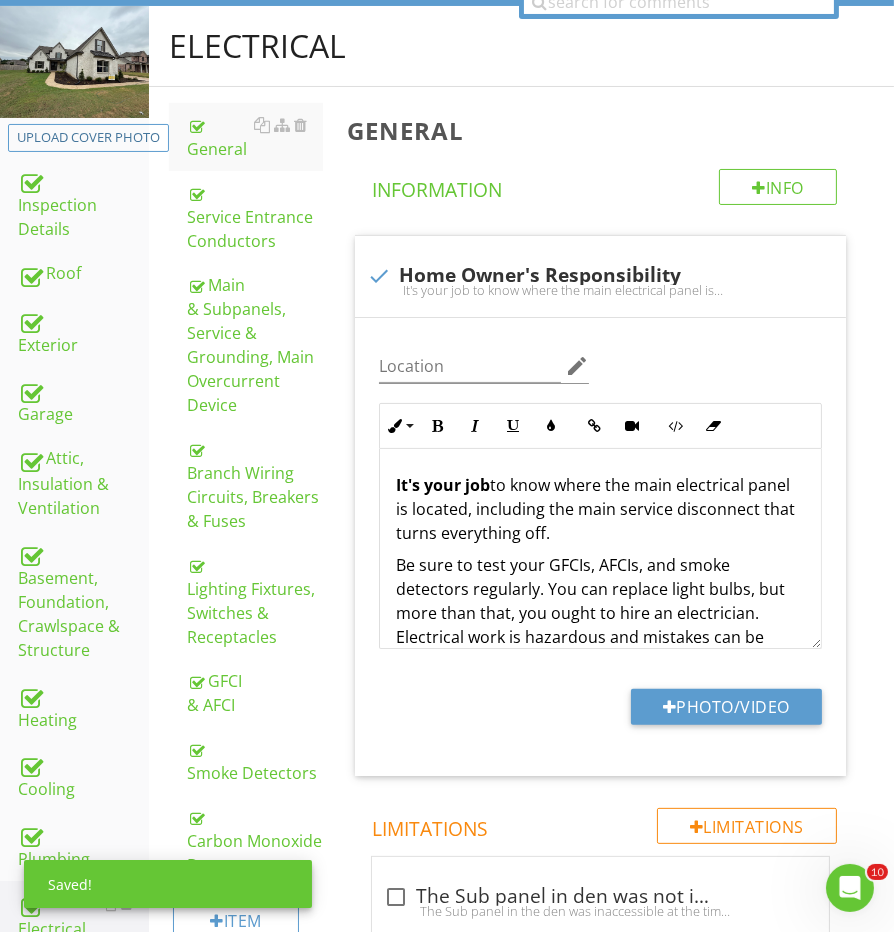 scroll, scrollTop: 232, scrollLeft: 0, axis: vertical 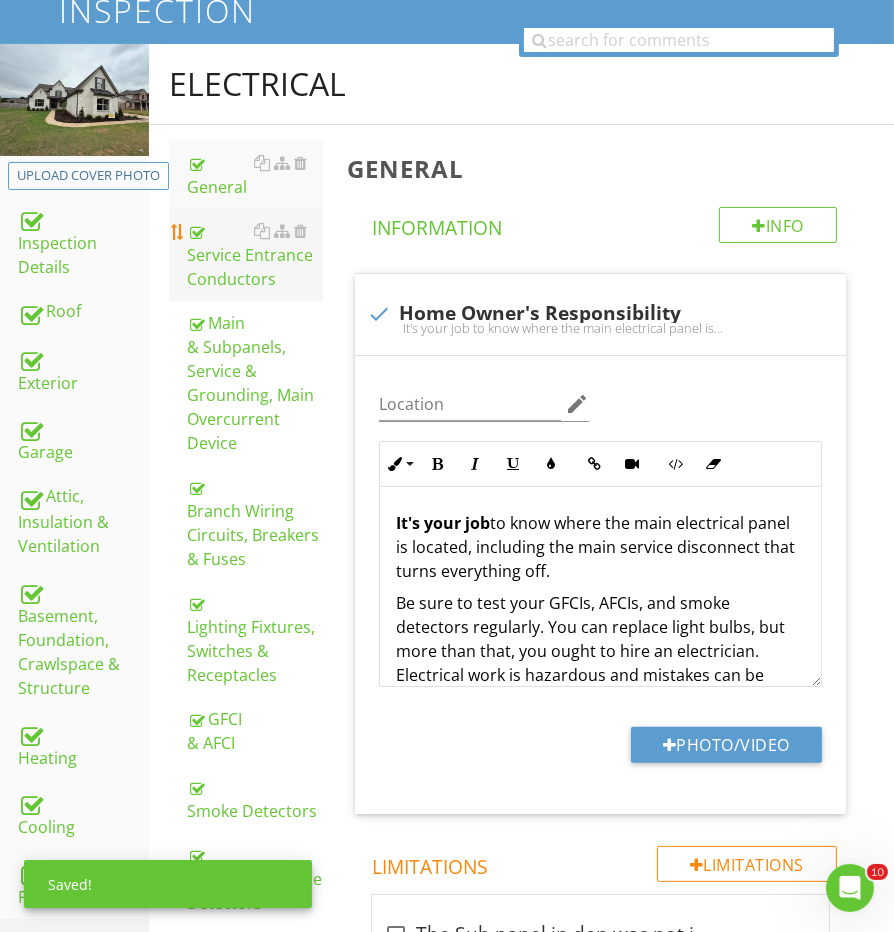 click on "Service Entrance Conductors" at bounding box center [255, 255] 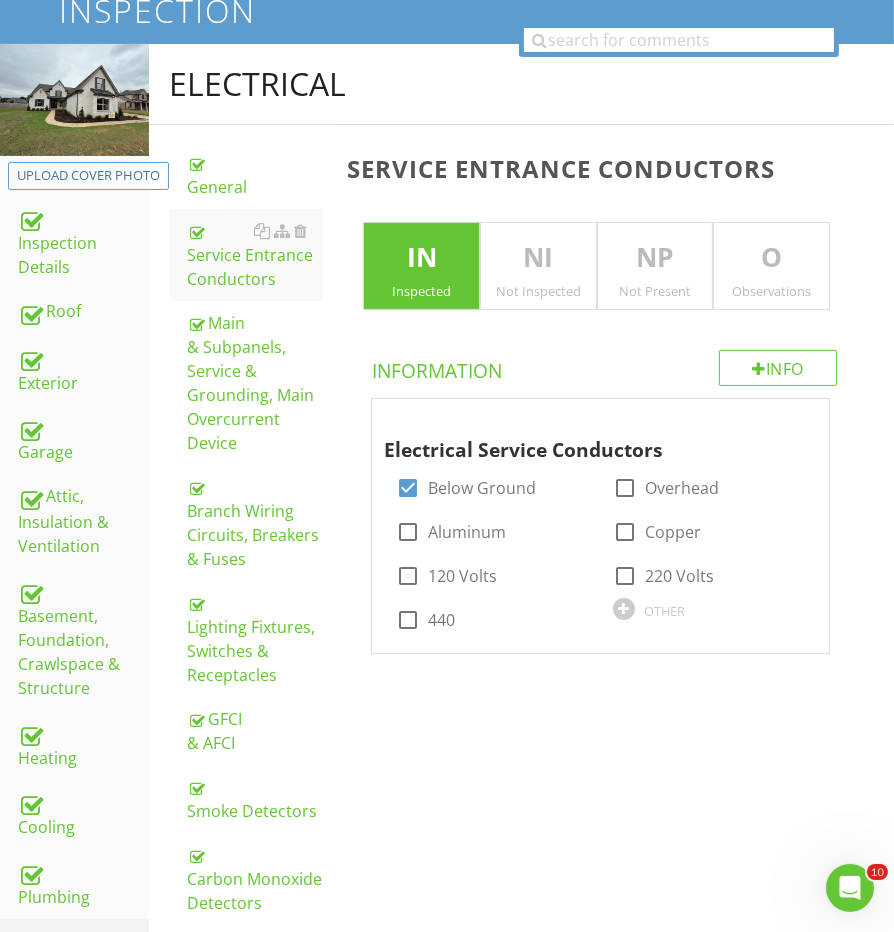click on "O" at bounding box center (771, 258) 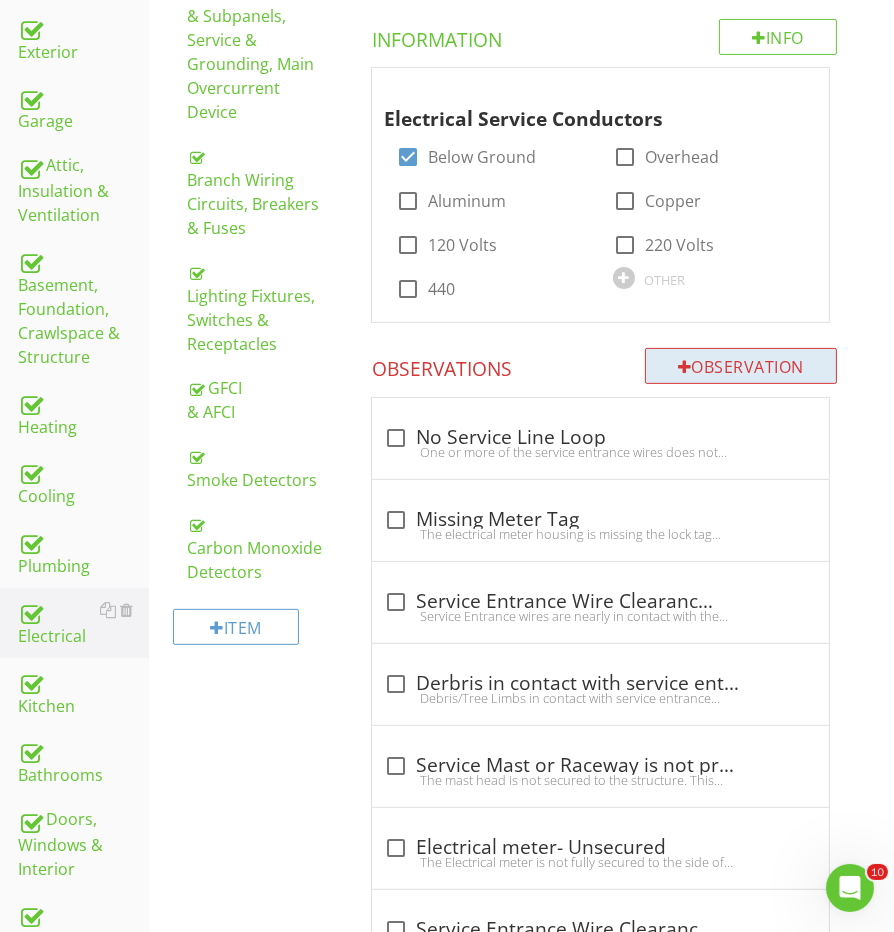 click on "Observation" at bounding box center [741, 366] 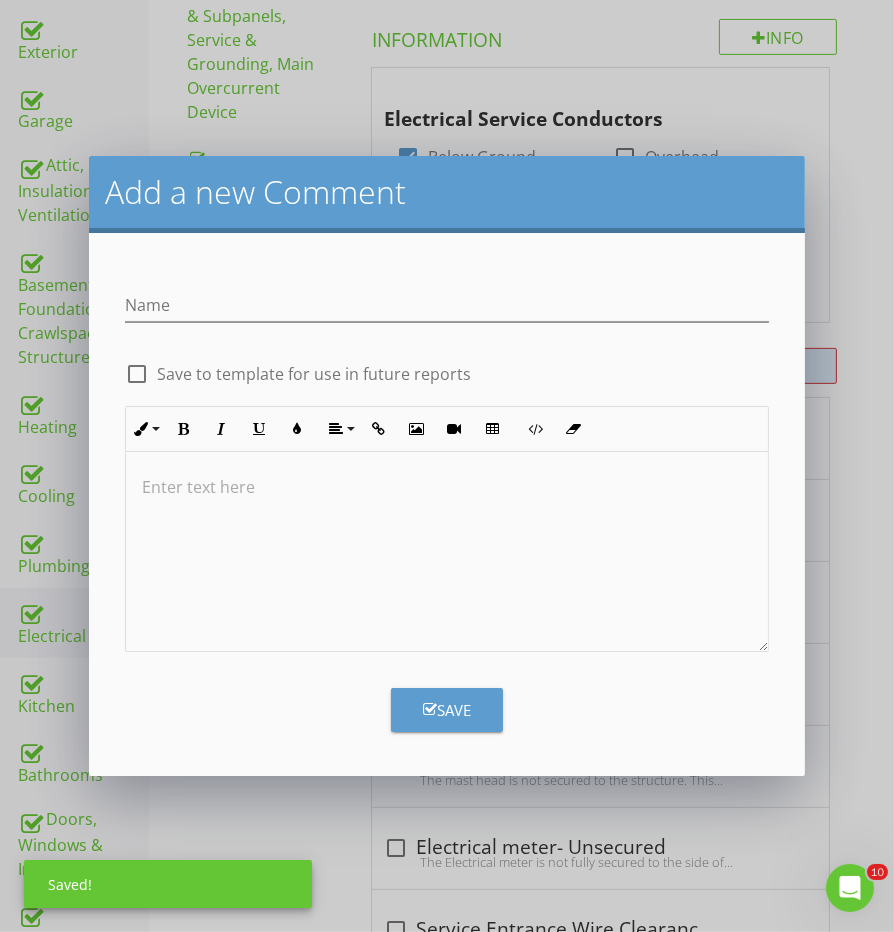 scroll, scrollTop: 562, scrollLeft: 0, axis: vertical 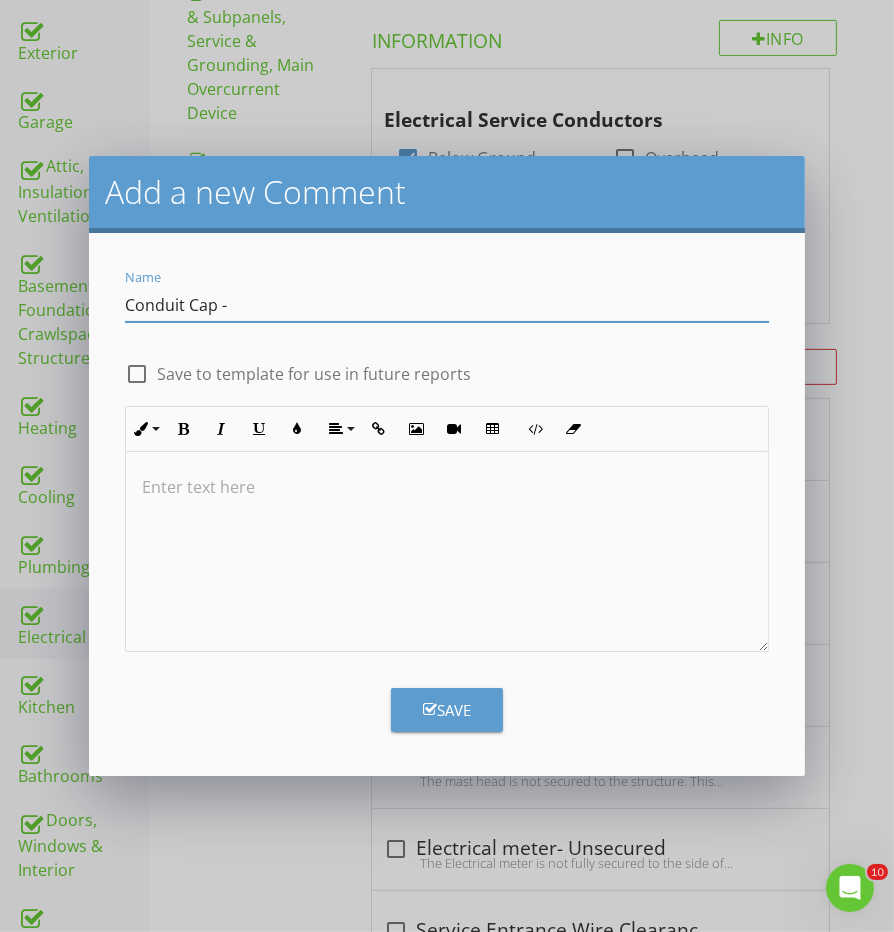 type on "Conduit Cap -" 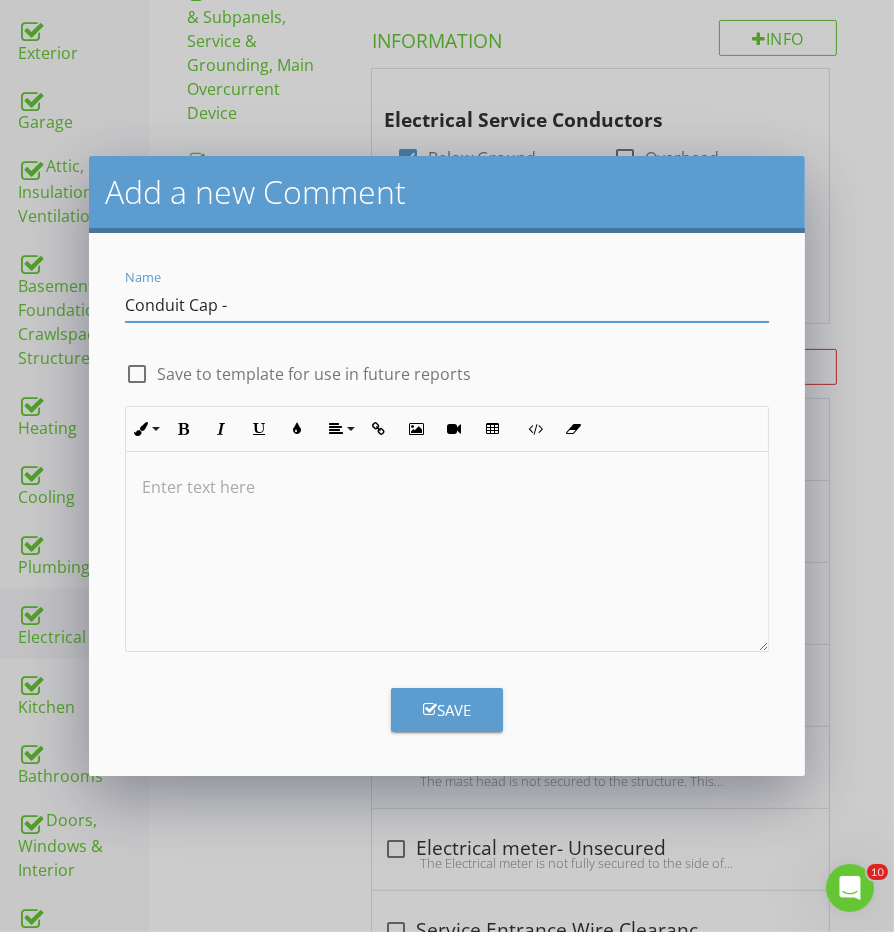 click at bounding box center [446, 552] 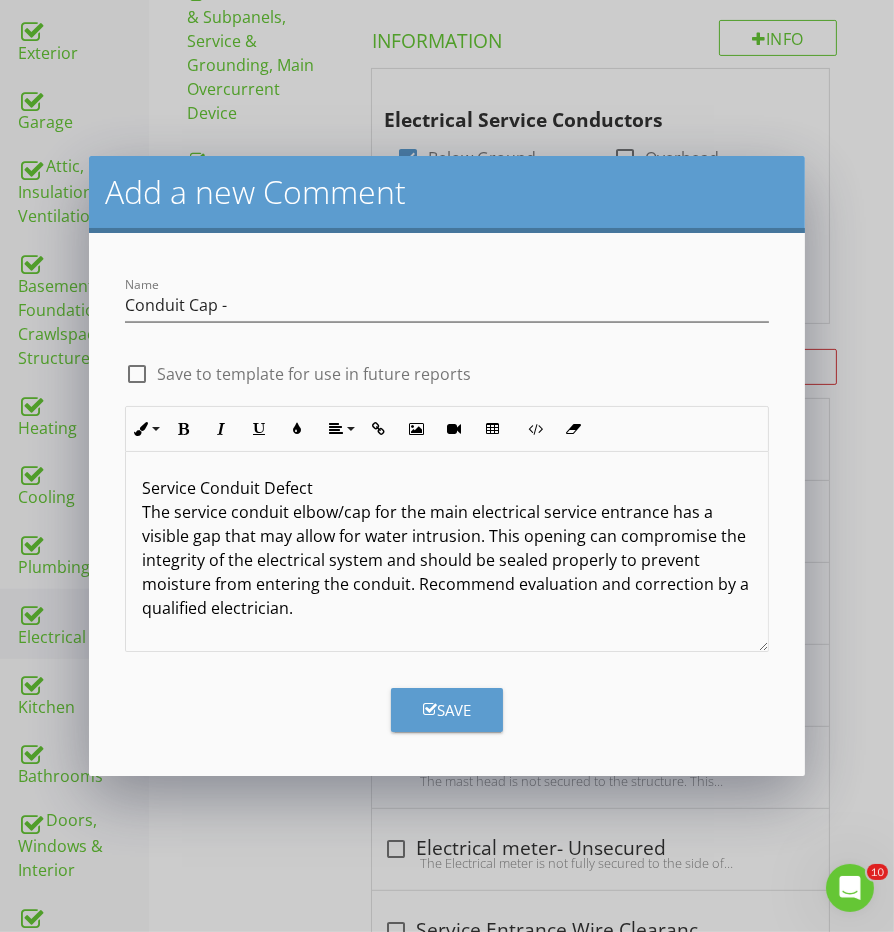 click on "Service Conduit Defect The service conduit elbow/cap for the main electrical service entrance has a visible gap that may allow for water intrusion. This opening can compromise the integrity of the electrical system and should be sealed properly to prevent moisture from entering the conduit. Recommend evaluation and correction by a qualified electrician." at bounding box center [446, 548] 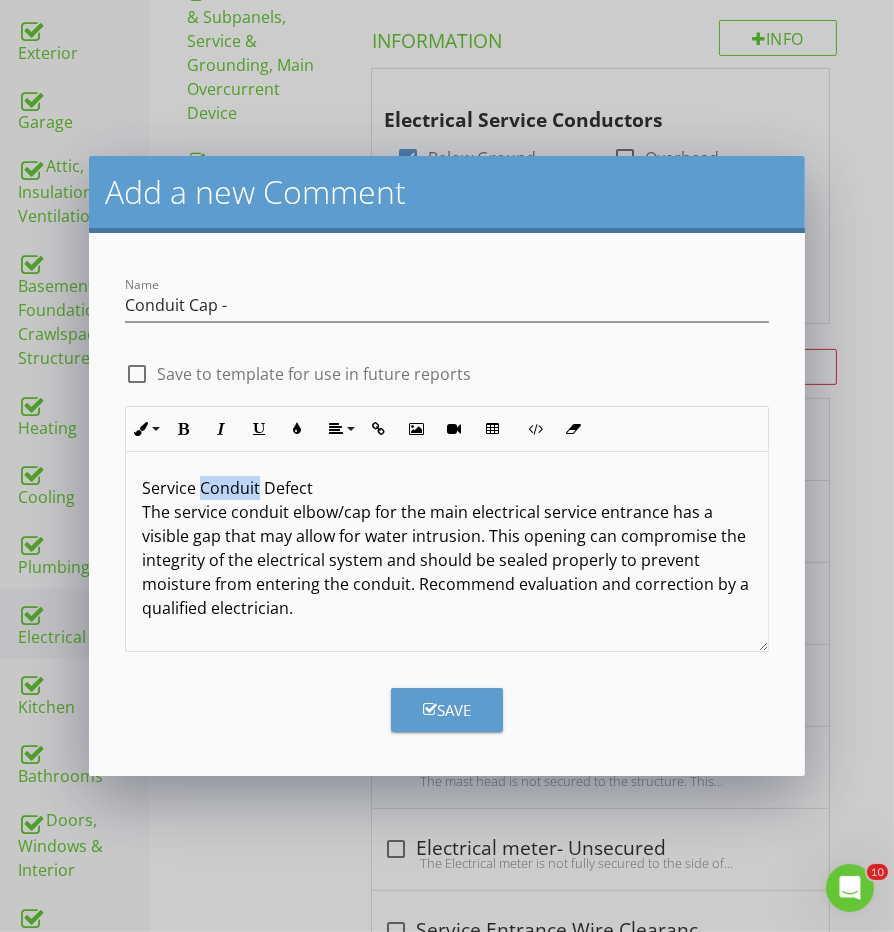 click on "Service Conduit Defect The service conduit elbow/cap for the main electrical service entrance has a visible gap that may allow for water intrusion. This opening can compromise the integrity of the electrical system and should be sealed properly to prevent moisture from entering the conduit. Recommend evaluation and correction by a qualified electrician." at bounding box center [446, 548] 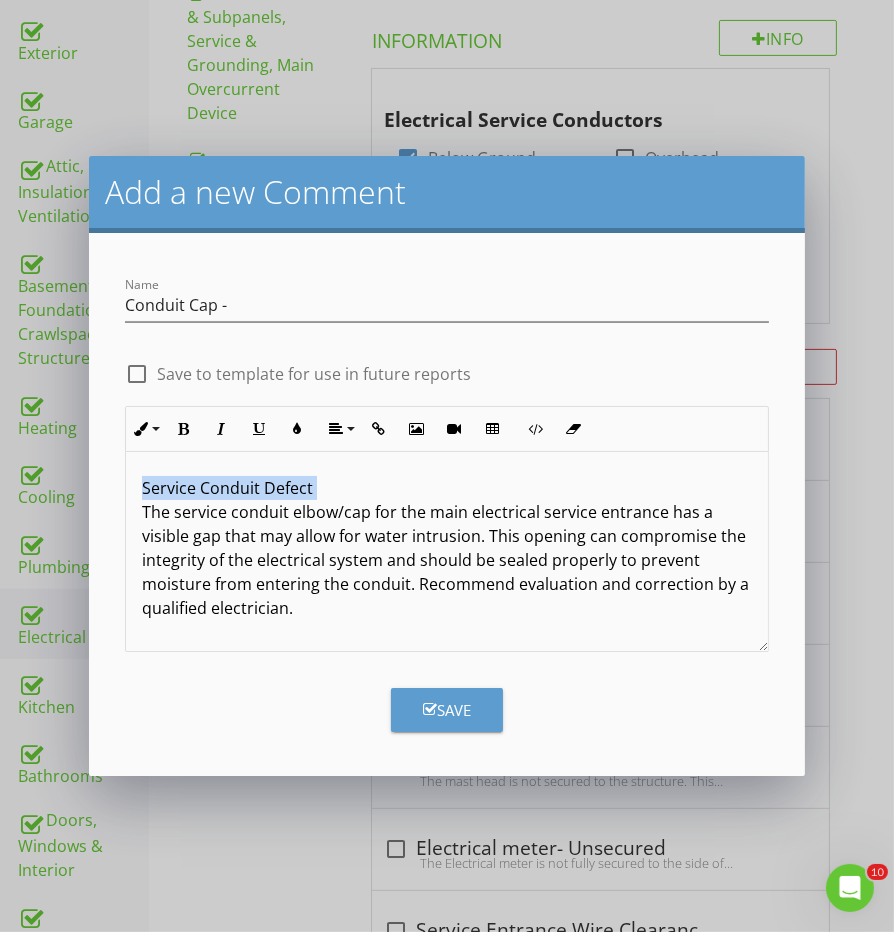 click on "Service Conduit Defect The service conduit elbow/cap for the main electrical service entrance has a visible gap that may allow for water intrusion. This opening can compromise the integrity of the electrical system and should be sealed properly to prevent moisture from entering the conduit. Recommend evaluation and correction by a qualified electrician." at bounding box center (446, 548) 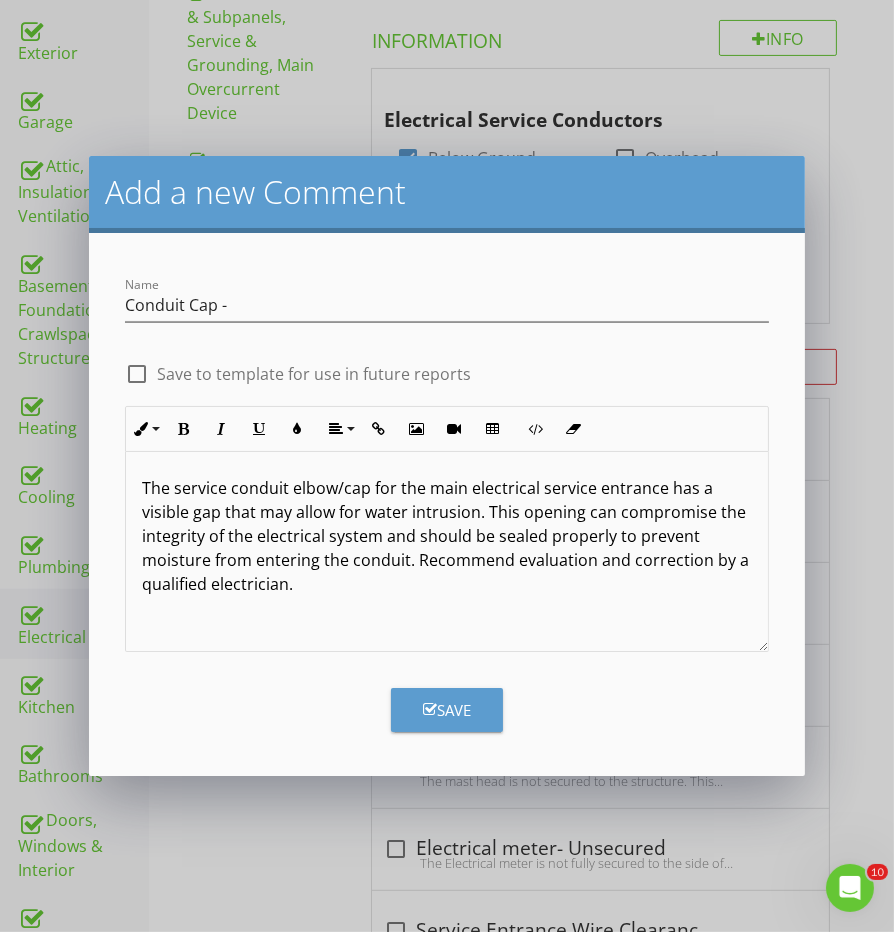 type 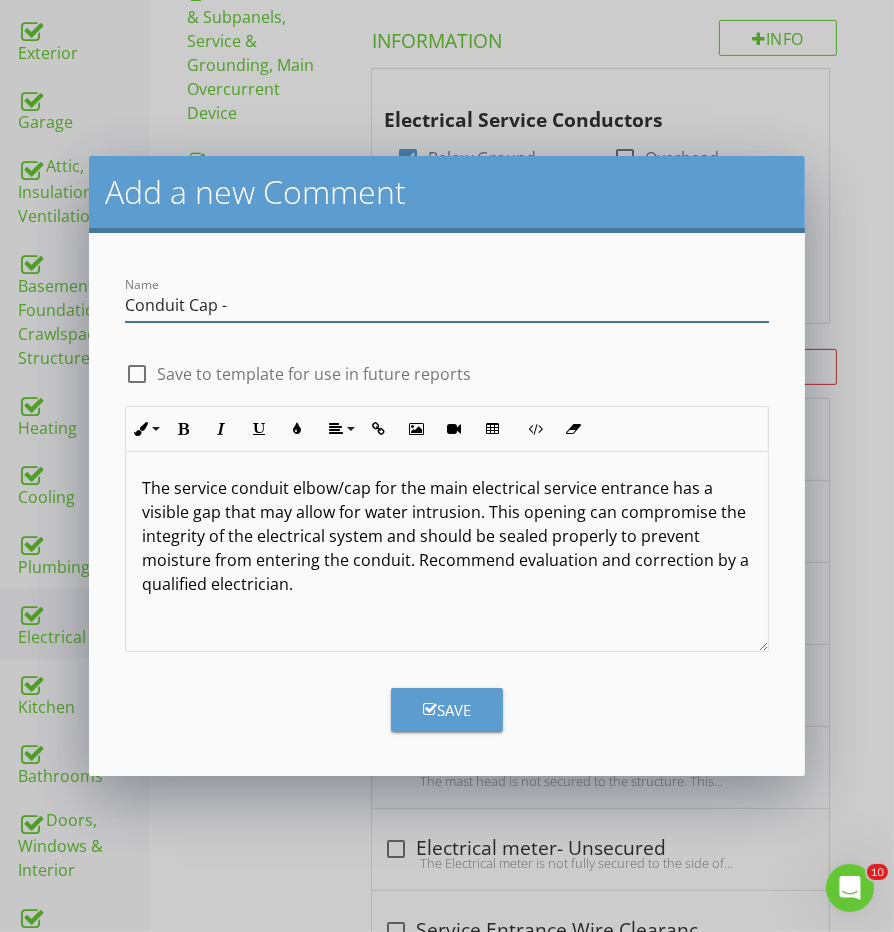 click on "Conduit Cap -" at bounding box center [446, 305] 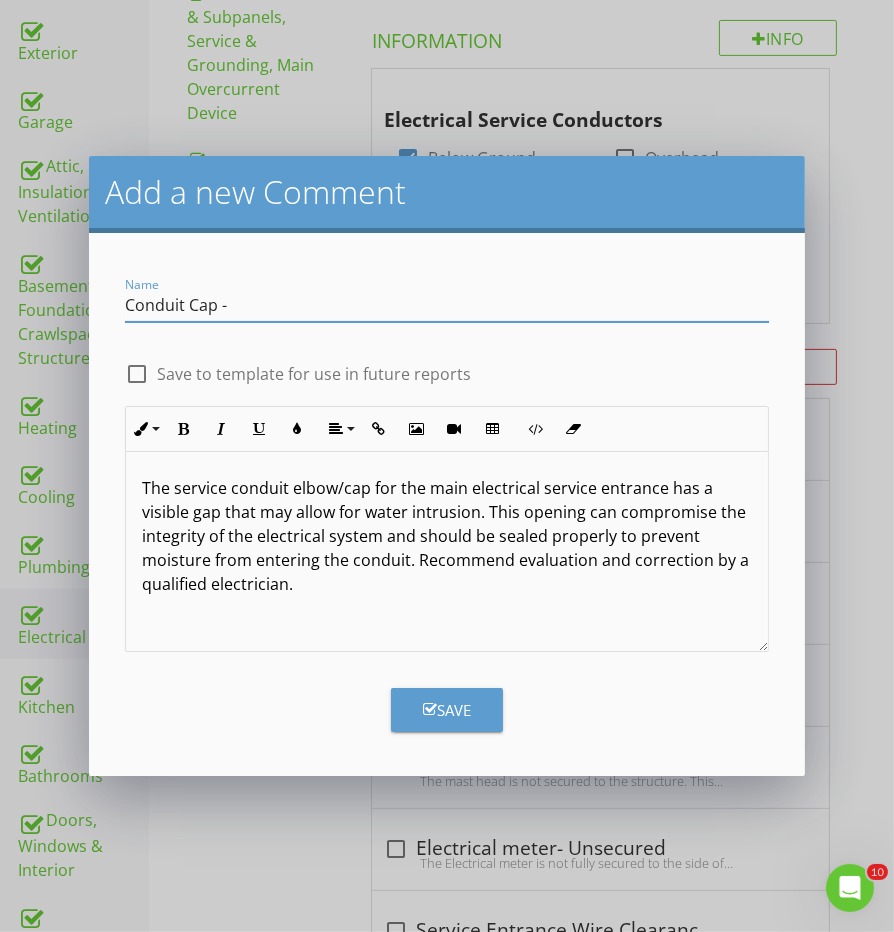 click on "Conduit Cap -" at bounding box center (446, 305) 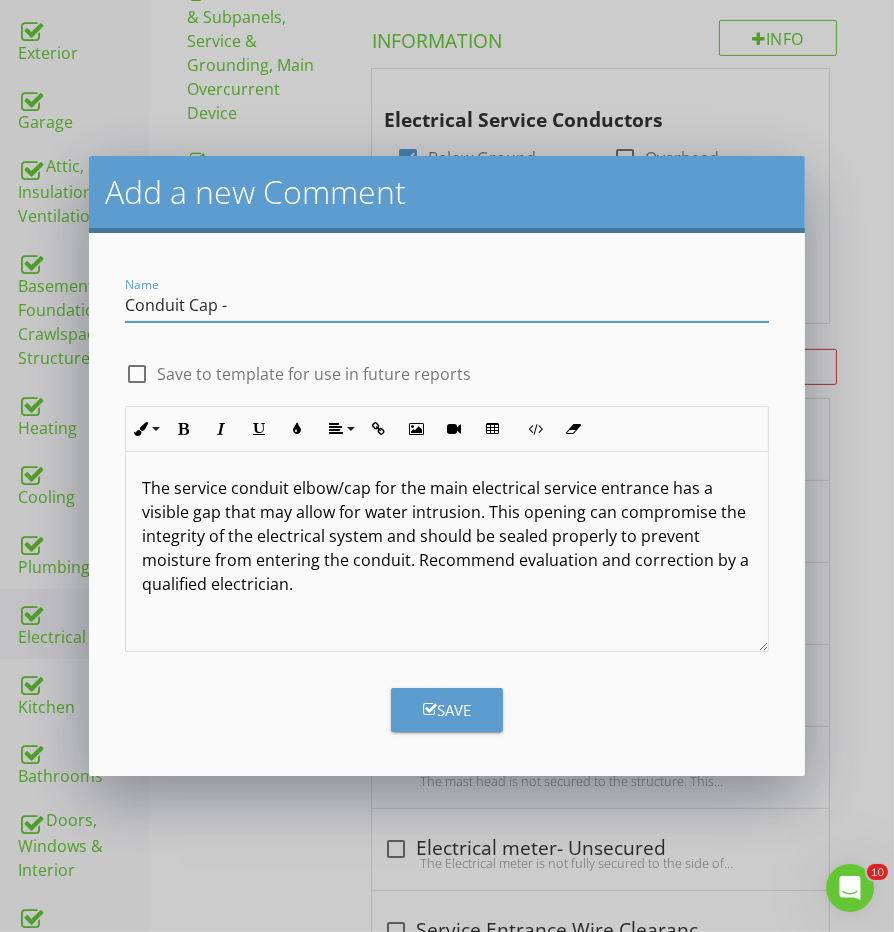 paste on "Service Conduit Defect" 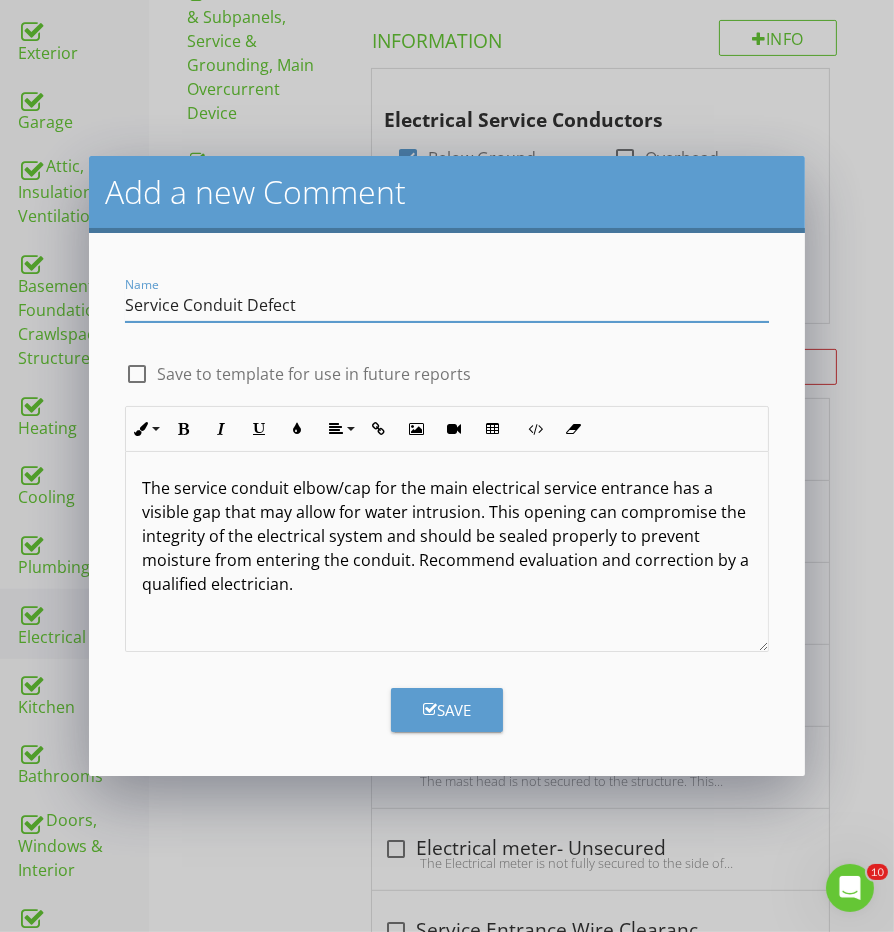 type on "Service Conduit Defect" 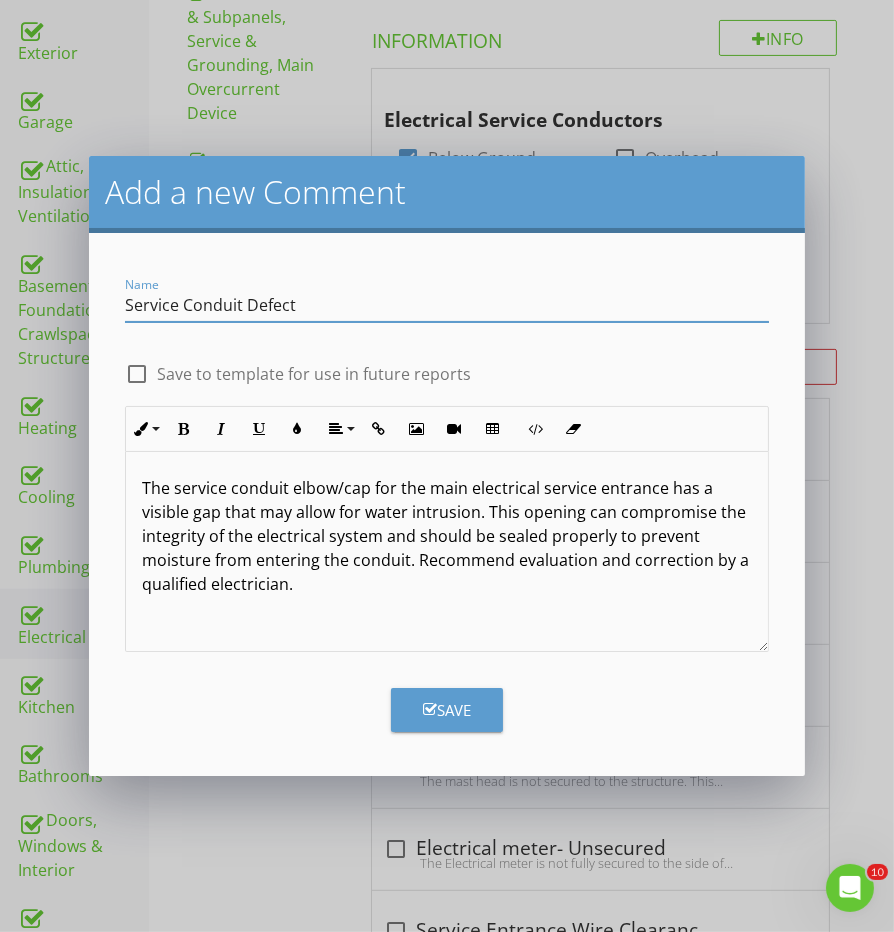 click on "Save" at bounding box center [447, 710] 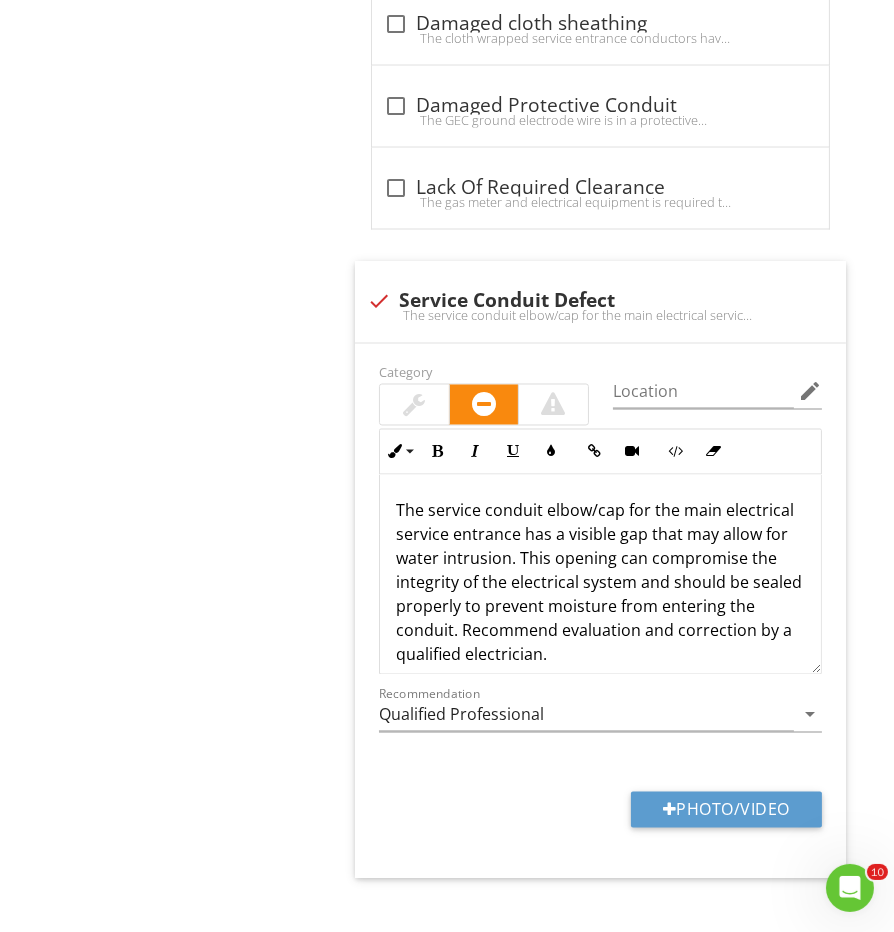 scroll, scrollTop: 3584, scrollLeft: 0, axis: vertical 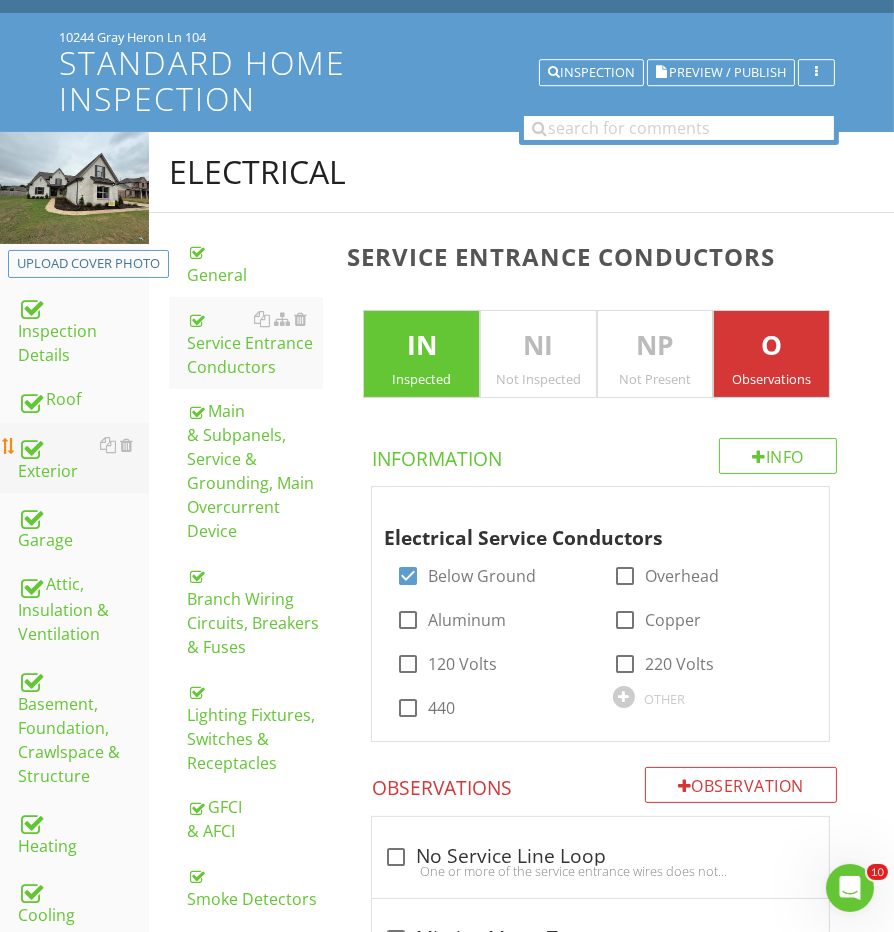 click on "Exterior" at bounding box center (83, 458) 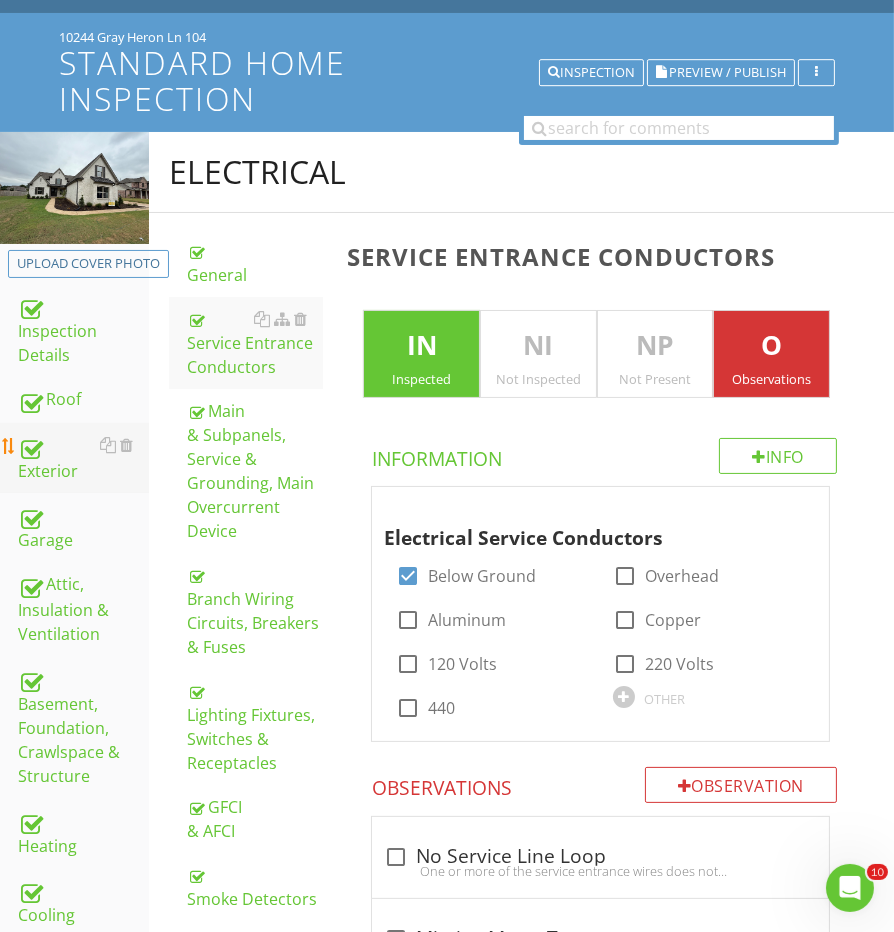 click on "Exterior" at bounding box center (83, 458) 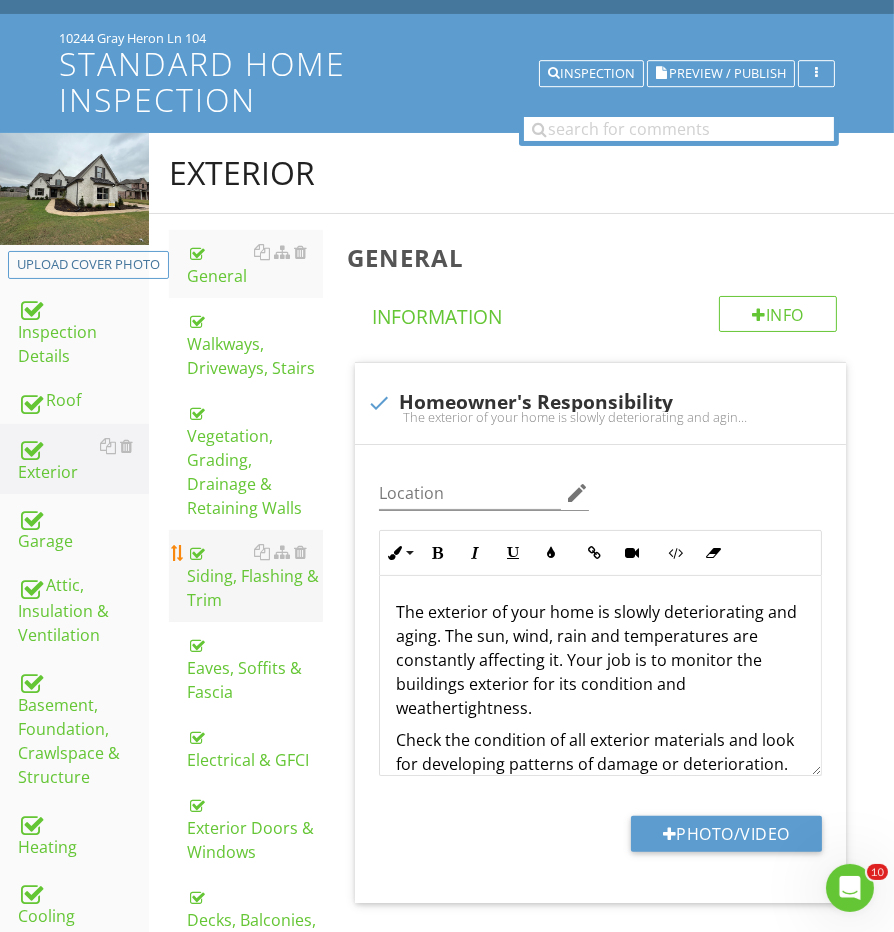 click on "Siding, Flashing & Trim" at bounding box center (255, 576) 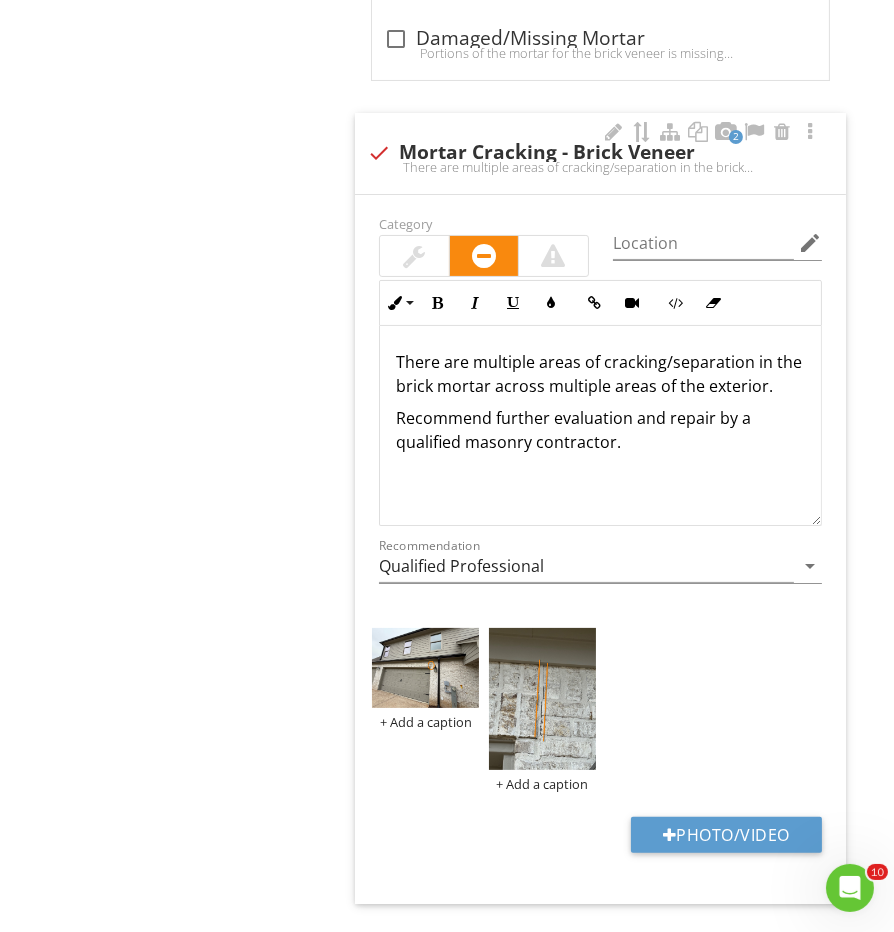 scroll, scrollTop: 7836, scrollLeft: 0, axis: vertical 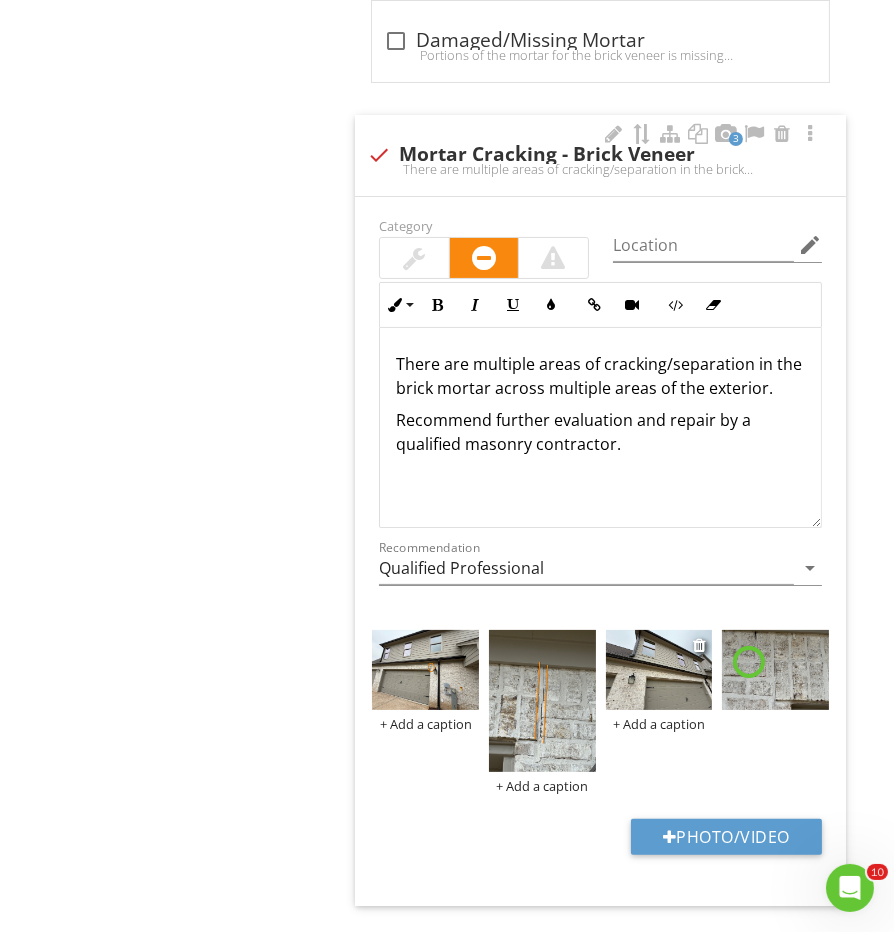click at bounding box center (659, 670) 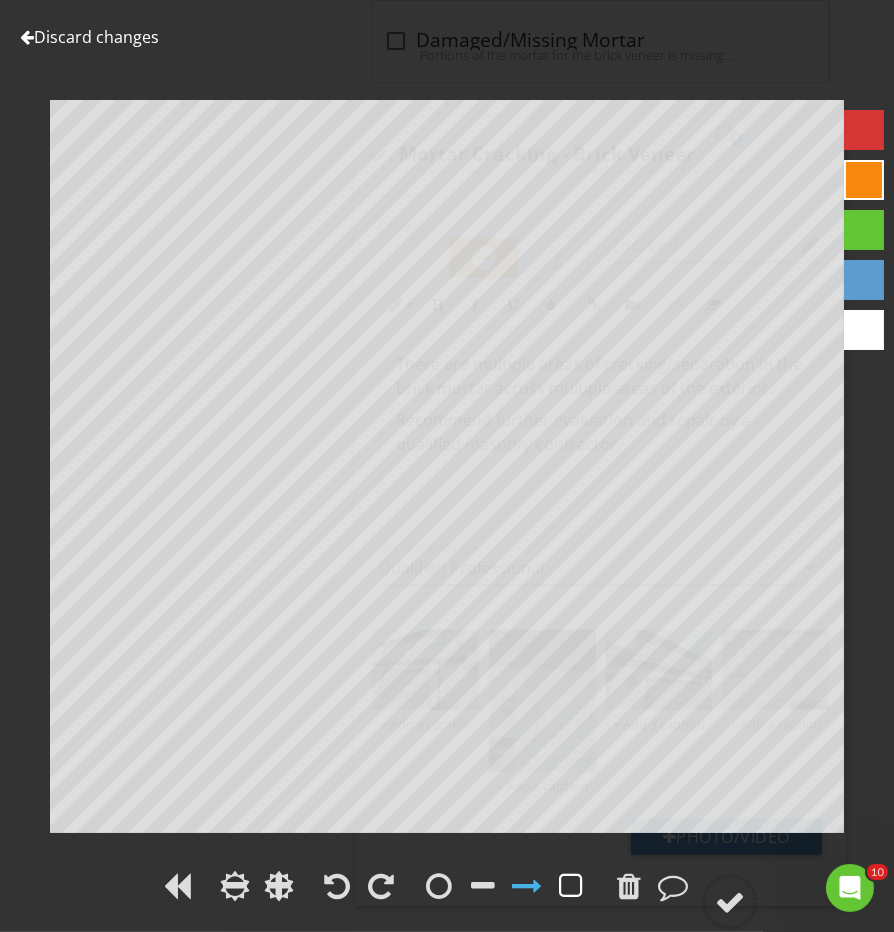 click at bounding box center [571, 886] 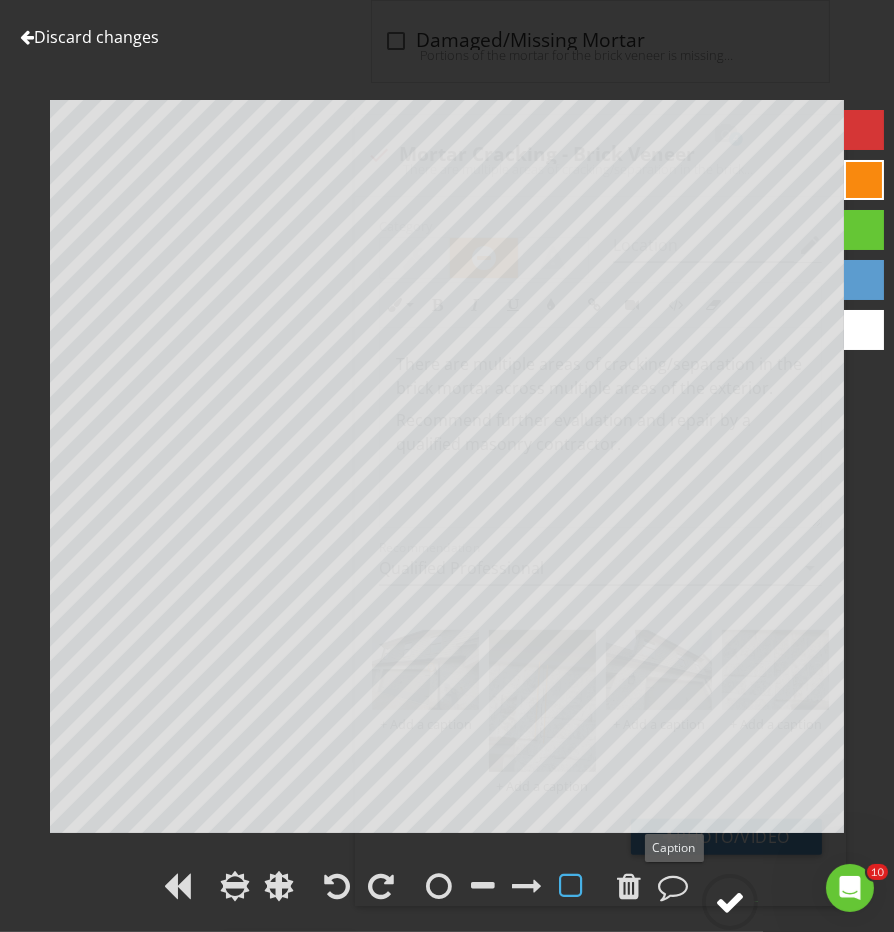 click at bounding box center (730, 902) 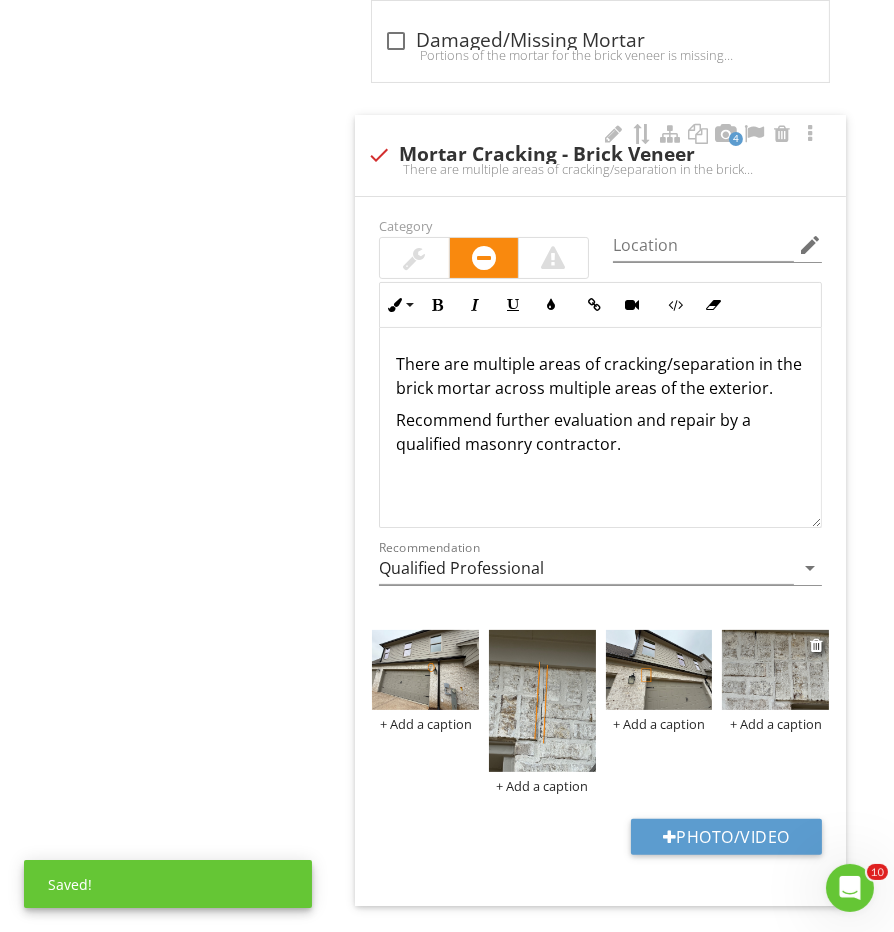 click at bounding box center (775, 670) 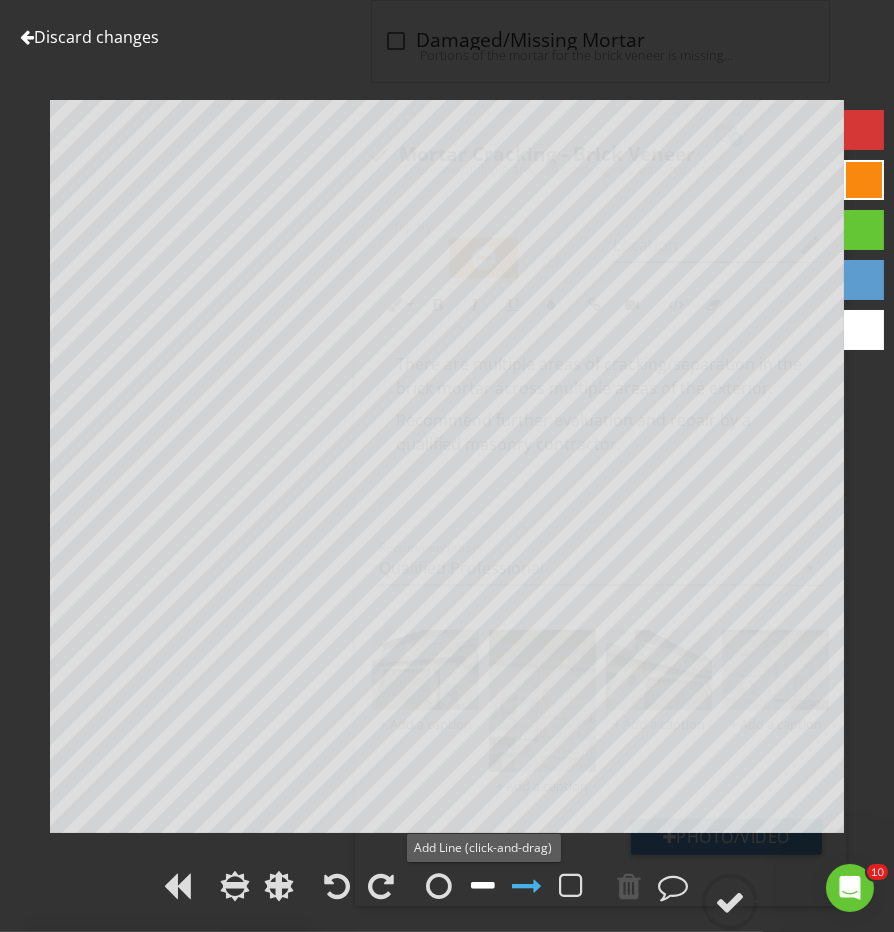 click at bounding box center (483, 886) 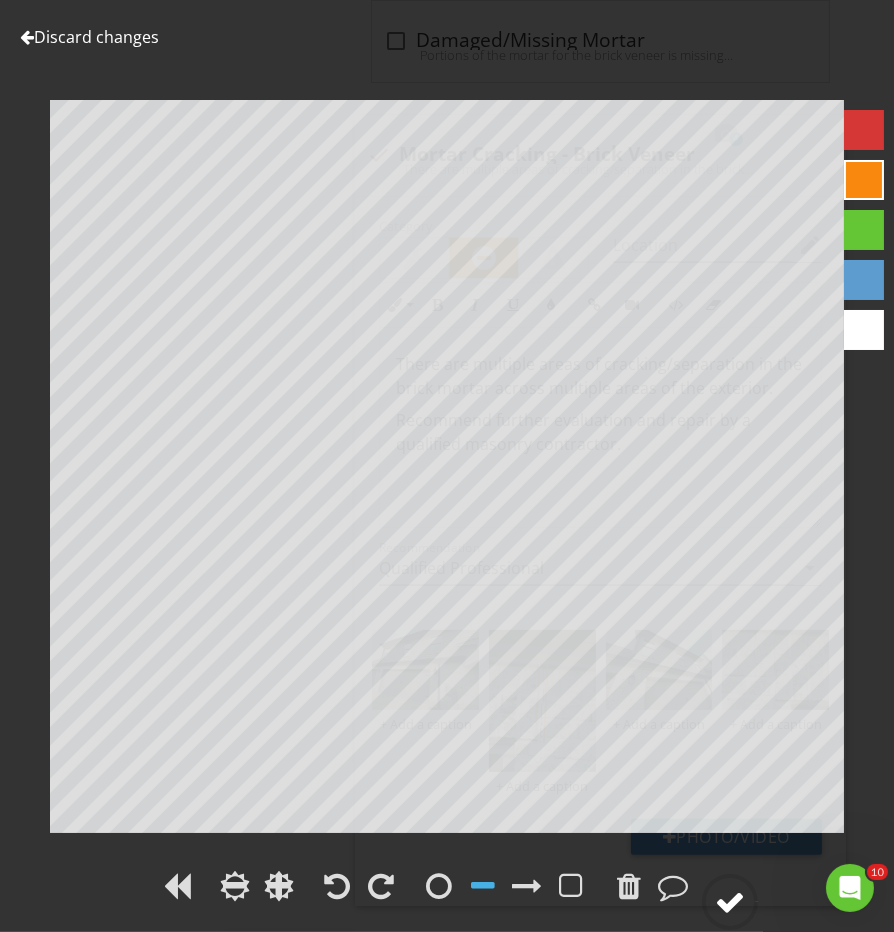 click 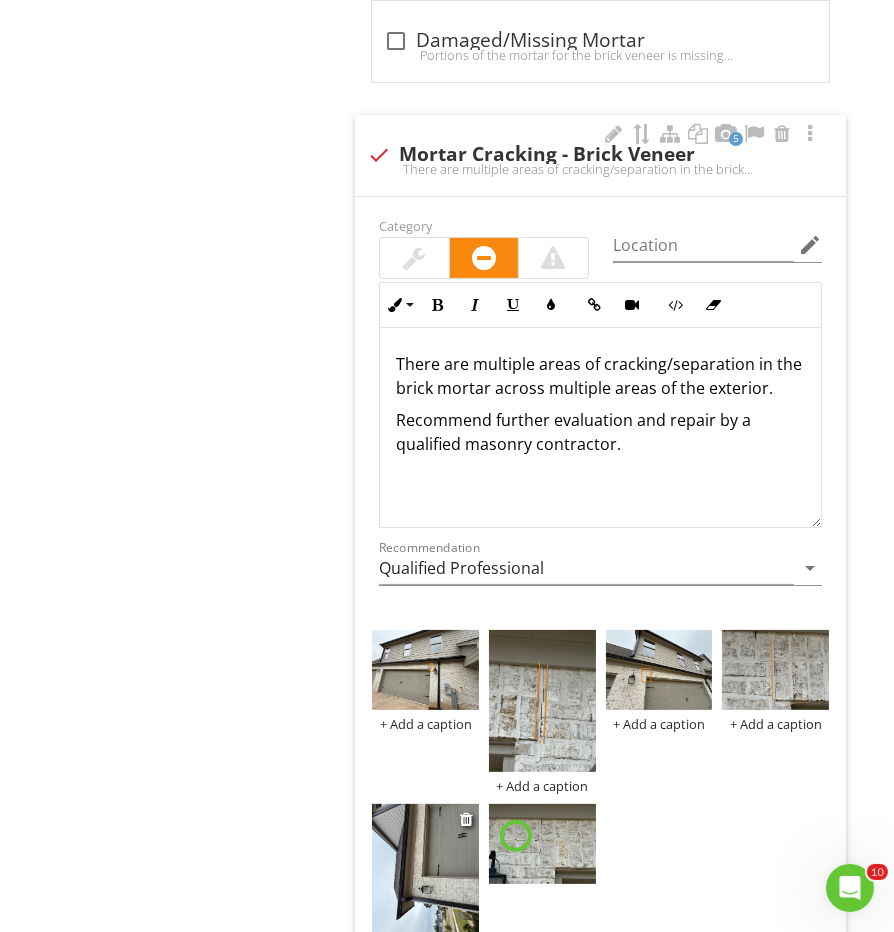click at bounding box center (425, 875) 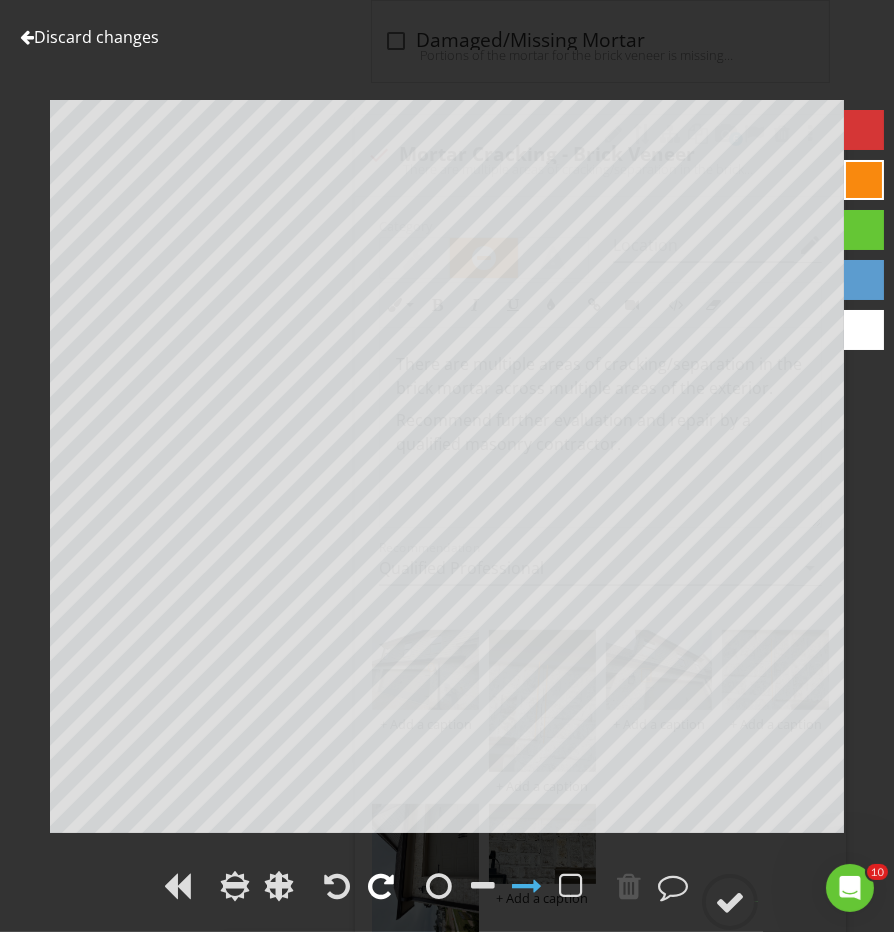 click at bounding box center [381, 886] 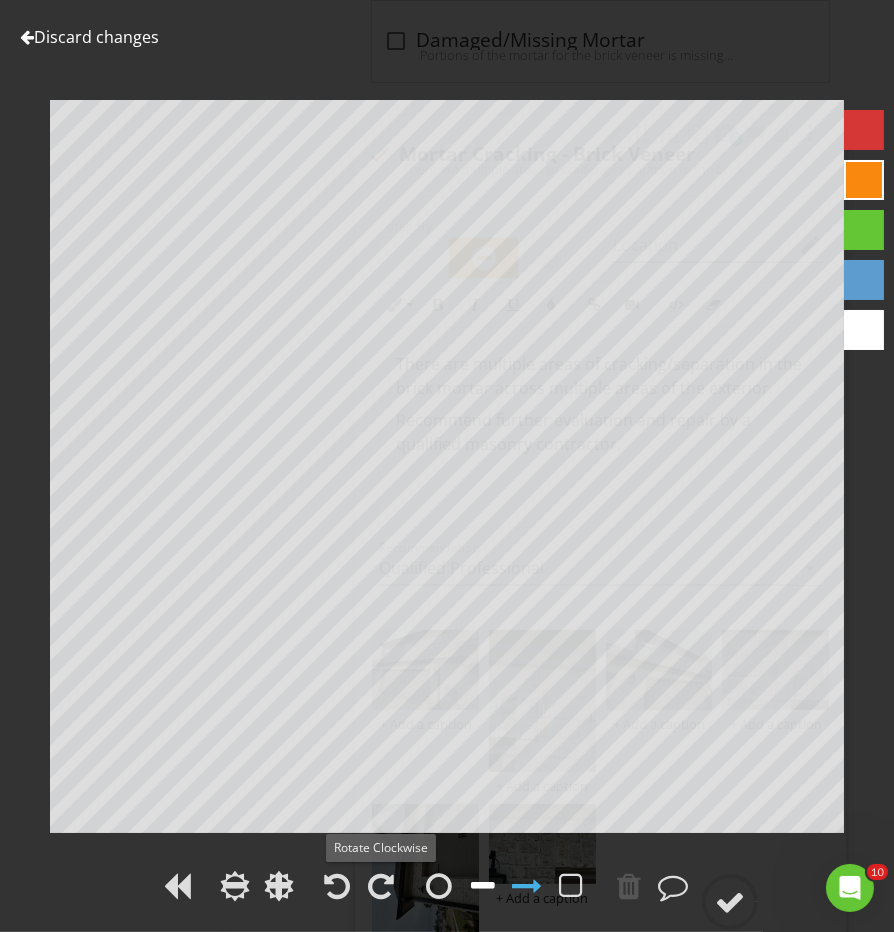 click at bounding box center (483, 886) 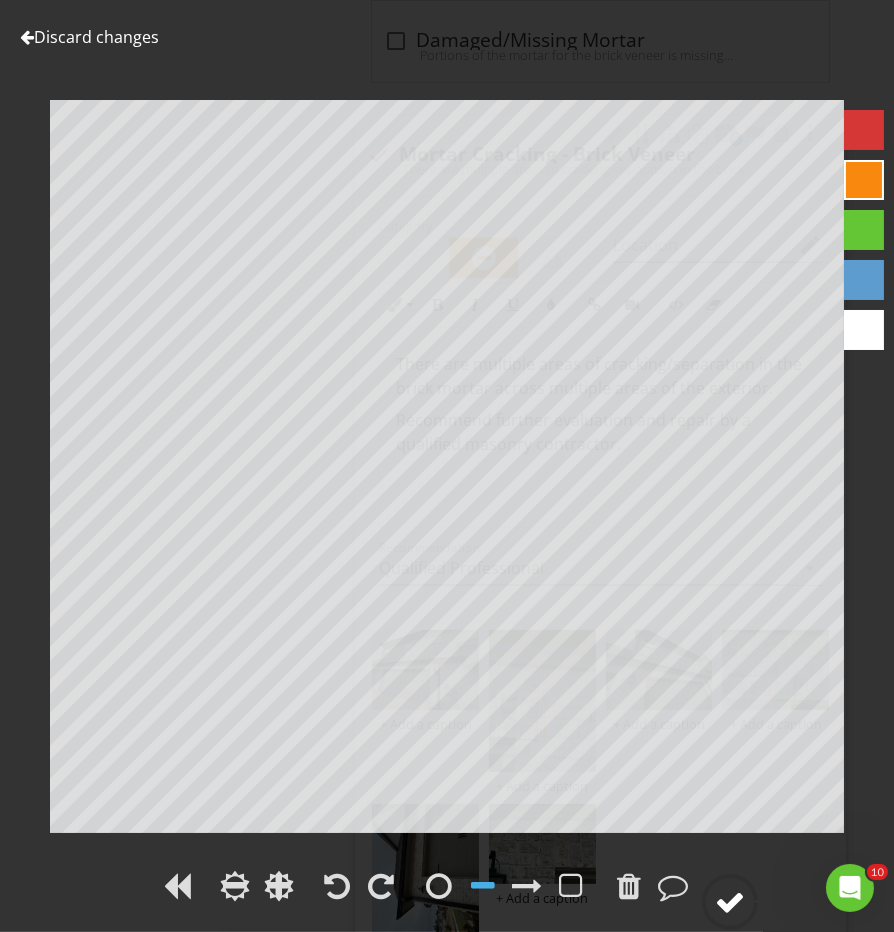 click 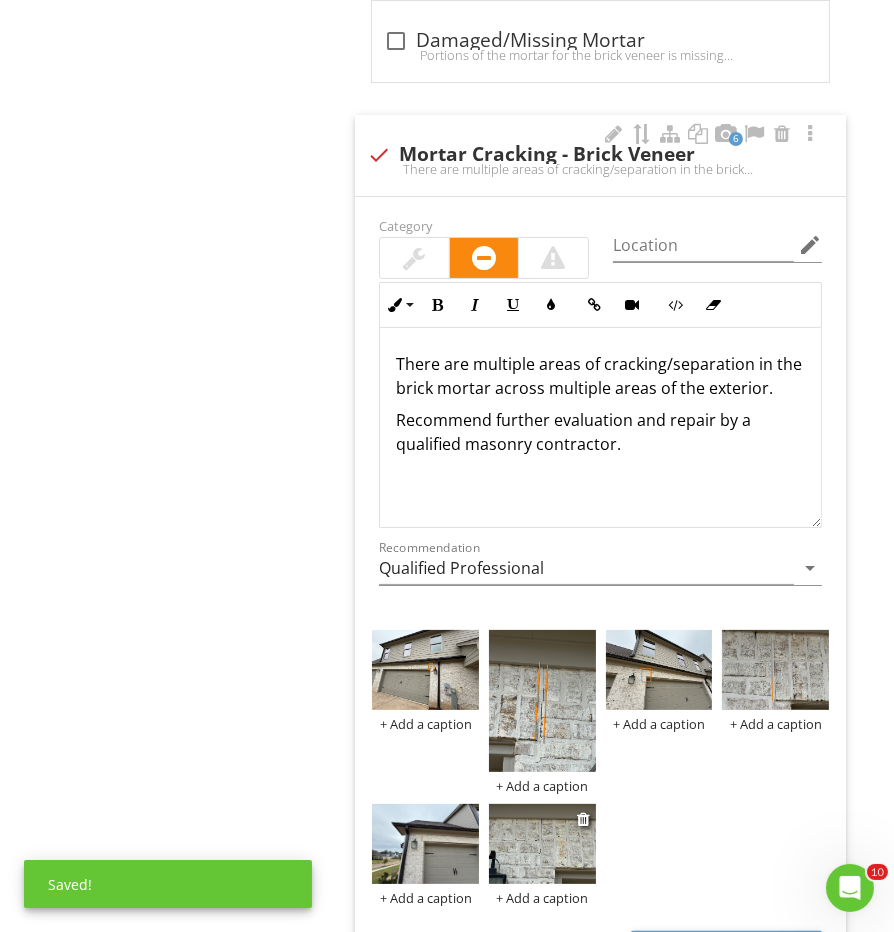 click at bounding box center [542, 844] 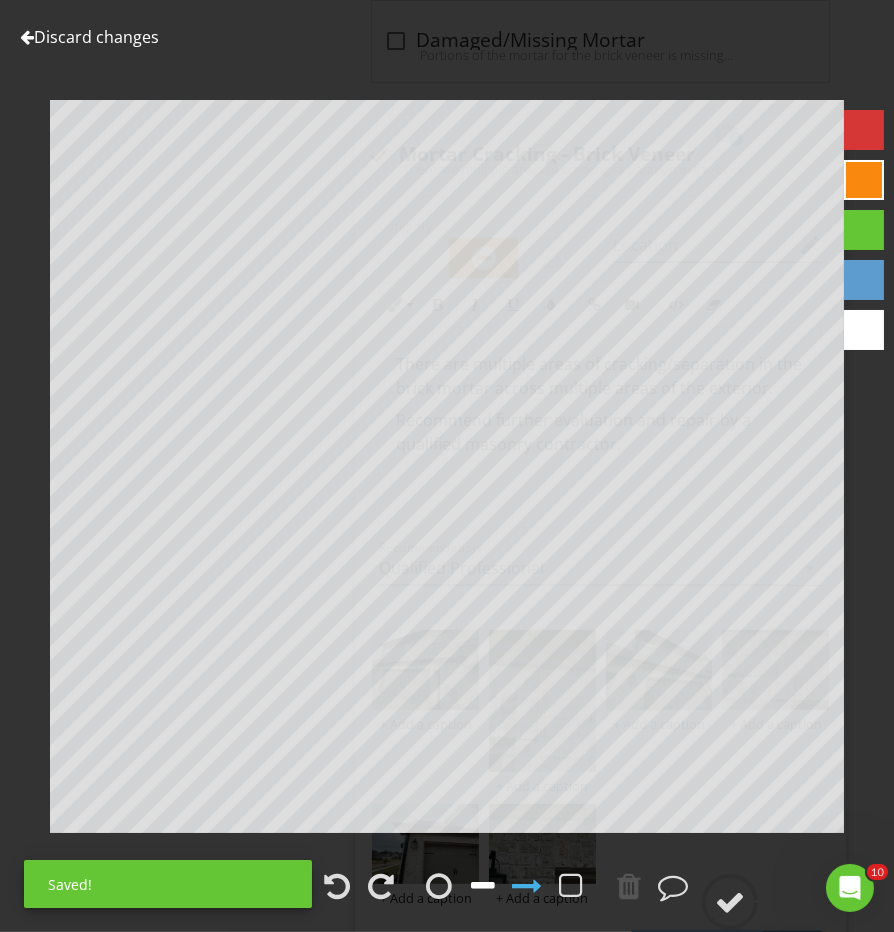 click at bounding box center [483, 886] 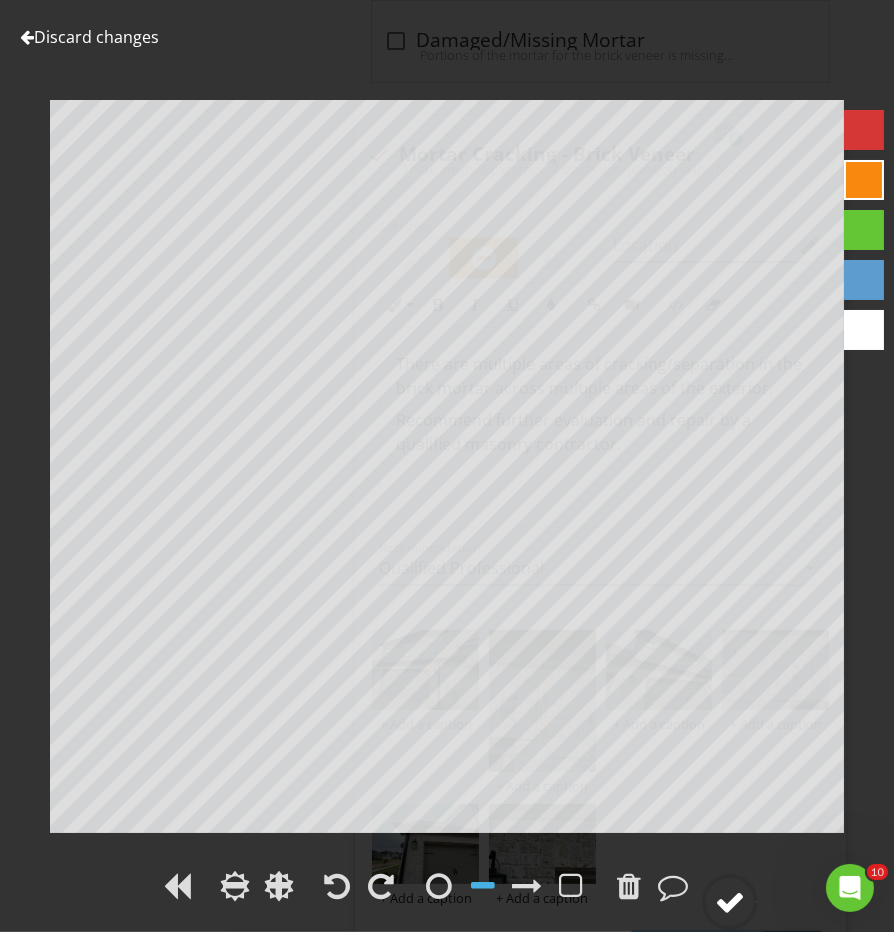 click at bounding box center (730, 902) 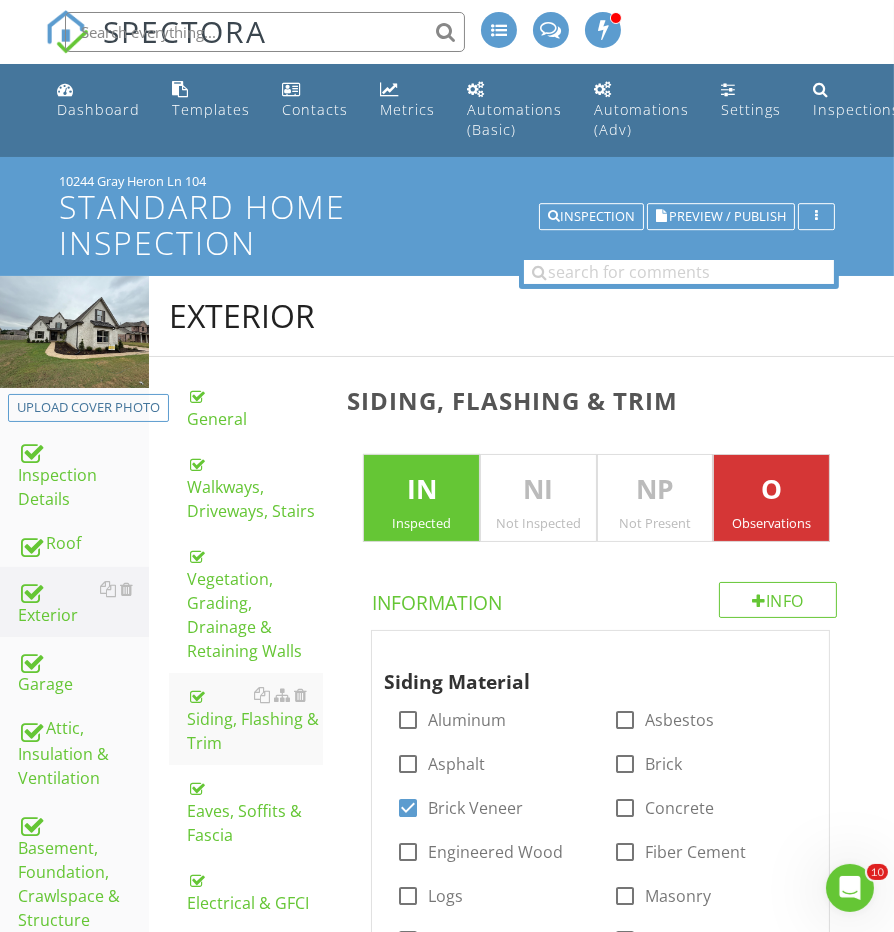 scroll, scrollTop: 0, scrollLeft: 0, axis: both 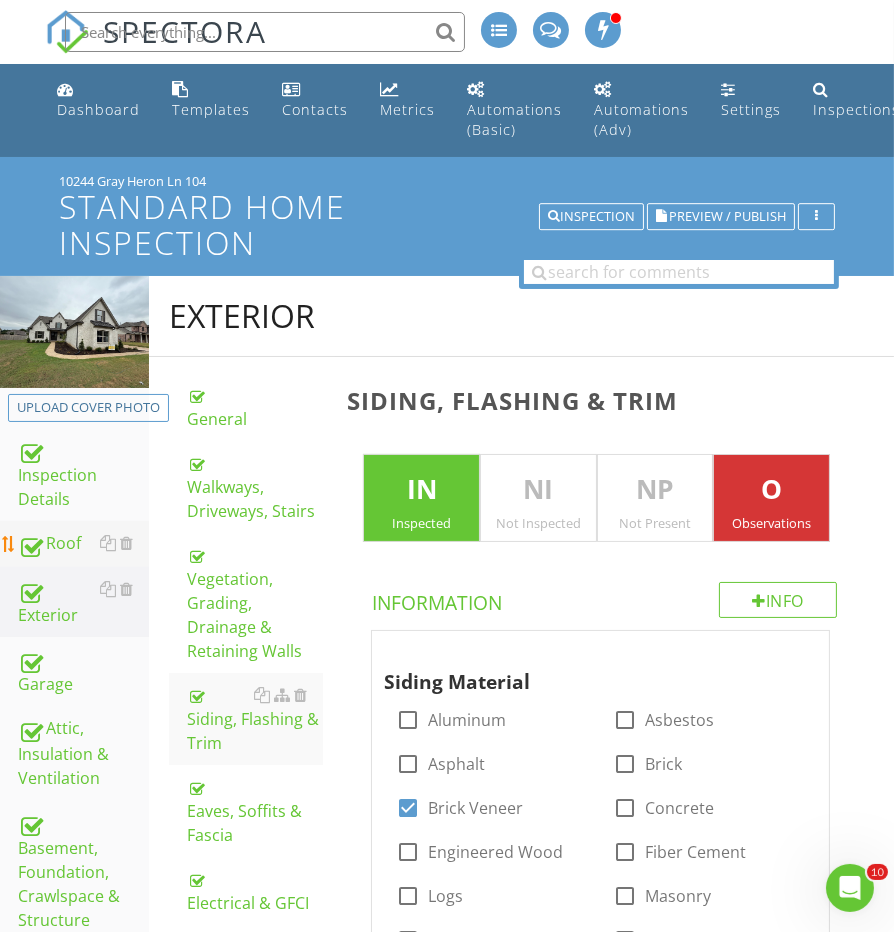 click on "Roof" at bounding box center [83, 544] 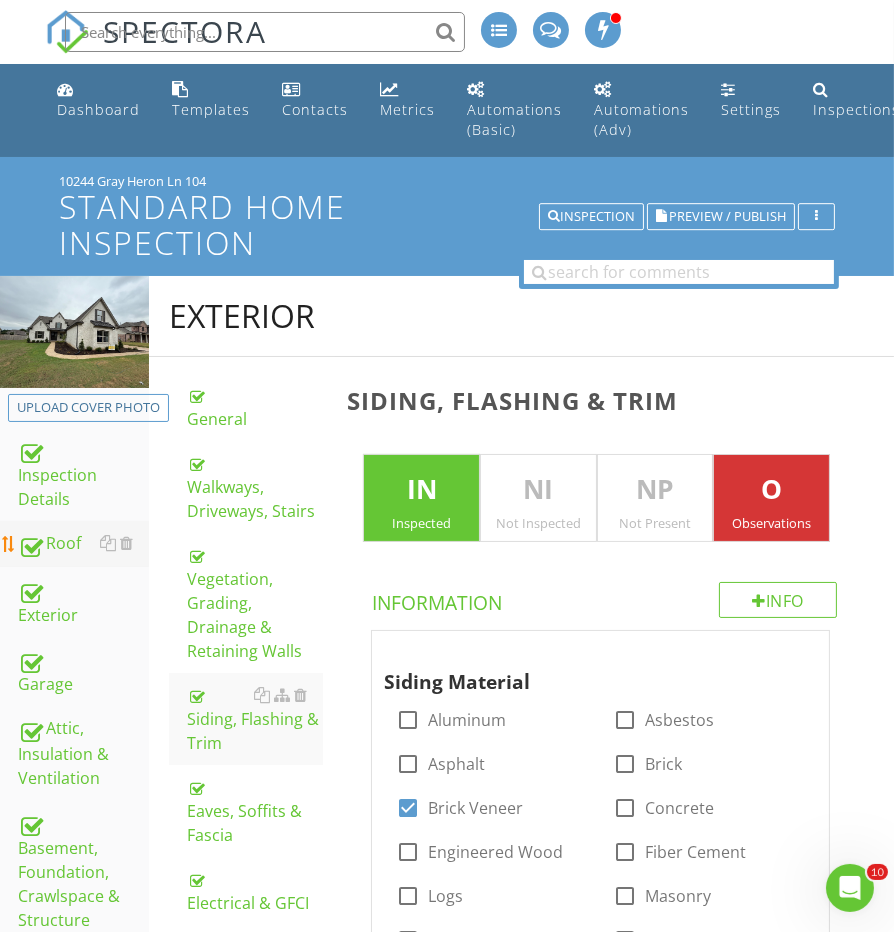 click on "Roof" at bounding box center (83, 544) 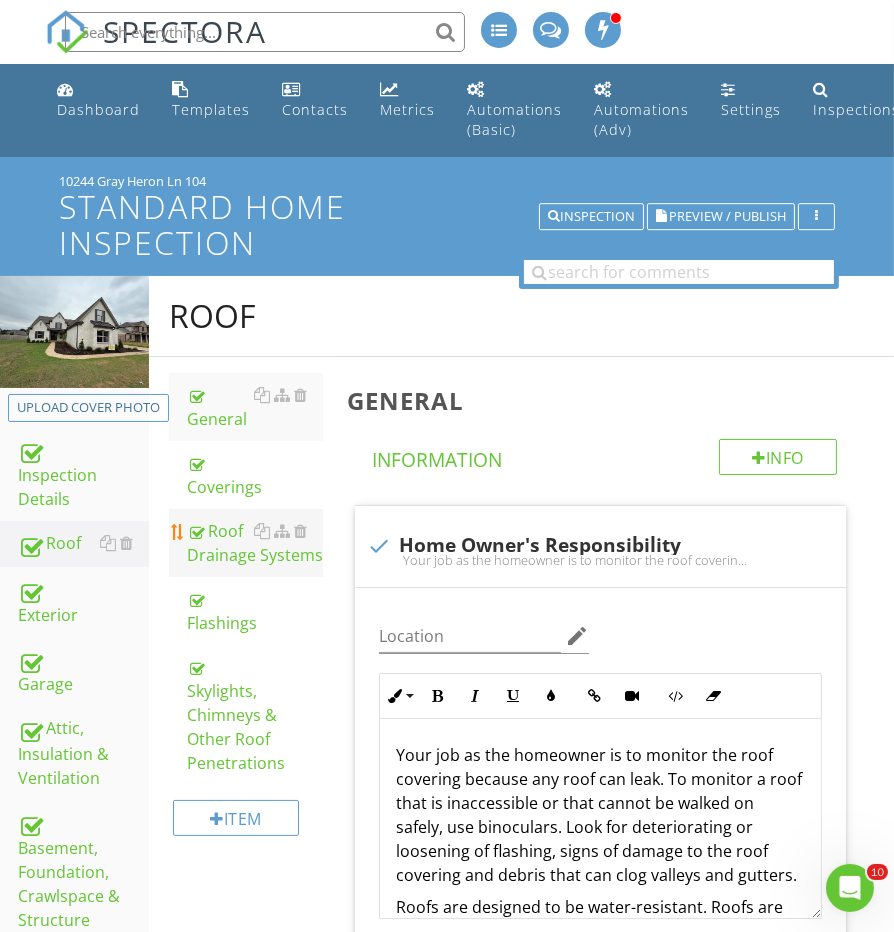 click on "Roof Drainage Systems" at bounding box center (255, 543) 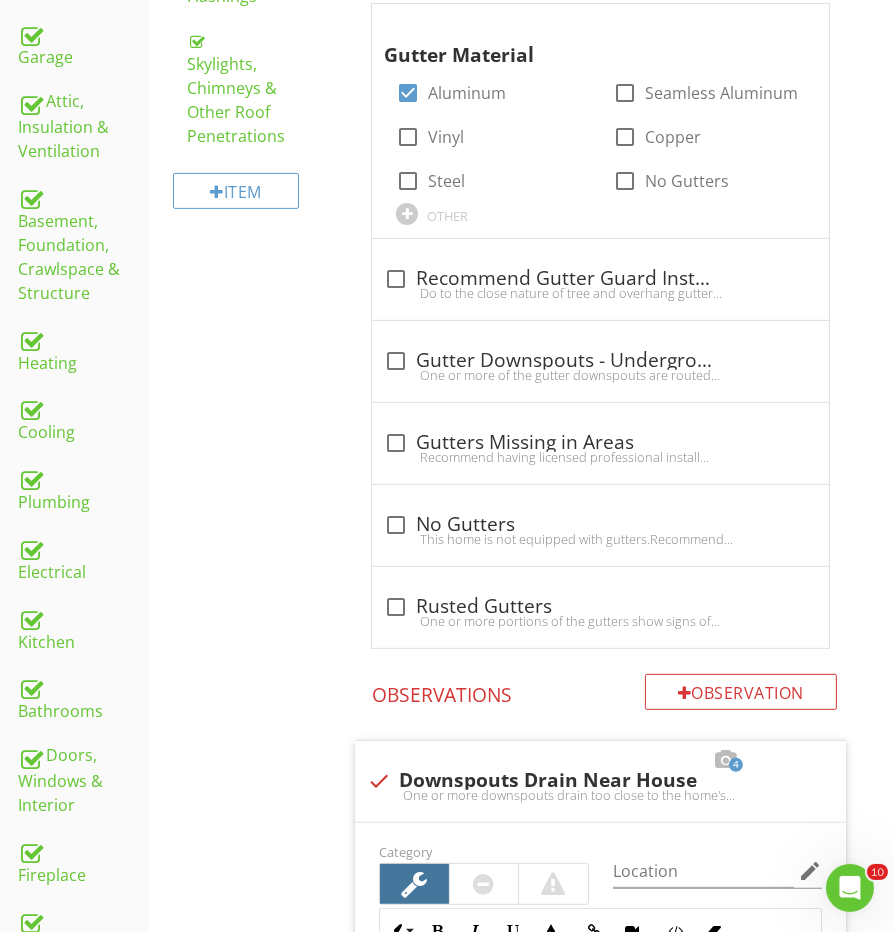 scroll, scrollTop: 927, scrollLeft: 0, axis: vertical 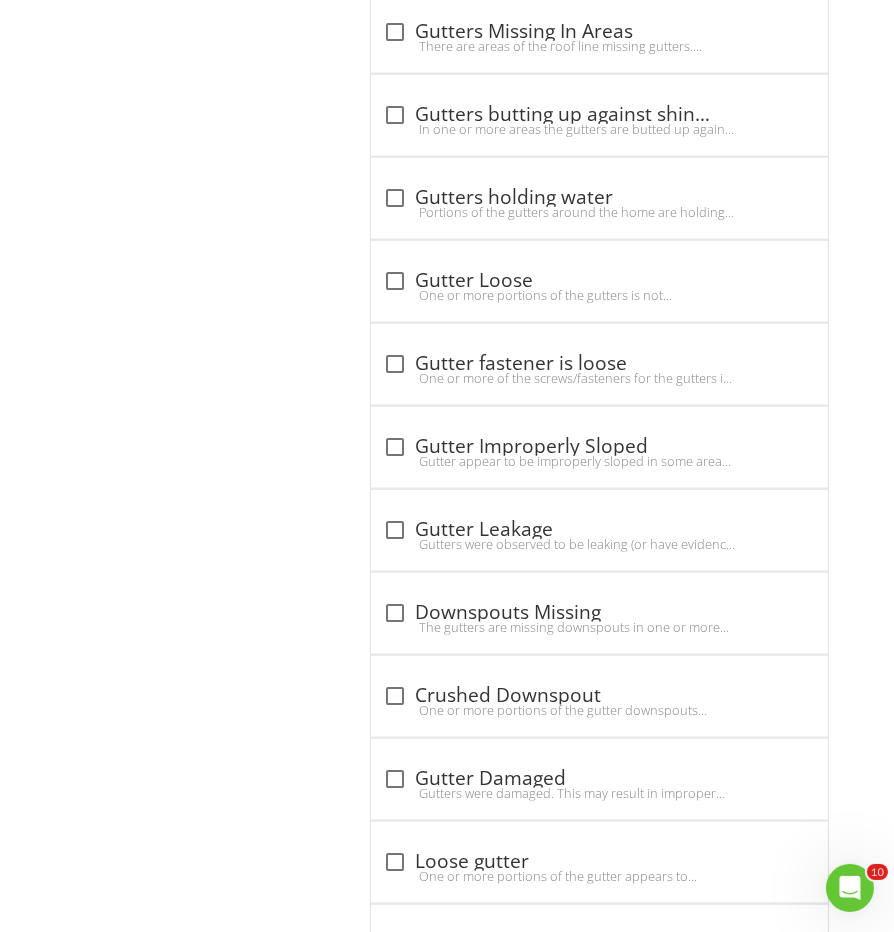 click on "Roof
General
Coverings
Roof Drainage Systems
Flashings
Skylights, Chimneys & Other Roof Penetrations
Item
Roof Drainage Systems
IN   Inspected NI   Not Inspected NP   Not Present O   Observations
Info
Information
Gutter Material
check_box Aluminum   check_box_outline_blank Seamless Aluminum   check_box_outline_blank Vinyl   check_box_outline_blank Copper   check_box_outline_blank Steel   check_box_outline_blank No Gutters         OTHER                                   check_box_outline_blank
Recommend Gutter Guard Installation
check_box_outline_blank                           check_box_outline_blank" at bounding box center [520, 293] 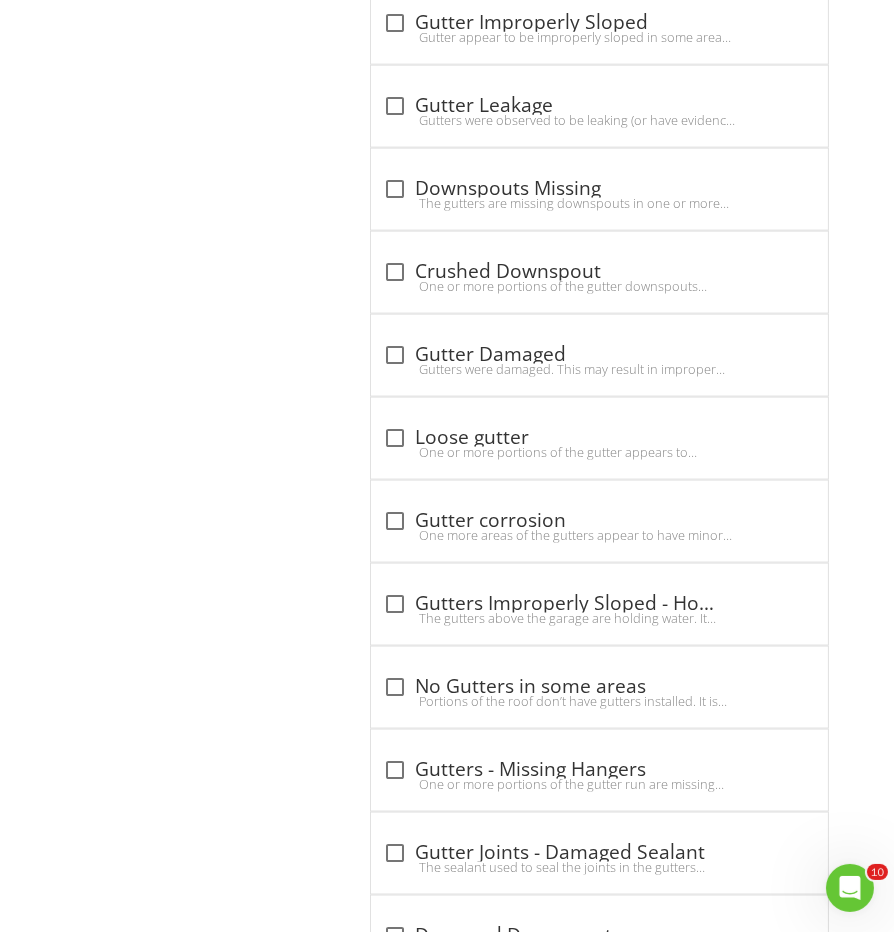 scroll, scrollTop: 2743, scrollLeft: 1, axis: both 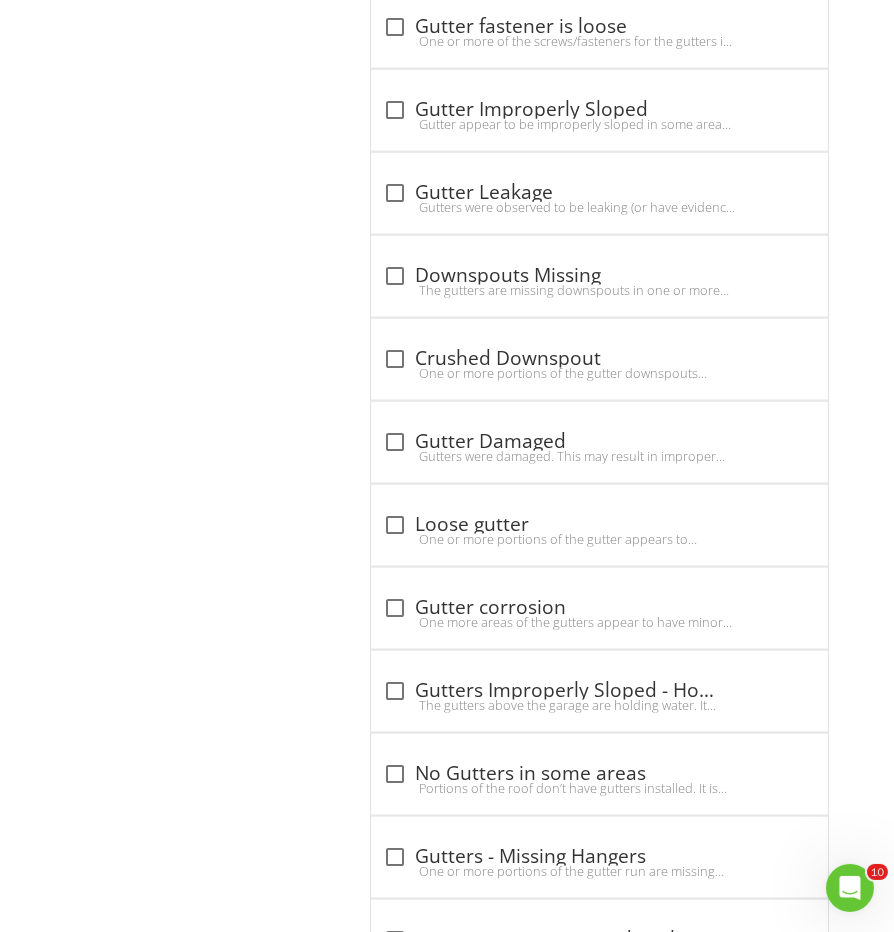 click on "Roof
General
Coverings
Roof Drainage Systems
Flashings
Skylights, Chimneys & Other Roof Penetrations
Item
Roof Drainage Systems
IN   Inspected NI   Not Inspected NP   Not Present O   Observations
Info
Information
Gutter Material
check_box Aluminum   check_box_outline_blank Seamless Aluminum   check_box_outline_blank Vinyl   check_box_outline_blank Copper   check_box_outline_blank Steel   check_box_outline_blank No Gutters         OTHER                                   check_box_outline_blank
Recommend Gutter Guard Installation
check_box_outline_blank                           check_box_outline_blank" at bounding box center (520, -44) 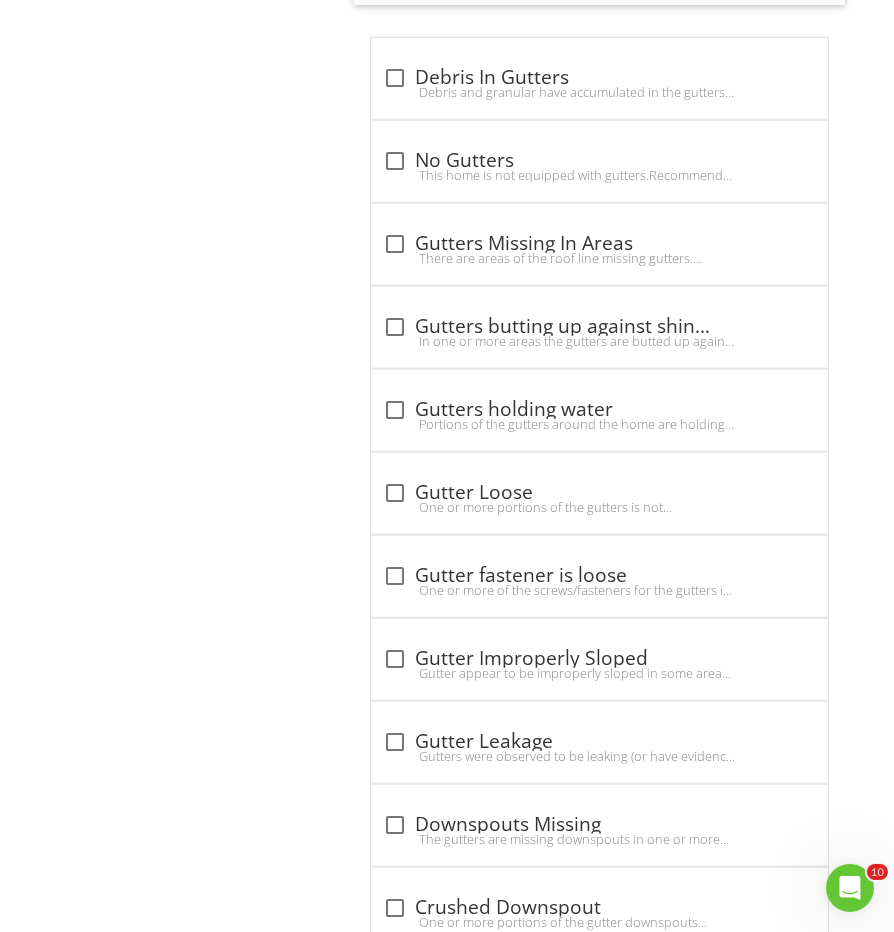 scroll, scrollTop: 2003, scrollLeft: 1, axis: both 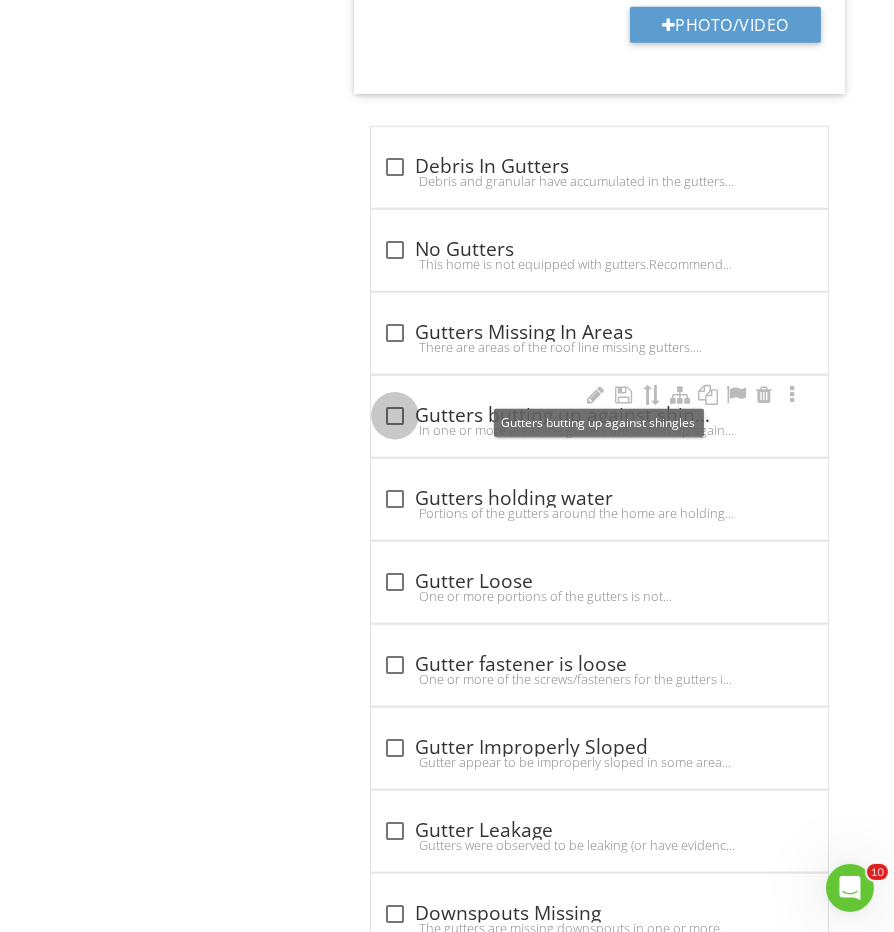 click at bounding box center (395, 416) 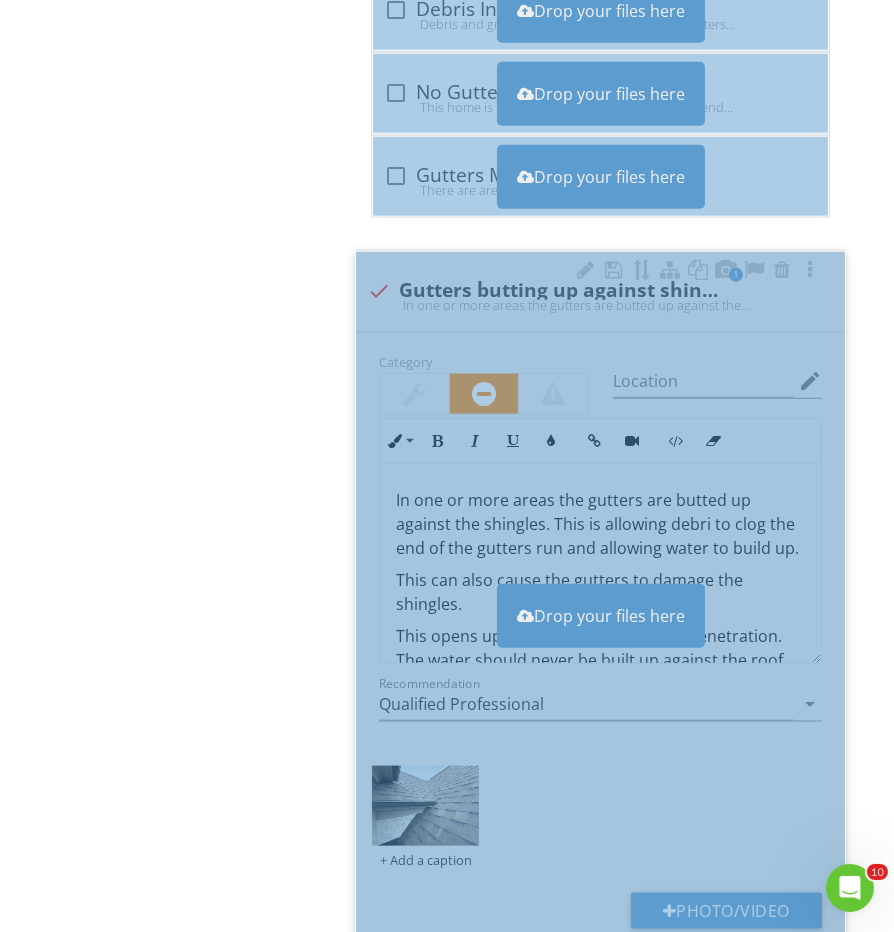 scroll, scrollTop: 2229, scrollLeft: 0, axis: vertical 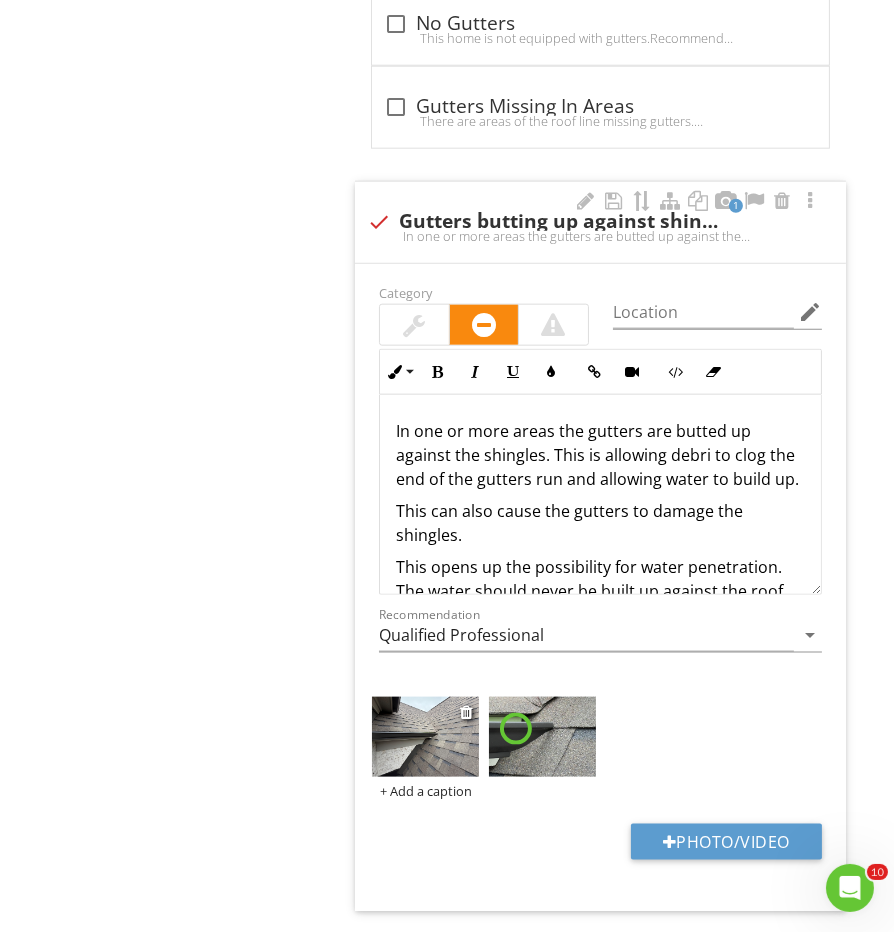 click at bounding box center [425, 737] 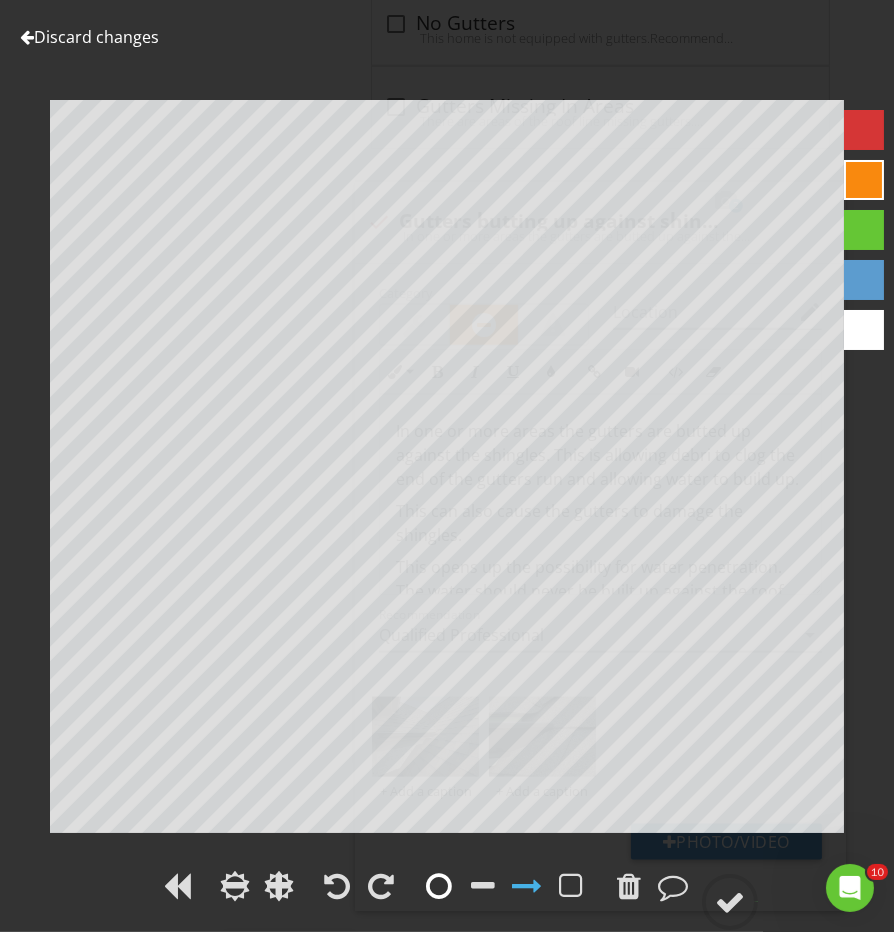 click at bounding box center (439, 886) 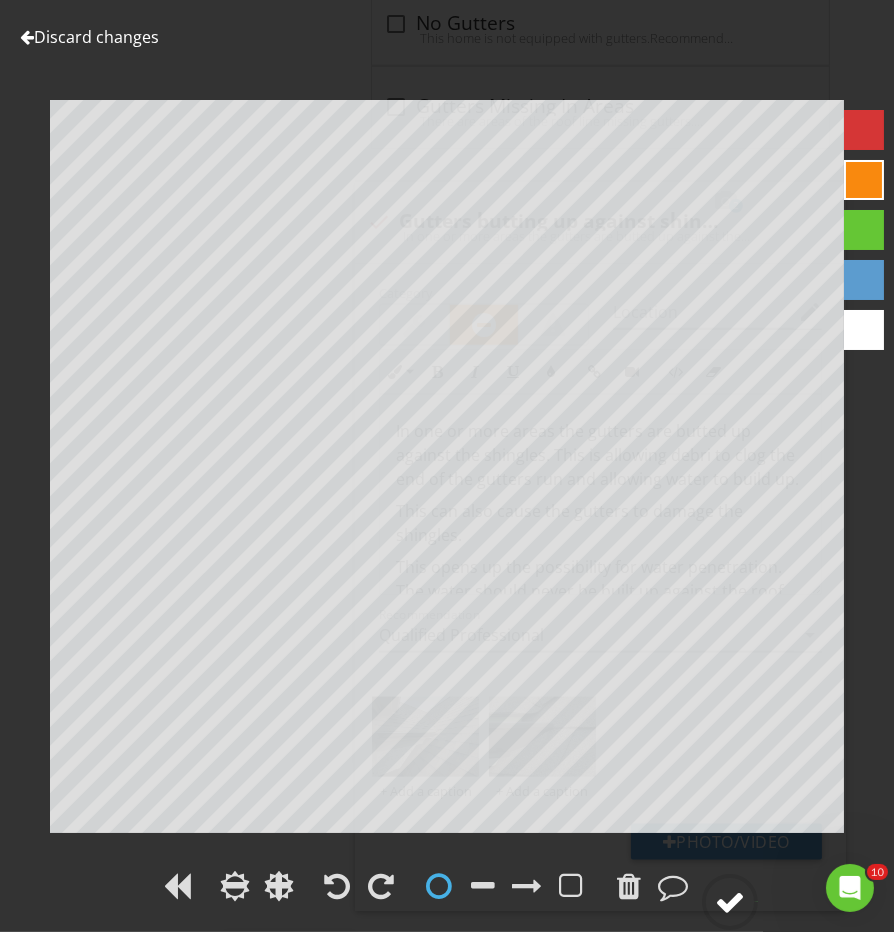click at bounding box center (730, 902) 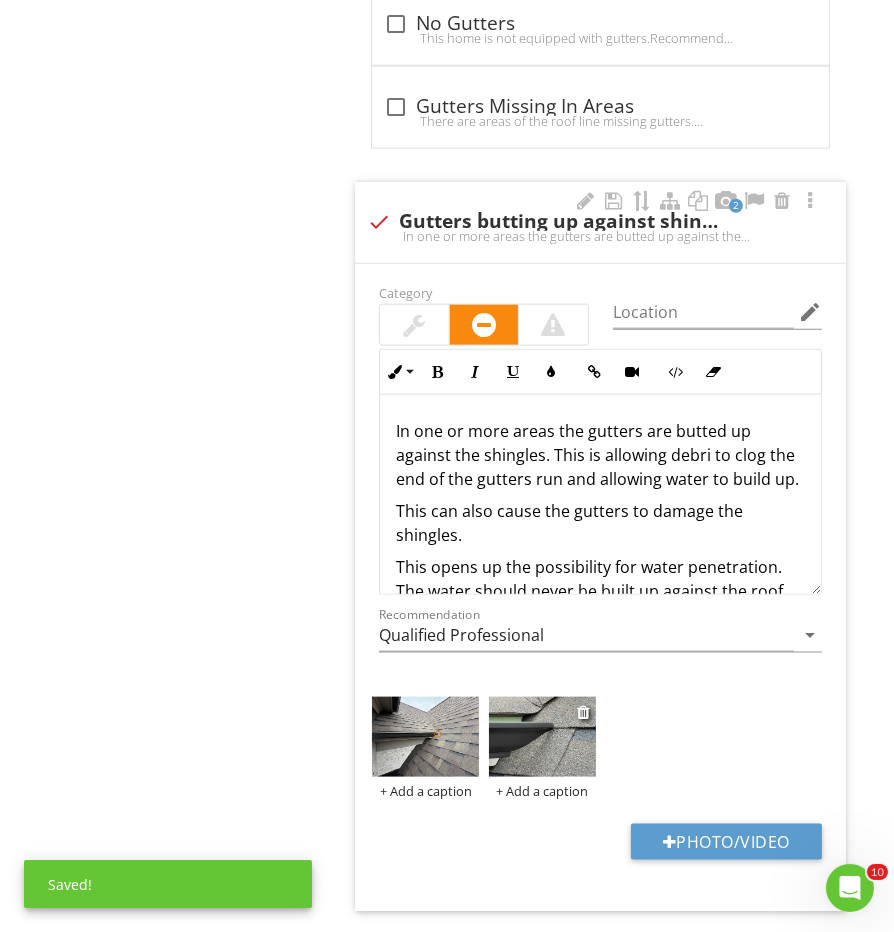 click at bounding box center [542, 737] 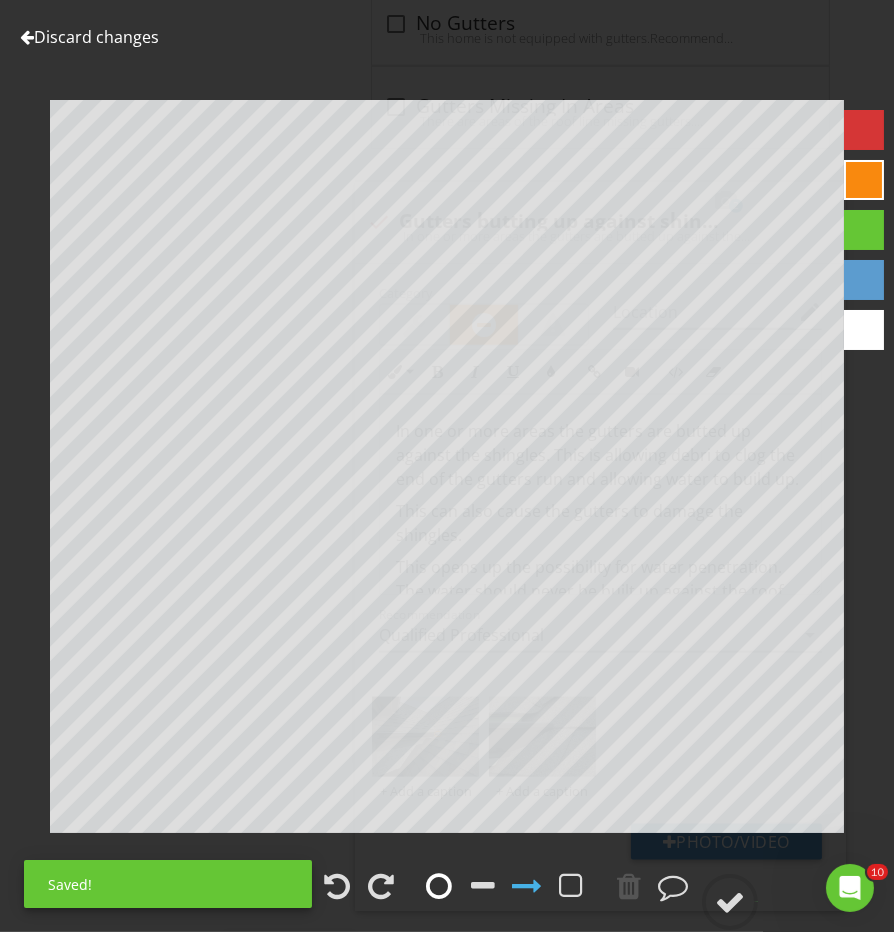 click at bounding box center (439, 886) 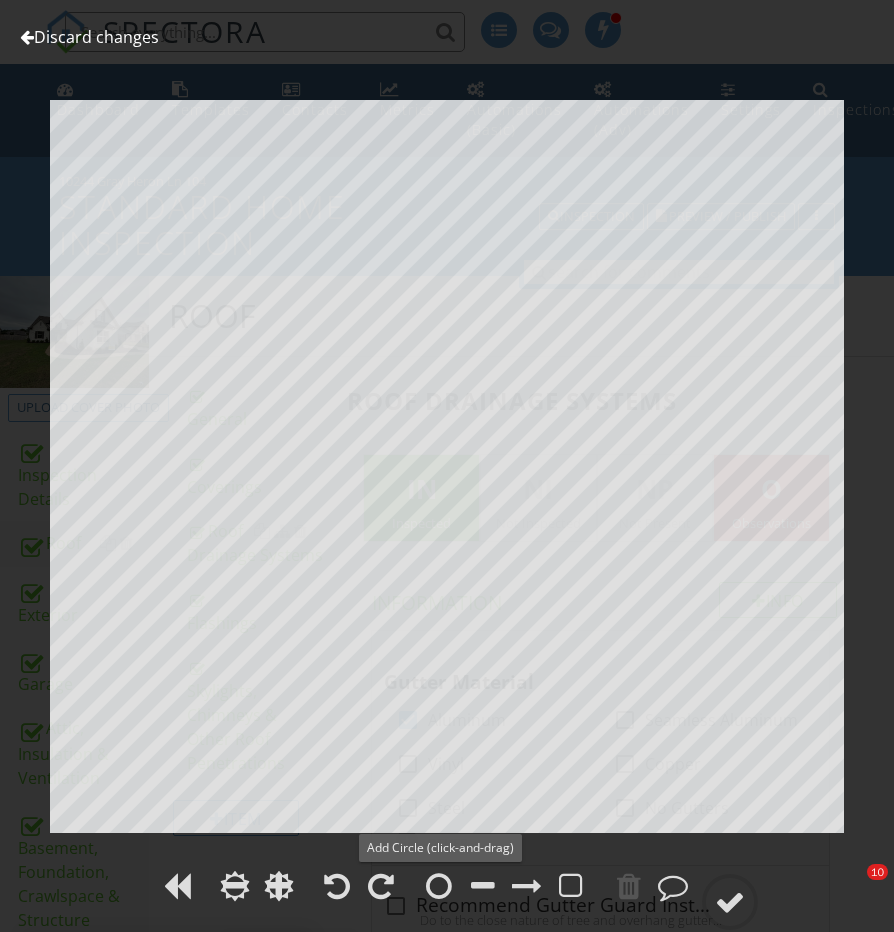 scroll, scrollTop: 2229, scrollLeft: 0, axis: vertical 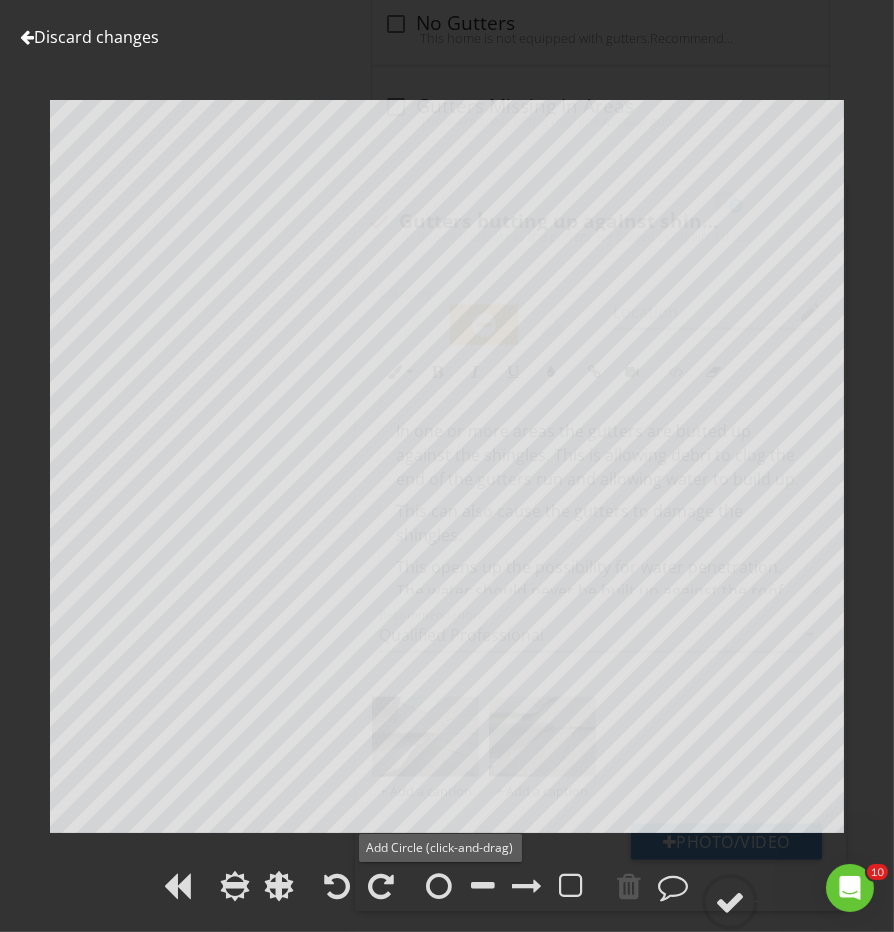 click at bounding box center [439, 886] 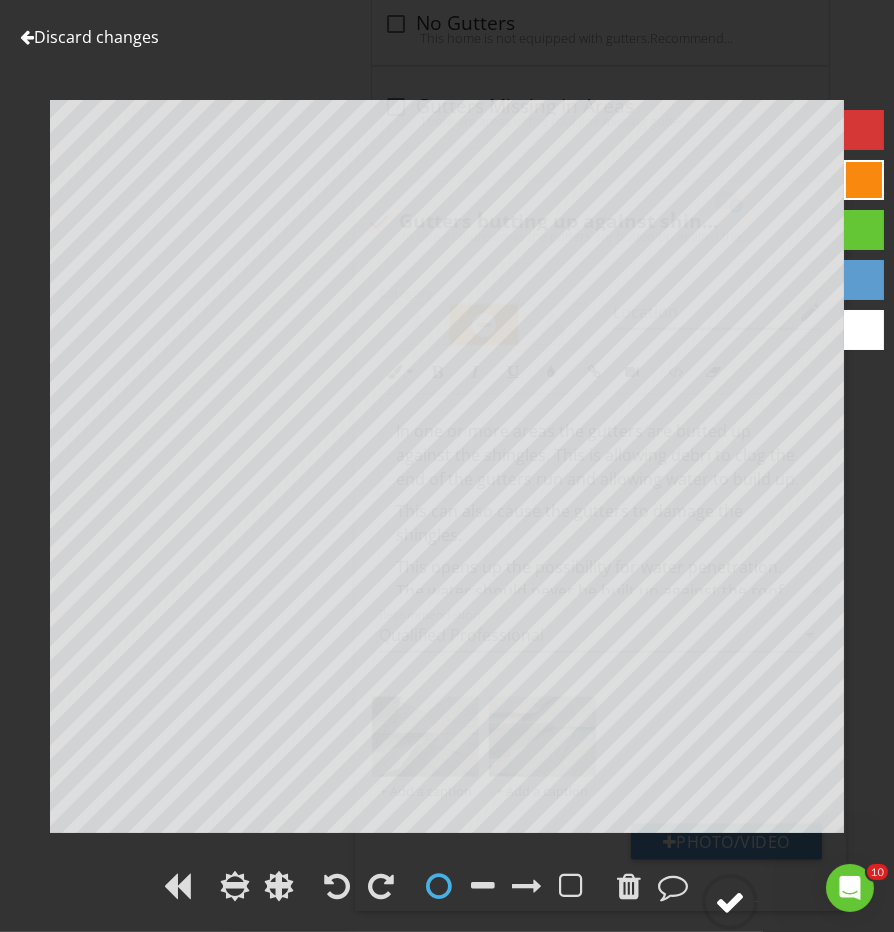 click at bounding box center [730, 902] 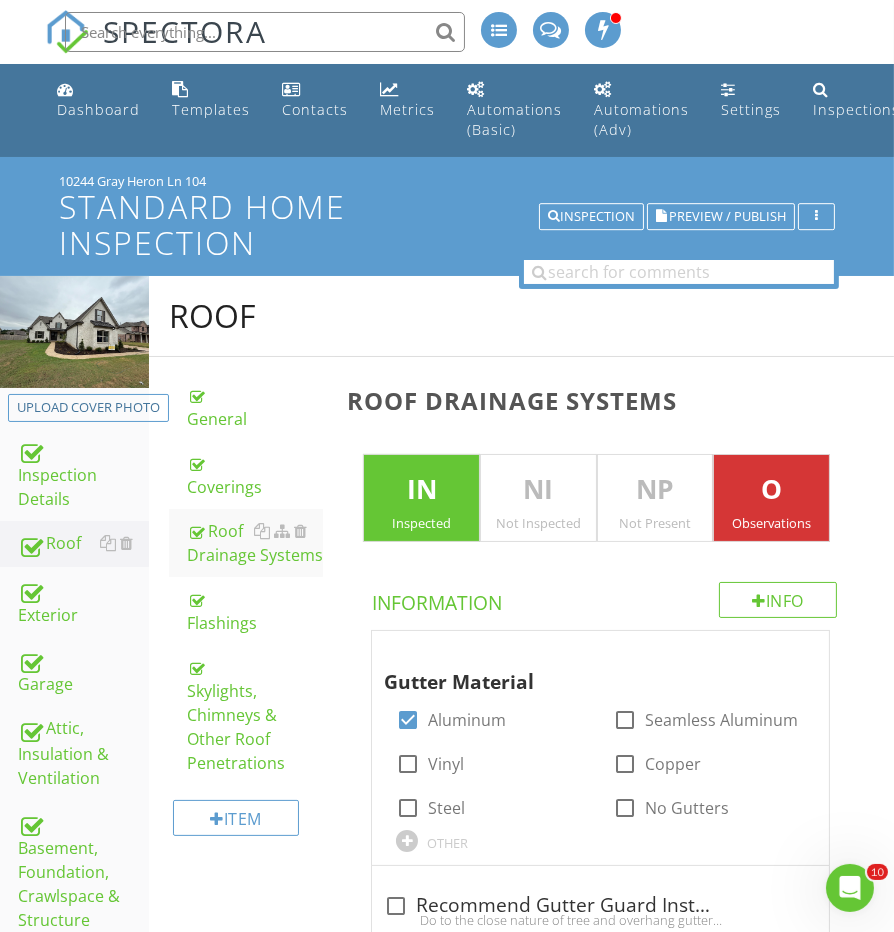 scroll, scrollTop: 0, scrollLeft: 0, axis: both 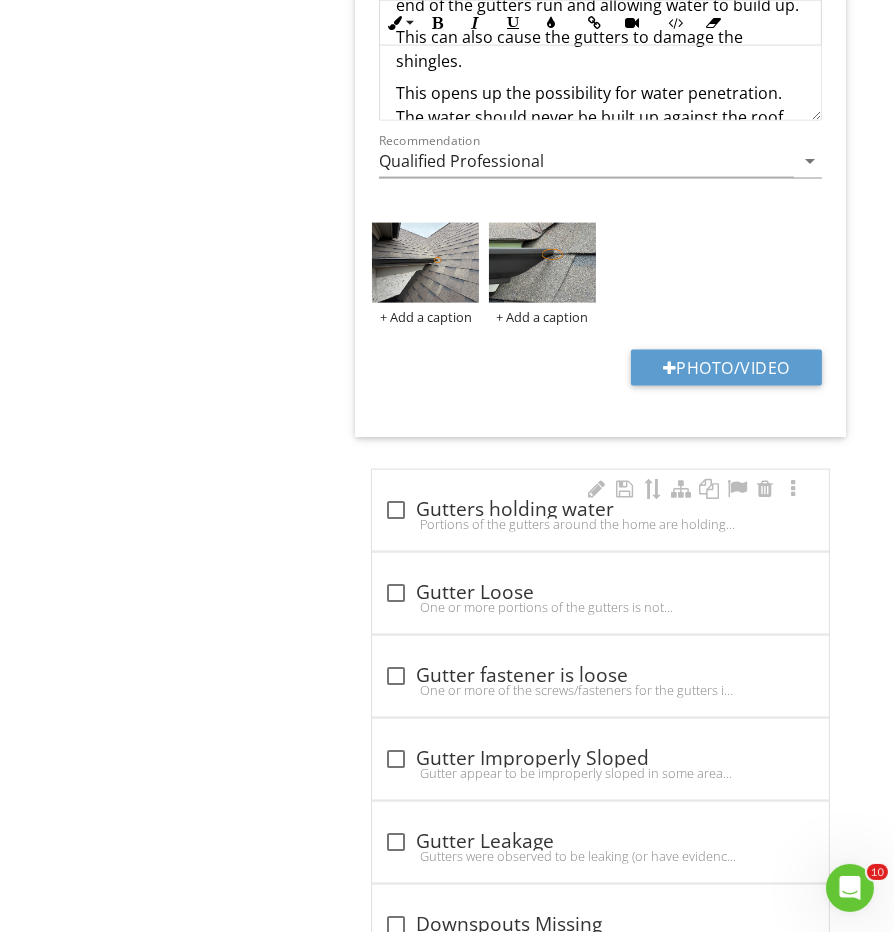 click on "Portions of the gutters around the home are holding water. This could be due to debris build up, clogged down spouts, and/or improper slope.Recommend clearing debris and down spout to prevent damage to the facia board and re-evaluating for any indications of insufficient slope in which case a qualified gutter contractor should further evaluate and correct." at bounding box center (600, 524) 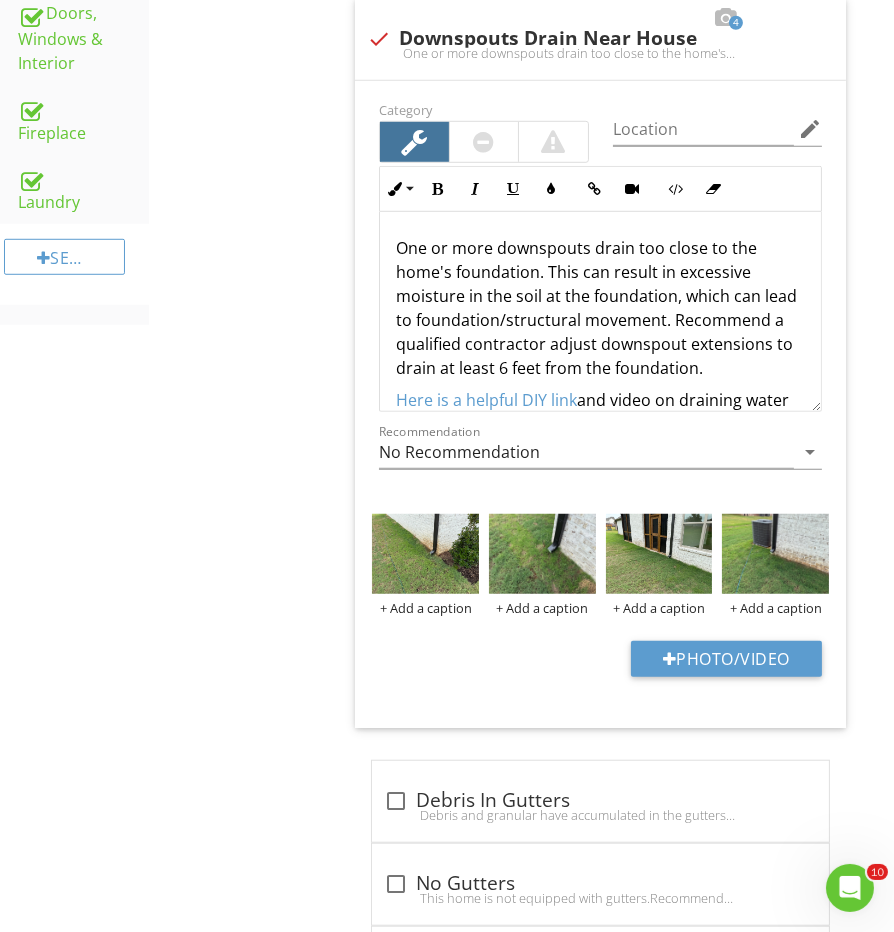 scroll, scrollTop: 1004, scrollLeft: 0, axis: vertical 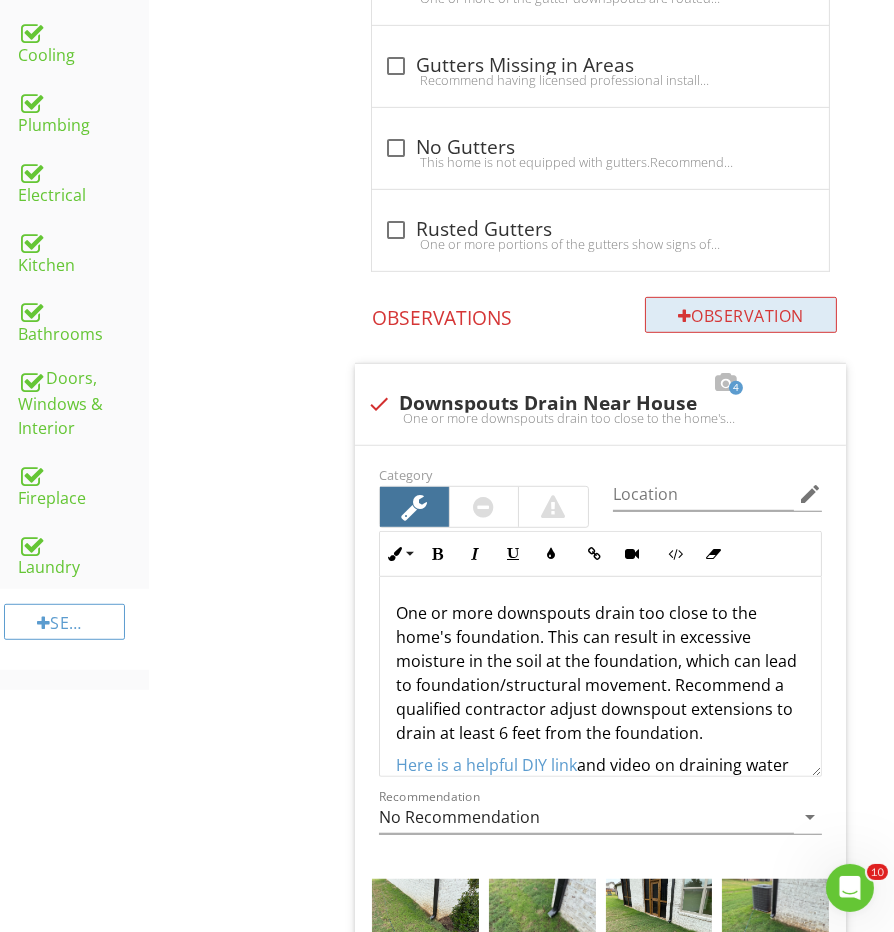 click on "Observation" at bounding box center [741, 315] 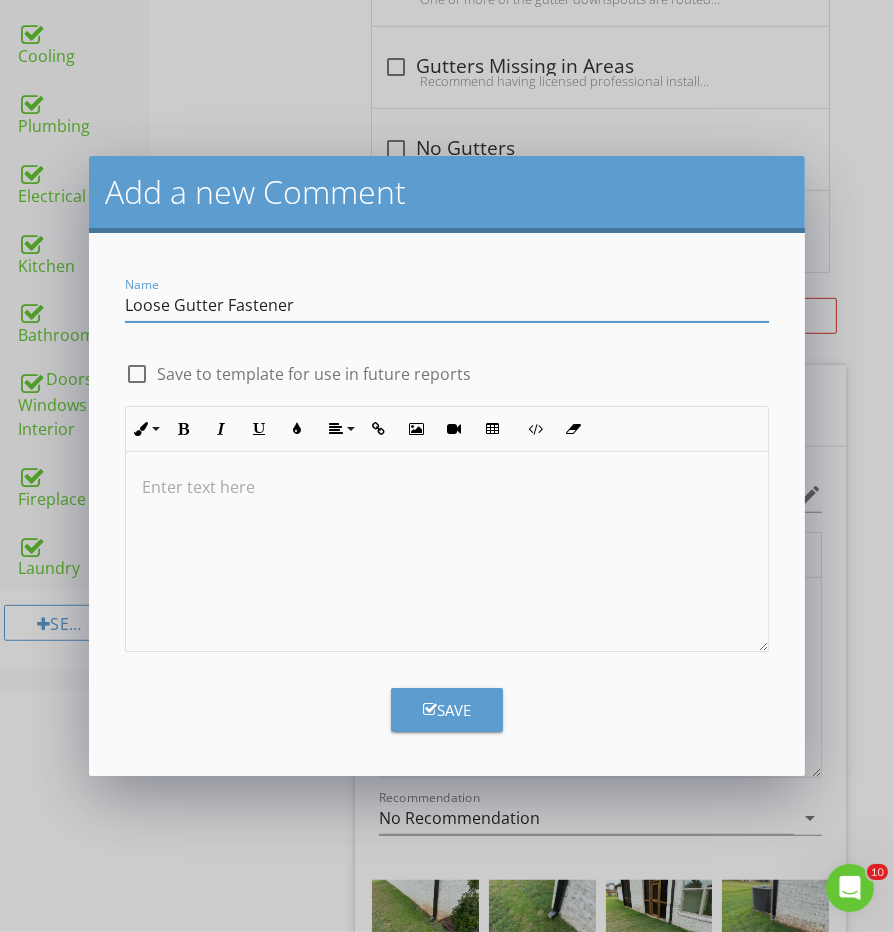 type on "Loose Gutter Fastener" 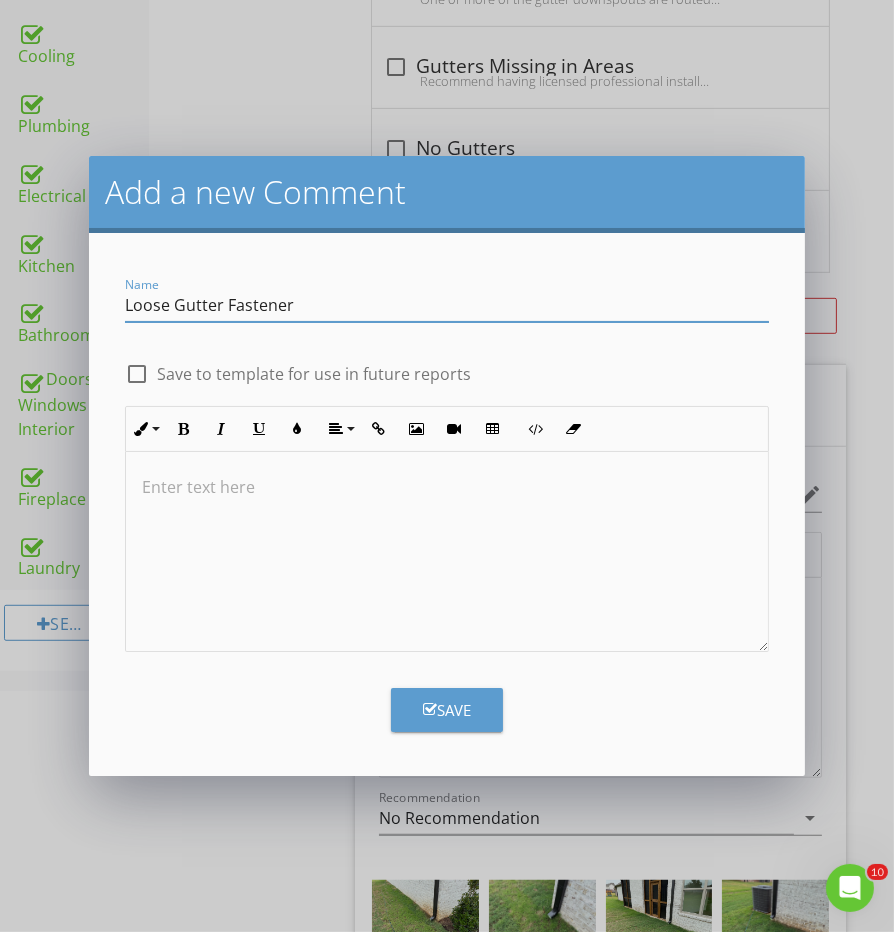 click at bounding box center (446, 552) 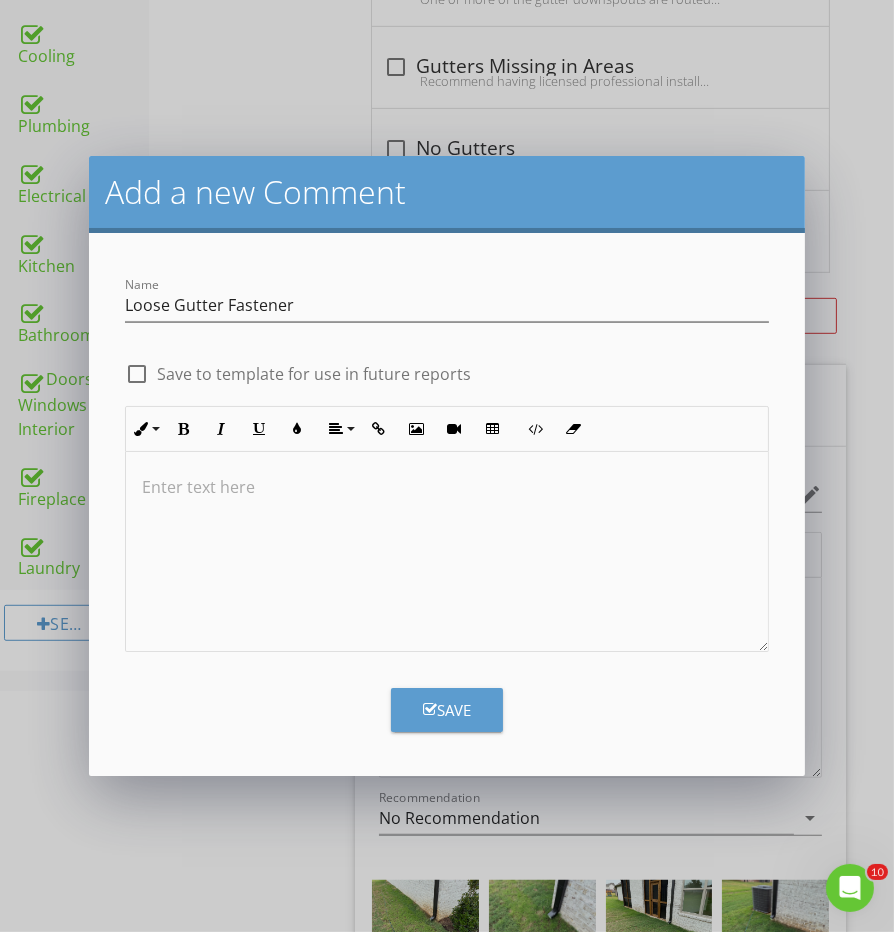 type 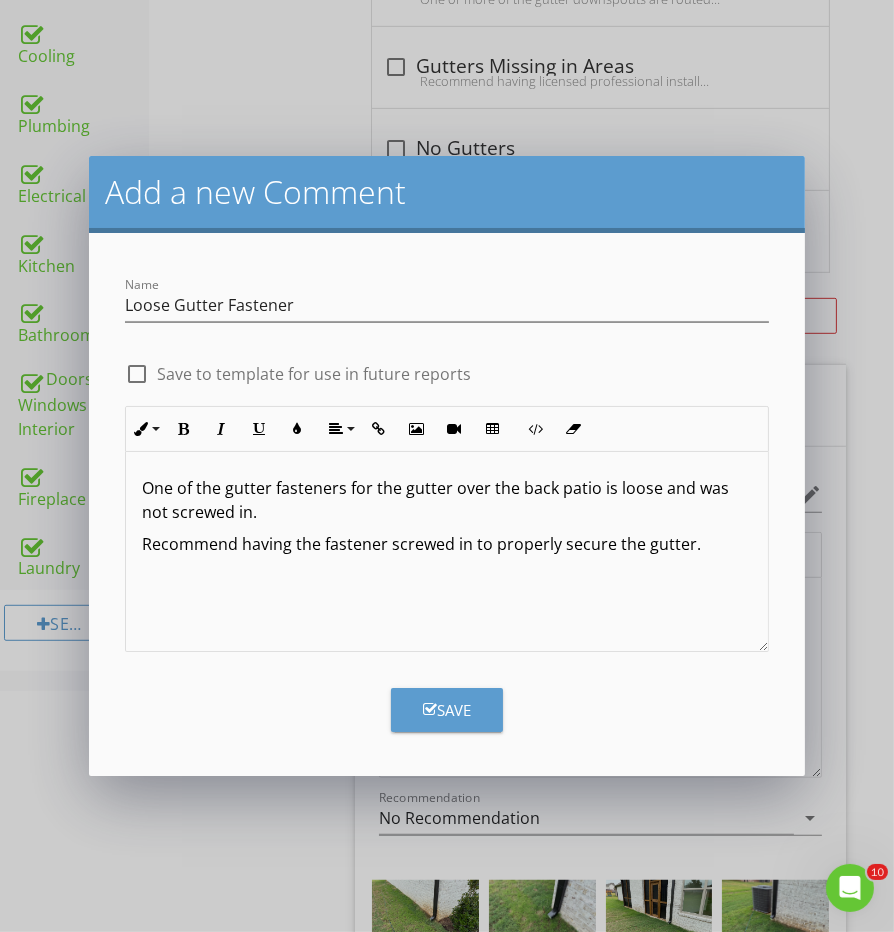 click on "Save" at bounding box center (447, 710) 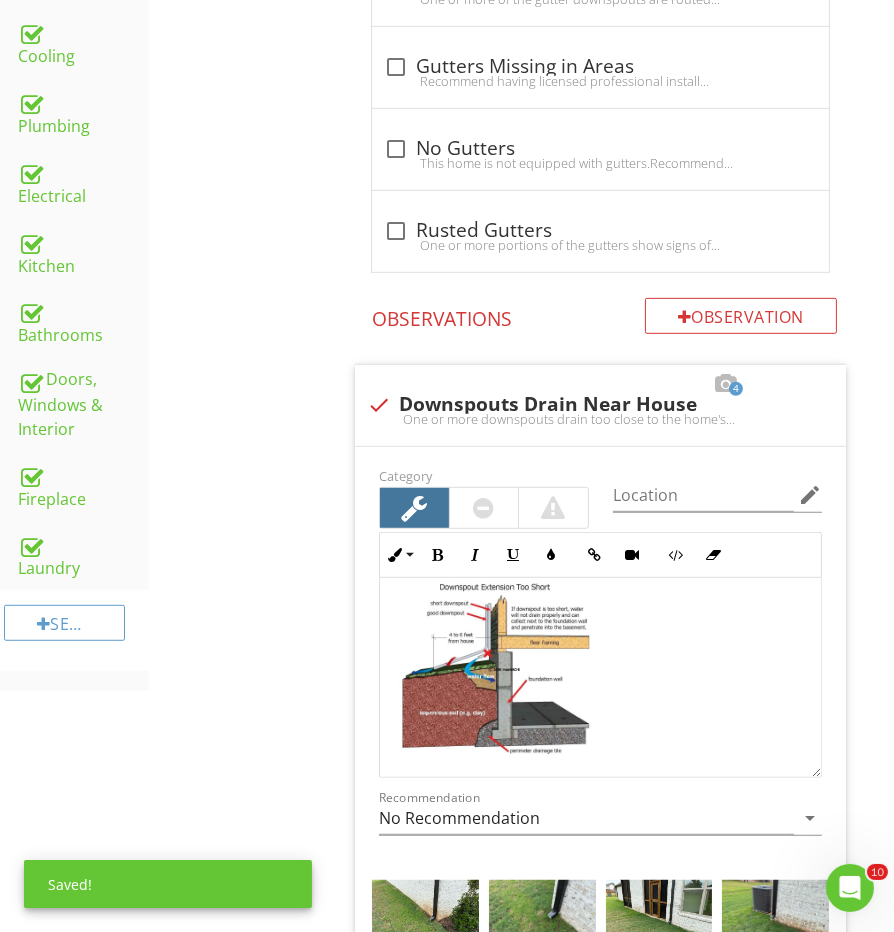 scroll, scrollTop: 237, scrollLeft: 0, axis: vertical 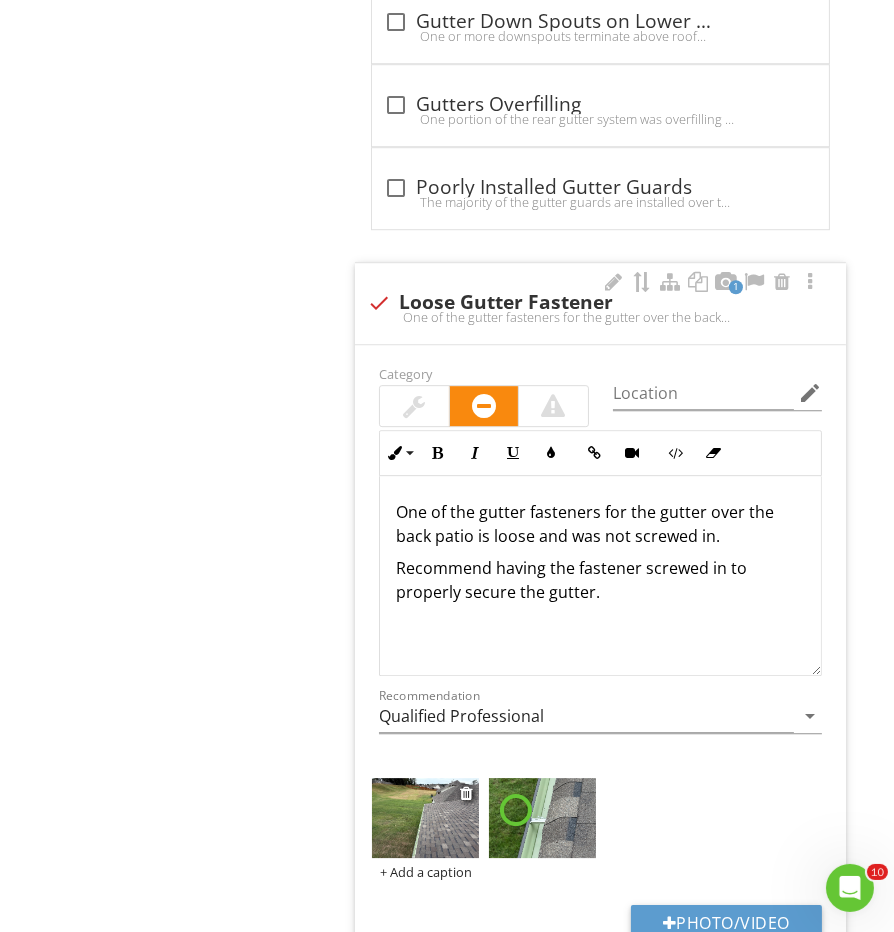 click at bounding box center [425, 818] 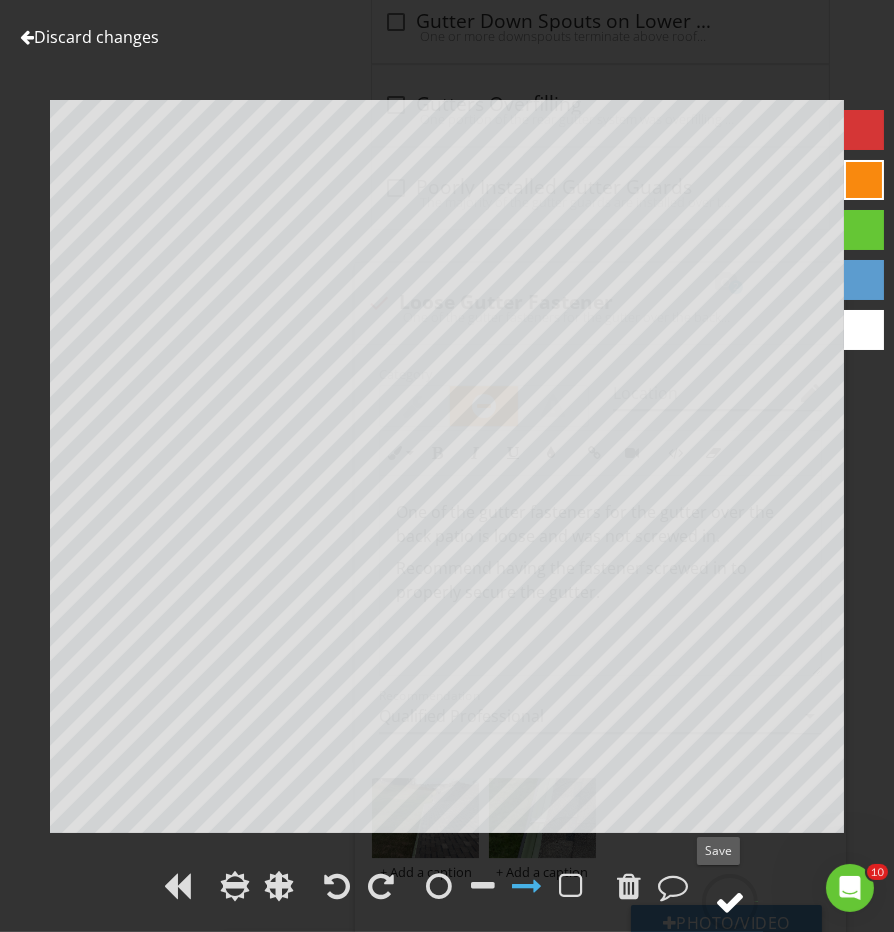 click 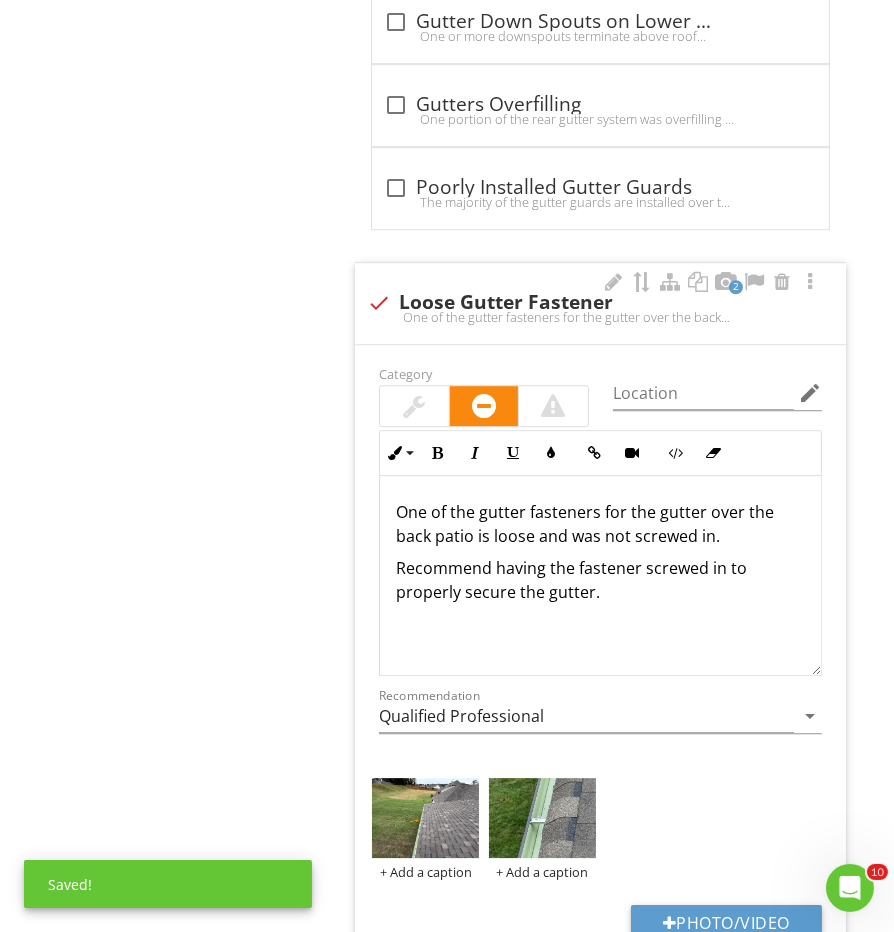 click at bounding box center [414, 406] 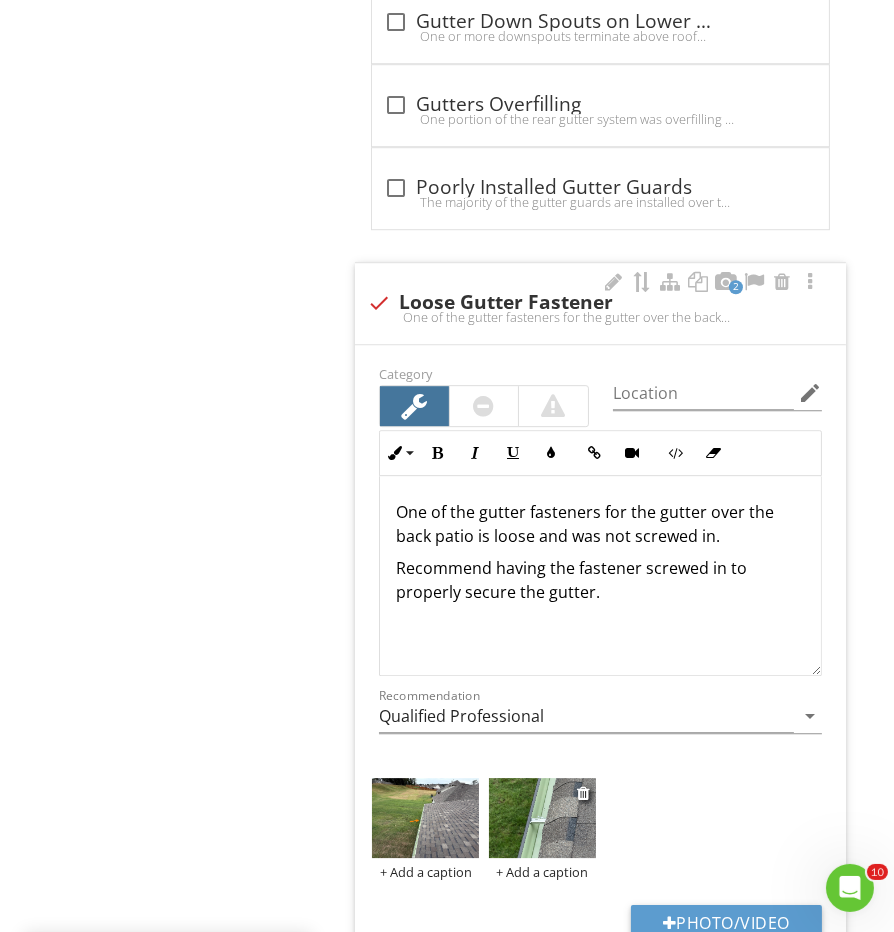 click on "+ Add a caption" at bounding box center (542, 872) 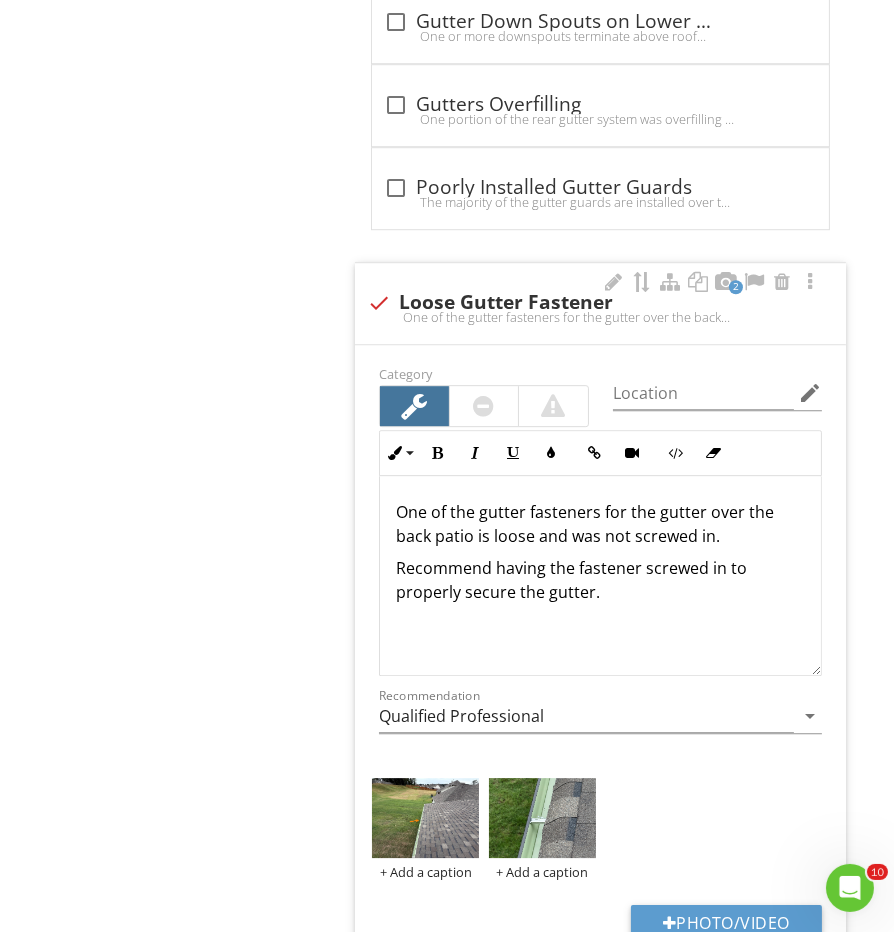 click at bounding box center (447, 466) 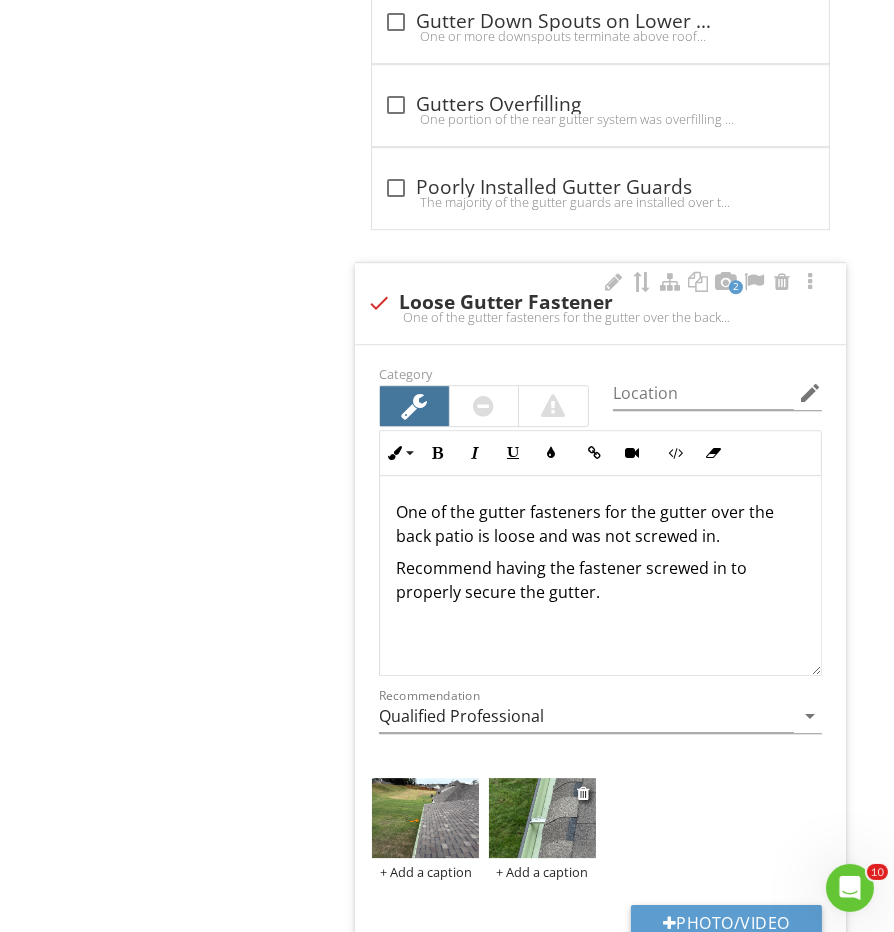 click at bounding box center [542, 818] 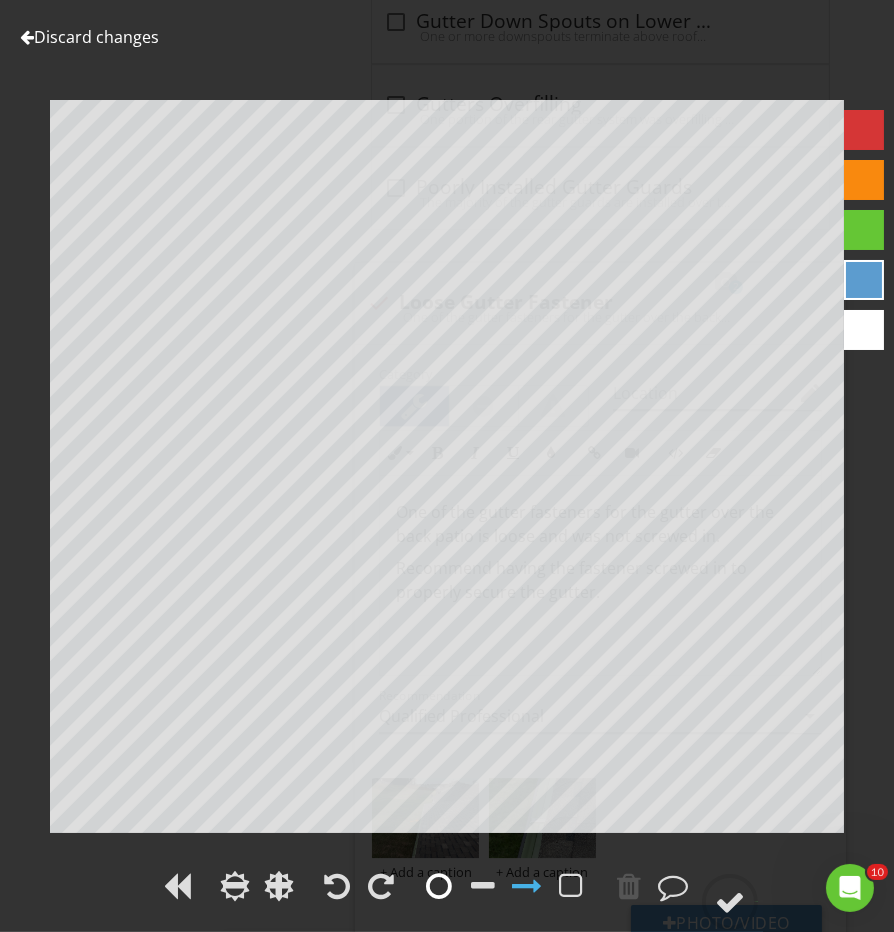click at bounding box center (439, 886) 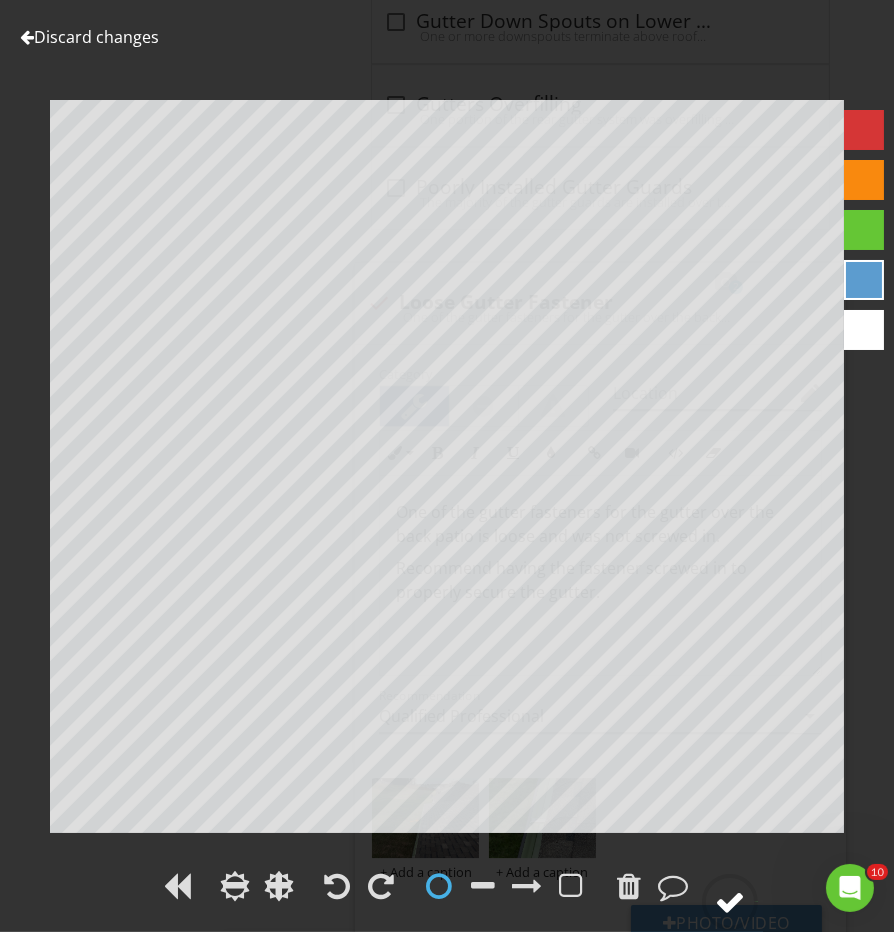 click at bounding box center [730, 902] 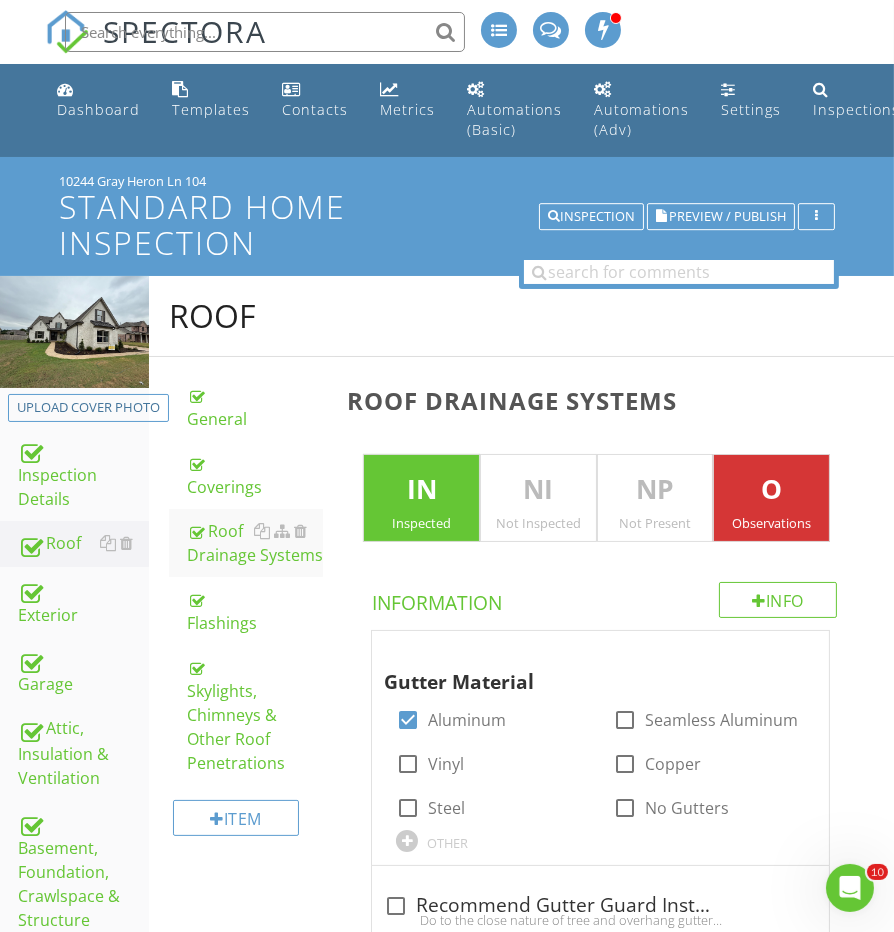 scroll, scrollTop: 0, scrollLeft: 0, axis: both 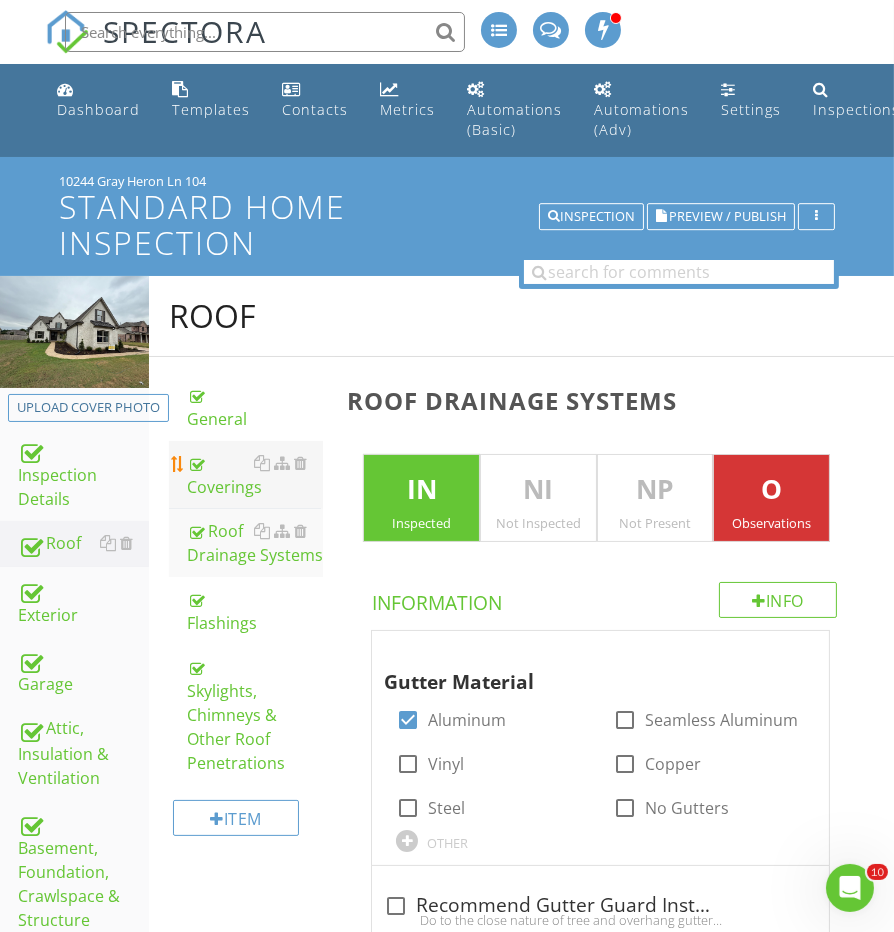 click on "Coverings" at bounding box center (255, 475) 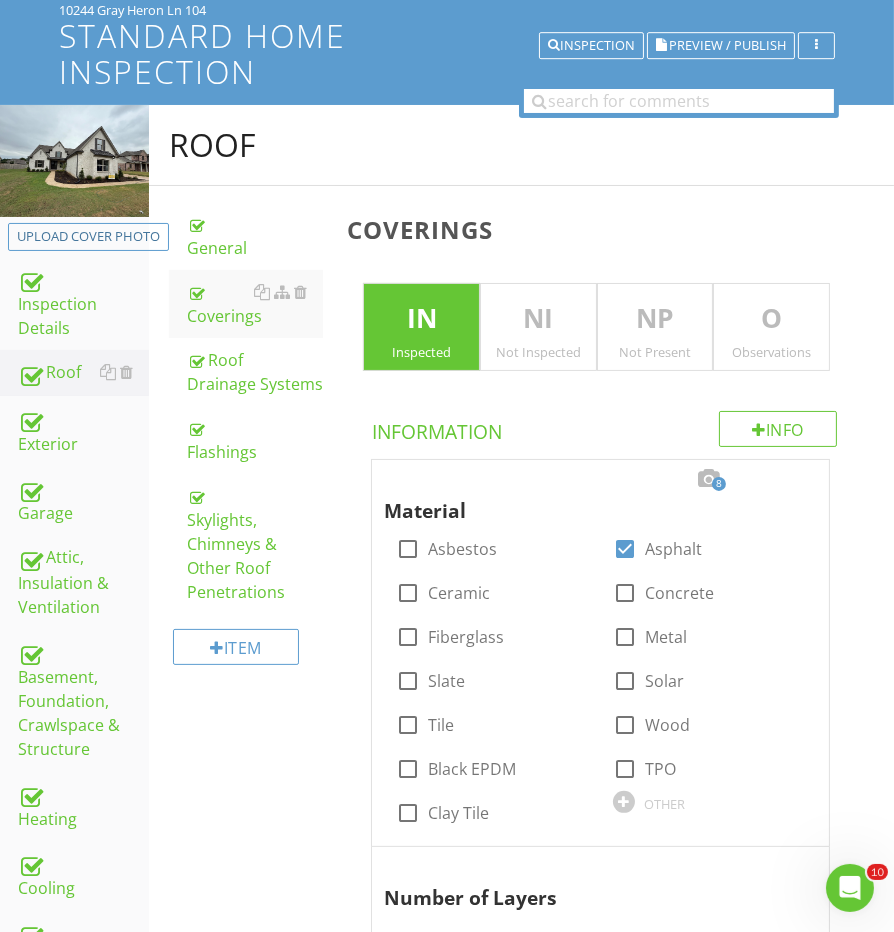 click on "O   Observations" at bounding box center (771, 327) 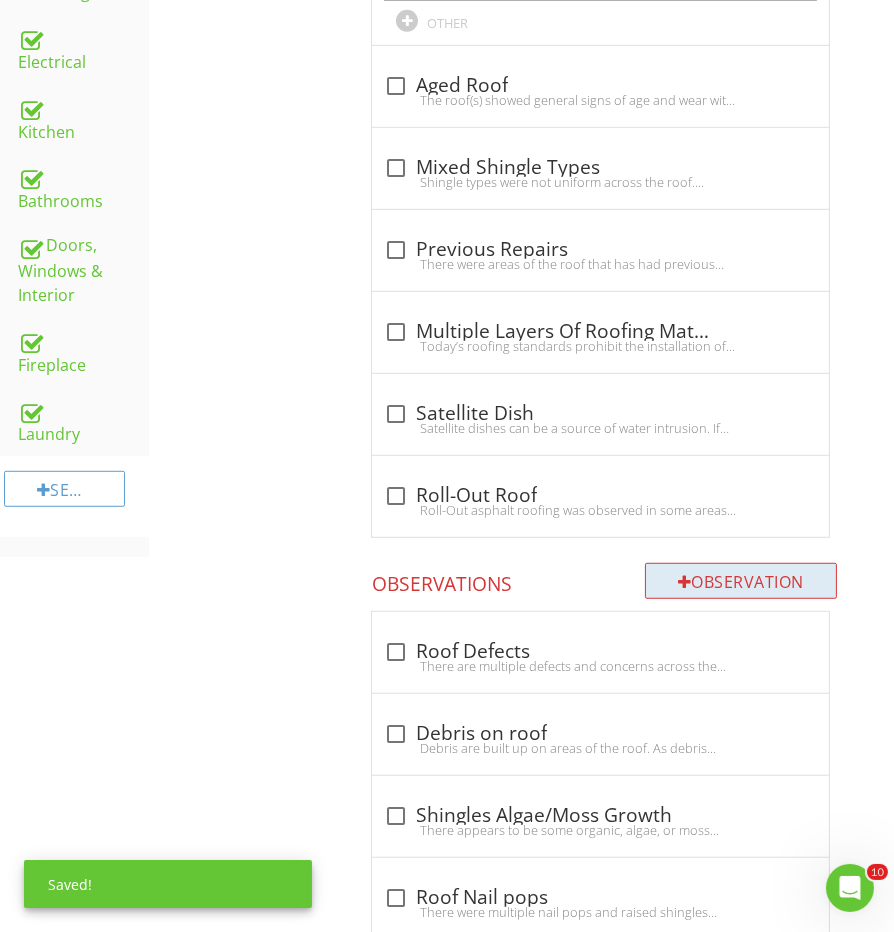 click on "Observation" at bounding box center [741, 581] 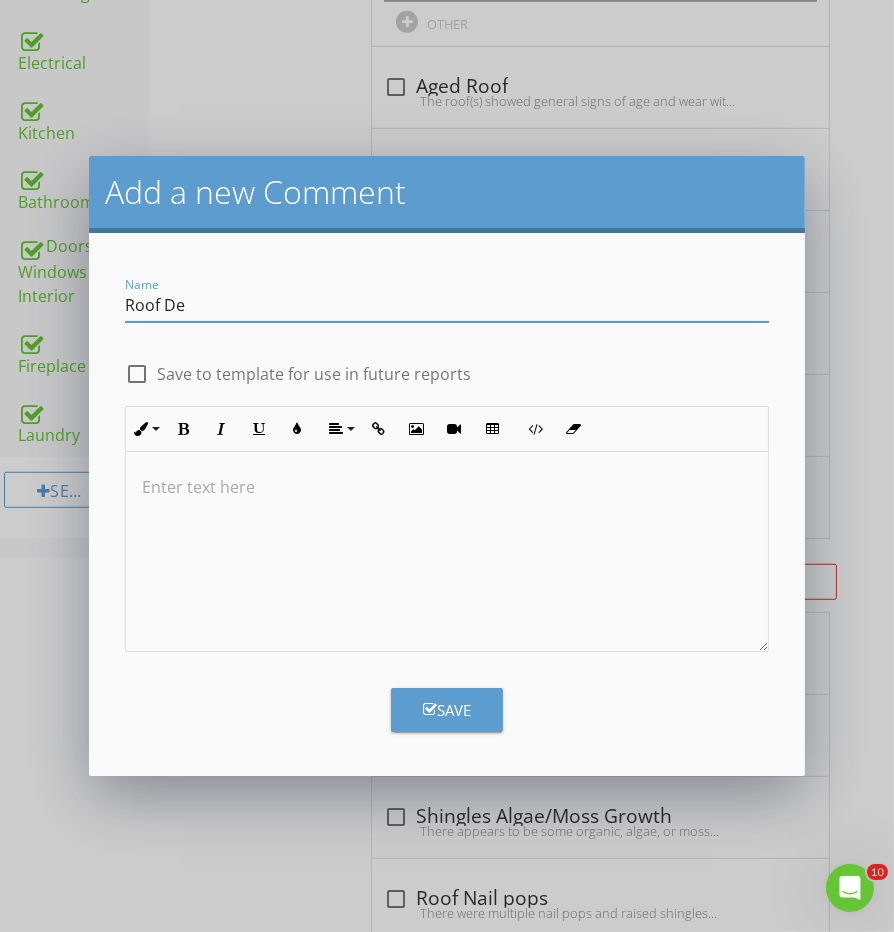 type on "Roof Def" 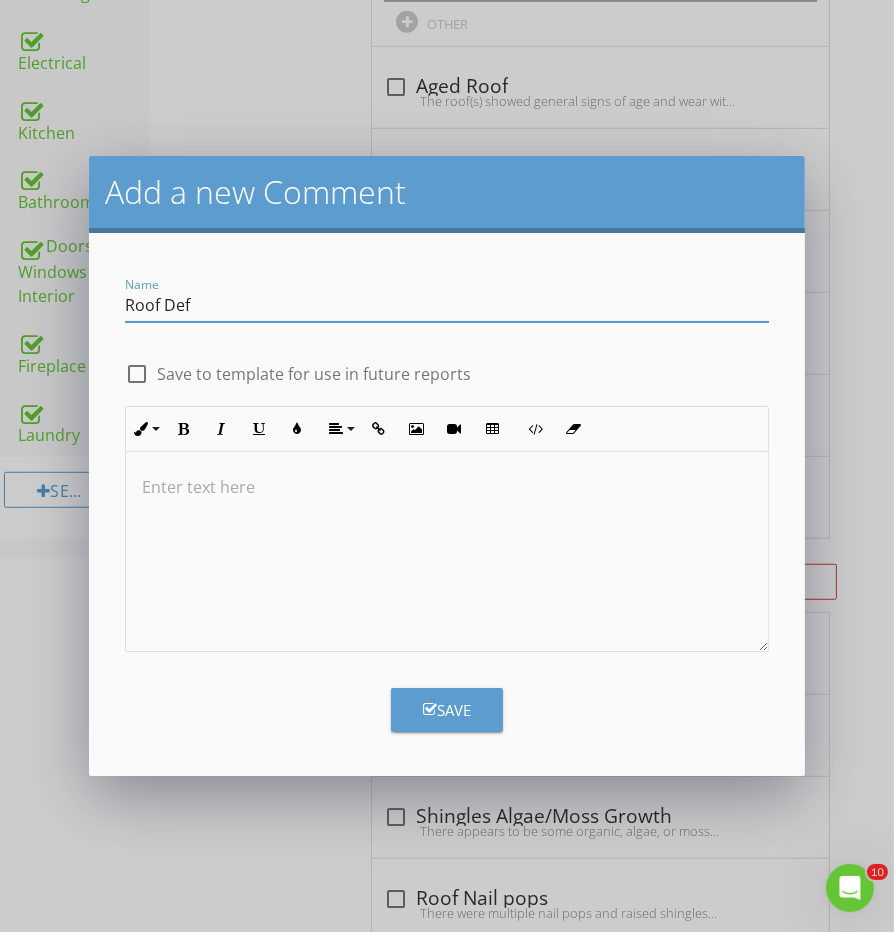 click on "Add a new Comment         Name Roof Def   check_box_outline_blank Save to template for use in future reports       Inline Style XLarge Large Normal Small Light Small/Light Bold Italic Underline Colors Align Align Left Align Center Align Right Align Justify Insert Link Insert Image Insert Video Insert Table Code View Clear Formatting Ordered List Unordered List Enter text here
Save" at bounding box center (447, 466) 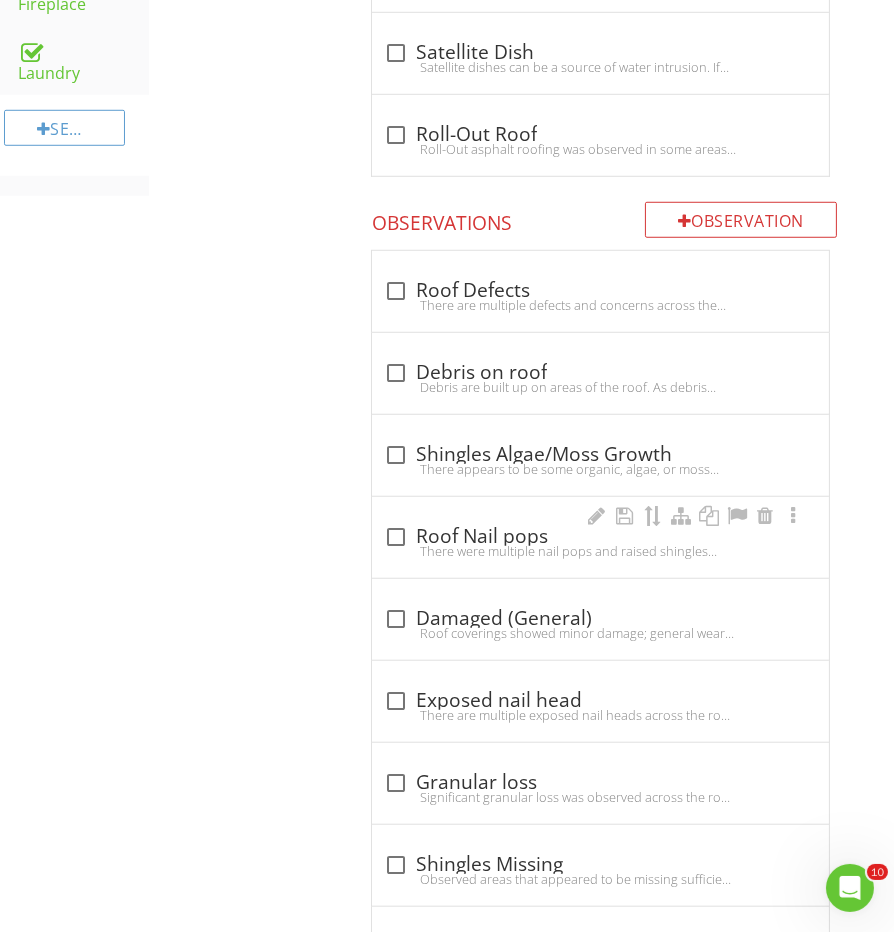 scroll, scrollTop: 1511, scrollLeft: 0, axis: vertical 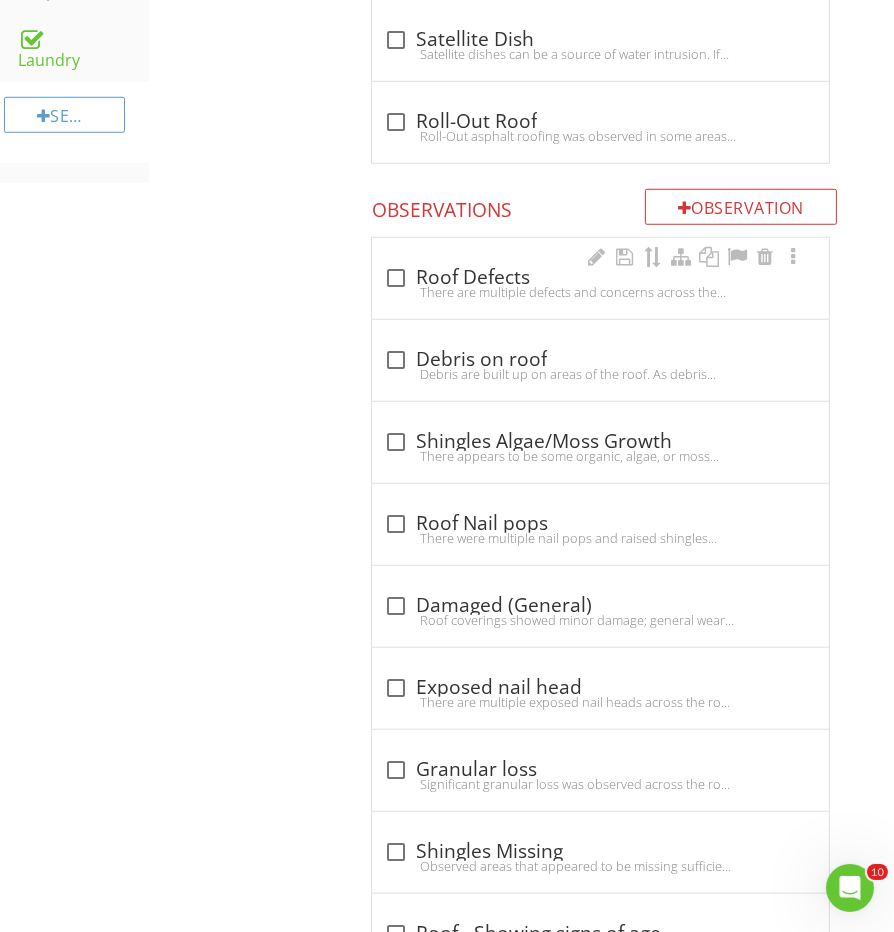 click on "check_box_outline_blank
Roof Defects" at bounding box center [600, 278] 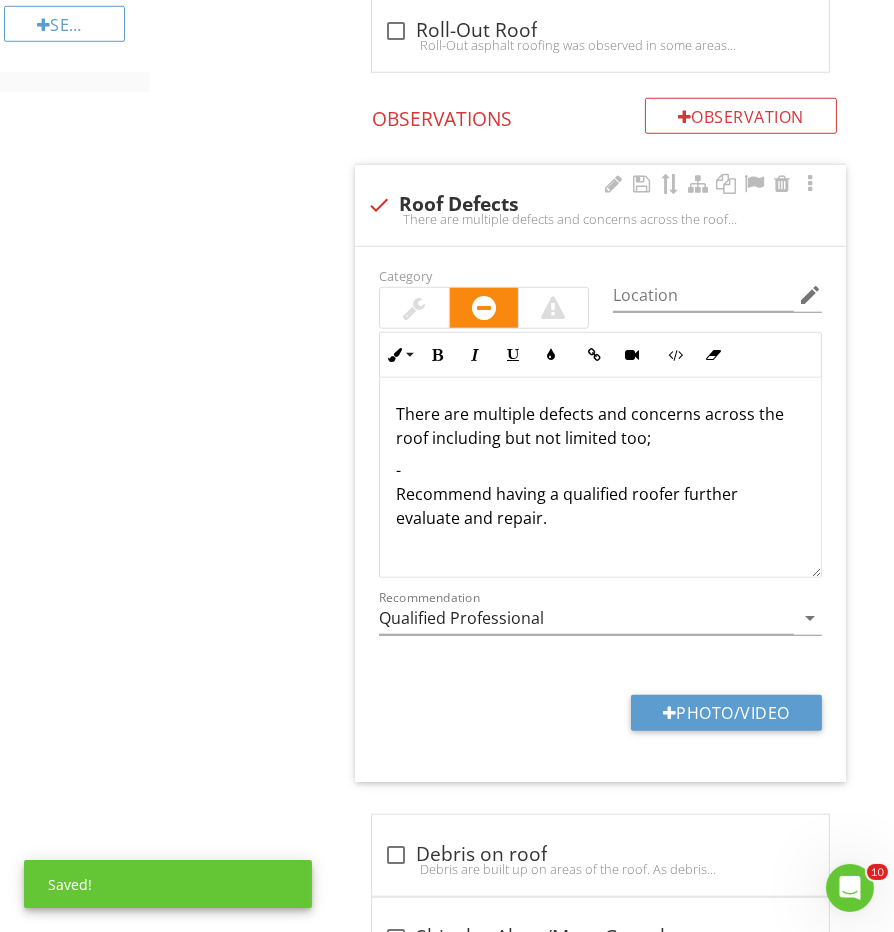 scroll, scrollTop: 1608, scrollLeft: 0, axis: vertical 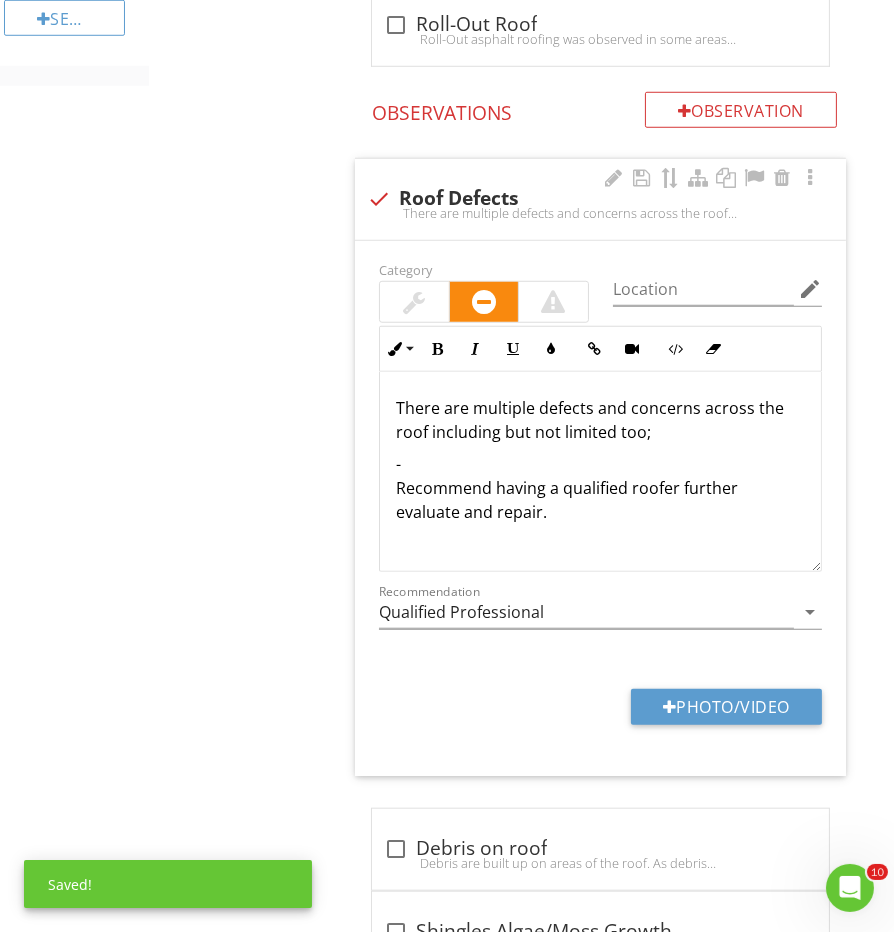 click on "- Recommend having a qualified roofer further evaluate and repair." at bounding box center [600, 488] 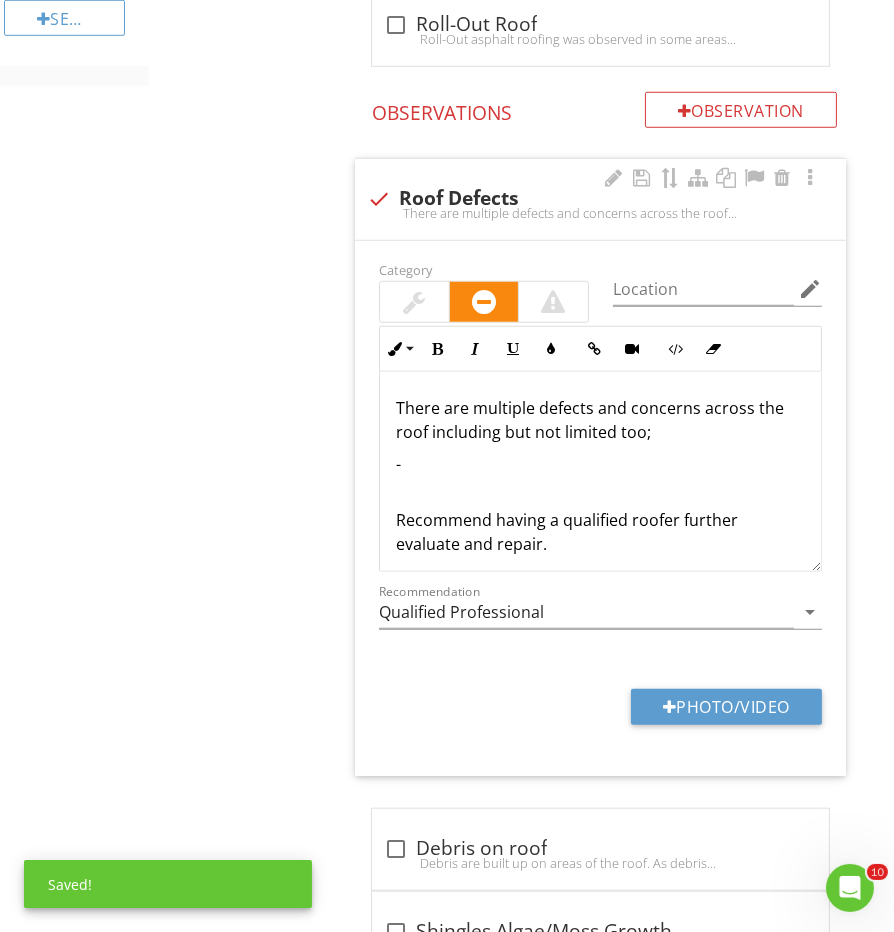 click on "-" at bounding box center [600, 464] 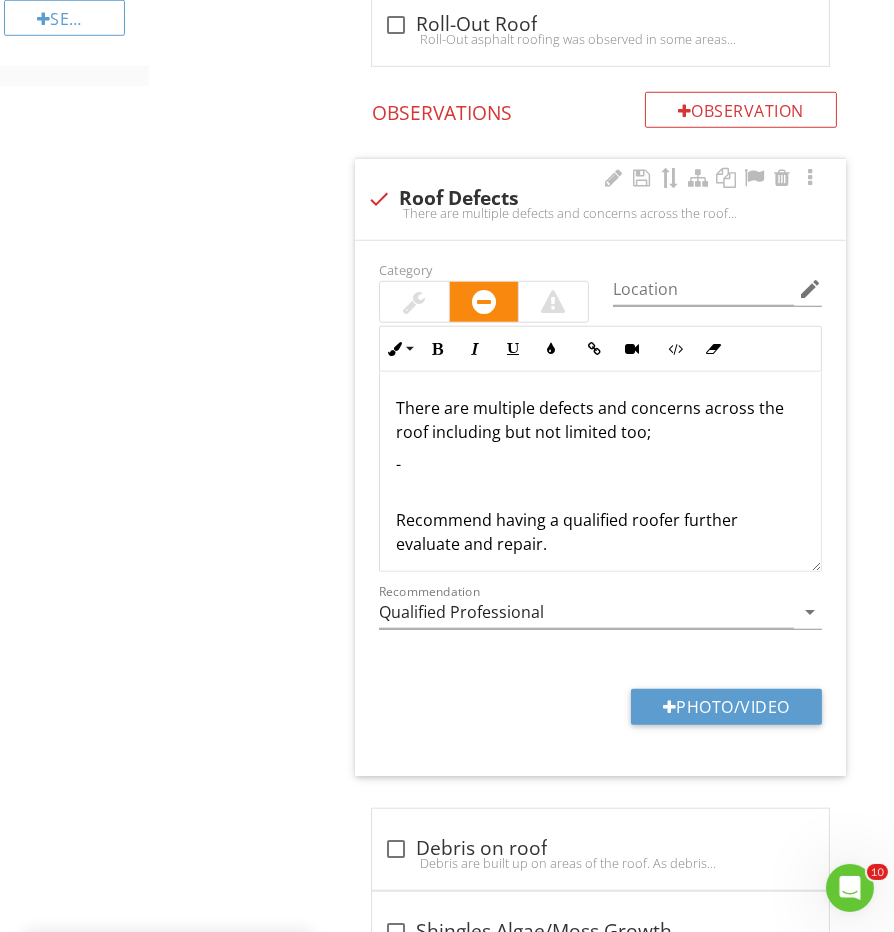 type 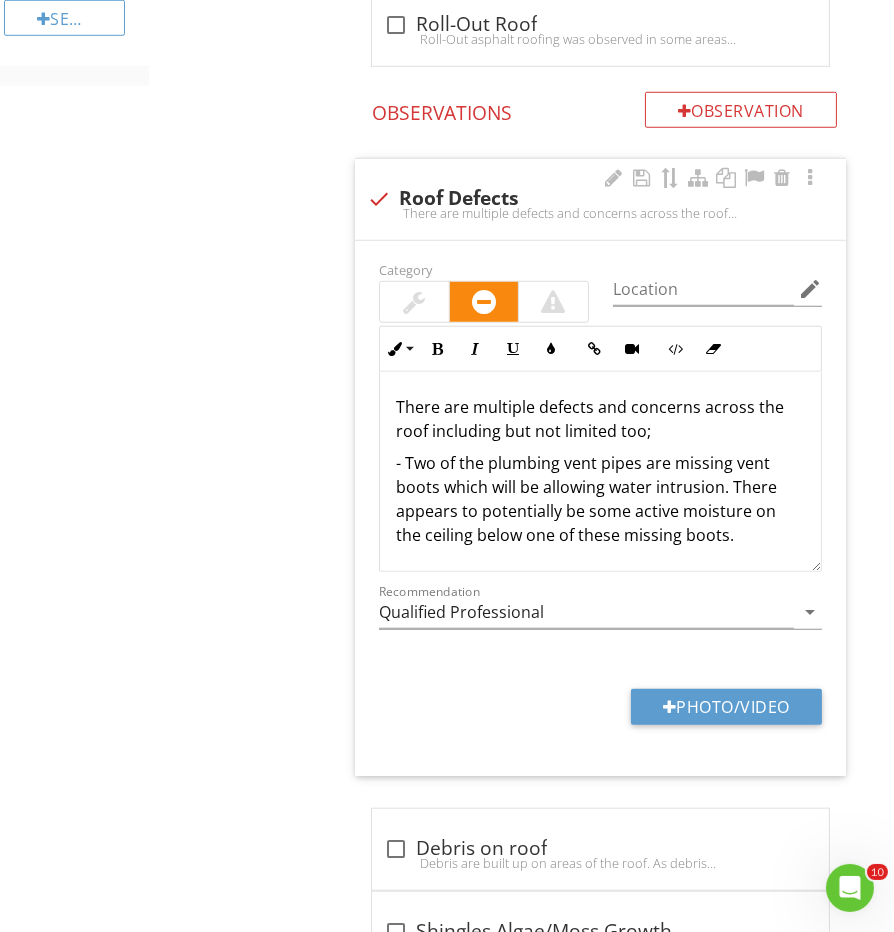 scroll, scrollTop: 4, scrollLeft: 0, axis: vertical 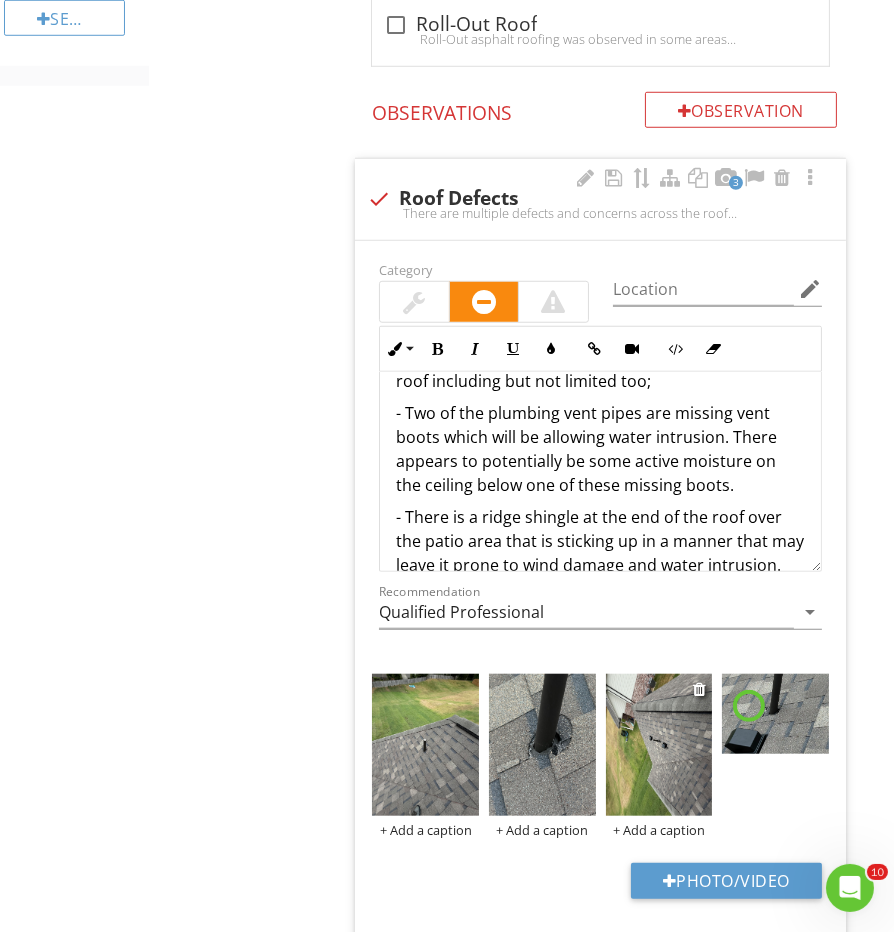 click at bounding box center (659, 745) 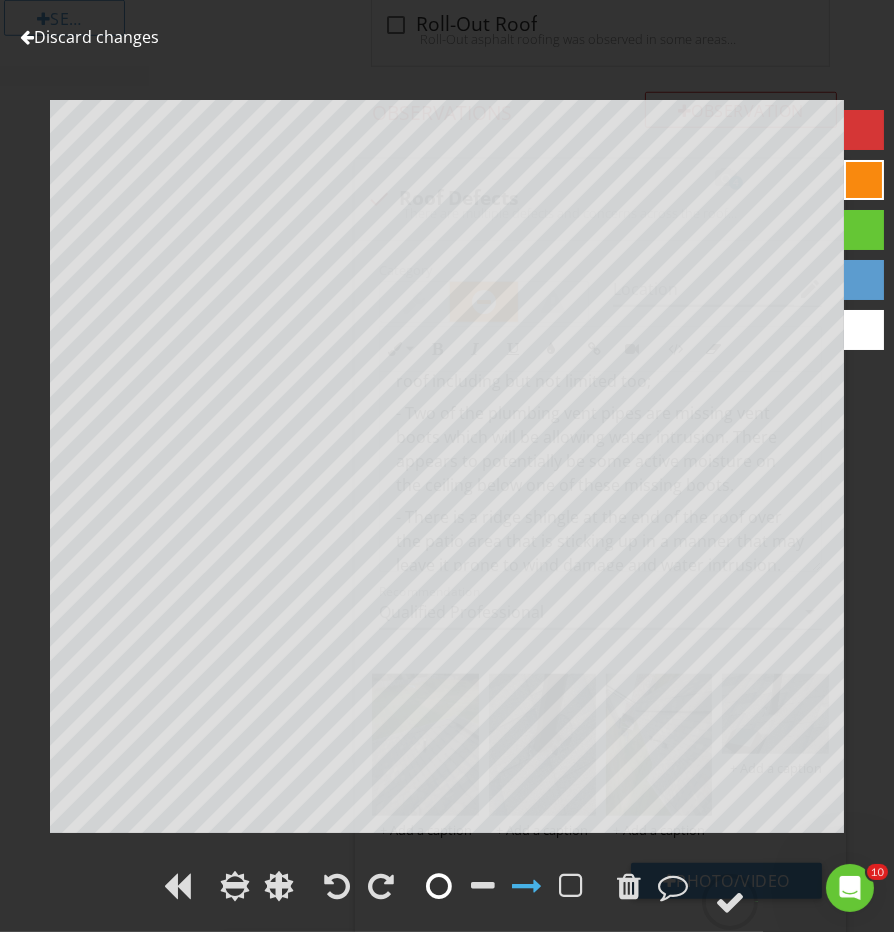 click at bounding box center (439, 886) 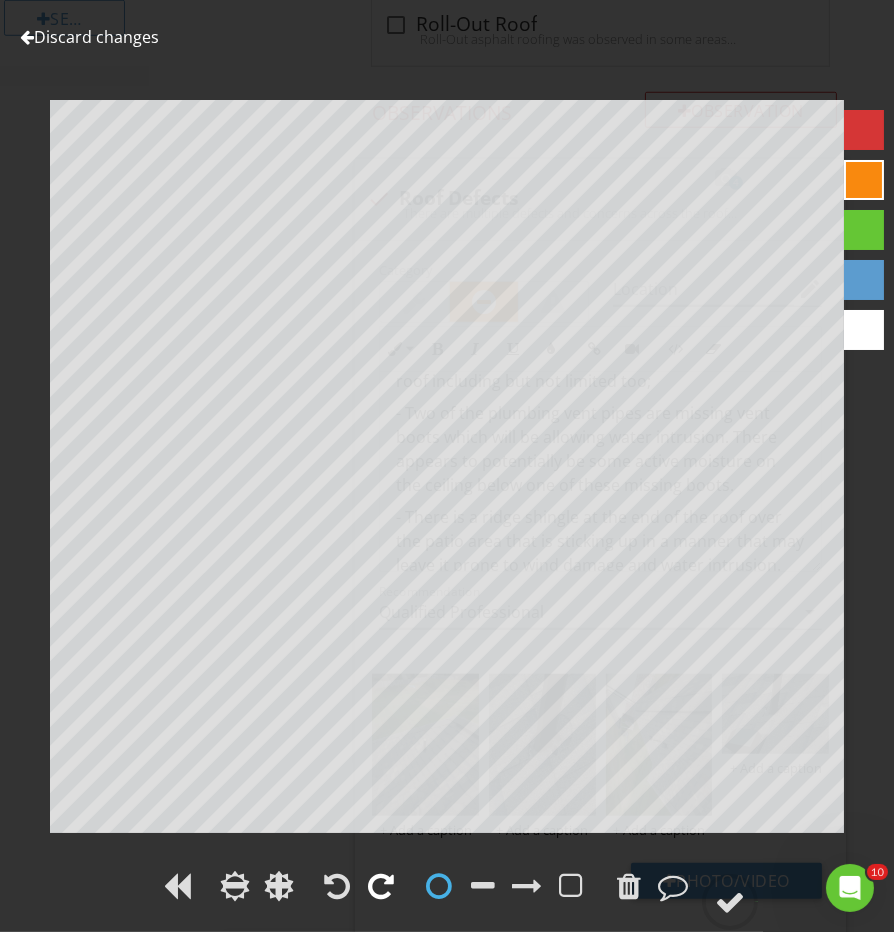 click at bounding box center (381, 886) 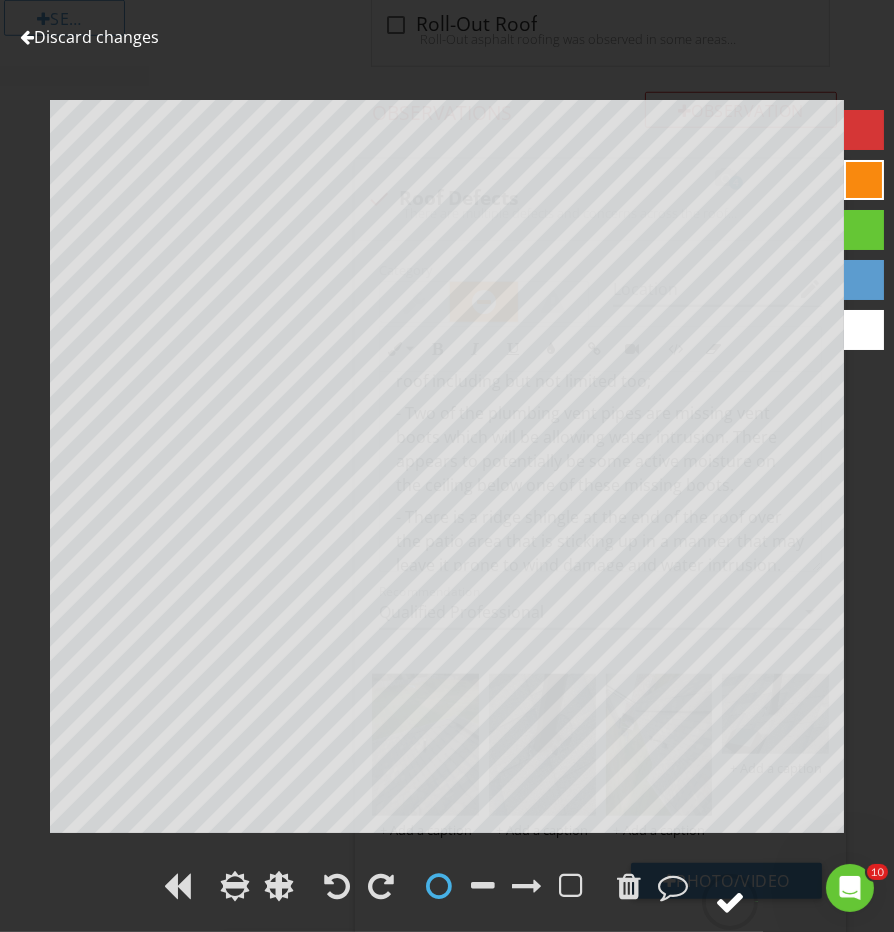 click at bounding box center [730, 902] 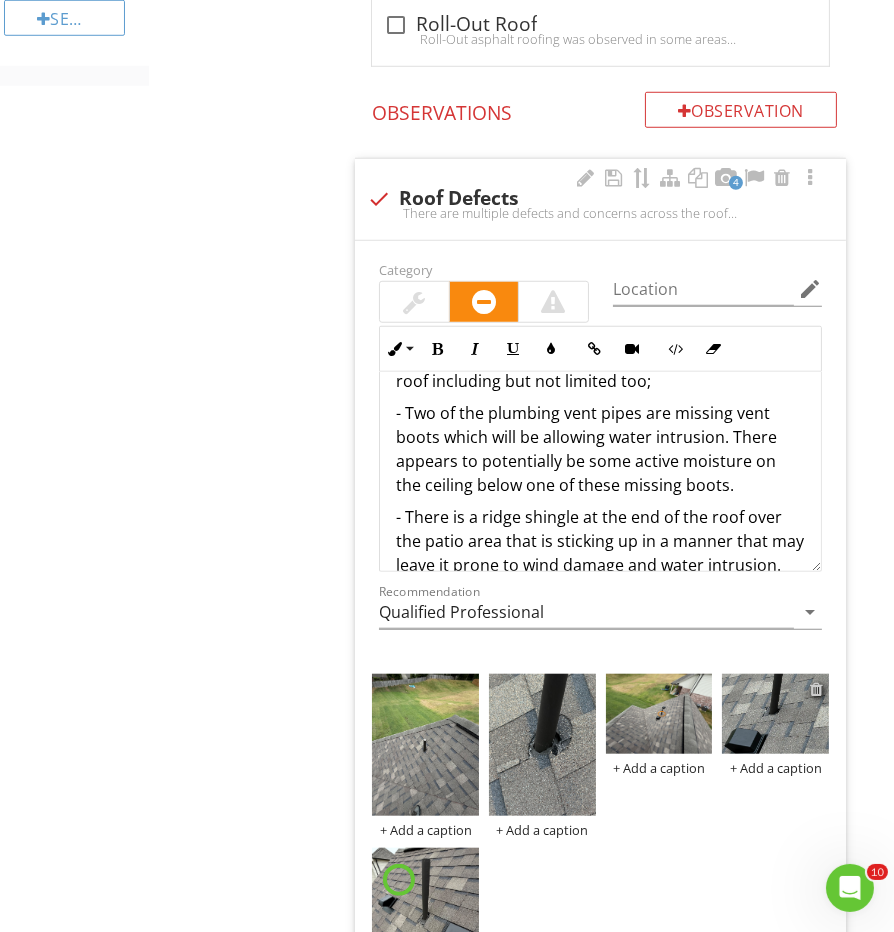 click at bounding box center [816, 689] 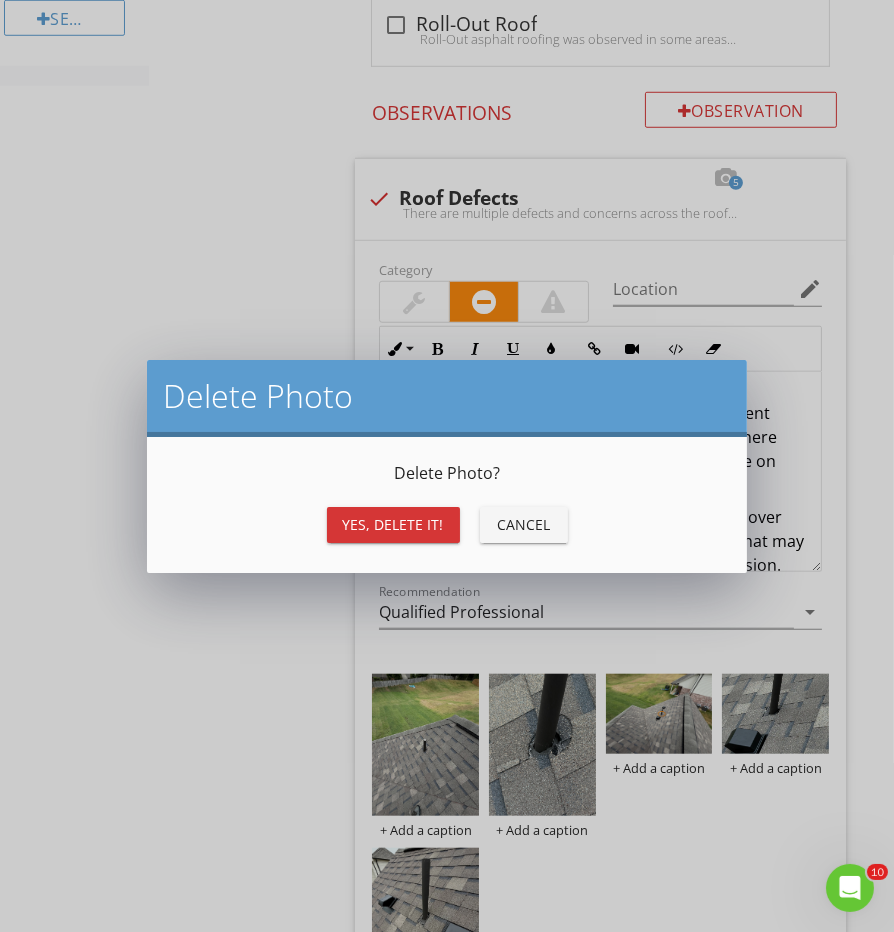 click on "Yes, Delete it!" at bounding box center [393, 524] 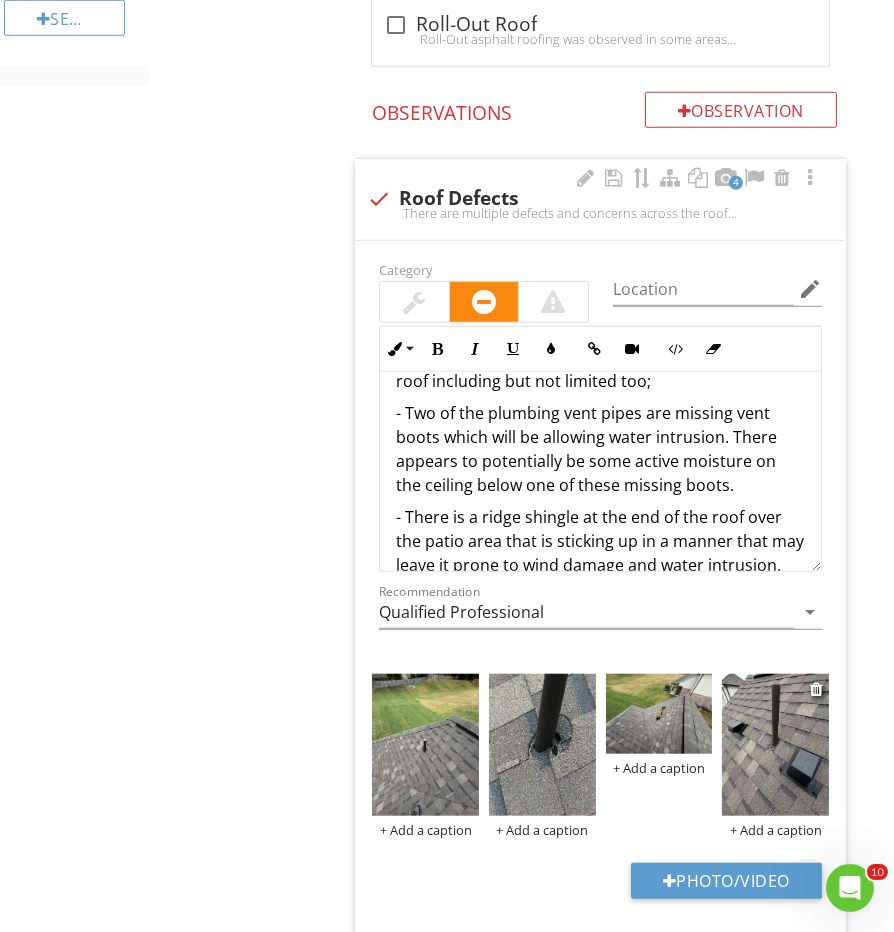 click at bounding box center (775, 745) 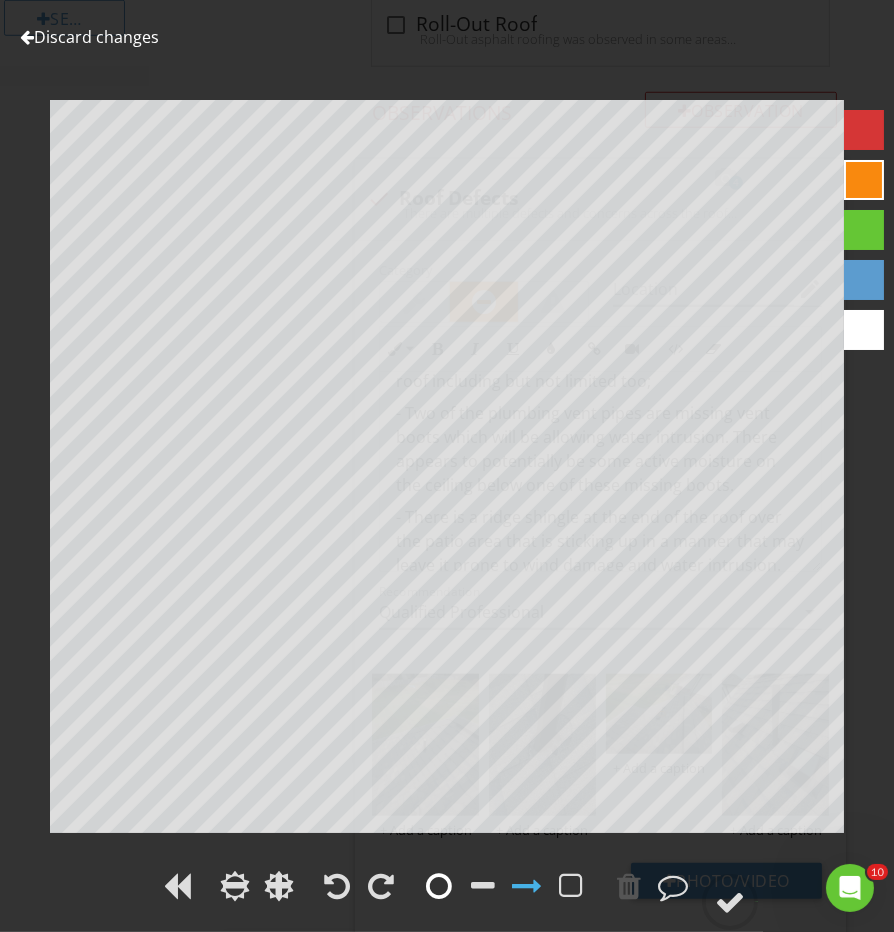 click at bounding box center (439, 886) 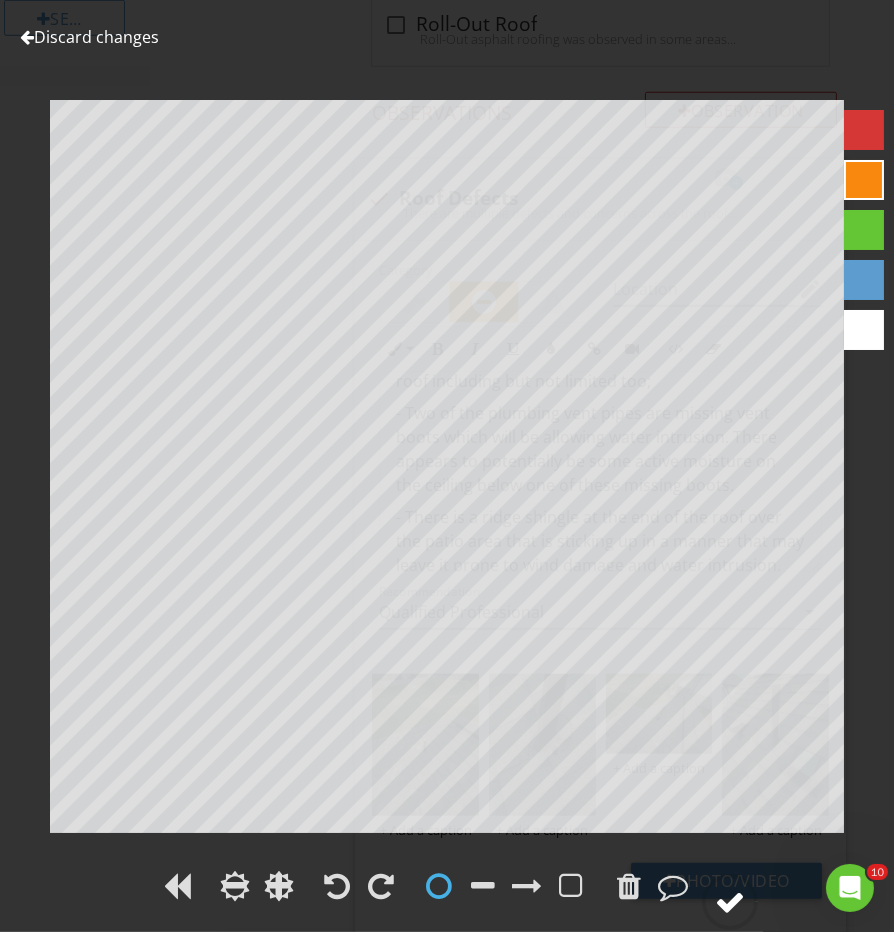 click at bounding box center [730, 902] 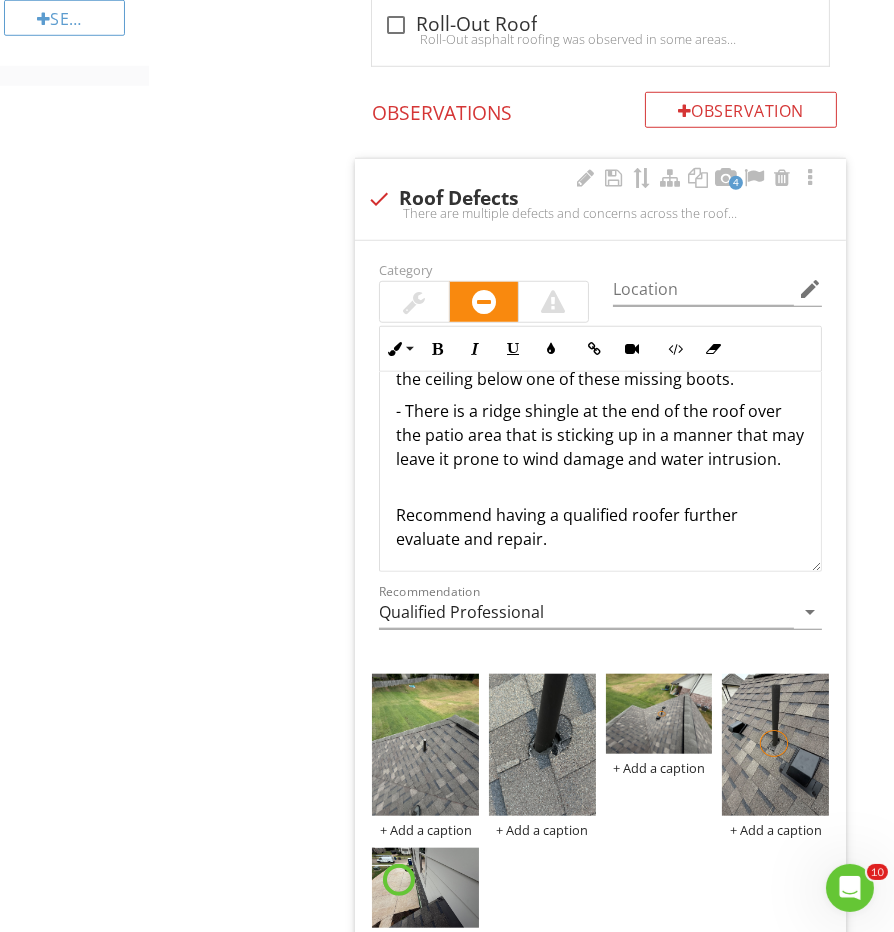 scroll, scrollTop: 156, scrollLeft: 0, axis: vertical 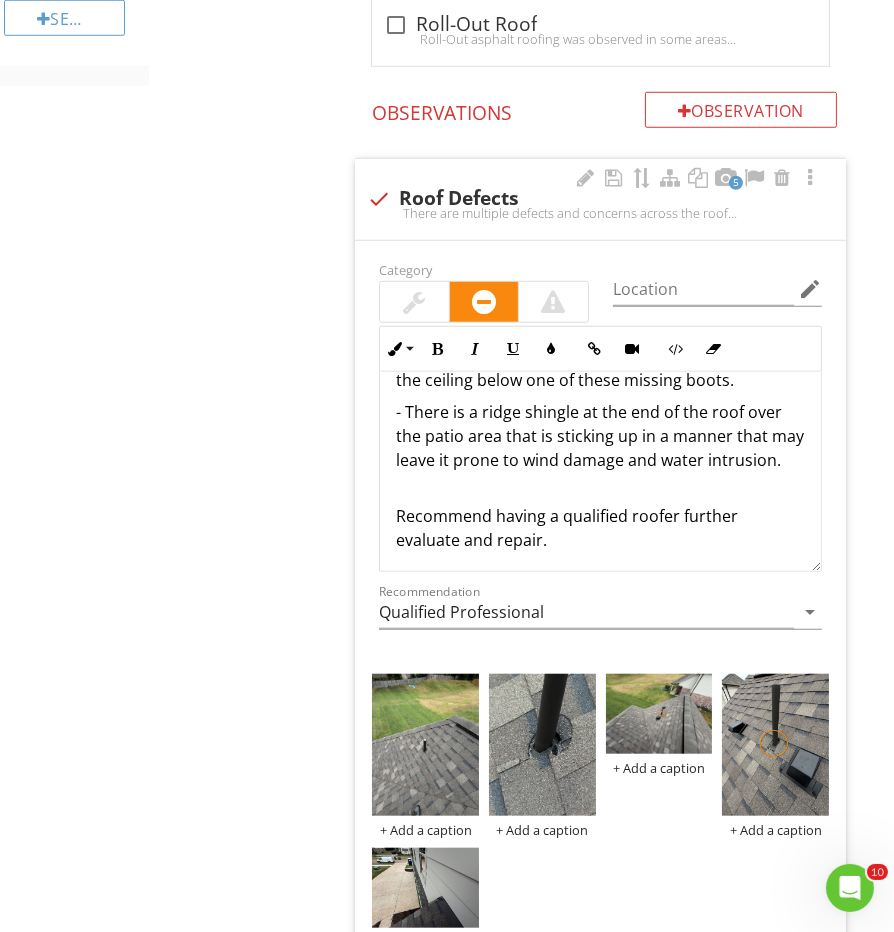 click on "Recommend having a qualified roofer further evaluate and repair." at bounding box center [600, 516] 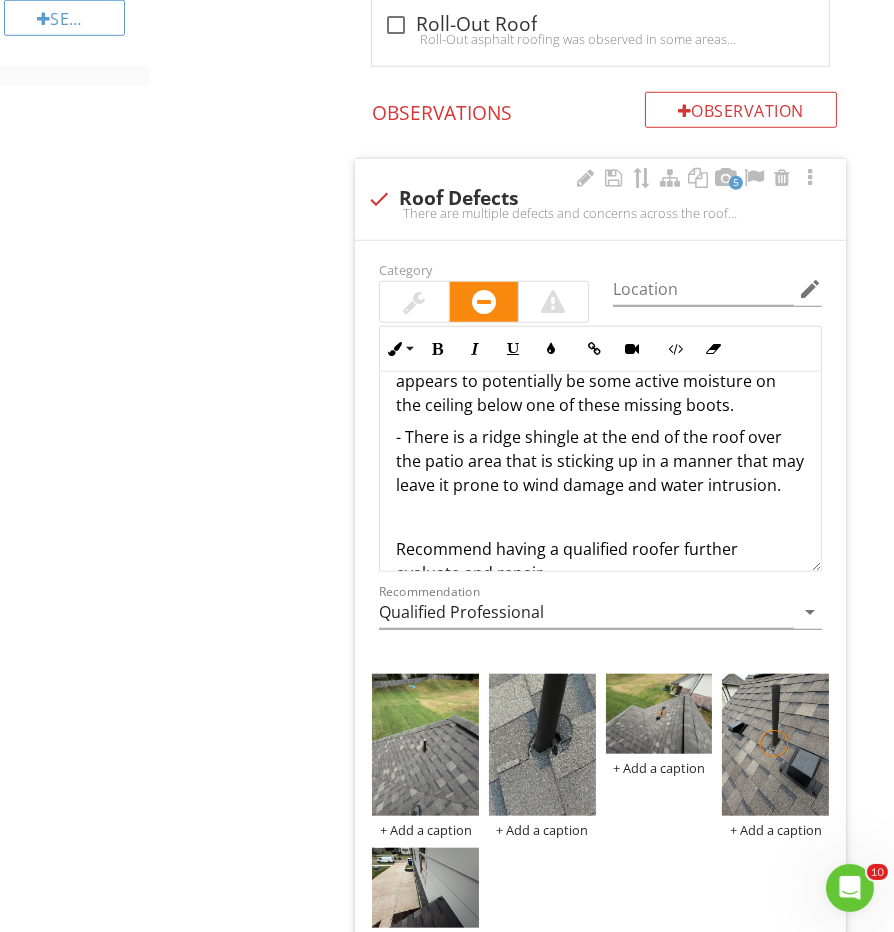 click on "- There is a ridge shingle at the end of the roof over the patio area that is sticking up in a manner that may leave it prone to wind damage and water intrusion." at bounding box center (600, 461) 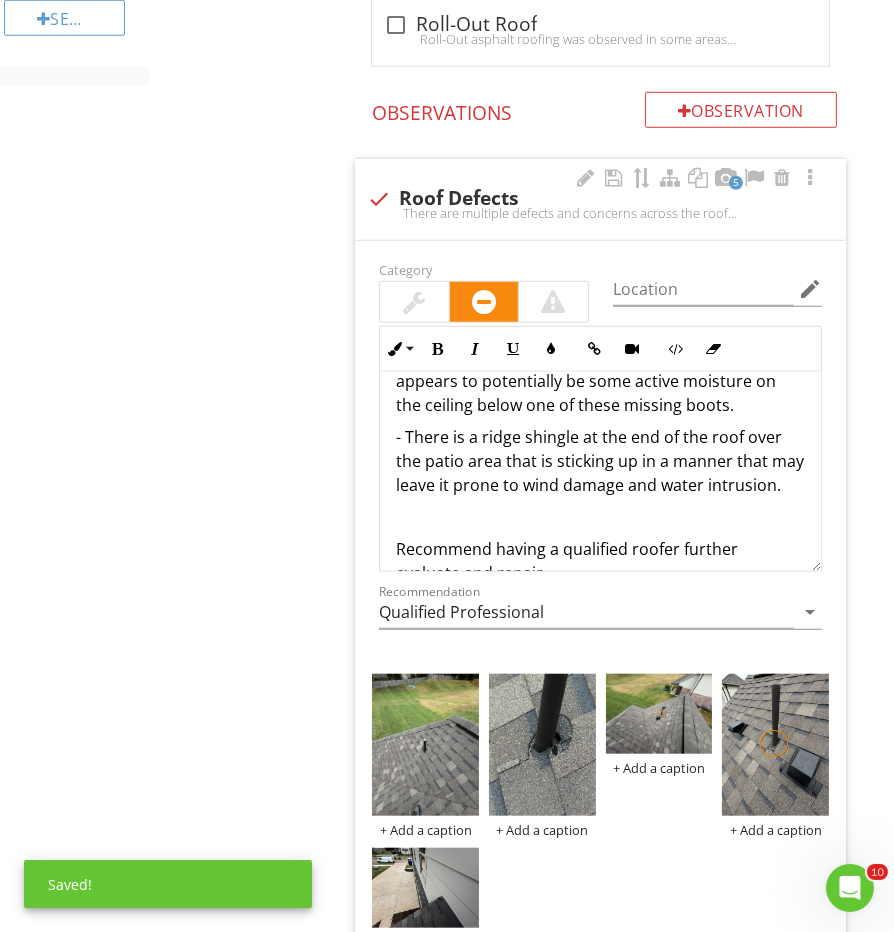 click at bounding box center [600, 517] 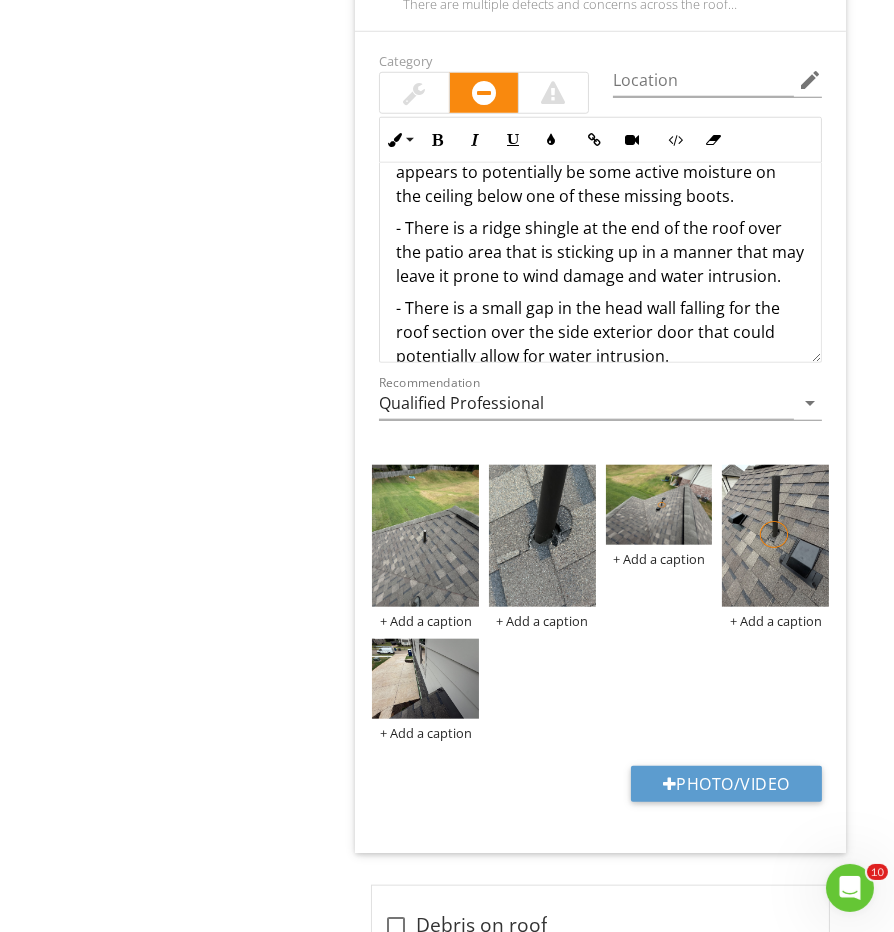 scroll, scrollTop: 1825, scrollLeft: 0, axis: vertical 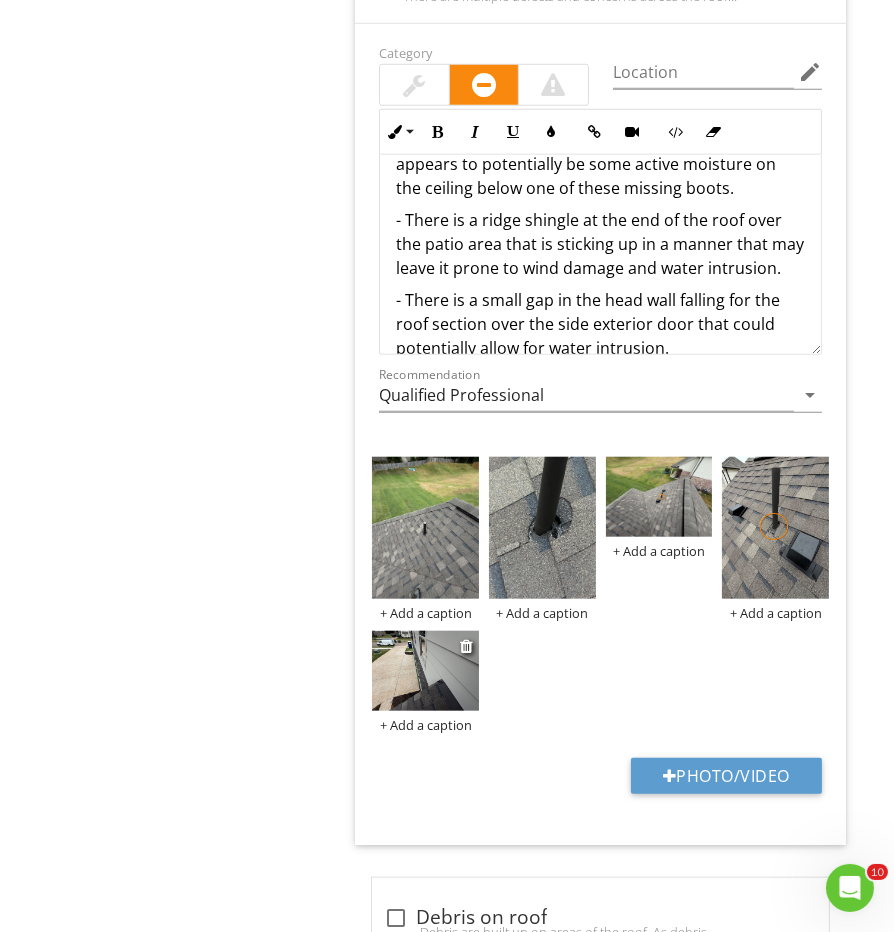 click at bounding box center (425, 671) 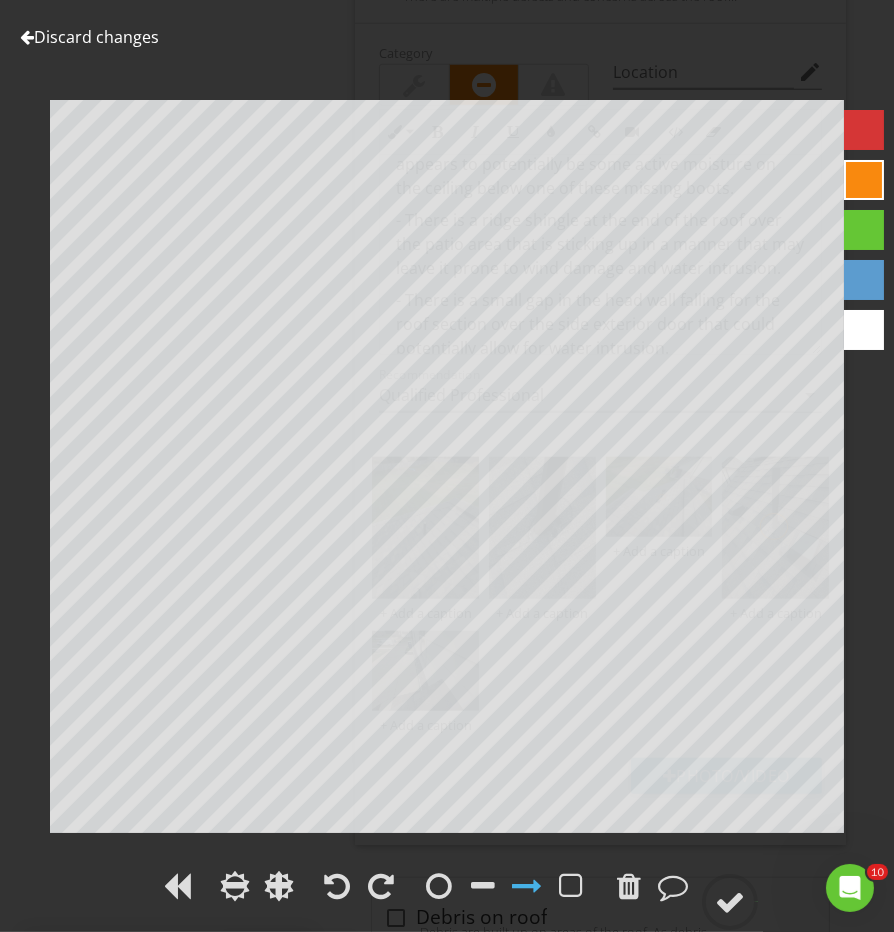 click on "Discard changes
Add Location" at bounding box center [447, 466] 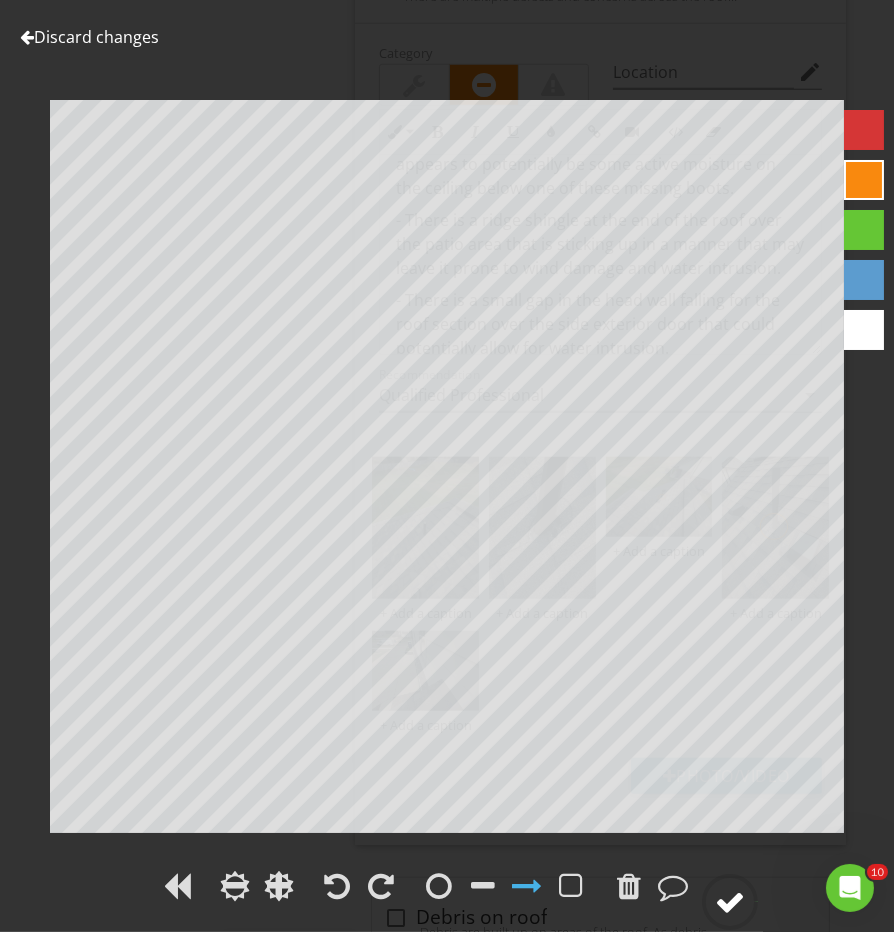 click at bounding box center (730, 902) 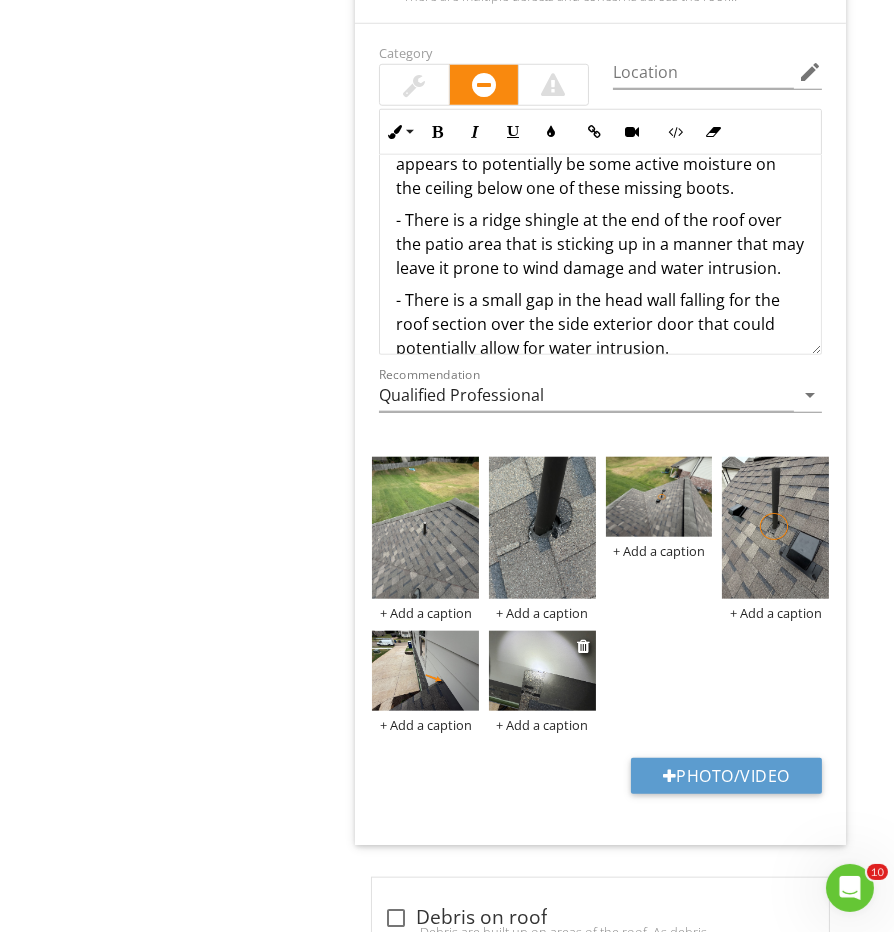 click at bounding box center [542, 671] 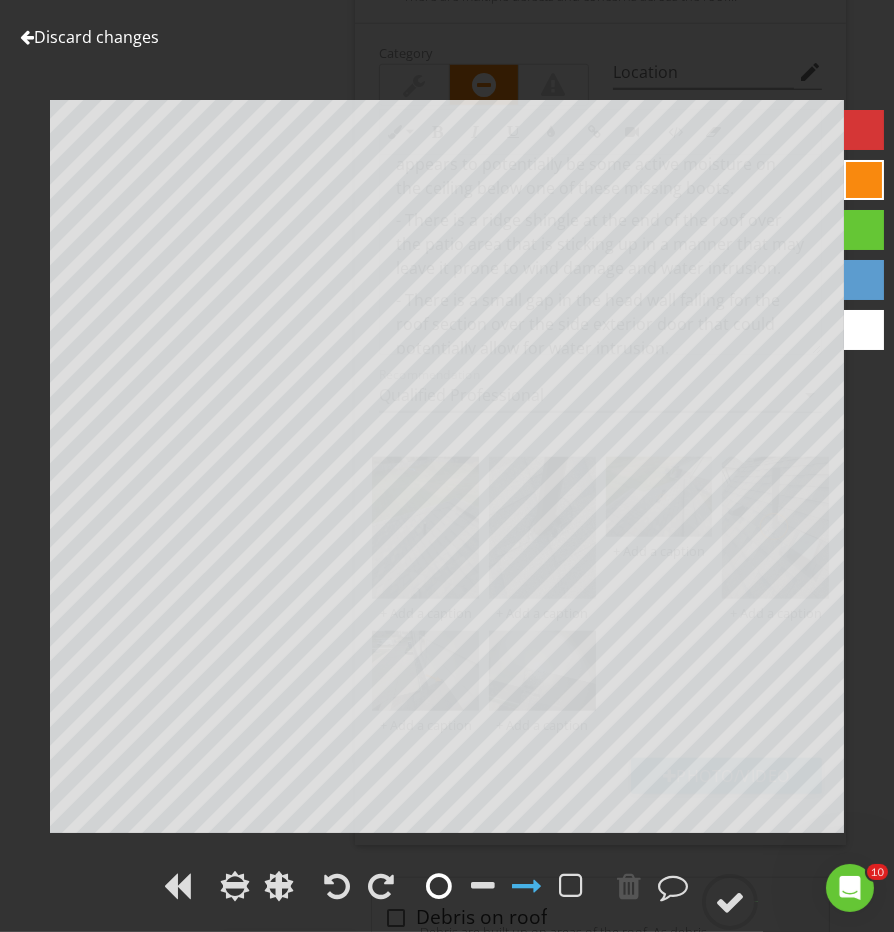 click at bounding box center [439, 886] 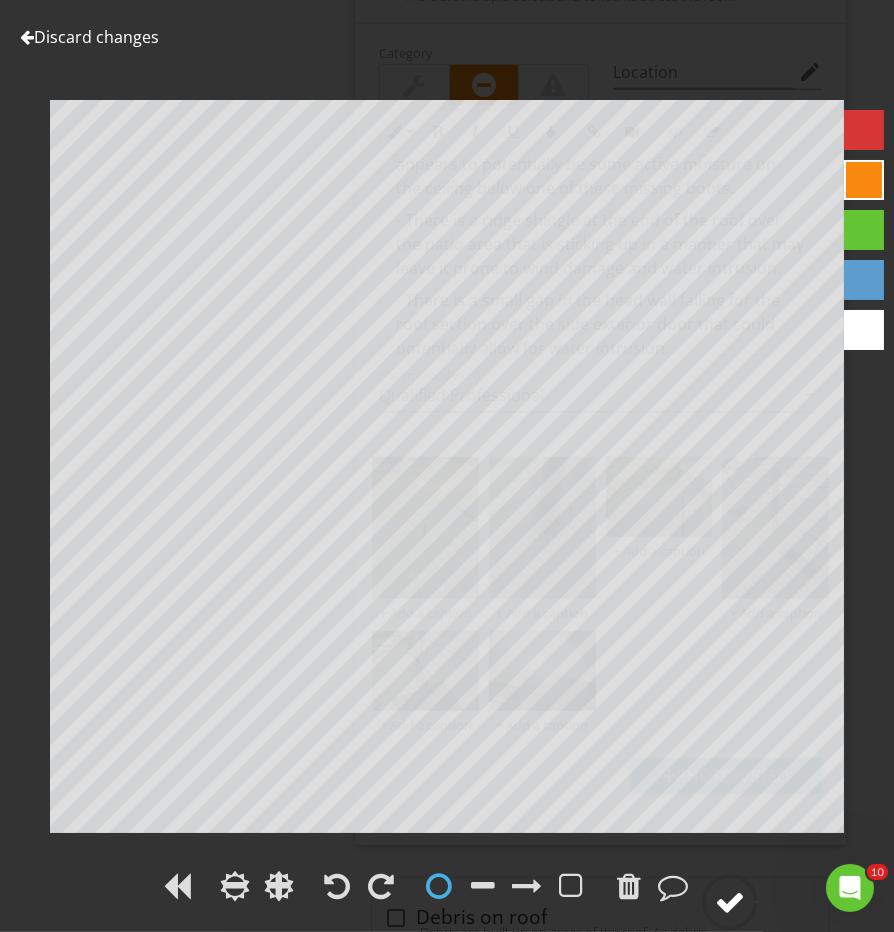 click 